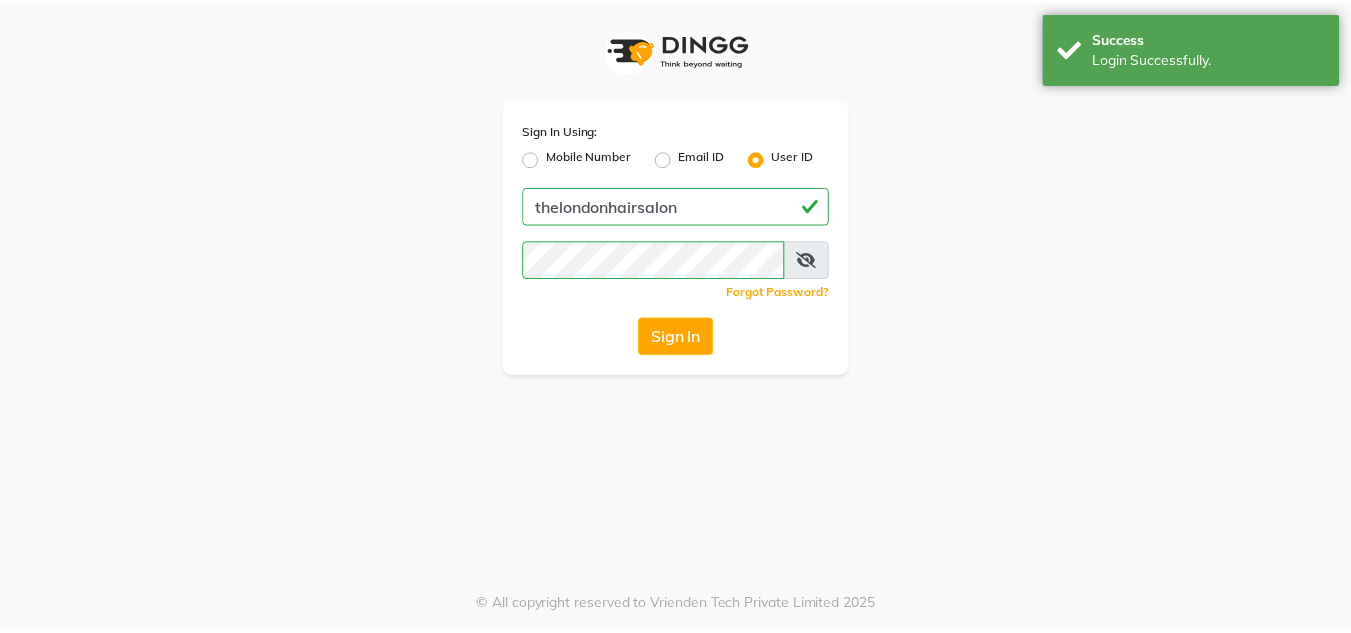 scroll, scrollTop: 0, scrollLeft: 0, axis: both 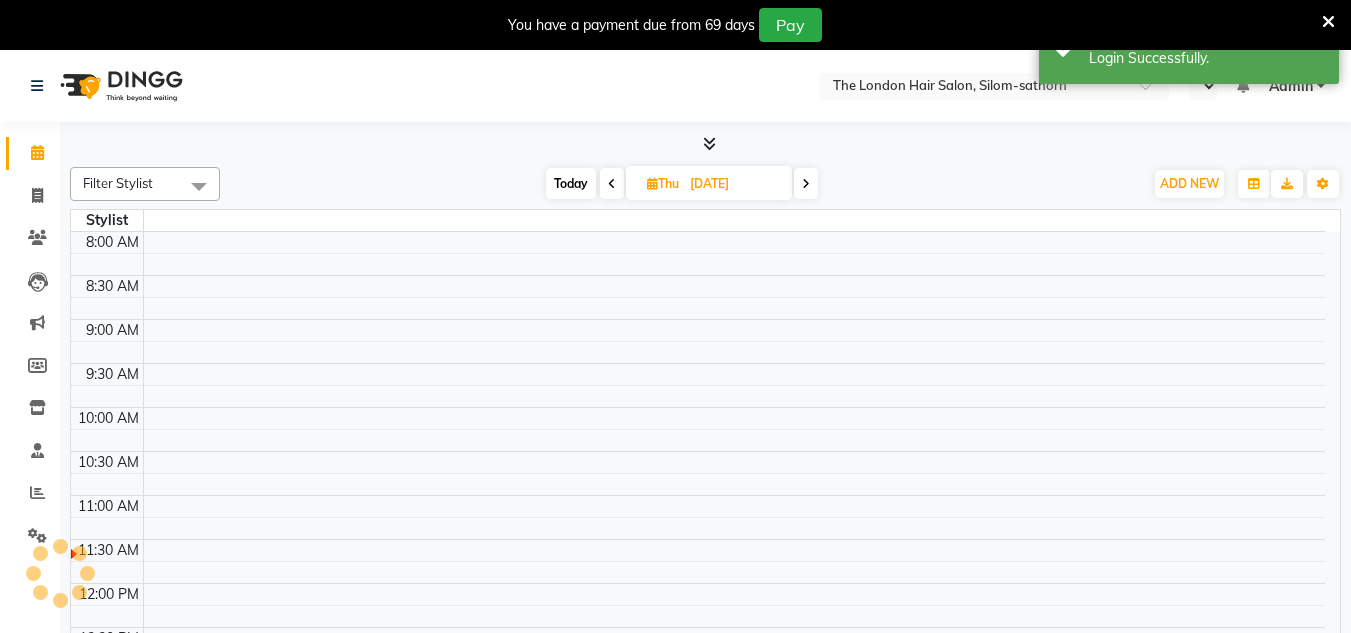 select on "en" 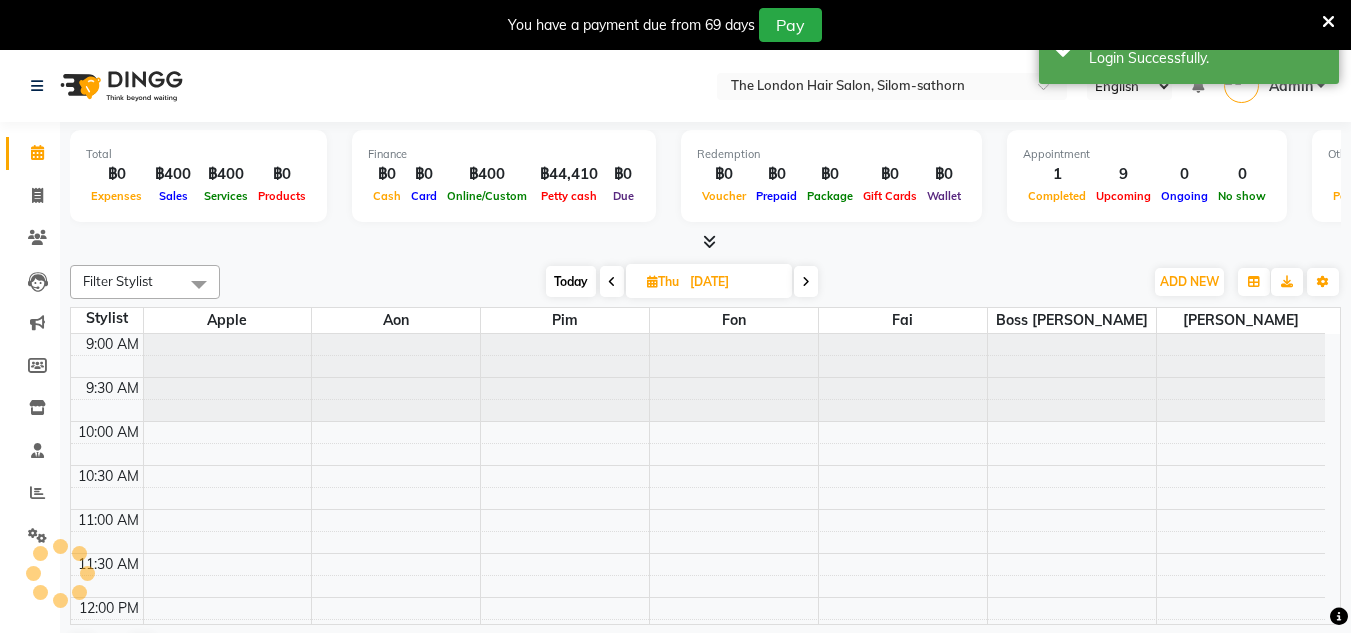 scroll, scrollTop: 0, scrollLeft: 0, axis: both 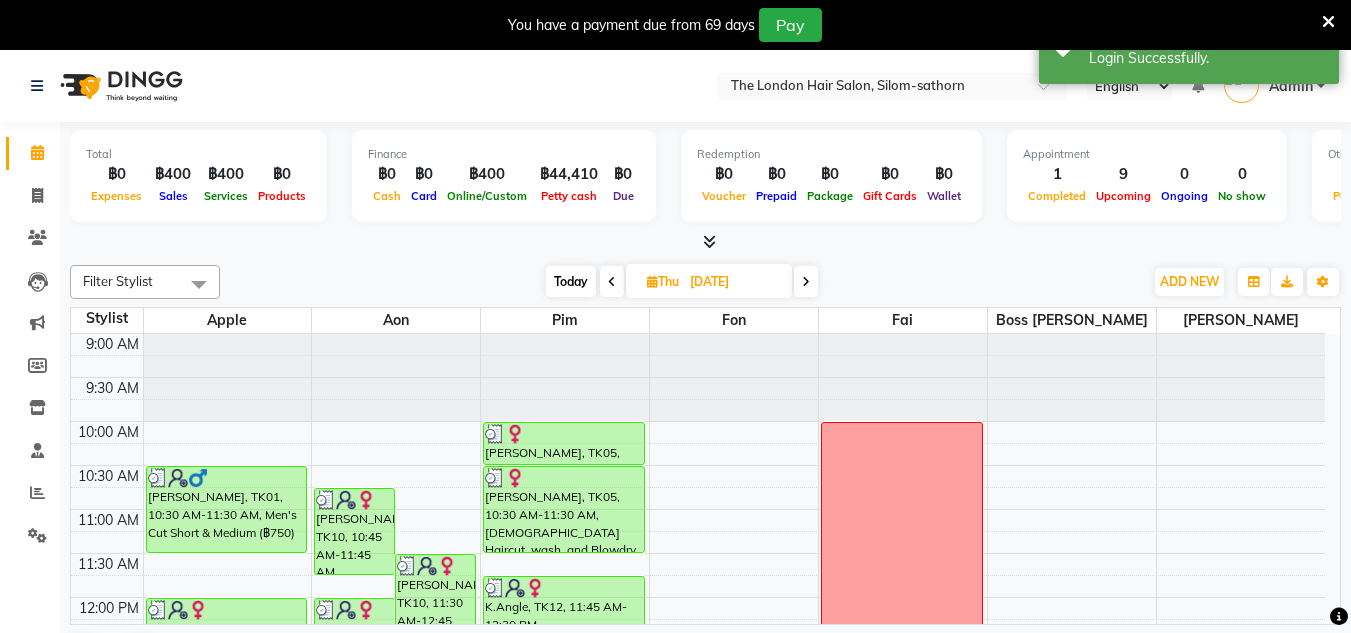click at bounding box center (612, 282) 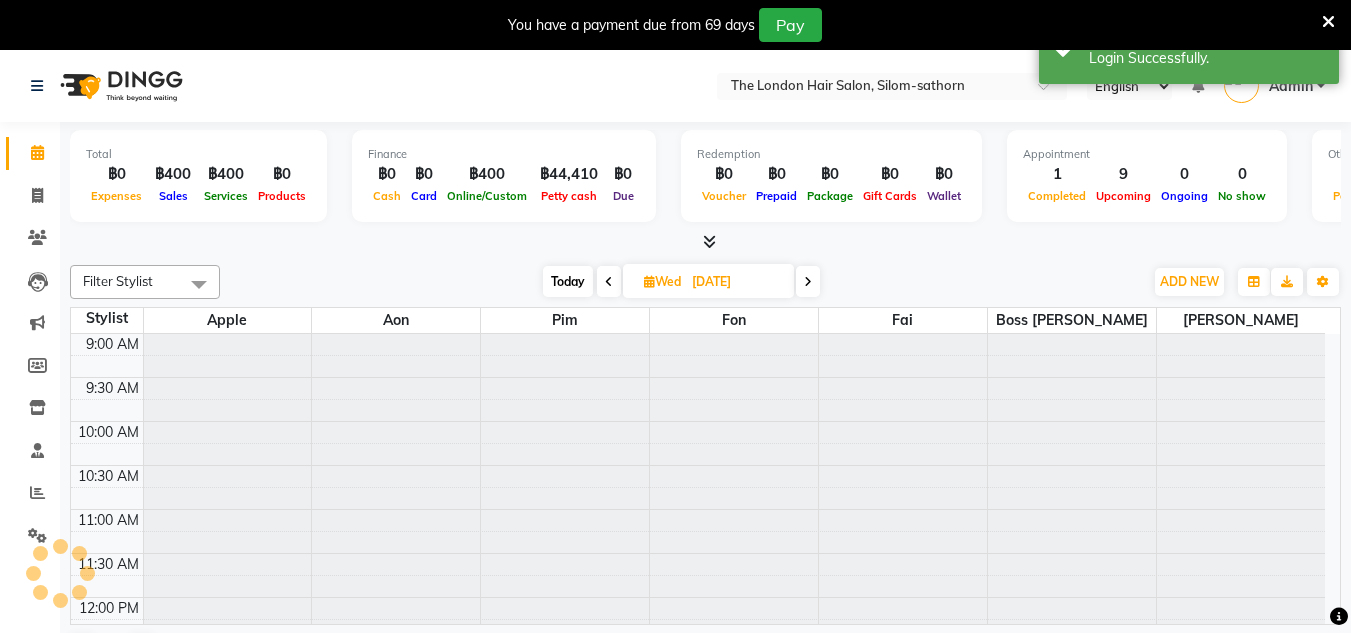 scroll, scrollTop: 177, scrollLeft: 0, axis: vertical 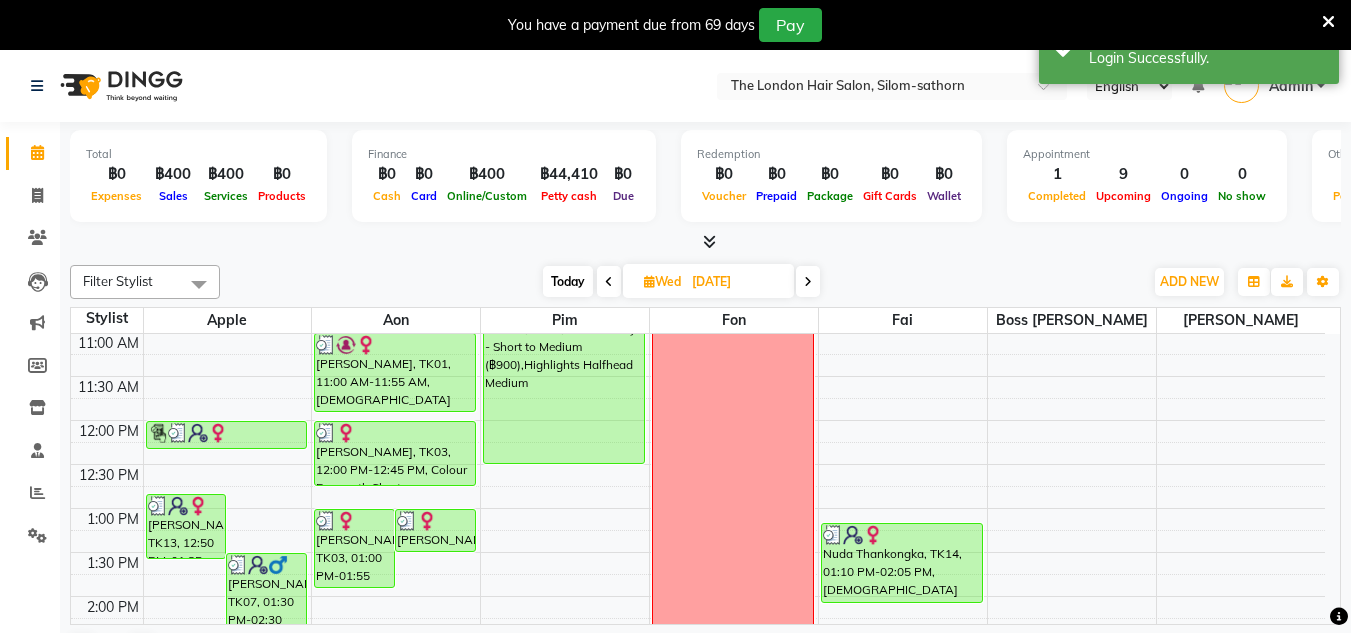 click at bounding box center (808, 282) 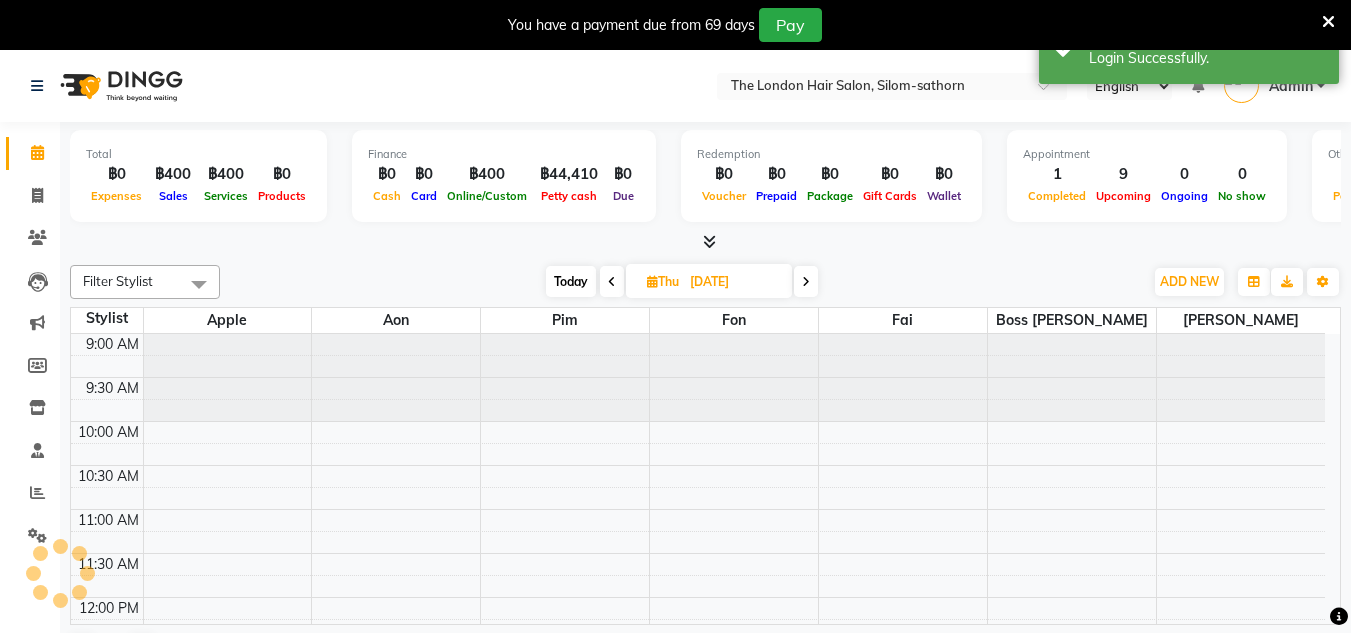 scroll, scrollTop: 177, scrollLeft: 0, axis: vertical 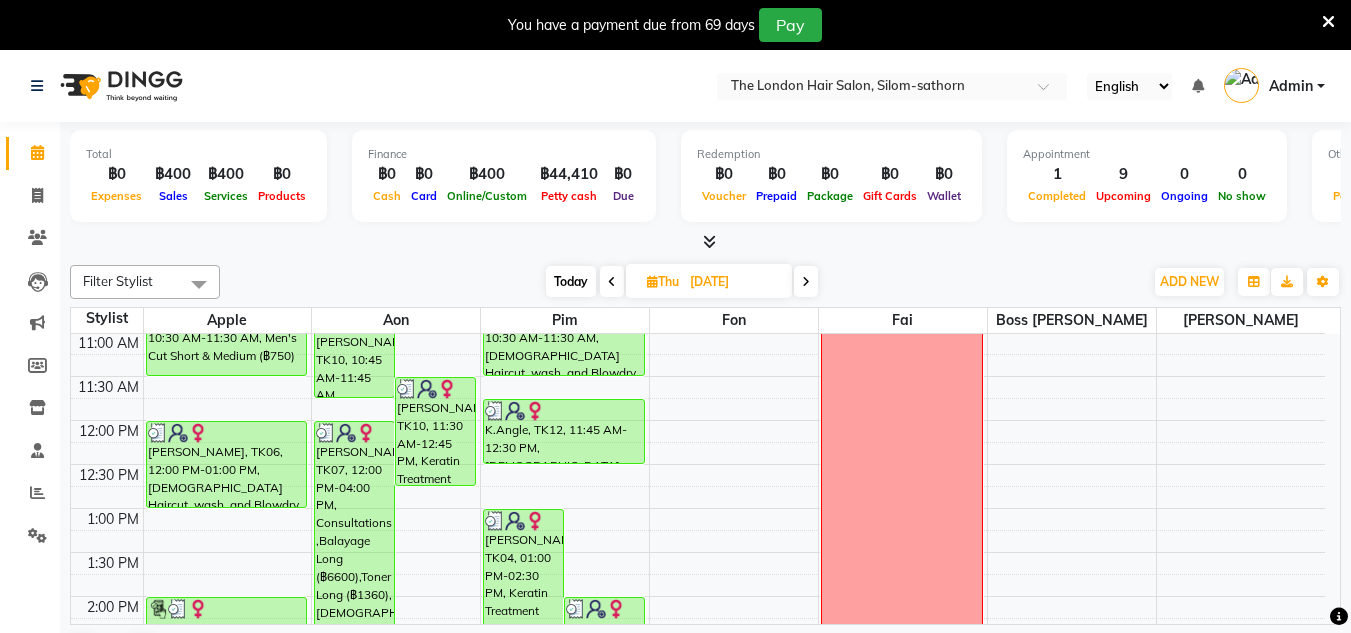 click at bounding box center [806, 282] 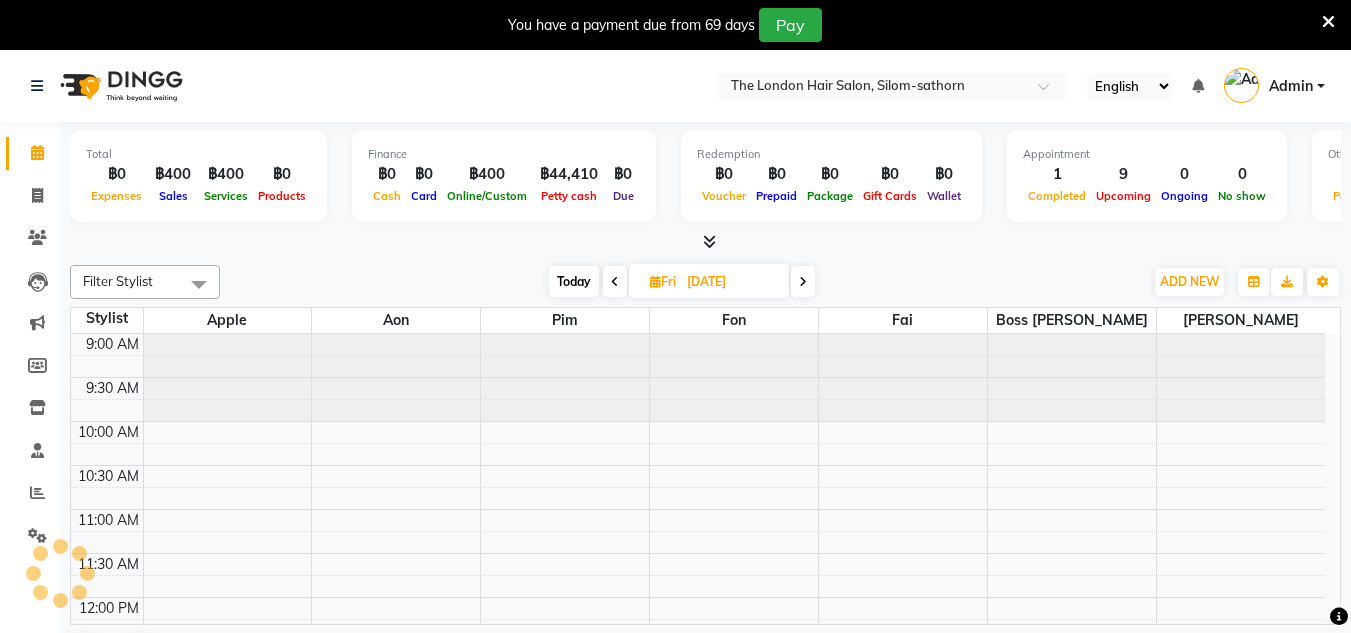 scroll, scrollTop: 177, scrollLeft: 0, axis: vertical 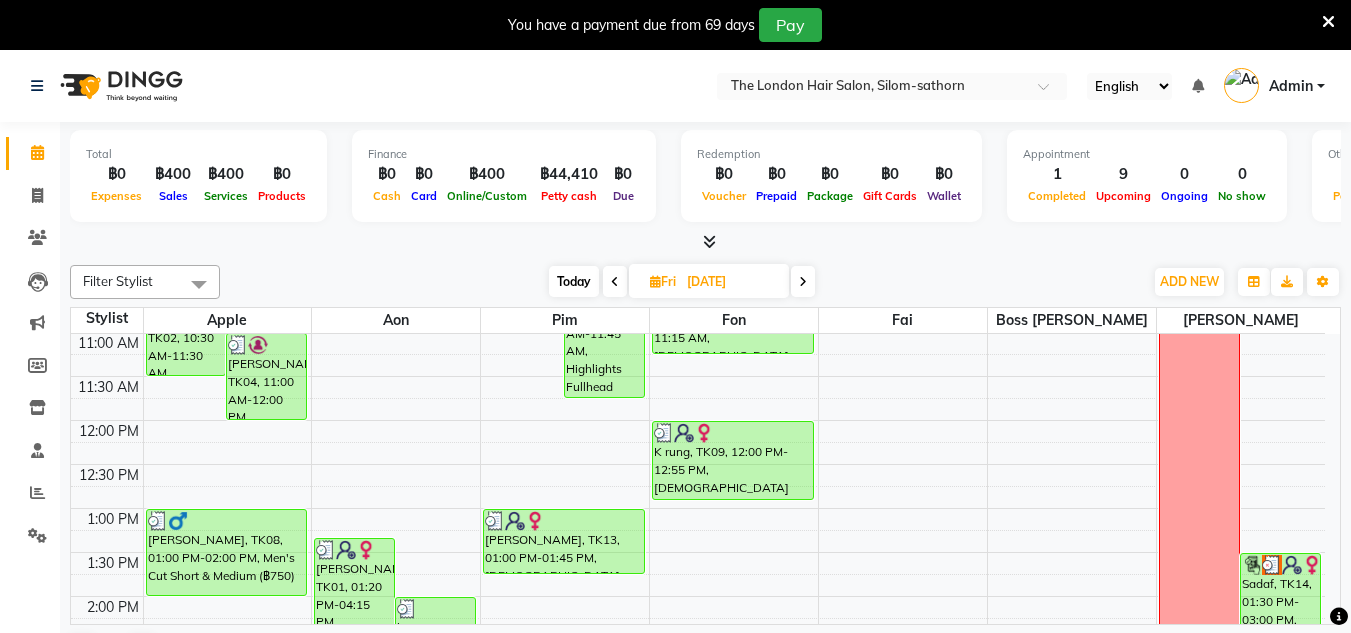 click on "Finance  ฿0  Cash ฿0  Card ฿400  Online/Custom ฿44,410 Petty cash ฿0 Due" at bounding box center (504, 176) 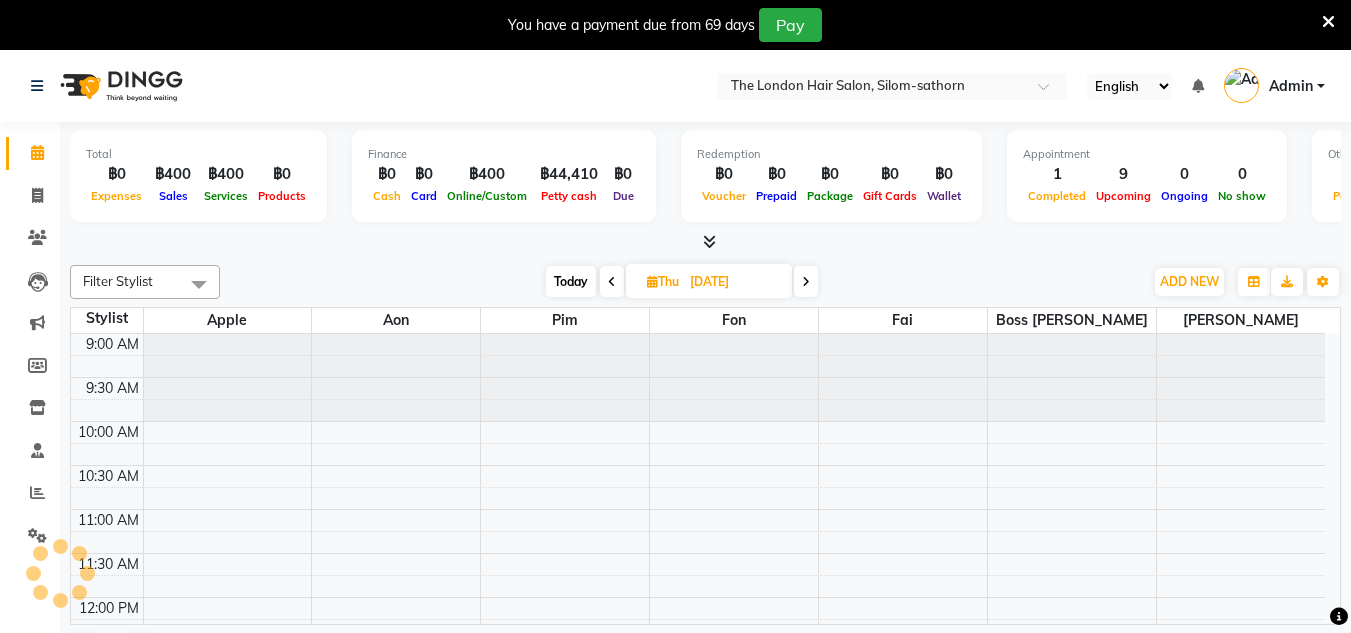 scroll, scrollTop: 177, scrollLeft: 0, axis: vertical 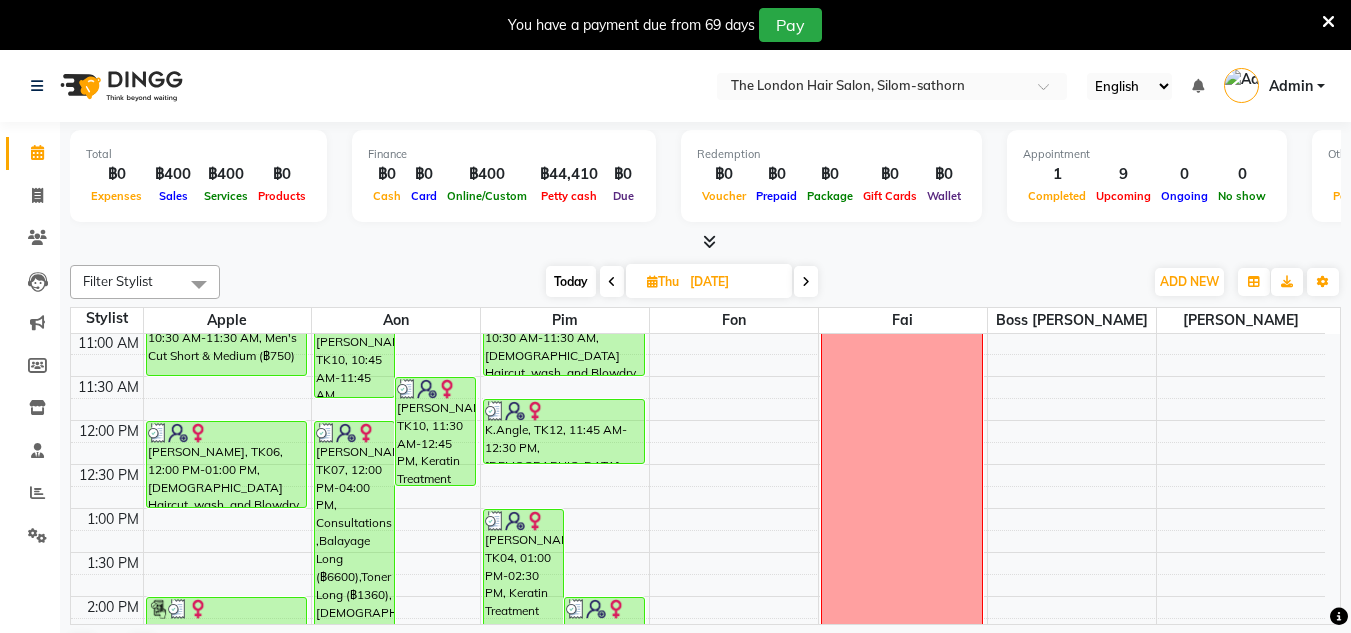 click on "Finance  ฿0  Cash ฿0  Card ฿400  Online/Custom ฿44,410 Petty cash ฿0 Due" at bounding box center (504, 176) 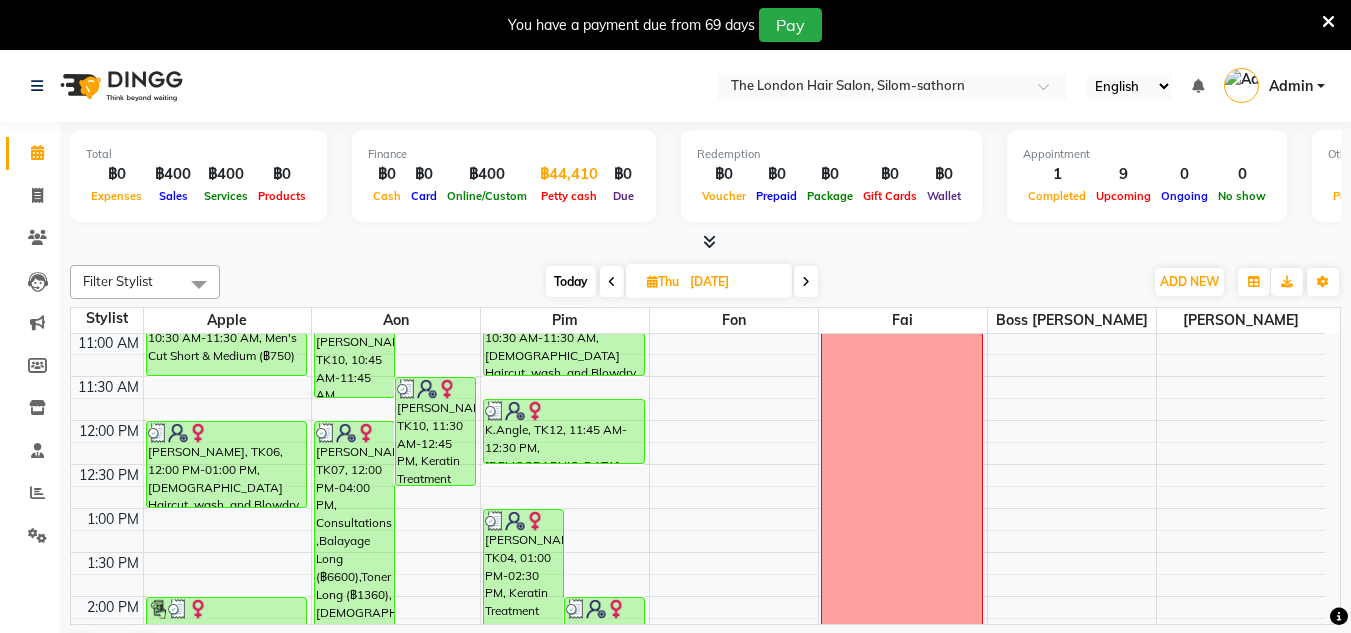 click on "Petty cash" at bounding box center [569, 195] 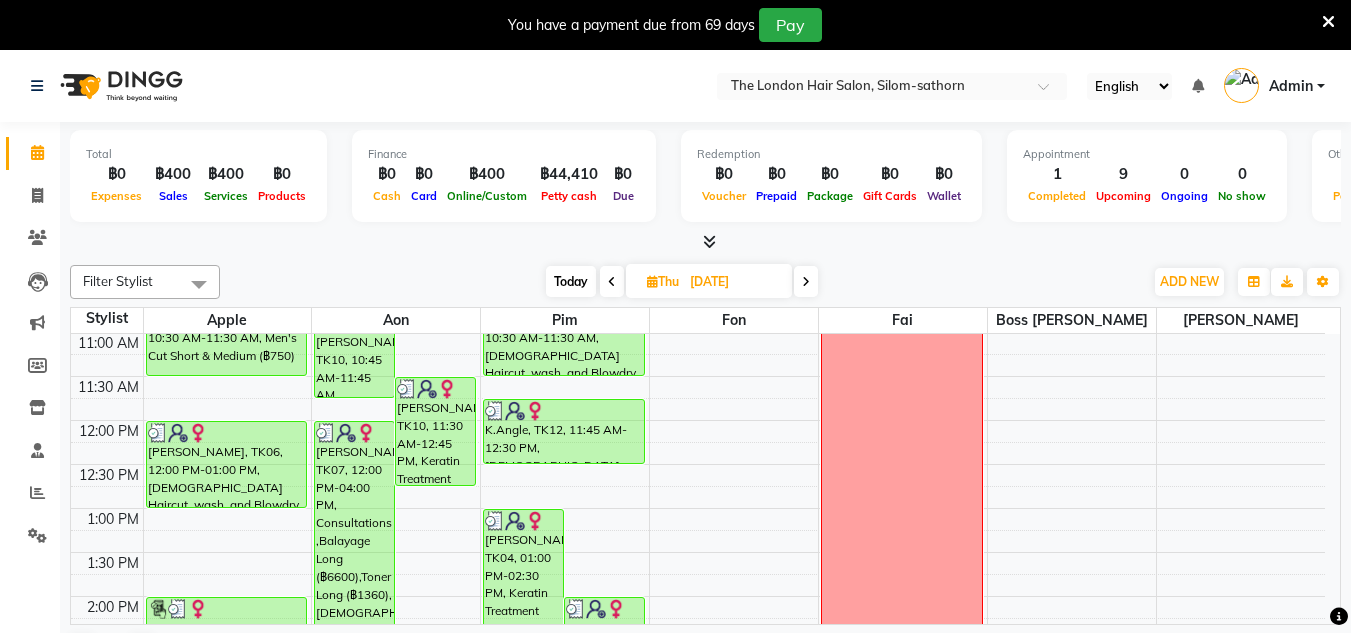 click on "Online/Custom" at bounding box center [487, 195] 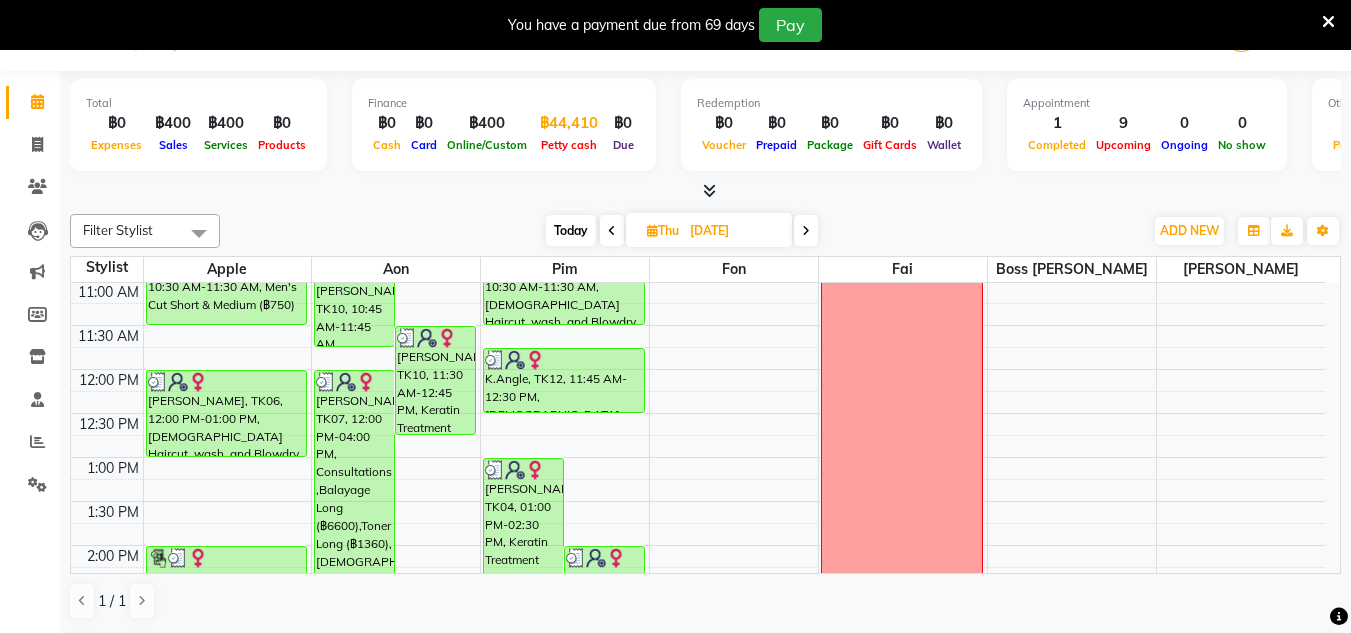 click on "฿44,410" at bounding box center [569, 123] 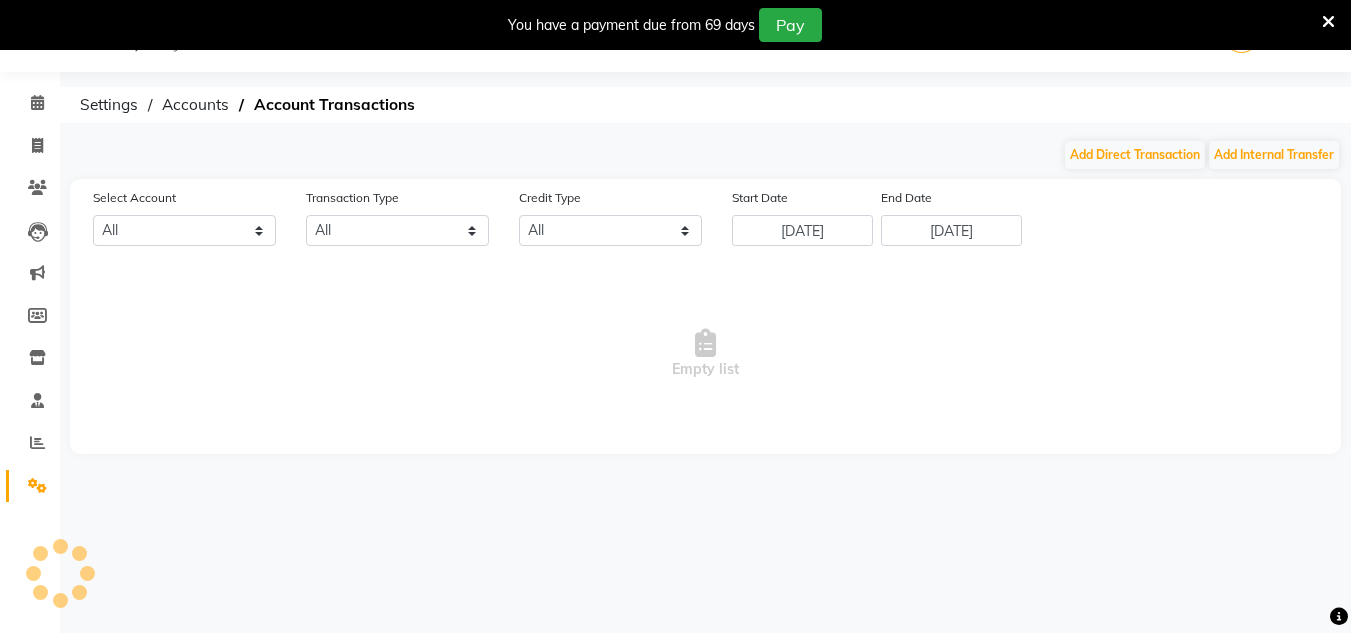 scroll, scrollTop: 50, scrollLeft: 0, axis: vertical 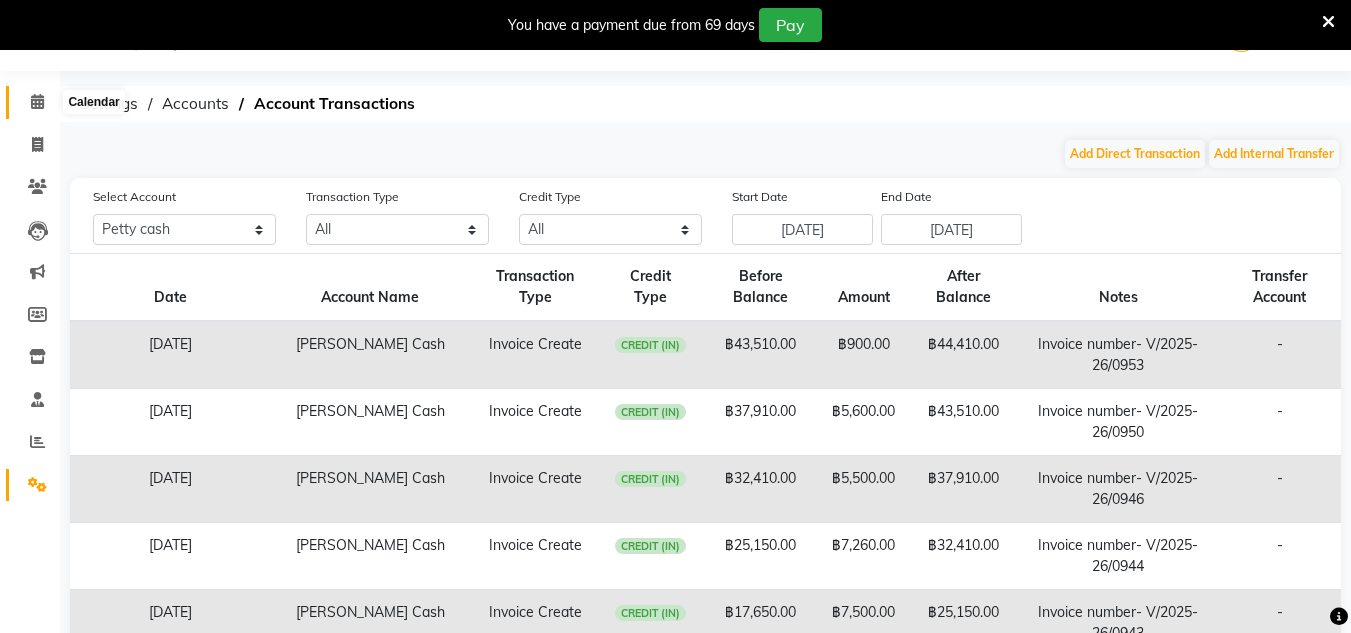 click 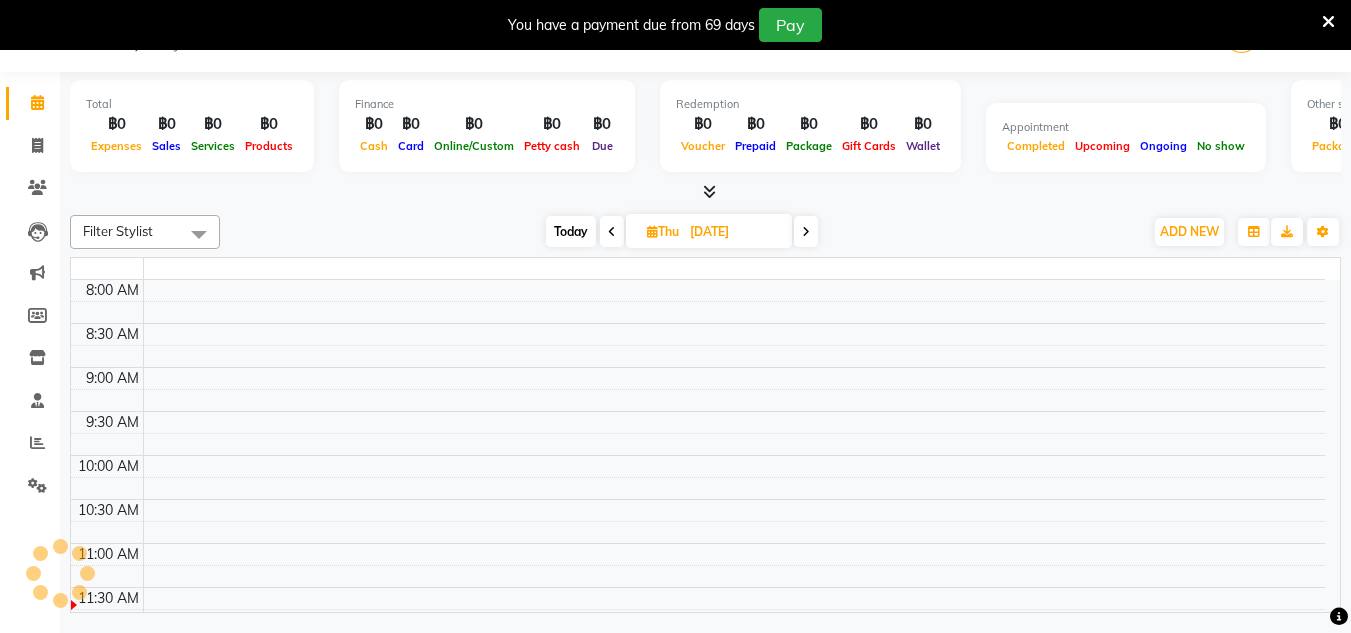 scroll, scrollTop: 50, scrollLeft: 0, axis: vertical 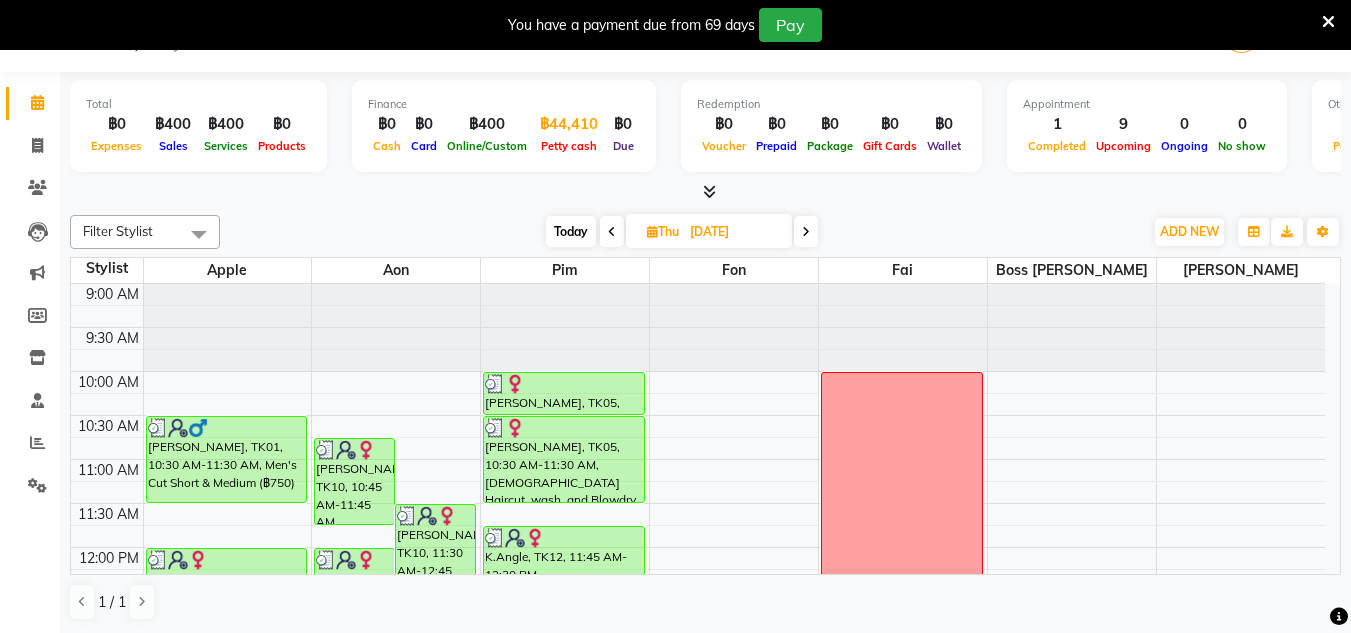 click on "Petty cash" at bounding box center (569, 146) 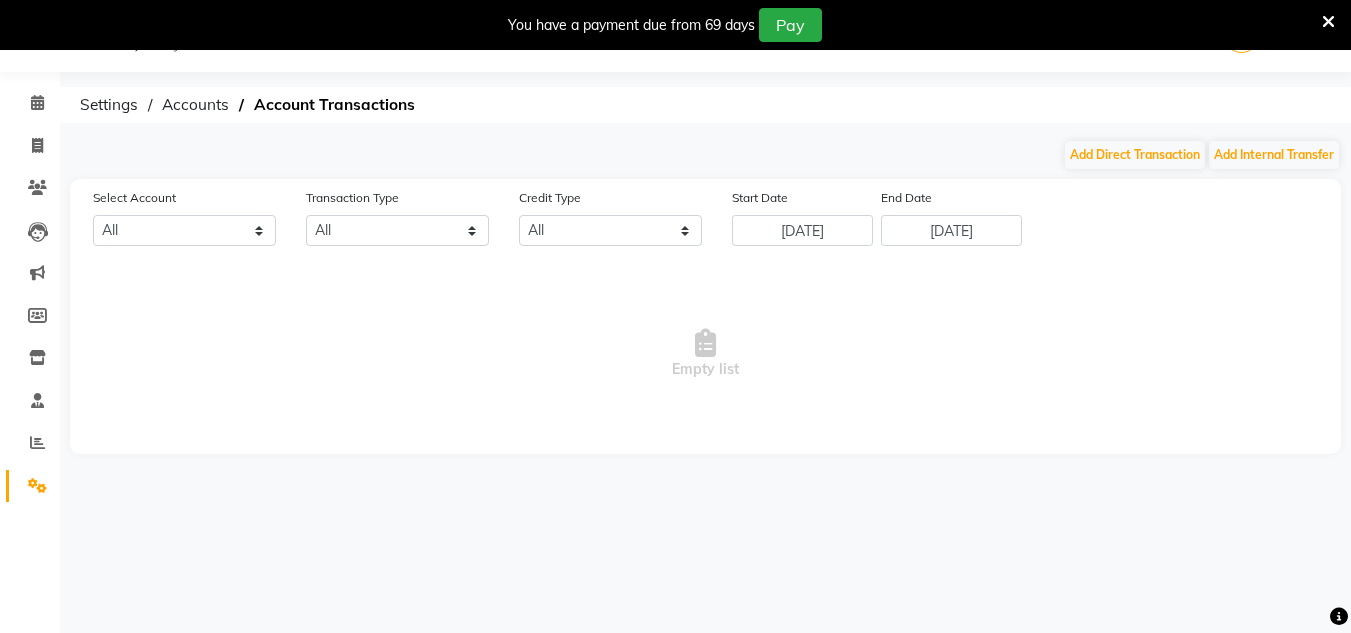 select on "6038" 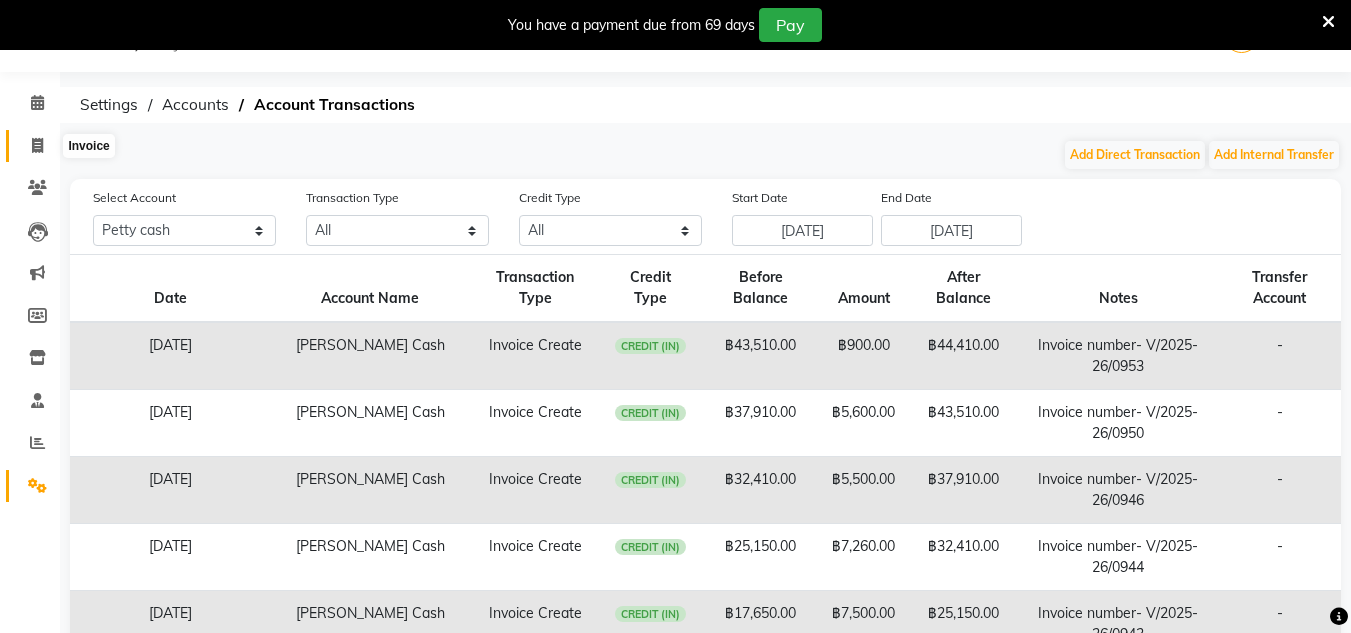 click 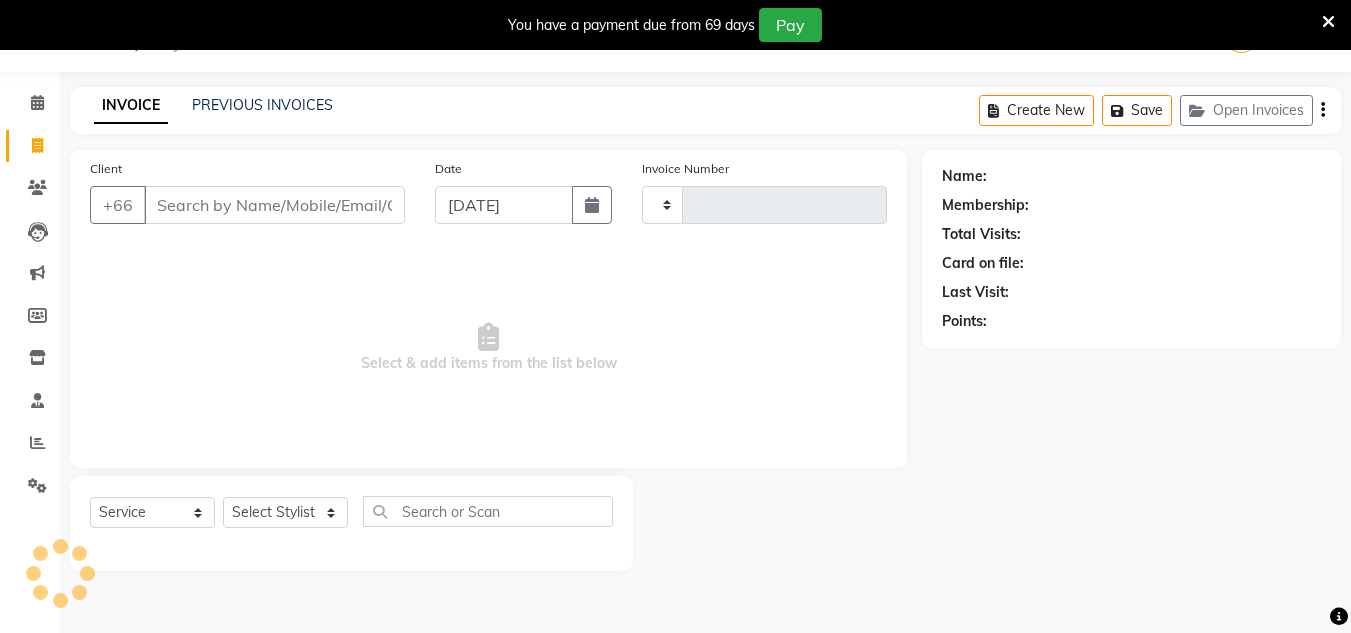 type on "0955" 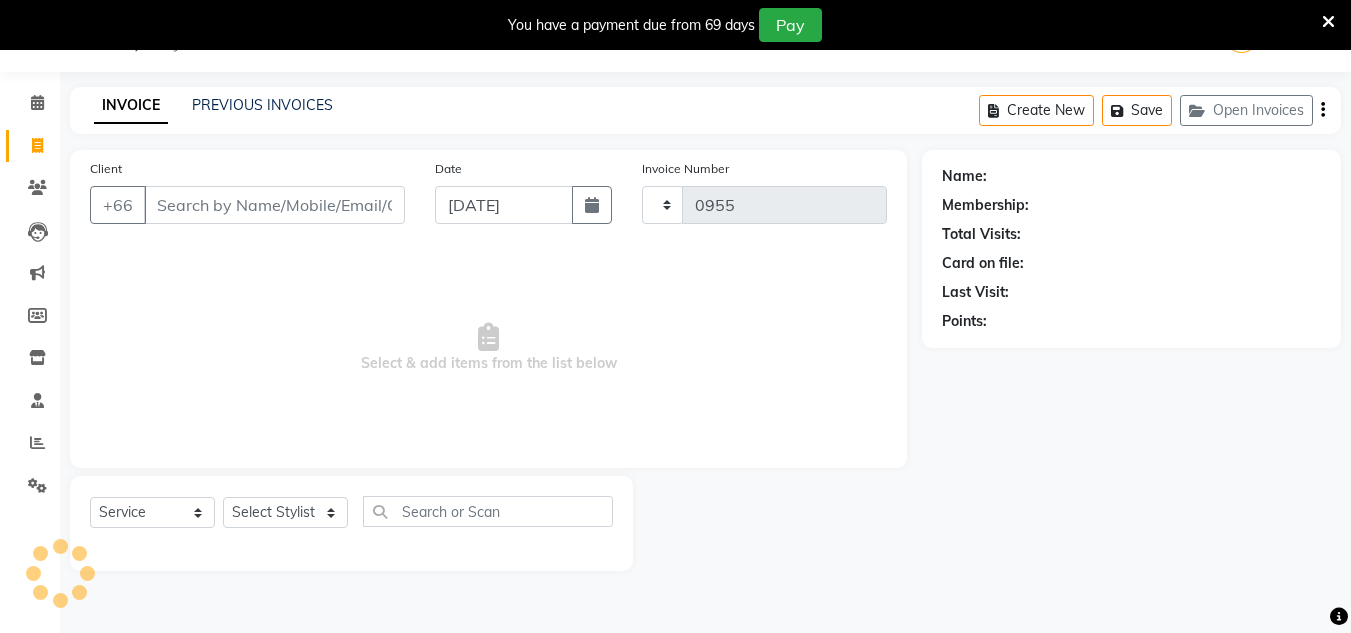 select on "6977" 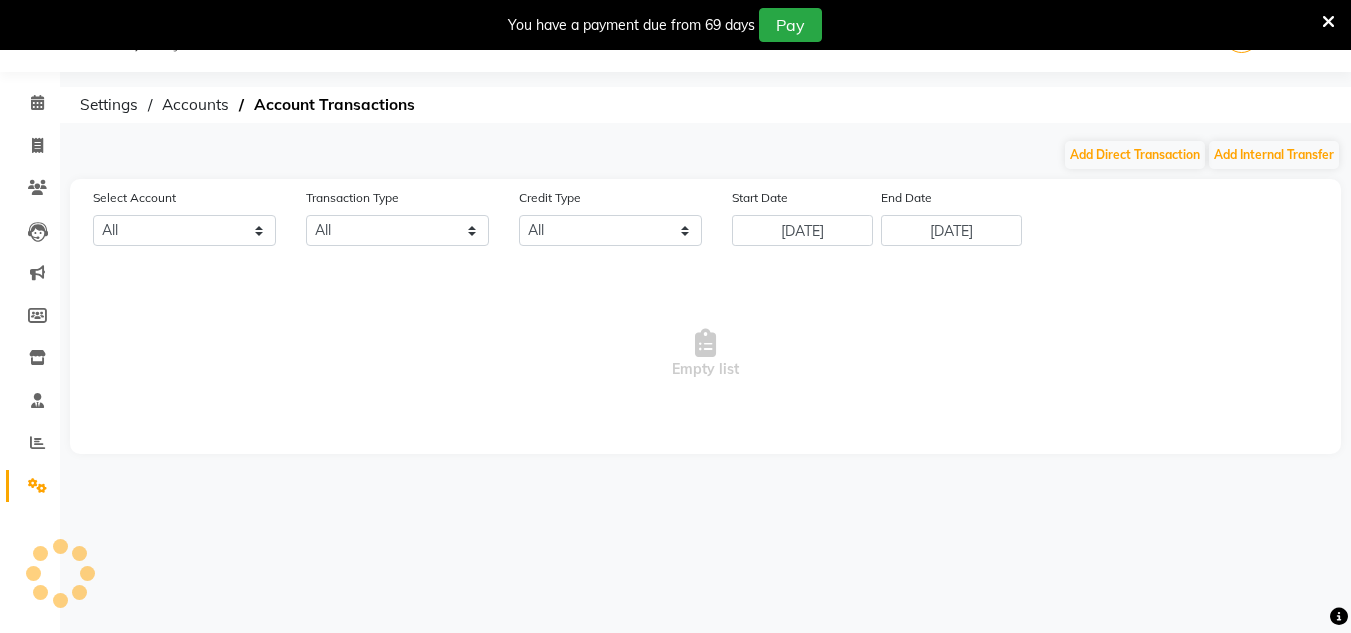 select on "6038" 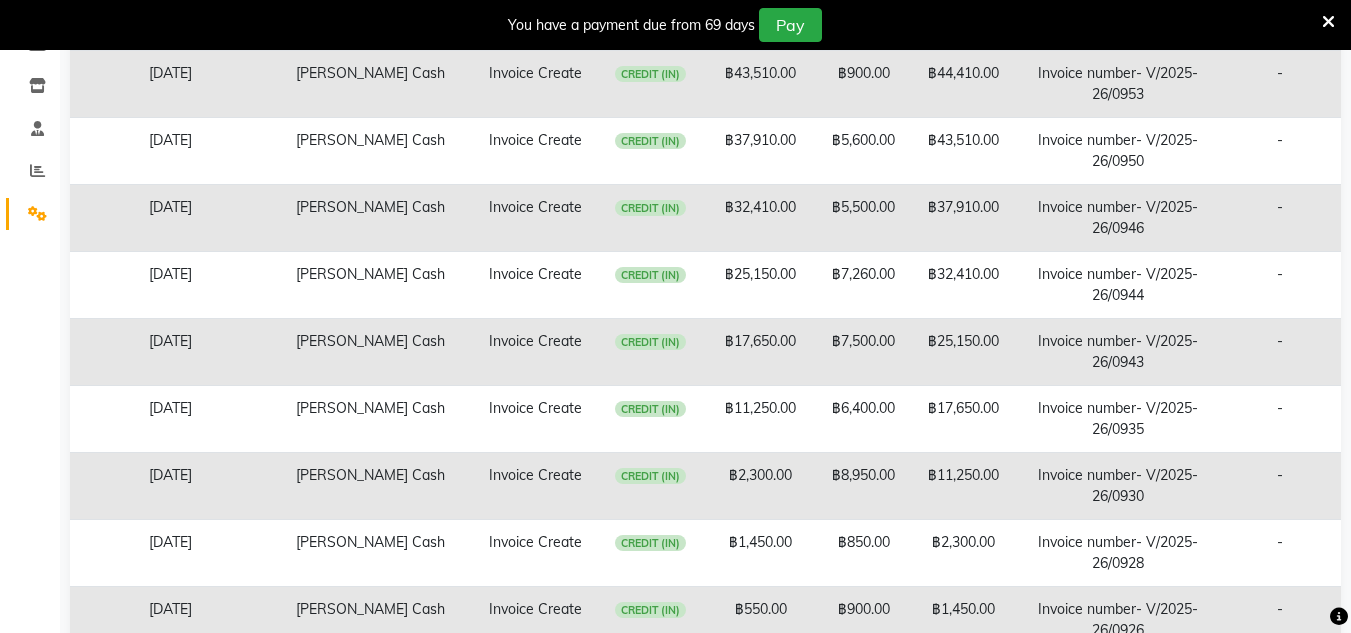 scroll, scrollTop: 0, scrollLeft: 0, axis: both 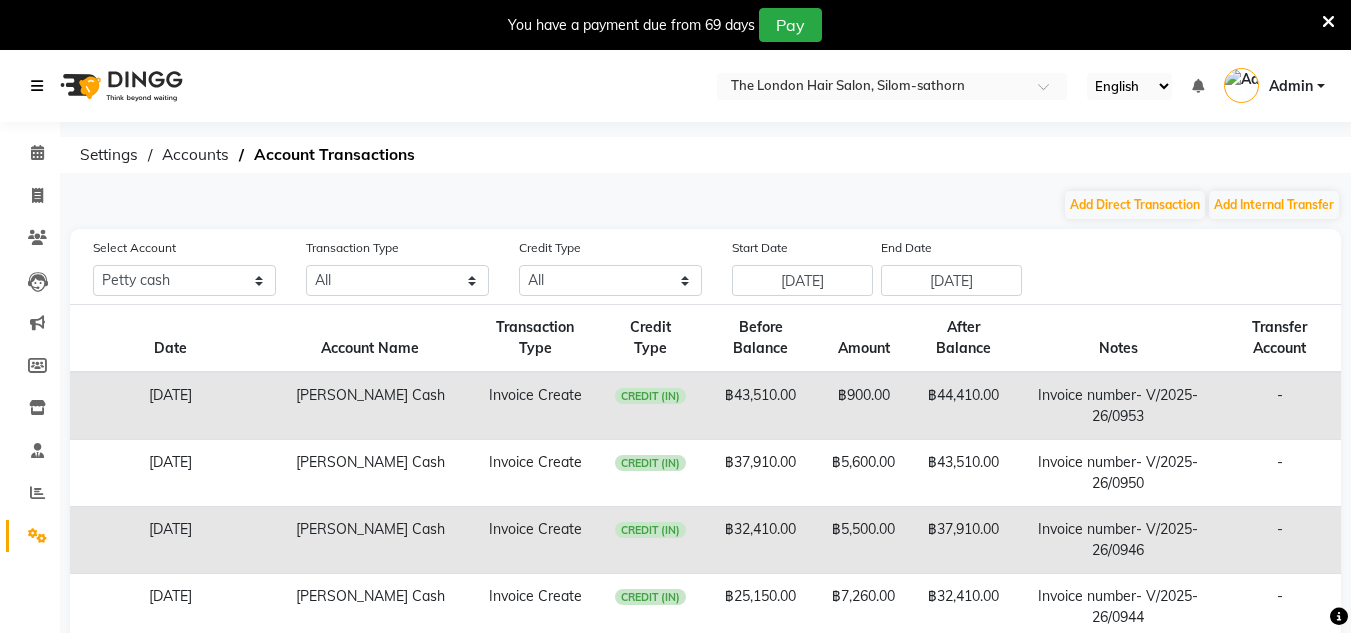 click at bounding box center [37, 86] 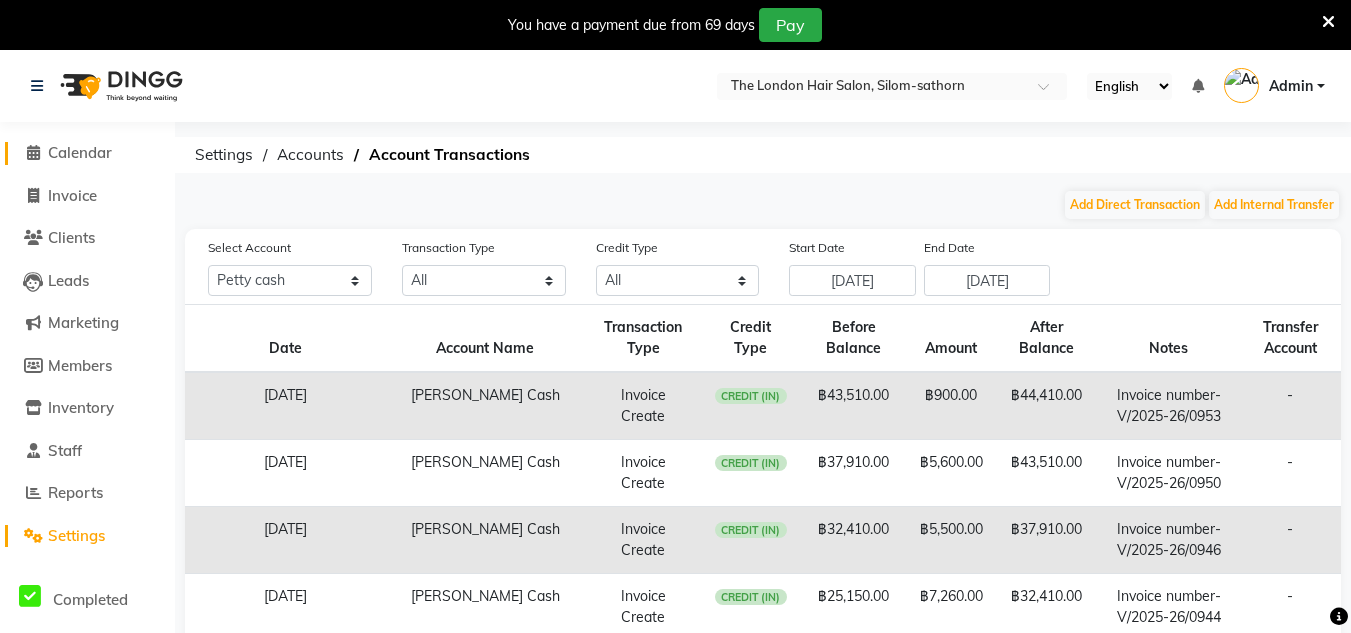 click on "Calendar" 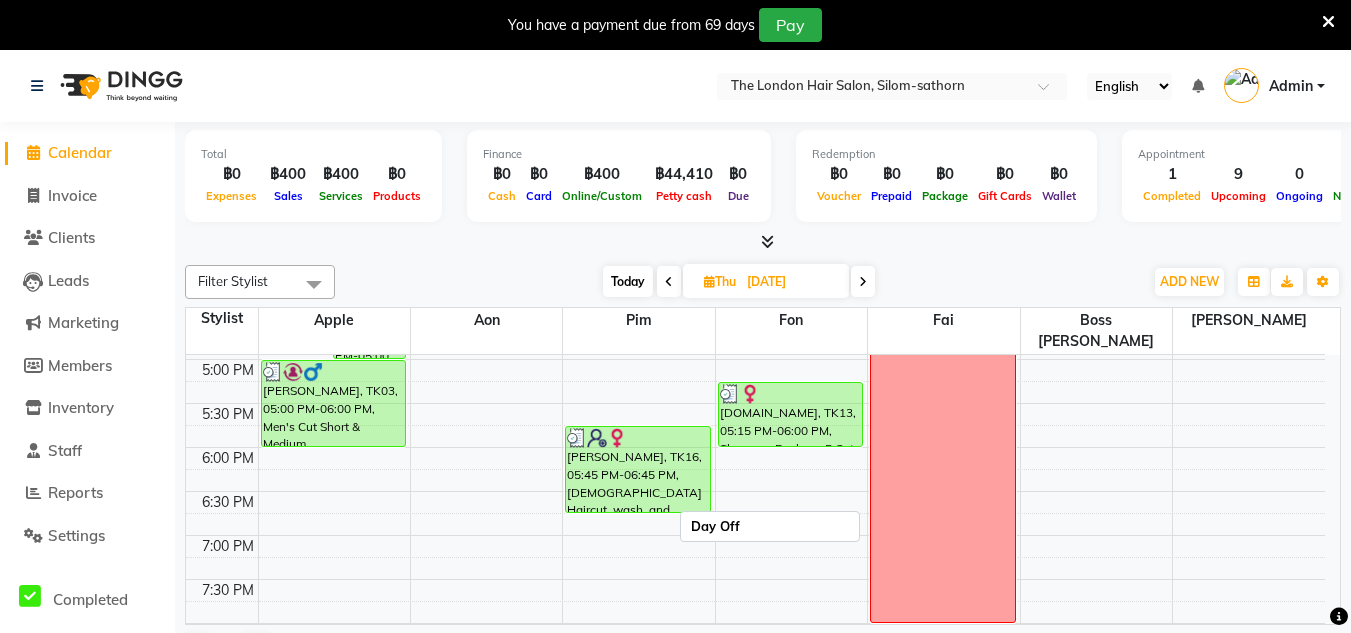 scroll, scrollTop: 765, scrollLeft: 0, axis: vertical 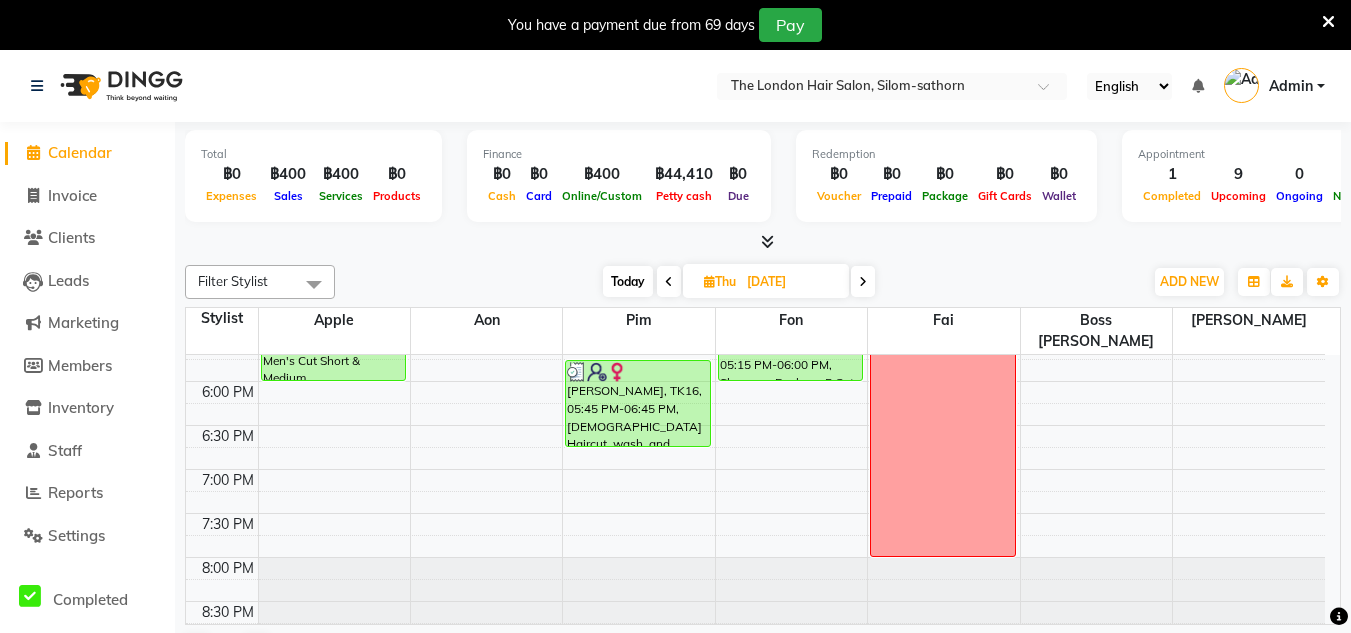 click at bounding box center [863, 281] 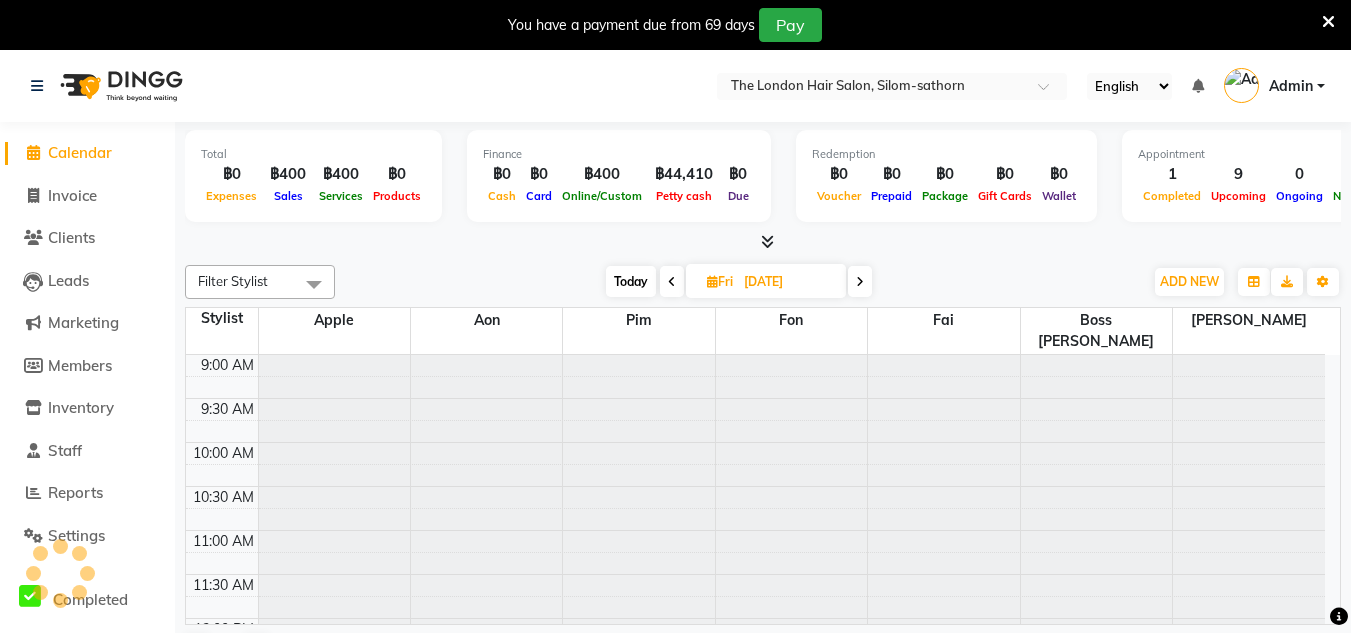 scroll, scrollTop: 177, scrollLeft: 0, axis: vertical 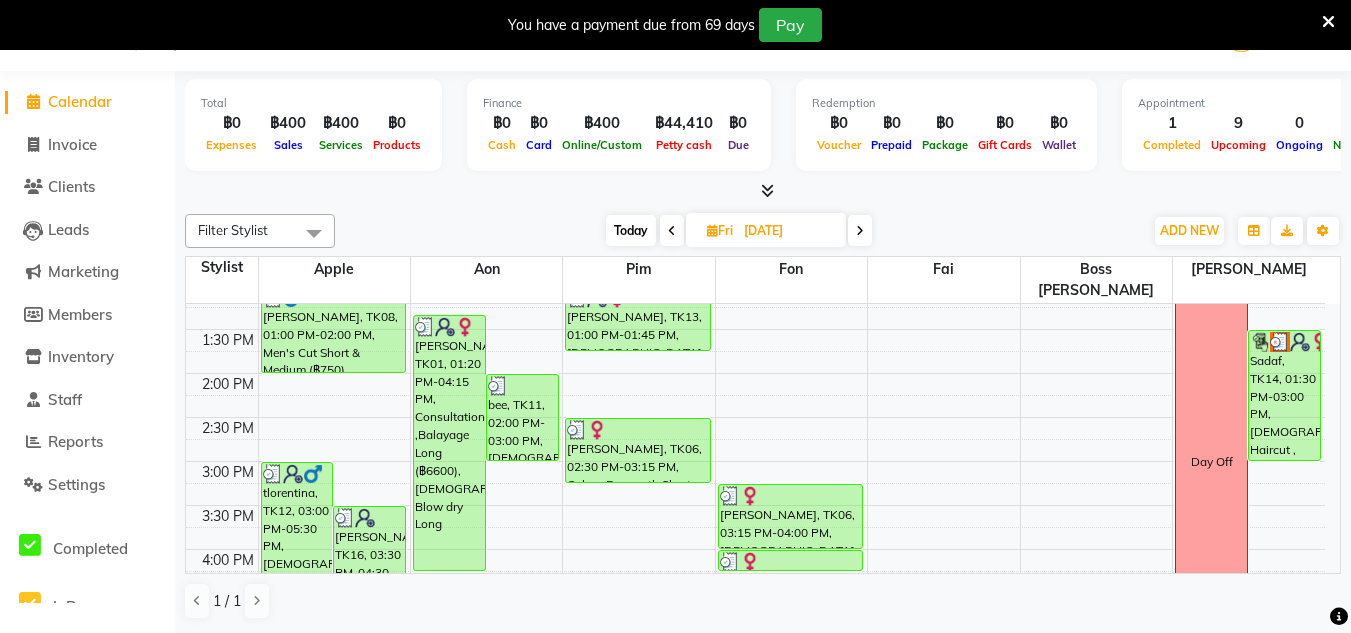 click on "Today" at bounding box center [631, 230] 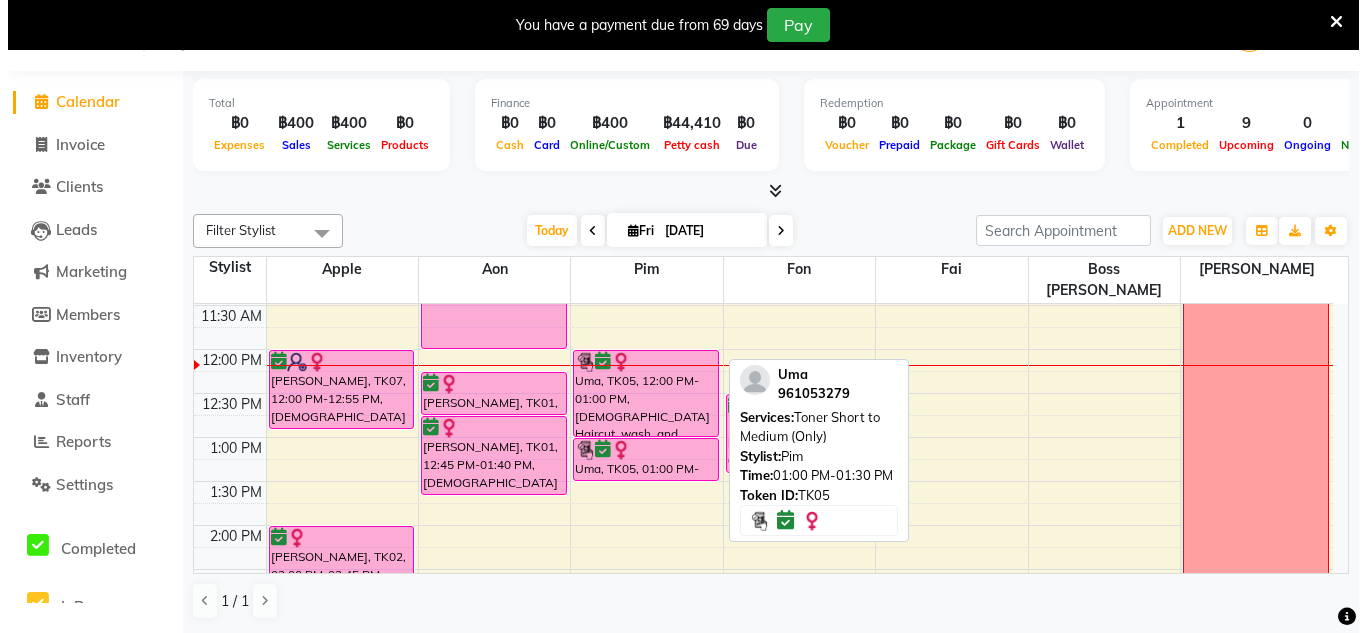 scroll, scrollTop: 216, scrollLeft: 0, axis: vertical 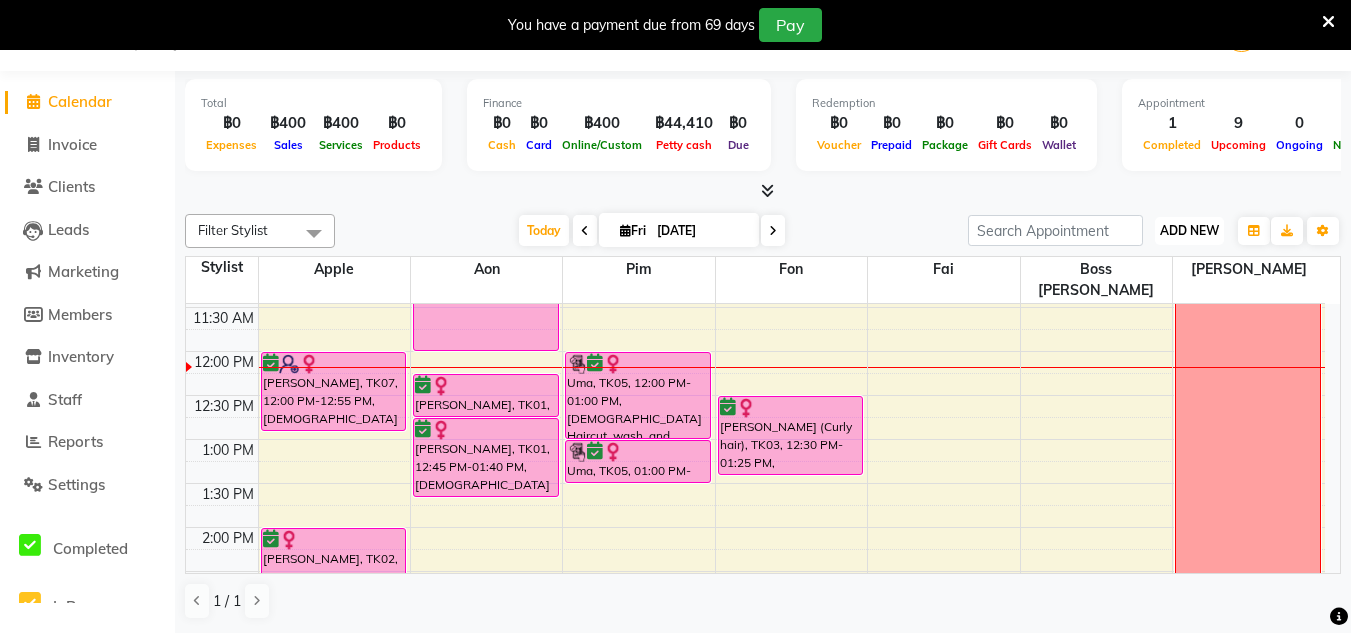 click on "ADD NEW" at bounding box center [1189, 230] 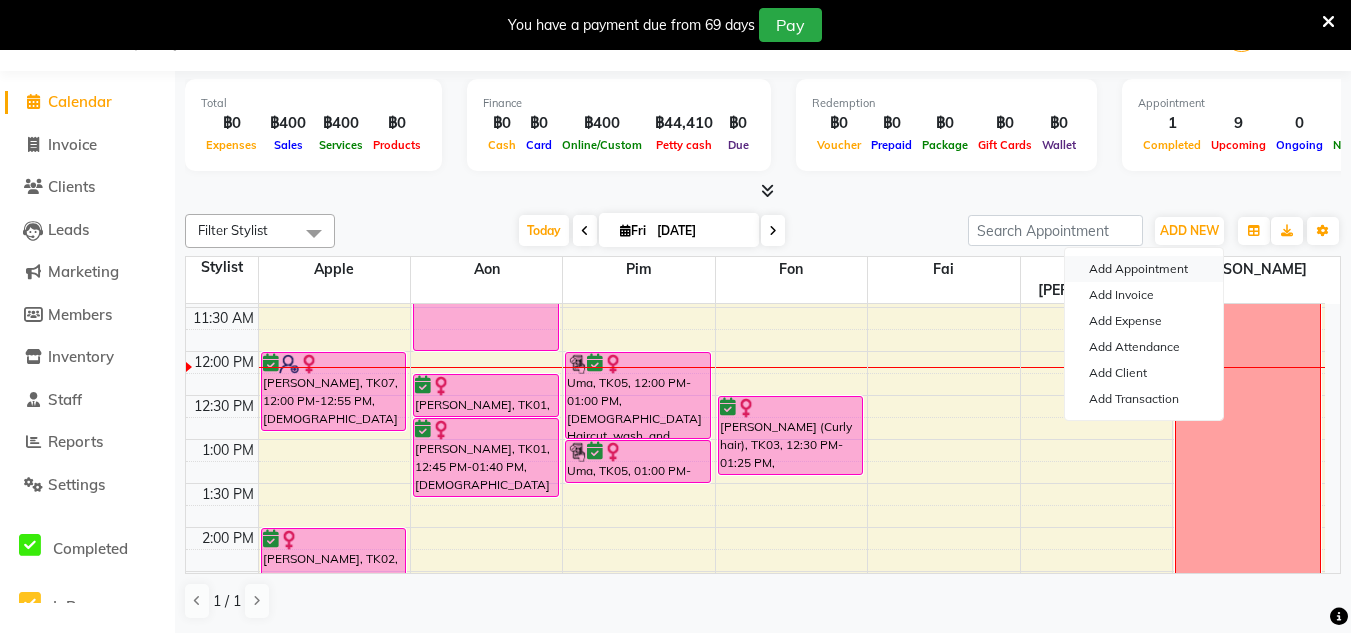 click on "Add Appointment" at bounding box center (1144, 269) 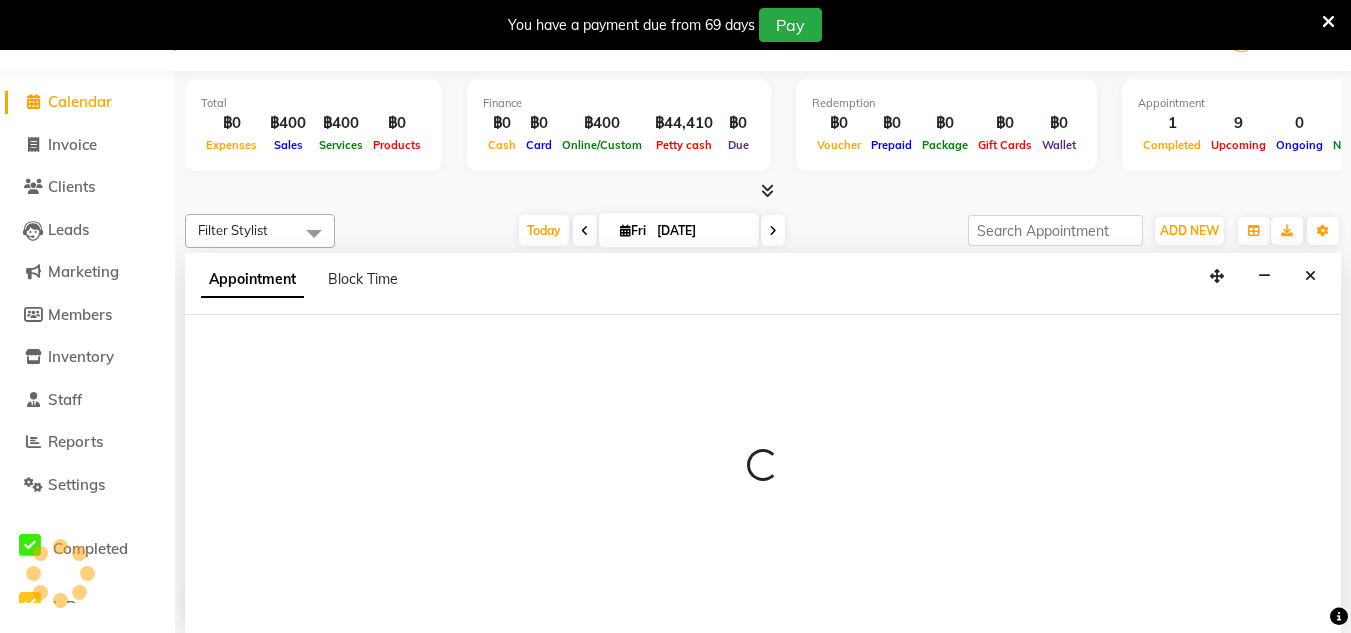 select on "tentative" 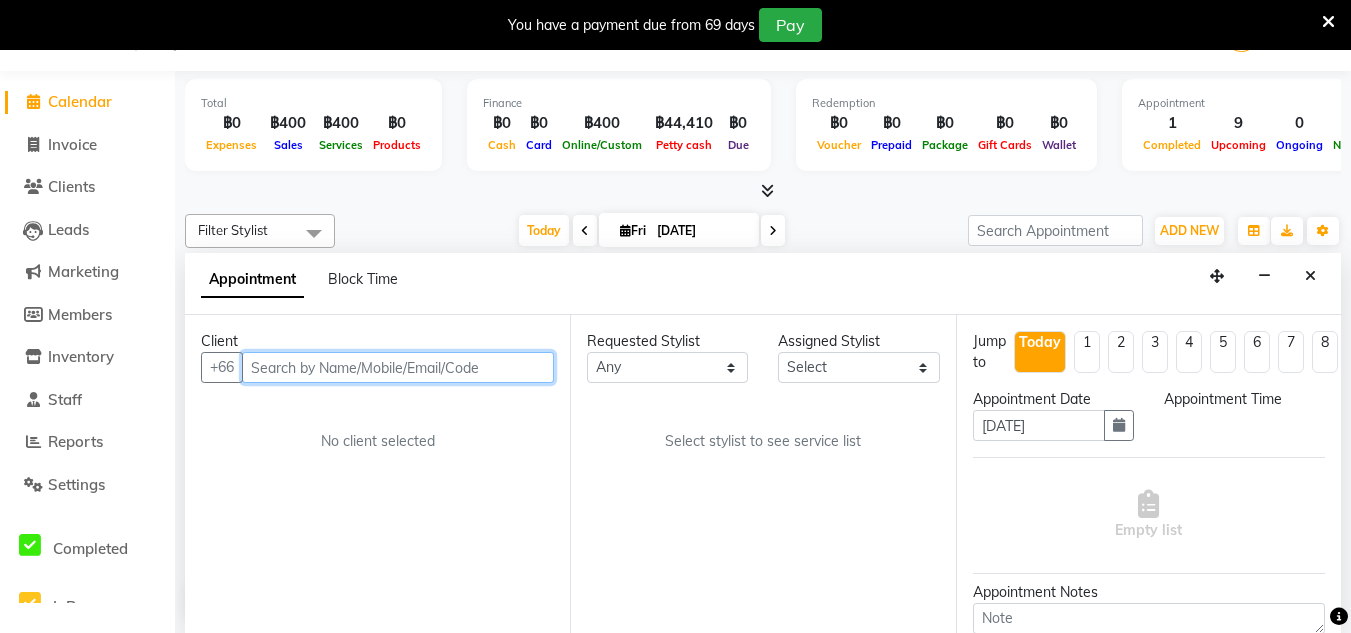 select on "600" 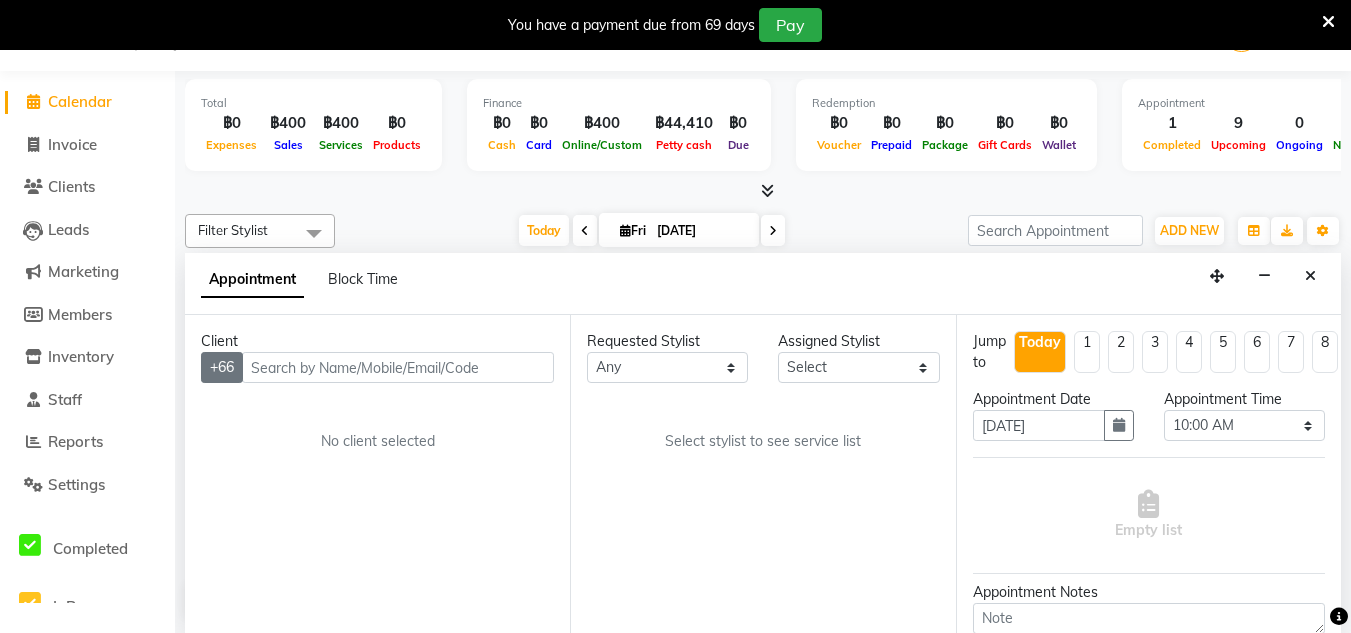 click on "+66" at bounding box center [222, 367] 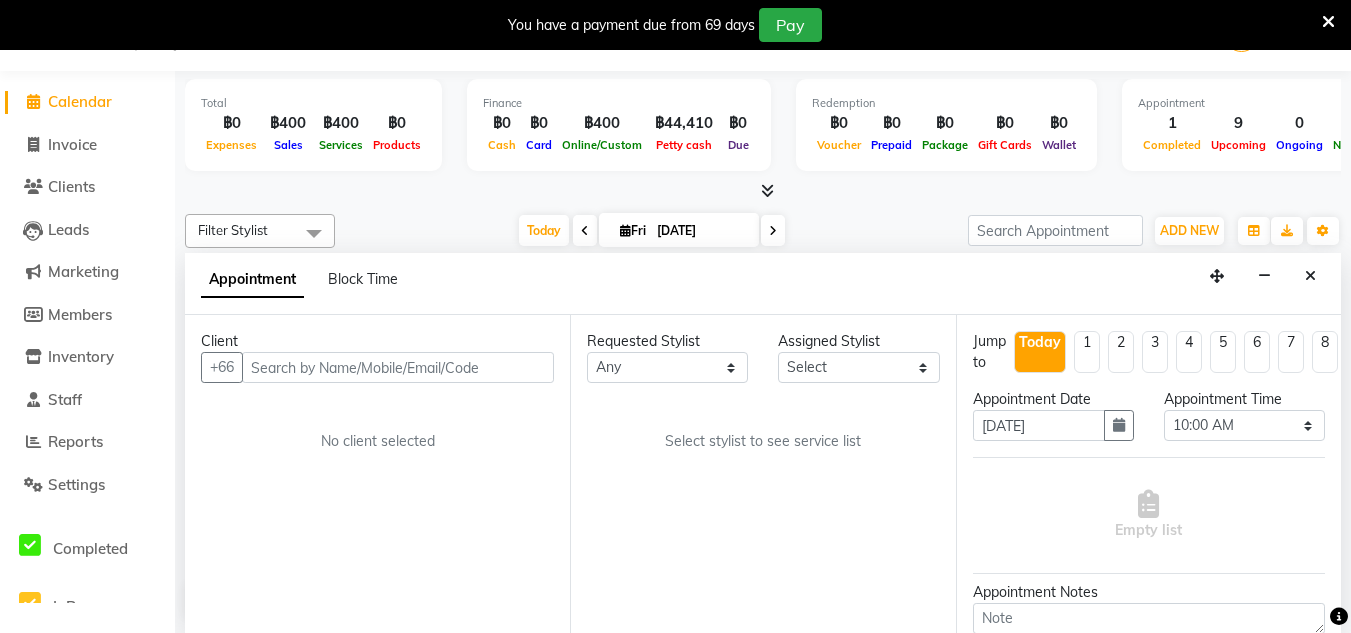 drag, startPoint x: 230, startPoint y: 363, endPoint x: 669, endPoint y: 465, distance: 450.6939 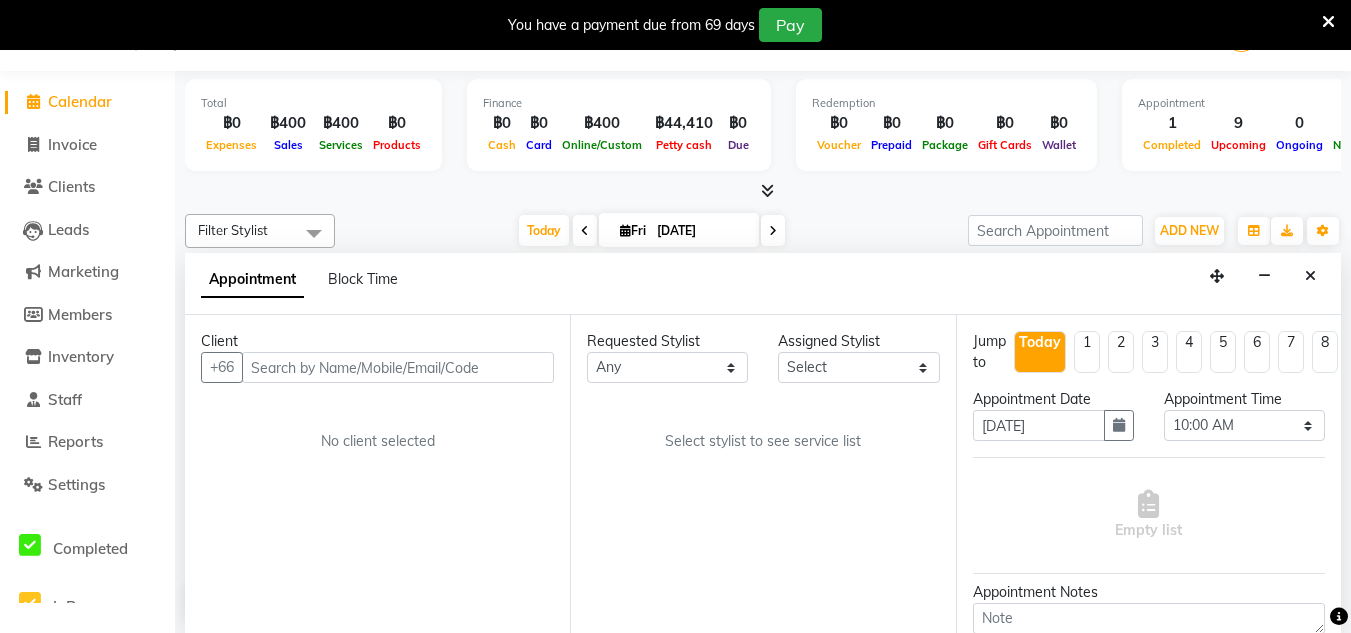 click on "Requested Stylist Any Aon Apple   Boss [PERSON_NAME]  [PERSON_NAME] Assigned Stylist Select Aon Apple   Boss [PERSON_NAME]  [PERSON_NAME]  Pim Select stylist to see service list" at bounding box center (762, 474) 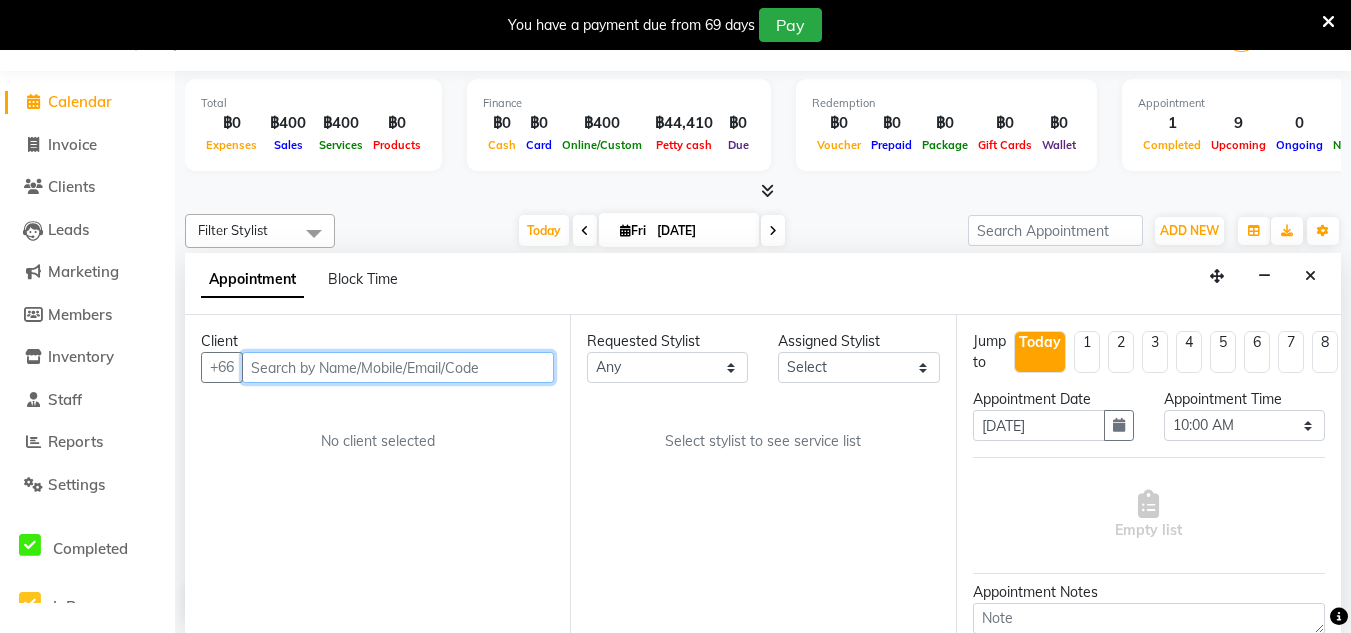 click at bounding box center [398, 367] 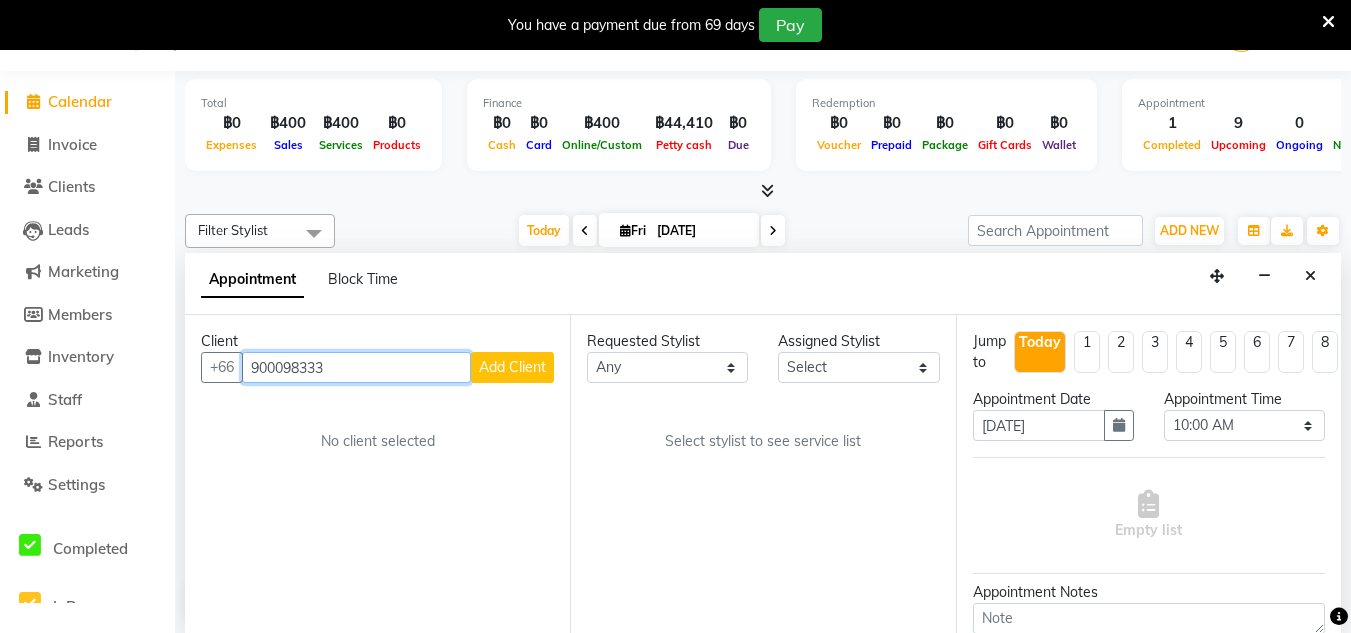 type on "900098333" 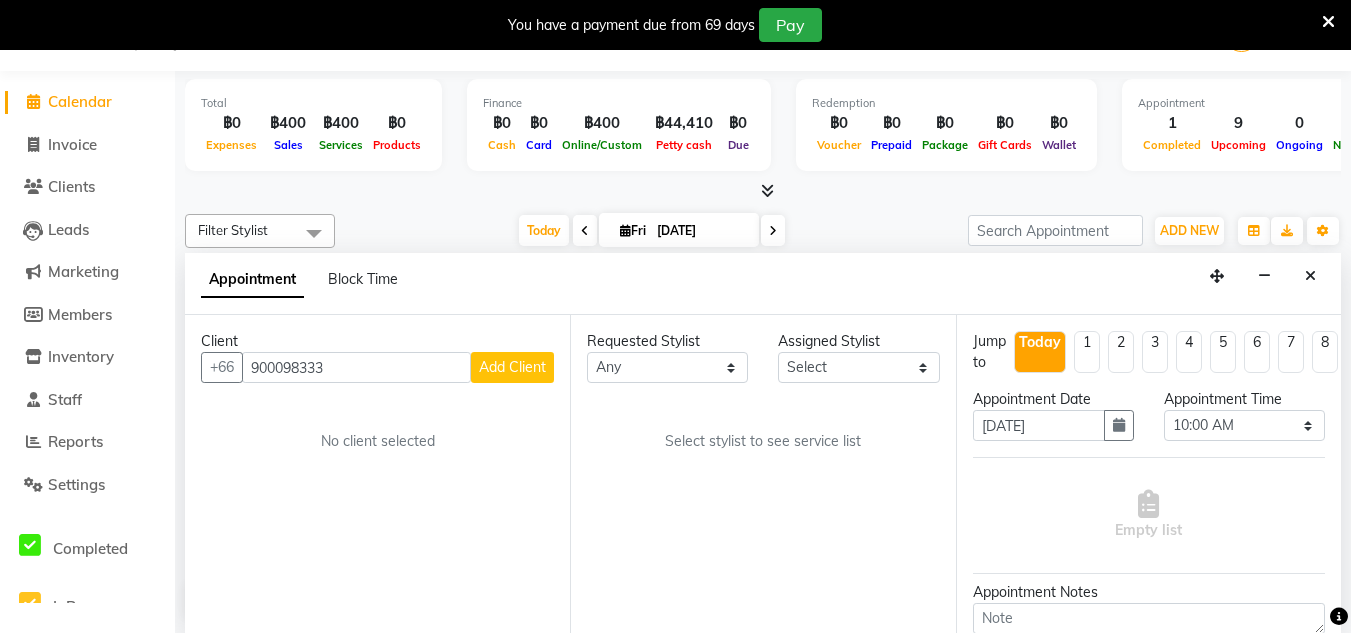 click on "Add Client" at bounding box center (512, 367) 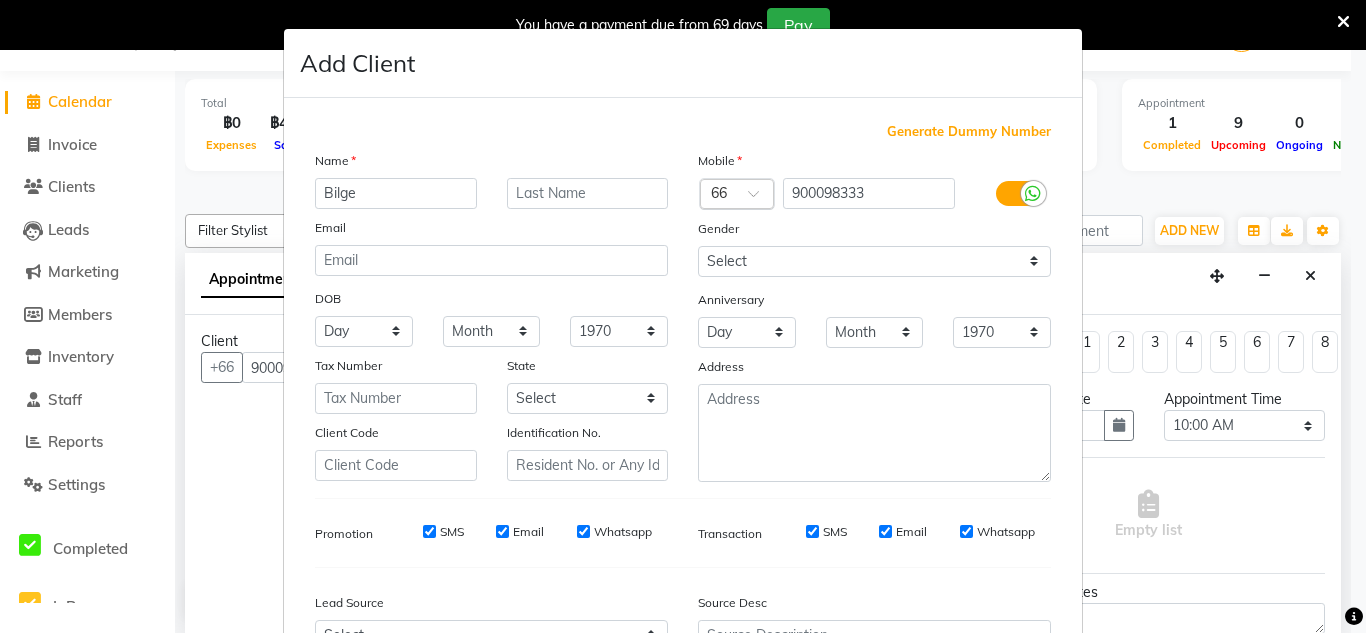 type on "Bilge" 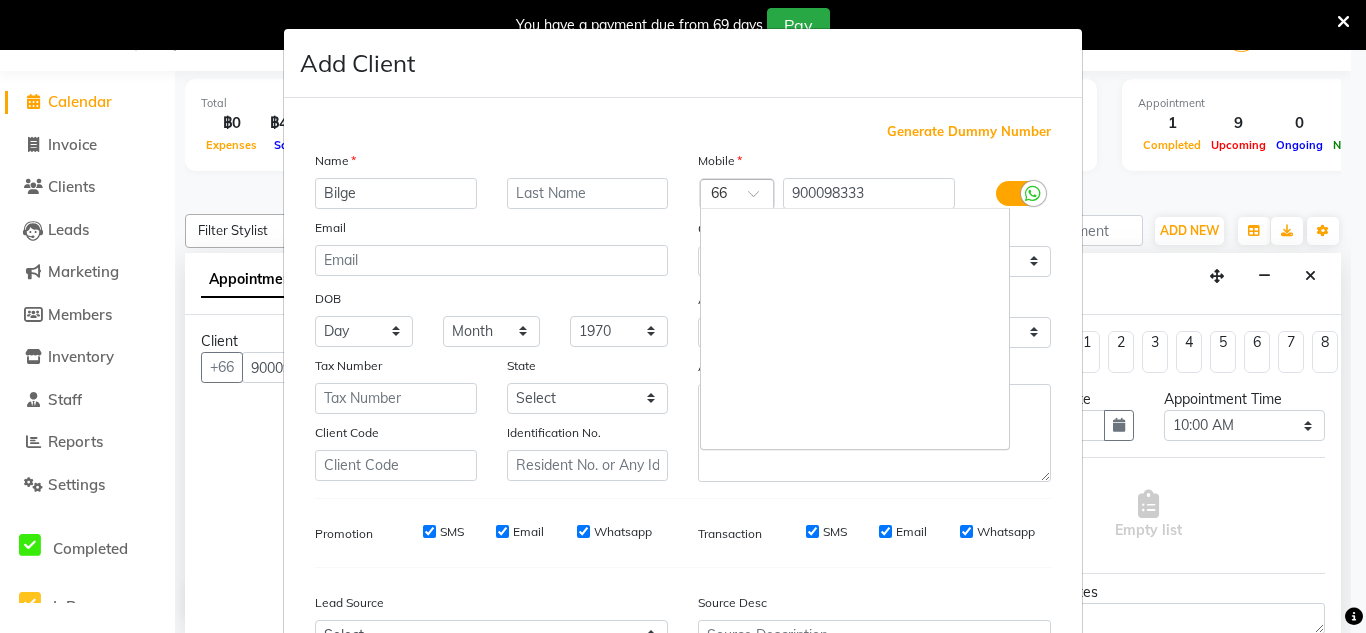 click at bounding box center [737, 195] 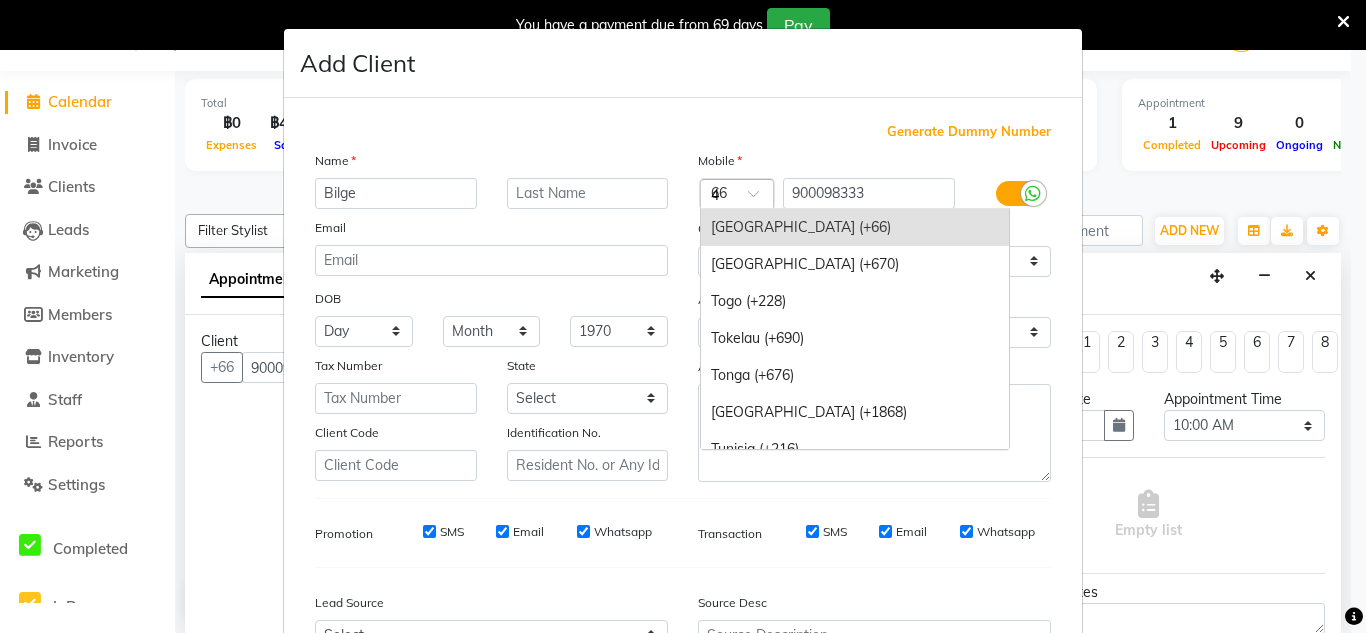 scroll, scrollTop: 1684, scrollLeft: 0, axis: vertical 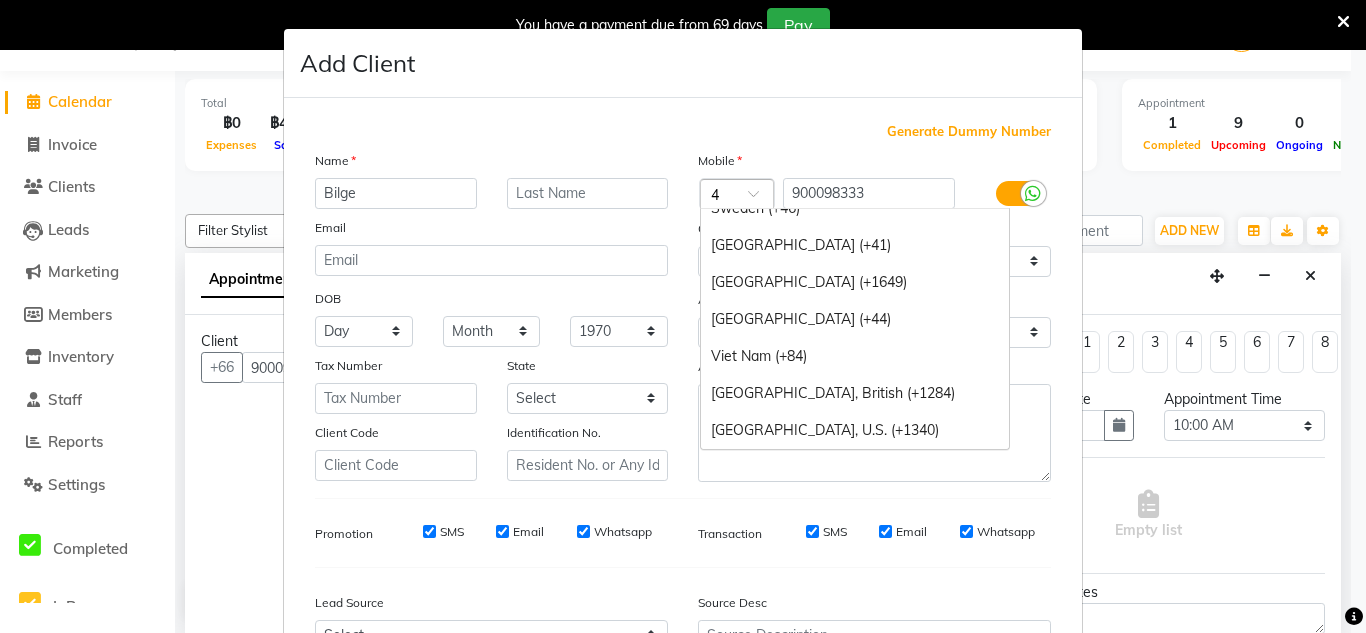 type on "43" 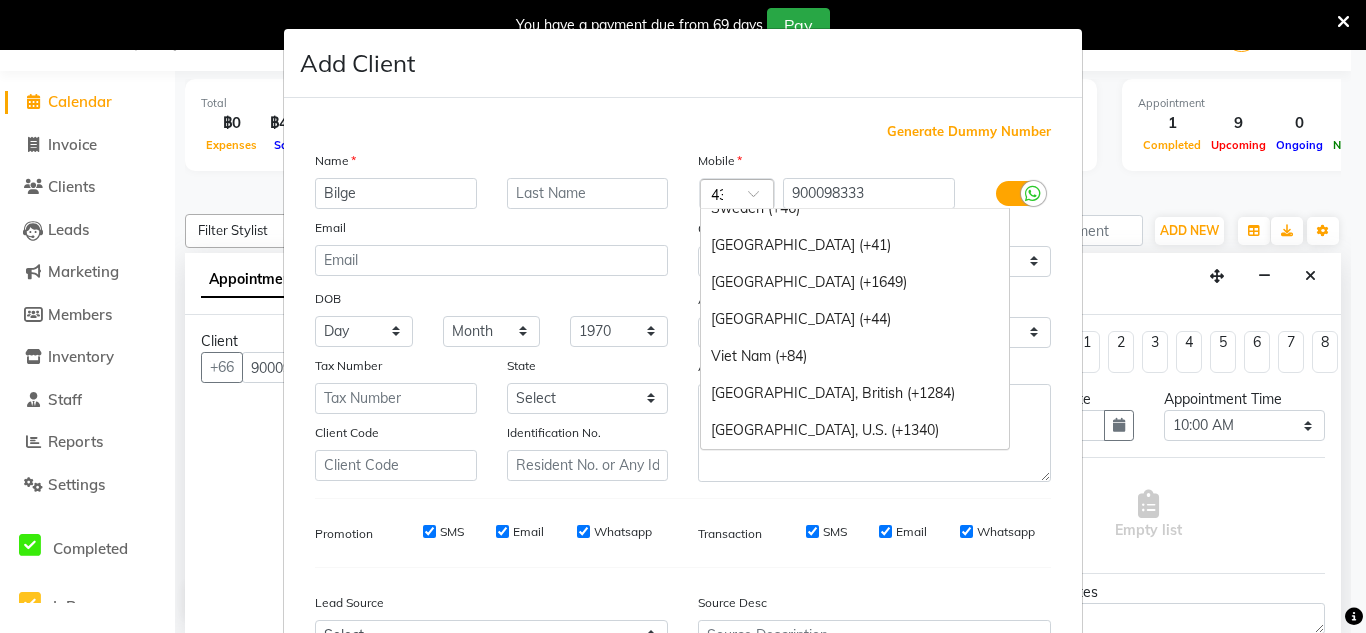 scroll, scrollTop: 0, scrollLeft: 5, axis: horizontal 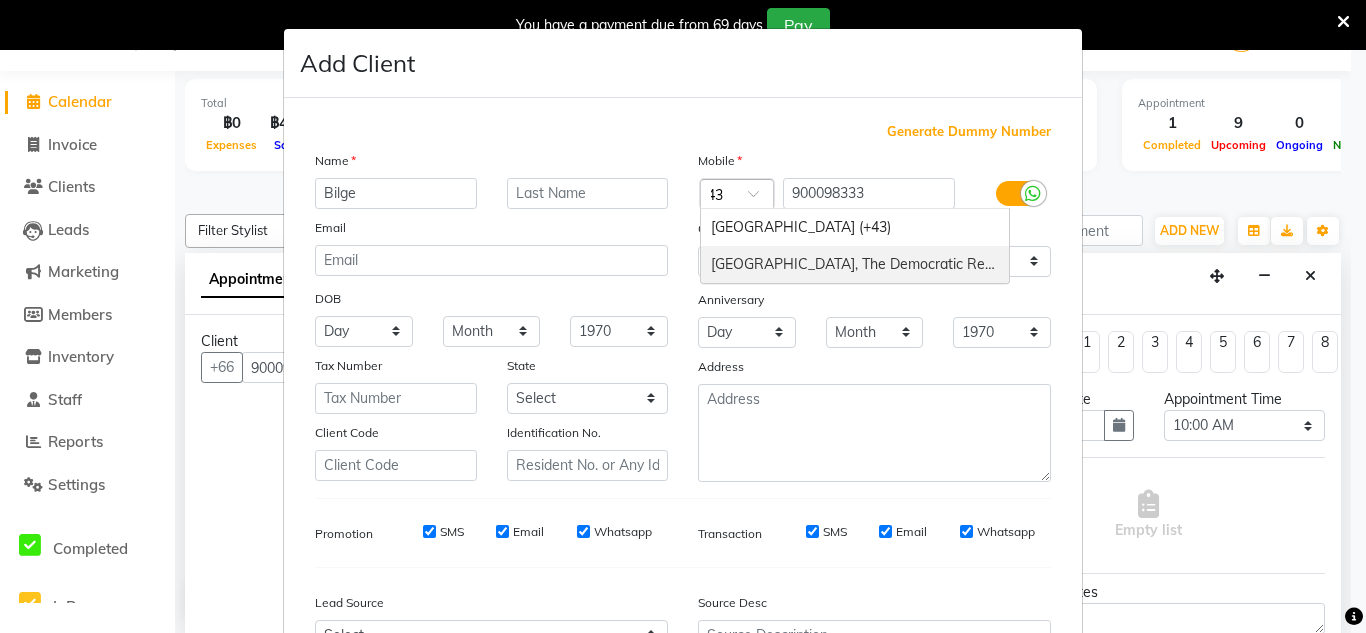 click on "Congo, The Democratic Republic Of The (+243)" at bounding box center [855, 264] 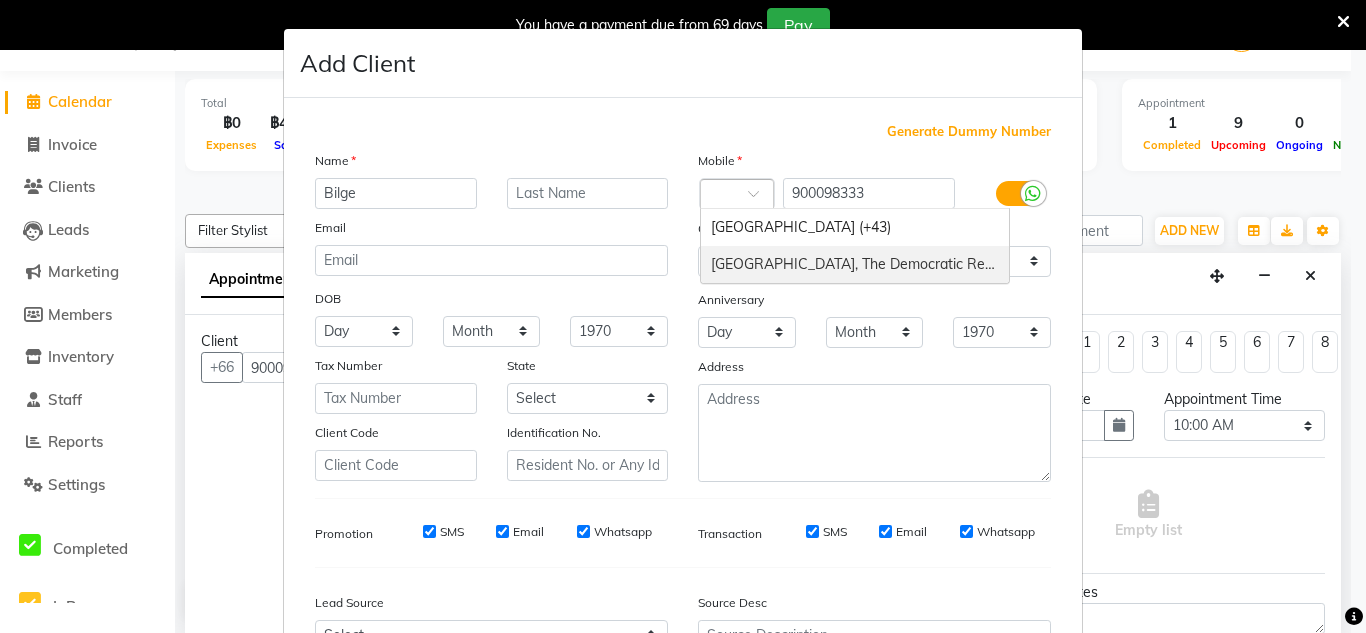 scroll, scrollTop: 0, scrollLeft: 0, axis: both 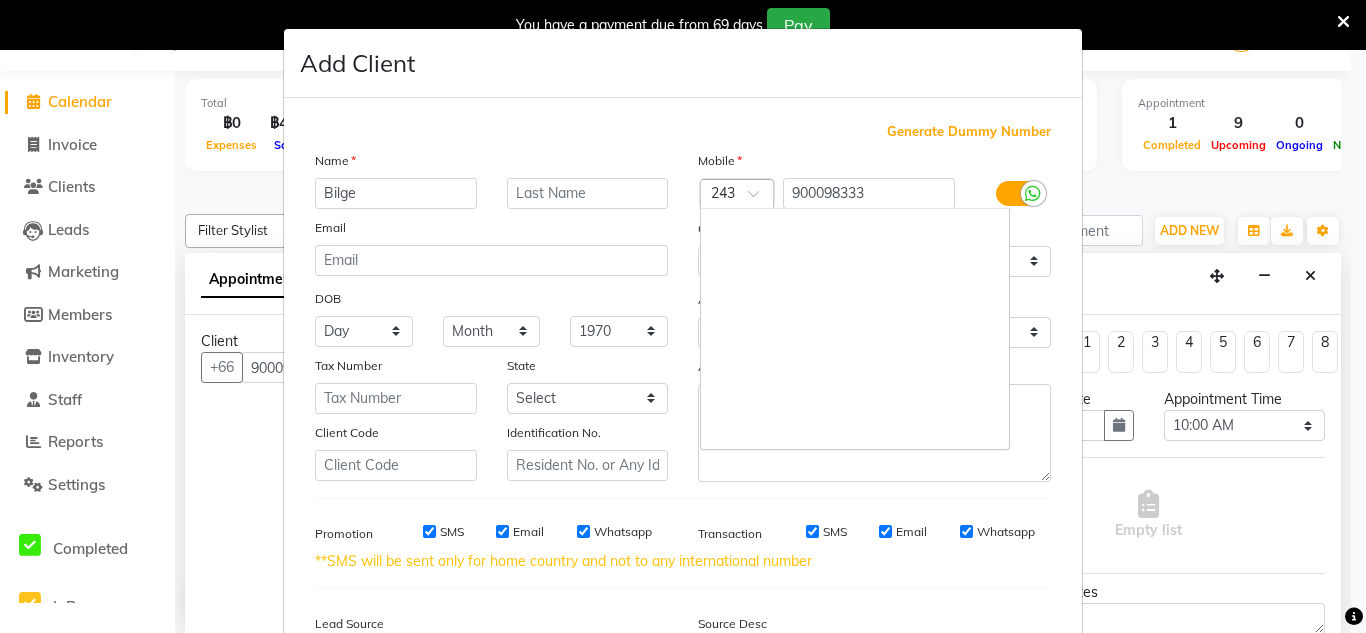 click at bounding box center [760, 199] 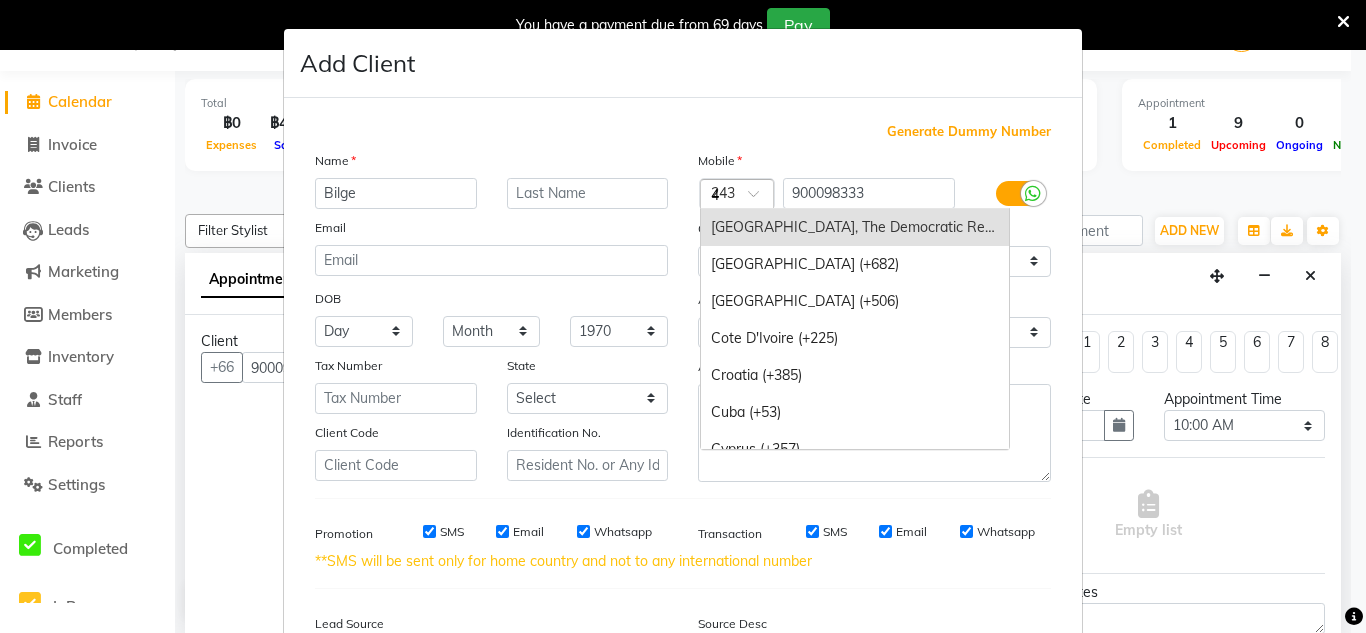 scroll, scrollTop: 1684, scrollLeft: 0, axis: vertical 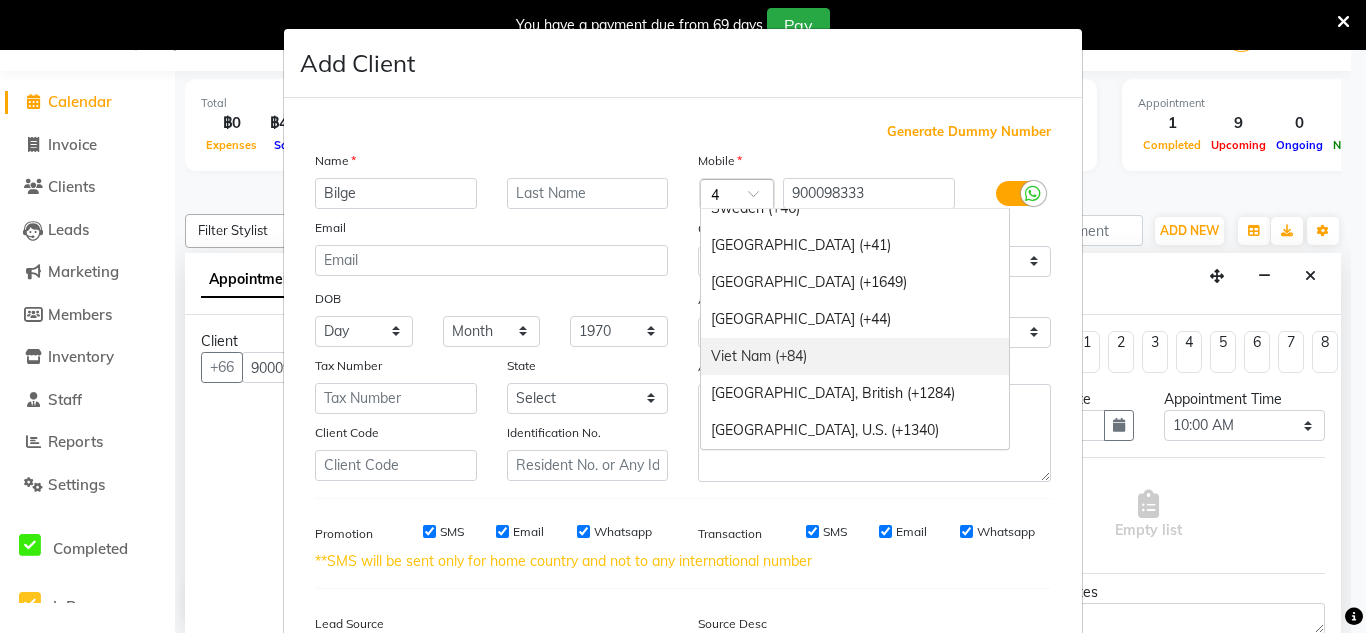 type on "43" 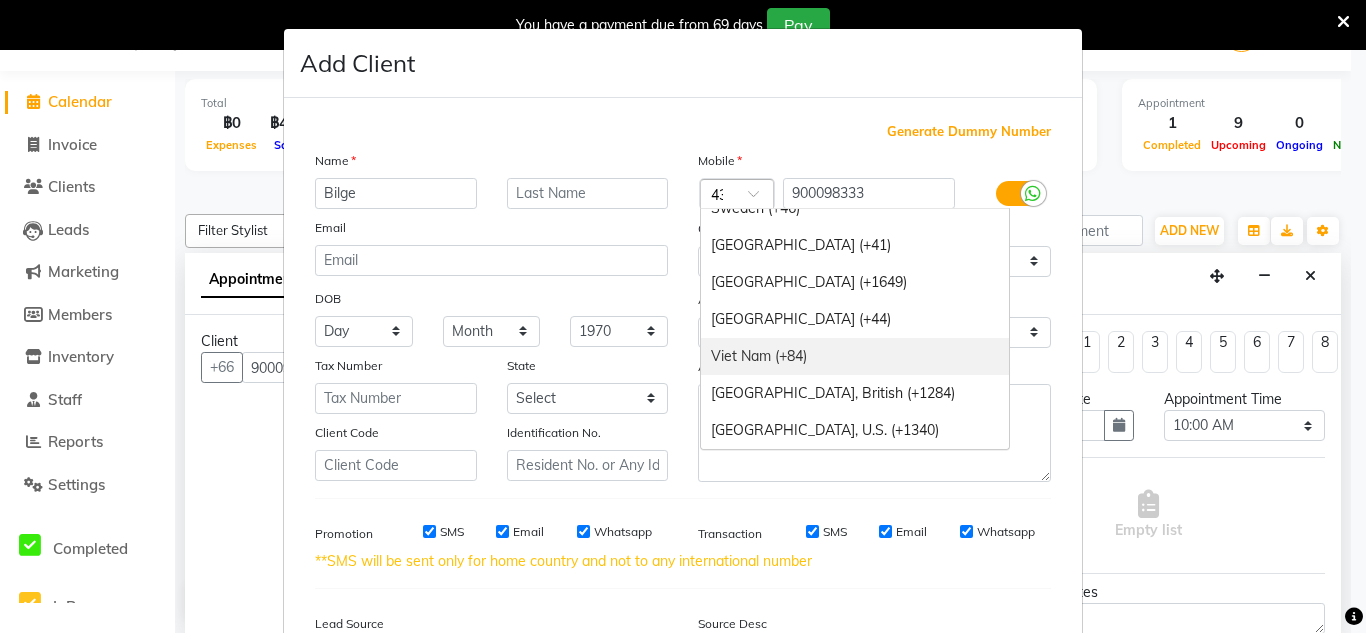 scroll, scrollTop: 0, scrollLeft: 5, axis: horizontal 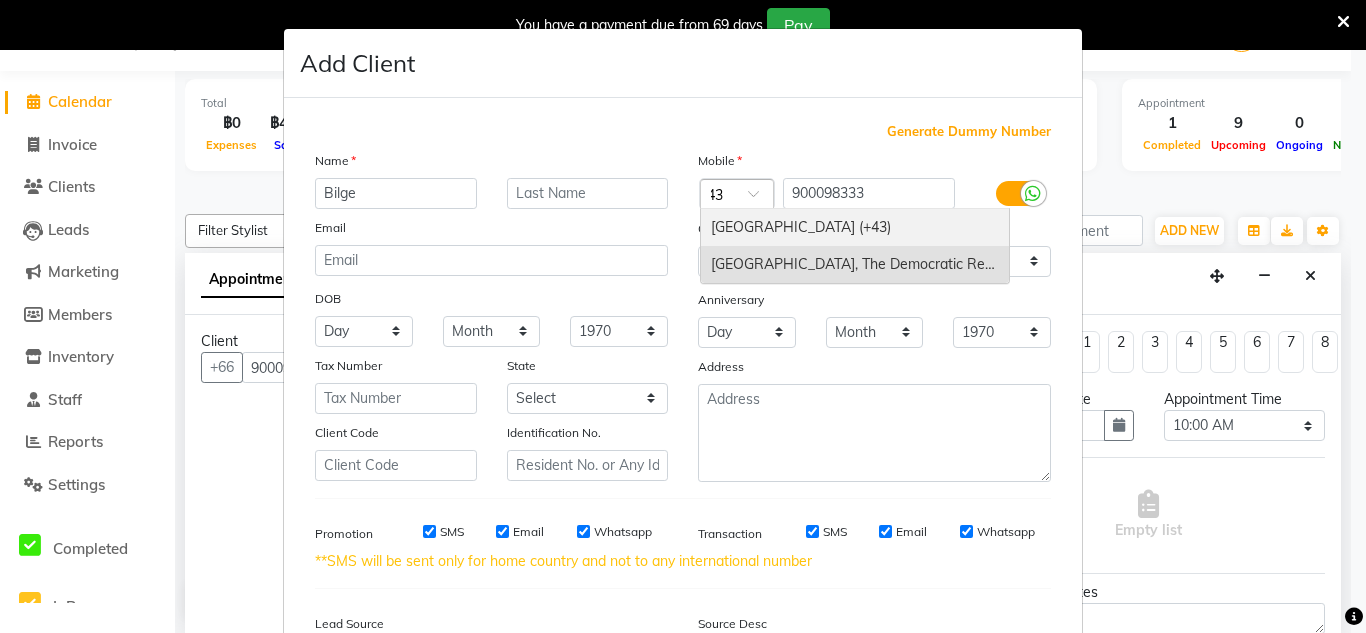 click on "Austria (+43)" at bounding box center (855, 227) 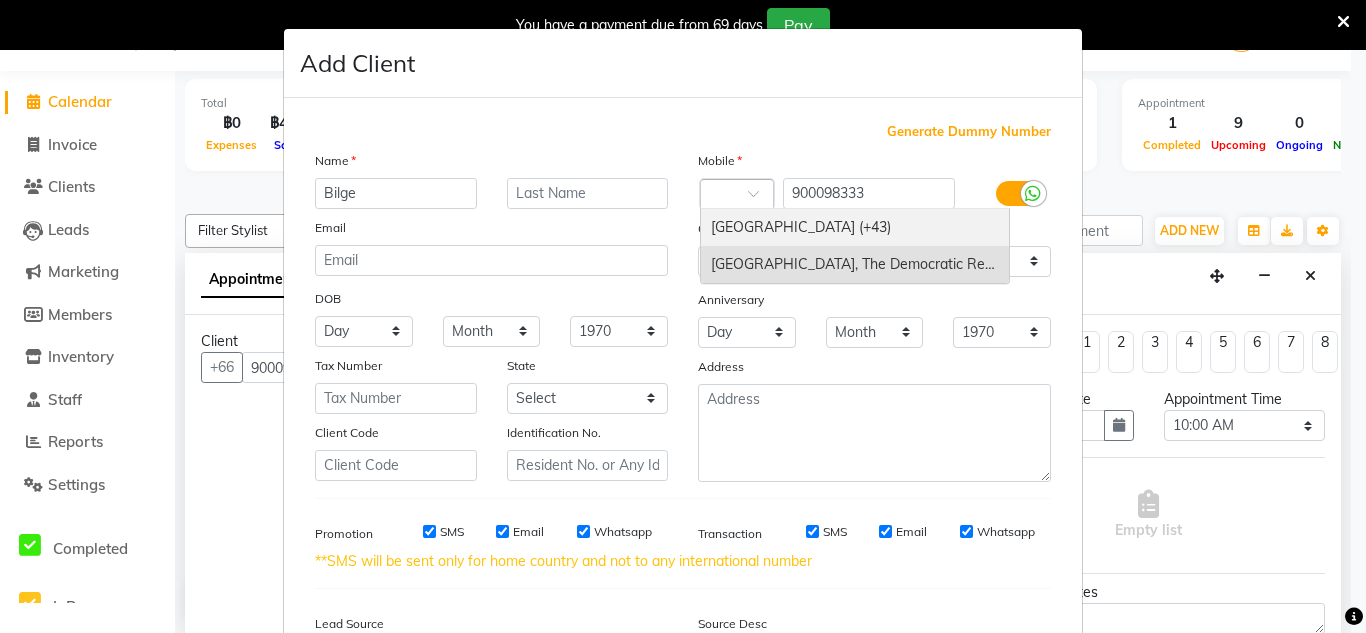 scroll, scrollTop: 0, scrollLeft: 0, axis: both 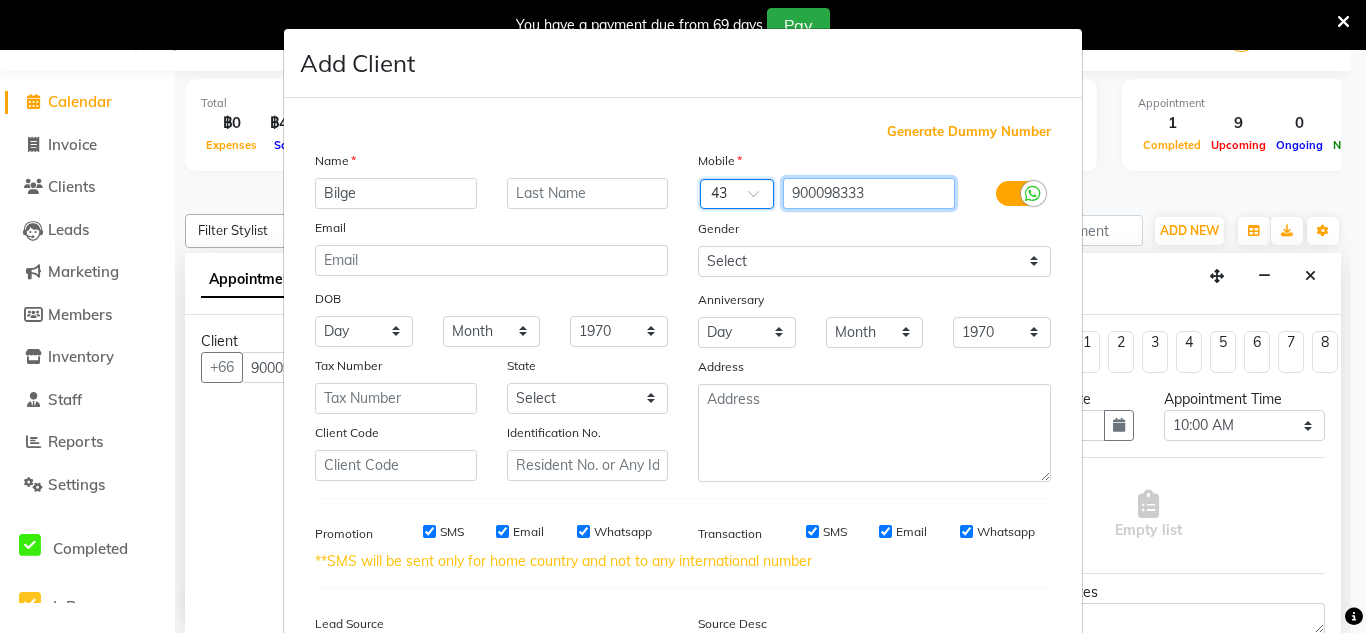 click on "900098333" at bounding box center [869, 193] 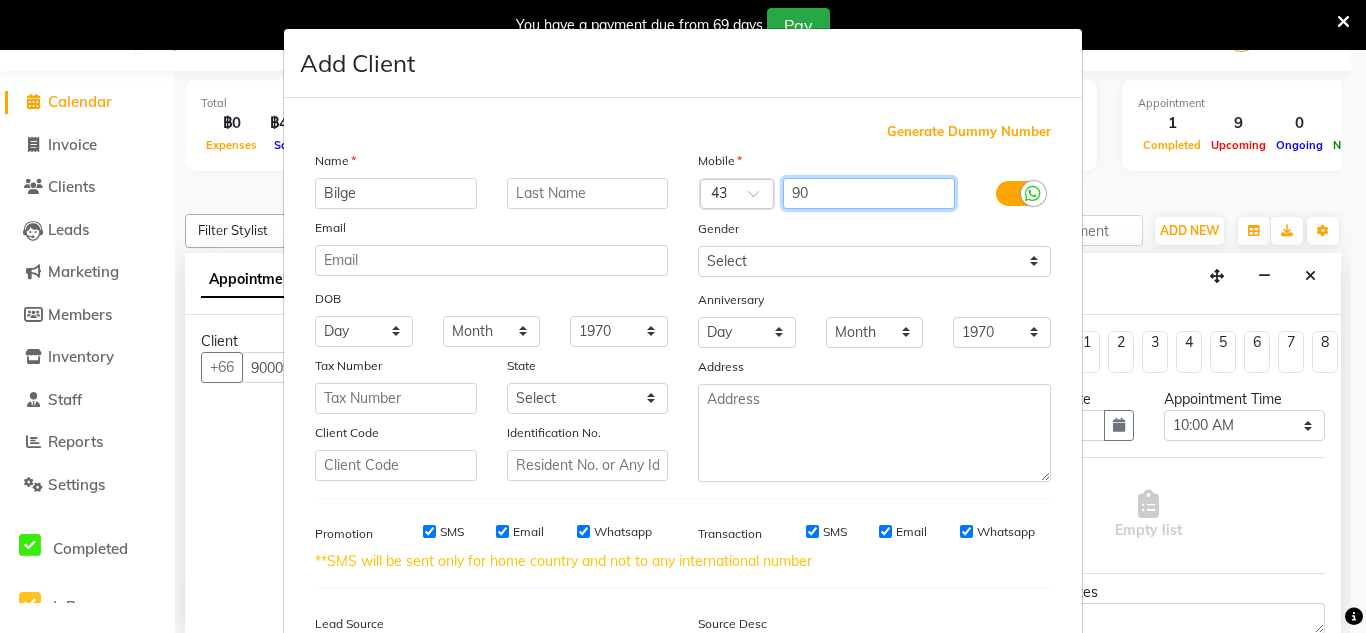 type on "9" 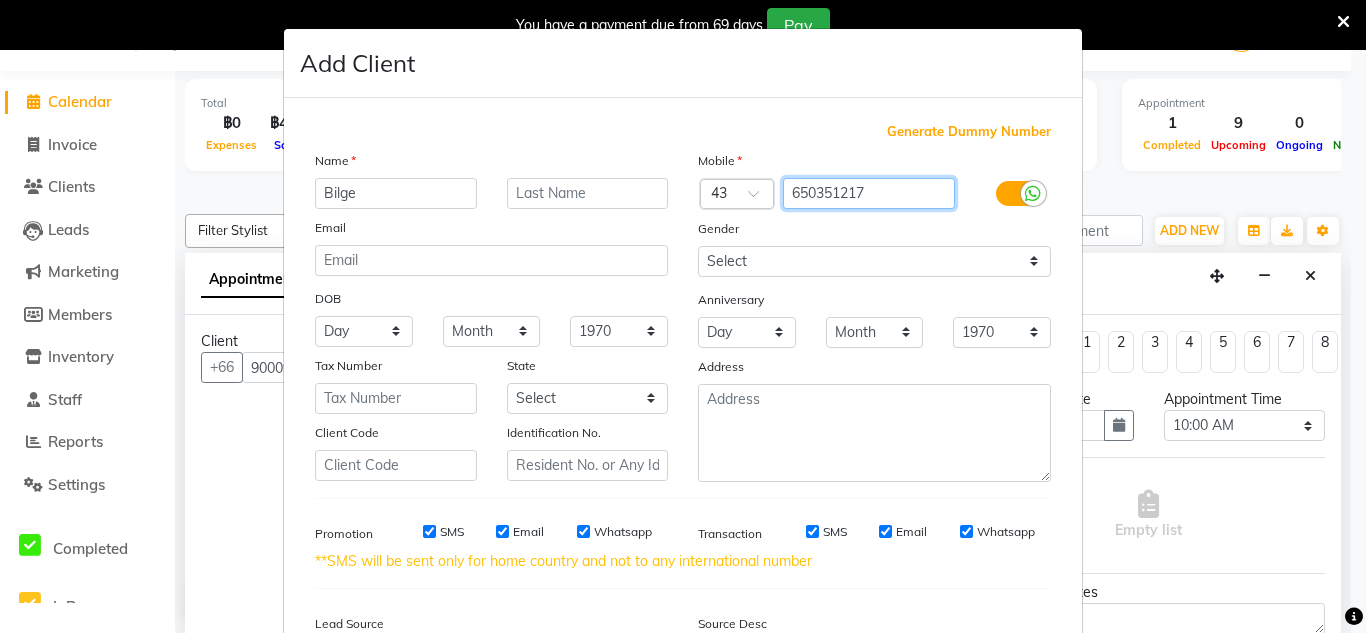 type on "650351217" 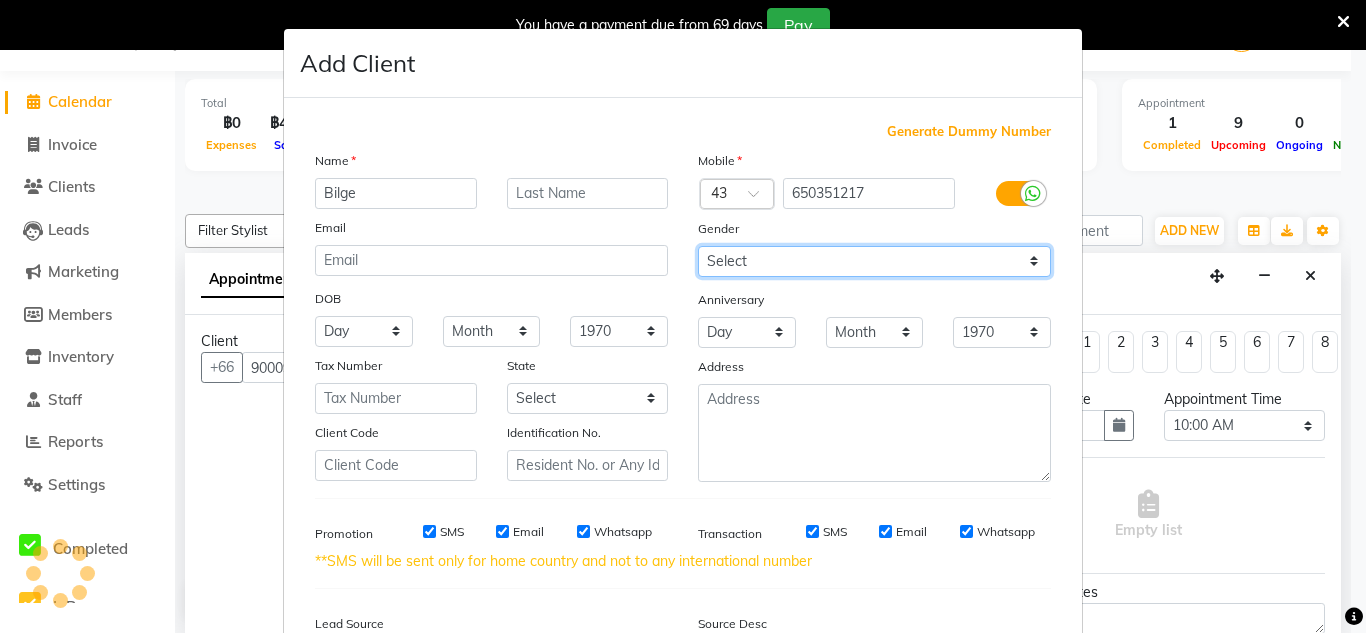 click on "Select [DEMOGRAPHIC_DATA] [DEMOGRAPHIC_DATA] Other Prefer Not To Say" at bounding box center (874, 261) 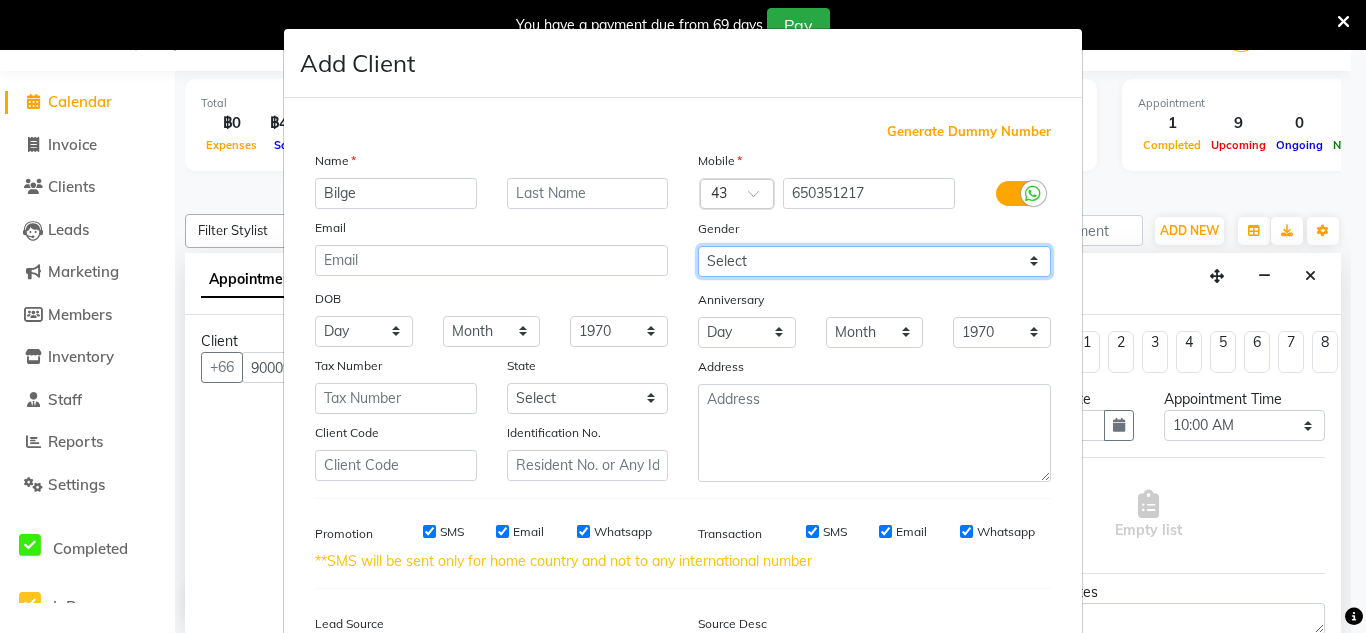 select on "male" 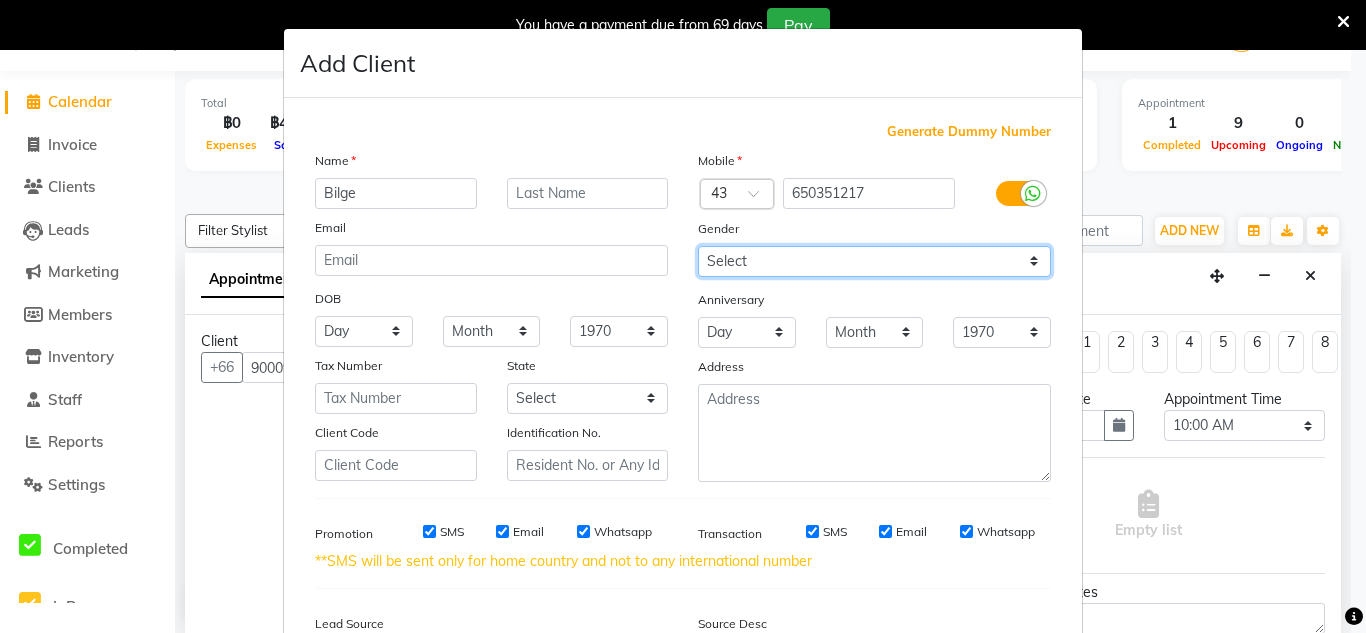 click on "Select [DEMOGRAPHIC_DATA] [DEMOGRAPHIC_DATA] Other Prefer Not To Say" at bounding box center [874, 261] 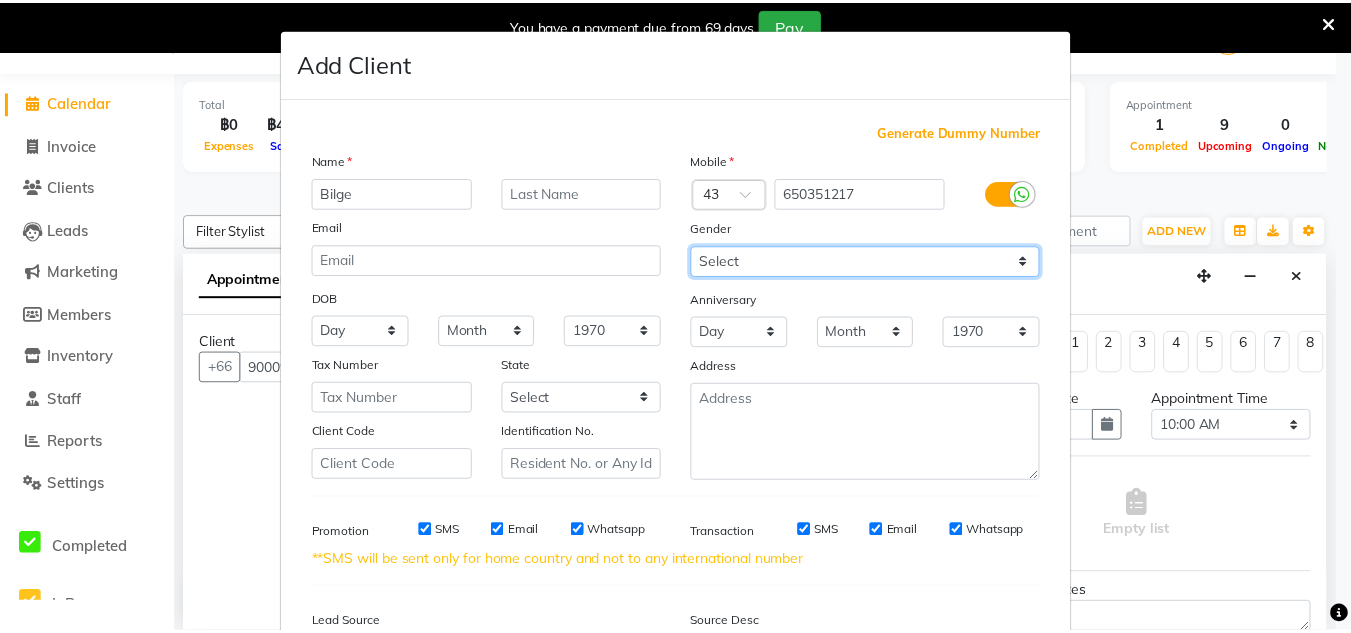 scroll, scrollTop: 237, scrollLeft: 0, axis: vertical 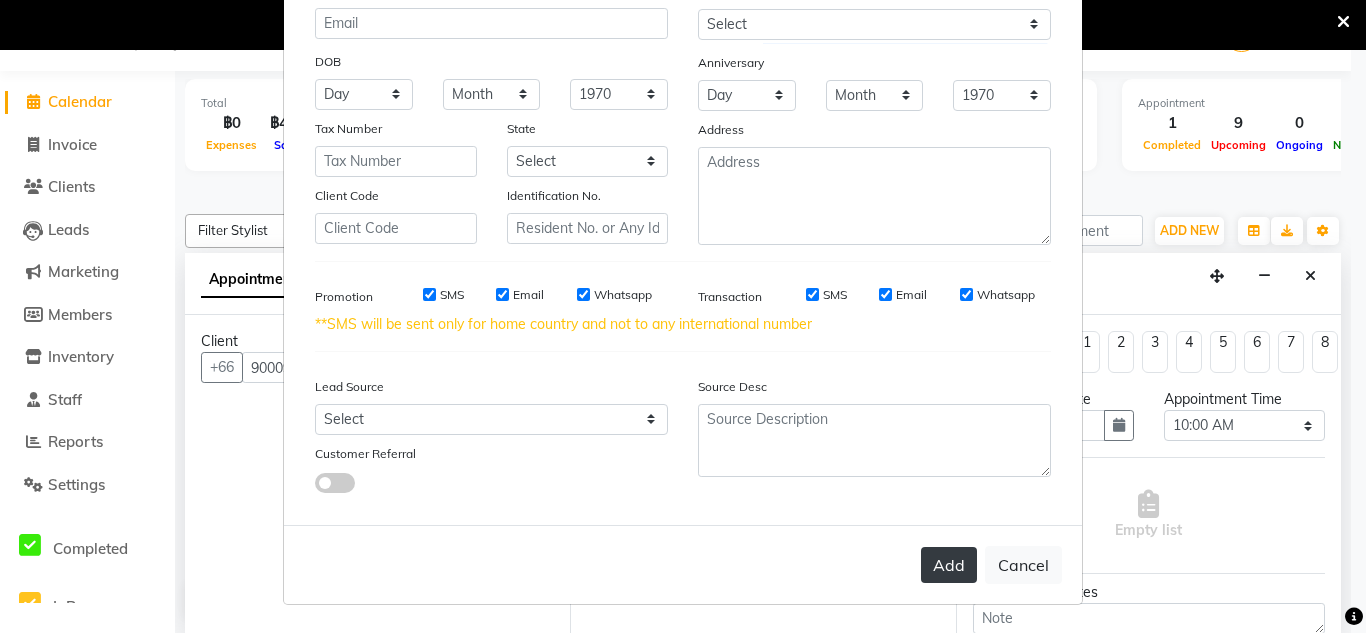 click on "Add" at bounding box center (949, 565) 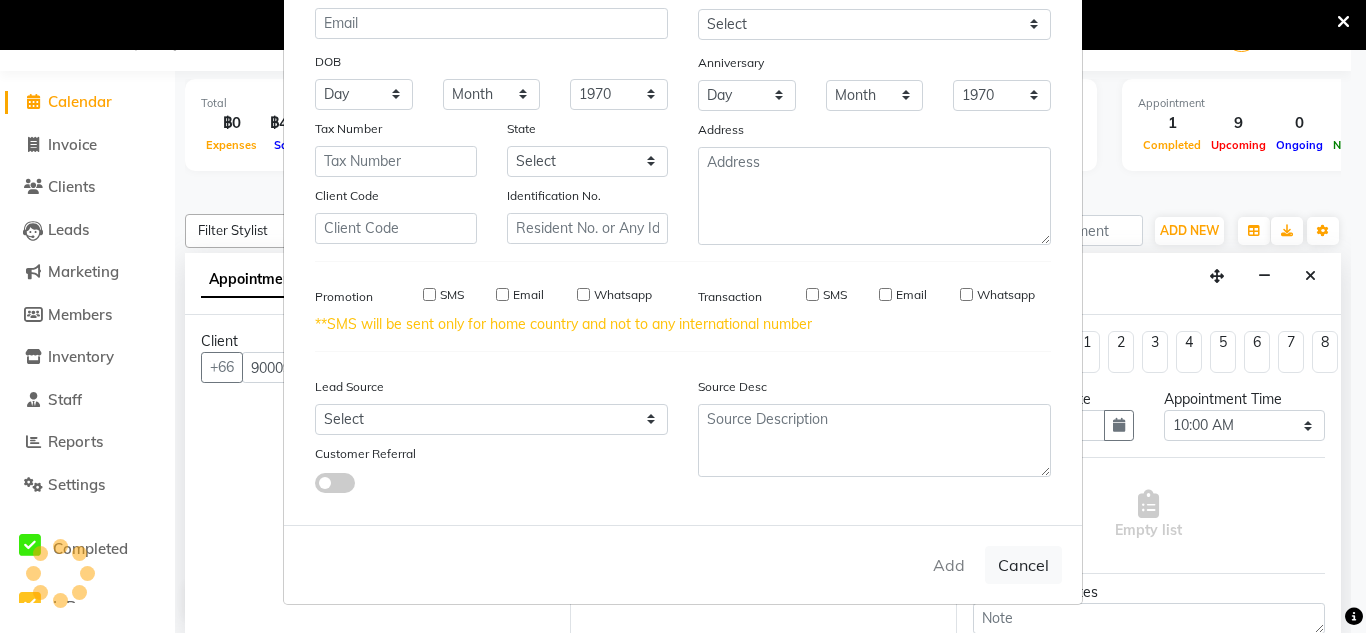 type on "650351217" 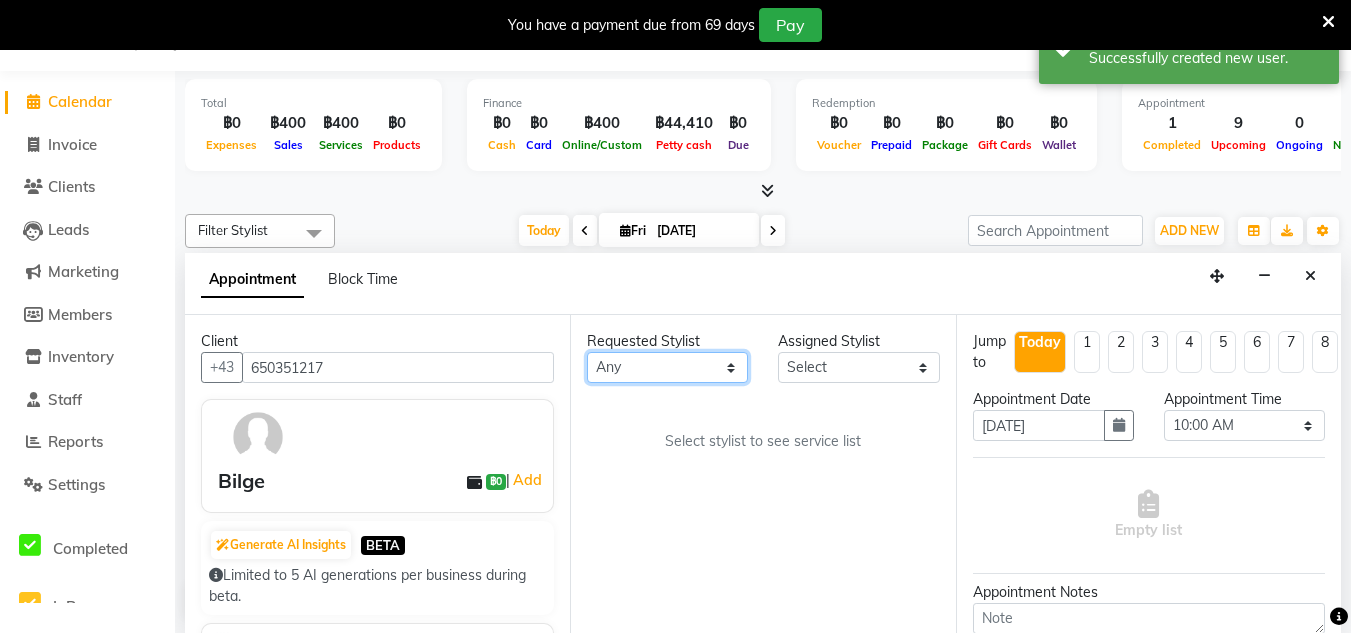 click on "Any Aon Apple   Boss [PERSON_NAME]  [PERSON_NAME]" at bounding box center [667, 367] 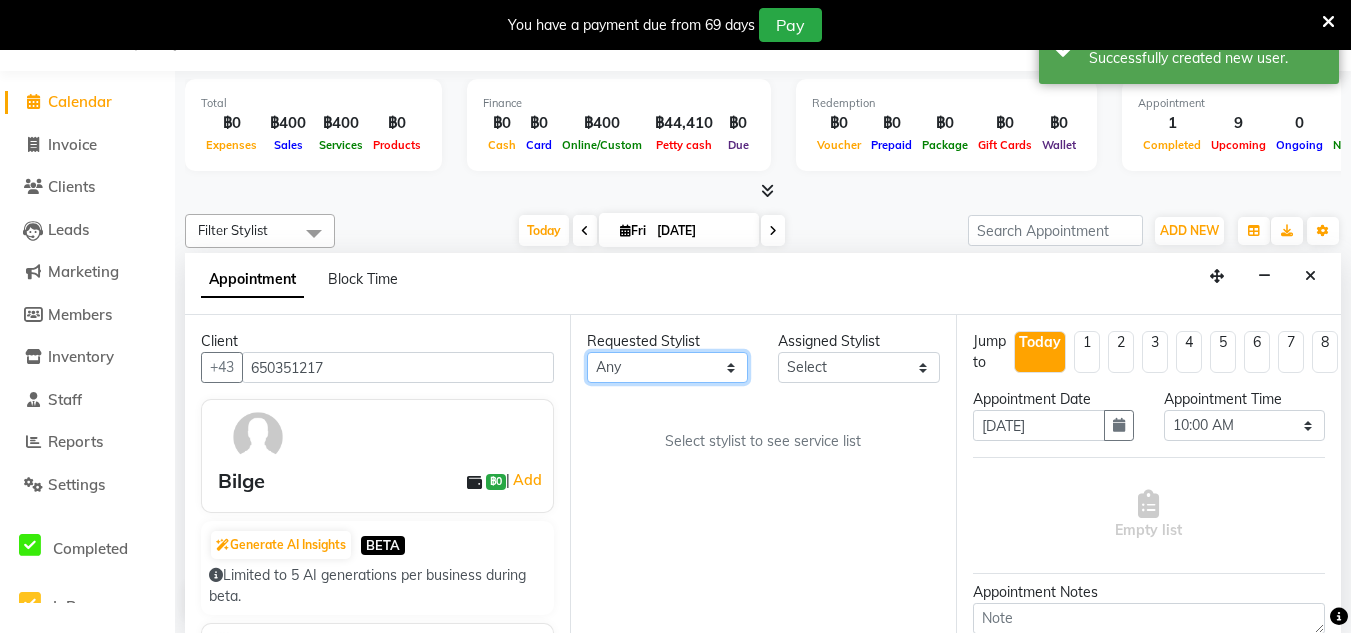 select on "56710" 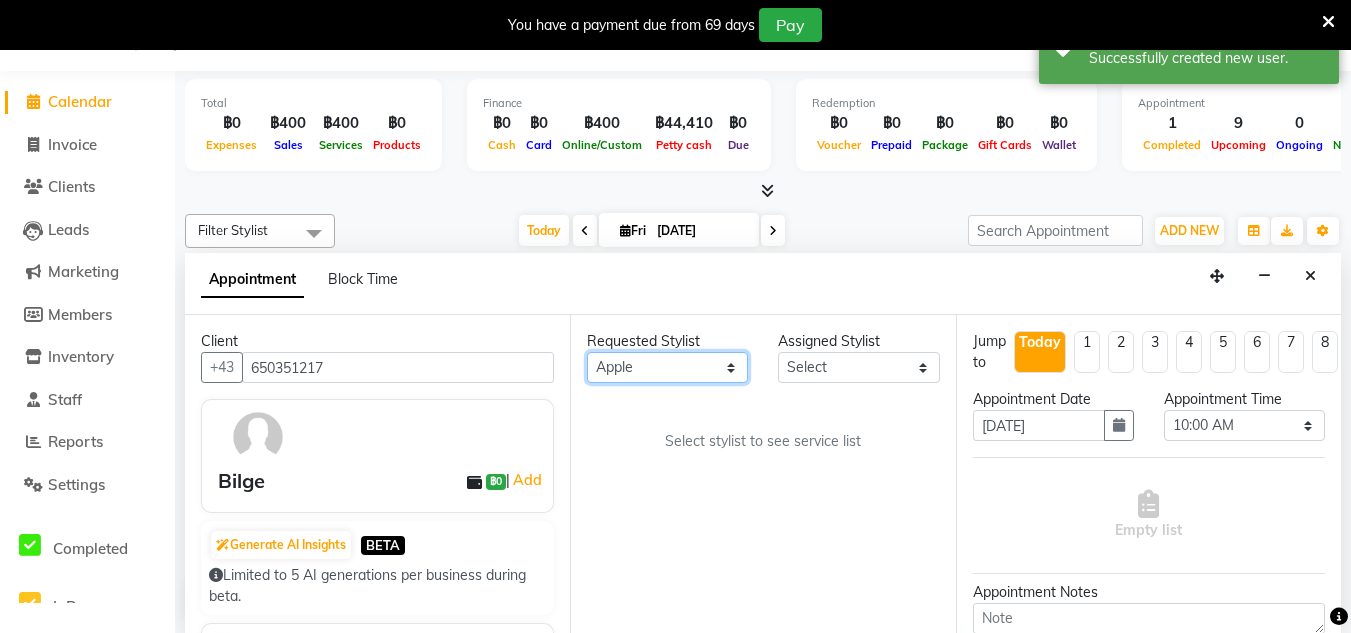 click on "Any Aon Apple   Boss [PERSON_NAME]  [PERSON_NAME]" at bounding box center (667, 367) 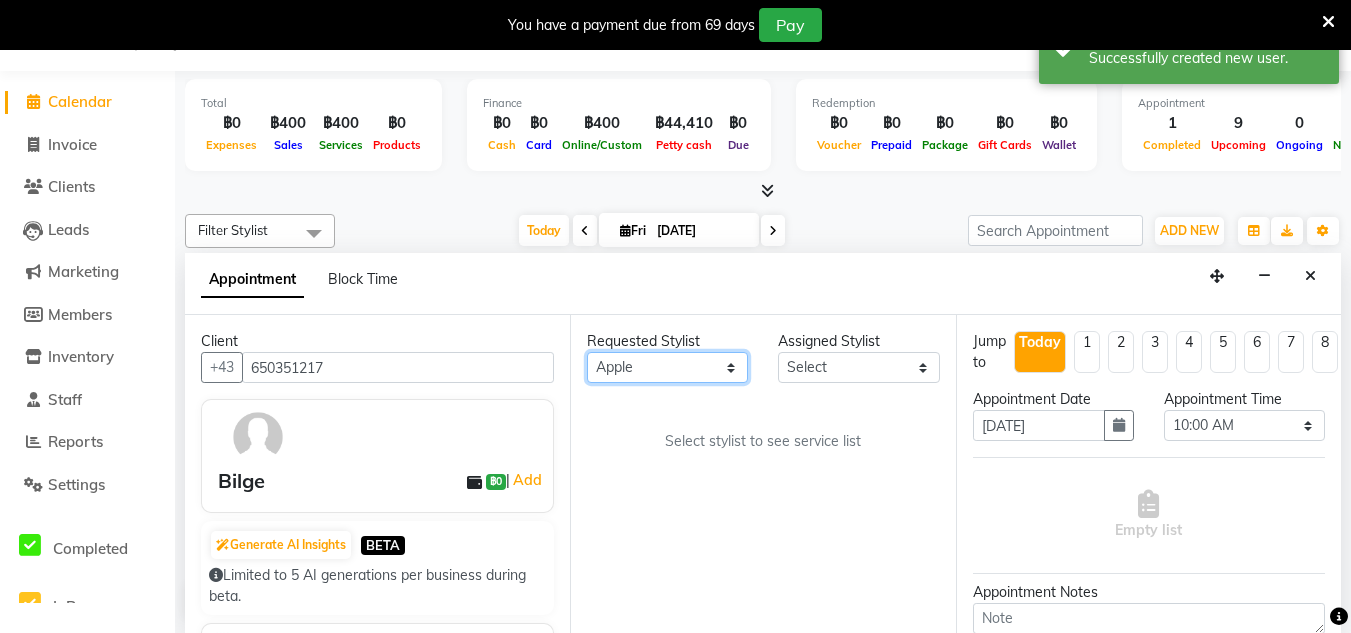 select on "56710" 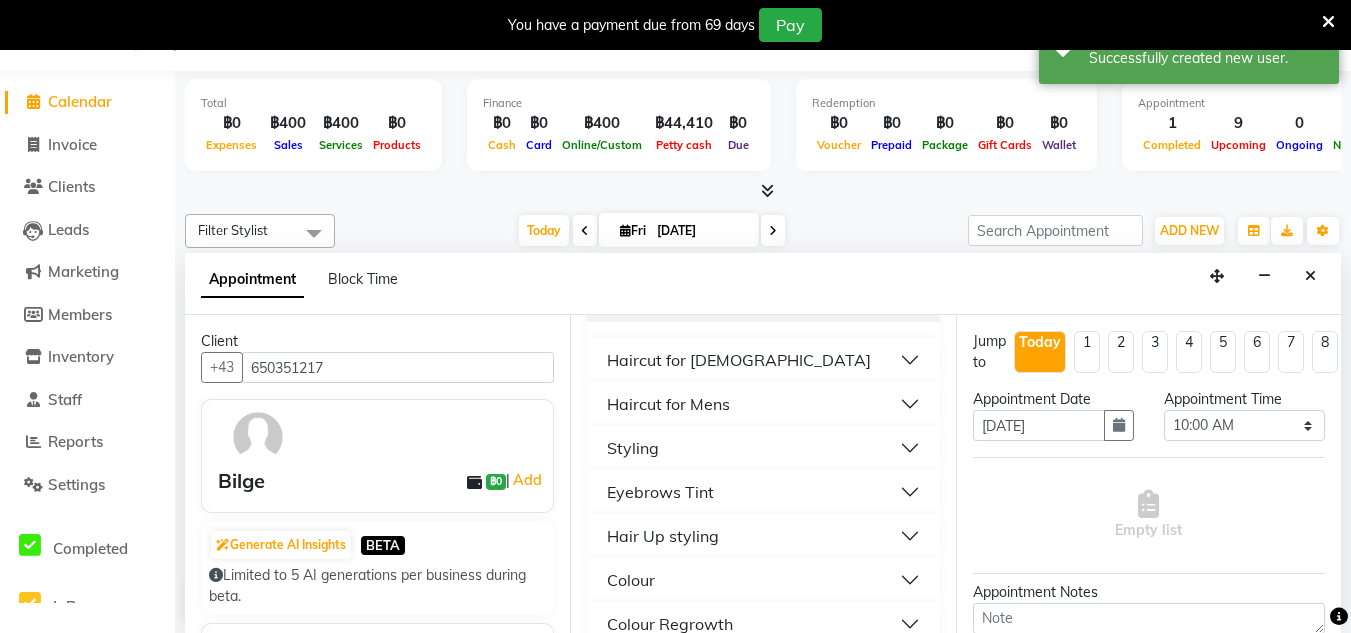 scroll, scrollTop: 211, scrollLeft: 0, axis: vertical 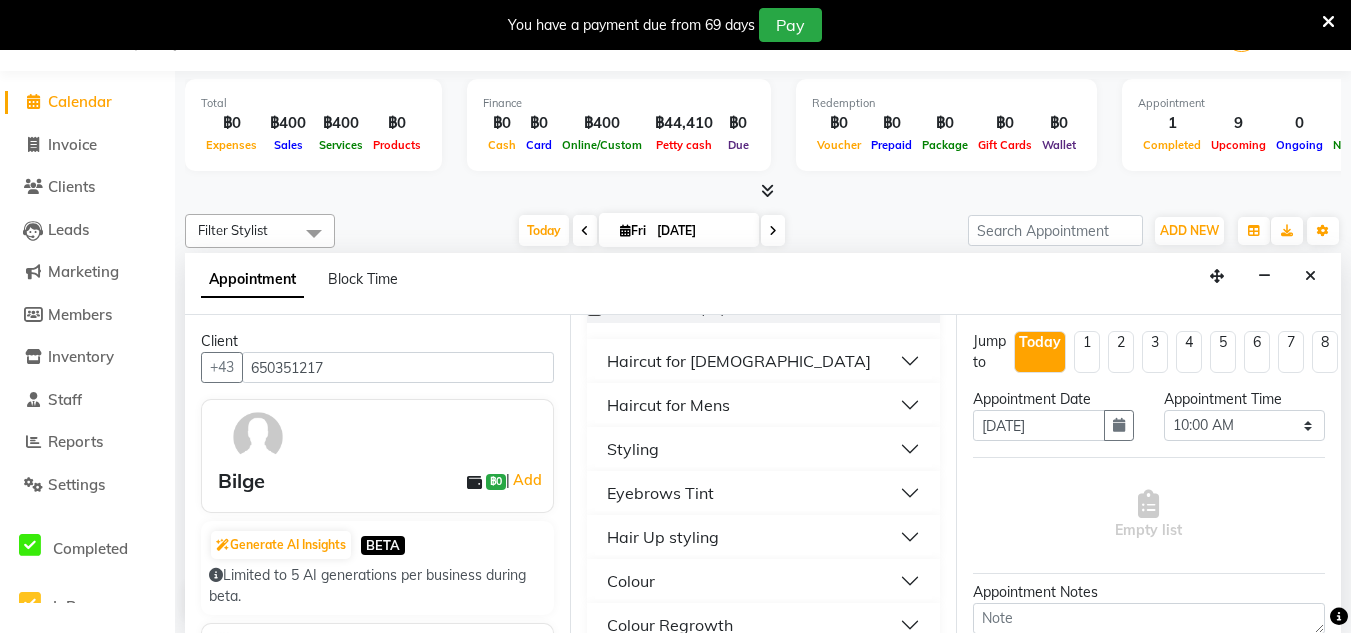 click on "Haircut for Mens" at bounding box center (763, 405) 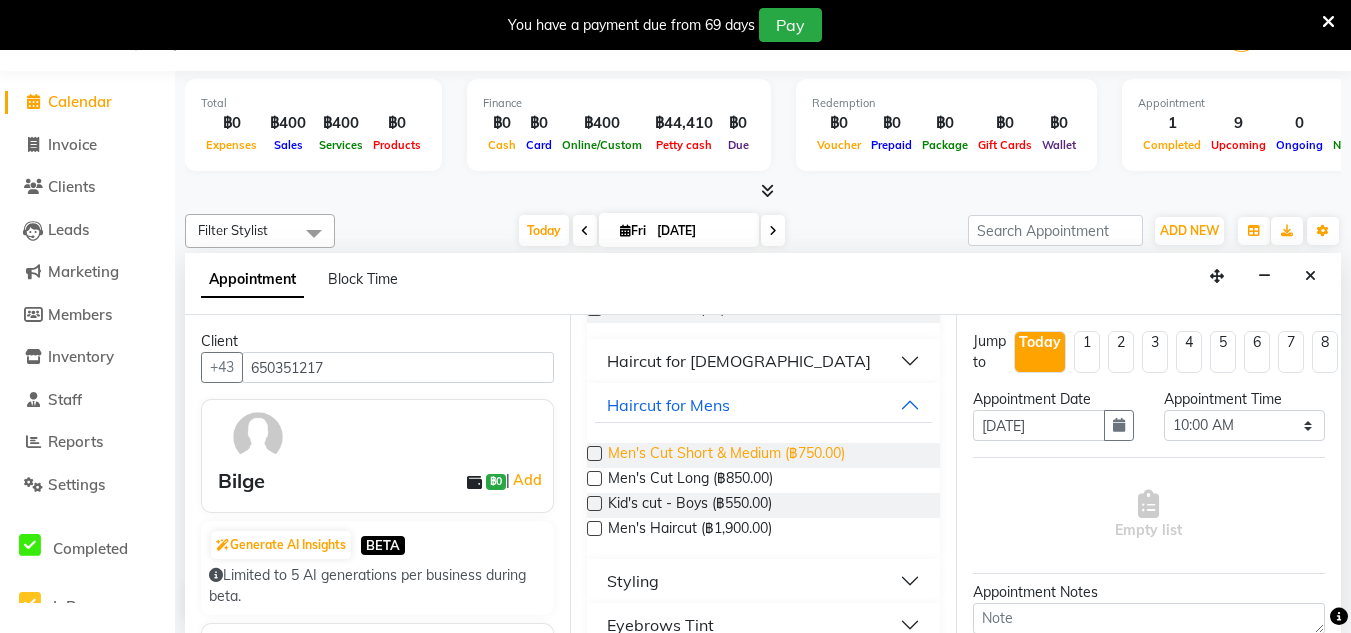 click on "Men's Cut Short & Medium (฿750.00)" at bounding box center [726, 455] 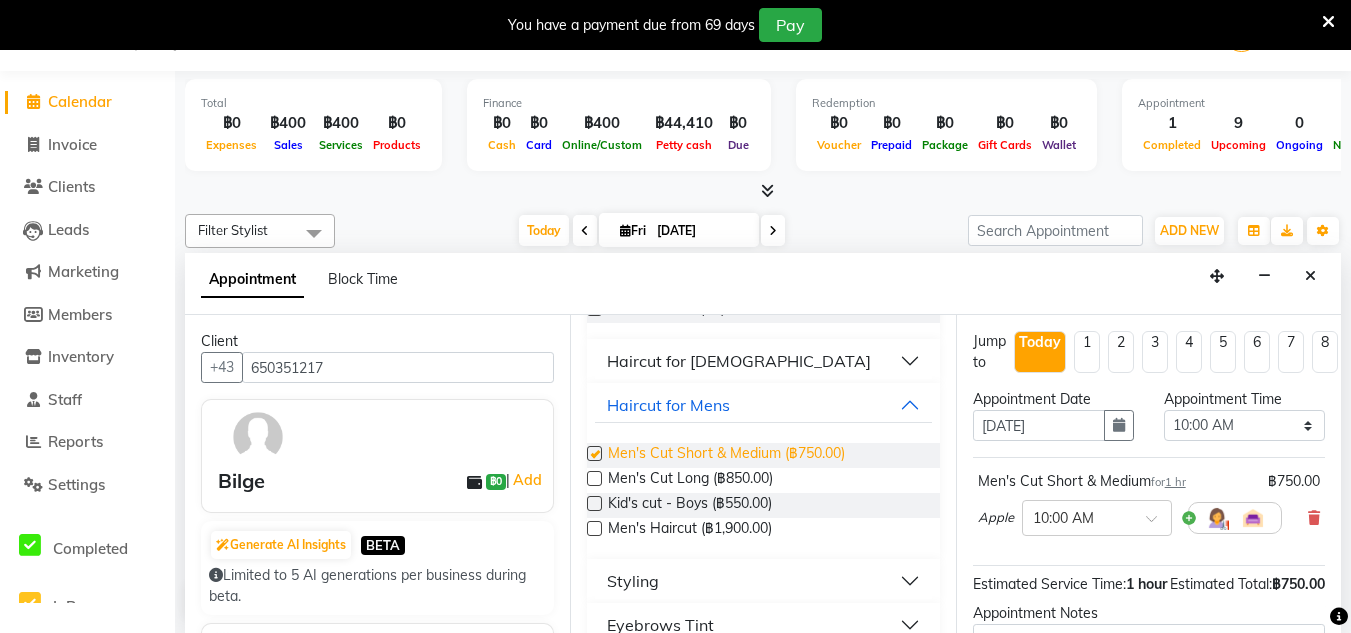 checkbox on "false" 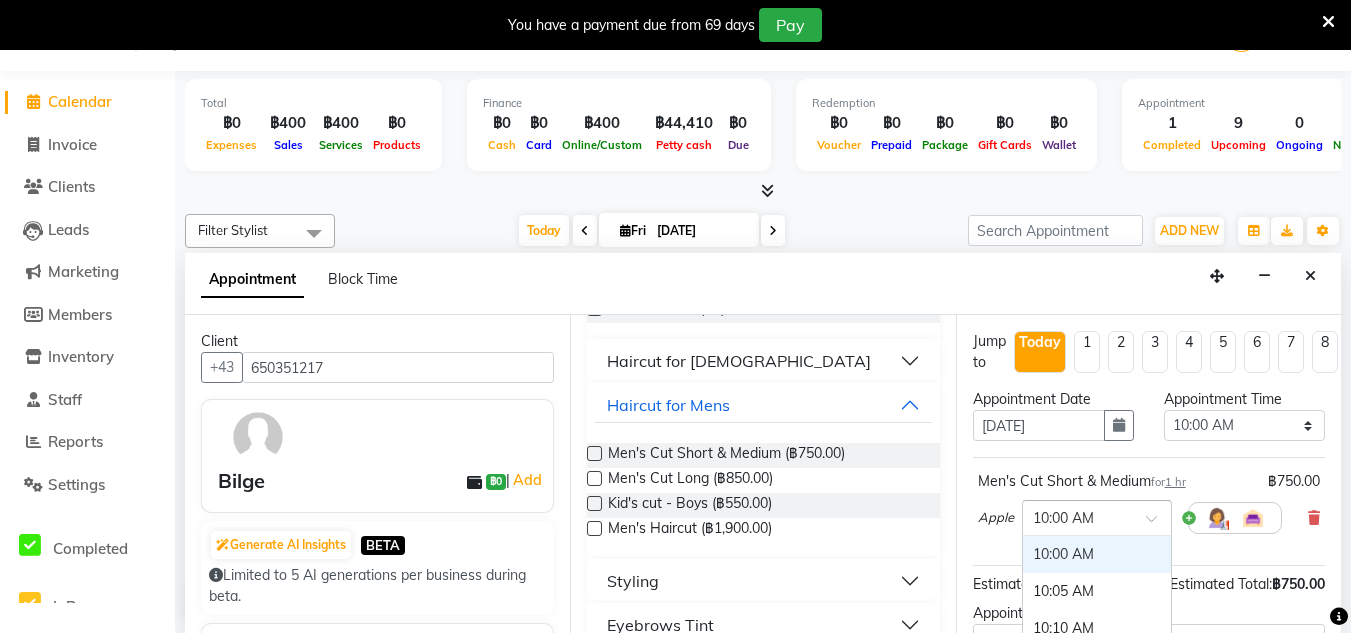 click at bounding box center [1097, 516] 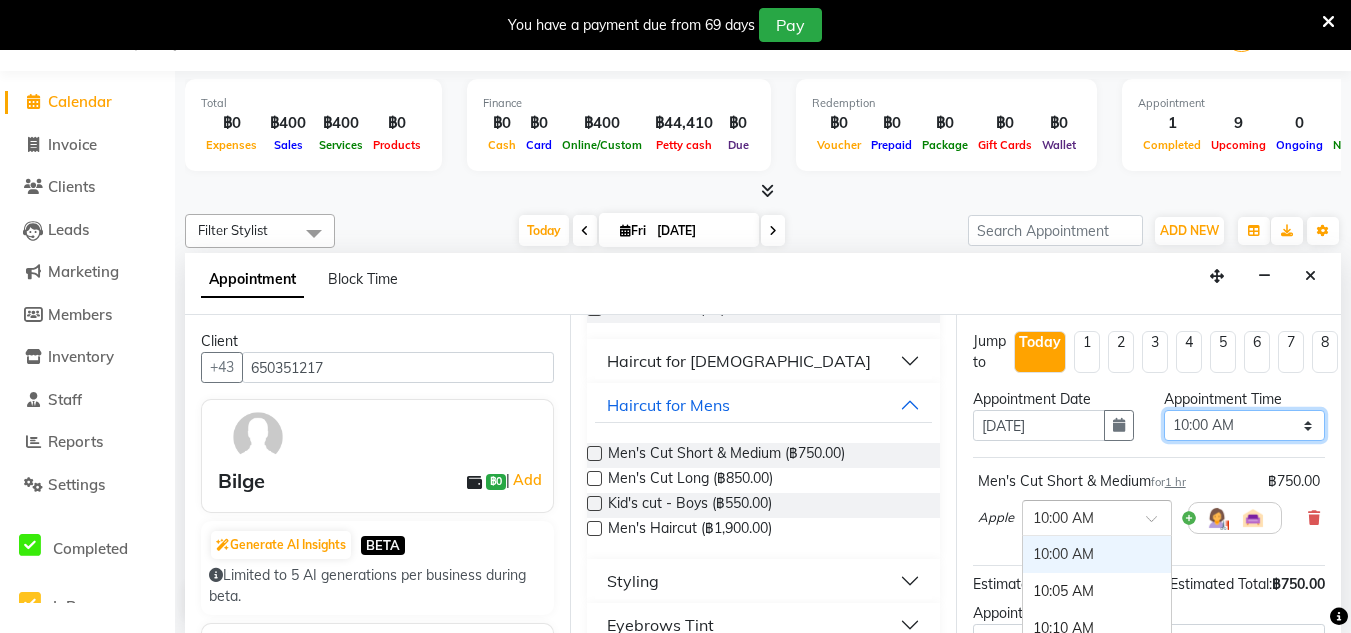 click on "Select 10:00 AM 10:05 AM 10:10 AM 10:15 AM 10:20 AM 10:25 AM 10:30 AM 10:35 AM 10:40 AM 10:45 AM 10:50 AM 10:55 AM 11:00 AM 11:05 AM 11:10 AM 11:15 AM 11:20 AM 11:25 AM 11:30 AM 11:35 AM 11:40 AM 11:45 AM 11:50 AM 11:55 AM 12:00 PM 12:05 PM 12:10 PM 12:15 PM 12:20 PM 12:25 PM 12:30 PM 12:35 PM 12:40 PM 12:45 PM 12:50 PM 12:55 PM 01:00 PM 01:05 PM 01:10 PM 01:15 PM 01:20 PM 01:25 PM 01:30 PM 01:35 PM 01:40 PM 01:45 PM 01:50 PM 01:55 PM 02:00 PM 02:05 PM 02:10 PM 02:15 PM 02:20 PM 02:25 PM 02:30 PM 02:35 PM 02:40 PM 02:45 PM 02:50 PM 02:55 PM 03:00 PM 03:05 PM 03:10 PM 03:15 PM 03:20 PM 03:25 PM 03:30 PM 03:35 PM 03:40 PM 03:45 PM 03:50 PM 03:55 PM 04:00 PM 04:05 PM 04:10 PM 04:15 PM 04:20 PM 04:25 PM 04:30 PM 04:35 PM 04:40 PM 04:45 PM 04:50 PM 04:55 PM 05:00 PM 05:05 PM 05:10 PM 05:15 PM 05:20 PM 05:25 PM 05:30 PM 05:35 PM 05:40 PM 05:45 PM 05:50 PM 05:55 PM 06:00 PM 06:05 PM 06:10 PM 06:15 PM 06:20 PM 06:25 PM 06:30 PM 06:35 PM 06:40 PM 06:45 PM 06:50 PM 06:55 PM 07:00 PM 07:05 PM 07:10 PM 07:15 PM 07:20 PM" at bounding box center [1244, 425] 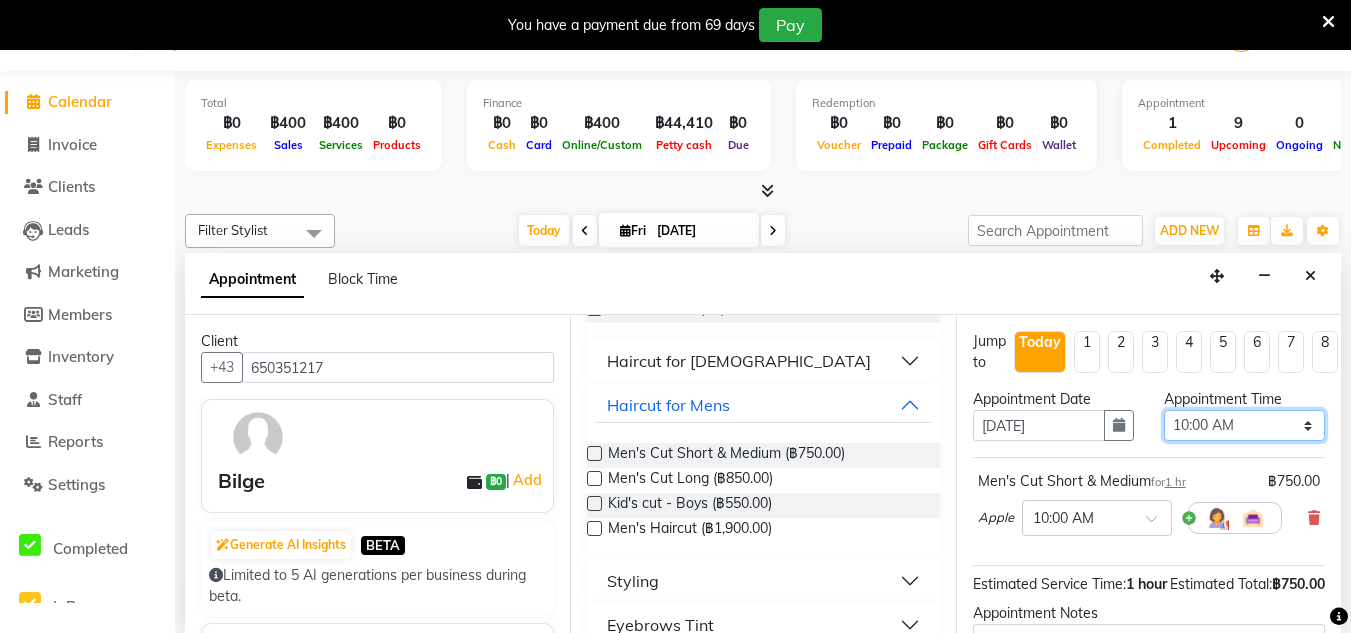 select on "960" 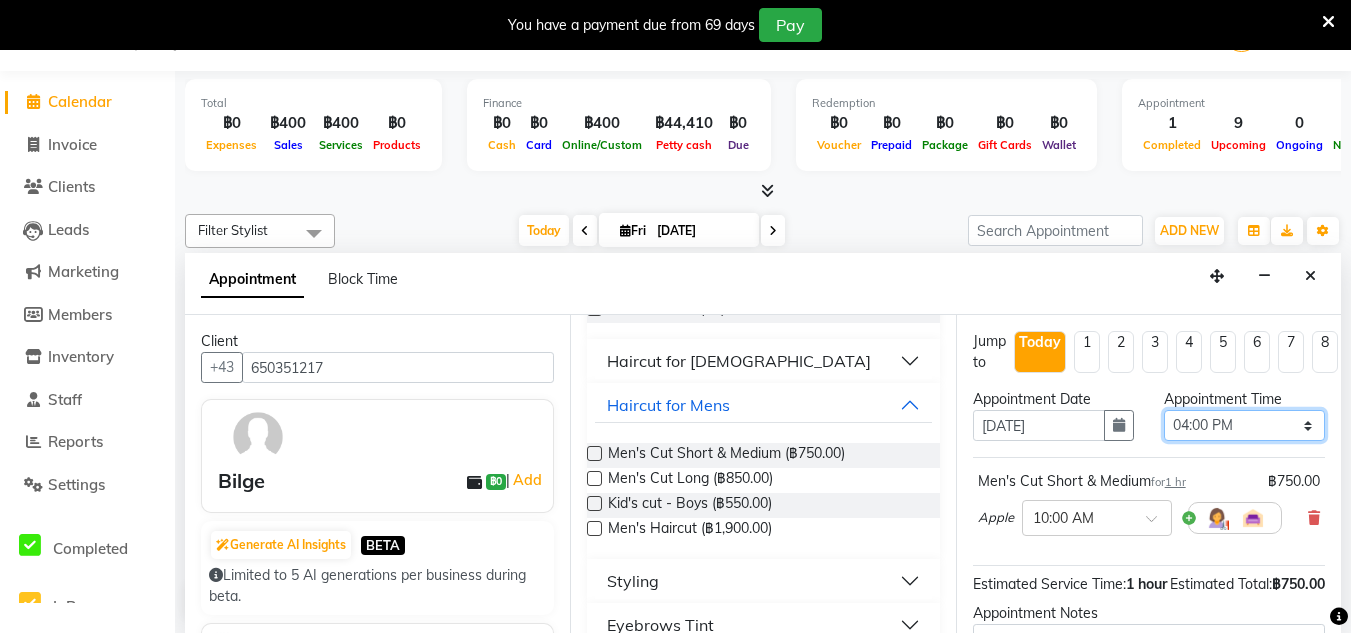 click on "Select 10:00 AM 10:05 AM 10:10 AM 10:15 AM 10:20 AM 10:25 AM 10:30 AM 10:35 AM 10:40 AM 10:45 AM 10:50 AM 10:55 AM 11:00 AM 11:05 AM 11:10 AM 11:15 AM 11:20 AM 11:25 AM 11:30 AM 11:35 AM 11:40 AM 11:45 AM 11:50 AM 11:55 AM 12:00 PM 12:05 PM 12:10 PM 12:15 PM 12:20 PM 12:25 PM 12:30 PM 12:35 PM 12:40 PM 12:45 PM 12:50 PM 12:55 PM 01:00 PM 01:05 PM 01:10 PM 01:15 PM 01:20 PM 01:25 PM 01:30 PM 01:35 PM 01:40 PM 01:45 PM 01:50 PM 01:55 PM 02:00 PM 02:05 PM 02:10 PM 02:15 PM 02:20 PM 02:25 PM 02:30 PM 02:35 PM 02:40 PM 02:45 PM 02:50 PM 02:55 PM 03:00 PM 03:05 PM 03:10 PM 03:15 PM 03:20 PM 03:25 PM 03:30 PM 03:35 PM 03:40 PM 03:45 PM 03:50 PM 03:55 PM 04:00 PM 04:05 PM 04:10 PM 04:15 PM 04:20 PM 04:25 PM 04:30 PM 04:35 PM 04:40 PM 04:45 PM 04:50 PM 04:55 PM 05:00 PM 05:05 PM 05:10 PM 05:15 PM 05:20 PM 05:25 PM 05:30 PM 05:35 PM 05:40 PM 05:45 PM 05:50 PM 05:55 PM 06:00 PM 06:05 PM 06:10 PM 06:15 PM 06:20 PM 06:25 PM 06:30 PM 06:35 PM 06:40 PM 06:45 PM 06:50 PM 06:55 PM 07:00 PM 07:05 PM 07:10 PM 07:15 PM 07:20 PM" at bounding box center [1244, 425] 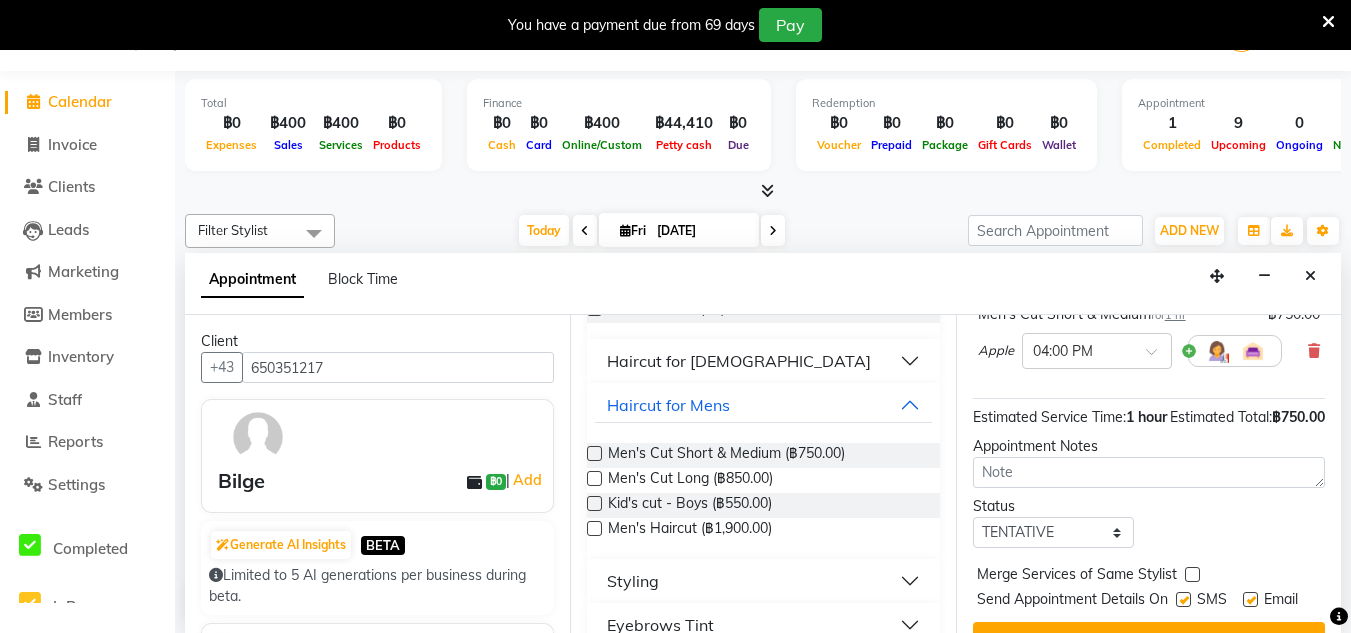 scroll, scrollTop: 261, scrollLeft: 0, axis: vertical 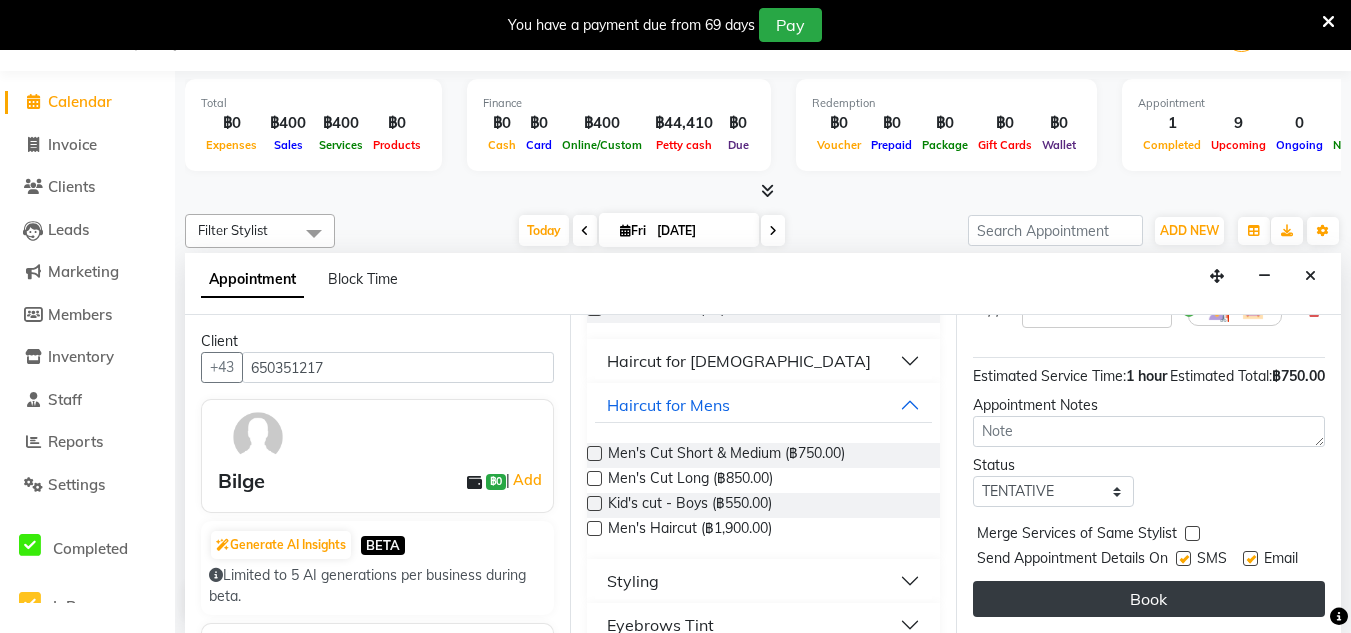 click on "Book" at bounding box center [1149, 599] 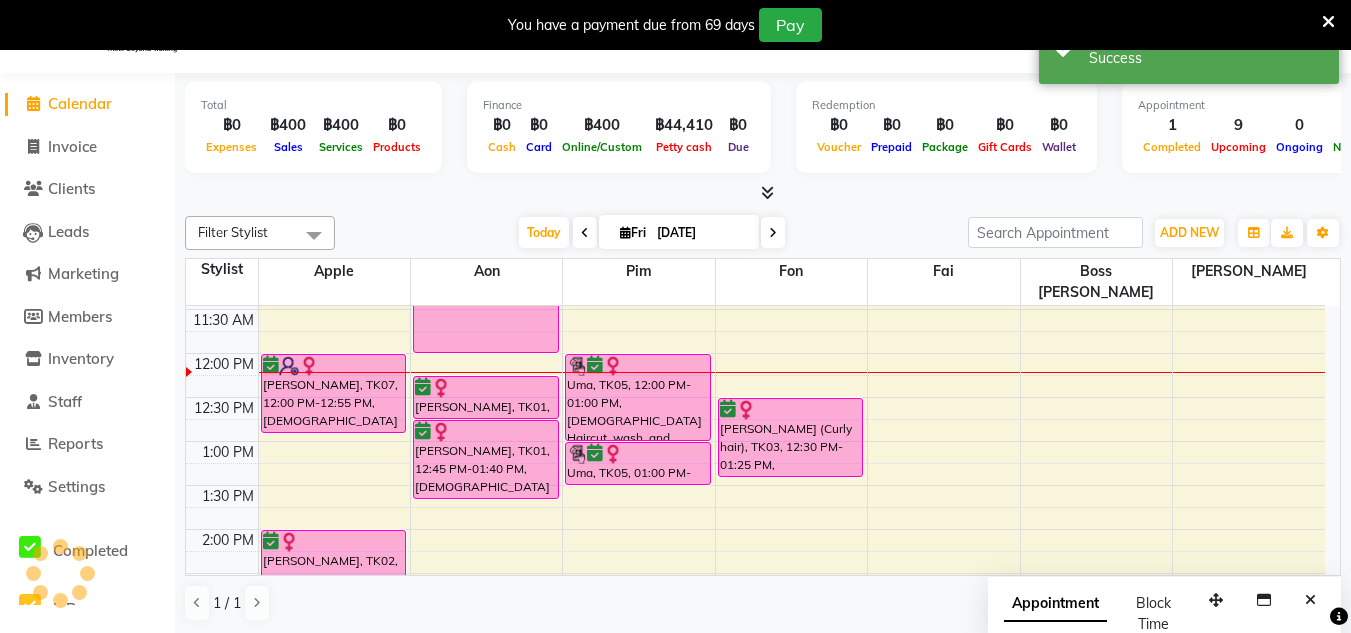 scroll, scrollTop: 0, scrollLeft: 0, axis: both 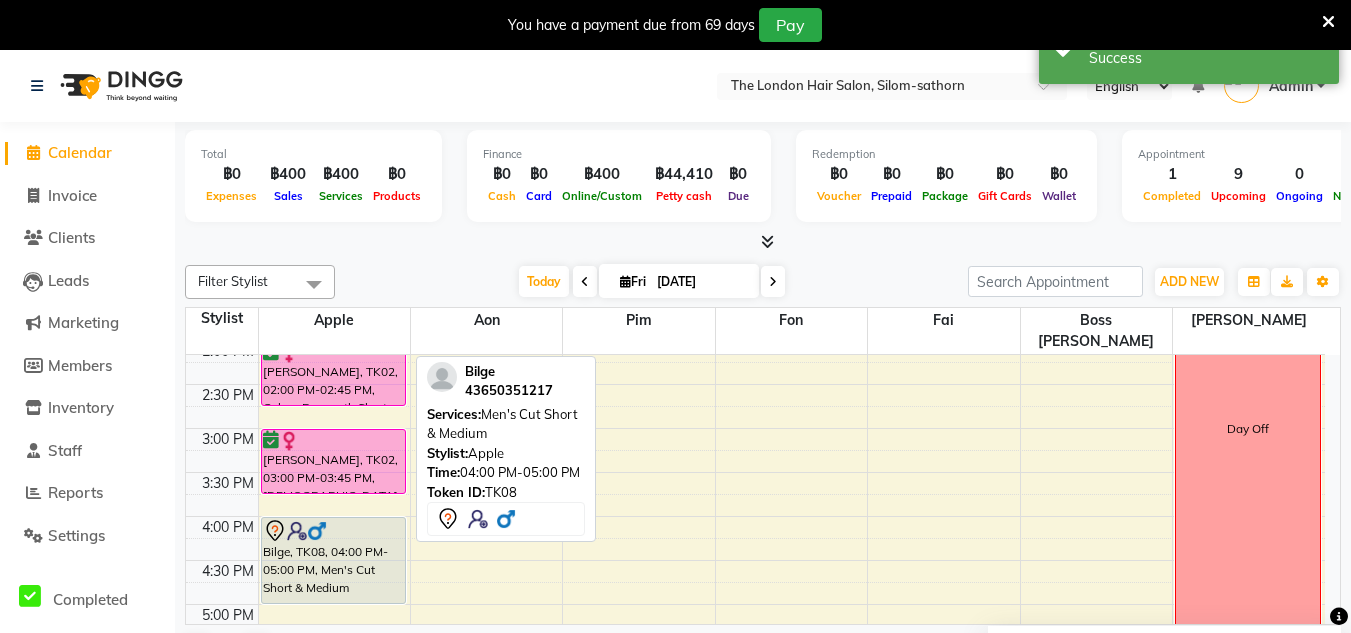click on "Bilge, TK08, 04:00 PM-05:00 PM, Men's Cut Short & Medium" at bounding box center (334, 560) 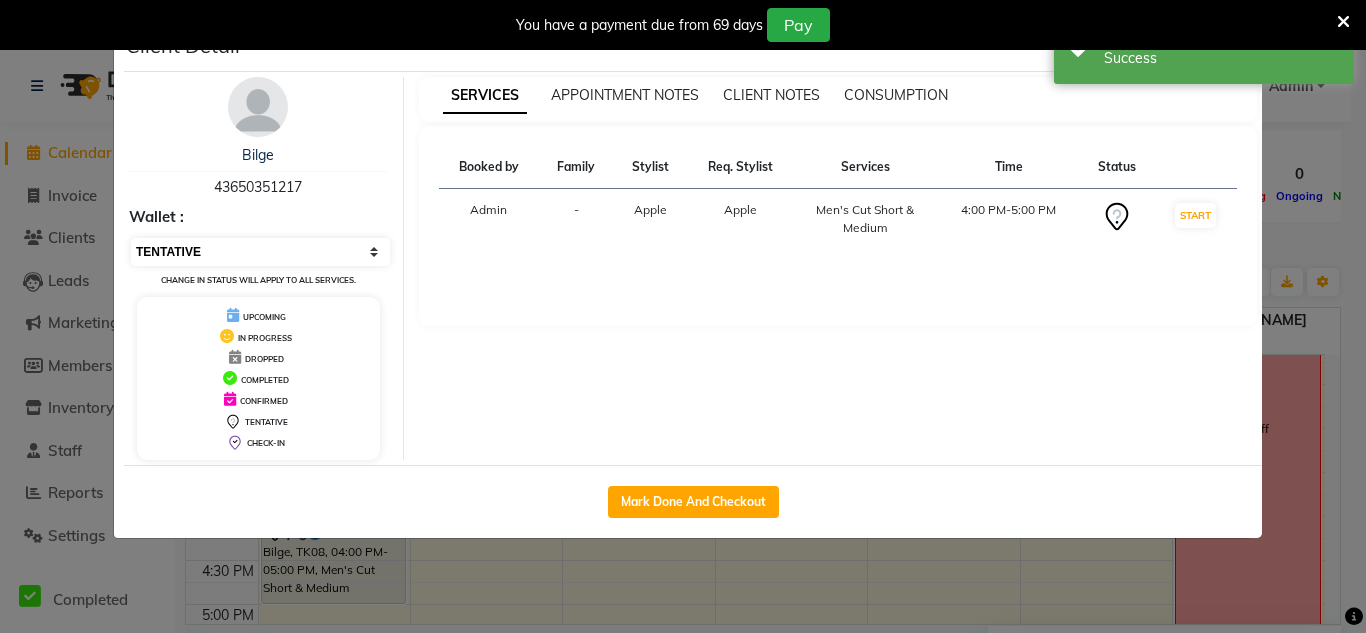 click on "Select IN SERVICE CONFIRMED TENTATIVE CHECK IN MARK DONE DROPPED UPCOMING" at bounding box center [260, 252] 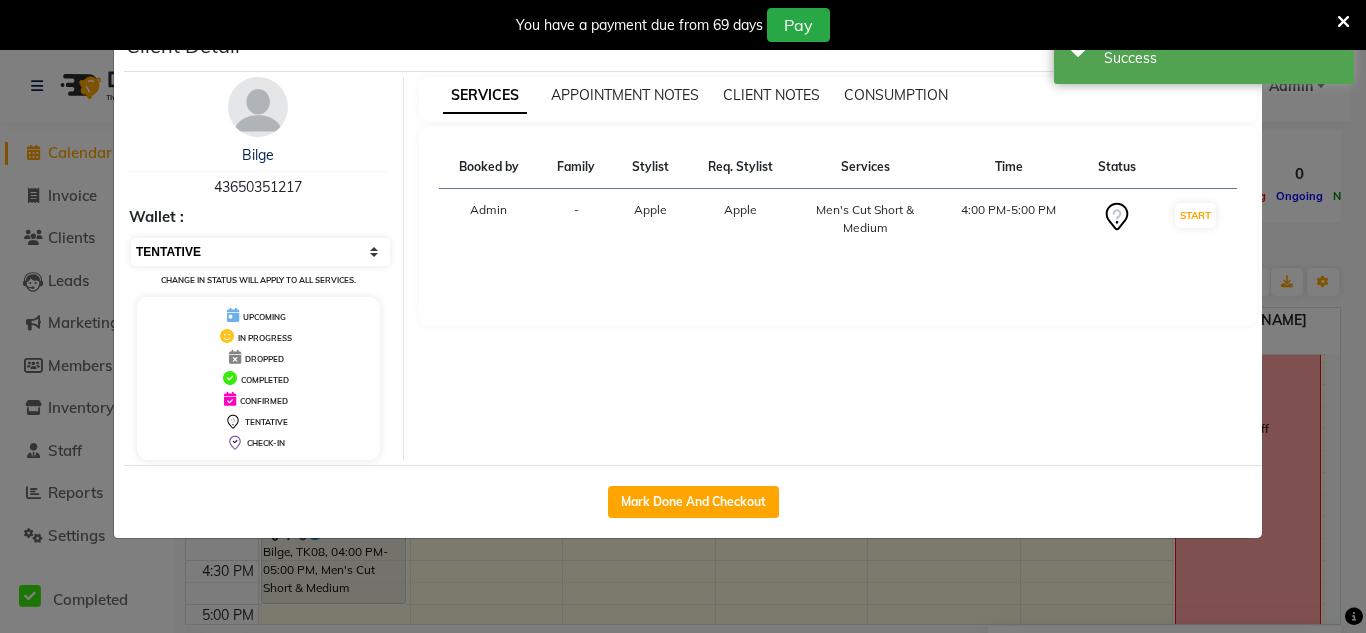 select on "6" 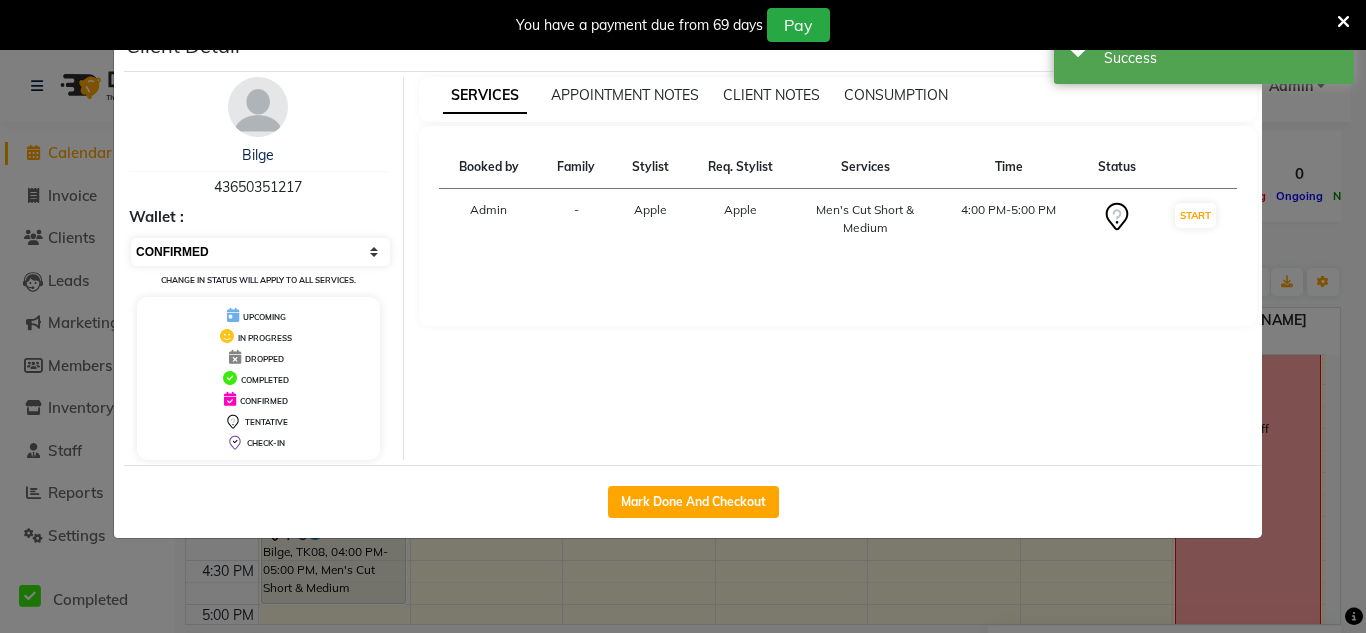 click on "Select IN SERVICE CONFIRMED TENTATIVE CHECK IN MARK DONE DROPPED UPCOMING" at bounding box center [260, 252] 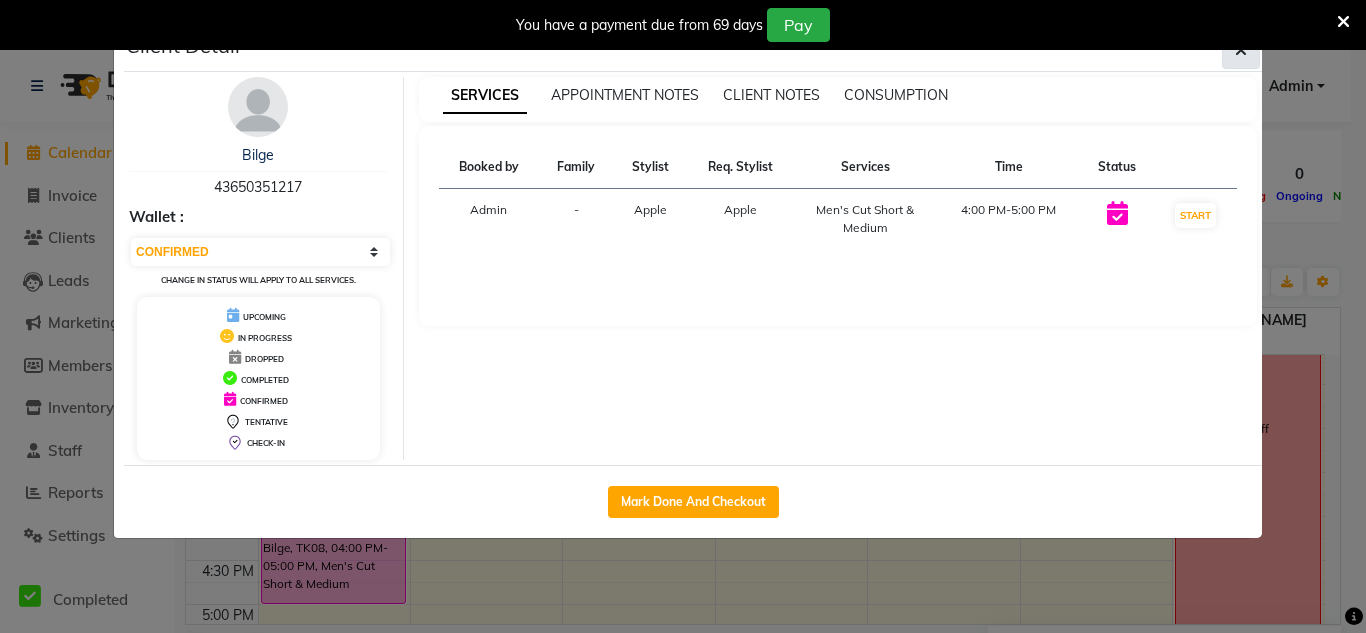 click 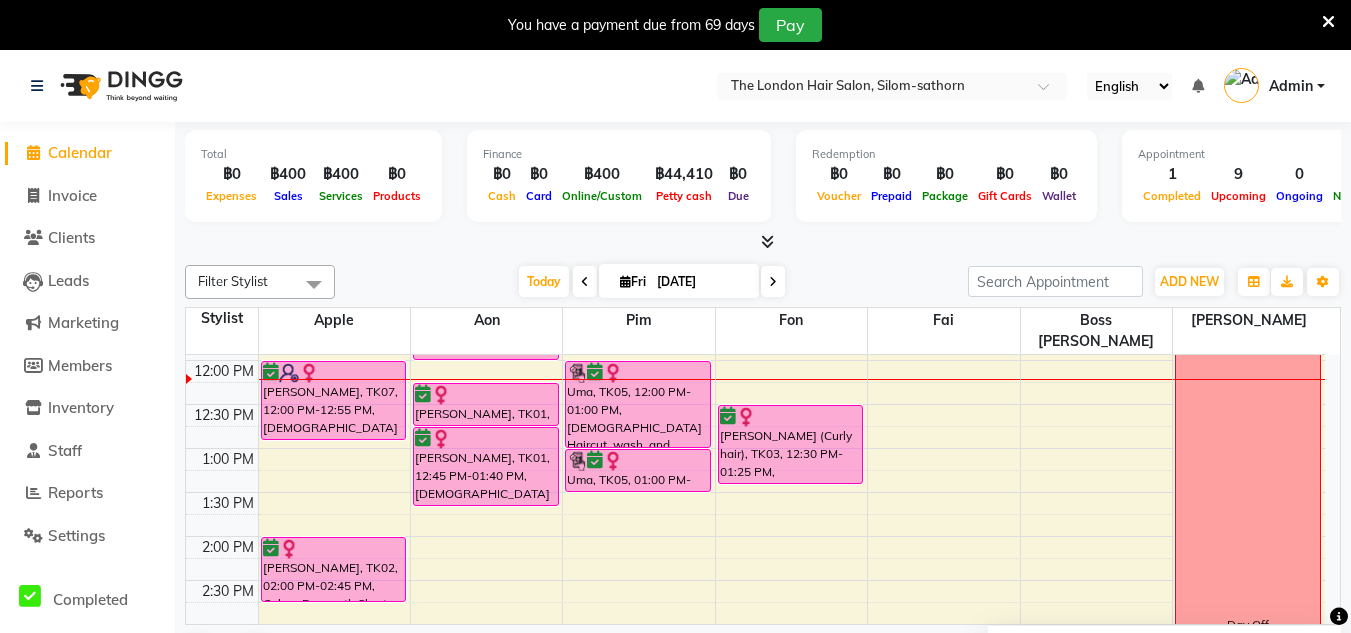 scroll, scrollTop: 257, scrollLeft: 0, axis: vertical 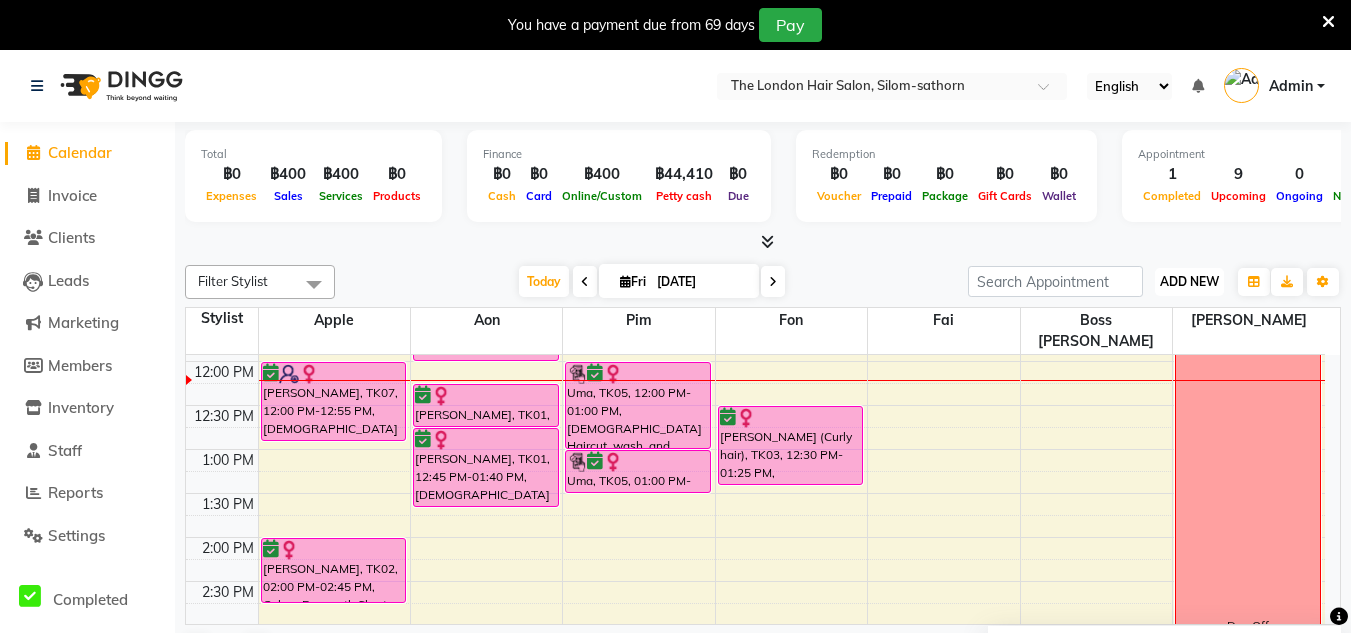 click on "ADD NEW" at bounding box center [1189, 281] 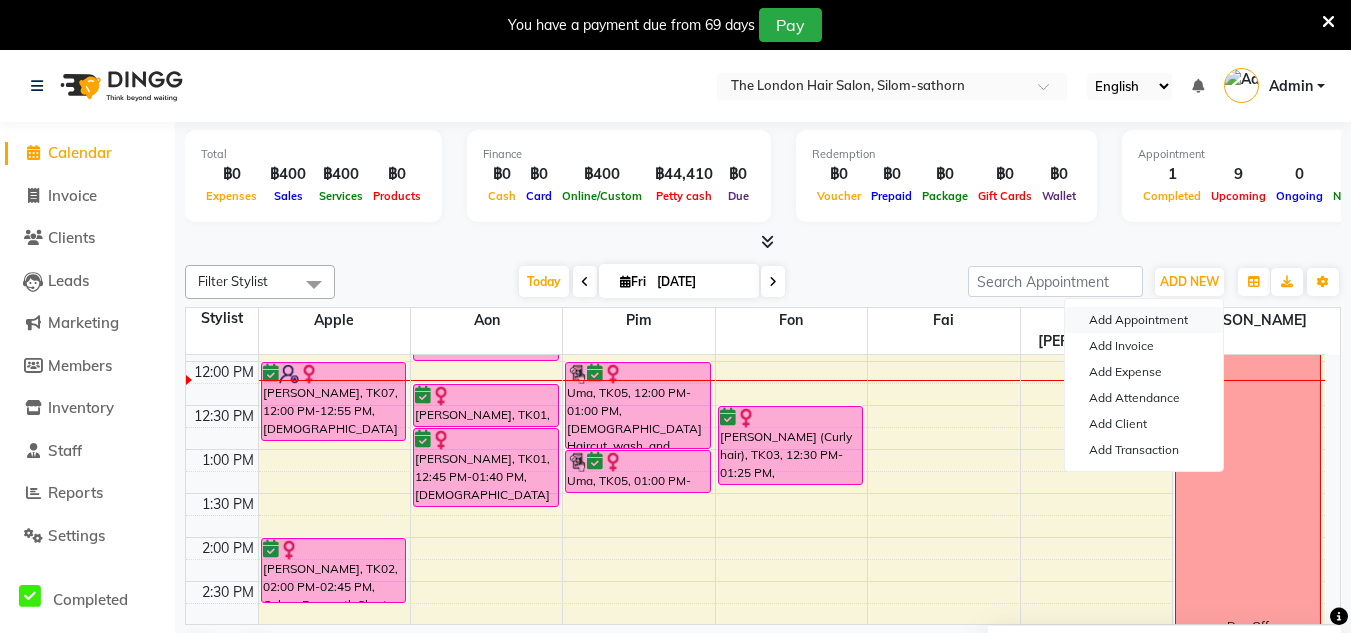 click on "Add Appointment" at bounding box center [1144, 320] 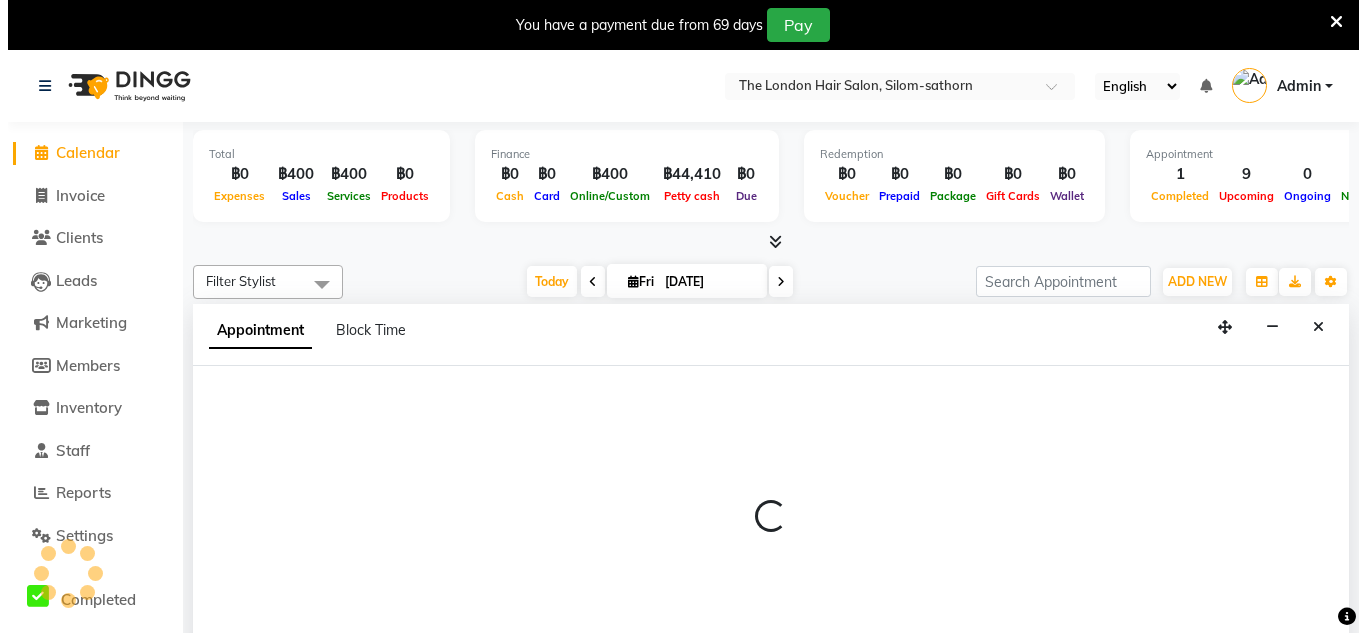 scroll, scrollTop: 51, scrollLeft: 0, axis: vertical 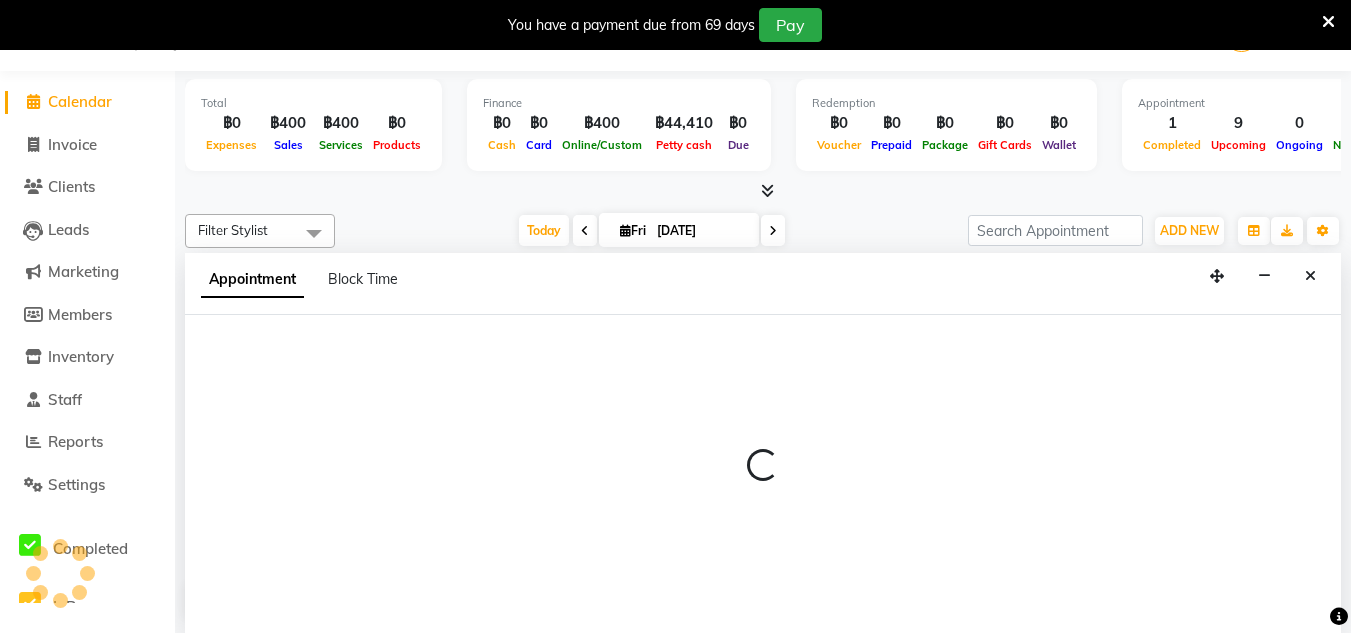 select on "600" 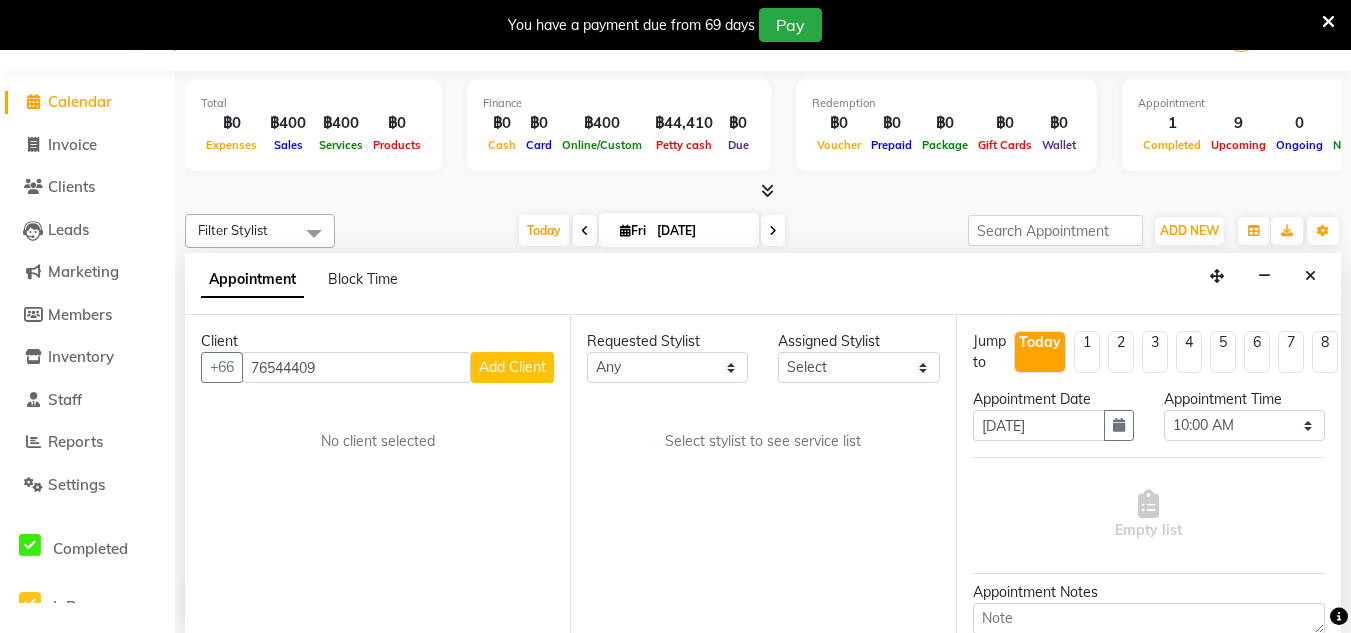 type on "76544409" 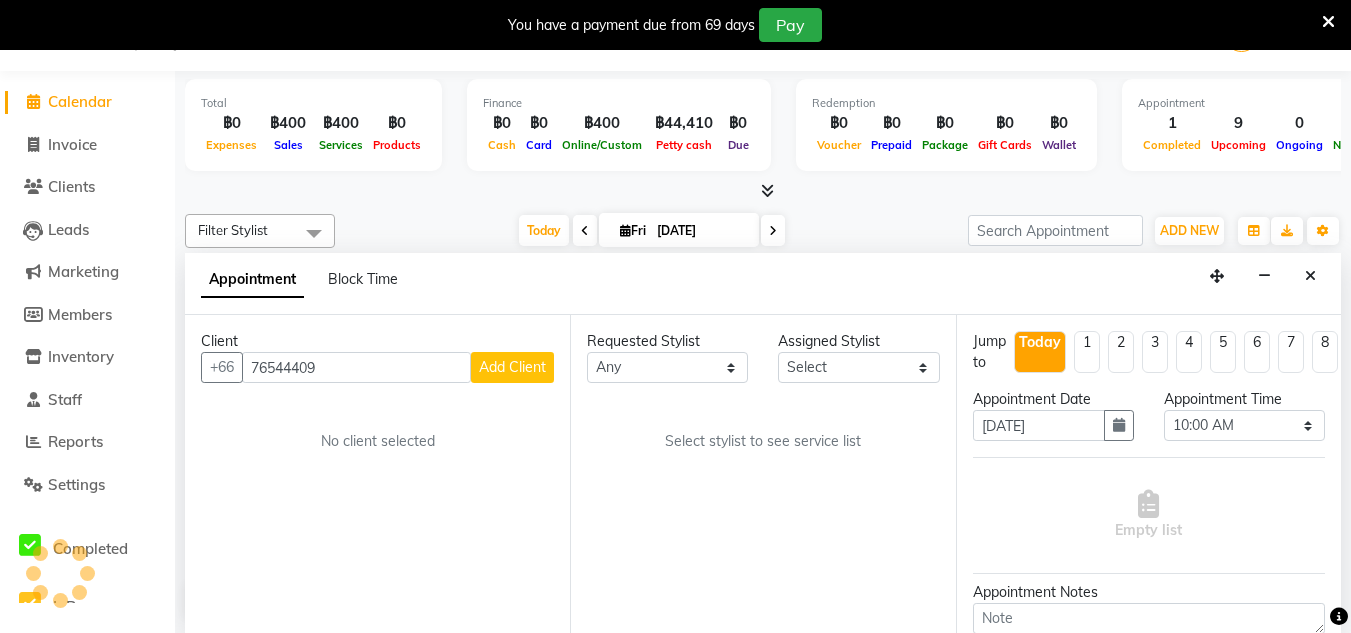 click on "Add Client" at bounding box center (512, 367) 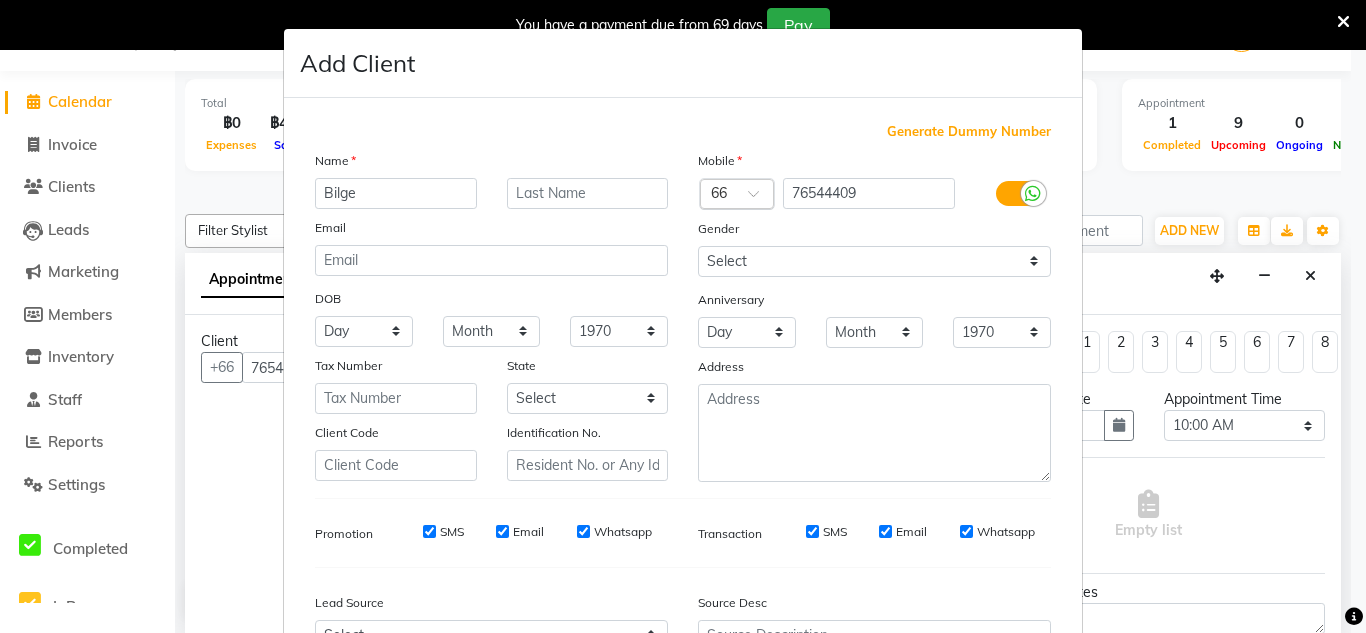 type on "Bilge" 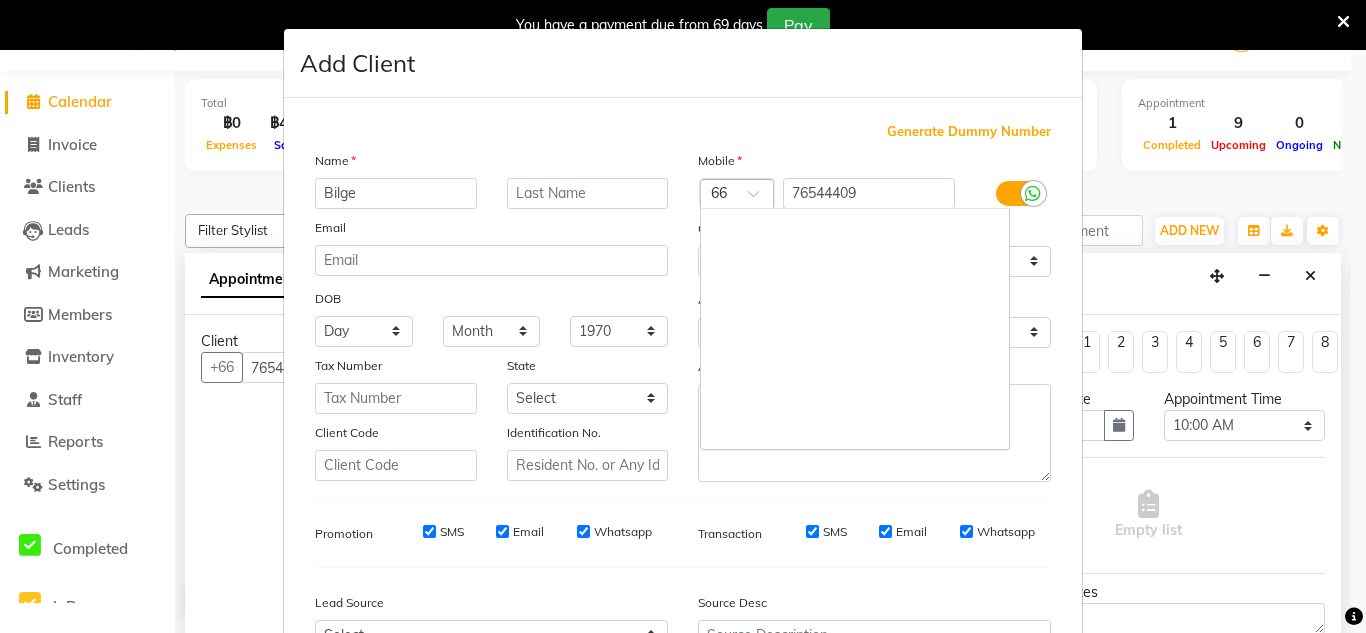 scroll, scrollTop: 7770, scrollLeft: 0, axis: vertical 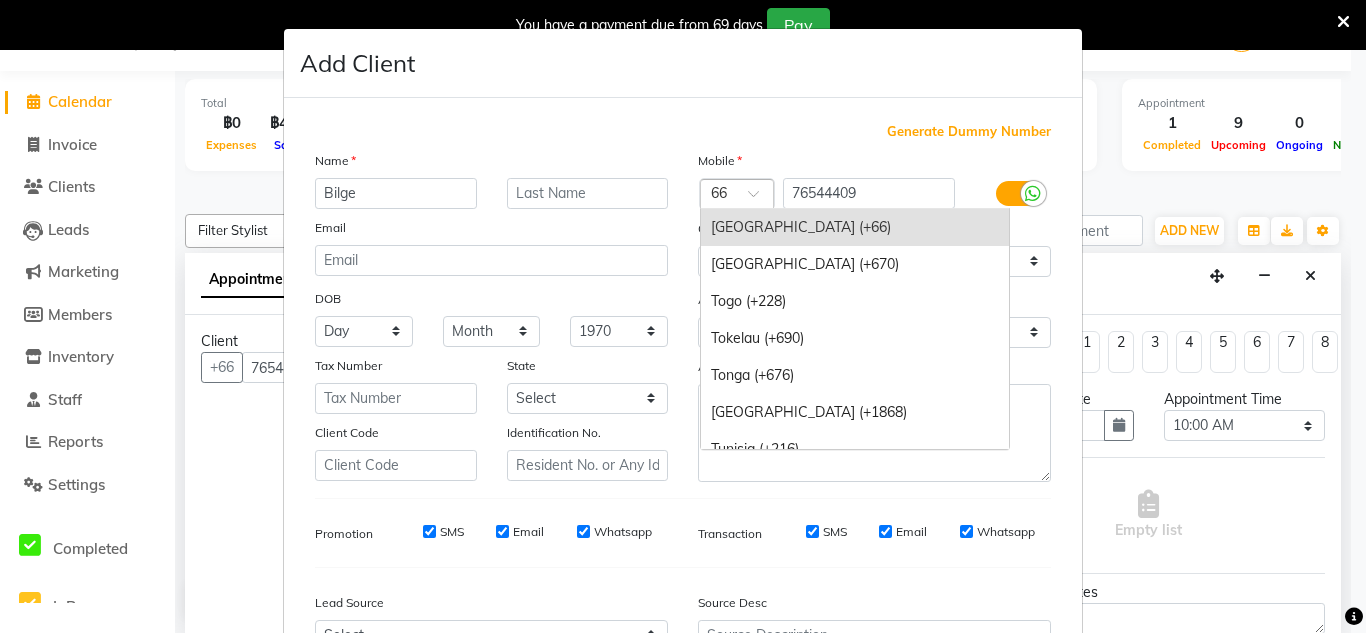click on "Country Code × 66  Syrian Arab Republic (+963)   Taiwan, Province Of China (+886)   Tajikistan (+992)   Tanzania, United Republic Of (+255)   Thailand (+66)   Timor-Leste (+670)   Togo (+228)   Tokelau (+690)   Tonga (+676)   Trinidad And Tobago (+1868)   Tunisia (+216)   Turkey (+90)   Turkmenistan (+7370)   Turks And Caicos Islands (+1649)   Tuvalu (+688)" at bounding box center (737, 194) 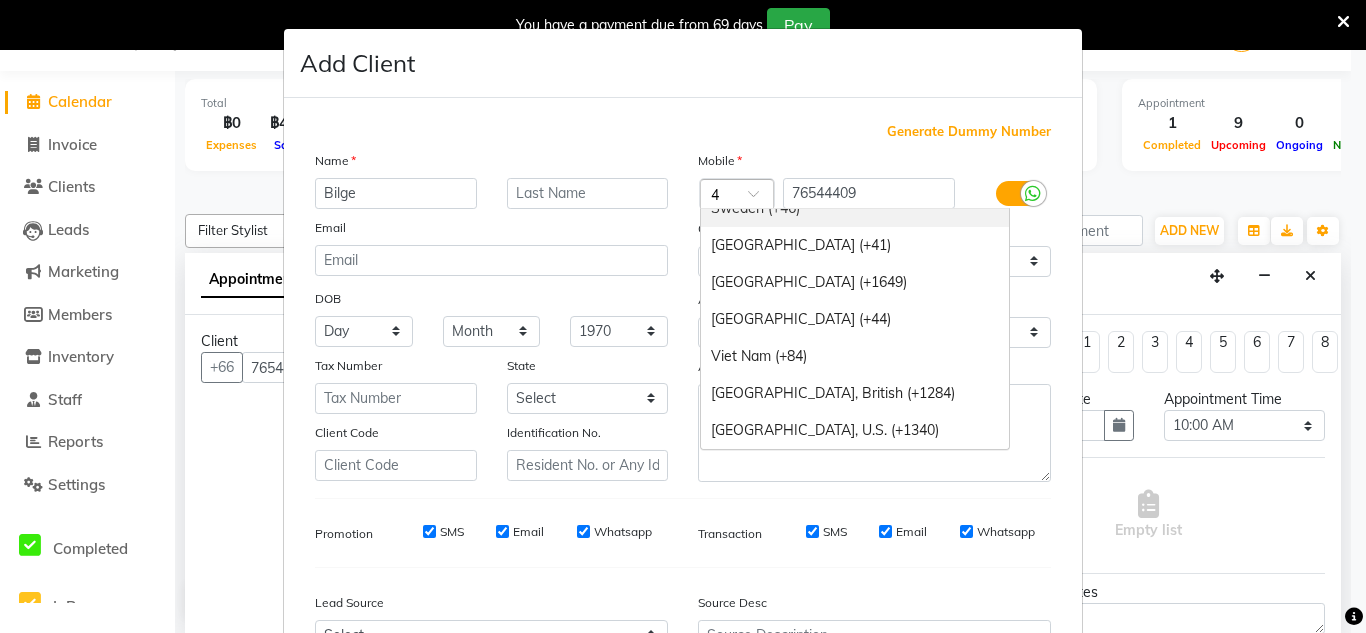 scroll, scrollTop: 1684, scrollLeft: 0, axis: vertical 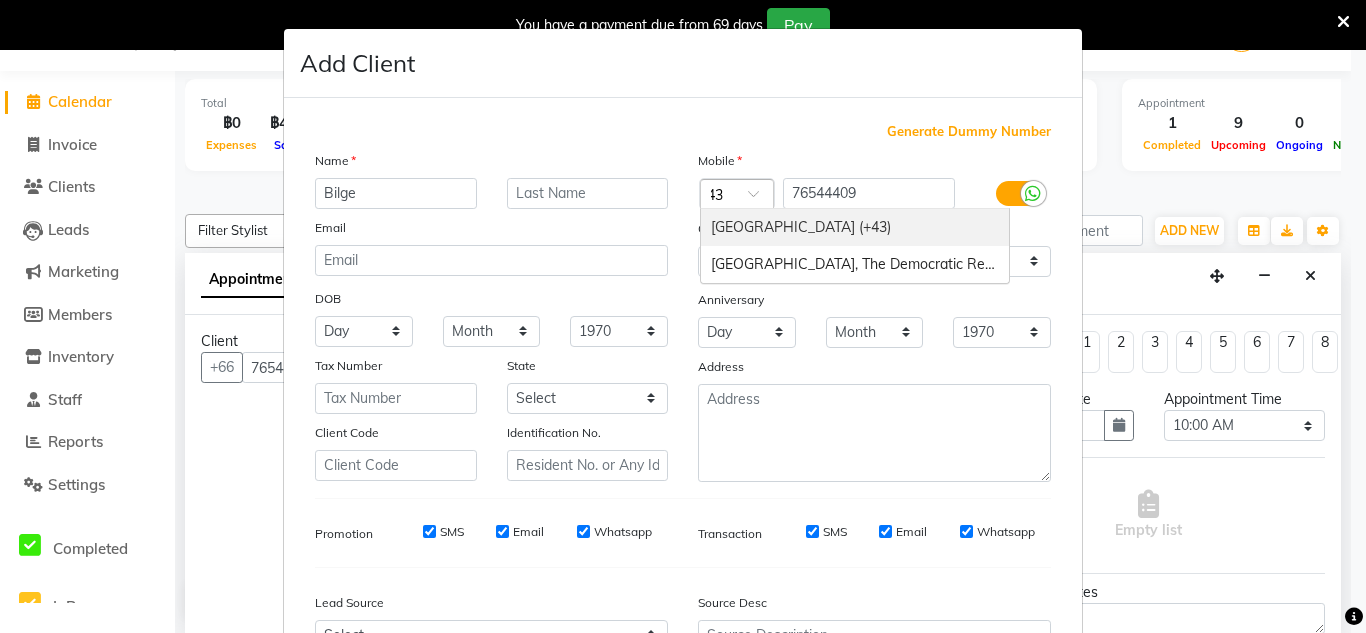 click on "Austria (+43)" at bounding box center (855, 227) 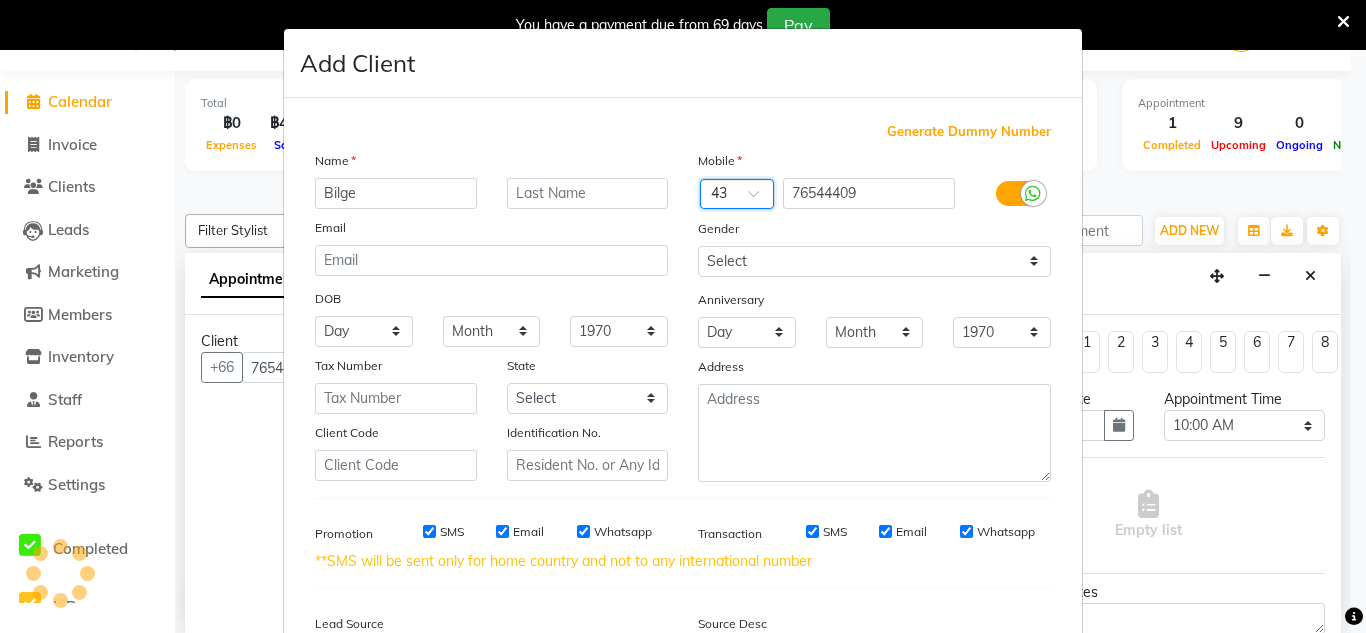 scroll, scrollTop: 0, scrollLeft: 0, axis: both 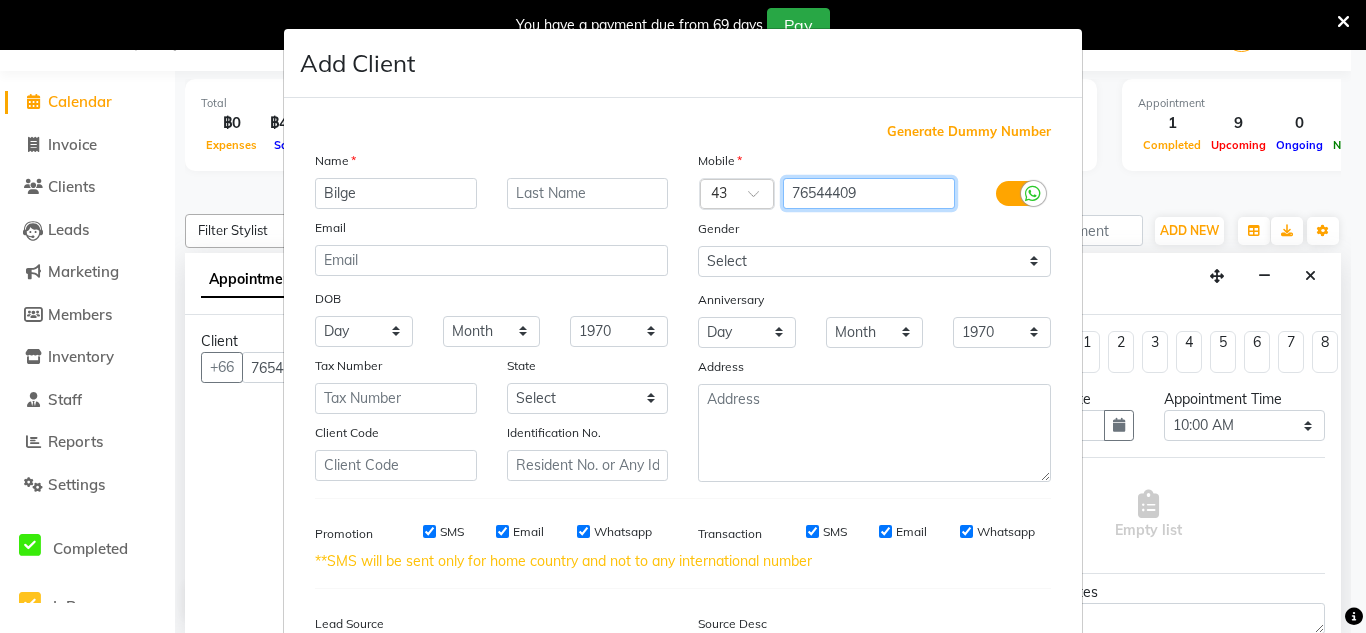 click on "76544409" at bounding box center (869, 193) 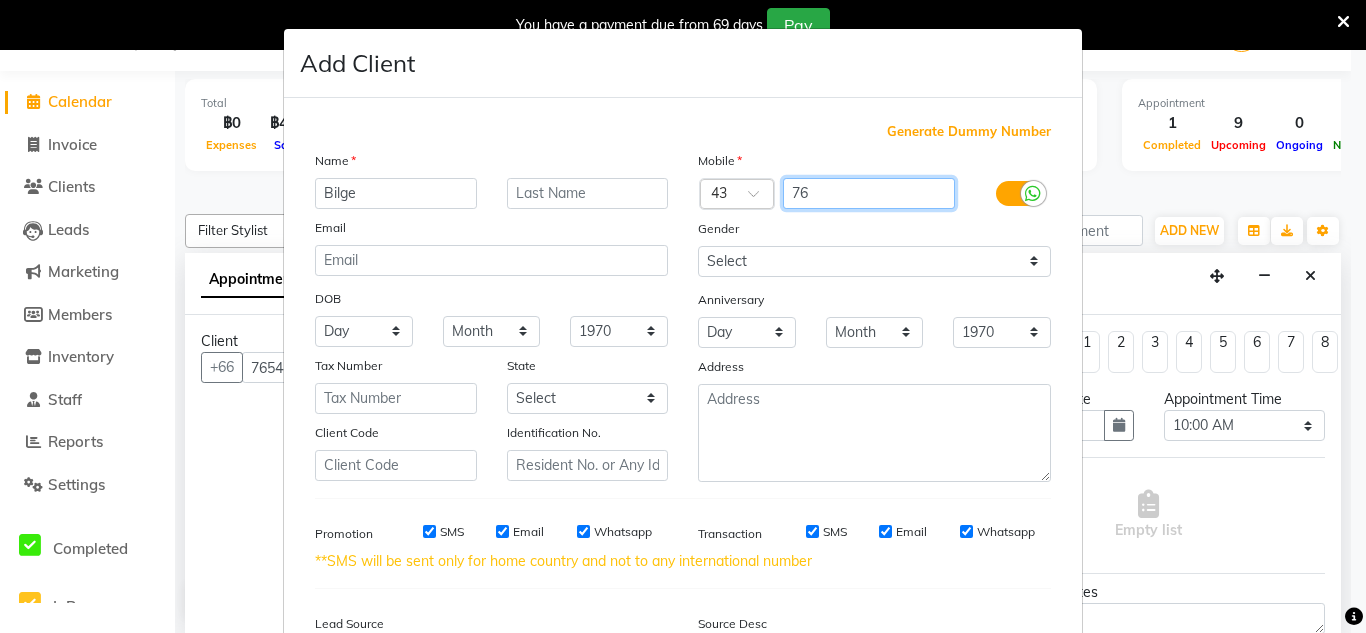 type on "7" 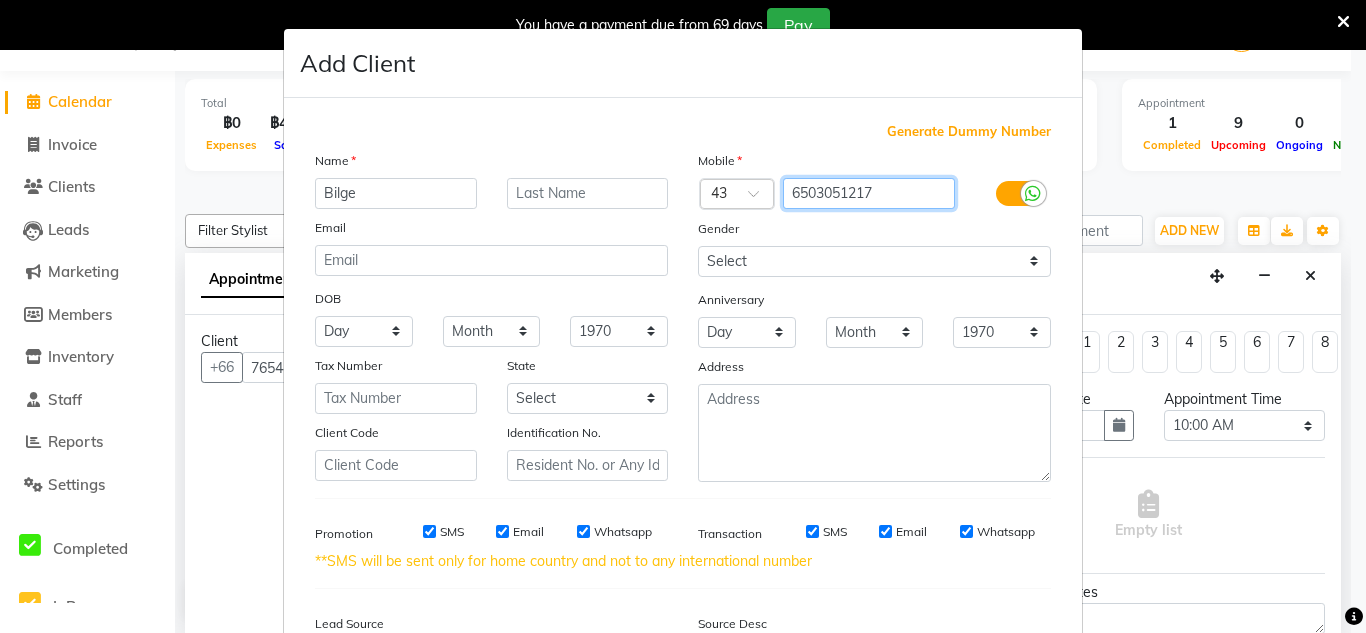 type on "6503051217" 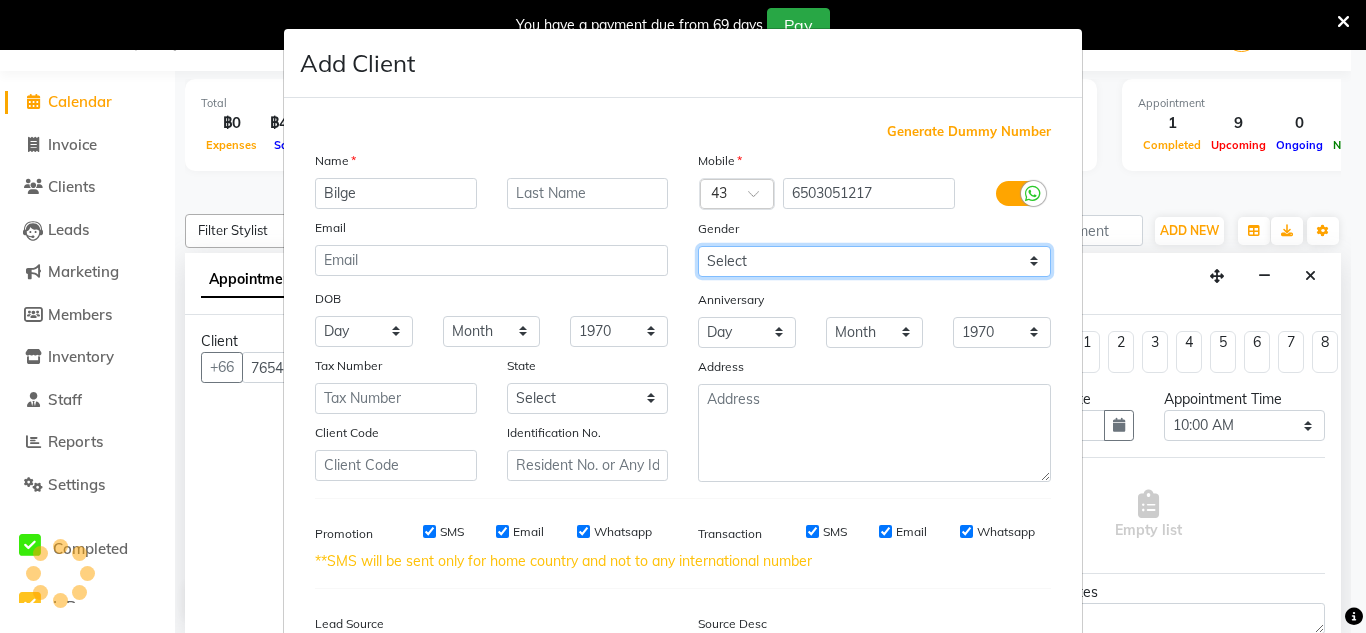 click on "Select [DEMOGRAPHIC_DATA] [DEMOGRAPHIC_DATA] Other Prefer Not To Say" at bounding box center [874, 261] 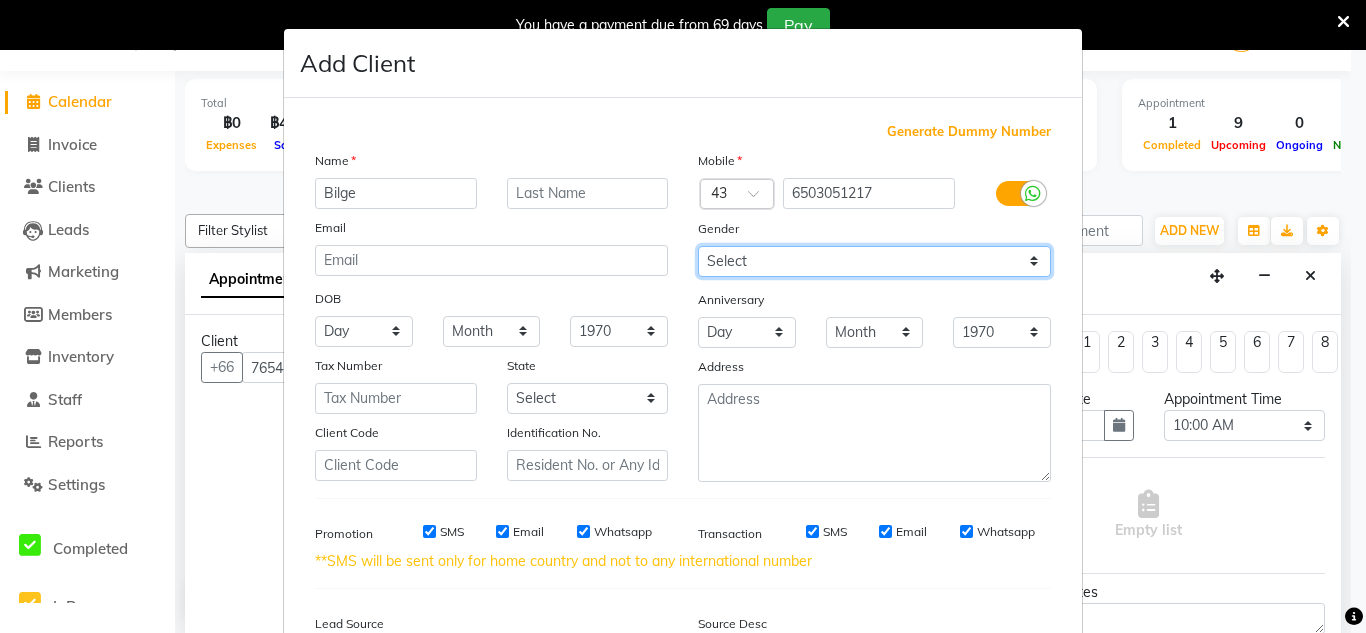 select on "female" 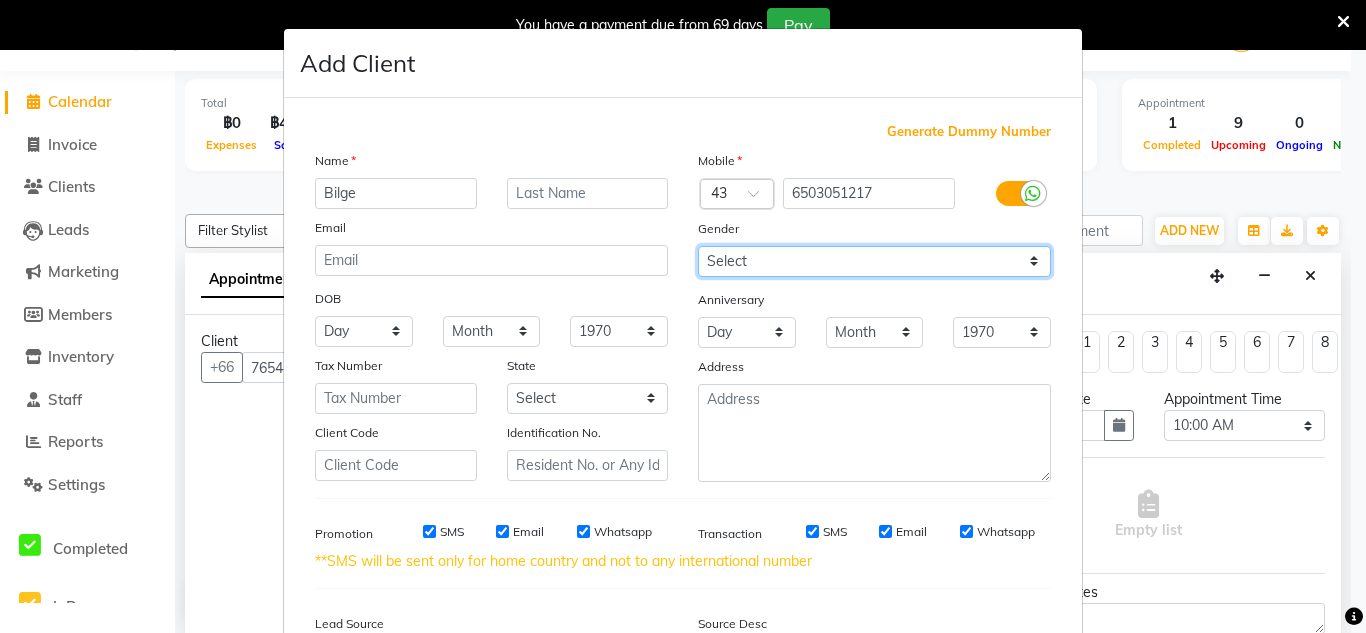 click on "Select [DEMOGRAPHIC_DATA] [DEMOGRAPHIC_DATA] Other Prefer Not To Say" at bounding box center [874, 261] 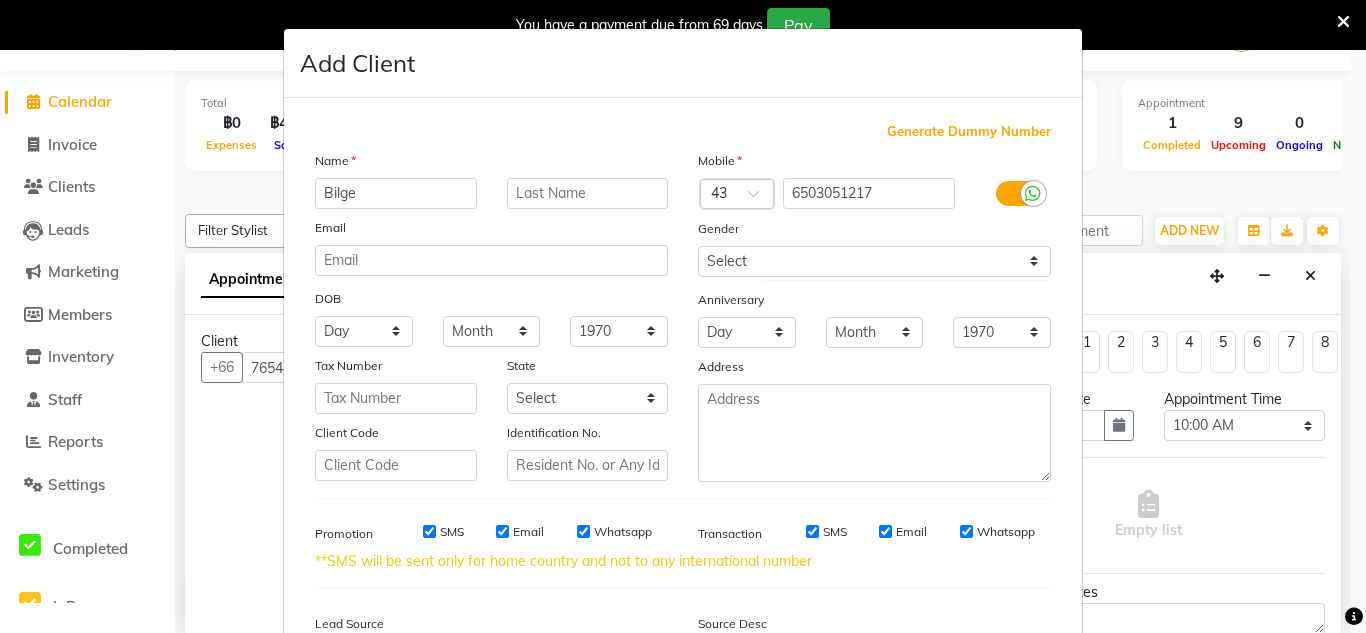 click on "Generate Dummy Number Name Bilge Email DOB Day 01 02 03 04 05 06 07 08 09 10 11 12 13 14 15 16 17 18 19 20 21 22 23 24 25 26 27 28 29 30 31 Month January February March April May June July August September October November December 1940 1941 1942 1943 1944 1945 1946 1947 1948 1949 1950 1951 1952 1953 1954 1955 1956 1957 1958 1959 1960 1961 1962 1963 1964 1965 1966 1967 1968 1969 1970 1971 1972 1973 1974 1975 1976 1977 1978 1979 1980 1981 1982 1983 1984 1985 1986 1987 1988 1989 1990 1991 1992 1993 1994 1995 1996 1997 1998 1999 2000 2001 2002 2003 2004 2005 2006 2007 2008 2009 2010 2011 2012 2013 2014 2015 2016 2017 2018 2019 2020 2021 2022 2023 2024 Tax Number State Select Amnat Charoen Ang Thong Bangkok Buri Ram Chachoengsao Chai Nat Chaiyaphum Changwat Chaiyaphum Chanthaburi Chiang Mai Chiang Rai Chon Buri Chumphon Kalasin Kamphaeng Phet Kanchanaburi Khon Kaen Krabi Krung Thep Lampang Lamphun Loei Lop Buri Mae Hong Son Maha Sarakham Mukdahan Nakhon Nayok Nakhon Pathom Nakhon Phanom Nakhon Ratchasima Nan Tak" at bounding box center (683, 434) 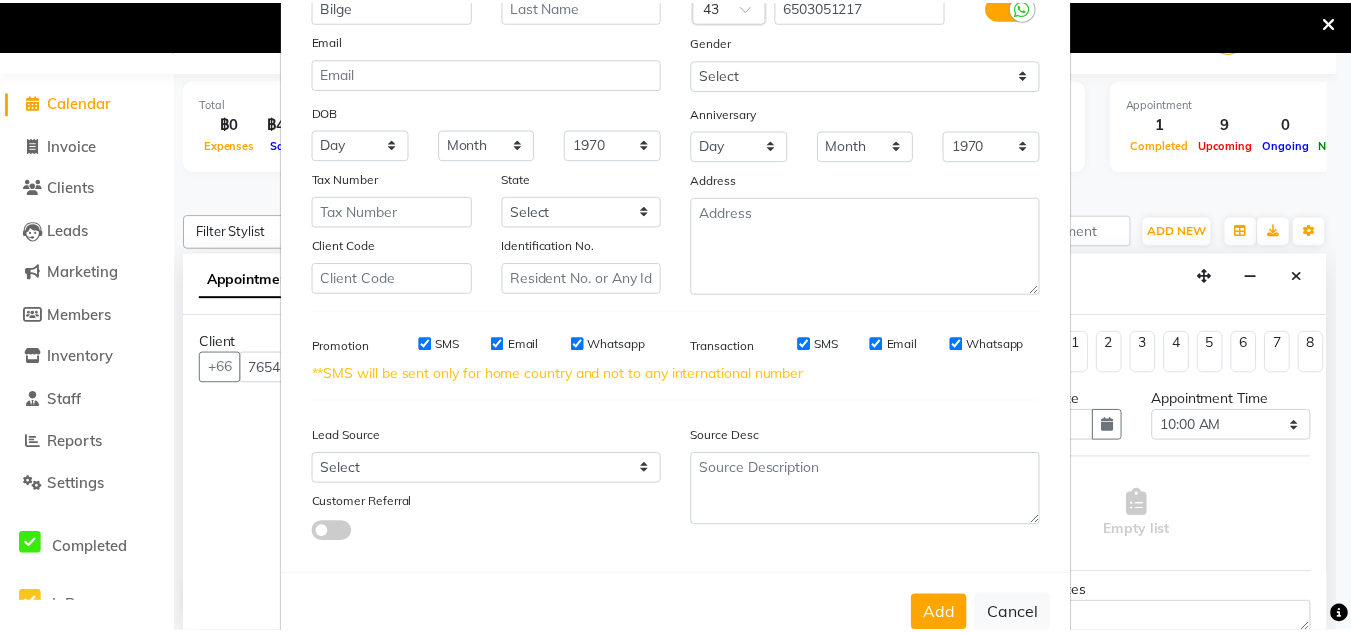 scroll, scrollTop: 188, scrollLeft: 0, axis: vertical 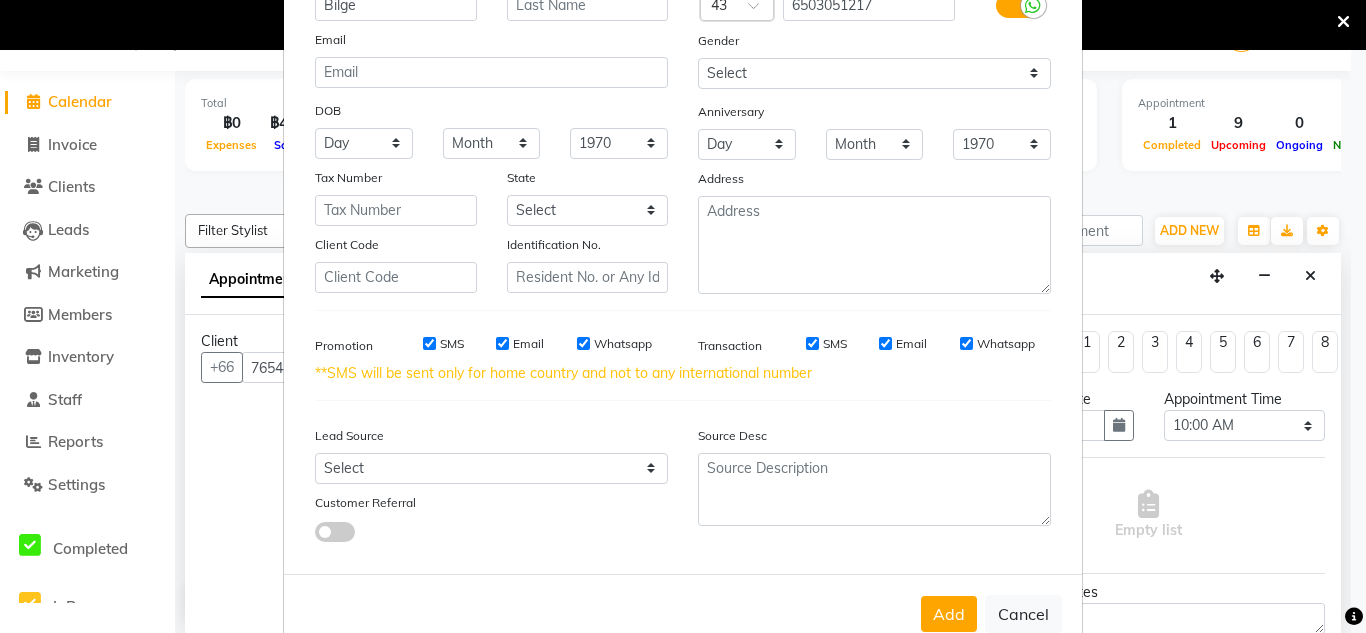 click on "Add   Cancel" at bounding box center (683, 613) 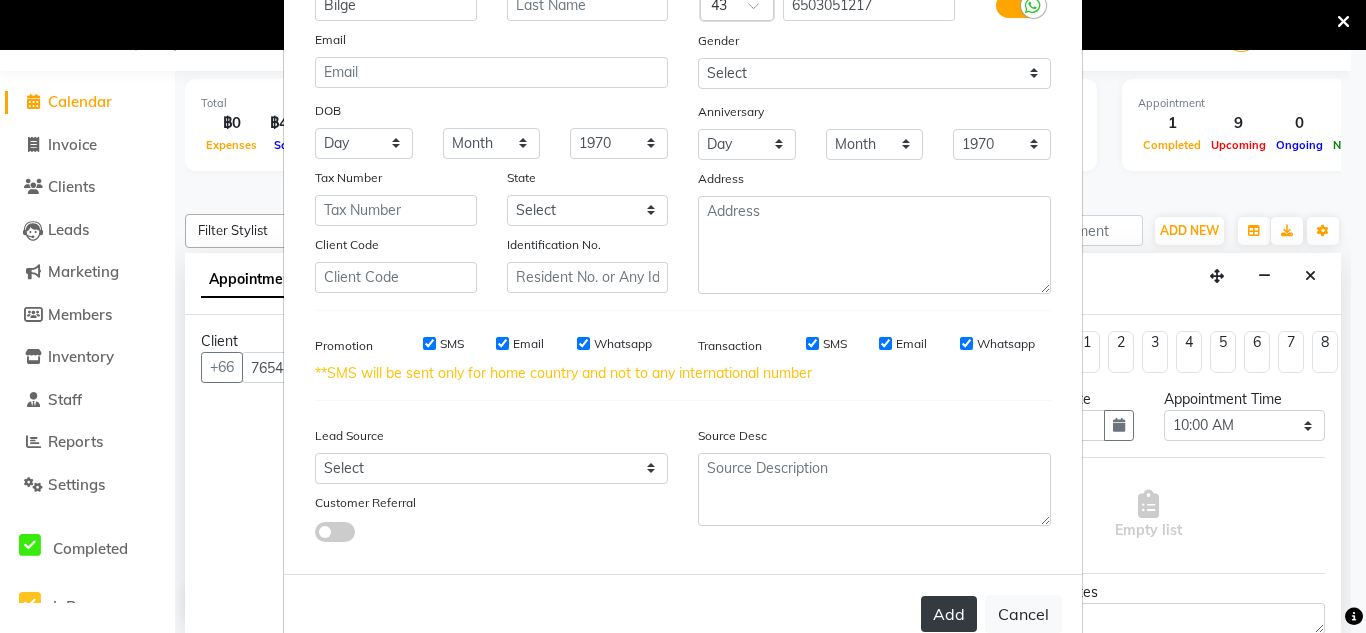 click on "Add" at bounding box center (949, 614) 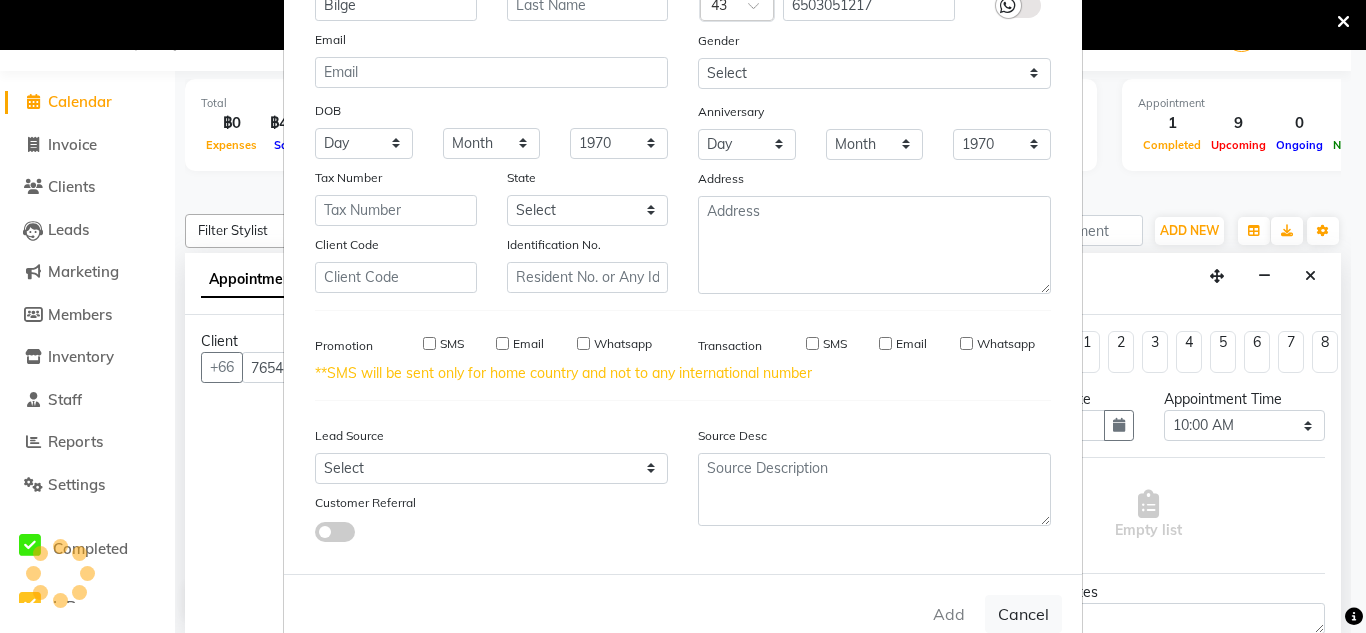 type on "6503051217" 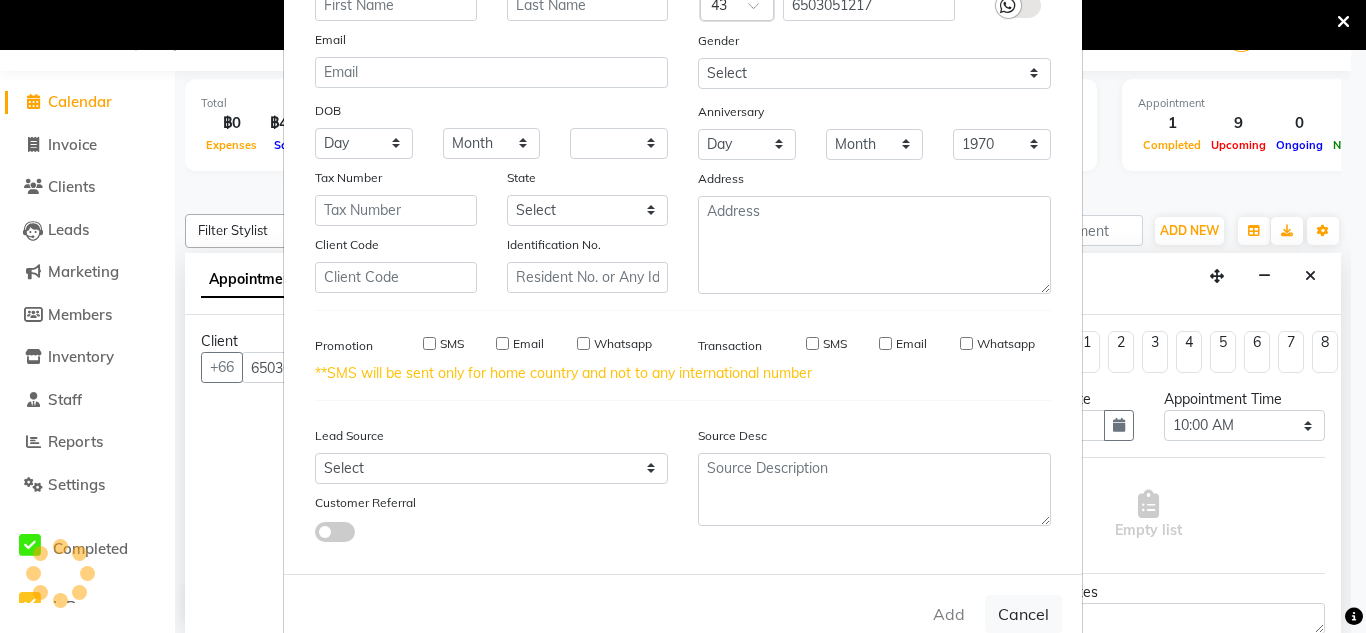 type 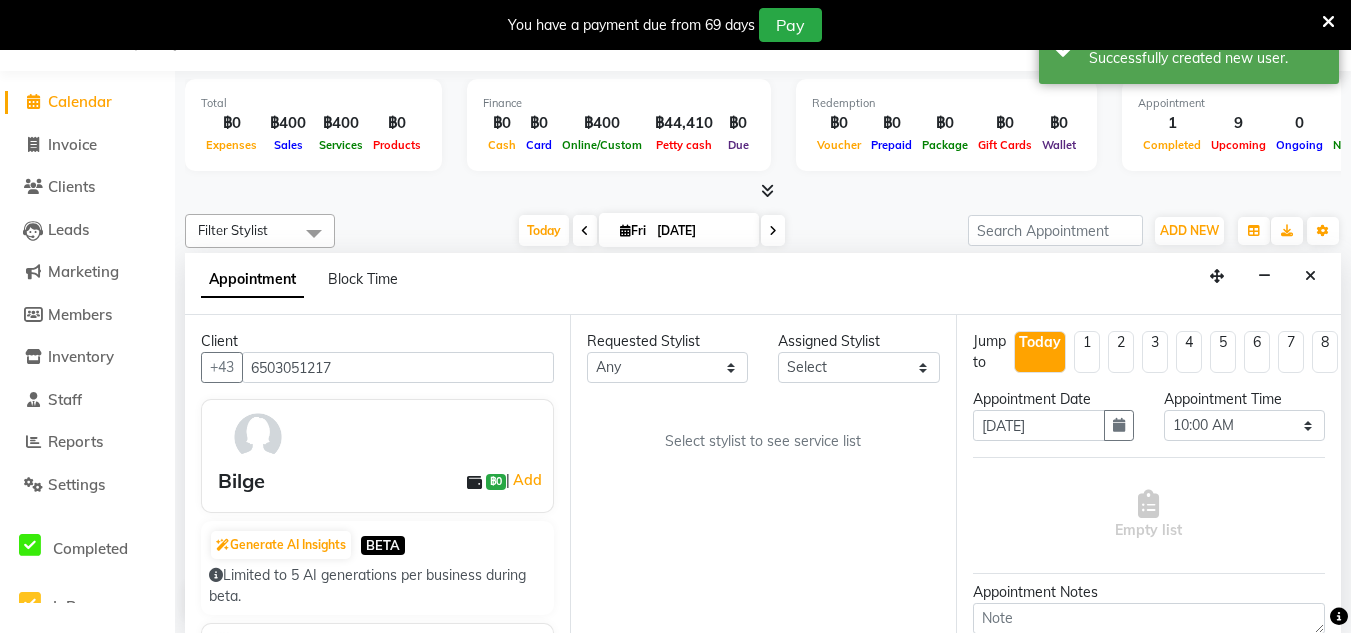 click on "Requested Stylist" at bounding box center (667, 341) 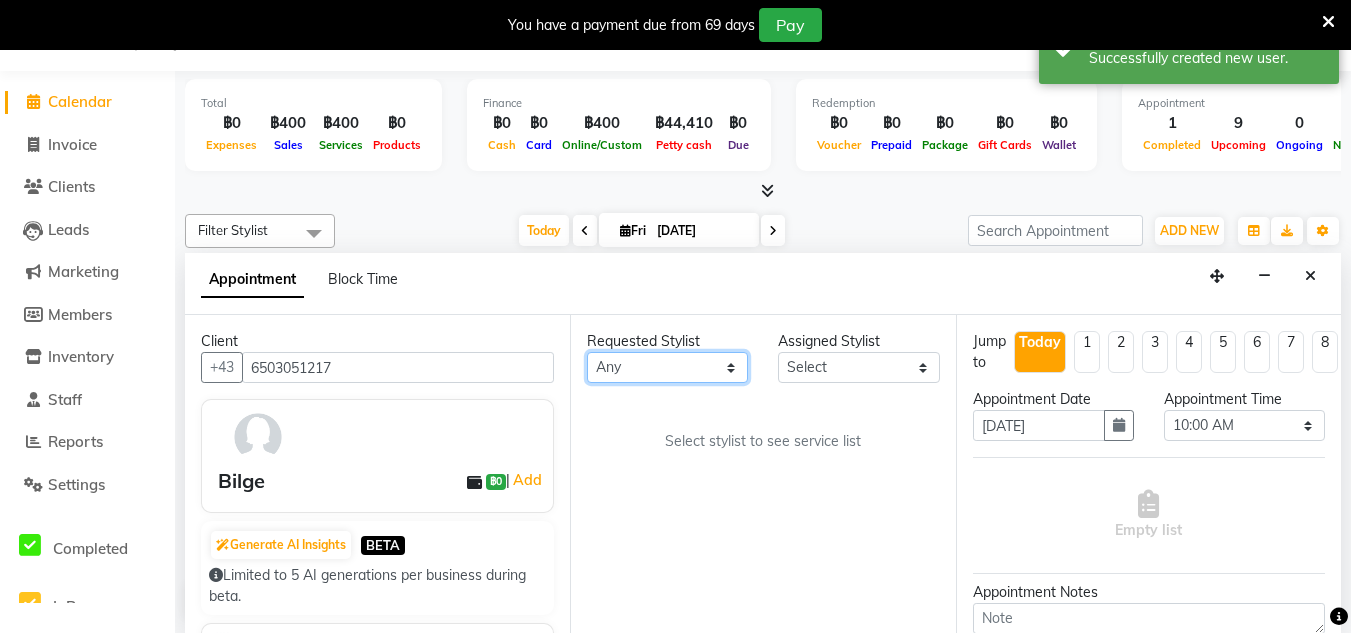 click on "Any Aon Apple   Boss [PERSON_NAME]  [PERSON_NAME]" at bounding box center [667, 367] 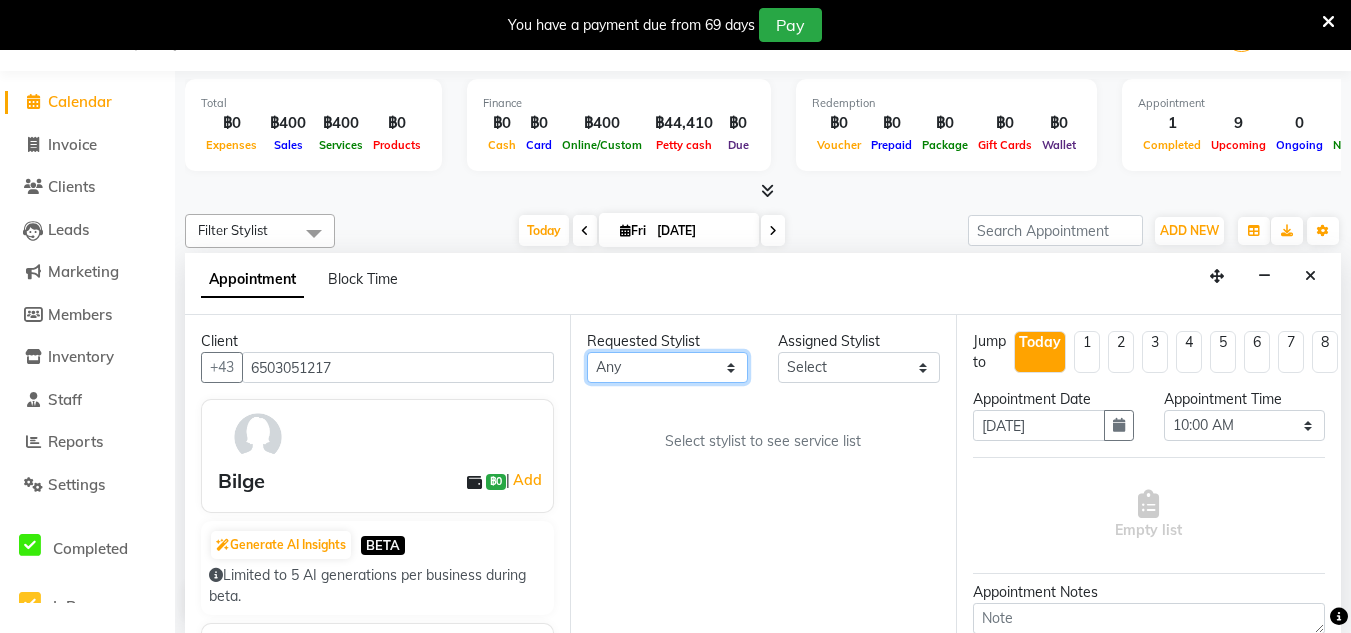 scroll, scrollTop: 35, scrollLeft: 0, axis: vertical 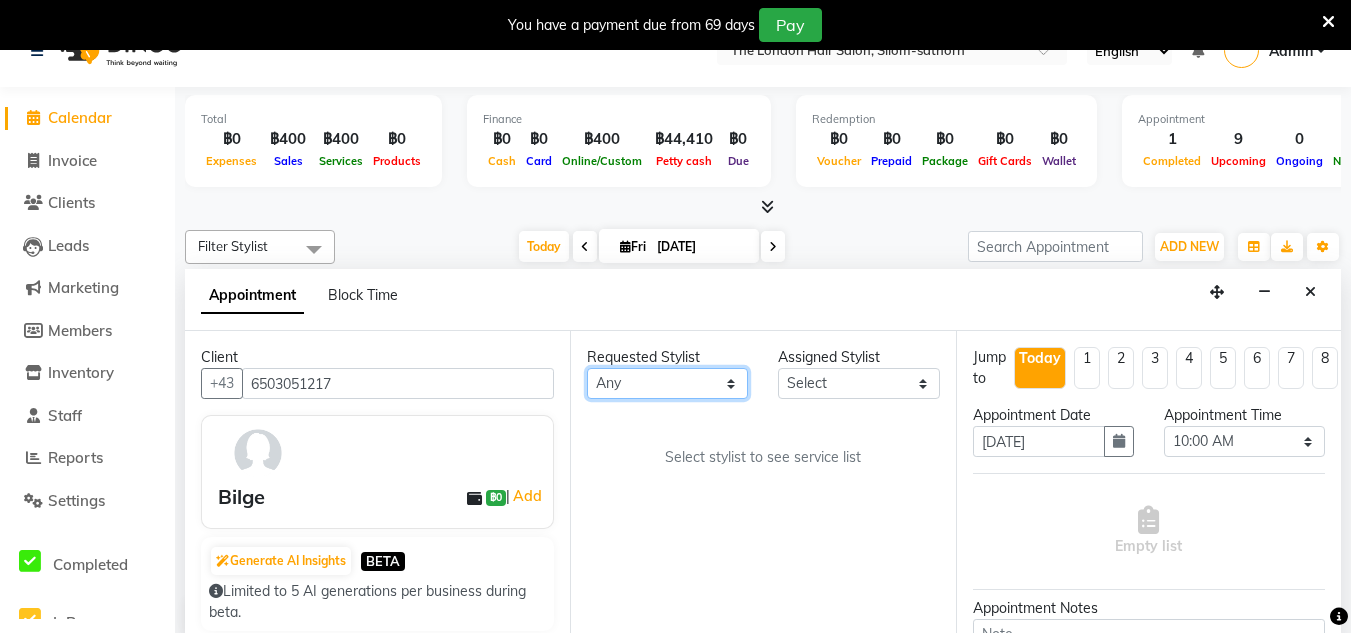 click on "Any Aon Apple   Boss [PERSON_NAME]  [PERSON_NAME]" at bounding box center (667, 383) 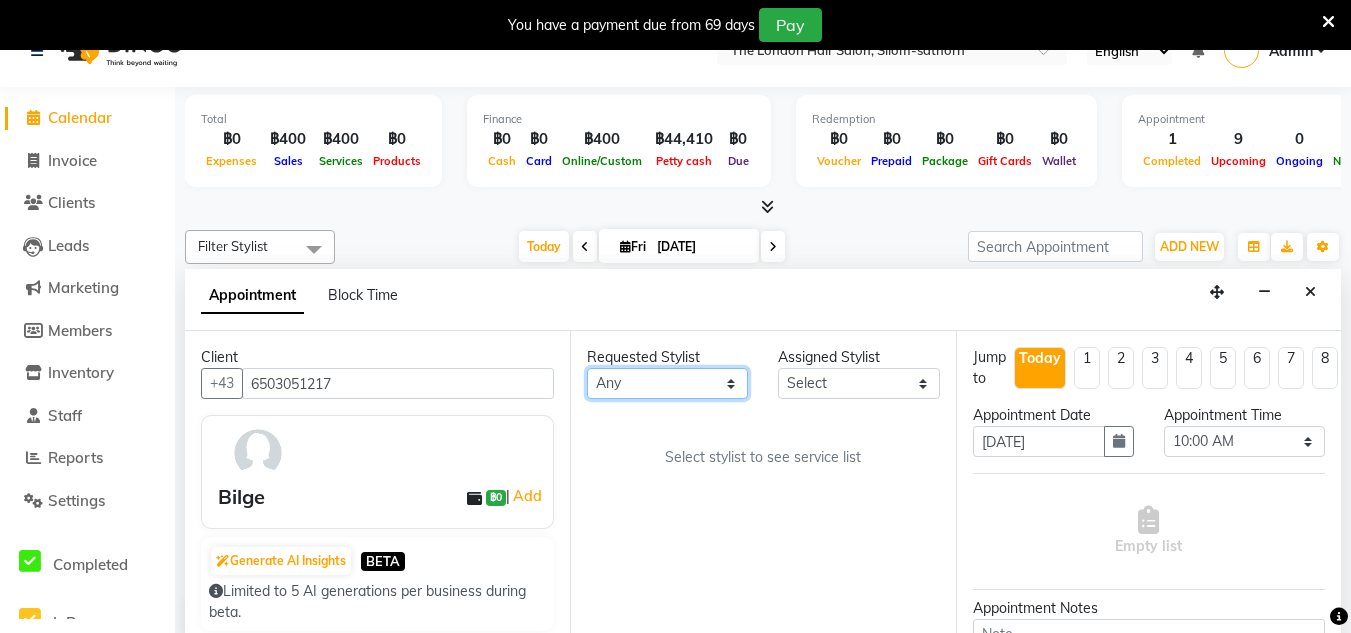 select on "65351" 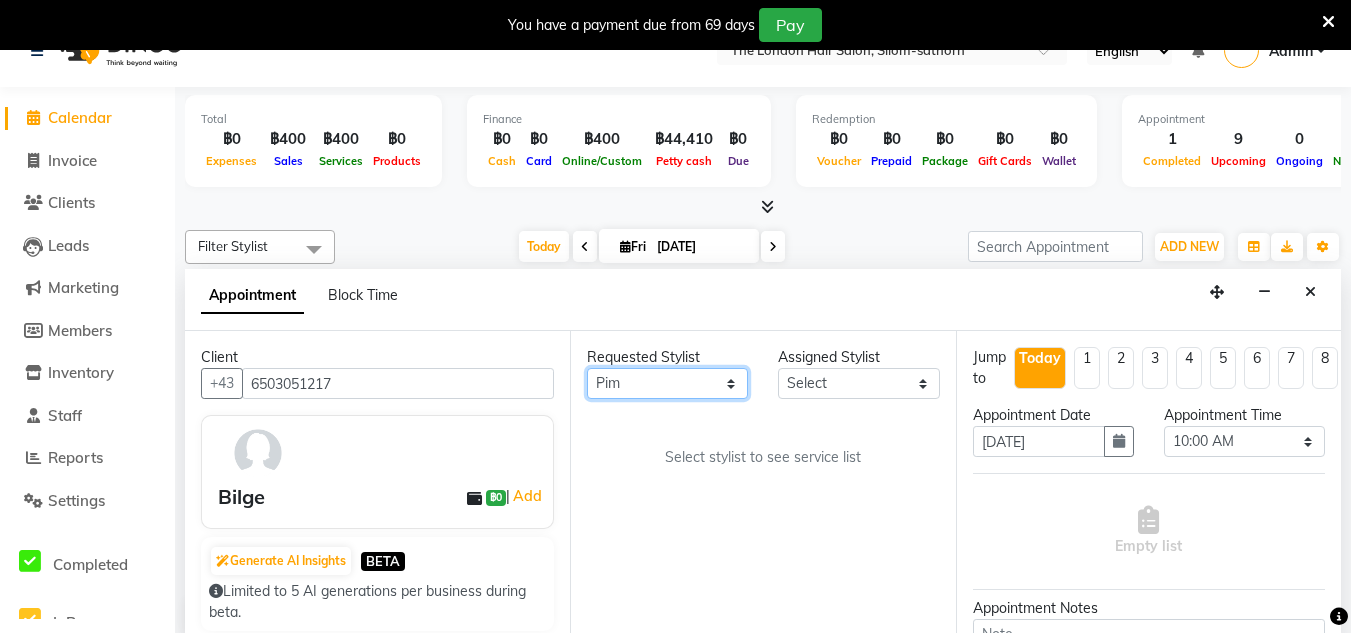 click on "Any Aon Apple   Boss [PERSON_NAME]  [PERSON_NAME]" at bounding box center (667, 383) 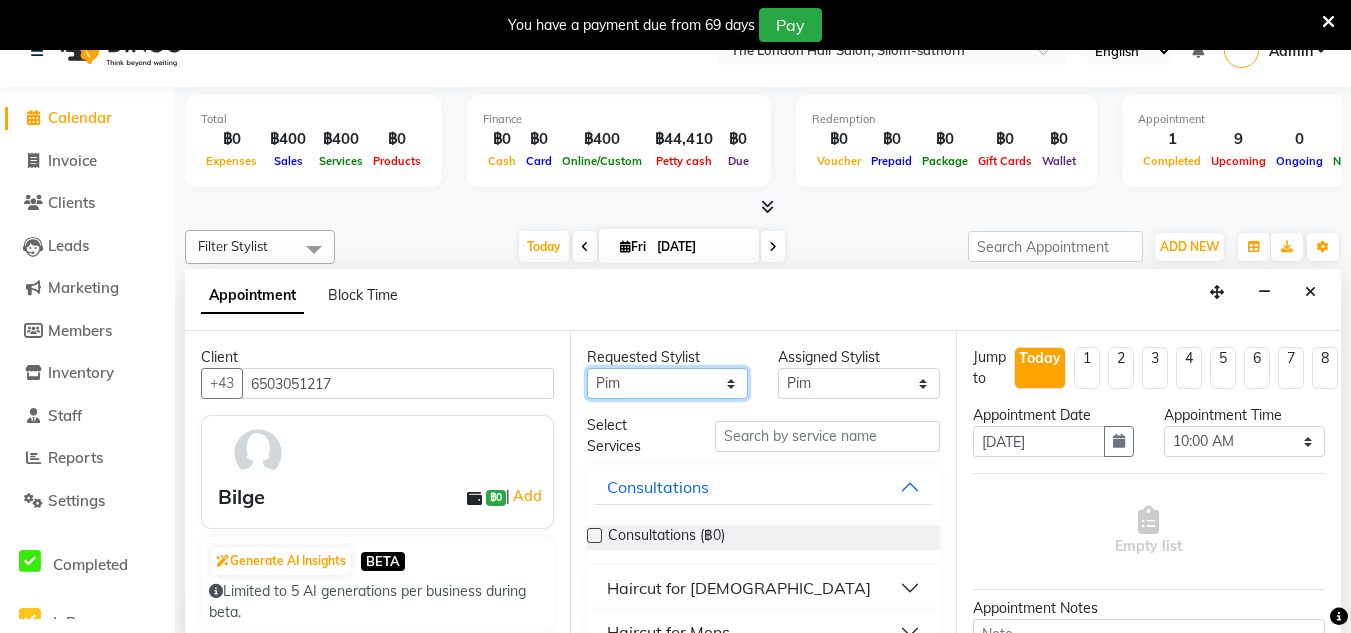 scroll, scrollTop: 144, scrollLeft: 0, axis: vertical 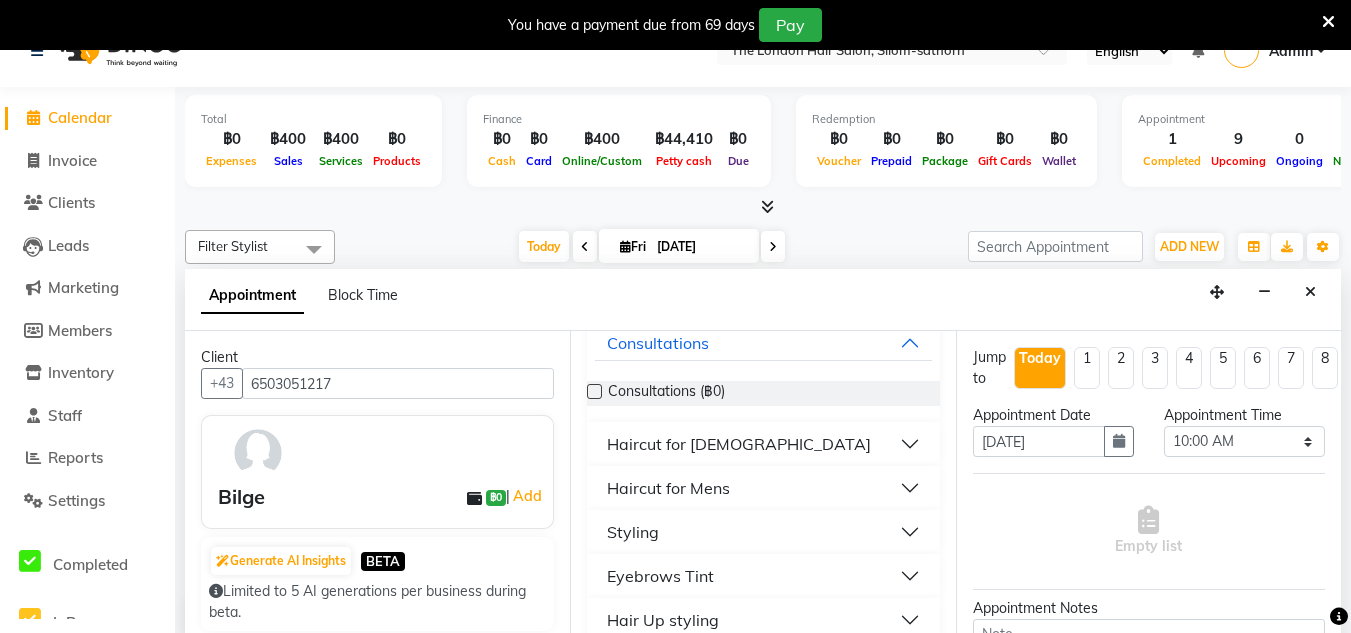 click on "Haircut for [DEMOGRAPHIC_DATA]" at bounding box center (763, 444) 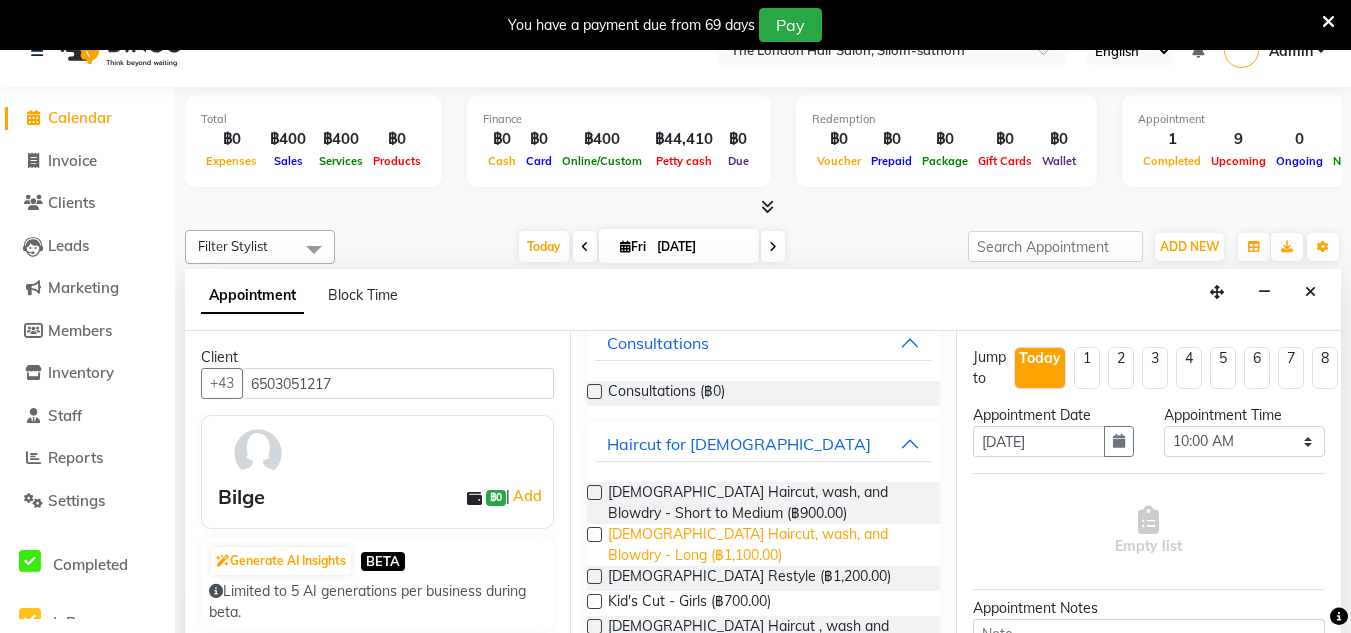 click on "[DEMOGRAPHIC_DATA] Haircut, wash, and Blowdry - Long (฿1,100.00)" at bounding box center (765, 545) 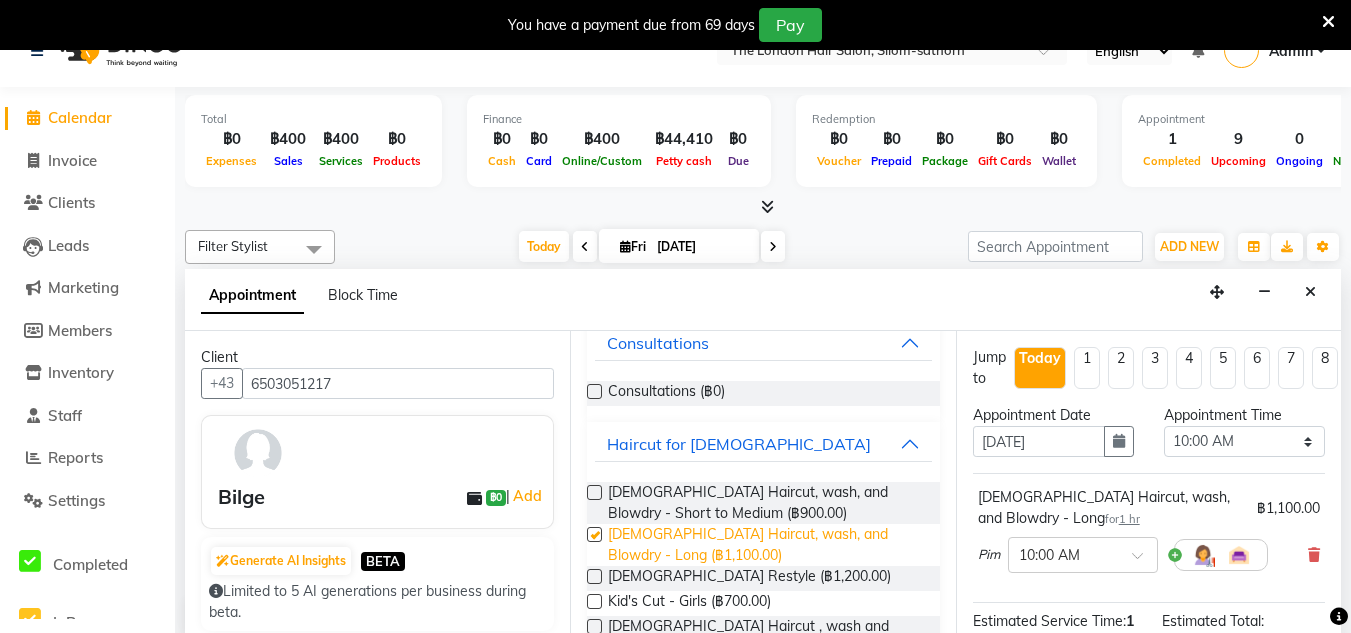 checkbox on "false" 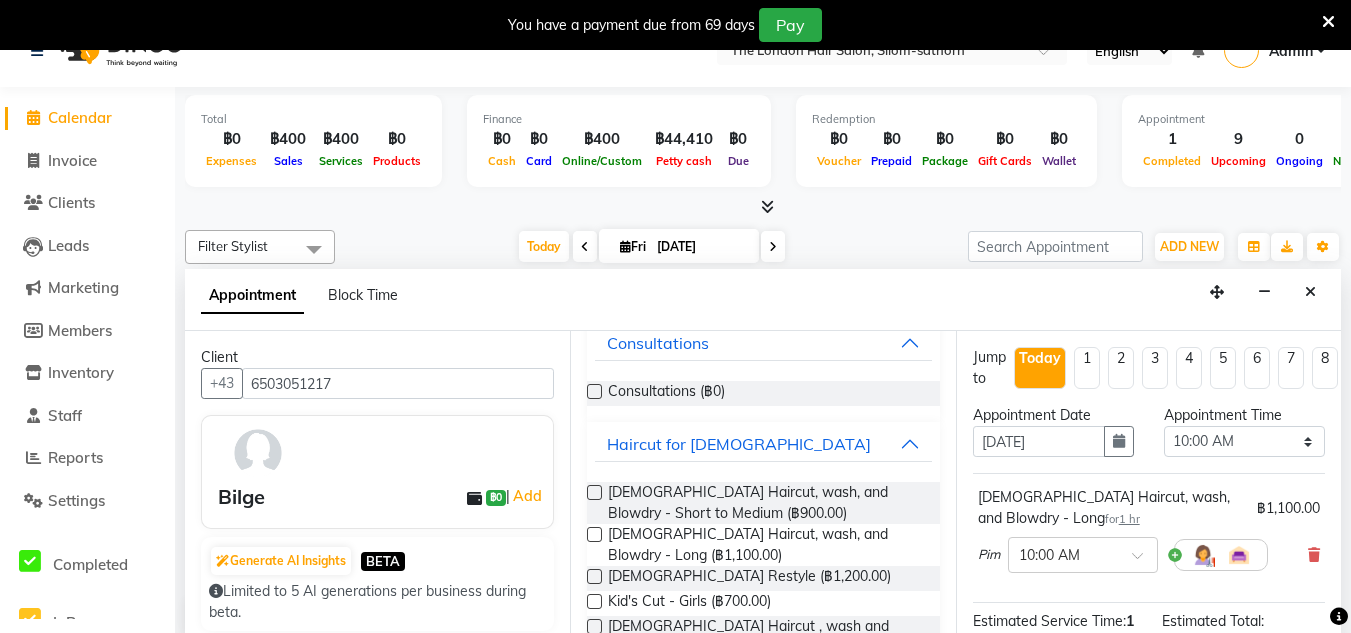 click on "Requested Stylist Any Aon Apple   Boss Luke Fai  Fon Kate  Pim Assigned Stylist Select Aon Apple   Boss Luke Fai  Fon Kate  Pim Select Services    Consultations  Consultations  (฿0)    Haircut for Ladies Ladies Haircut, wash, and Blowdry - Short to Medium (฿900.00) Ladies Haircut, wash, and Blowdry - Long (฿1,100.00) Ladies Restyle (฿1,200.00) Kid's Cut - Girls (฿700.00) Ladies Haircut , wash and blow-dry - Short to Medium (฿2,600.00) Ladies Haircut , wash and blowdry  - Medium to Long (฿3,400.00)    Haircut for Mens    Styling    Eyebrows Tint     Hair Up styling    Colour    Colour Regrowth    Highlights    Low Lights     T-section/Face - Framing    Bleach Hair     Balayage    Toner    Digital Perm    Cold perm    Keratin Treatments    Rebonding Straightening     MIlBON Treatment 4step    MILBON Volume Treatment     Treatment     Remove Hair Extentions    Hair Extensions (Kerain Bonds)" at bounding box center [762, 490] 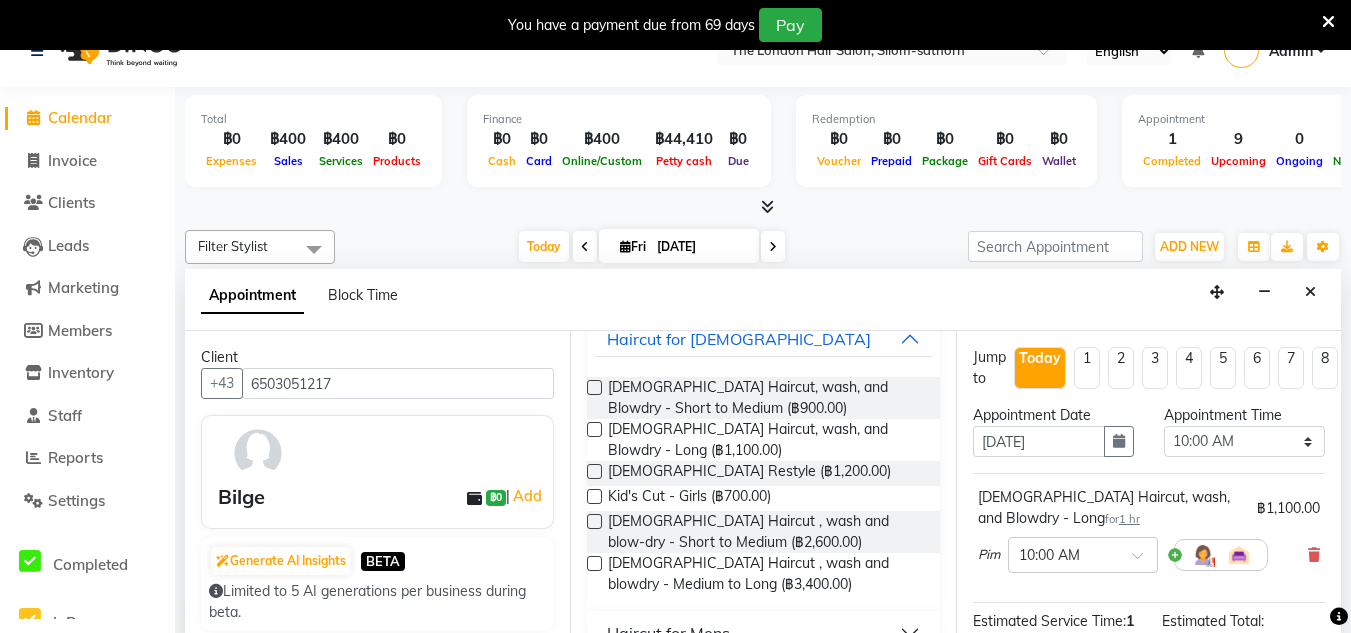 scroll, scrollTop: 252, scrollLeft: 0, axis: vertical 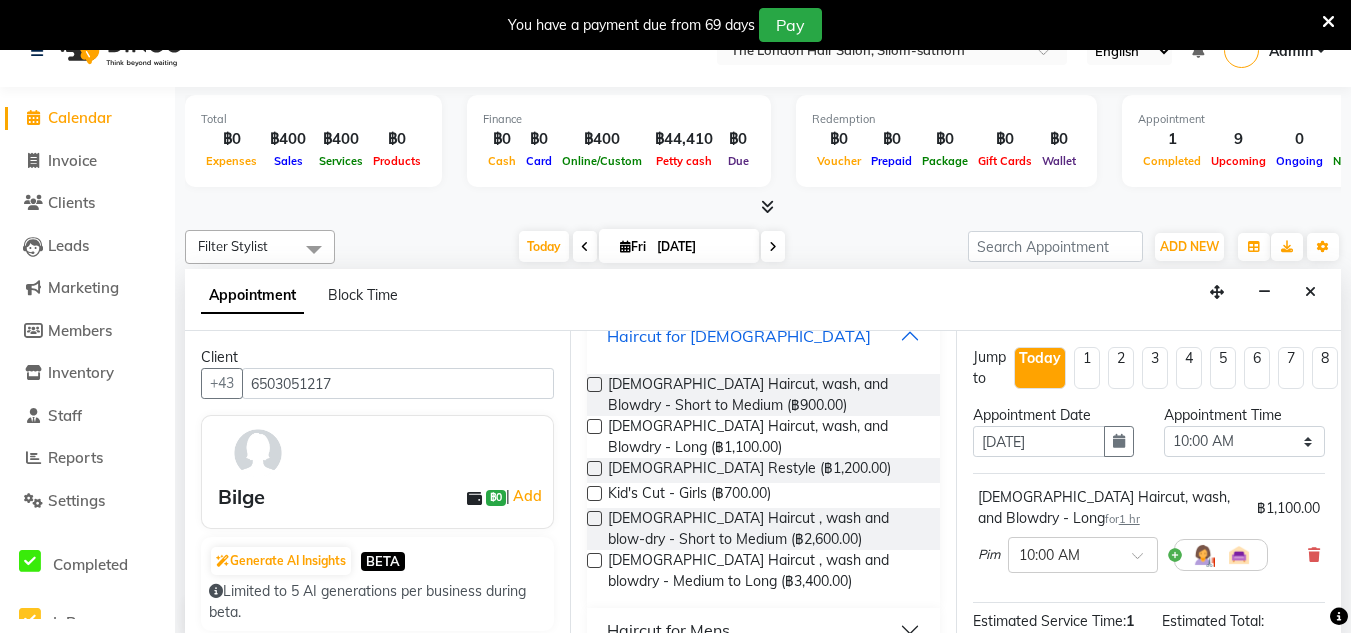 click on "Haircut for [DEMOGRAPHIC_DATA]" at bounding box center (763, 336) 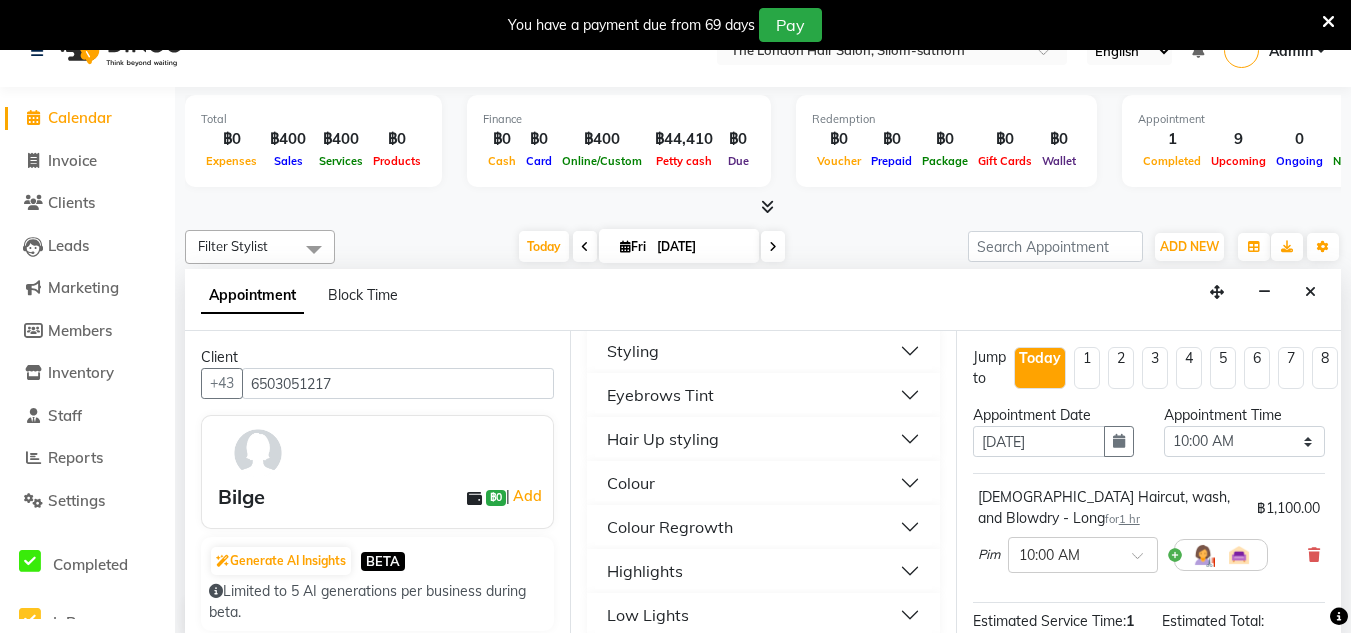 scroll, scrollTop: 323, scrollLeft: 0, axis: vertical 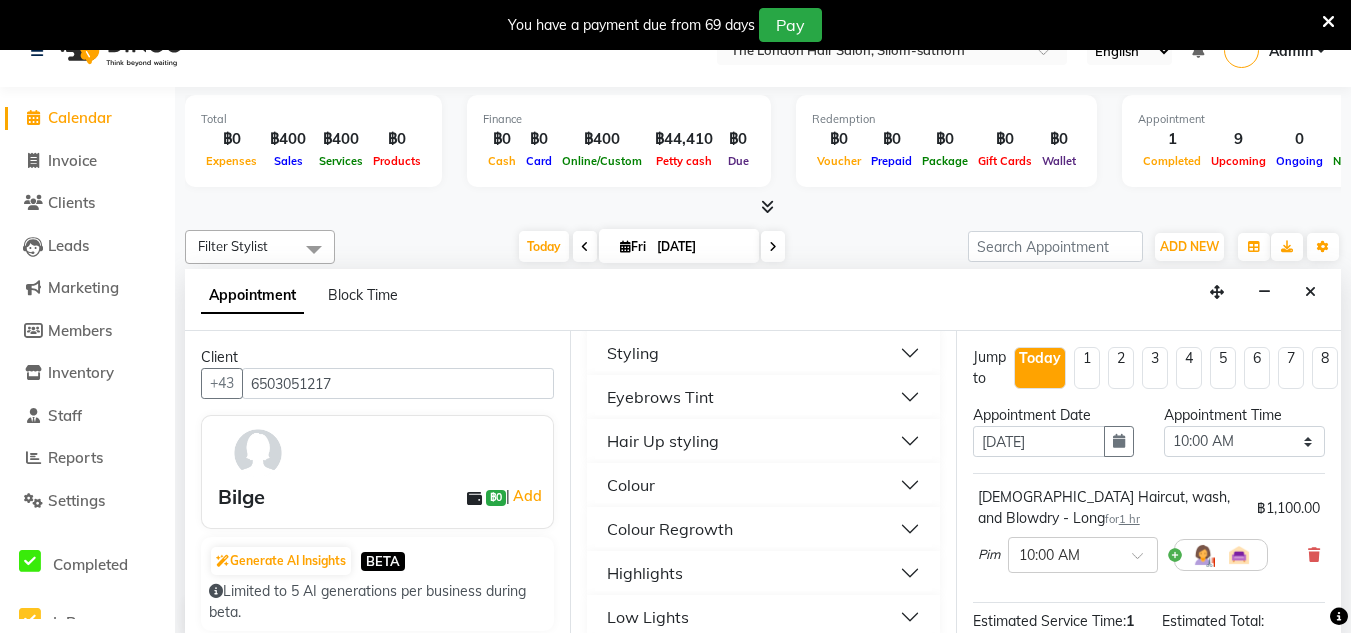 click on "Colour" at bounding box center [763, 485] 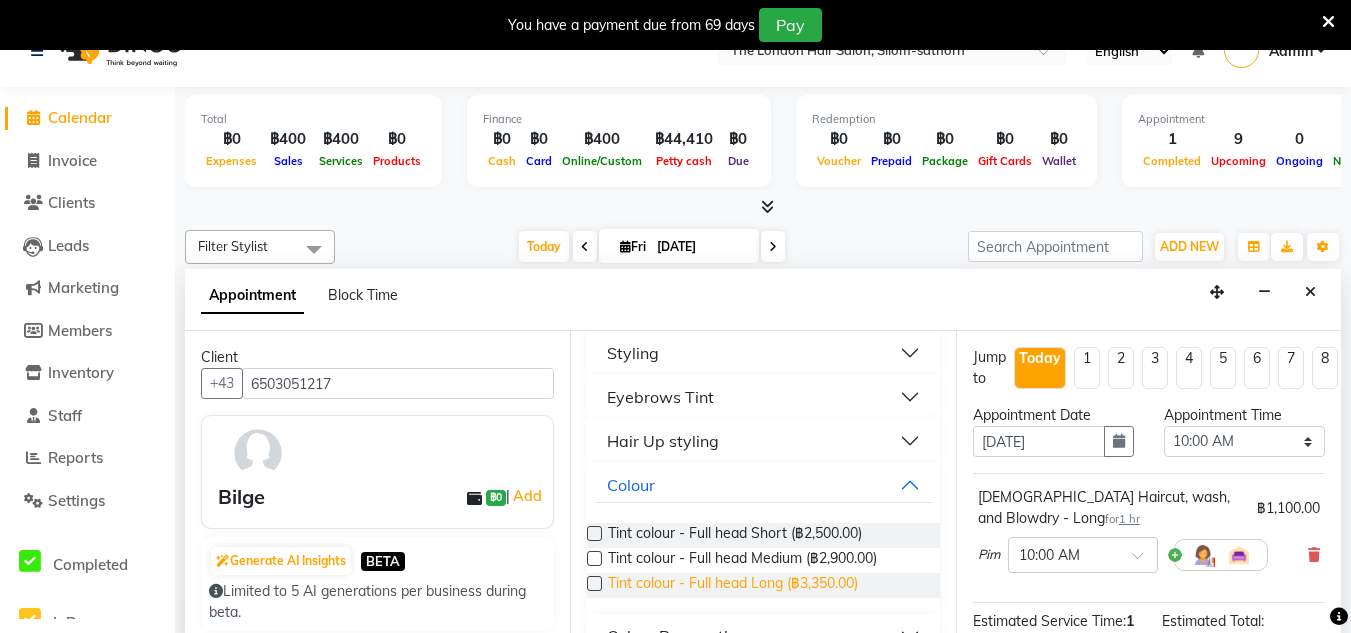 click on "Tint colour - Full head Long (฿3,350.00)" at bounding box center [733, 585] 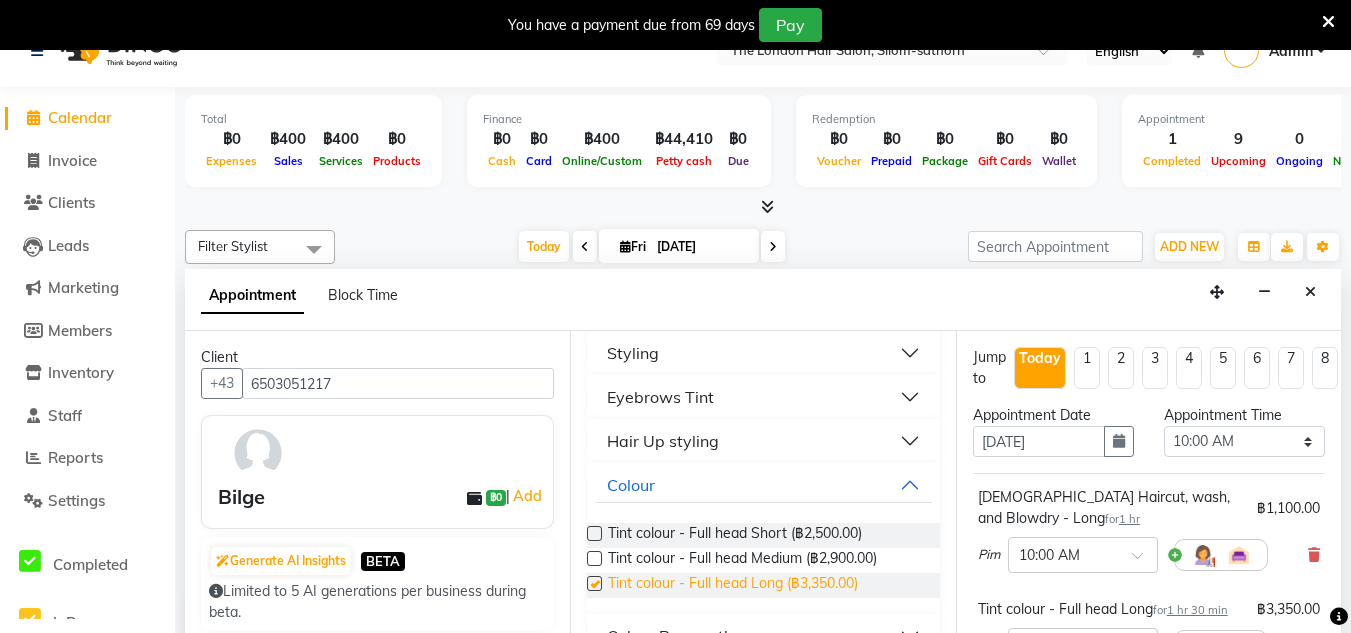 checkbox on "false" 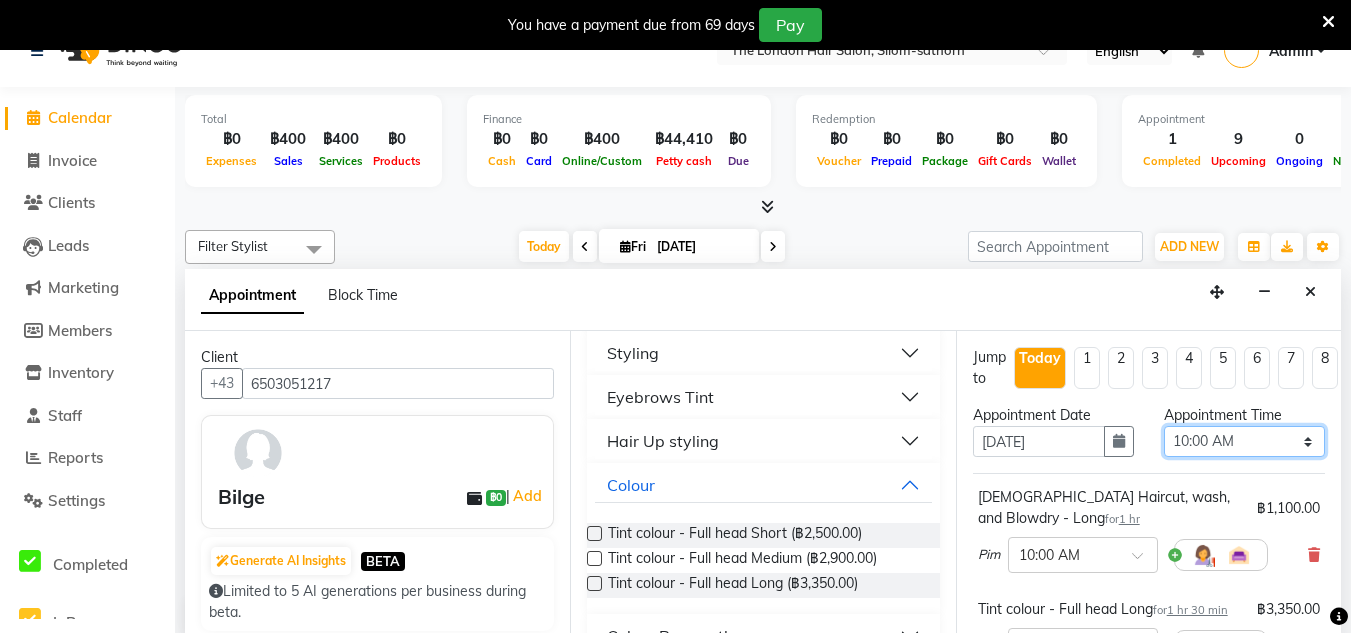 click on "Select 10:00 AM 10:05 AM 10:10 AM 10:15 AM 10:20 AM 10:25 AM 10:30 AM 10:35 AM 10:40 AM 10:45 AM 10:50 AM 10:55 AM 11:00 AM 11:05 AM 11:10 AM 11:15 AM 11:20 AM 11:25 AM 11:30 AM 11:35 AM 11:40 AM 11:45 AM 11:50 AM 11:55 AM 12:00 PM 12:05 PM 12:10 PM 12:15 PM 12:20 PM 12:25 PM 12:30 PM 12:35 PM 12:40 PM 12:45 PM 12:50 PM 12:55 PM 01:00 PM 01:05 PM 01:10 PM 01:15 PM 01:20 PM 01:25 PM 01:30 PM 01:35 PM 01:40 PM 01:45 PM 01:50 PM 01:55 PM 02:00 PM 02:05 PM 02:10 PM 02:15 PM 02:20 PM 02:25 PM 02:30 PM 02:35 PM 02:40 PM 02:45 PM 02:50 PM 02:55 PM 03:00 PM 03:05 PM 03:10 PM 03:15 PM 03:20 PM 03:25 PM 03:30 PM 03:35 PM 03:40 PM 03:45 PM 03:50 PM 03:55 PM 04:00 PM 04:05 PM 04:10 PM 04:15 PM 04:20 PM 04:25 PM 04:30 PM 04:35 PM 04:40 PM 04:45 PM 04:50 PM 04:55 PM 05:00 PM 05:05 PM 05:10 PM 05:15 PM 05:20 PM 05:25 PM 05:30 PM 05:35 PM 05:40 PM 05:45 PM 05:50 PM 05:55 PM 06:00 PM 06:05 PM 06:10 PM 06:15 PM 06:20 PM 06:25 PM 06:30 PM 06:35 PM 06:40 PM 06:45 PM 06:50 PM 06:55 PM 07:00 PM 07:05 PM 07:10 PM 07:15 PM 07:20 PM" at bounding box center (1244, 441) 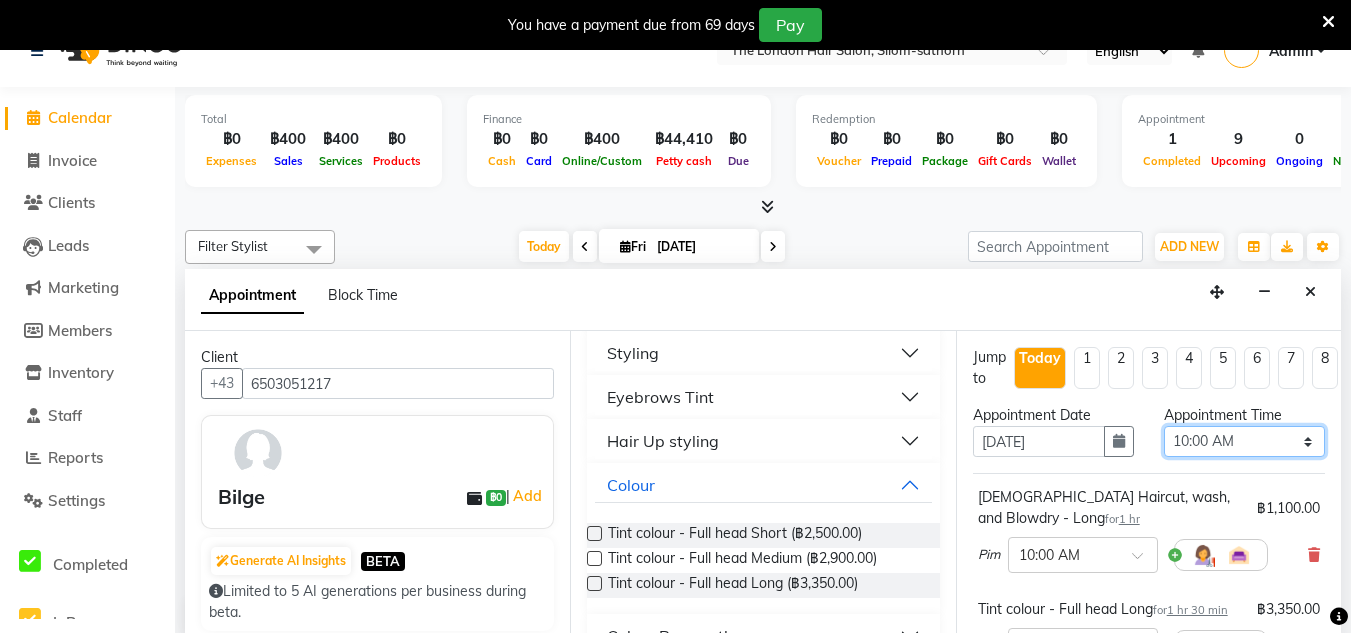 select on "960" 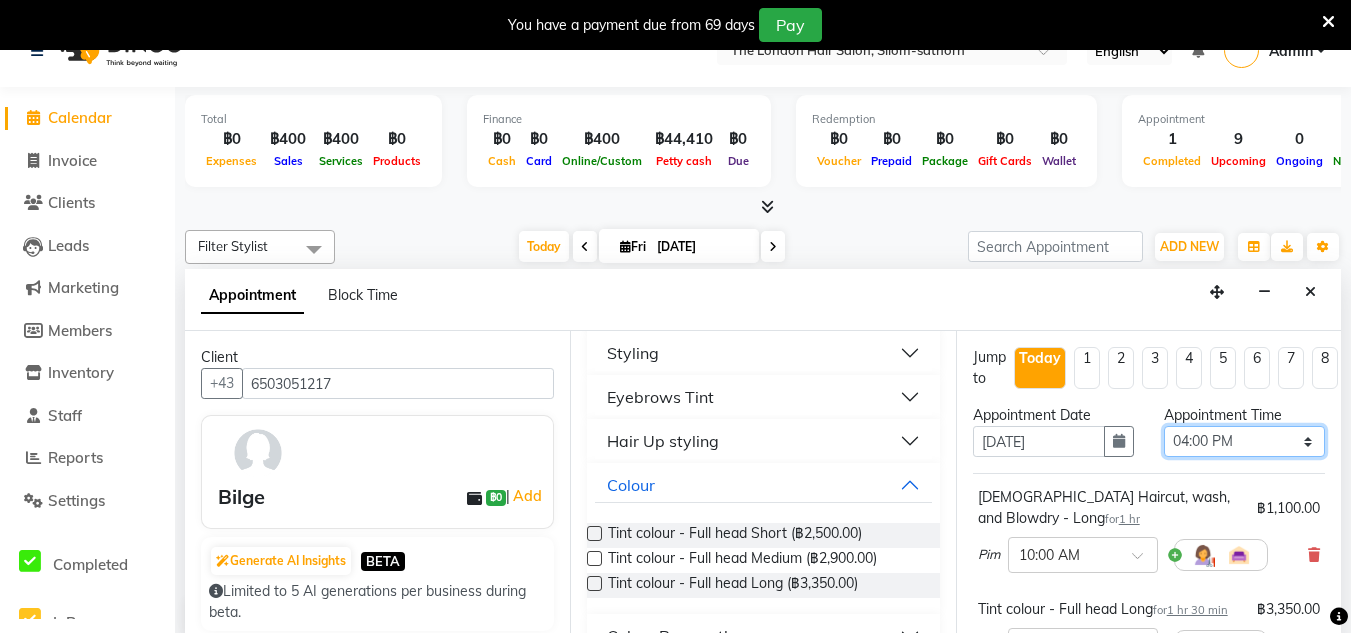 click on "Select 10:00 AM 10:05 AM 10:10 AM 10:15 AM 10:20 AM 10:25 AM 10:30 AM 10:35 AM 10:40 AM 10:45 AM 10:50 AM 10:55 AM 11:00 AM 11:05 AM 11:10 AM 11:15 AM 11:20 AM 11:25 AM 11:30 AM 11:35 AM 11:40 AM 11:45 AM 11:50 AM 11:55 AM 12:00 PM 12:05 PM 12:10 PM 12:15 PM 12:20 PM 12:25 PM 12:30 PM 12:35 PM 12:40 PM 12:45 PM 12:50 PM 12:55 PM 01:00 PM 01:05 PM 01:10 PM 01:15 PM 01:20 PM 01:25 PM 01:30 PM 01:35 PM 01:40 PM 01:45 PM 01:50 PM 01:55 PM 02:00 PM 02:05 PM 02:10 PM 02:15 PM 02:20 PM 02:25 PM 02:30 PM 02:35 PM 02:40 PM 02:45 PM 02:50 PM 02:55 PM 03:00 PM 03:05 PM 03:10 PM 03:15 PM 03:20 PM 03:25 PM 03:30 PM 03:35 PM 03:40 PM 03:45 PM 03:50 PM 03:55 PM 04:00 PM 04:05 PM 04:10 PM 04:15 PM 04:20 PM 04:25 PM 04:30 PM 04:35 PM 04:40 PM 04:45 PM 04:50 PM 04:55 PM 05:00 PM 05:05 PM 05:10 PM 05:15 PM 05:20 PM 05:25 PM 05:30 PM 05:35 PM 05:40 PM 05:45 PM 05:50 PM 05:55 PM 06:00 PM 06:05 PM 06:10 PM 06:15 PM 06:20 PM 06:25 PM 06:30 PM 06:35 PM 06:40 PM 06:45 PM 06:50 PM 06:55 PM 07:00 PM 07:05 PM 07:10 PM 07:15 PM 07:20 PM" at bounding box center [1244, 441] 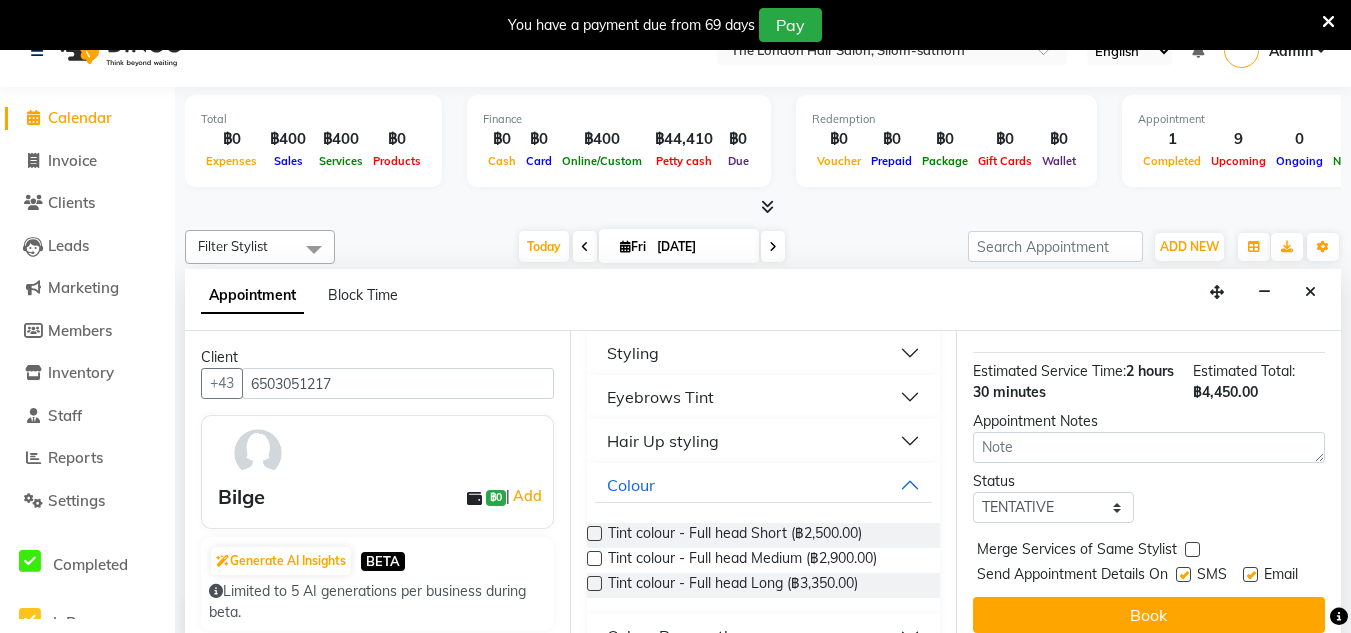 scroll, scrollTop: 394, scrollLeft: 0, axis: vertical 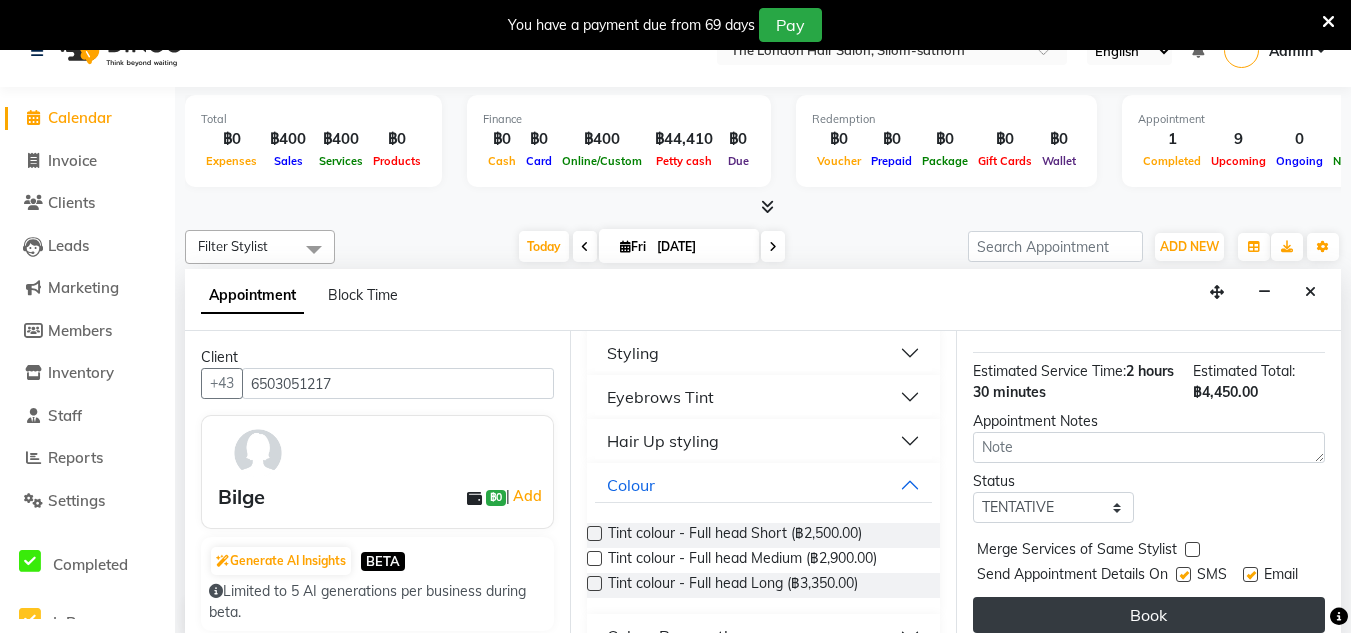 click on "Book" at bounding box center (1149, 615) 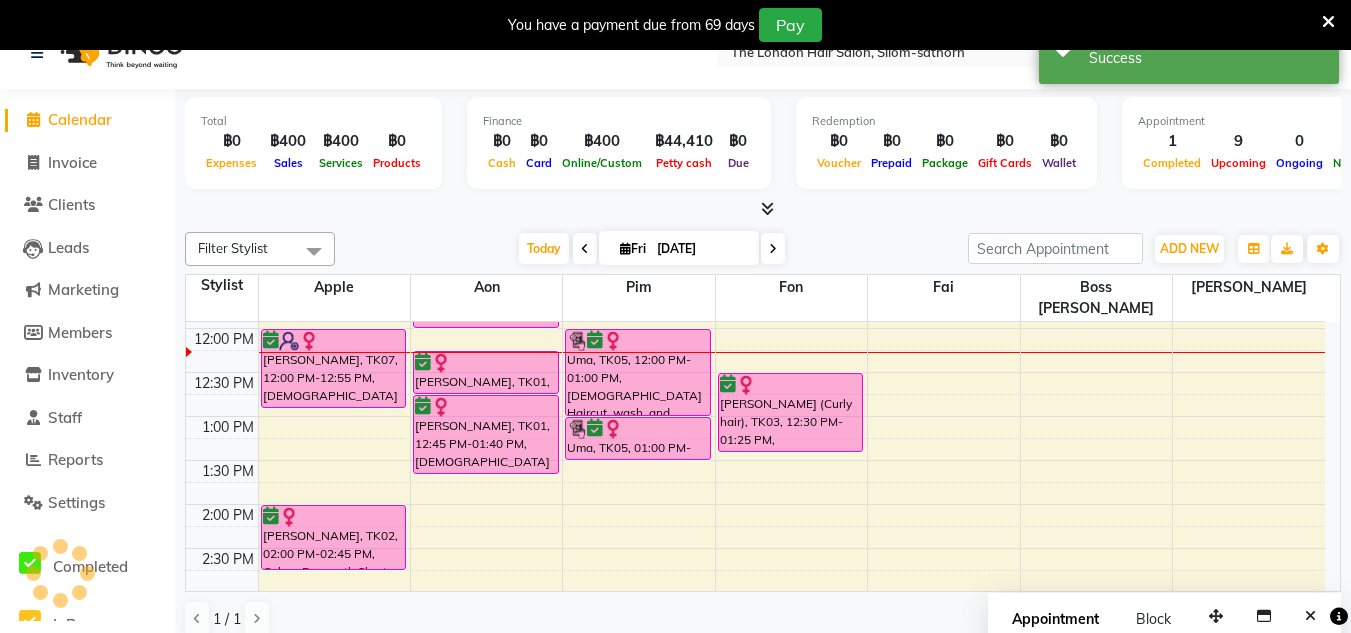 scroll, scrollTop: 0, scrollLeft: 0, axis: both 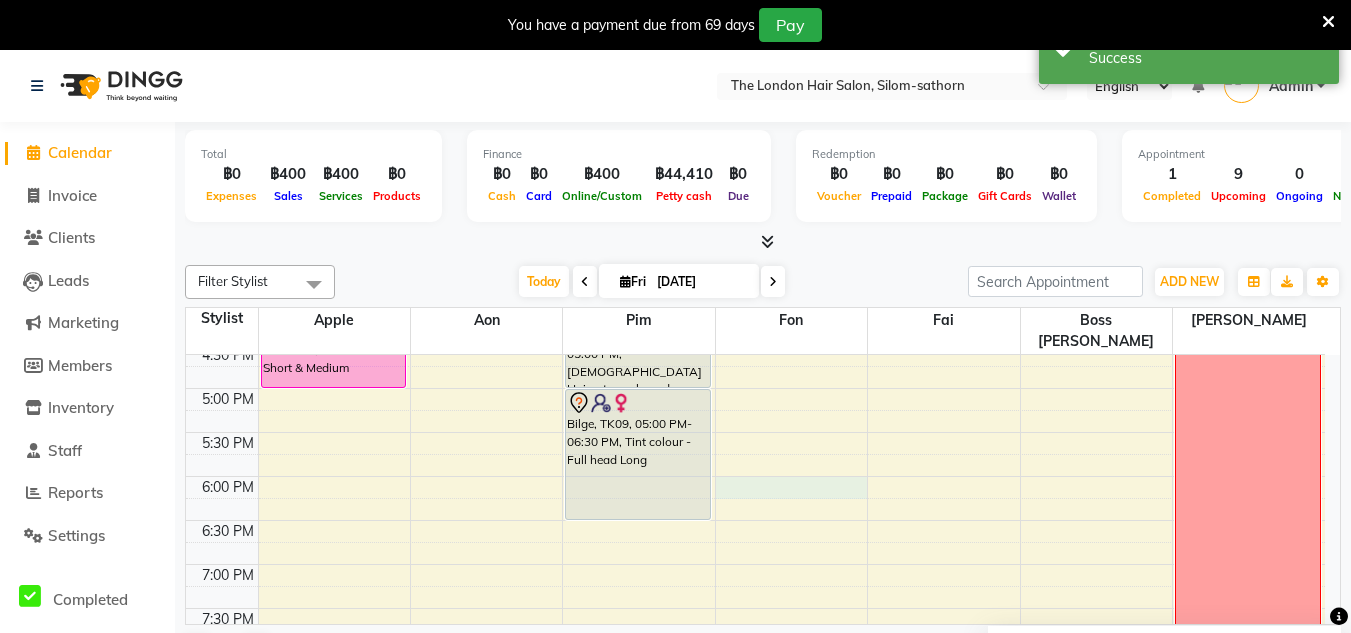 drag, startPoint x: 825, startPoint y: 476, endPoint x: 887, endPoint y: 354, distance: 136.85028 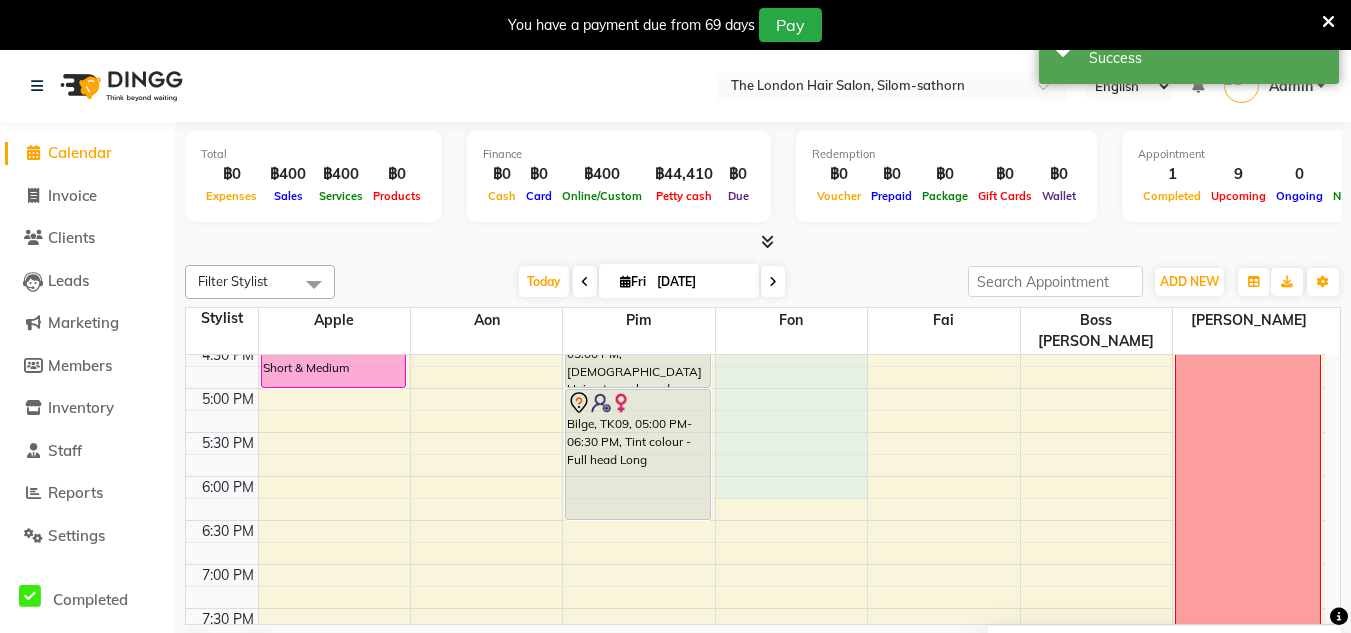 scroll, scrollTop: 649, scrollLeft: 0, axis: vertical 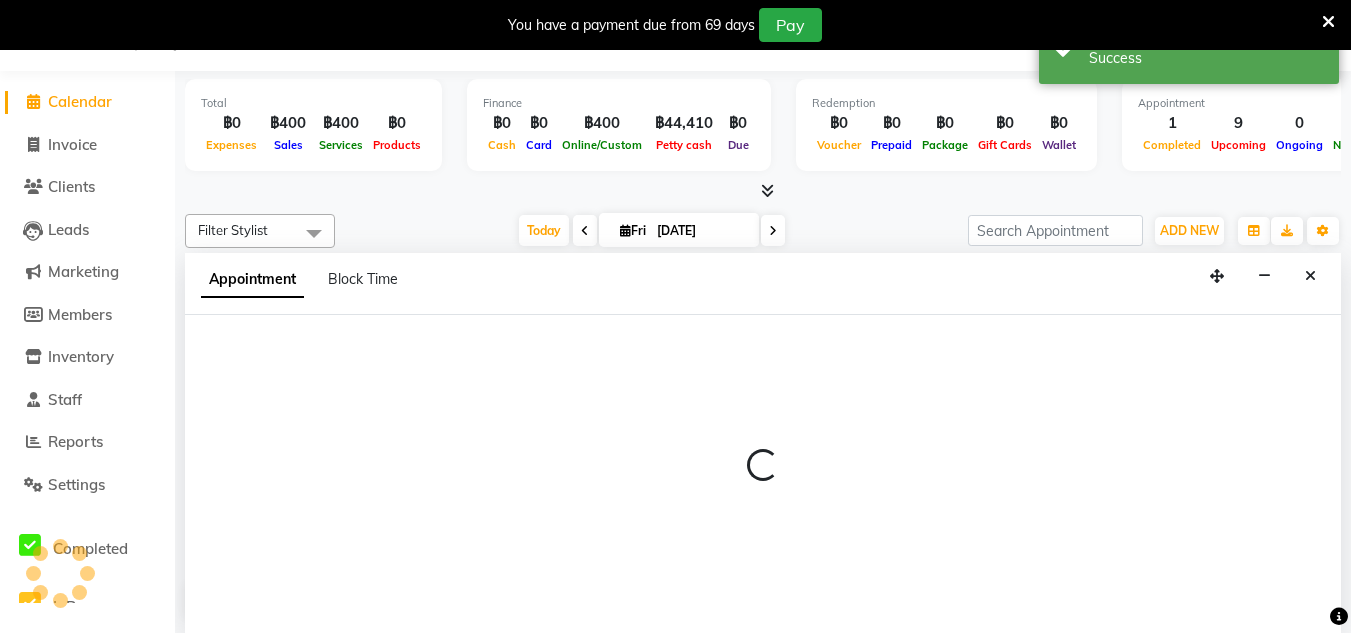 select on "56711" 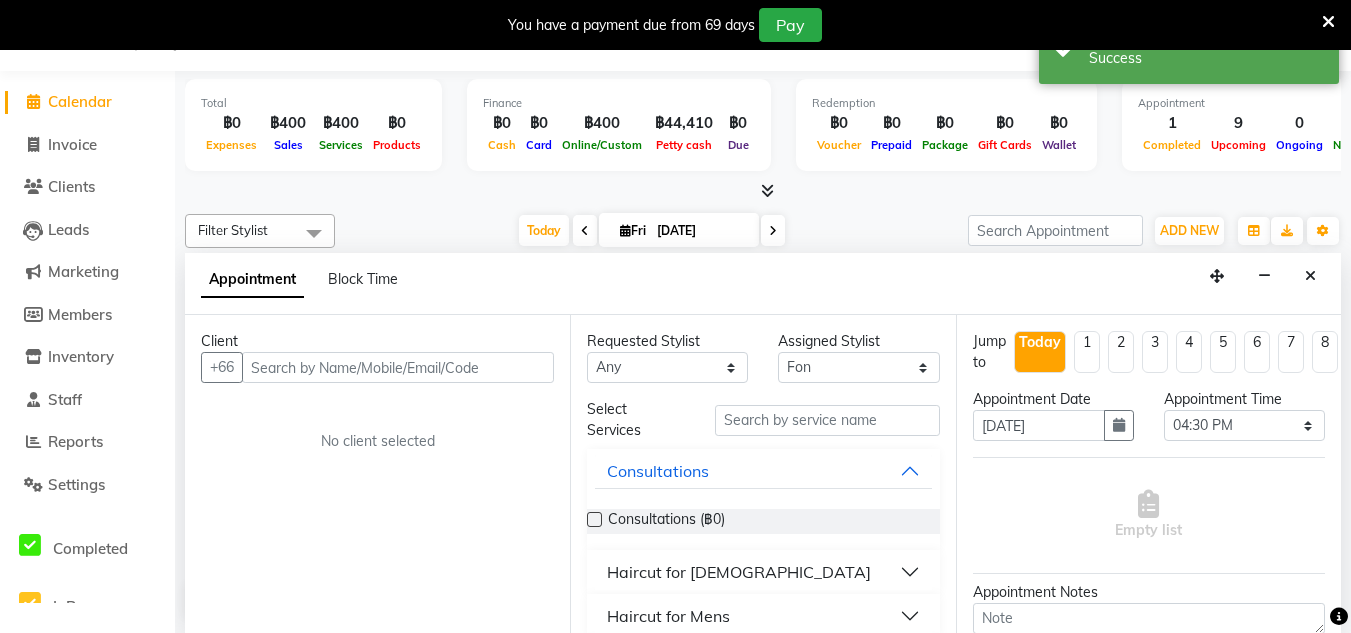 click on "Calendar" 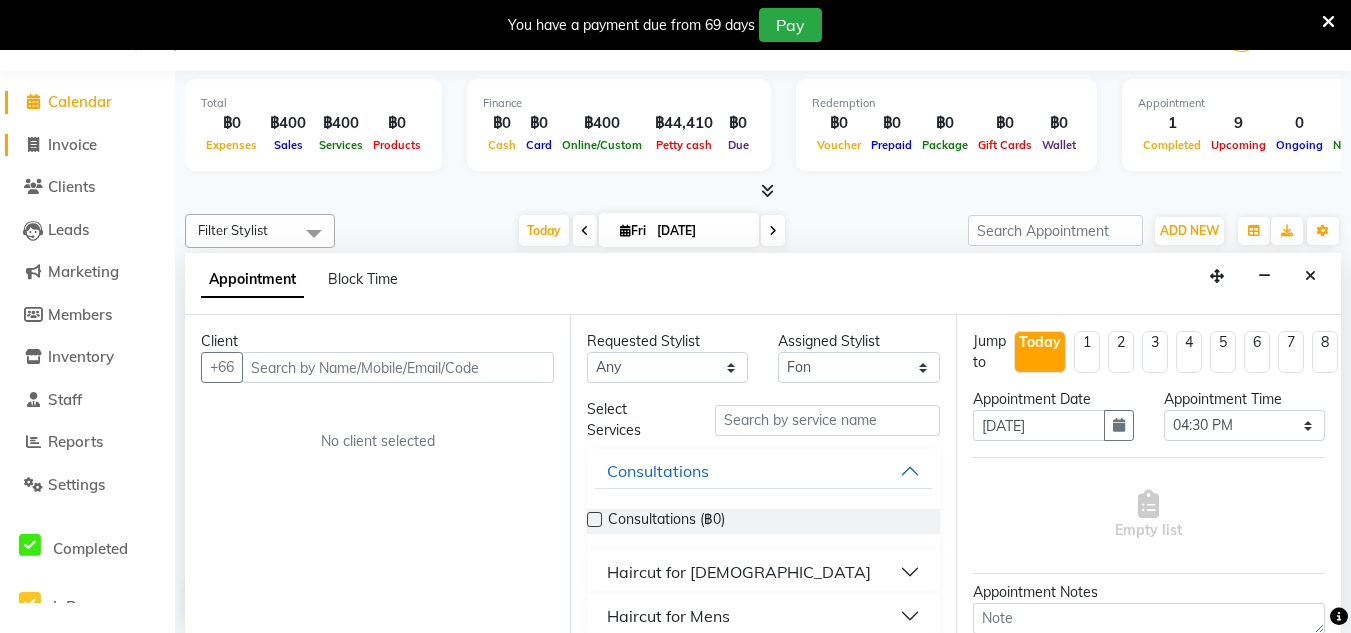 click on "Invoice" 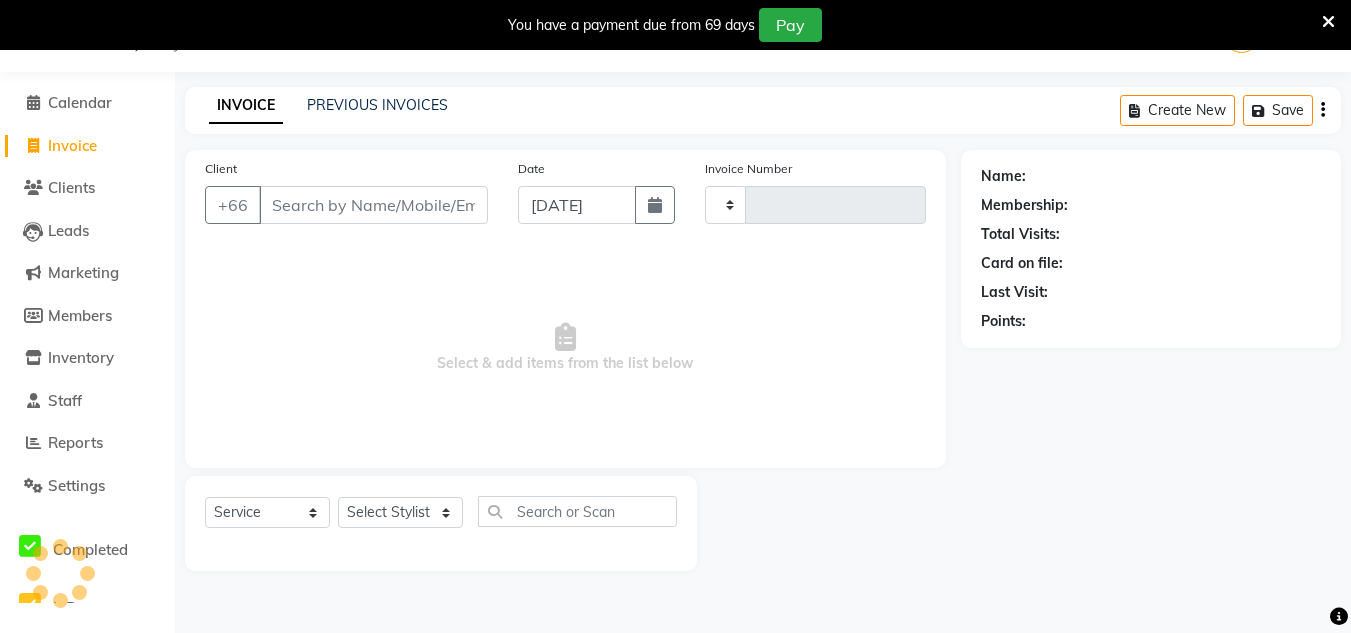 type on "0955" 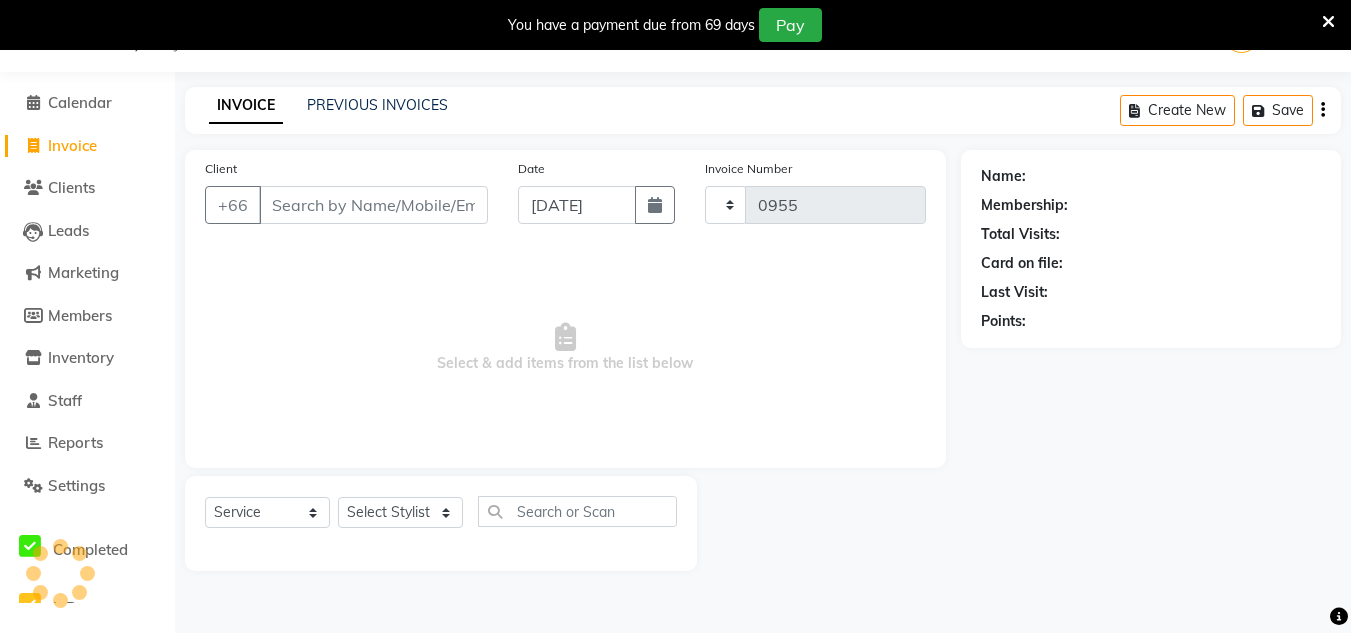 scroll, scrollTop: 50, scrollLeft: 0, axis: vertical 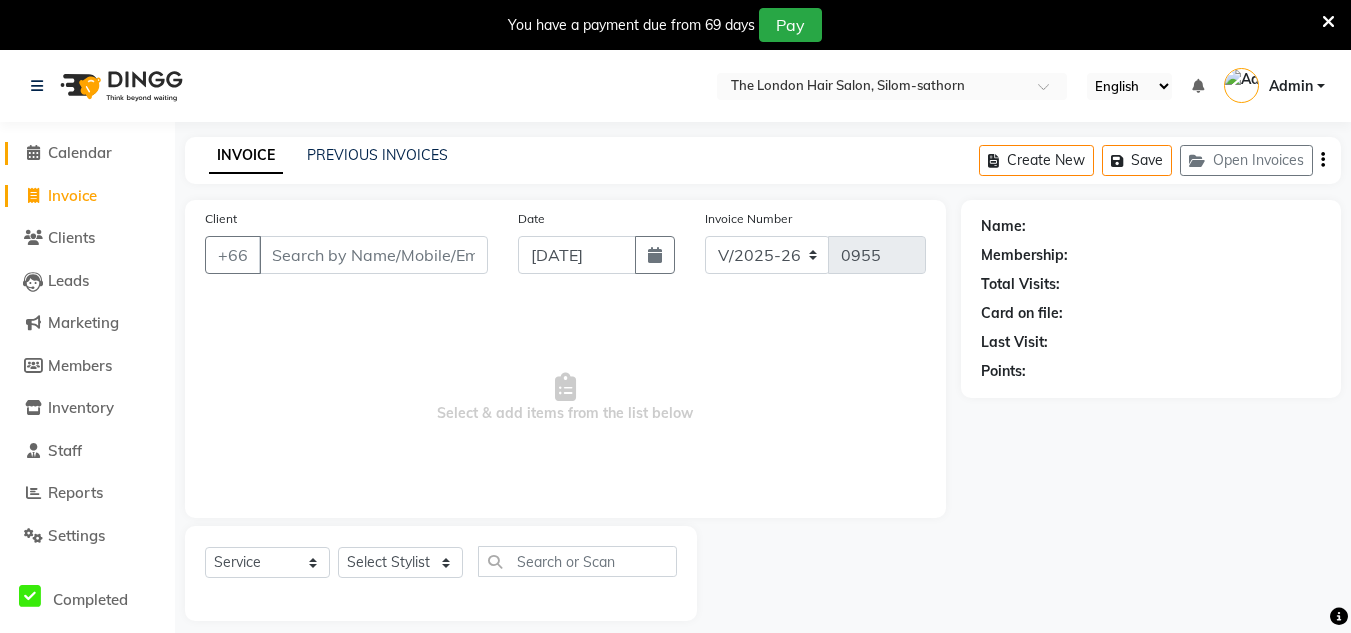 click on "Calendar" 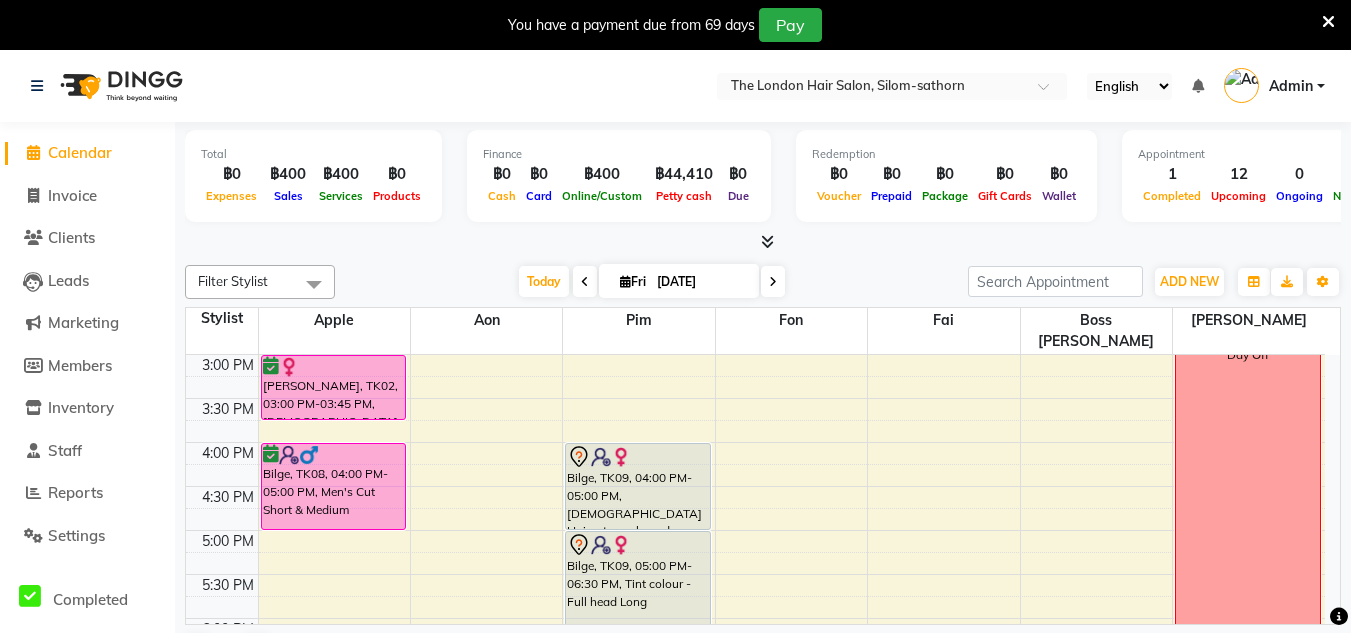 scroll, scrollTop: 529, scrollLeft: 0, axis: vertical 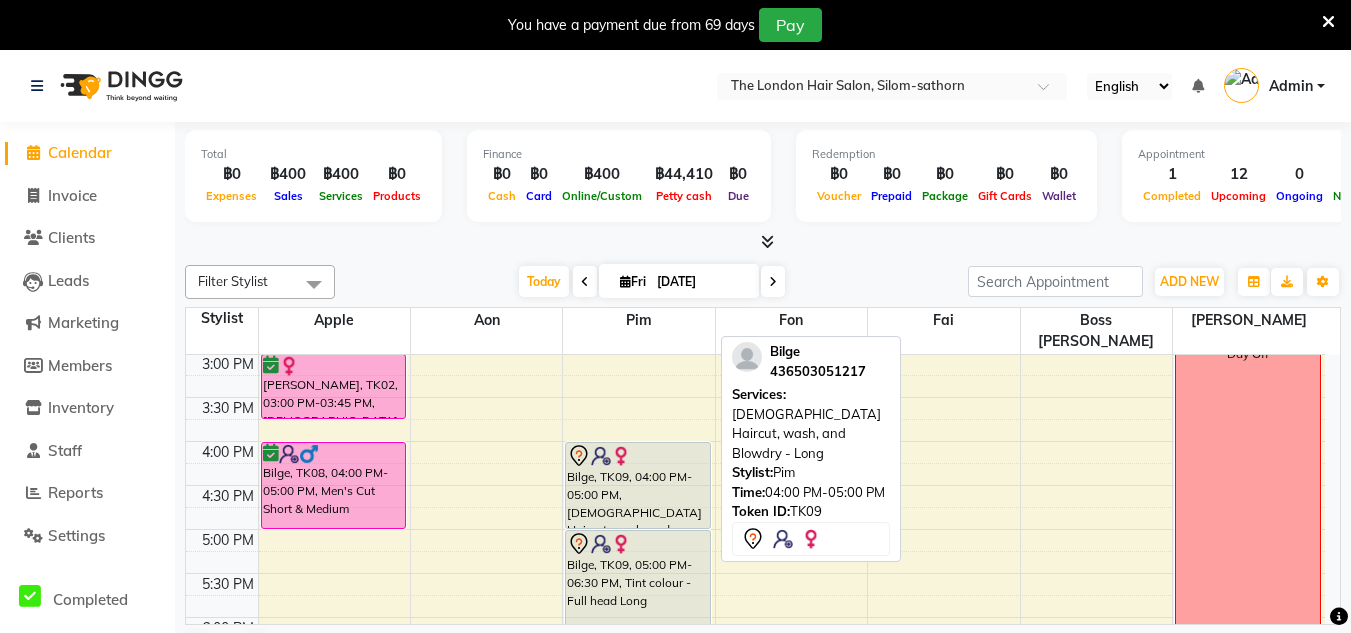 click on "Bilge, TK09, 04:00 PM-05:00 PM, [DEMOGRAPHIC_DATA] Haircut, wash, and Blowdry - Long" at bounding box center [638, 485] 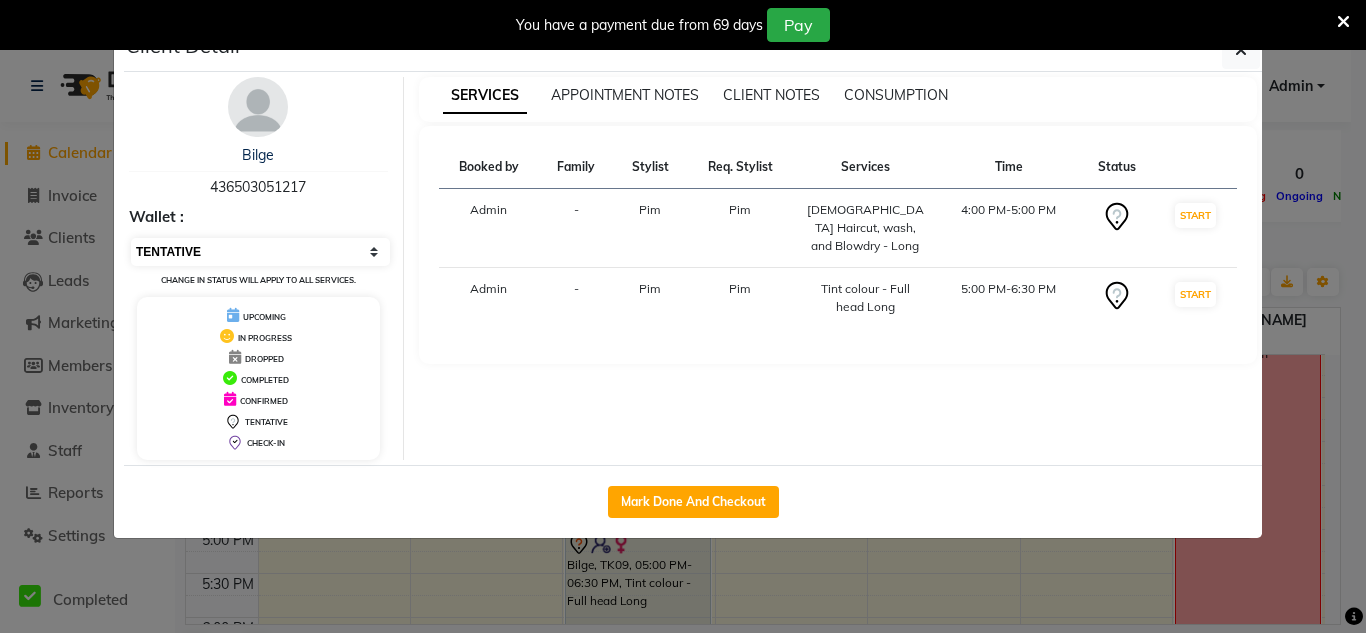 click on "Select IN SERVICE CONFIRMED TENTATIVE CHECK IN MARK DONE DROPPED UPCOMING" at bounding box center [260, 252] 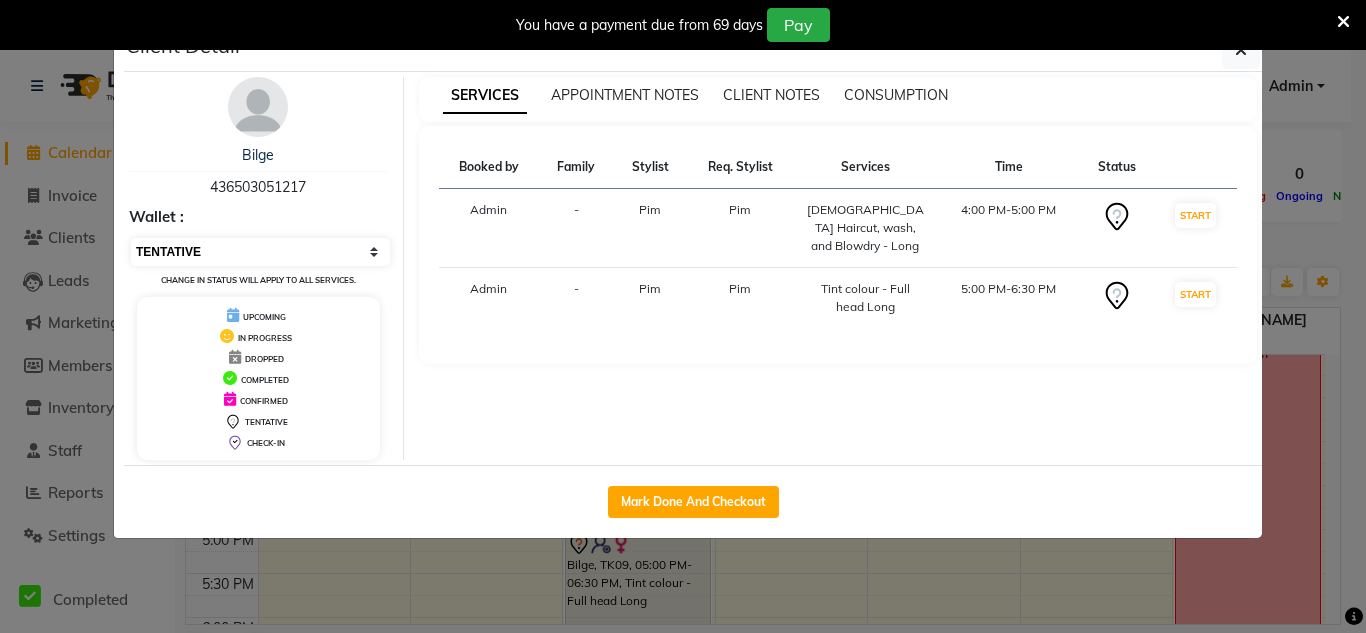 select on "6" 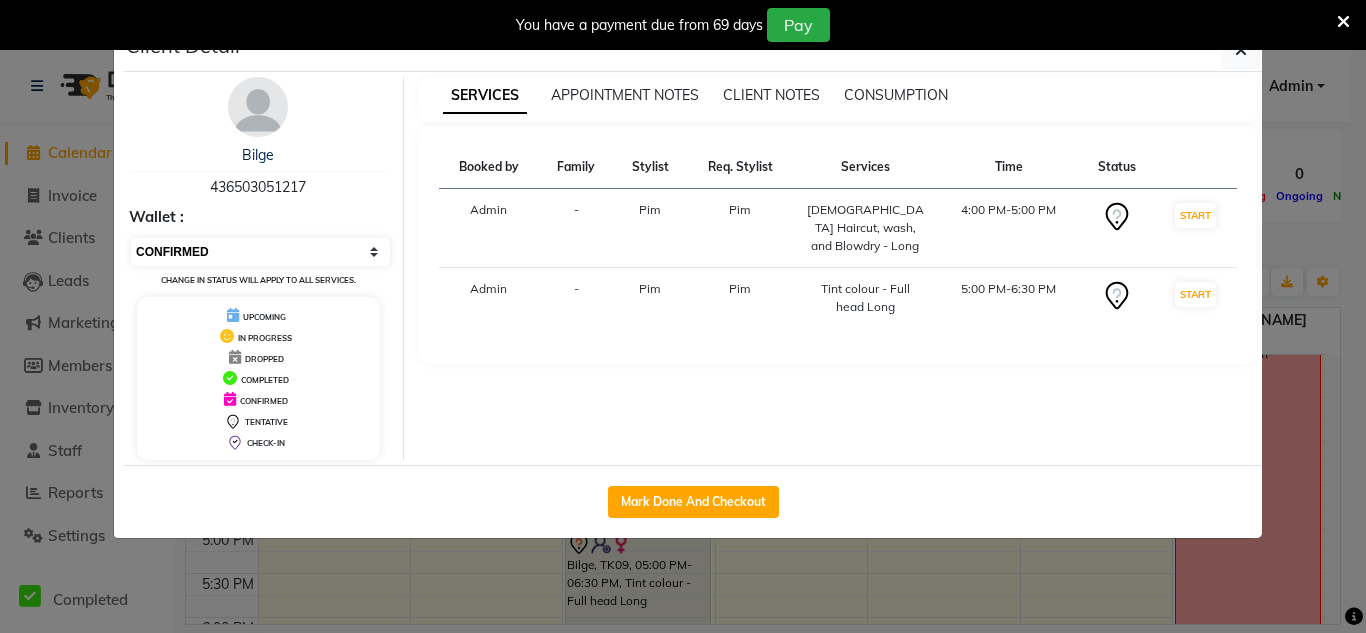 click on "Select IN SERVICE CONFIRMED TENTATIVE CHECK IN MARK DONE DROPPED UPCOMING" at bounding box center (260, 252) 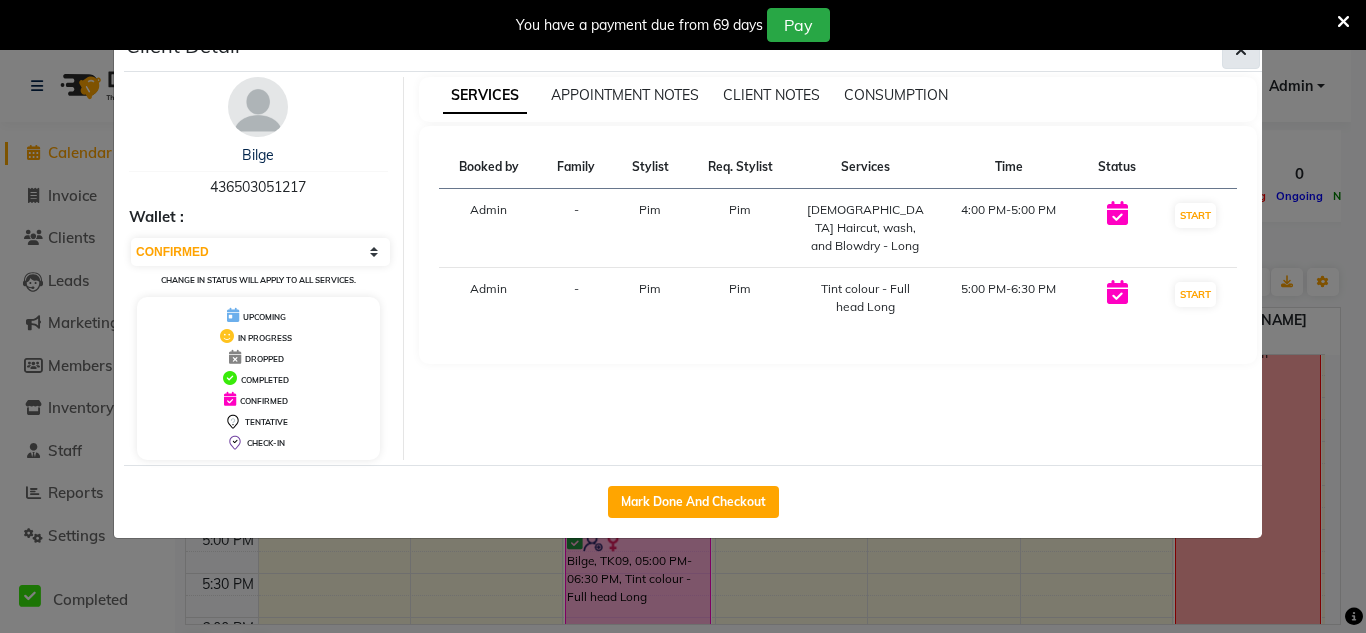 click 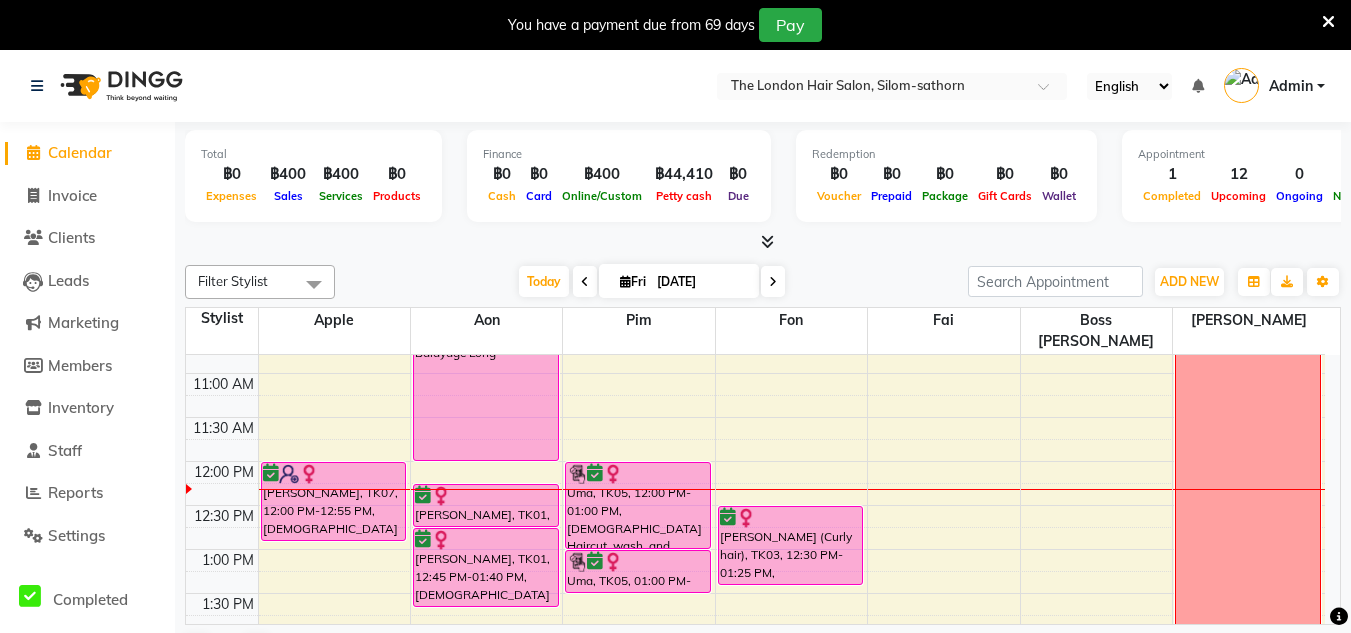 scroll, scrollTop: 157, scrollLeft: 0, axis: vertical 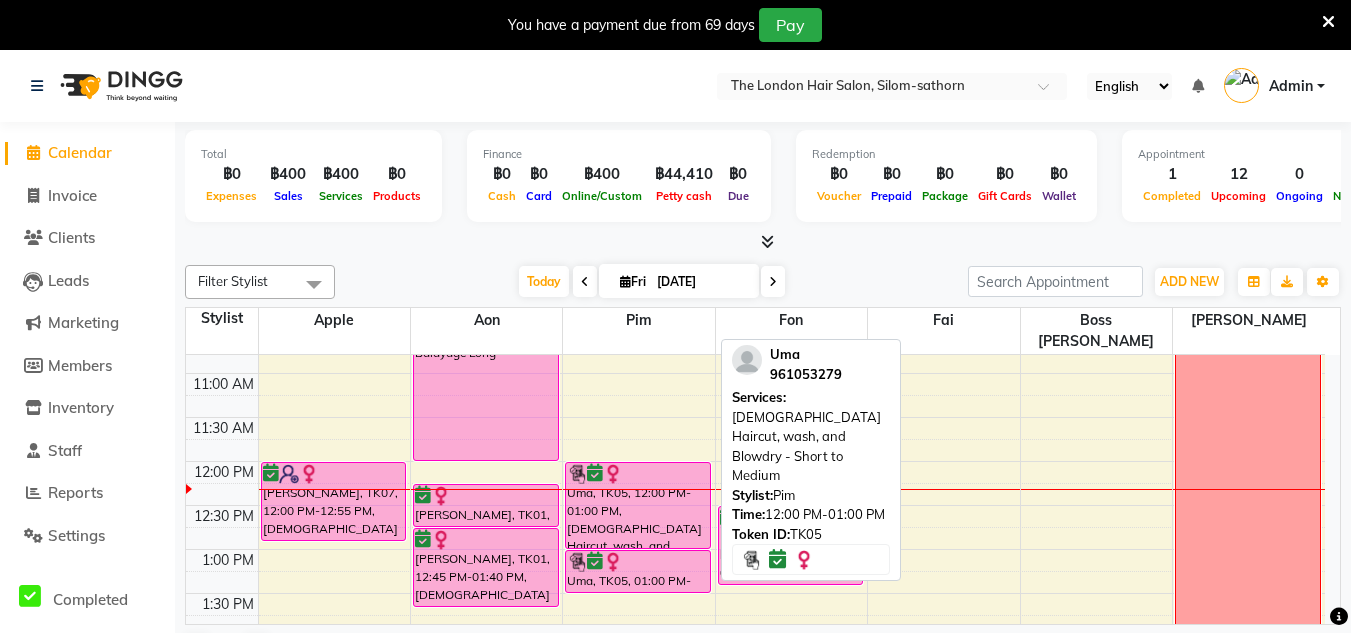 click on "Uma, TK05, 12:00 PM-01:00 PM, [DEMOGRAPHIC_DATA] Haircut, wash, and Blowdry - Short to Medium" at bounding box center (638, 505) 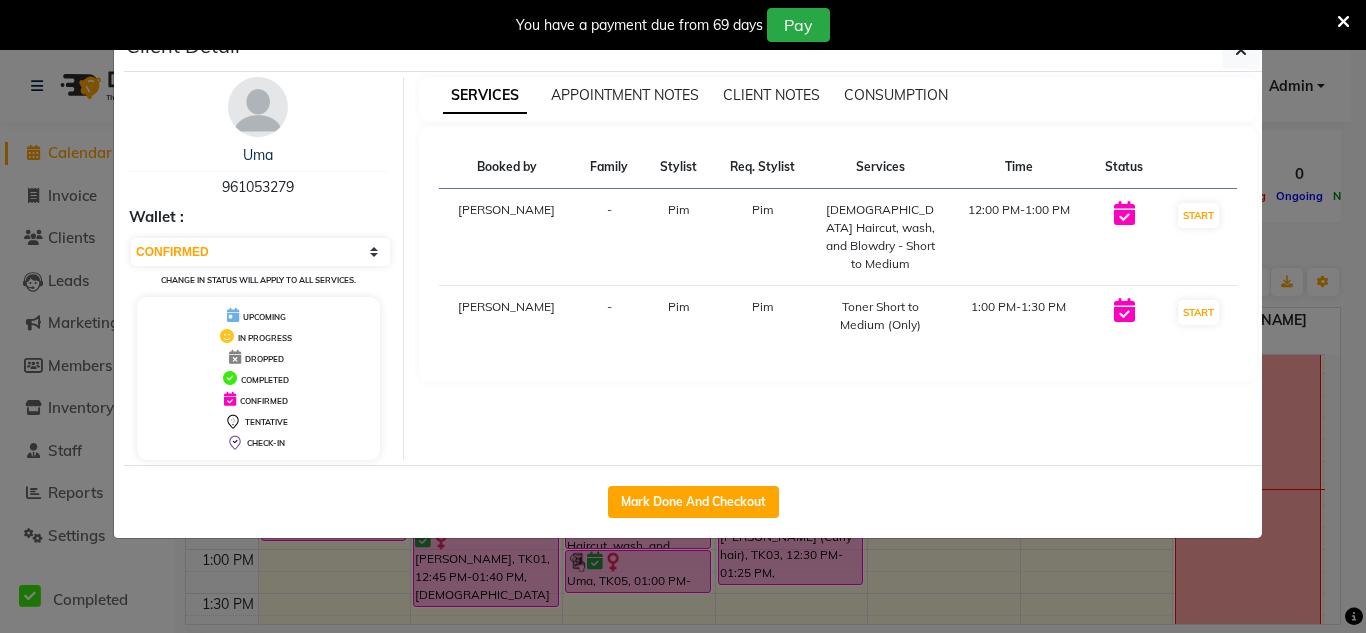 click on "[DEMOGRAPHIC_DATA] Haircut, wash, and Blowdry - Short to Medium" at bounding box center (880, 237) 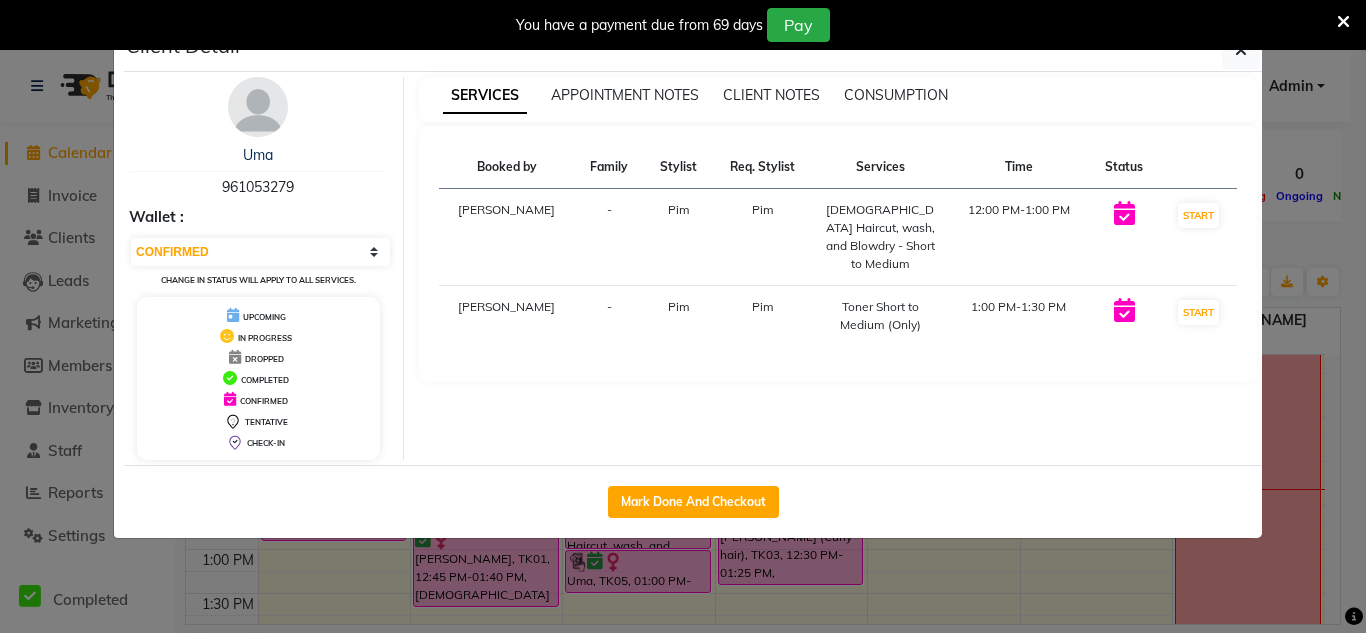 drag, startPoint x: 859, startPoint y: 162, endPoint x: 813, endPoint y: 221, distance: 74.8131 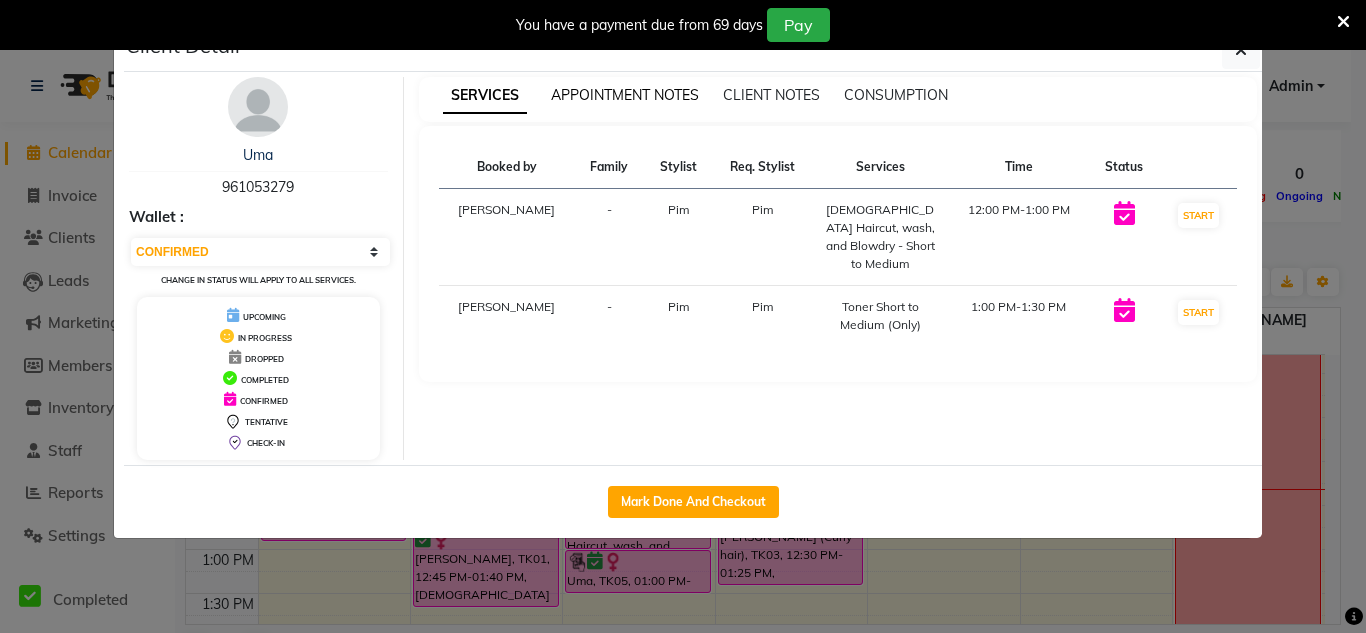 click on "APPOINTMENT NOTES" at bounding box center (625, 95) 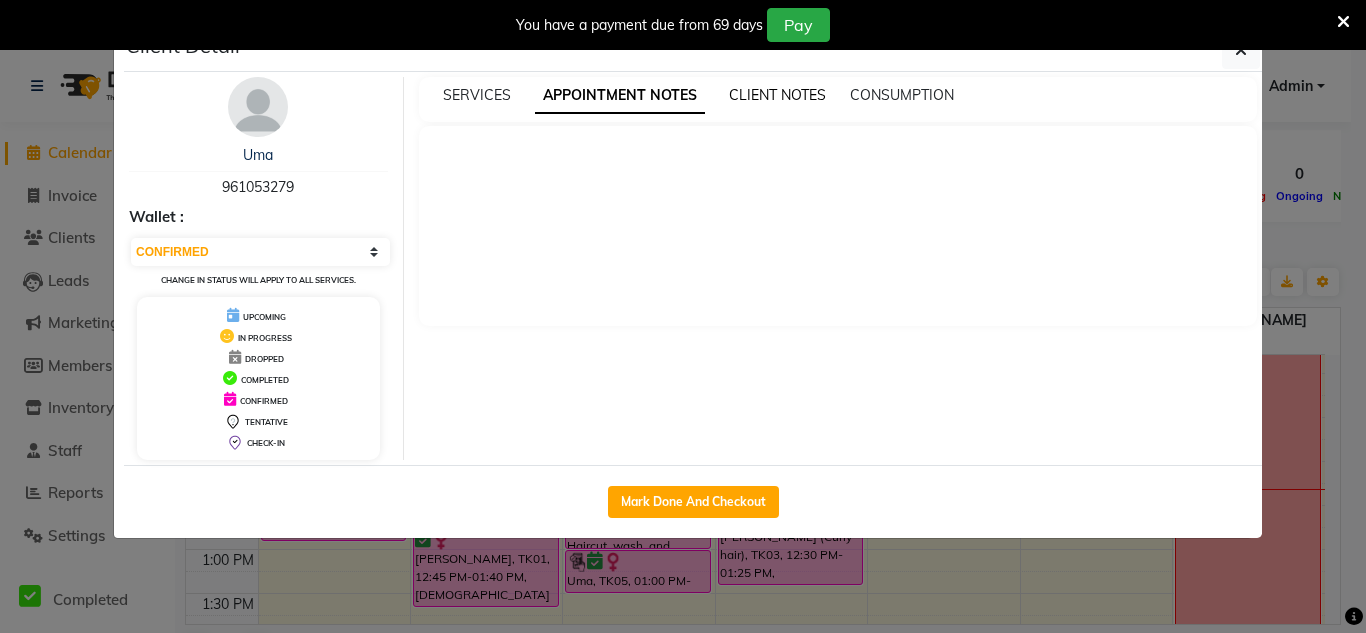 click on "CLIENT NOTES" at bounding box center (777, 95) 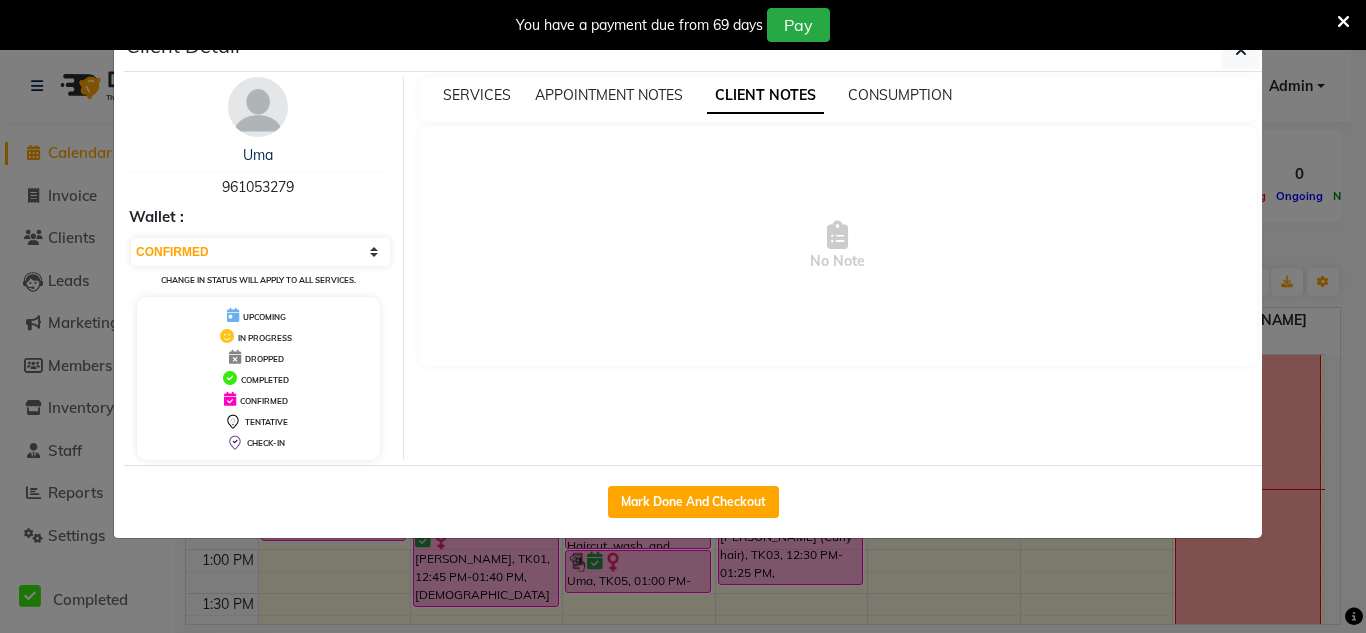 click on "SERVICES APPOINTMENT NOTES CLIENT NOTES CONSUMPTION" at bounding box center [838, 99] 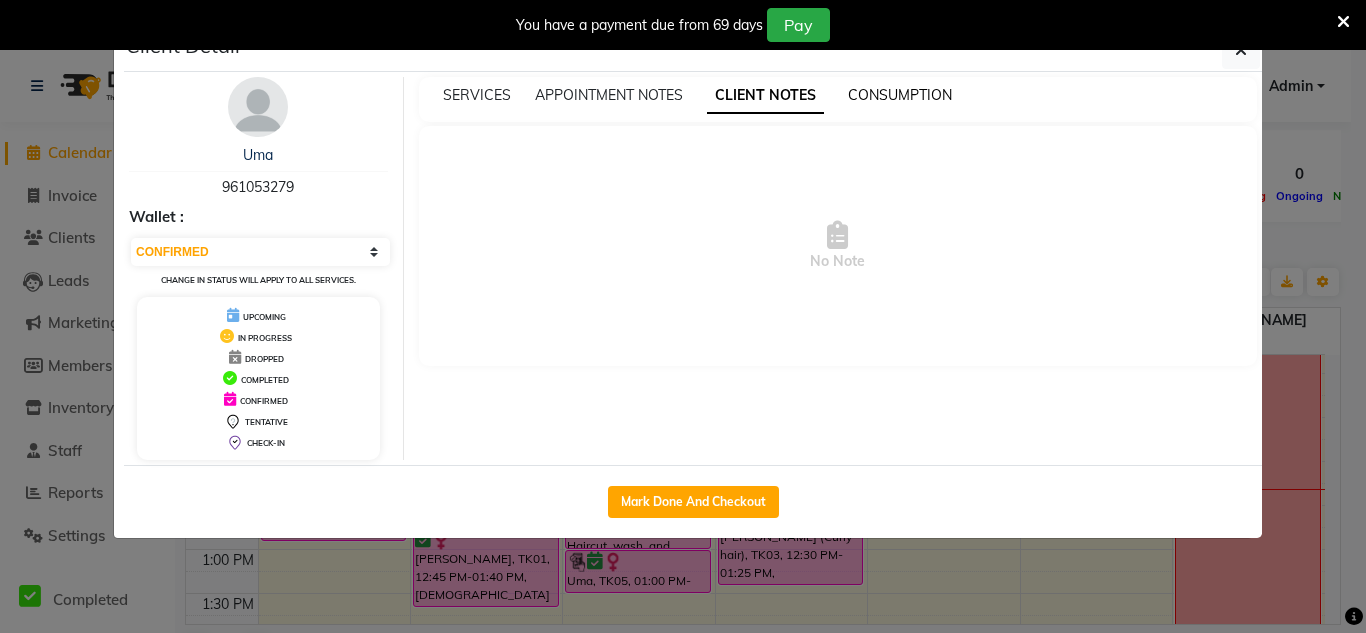 click on "CONSUMPTION" at bounding box center (900, 95) 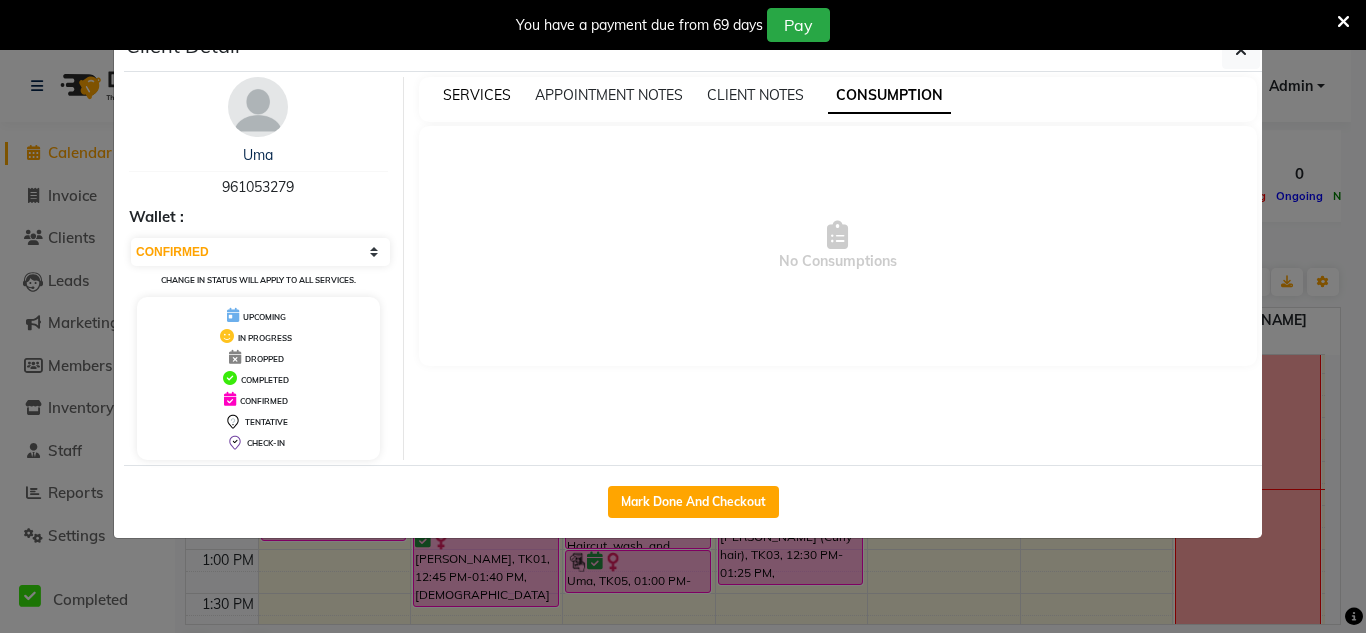 click on "SERVICES" at bounding box center [477, 95] 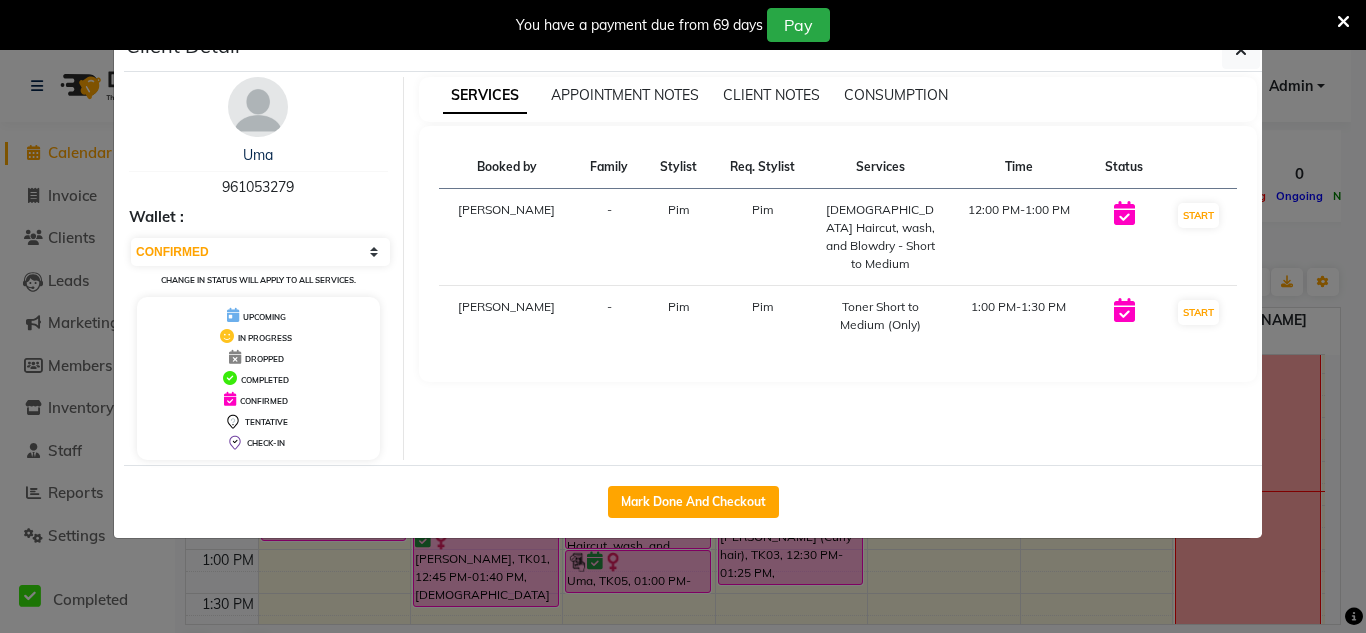 click on "Services" at bounding box center (880, 167) 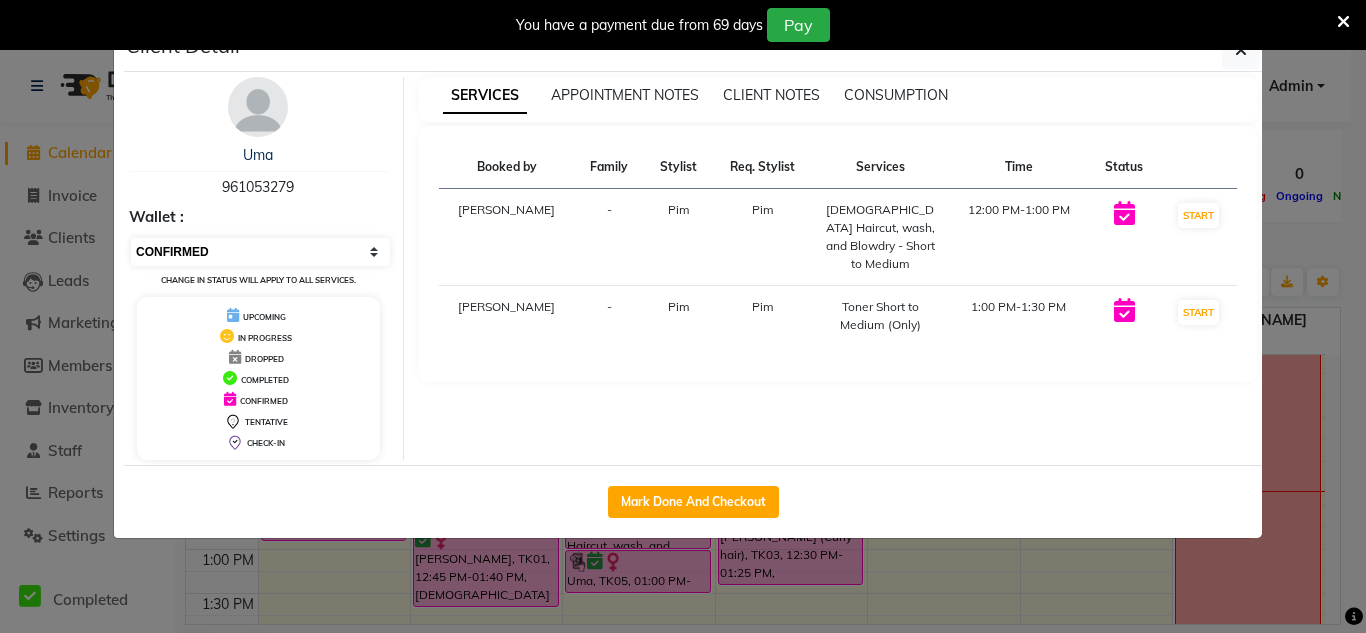 click on "Select IN SERVICE CONFIRMED TENTATIVE CHECK IN MARK DONE DROPPED UPCOMING" at bounding box center (260, 252) 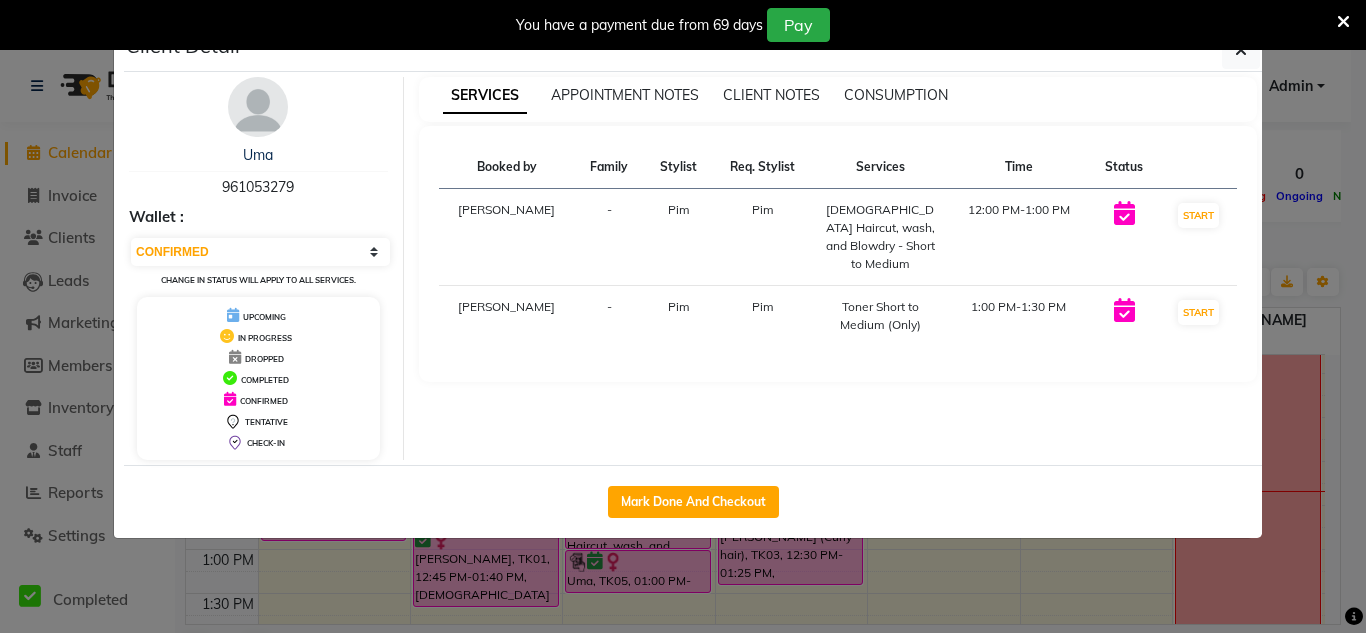 click on "Uma    961053279" at bounding box center [258, 171] 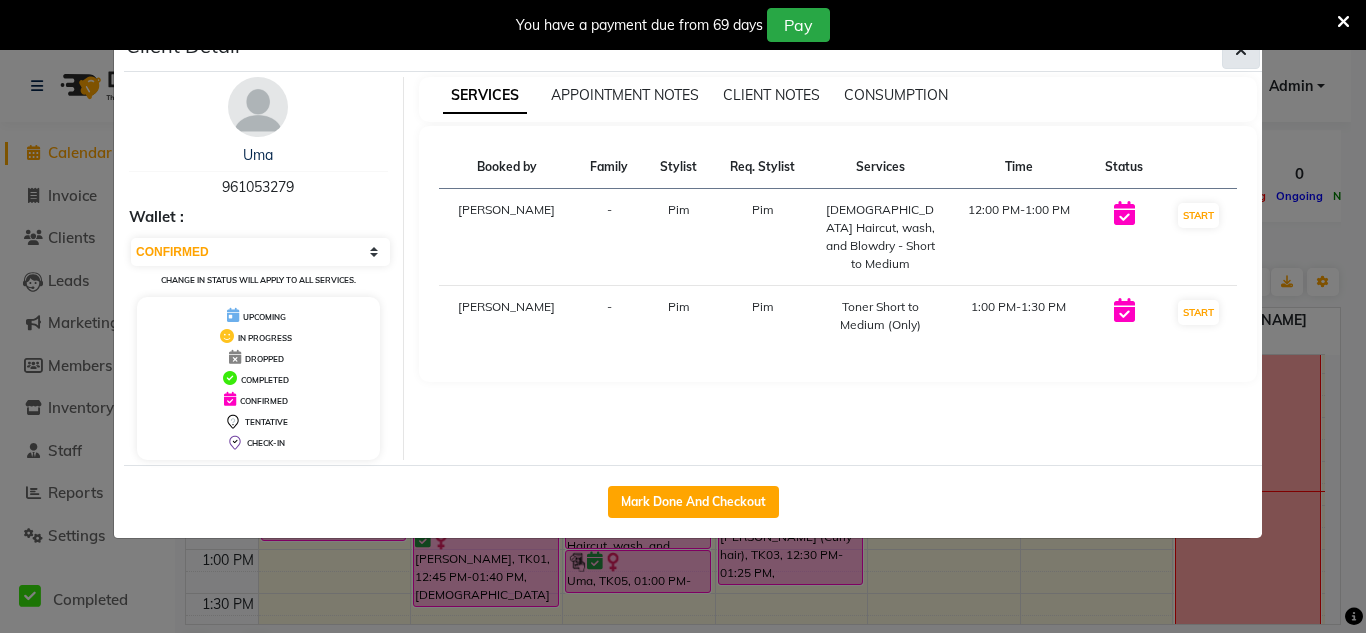 click 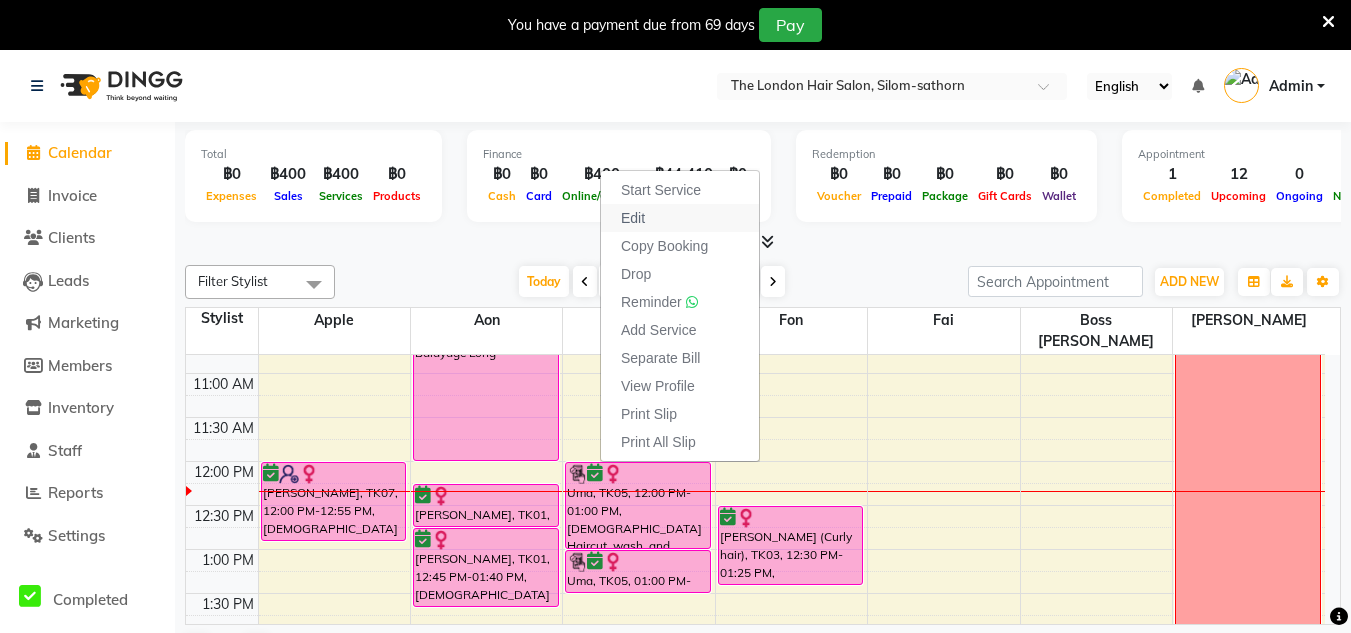 click on "Edit" at bounding box center (680, 218) 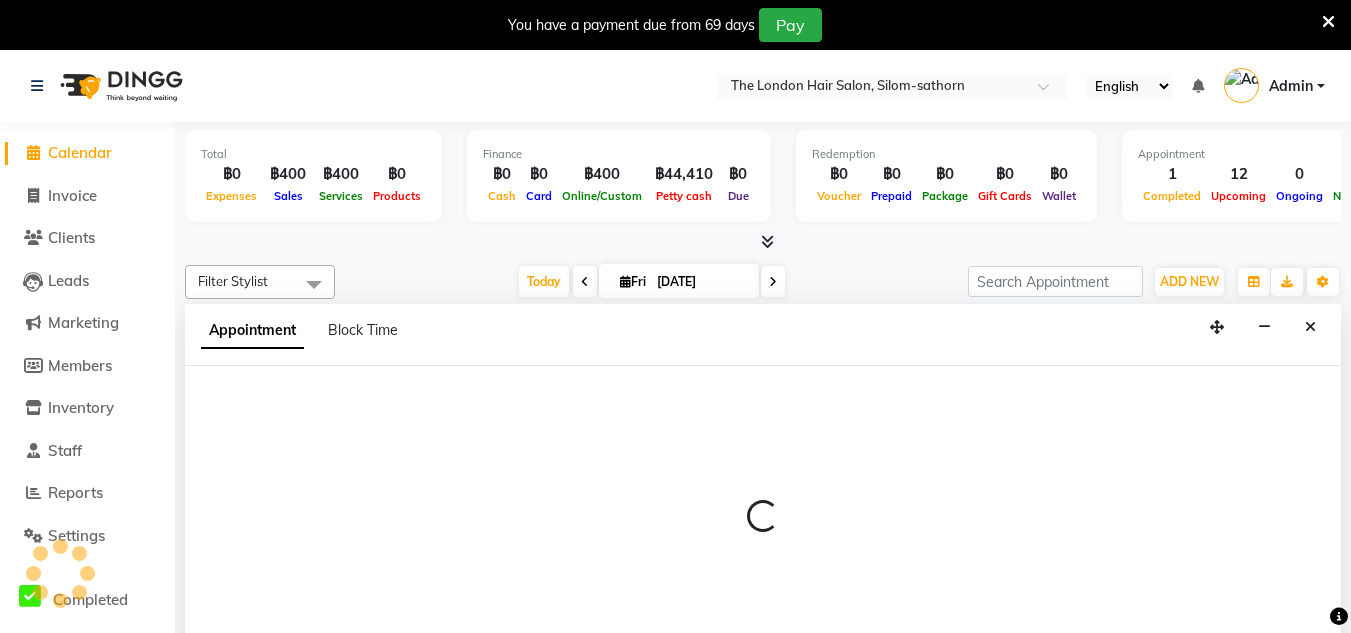scroll, scrollTop: 51, scrollLeft: 0, axis: vertical 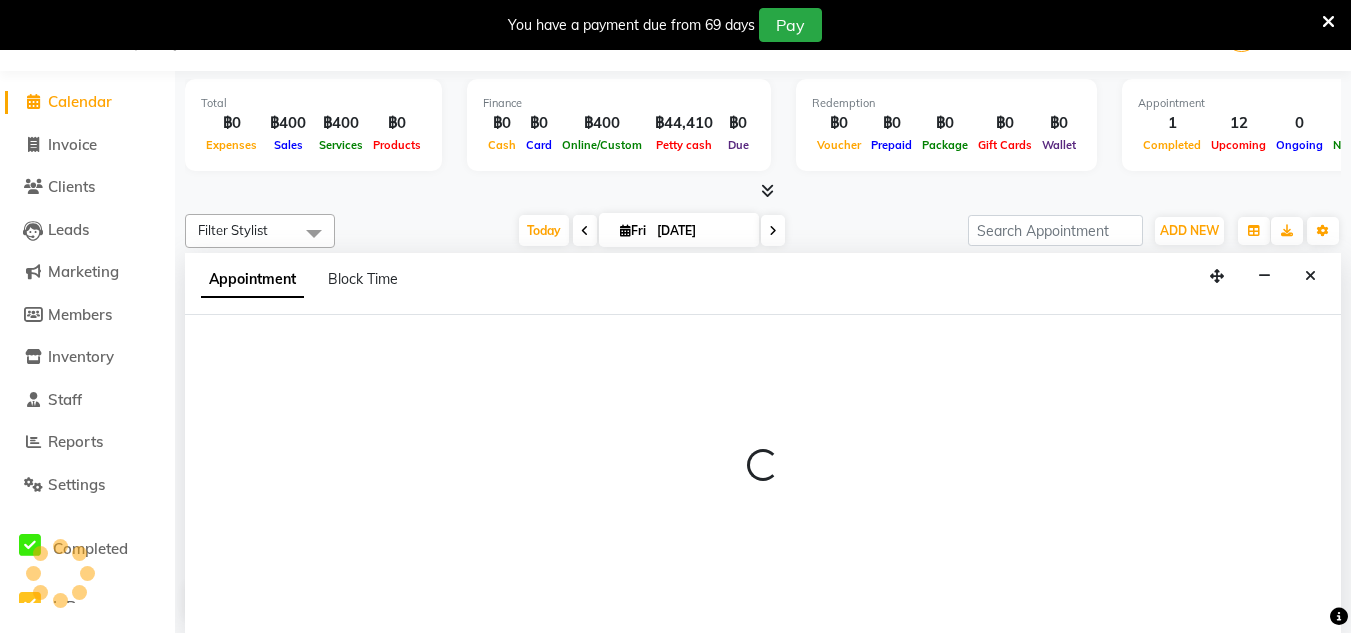 select on "tentative" 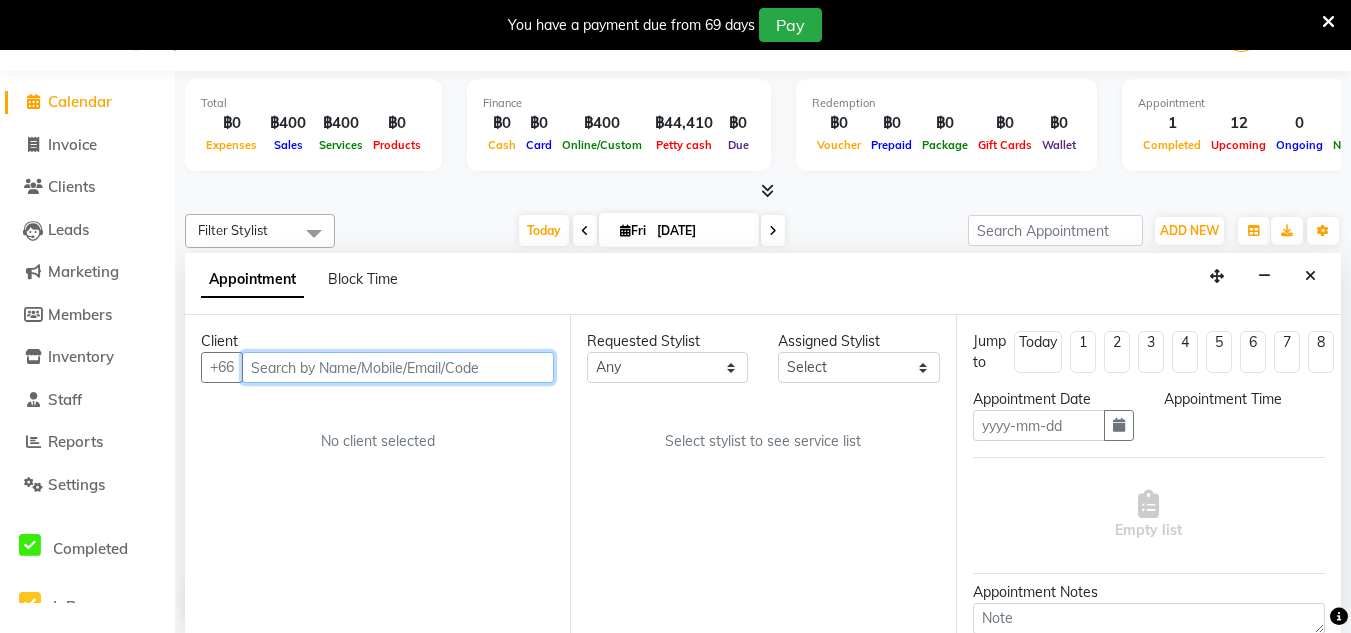 type on "[DATE]" 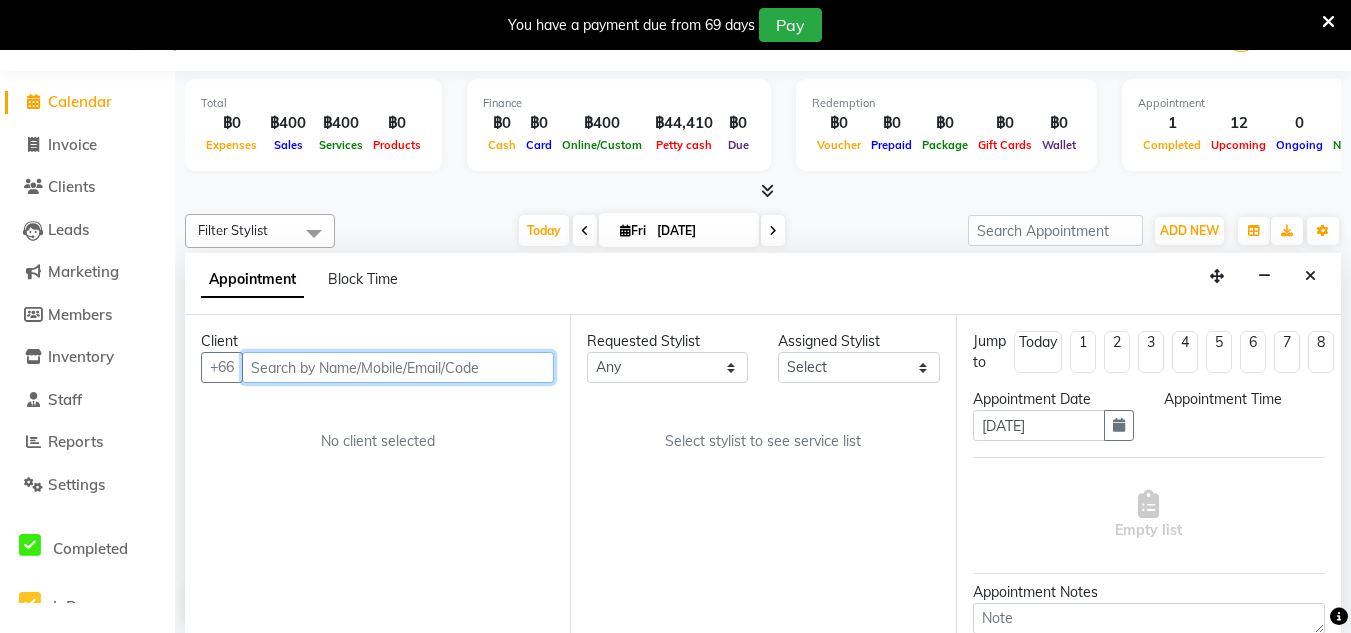 scroll, scrollTop: 0, scrollLeft: 0, axis: both 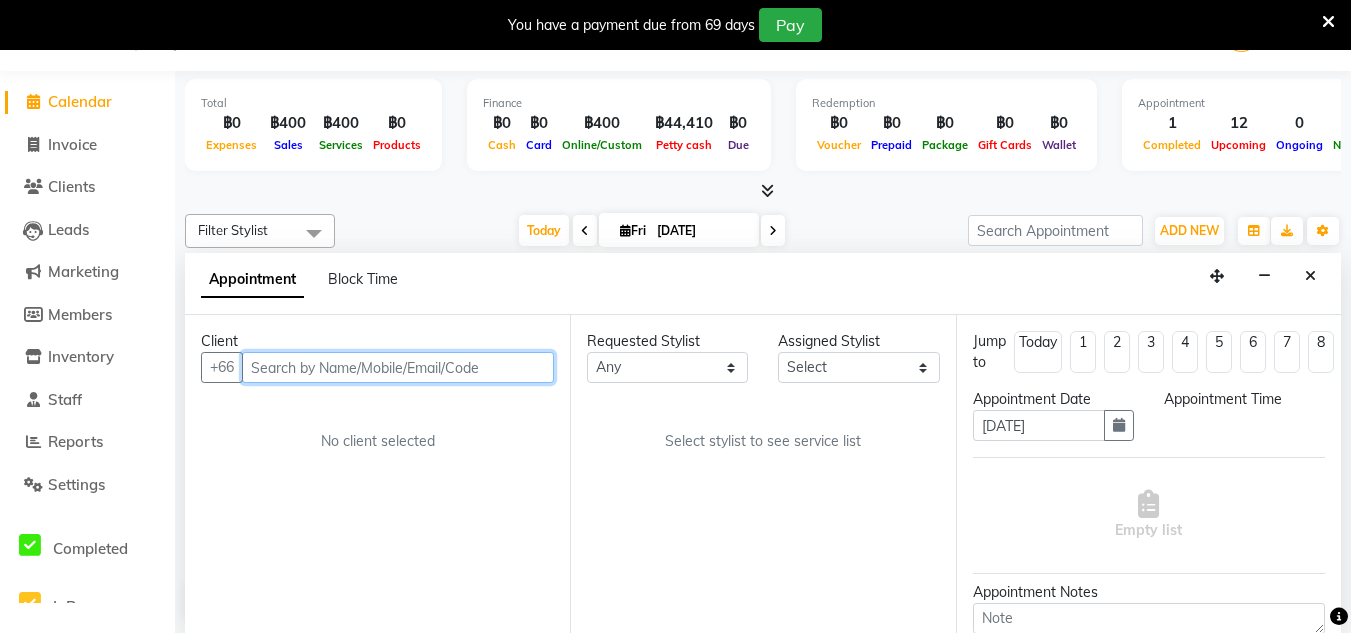 select on "confirm booking" 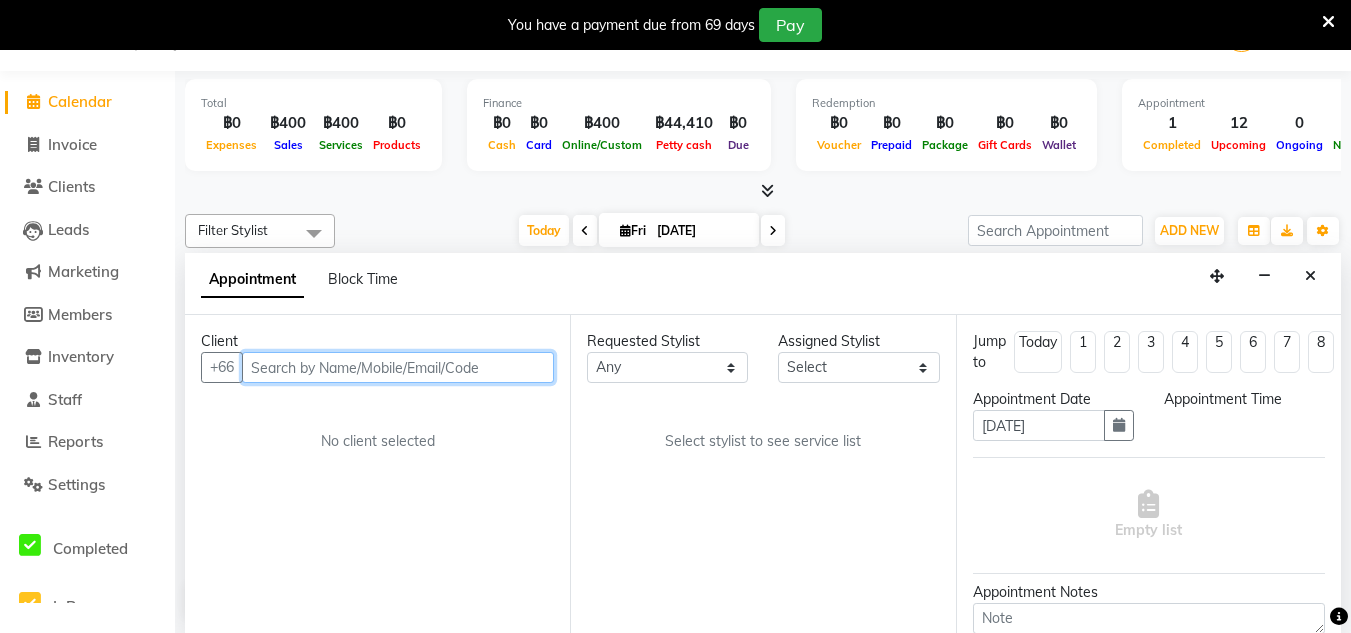 select on "720" 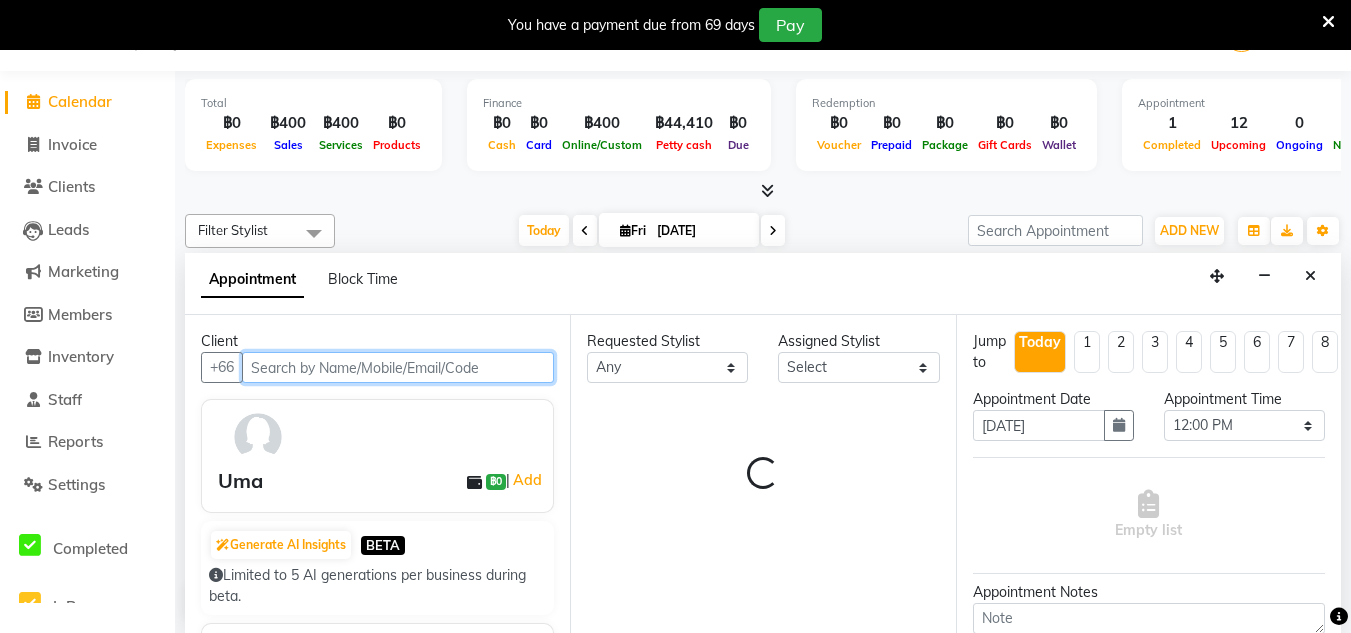 select on "65351" 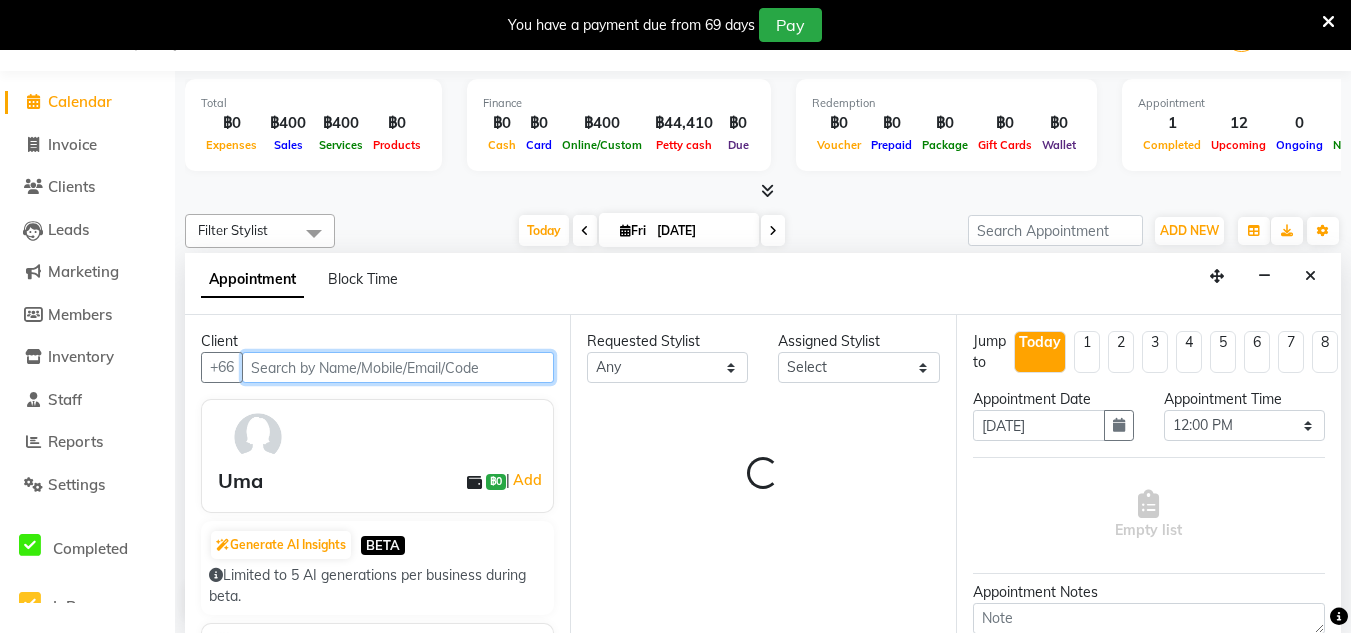 select on "65351" 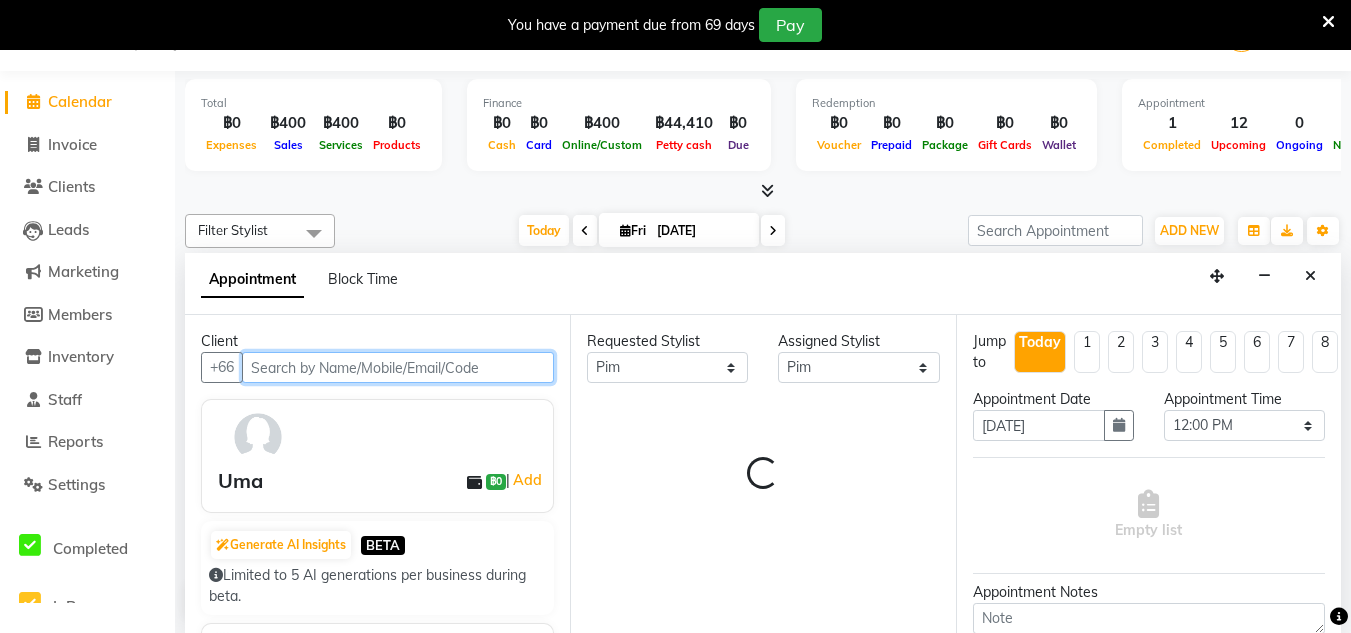 scroll, scrollTop: 265, scrollLeft: 0, axis: vertical 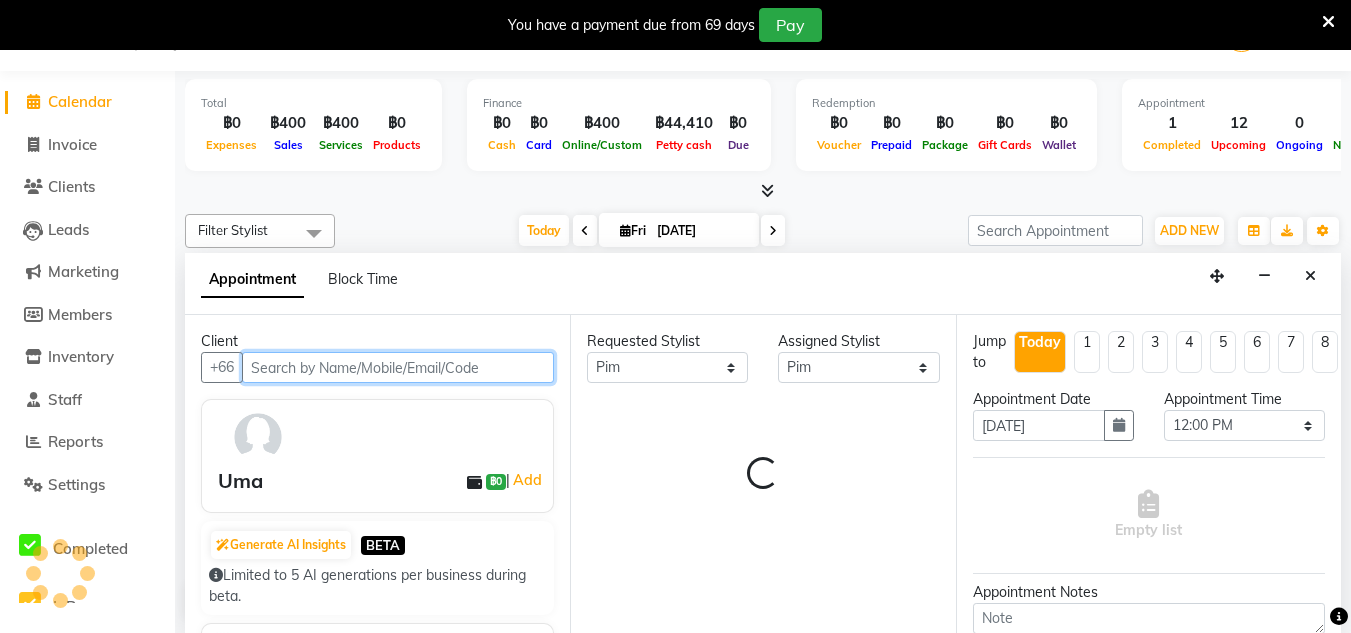select on "3480" 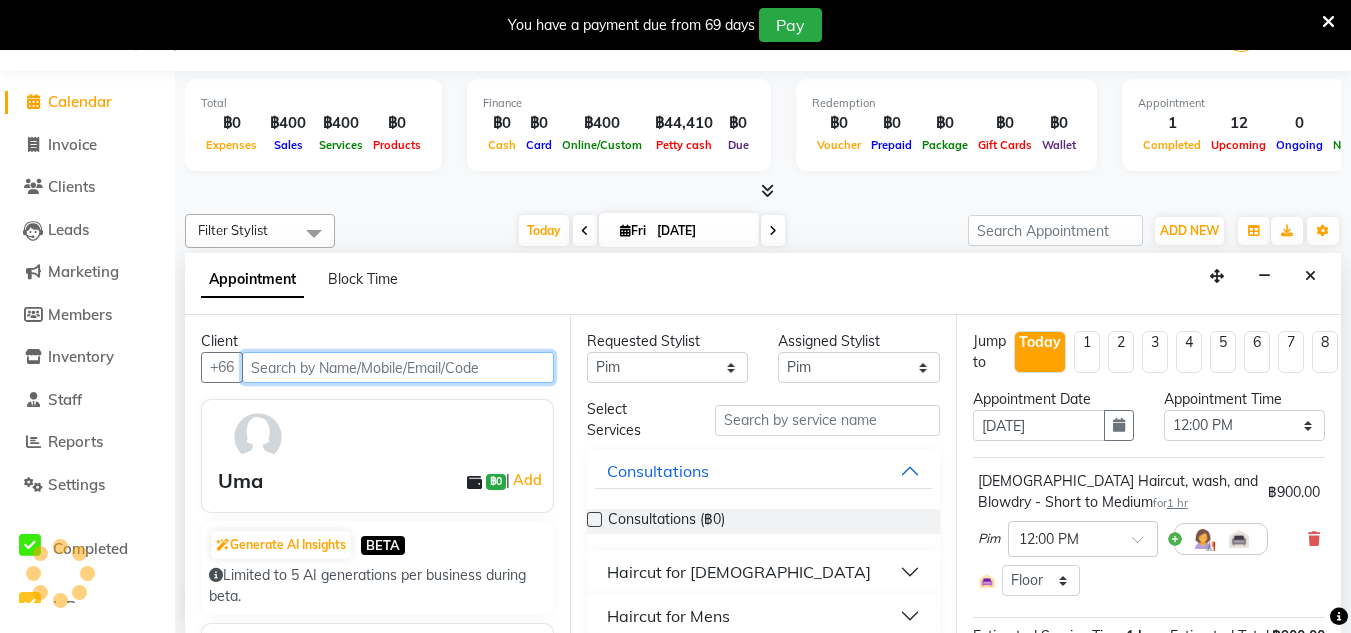 select on "3480" 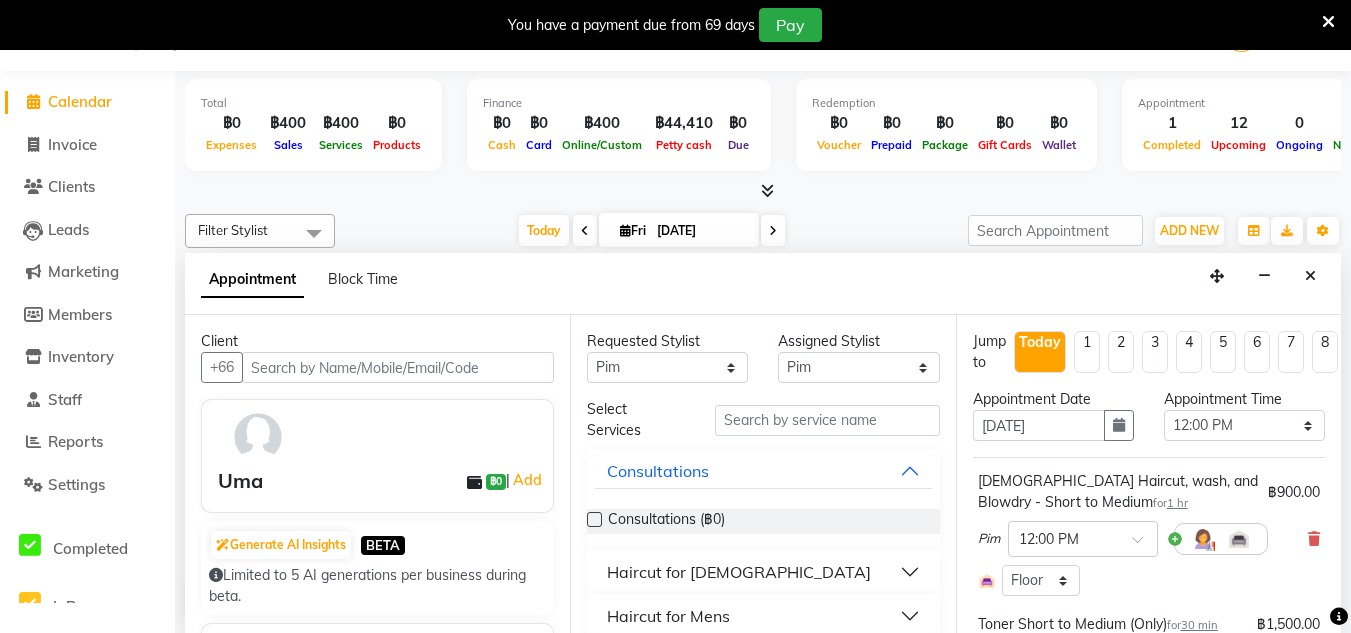 click on "Consultations  (฿0)" at bounding box center [763, 521] 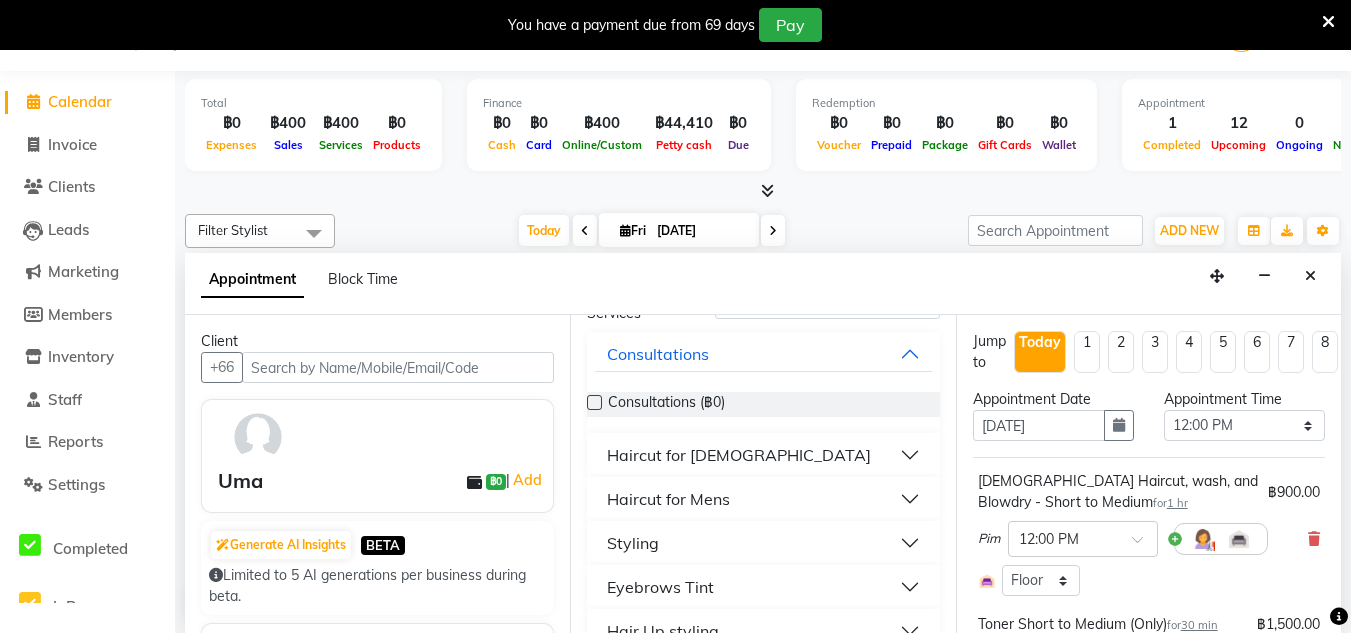 scroll, scrollTop: 115, scrollLeft: 0, axis: vertical 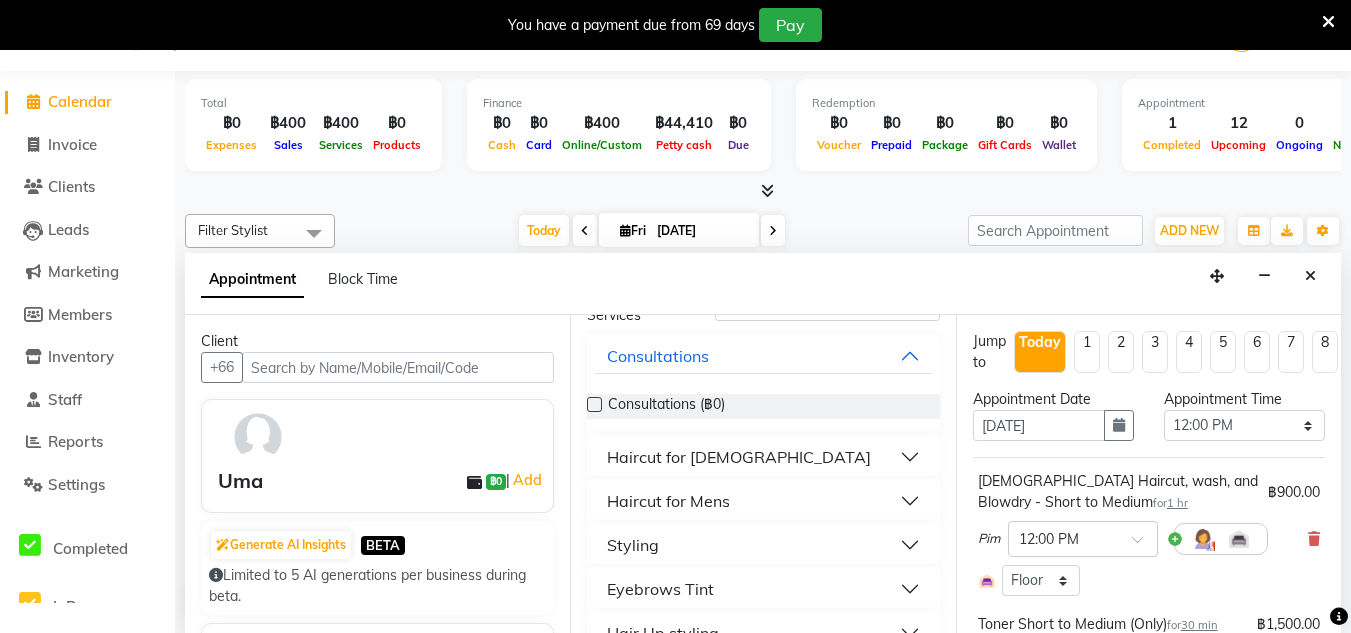 click on "Haircut for [DEMOGRAPHIC_DATA]" at bounding box center [763, 457] 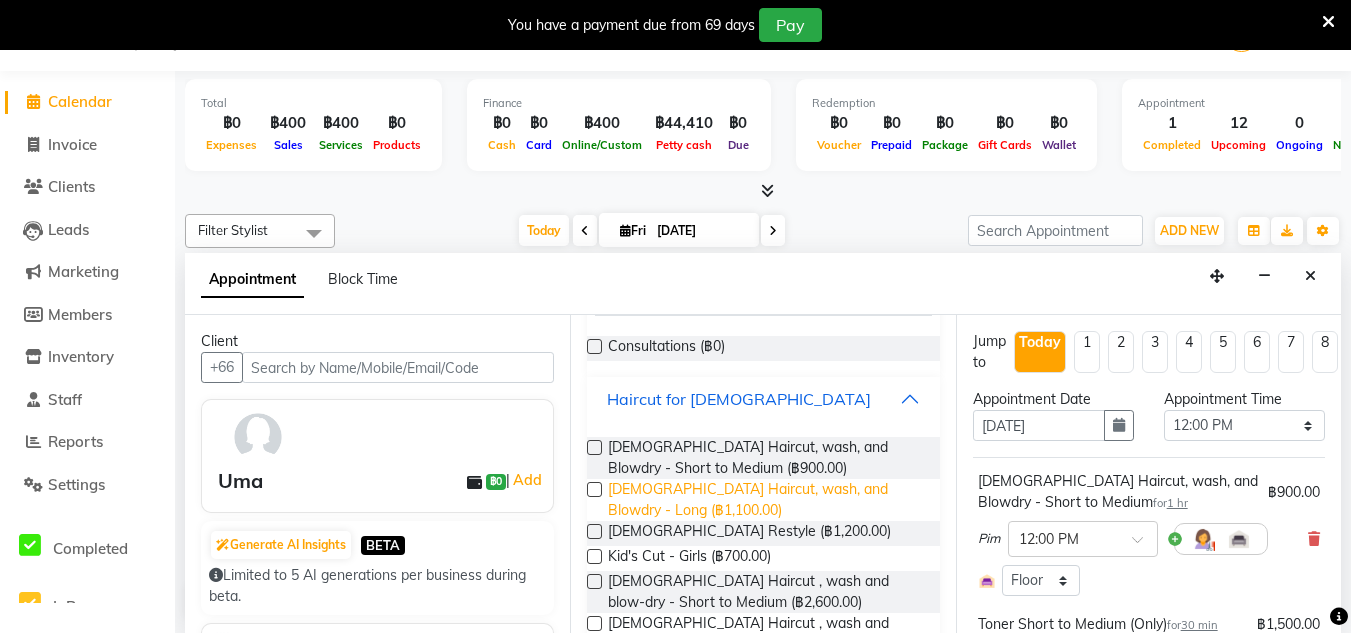 scroll, scrollTop: 172, scrollLeft: 0, axis: vertical 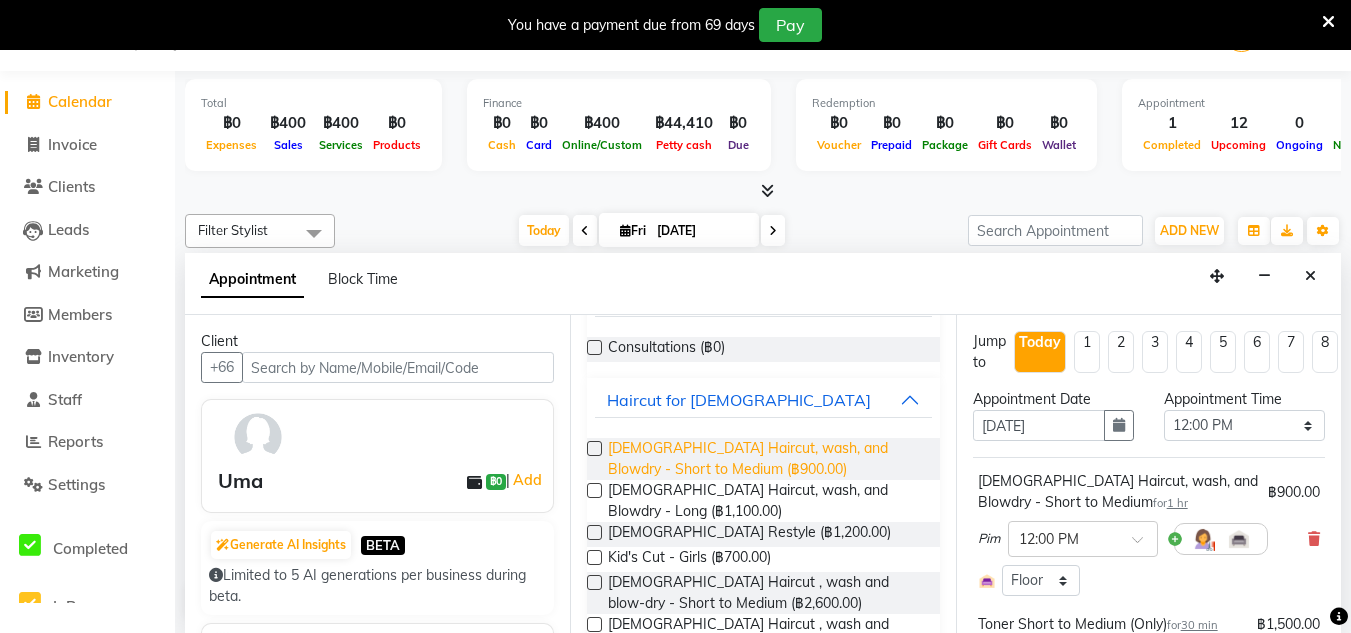 click on "[DEMOGRAPHIC_DATA] Haircut, wash, and Blowdry - Short to Medium (฿900.00)" at bounding box center [765, 459] 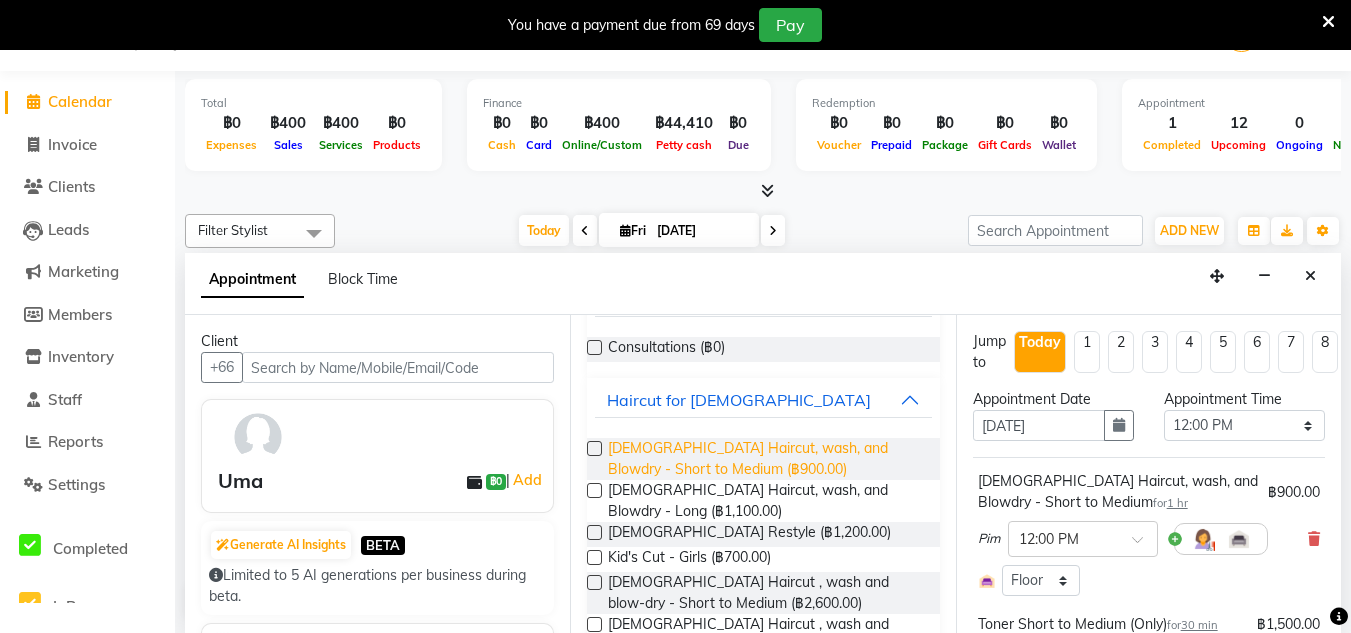 click on "[DEMOGRAPHIC_DATA] Haircut, wash, and Blowdry - Short to Medium (฿900.00)" at bounding box center (765, 459) 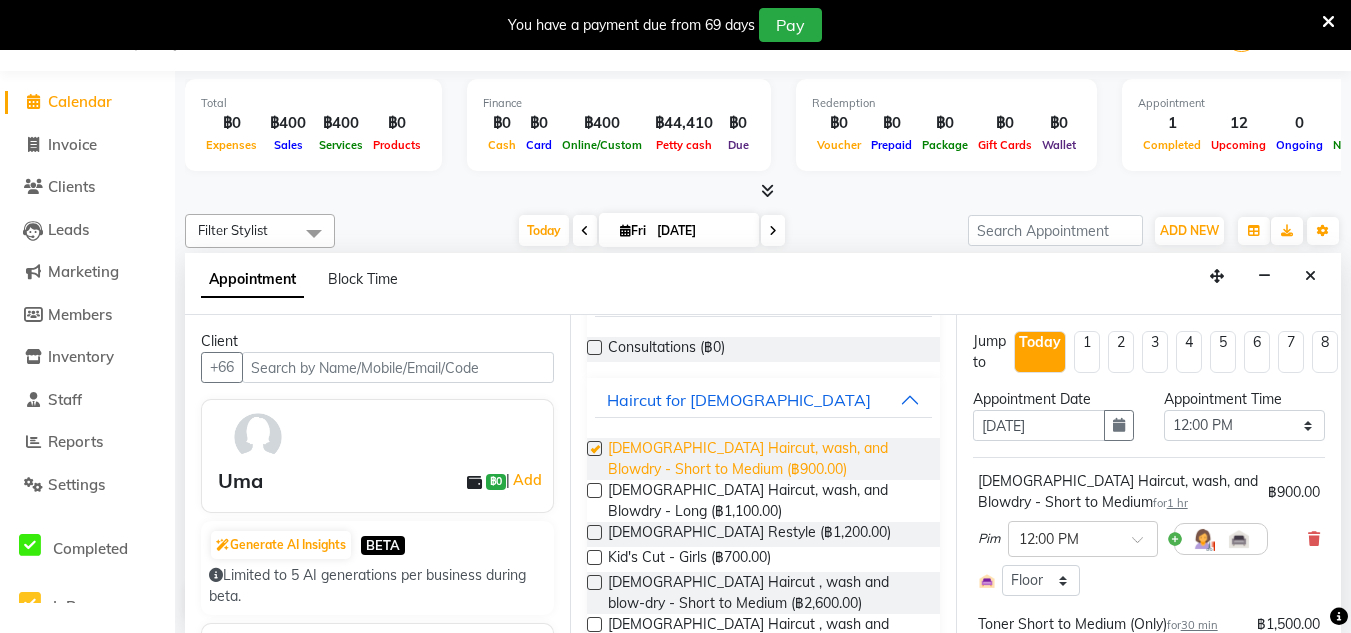 checkbox on "false" 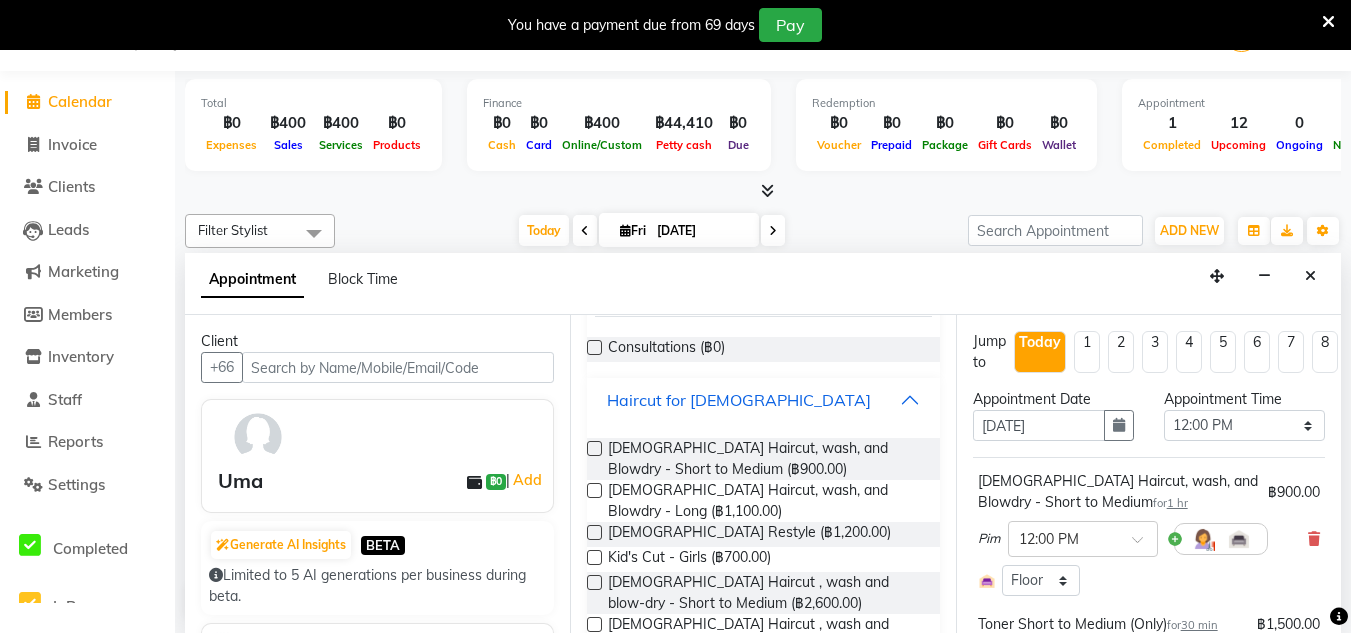 click on "Haircut for [DEMOGRAPHIC_DATA]" at bounding box center [763, 400] 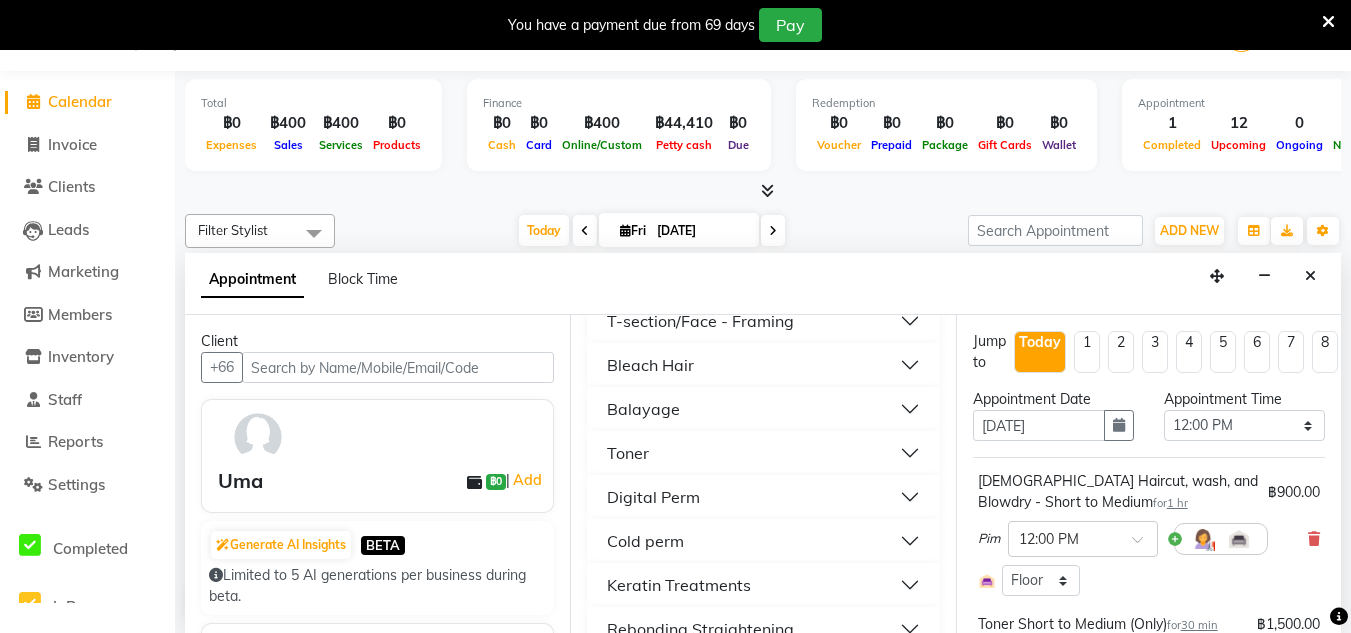 scroll, scrollTop: 649, scrollLeft: 0, axis: vertical 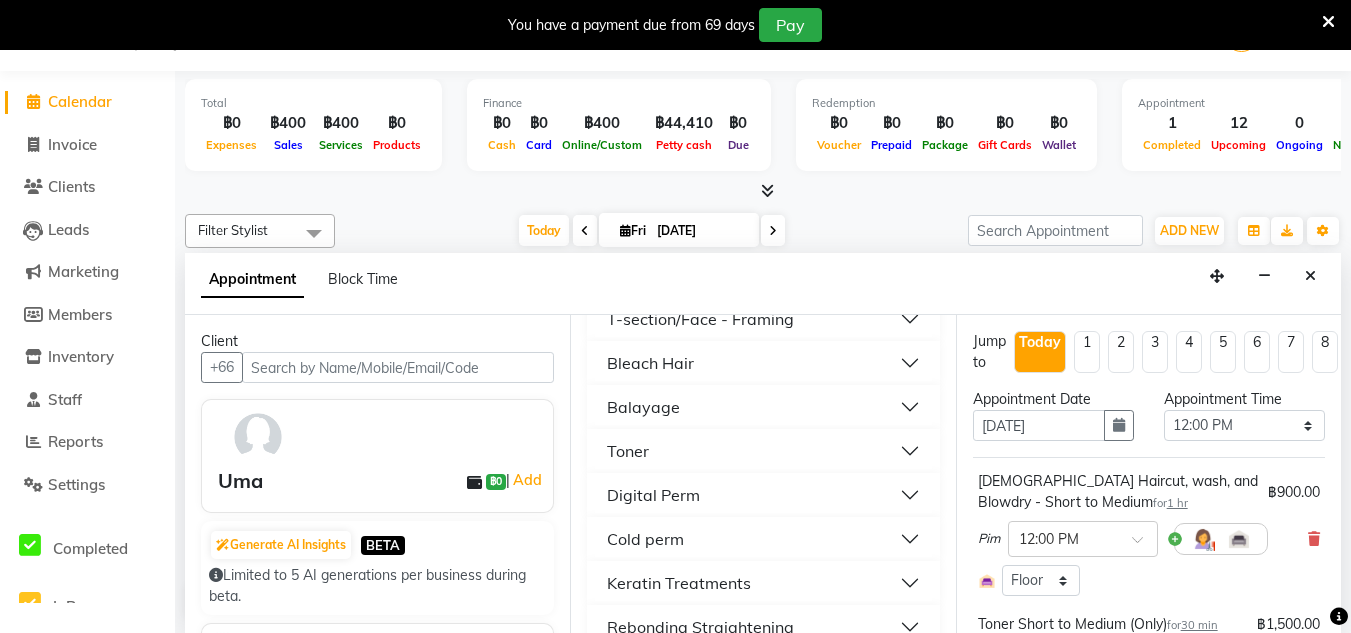 click on "Keratin Treatments" at bounding box center [763, 583] 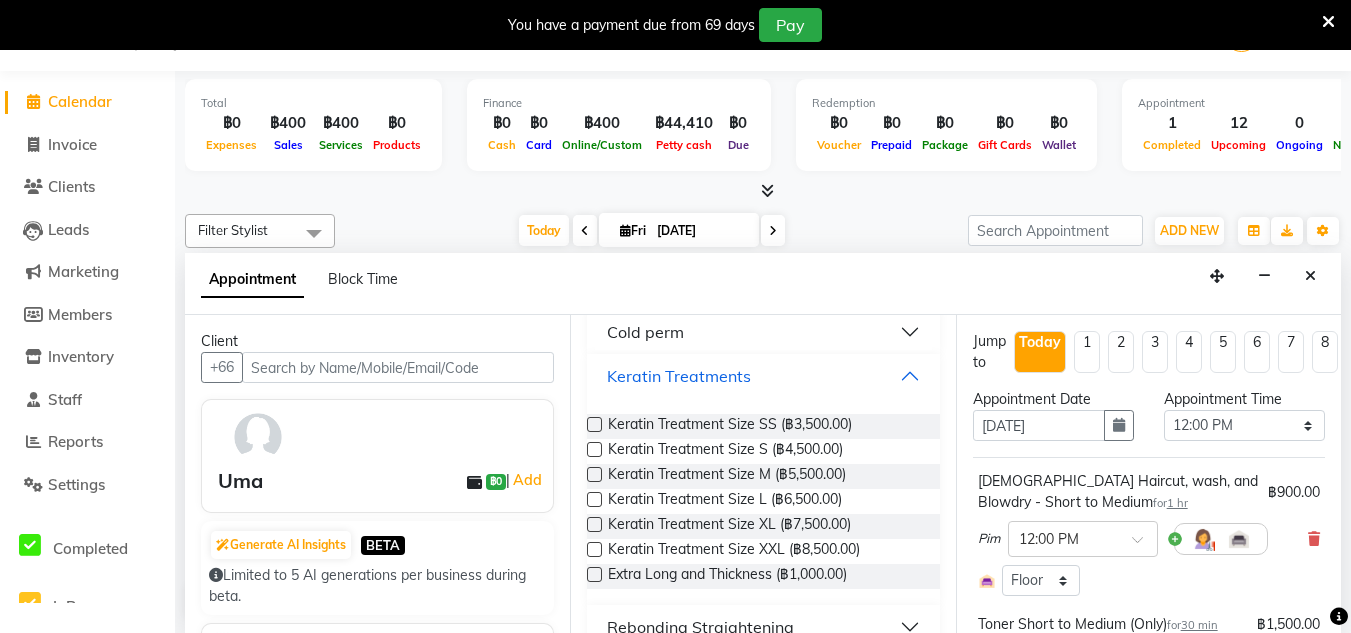 scroll, scrollTop: 965, scrollLeft: 0, axis: vertical 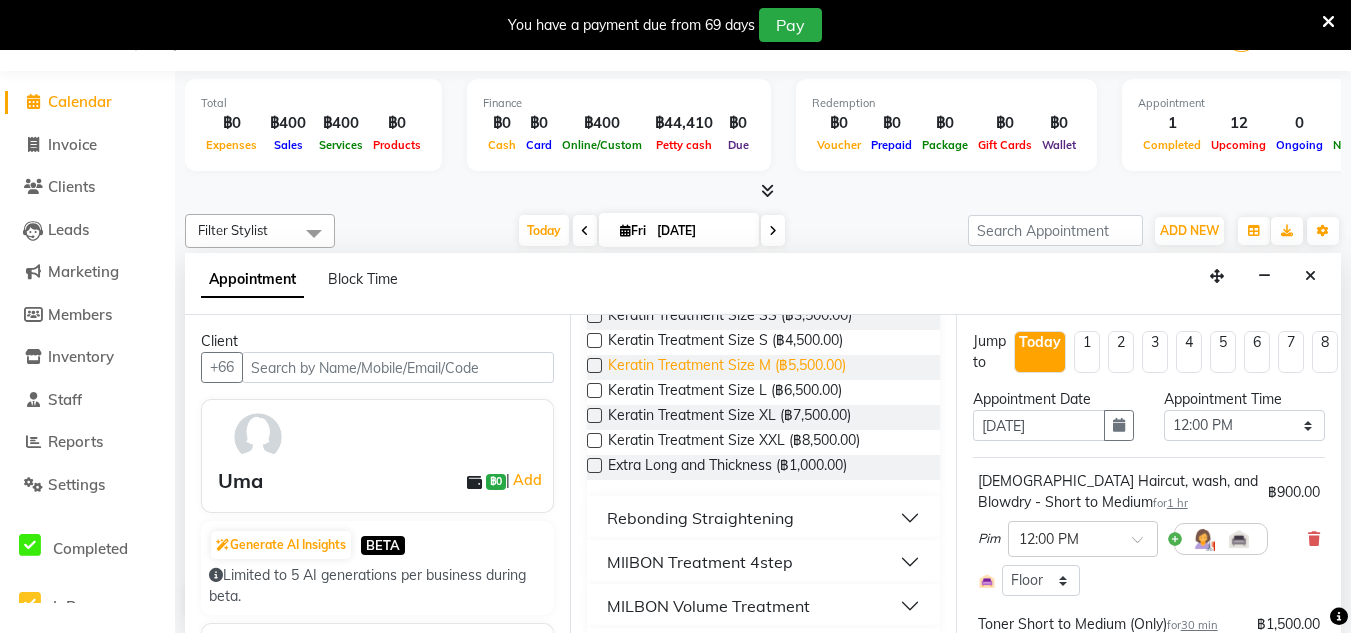 click on "Keratin Treatment Size M  (฿5,500.00)" at bounding box center (727, 367) 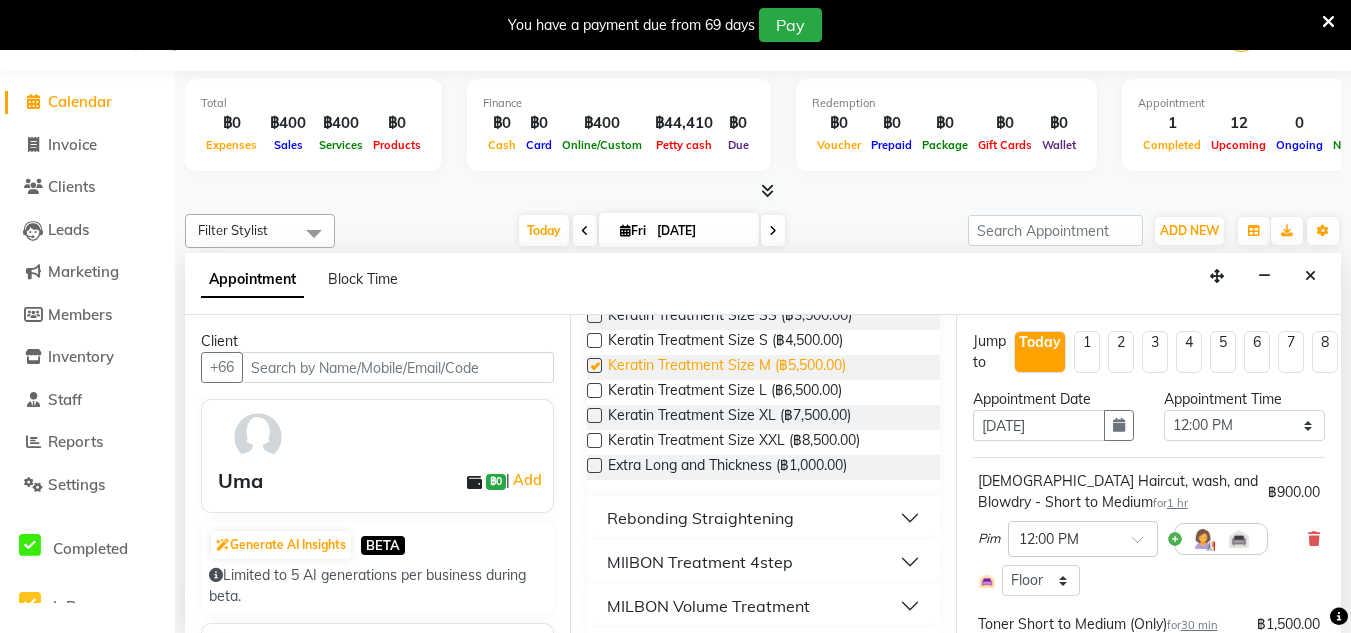 checkbox on "false" 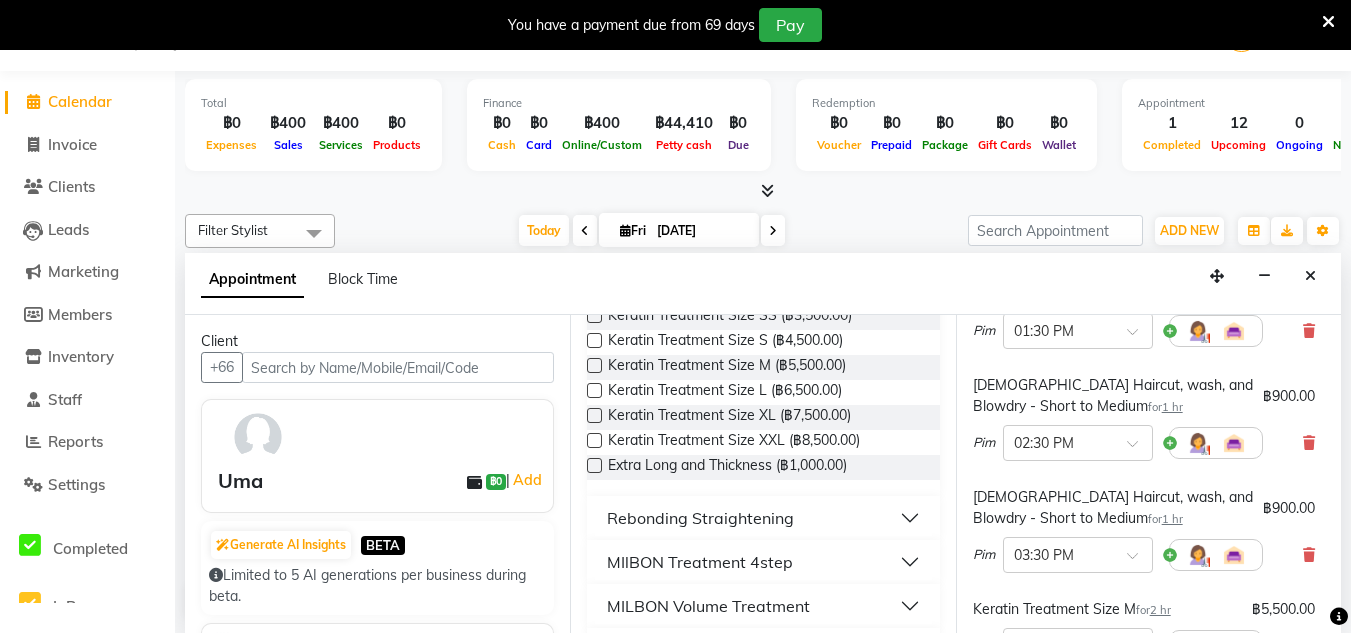 scroll, scrollTop: 472, scrollLeft: 5, axis: both 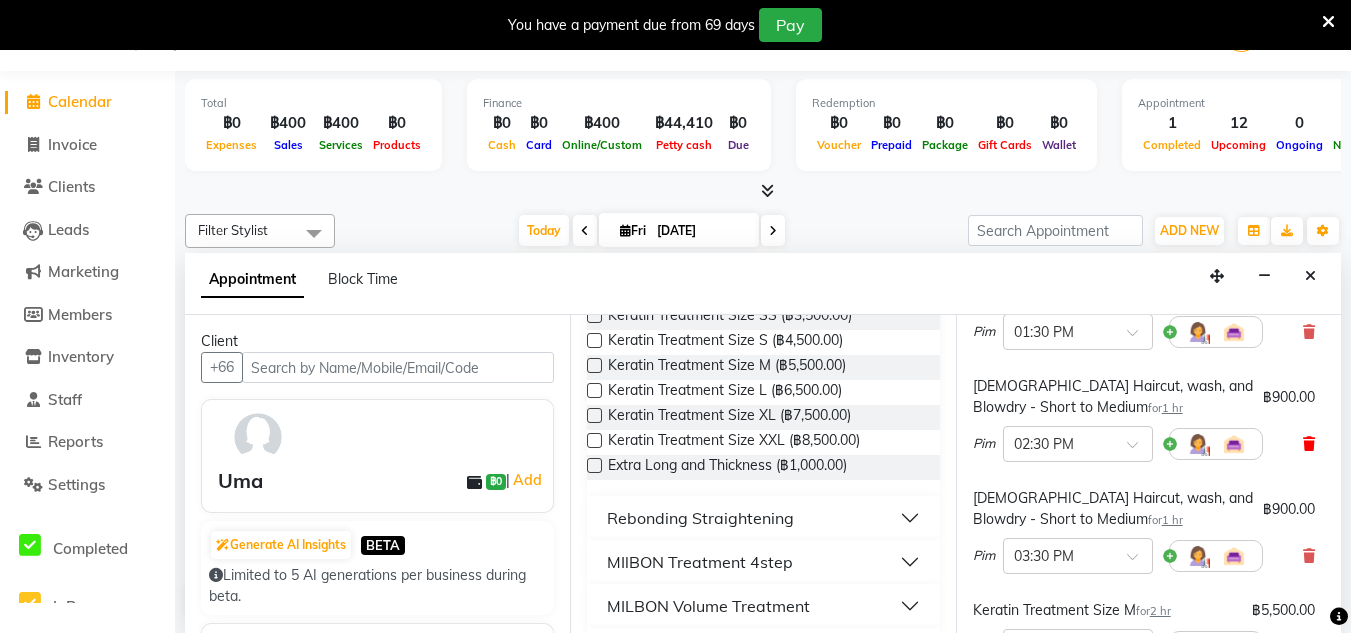 click at bounding box center (1309, 444) 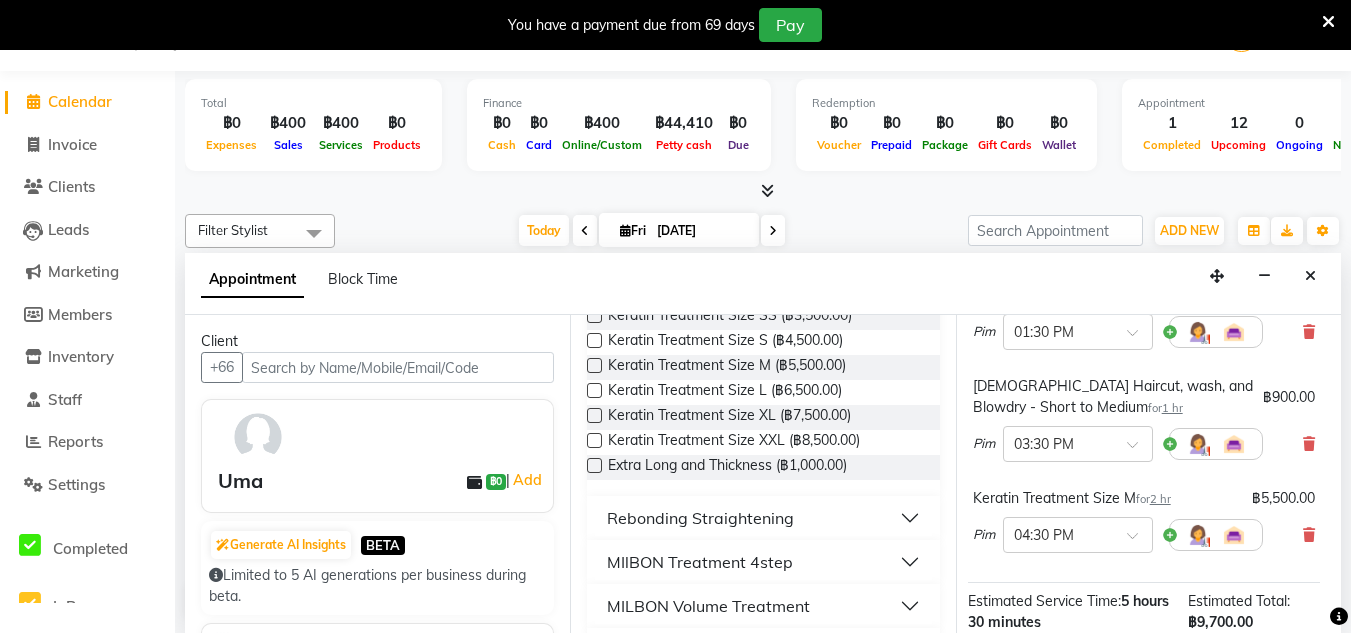 click on "Pim × 03:30 PM" at bounding box center (1144, 444) 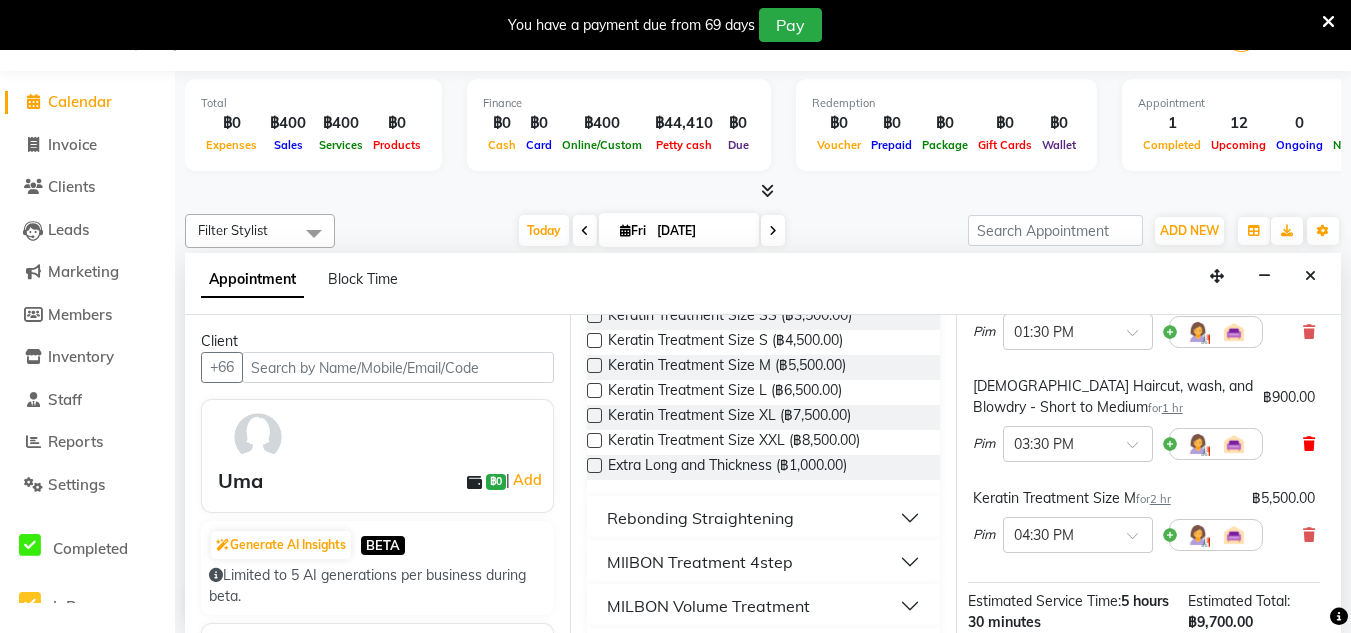 click at bounding box center [1309, 444] 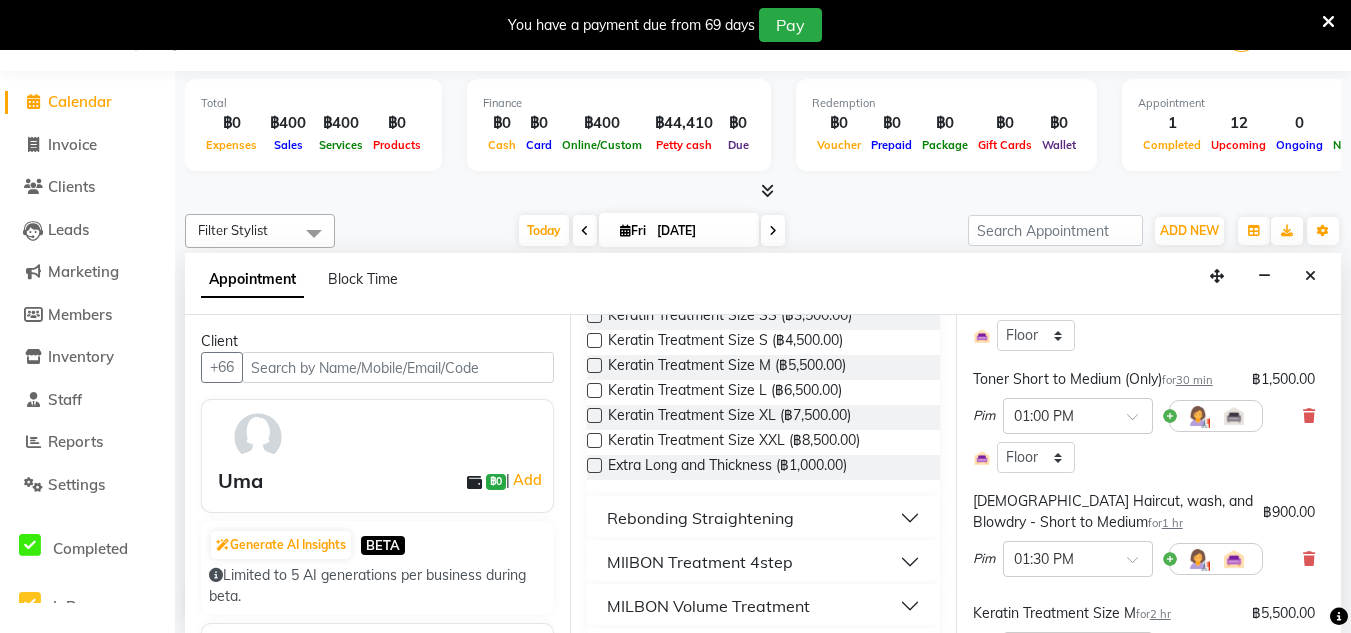 scroll, scrollTop: 256, scrollLeft: 5, axis: both 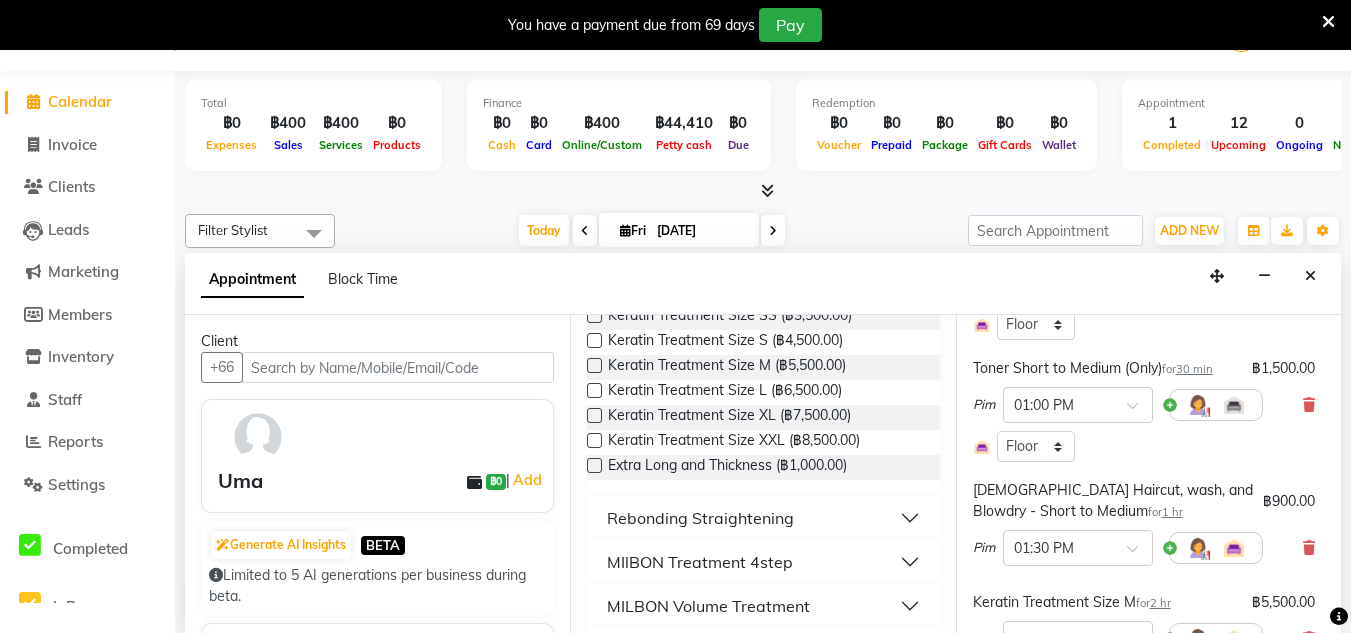 click on "Toner Short to Medium (Only)   for  30 min ฿1,500.00 Pim × 01:00 PM Select Room Floor" at bounding box center (1144, 410) 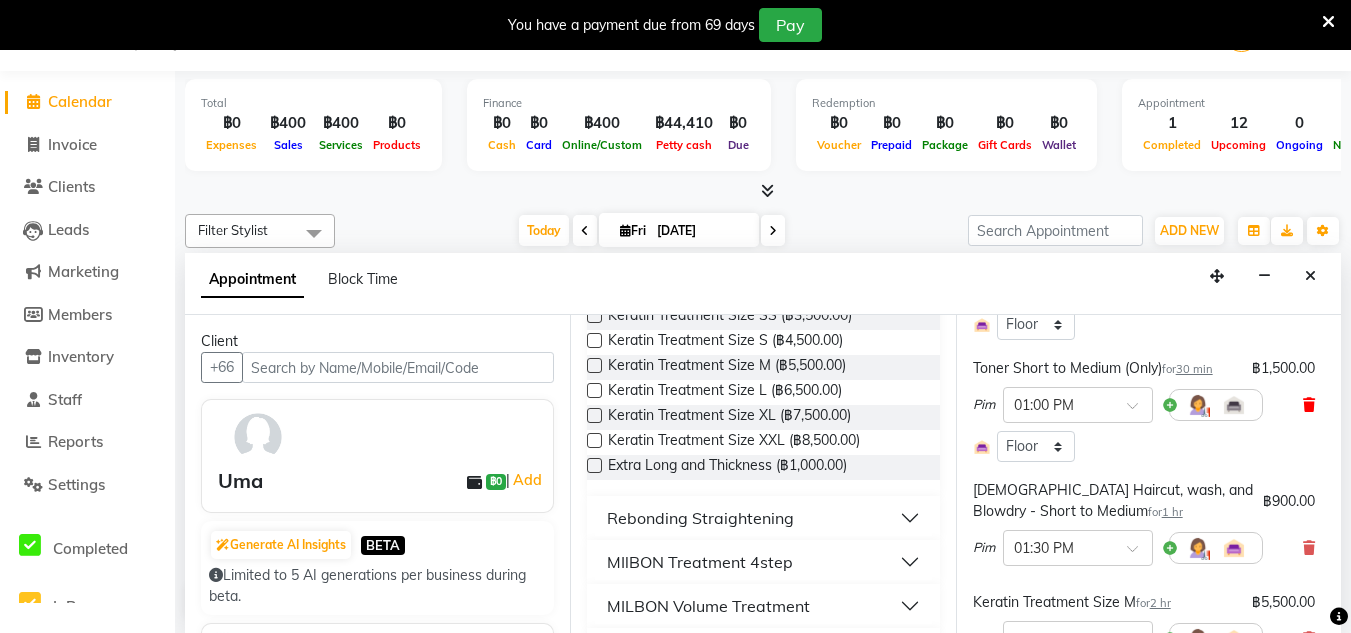 click at bounding box center (1309, 405) 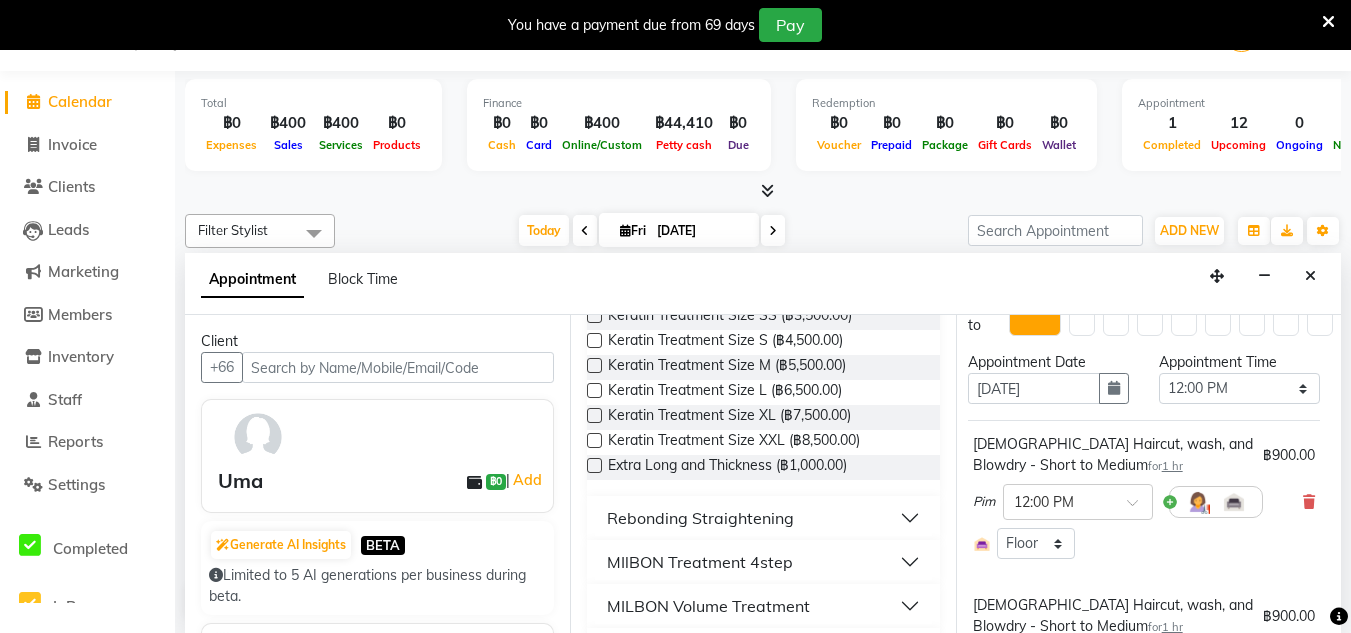 scroll, scrollTop: 0, scrollLeft: 5, axis: horizontal 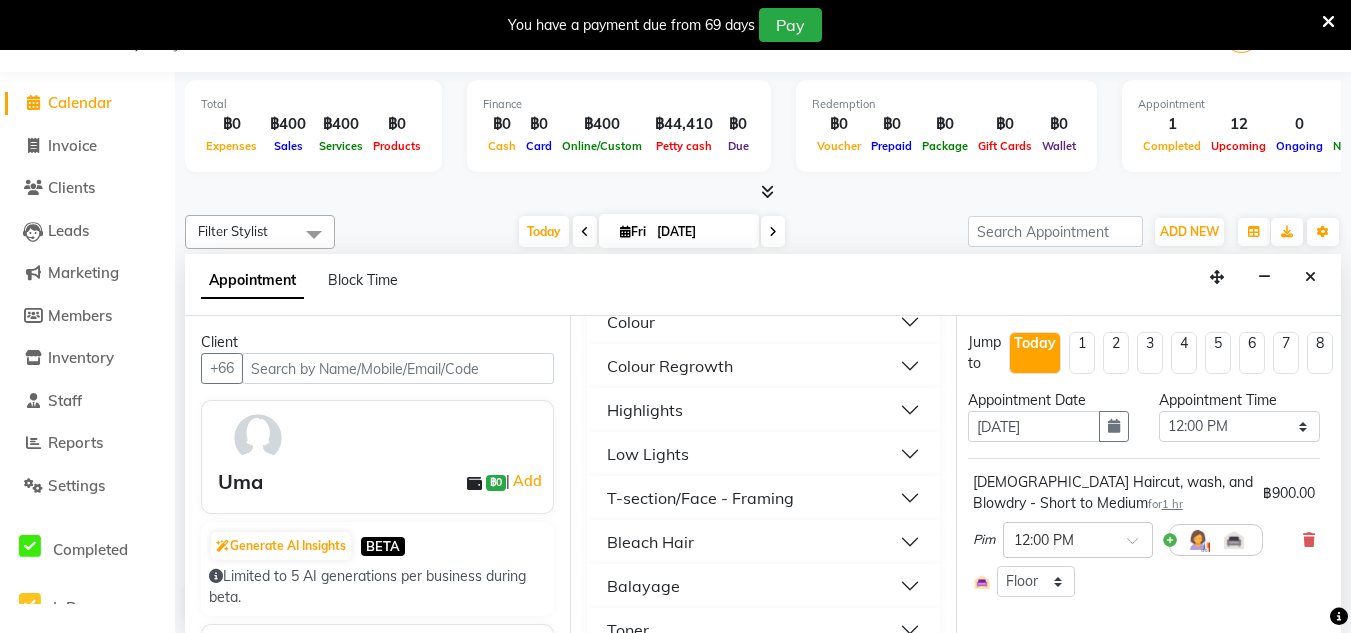 click on "Colour Regrowth" at bounding box center (763, 366) 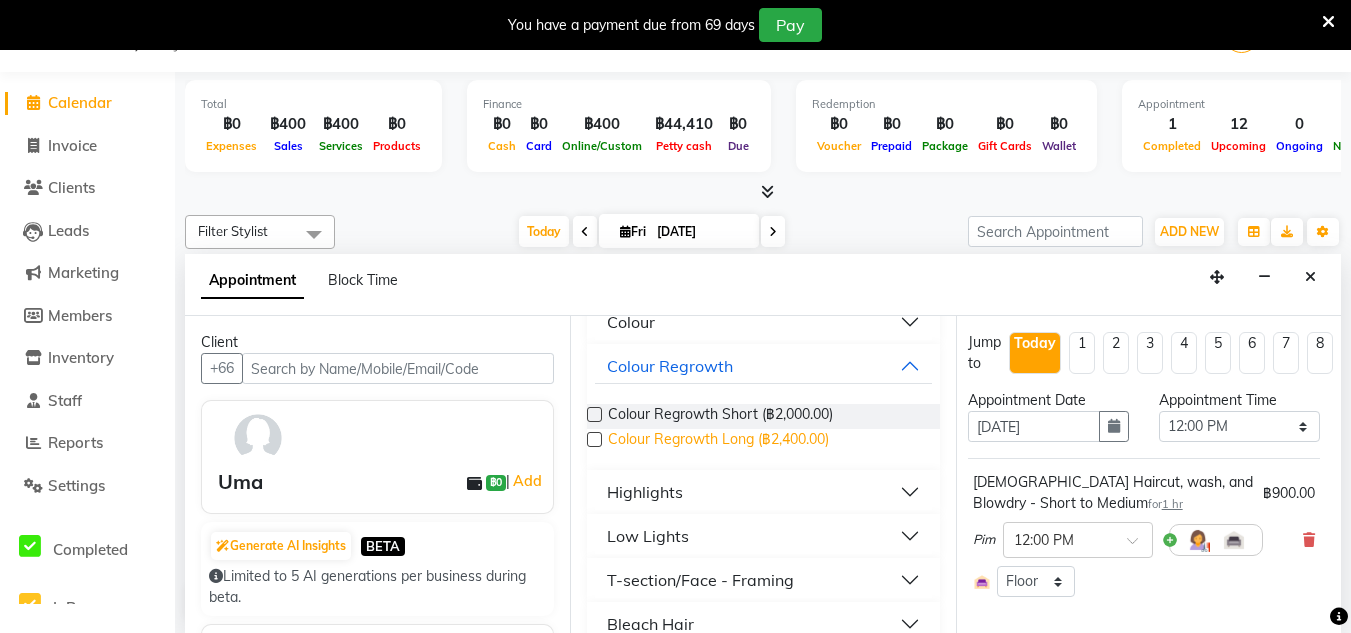 click on "Colour Regrowth Long (฿2,400.00)" at bounding box center (718, 441) 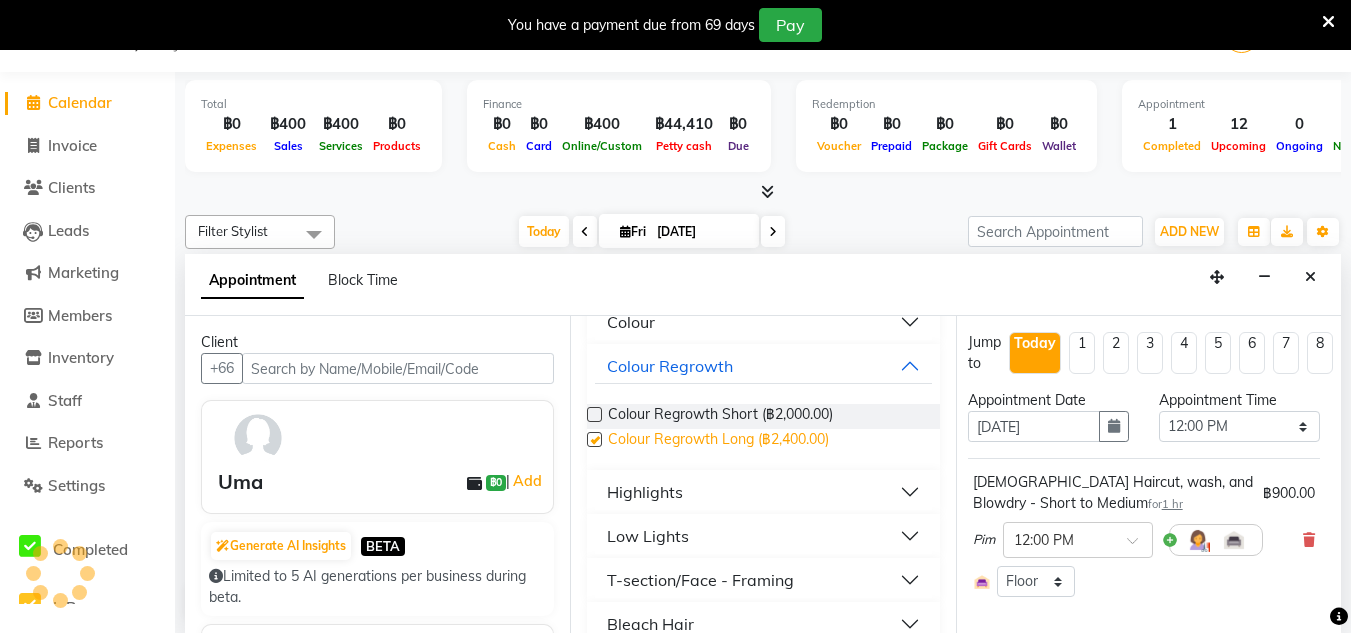 checkbox on "false" 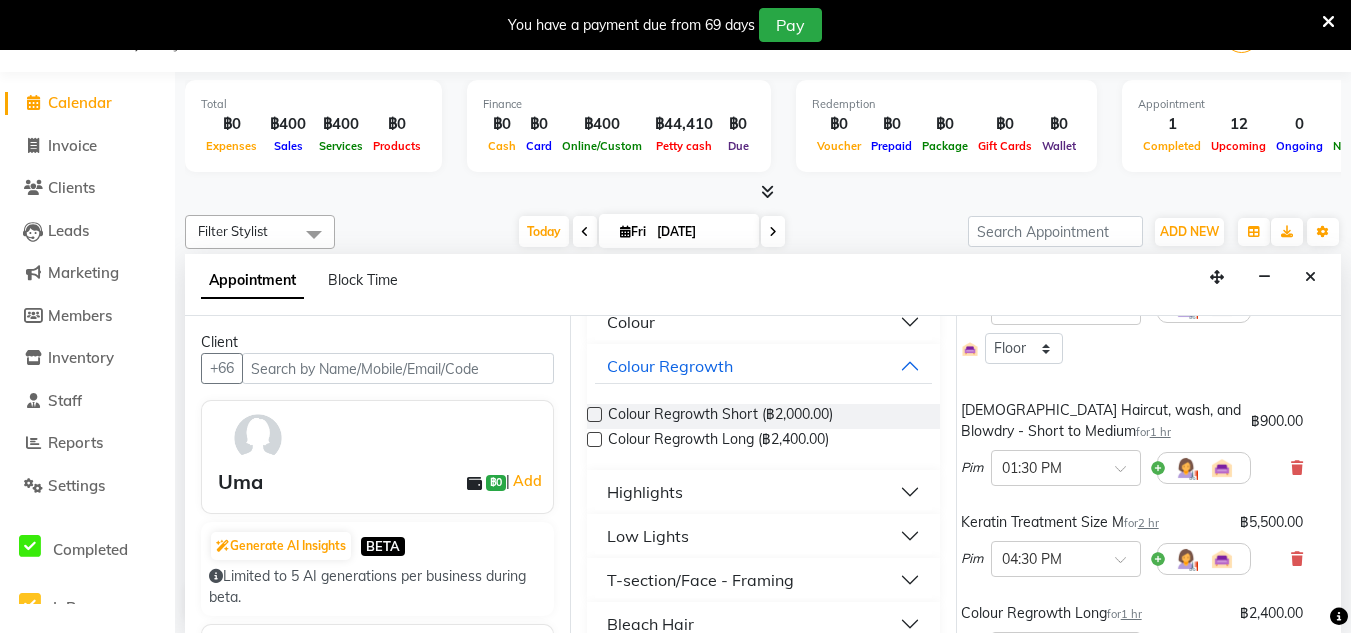scroll, scrollTop: 234, scrollLeft: 17, axis: both 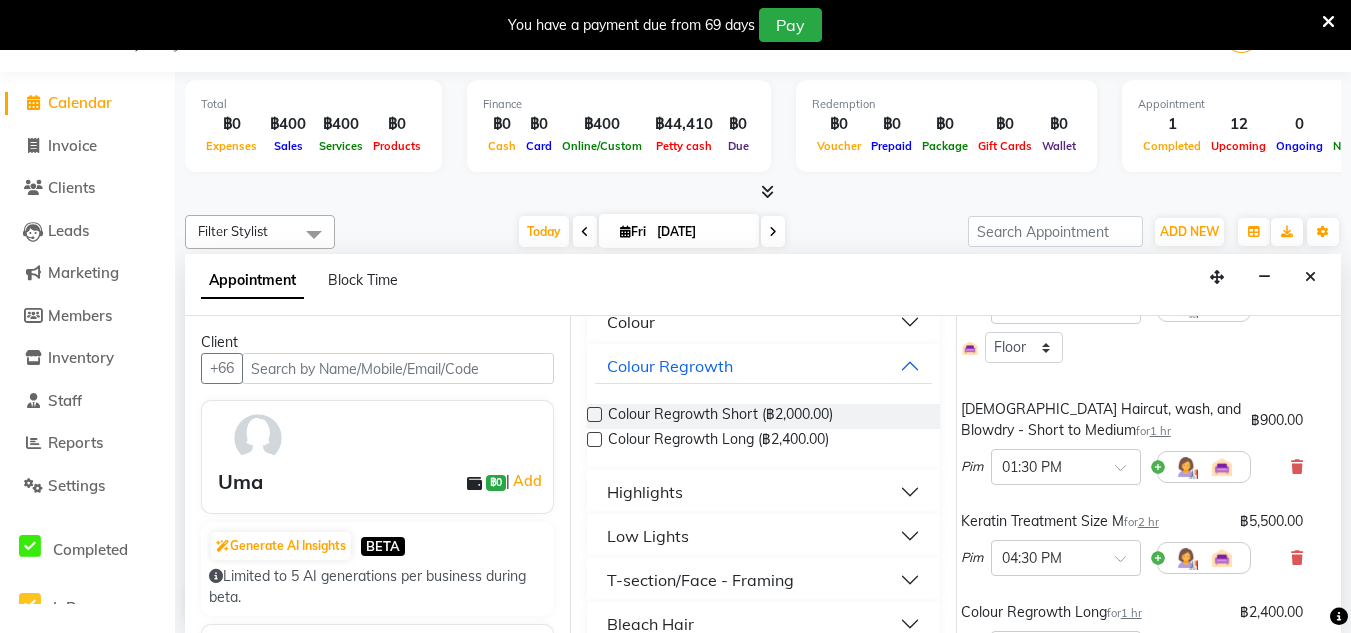 click on "Pim × 01:30 PM" at bounding box center (1132, 467) 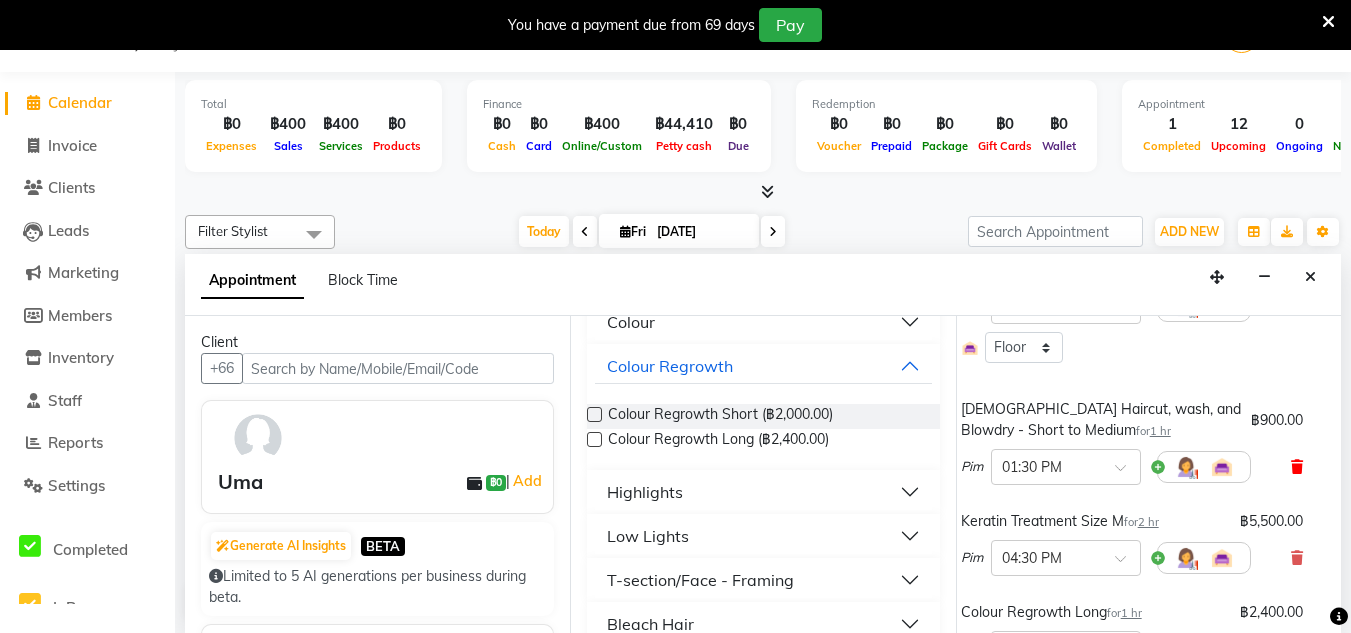 click at bounding box center [1297, 467] 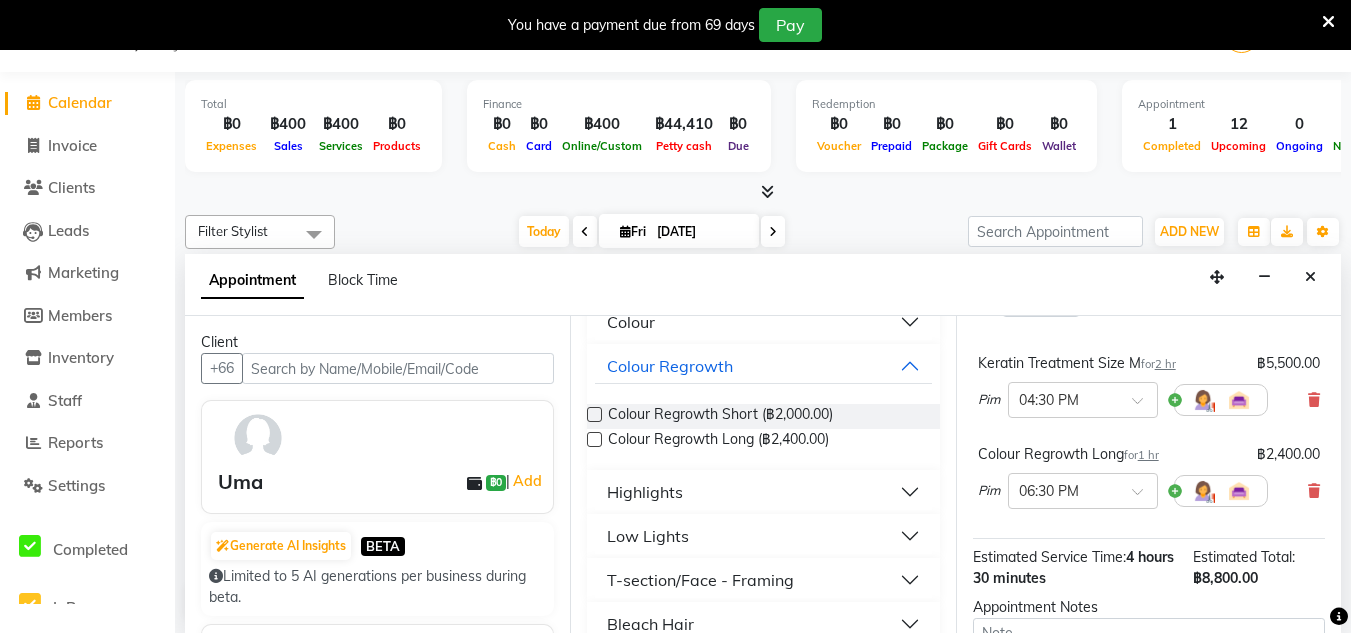 scroll, scrollTop: 438, scrollLeft: 0, axis: vertical 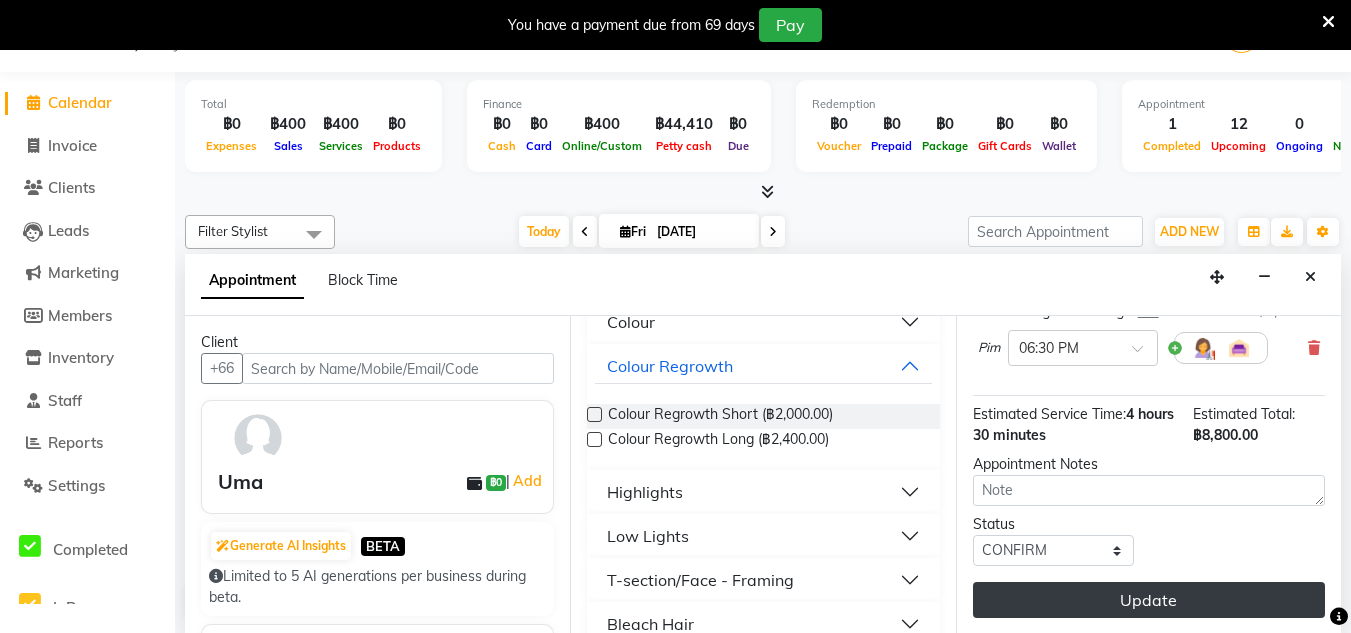 click on "Update" at bounding box center (1149, 600) 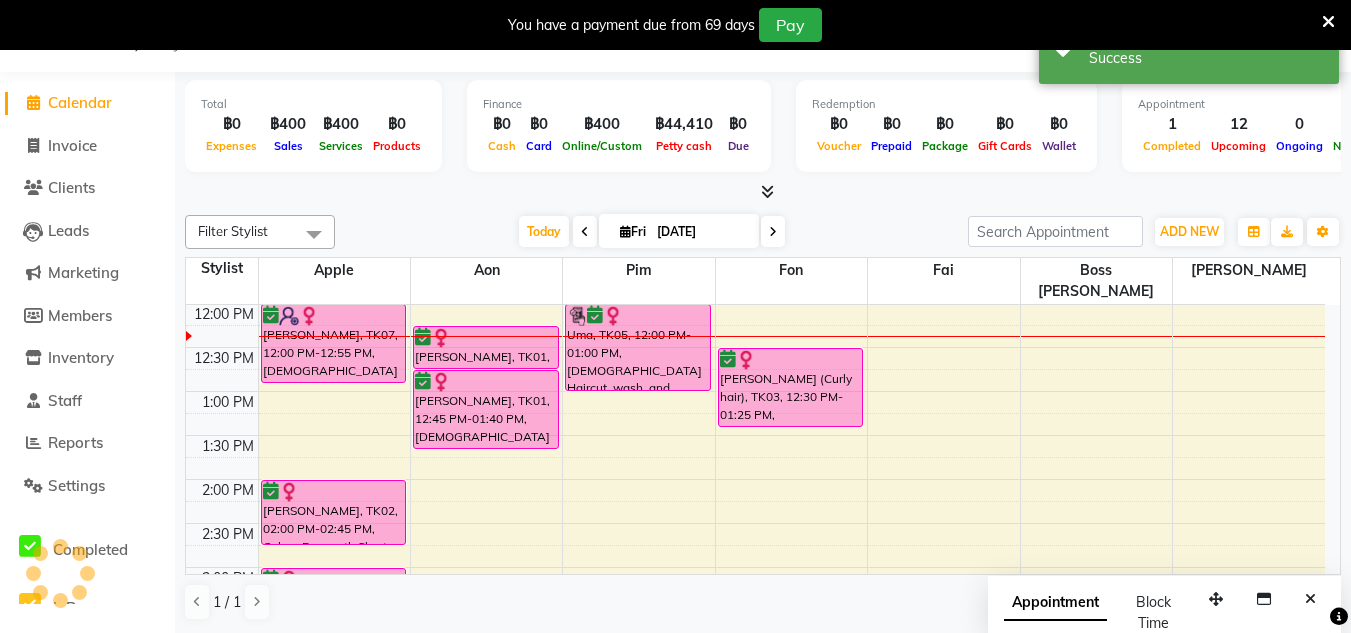 scroll, scrollTop: 0, scrollLeft: 0, axis: both 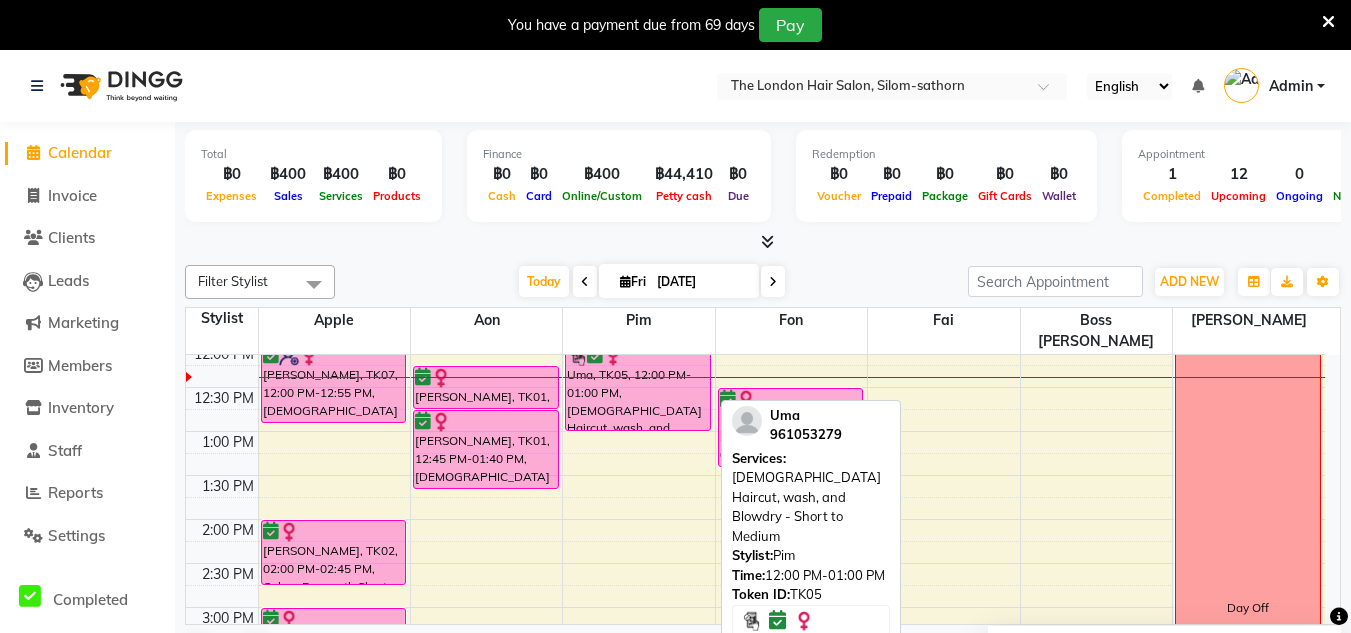 click at bounding box center (638, 430) 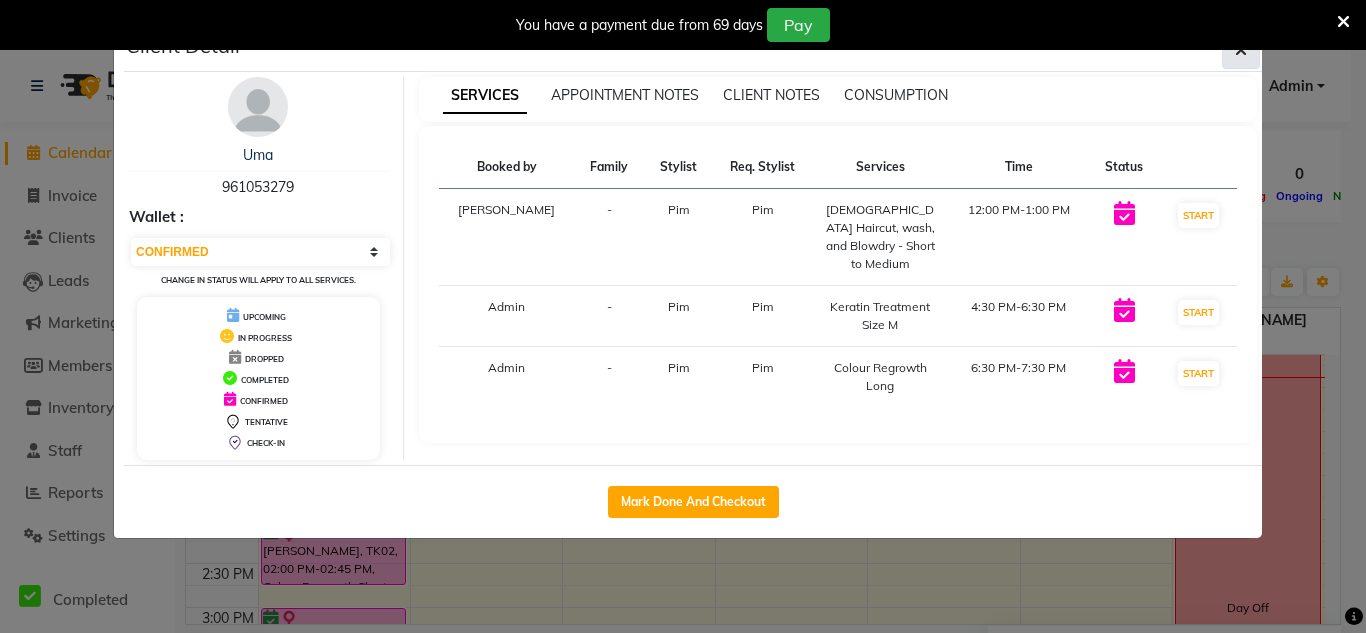 click 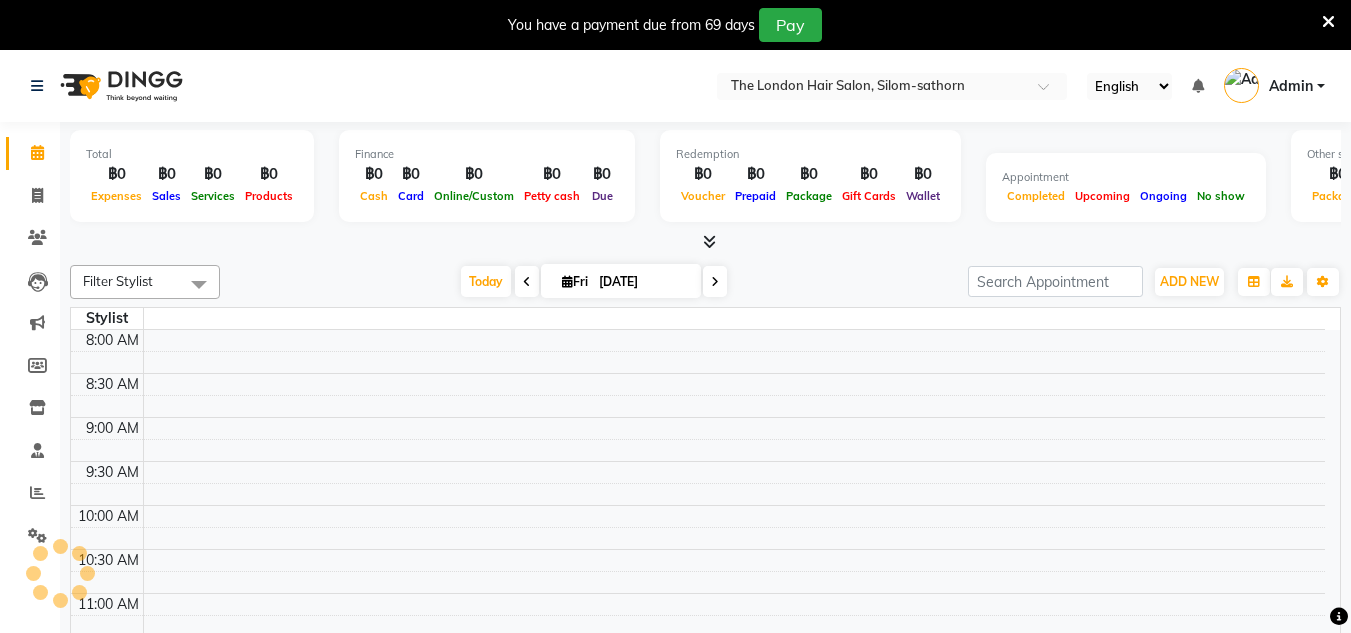scroll, scrollTop: 0, scrollLeft: 0, axis: both 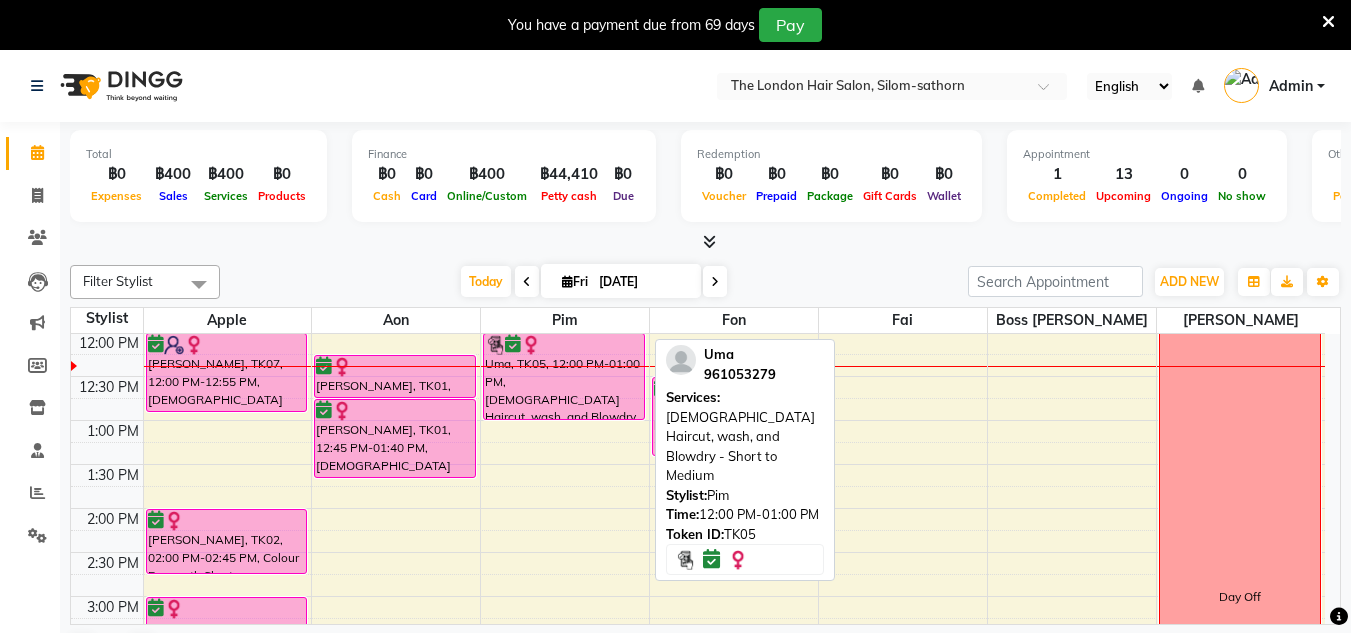 click on "Uma, TK05, 12:00 PM-01:00 PM, [DEMOGRAPHIC_DATA] Haircut, wash, and Blowdry - Short to Medium" at bounding box center (564, 376) 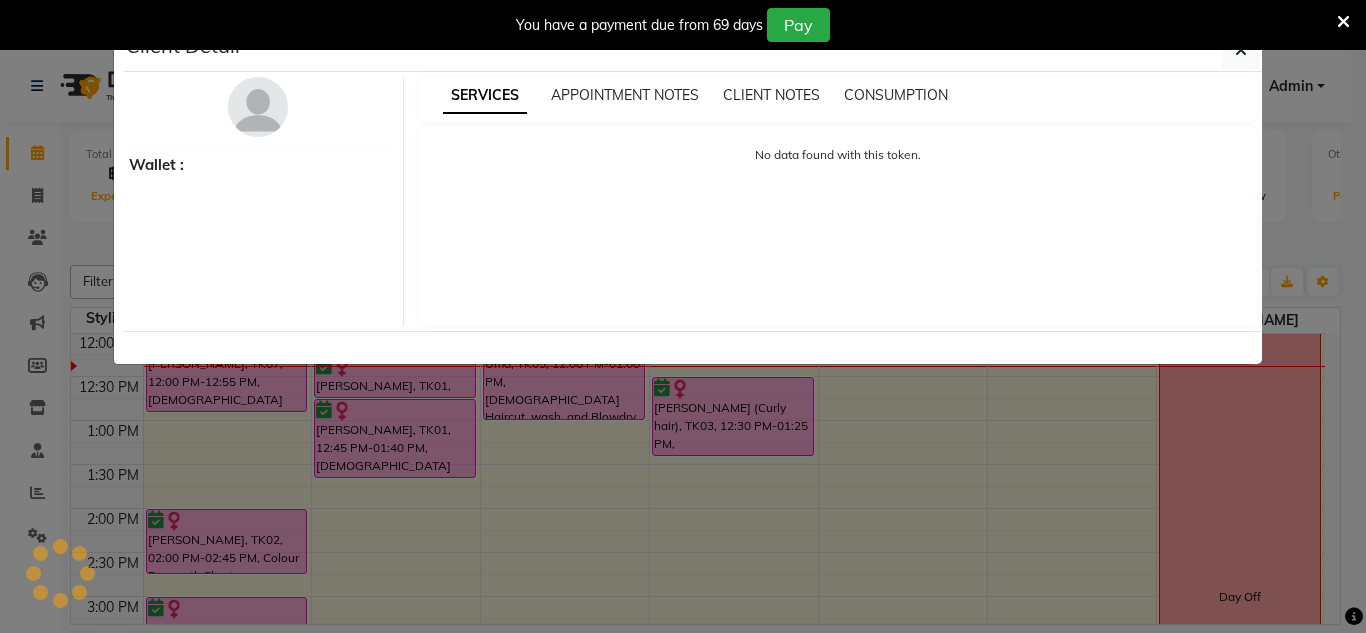 select on "6" 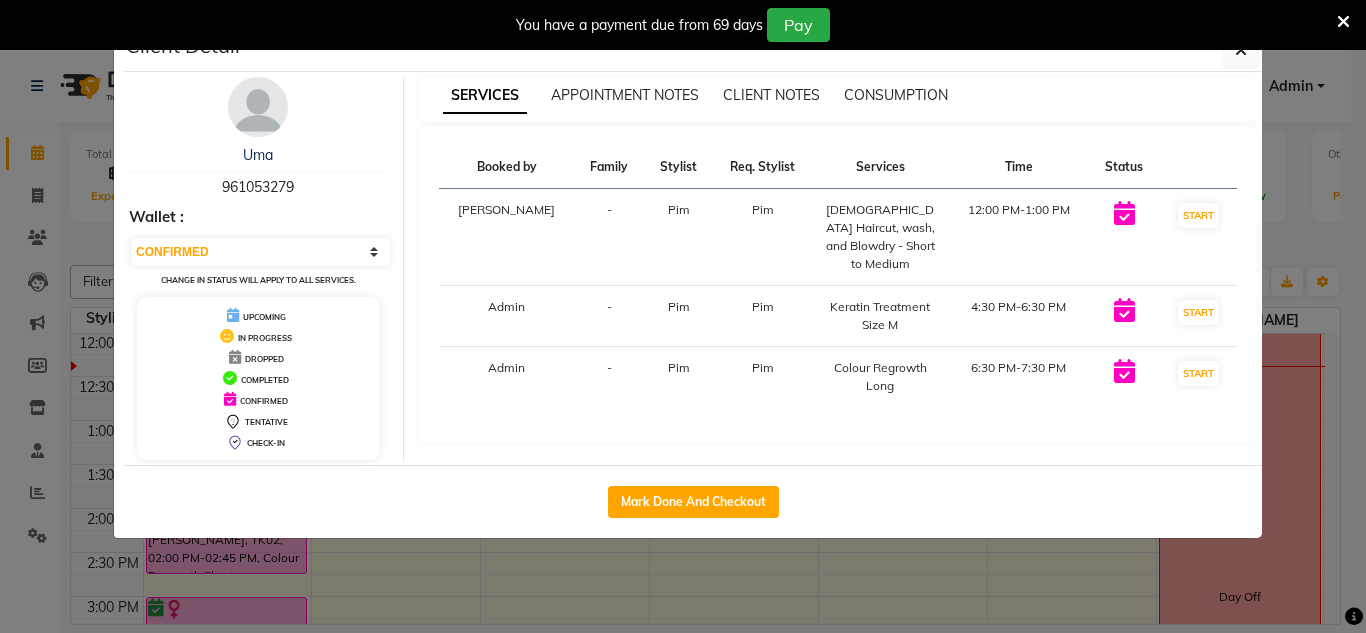 click on "Uma    961053279 Wallet : Select IN SERVICE CONFIRMED TENTATIVE CHECK IN MARK DONE DROPPED UPCOMING Change in status will apply to all services. UPCOMING IN PROGRESS DROPPED COMPLETED CONFIRMED TENTATIVE CHECK-IN SERVICES APPOINTMENT NOTES CLIENT NOTES CONSUMPTION Booked by Family Stylist Req. Stylist Services Time Status  [PERSON_NAME] Pim  [DEMOGRAPHIC_DATA] Haircut, wash, and Blowdry - Short to Medium   12:00 PM-1:00 PM   START   Admin  - Pim Pim  Keratin Treatment Size M    4:30 PM-6:30 PM   START   Admin  - Pim Pim  Colour Regrowth Long   6:30 PM-7:30 PM   START" at bounding box center (693, 268) 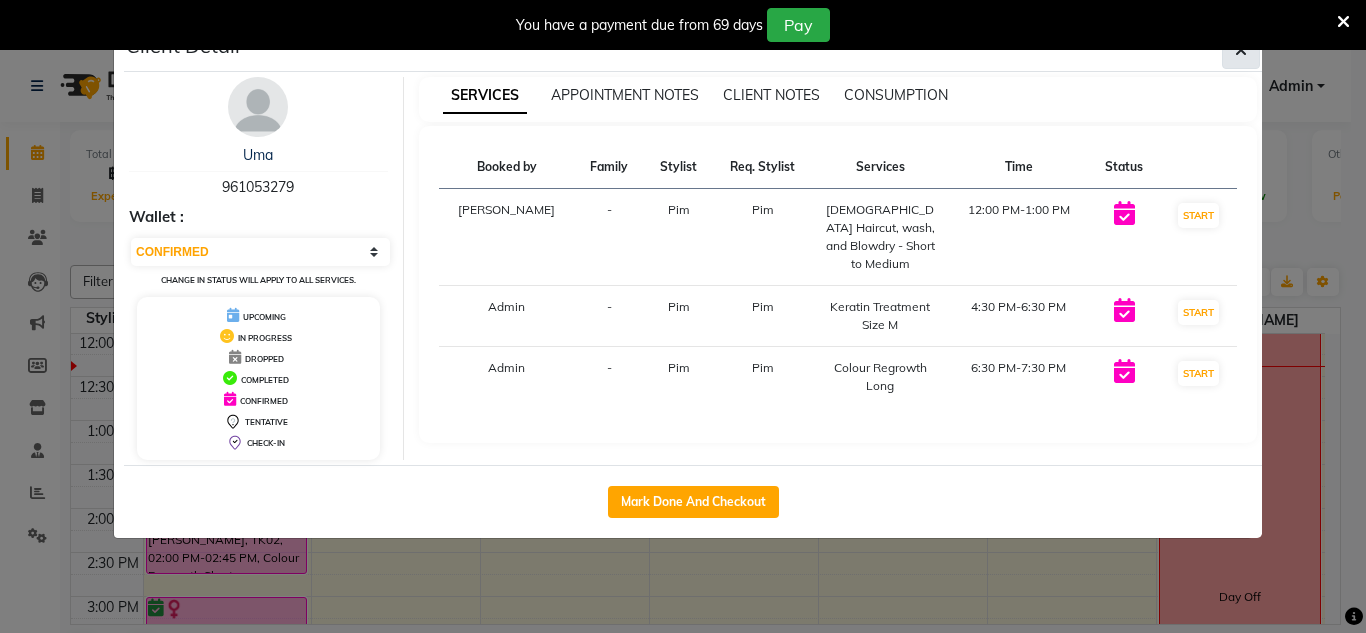 click 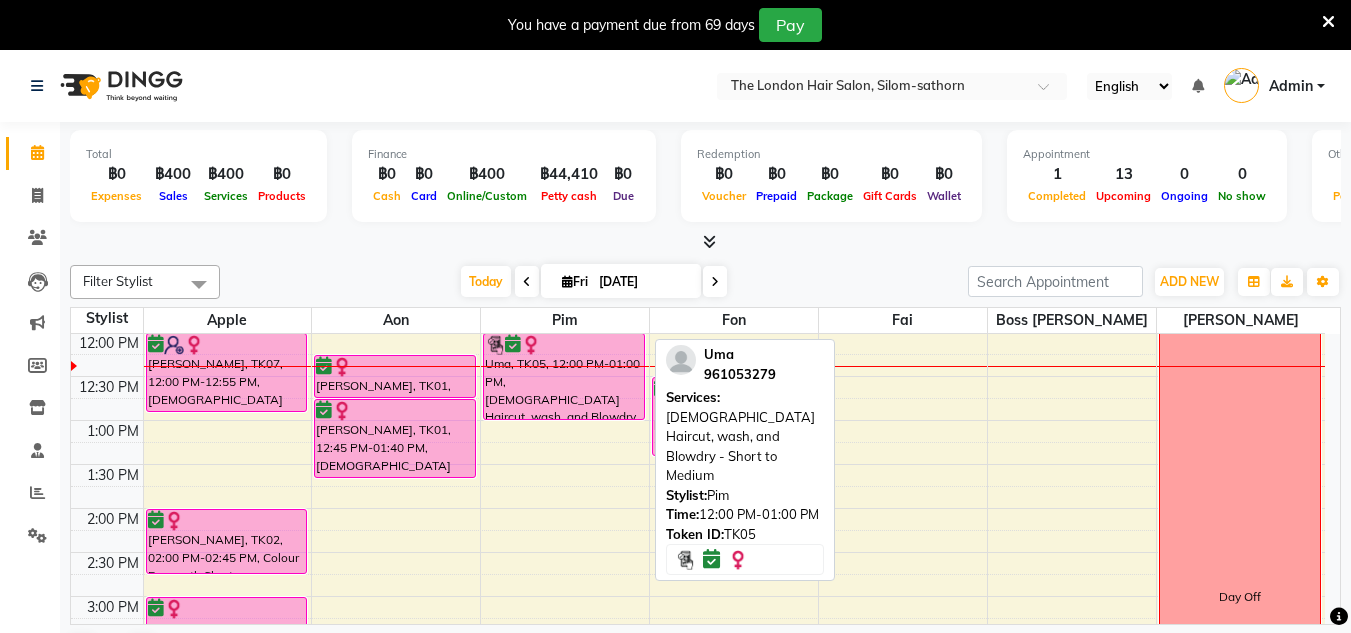 click on "Uma, TK05, 12:00 PM-01:00 PM, [DEMOGRAPHIC_DATA] Haircut, wash, and Blowdry - Short to Medium" at bounding box center (564, 376) 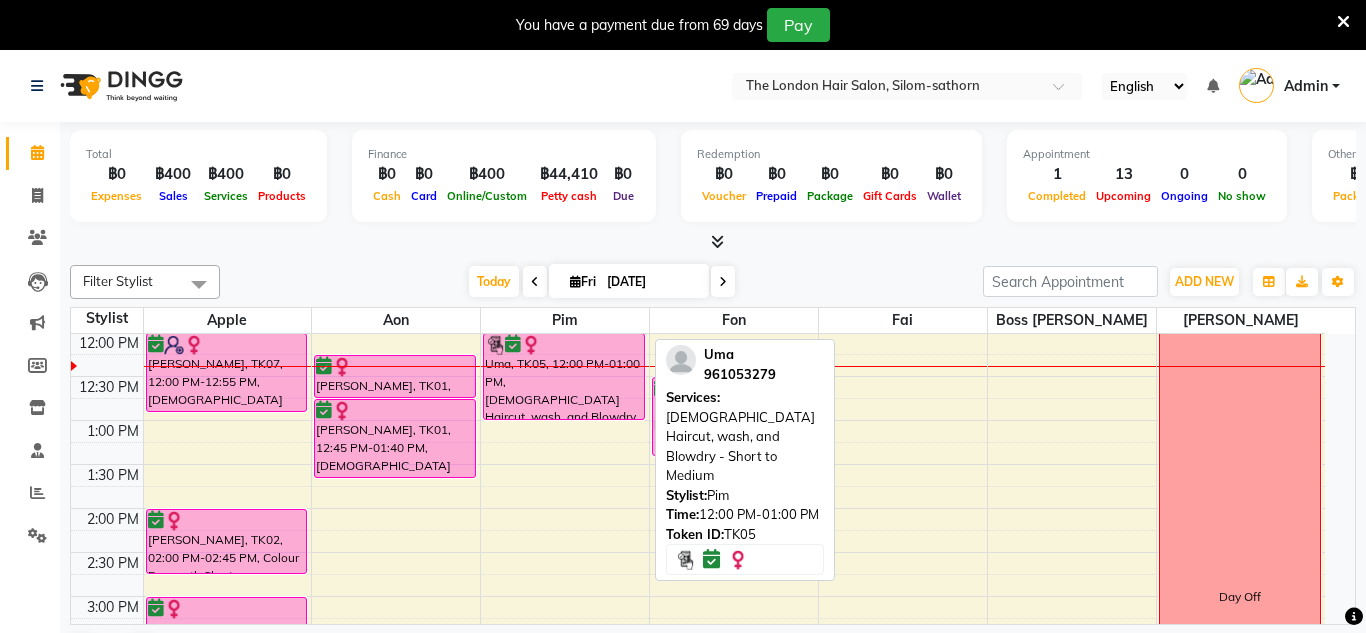 select on "6" 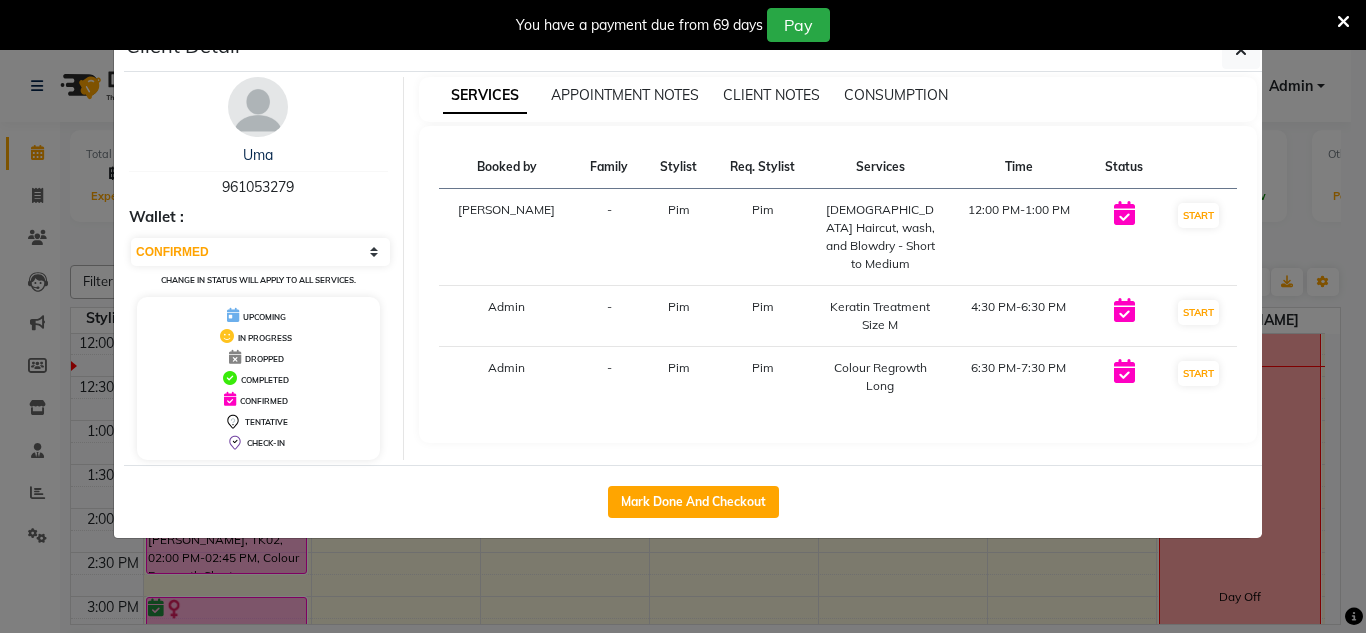 click on "Keratin Treatment Size M" at bounding box center (880, 316) 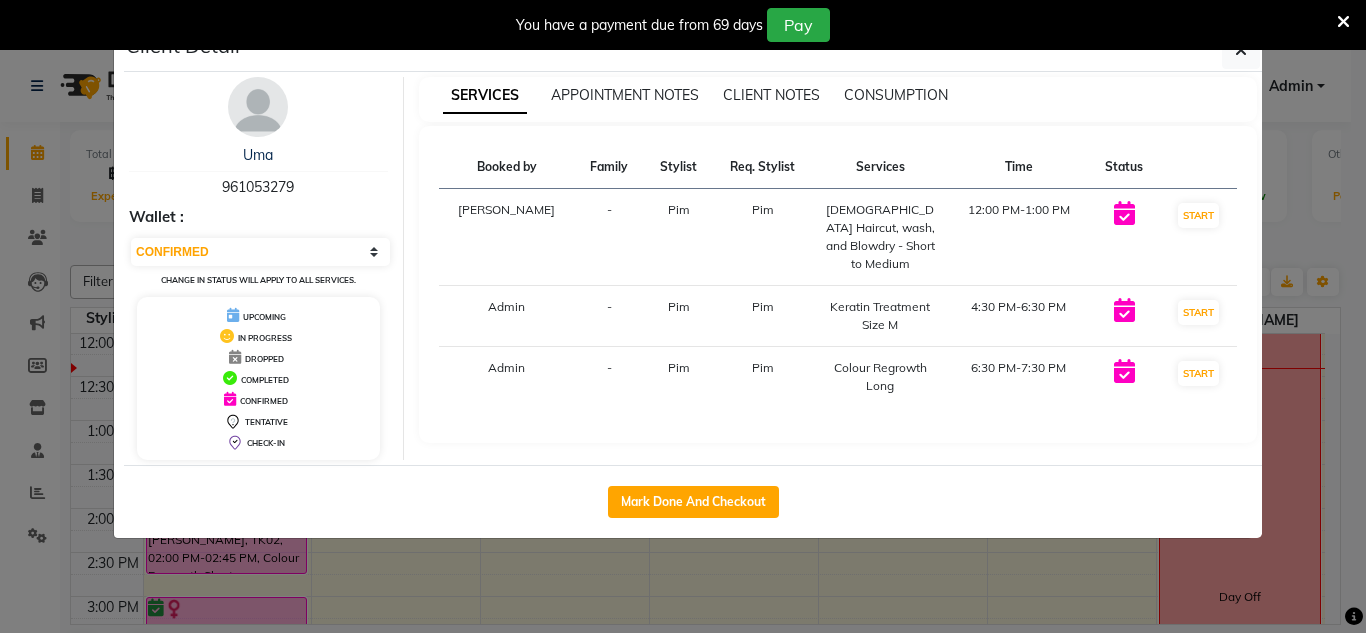 click on "4:30 PM-6:30 PM" at bounding box center [1019, 316] 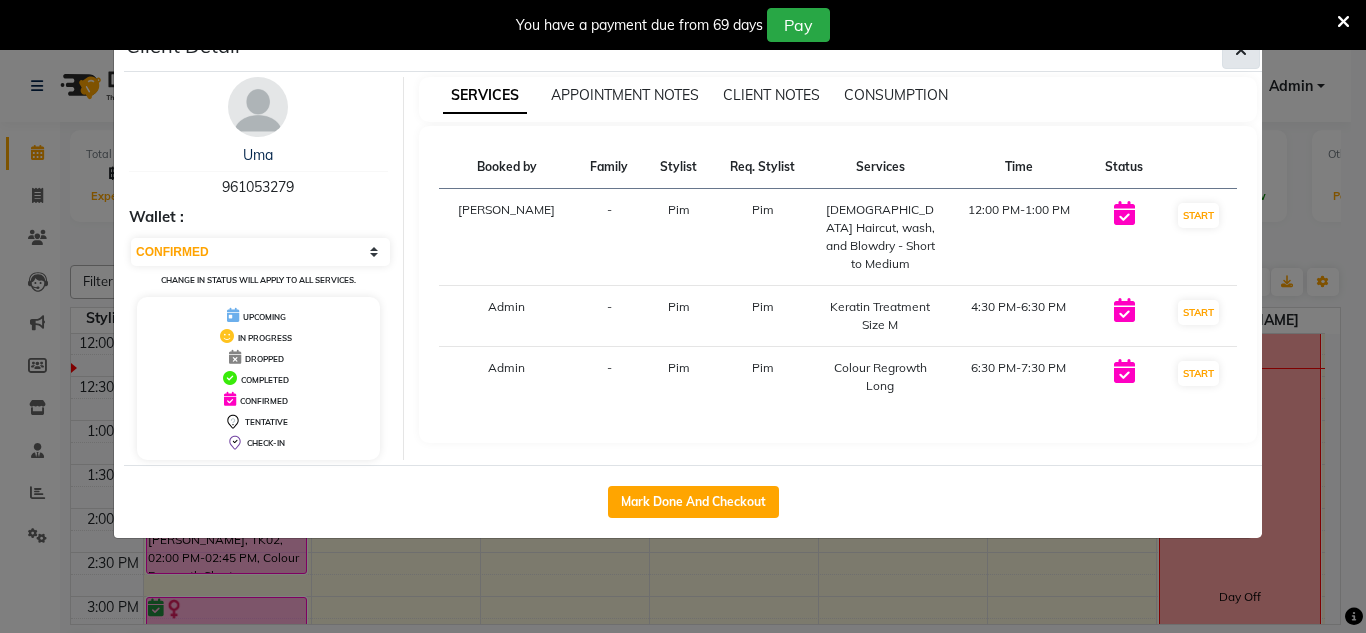click 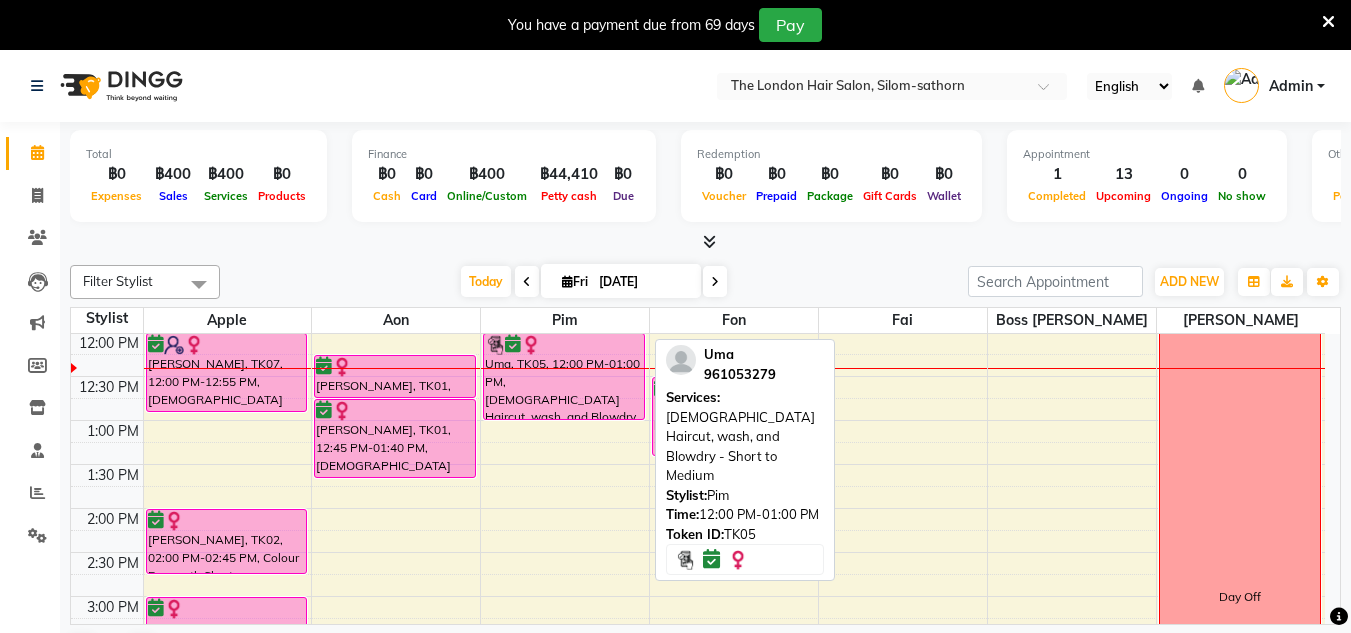 click on "Uma, TK05, 12:00 PM-01:00 PM, [DEMOGRAPHIC_DATA] Haircut, wash, and Blowdry - Short to Medium" at bounding box center [564, 376] 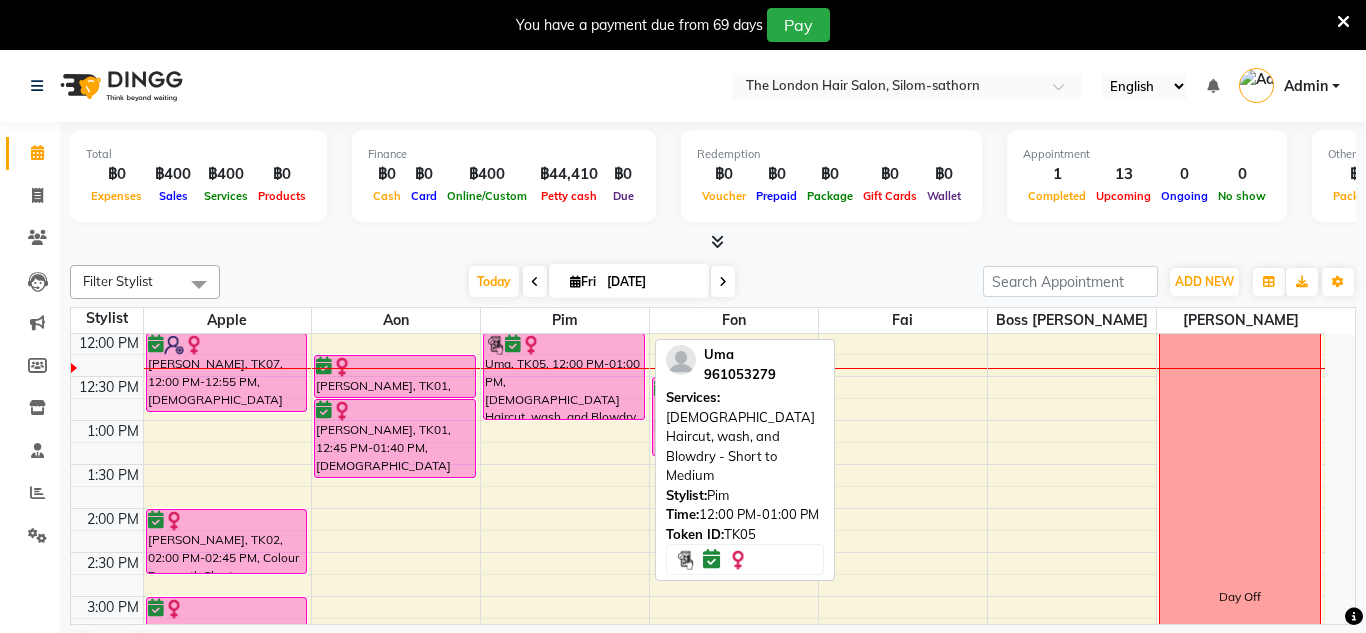 select on "6" 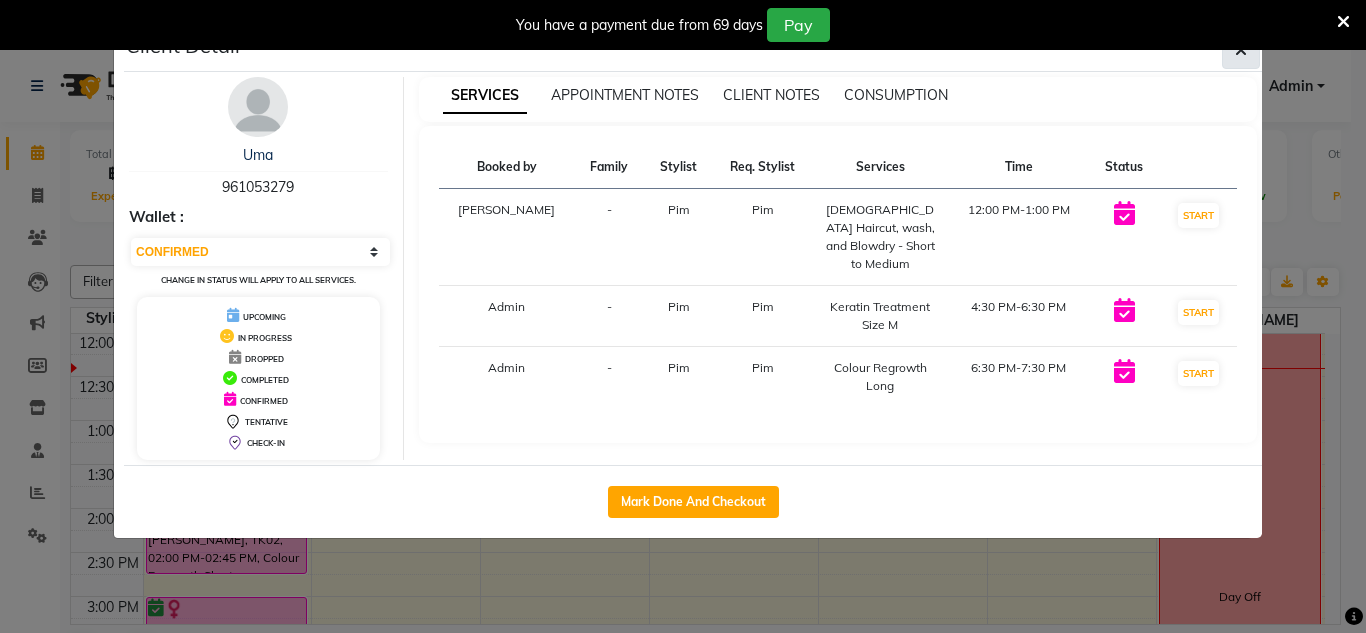 click 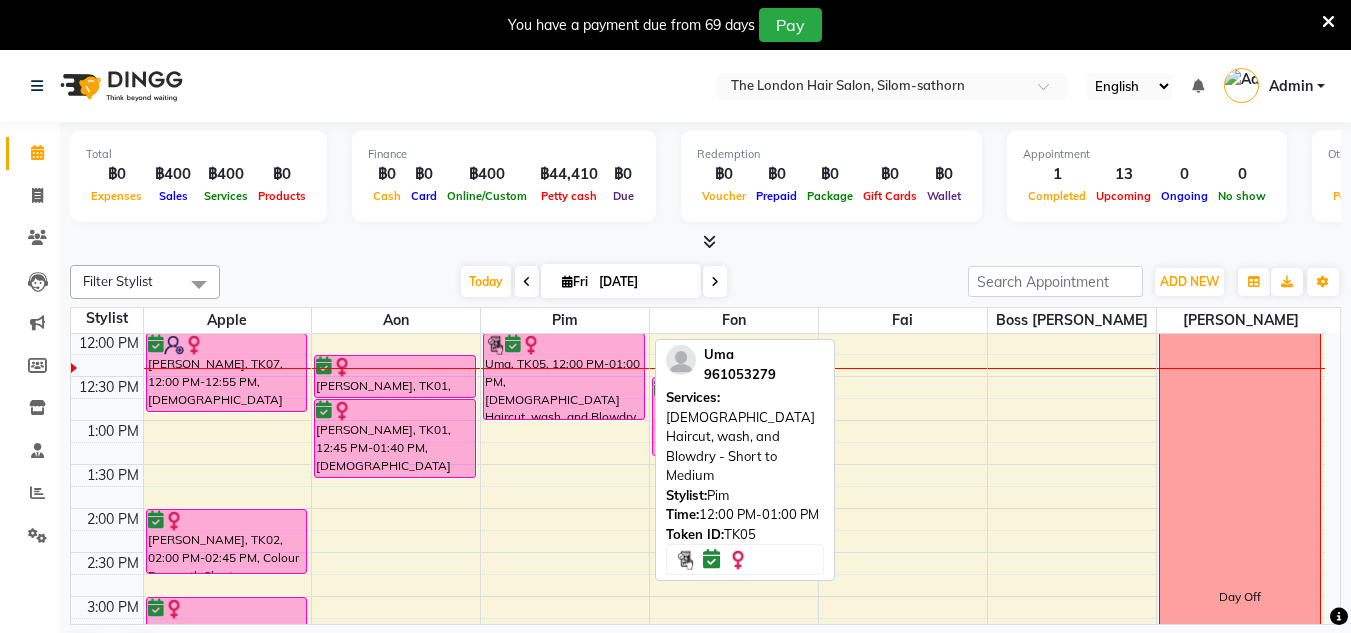click on "Uma, TK05, 12:00 PM-01:00 PM, [DEMOGRAPHIC_DATA] Haircut, wash, and Blowdry - Short to Medium" at bounding box center [564, 376] 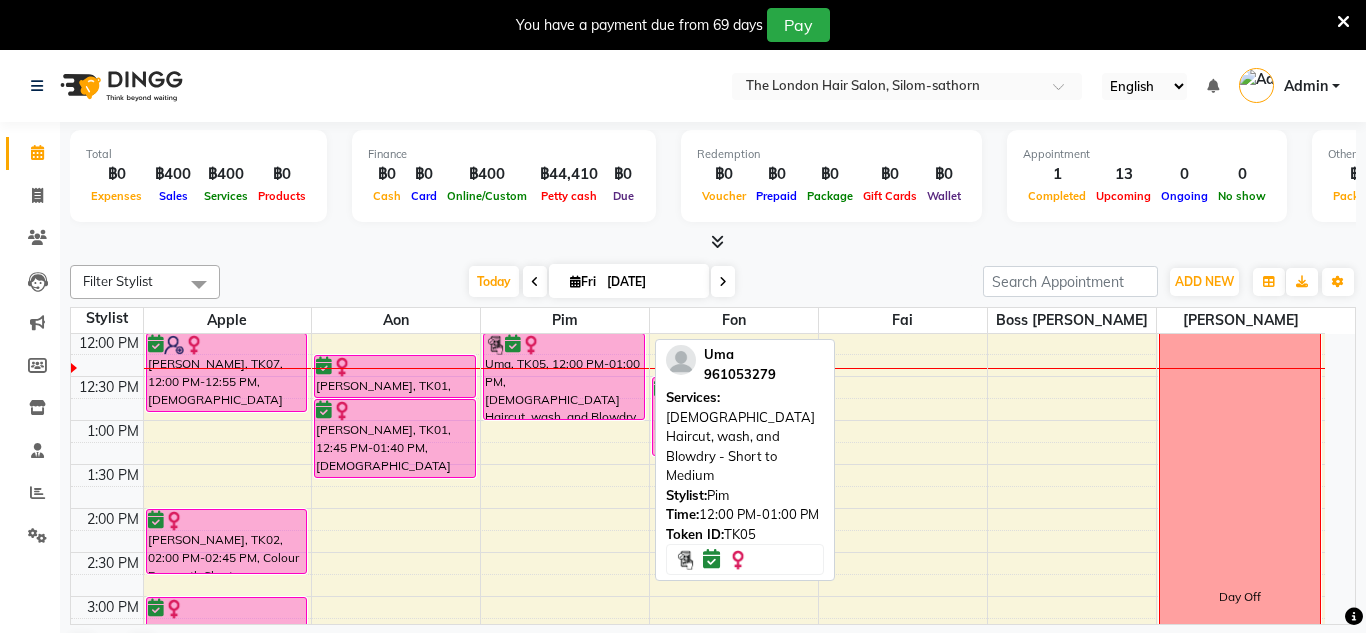 select on "6" 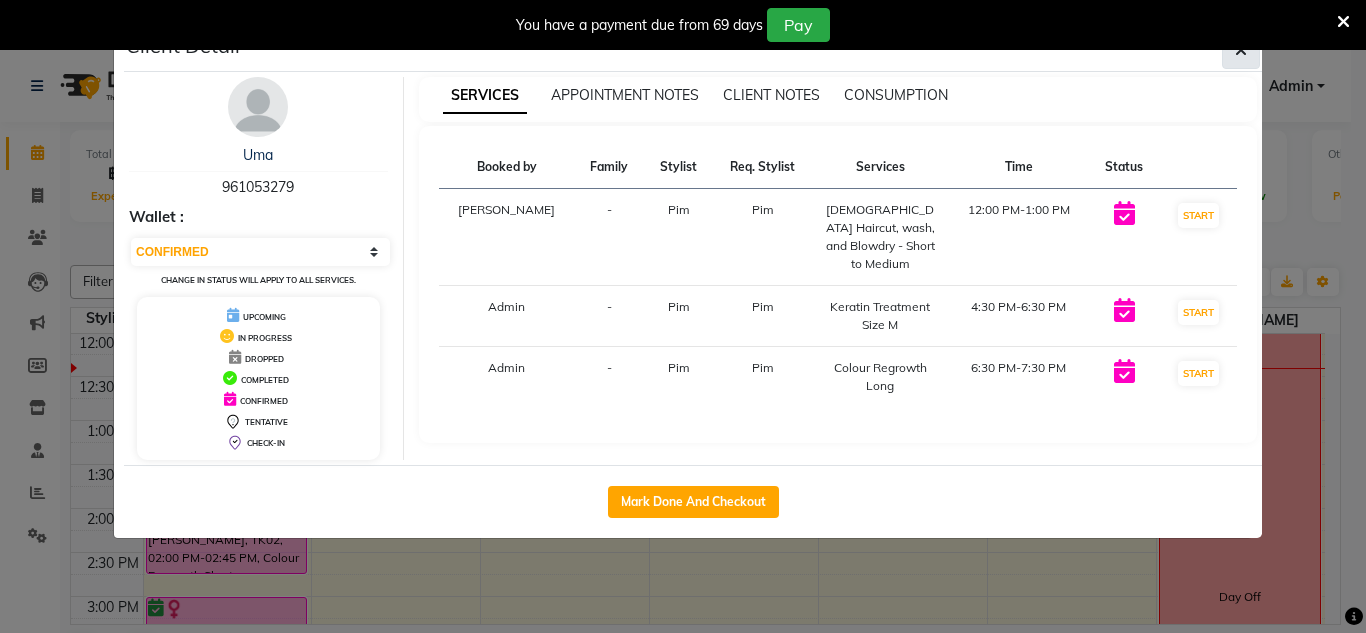 drag, startPoint x: 603, startPoint y: 409, endPoint x: 1244, endPoint y: 59, distance: 730.3294 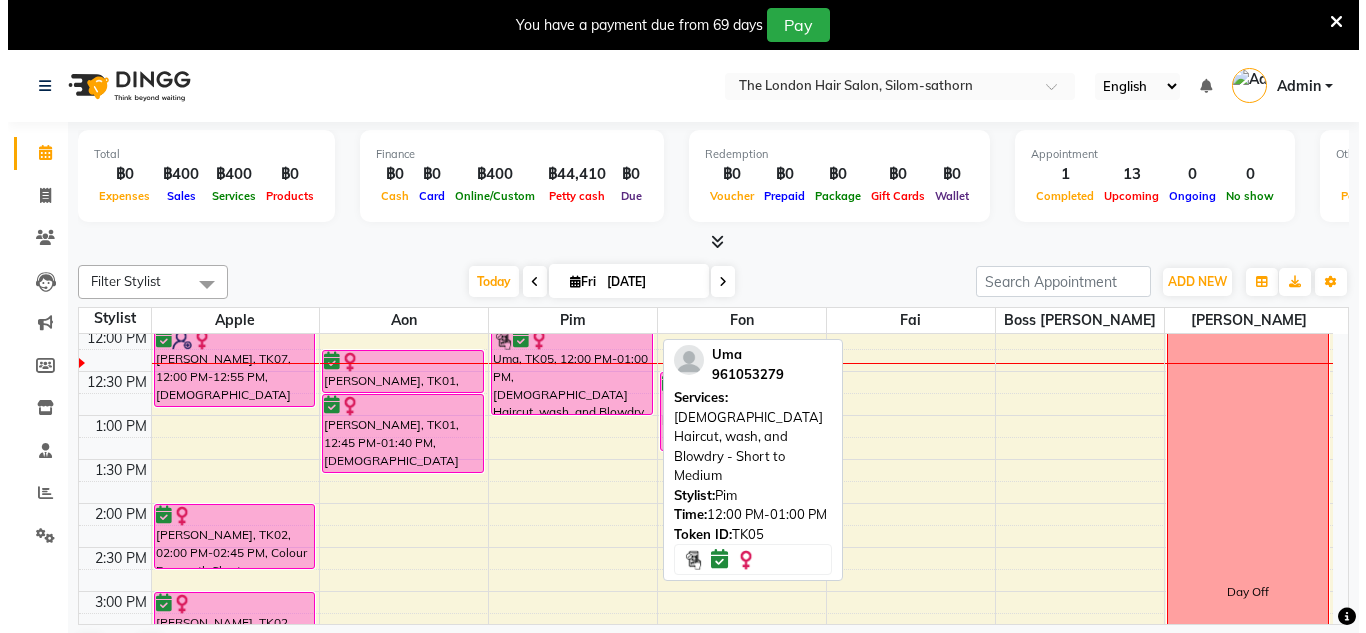 scroll, scrollTop: 271, scrollLeft: 0, axis: vertical 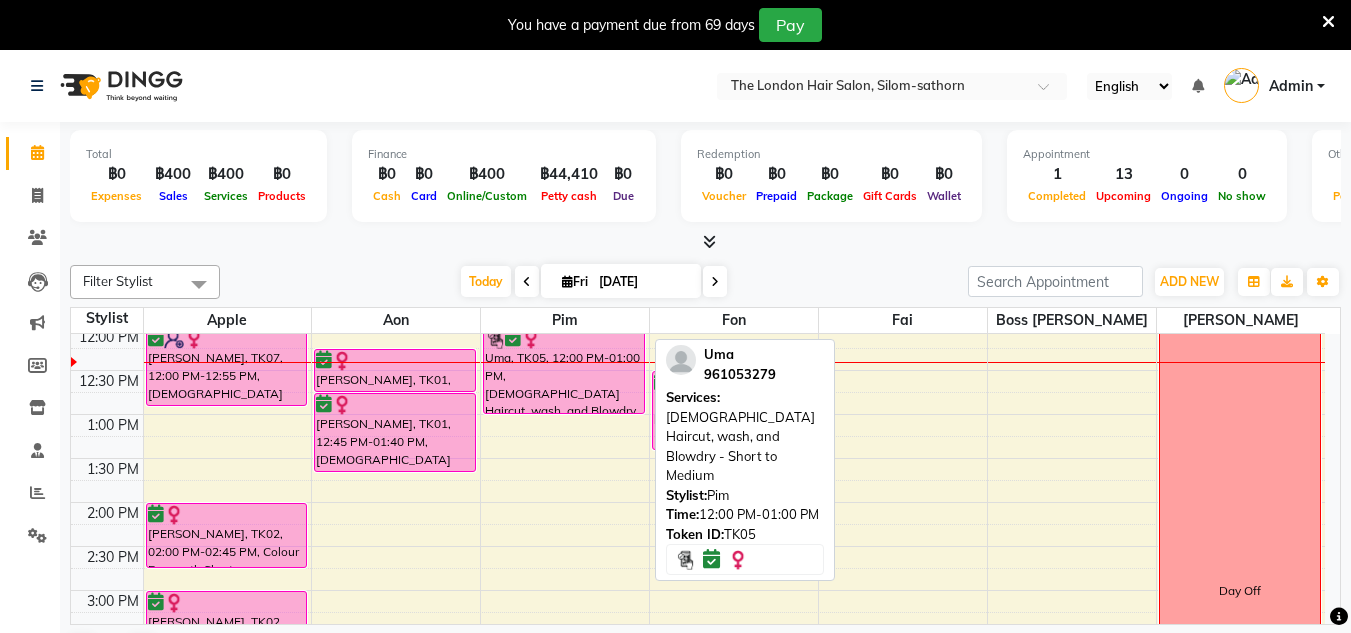 click on "Uma, TK05, 12:00 PM-01:00 PM, [DEMOGRAPHIC_DATA] Haircut, wash, and Blowdry - Short to Medium" at bounding box center (564, 370) 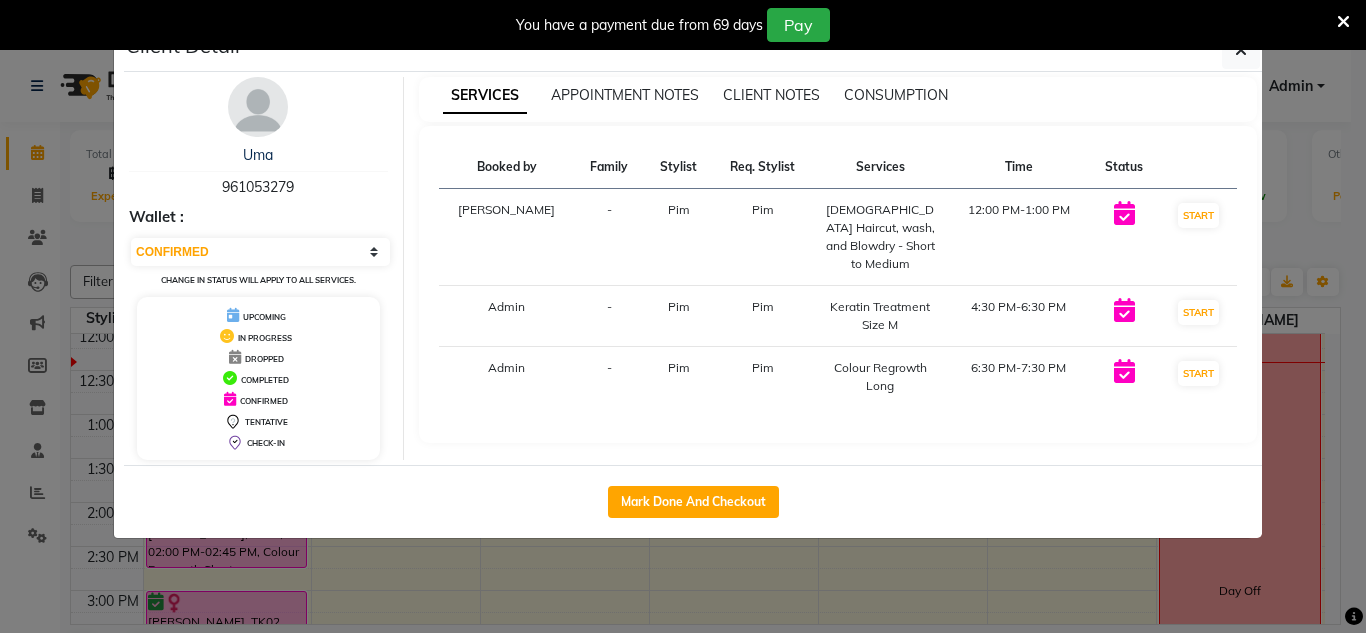 click on "Keratin Treatment Size M" at bounding box center [880, 316] 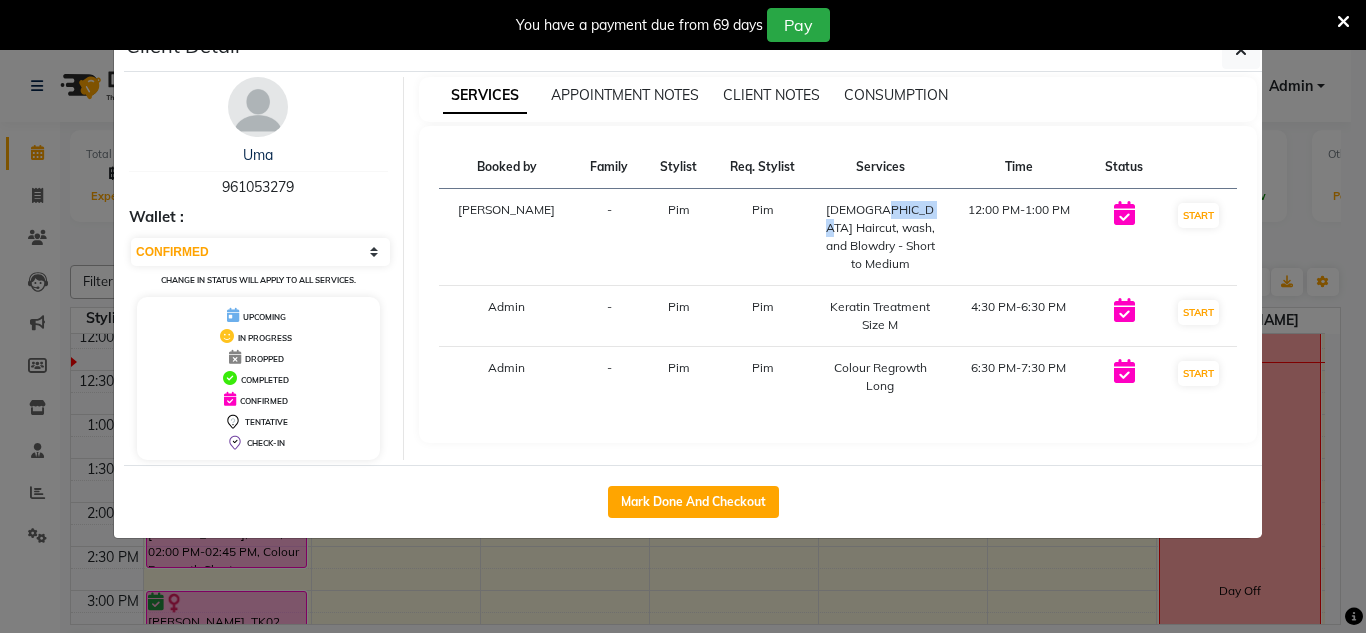 click on "[DEMOGRAPHIC_DATA] Haircut, wash, and Blowdry - Short to Medium" at bounding box center (880, 237) 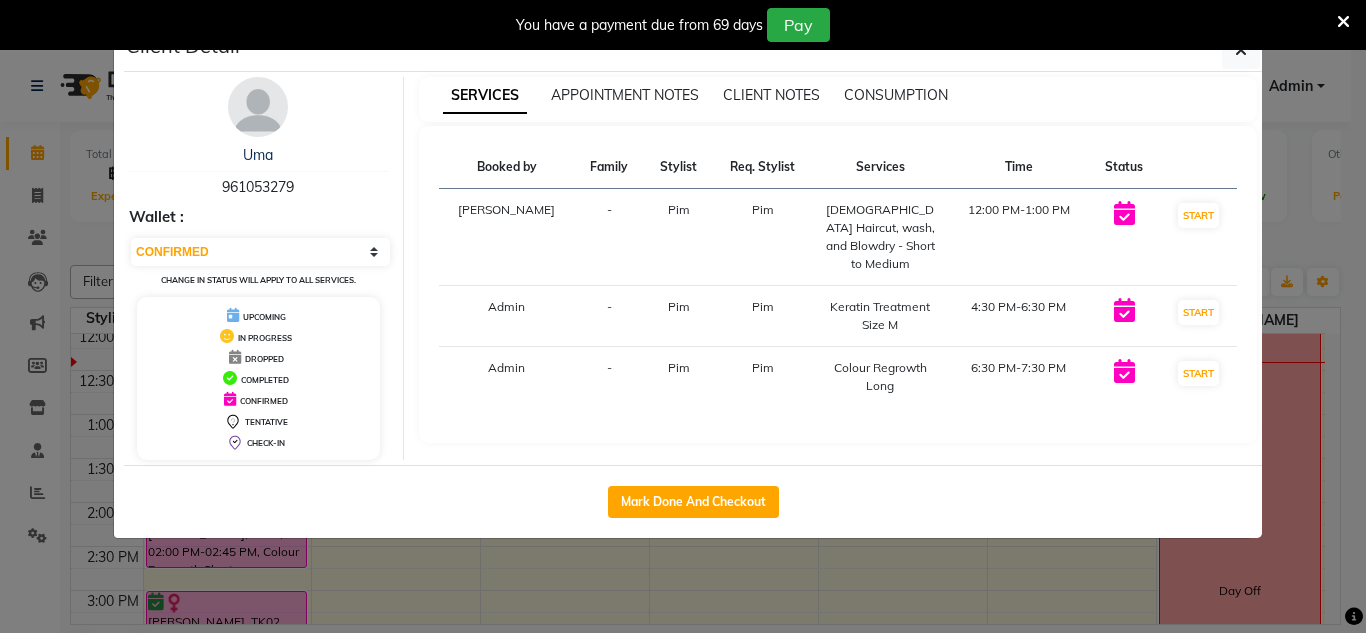 click on "Services" at bounding box center (880, 167) 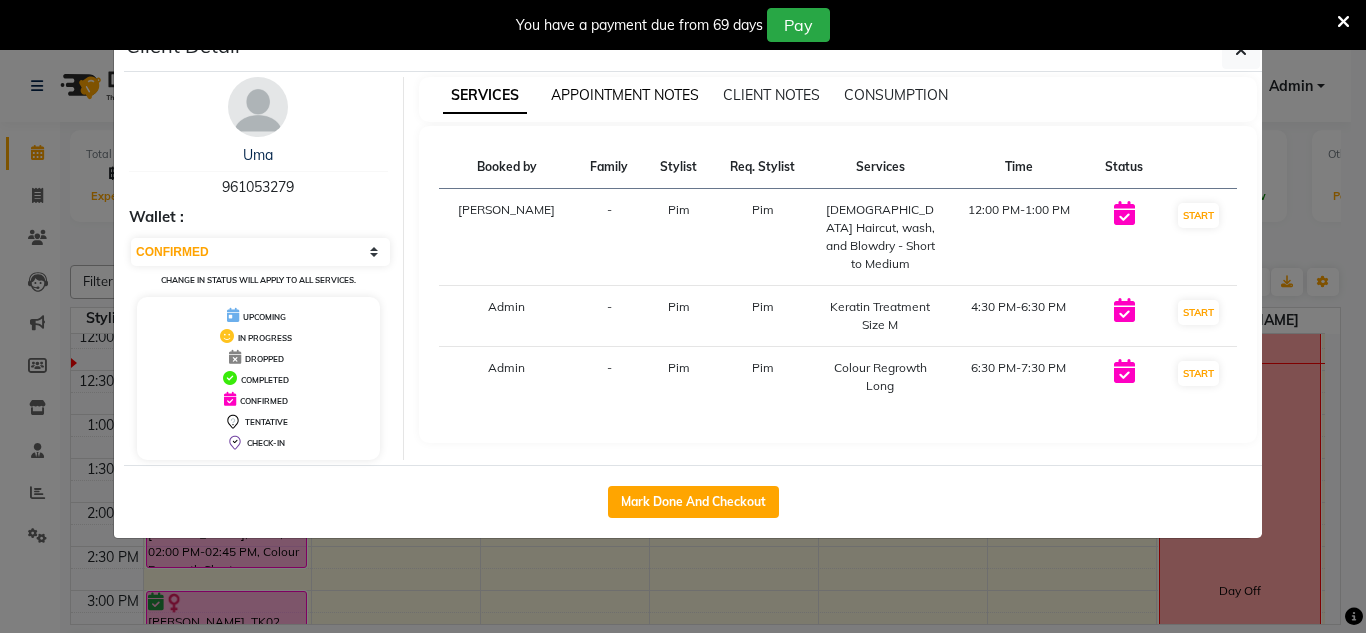 click on "APPOINTMENT NOTES" at bounding box center (625, 95) 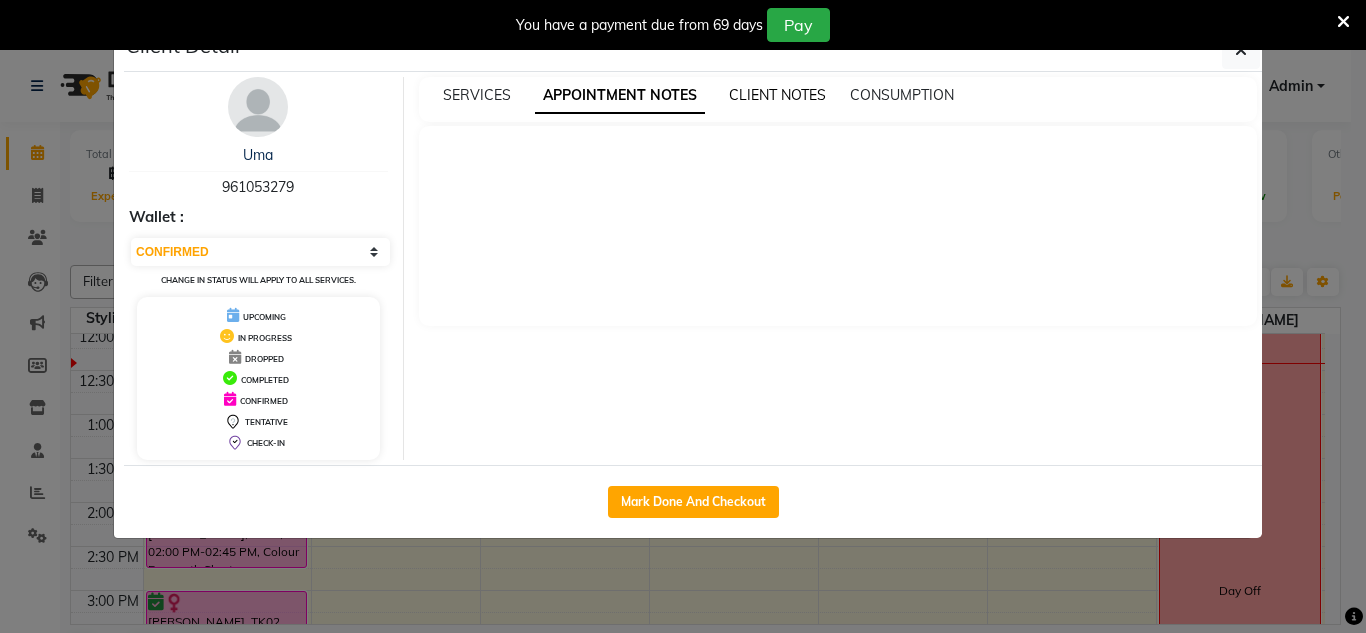 click on "CLIENT NOTES" at bounding box center (777, 95) 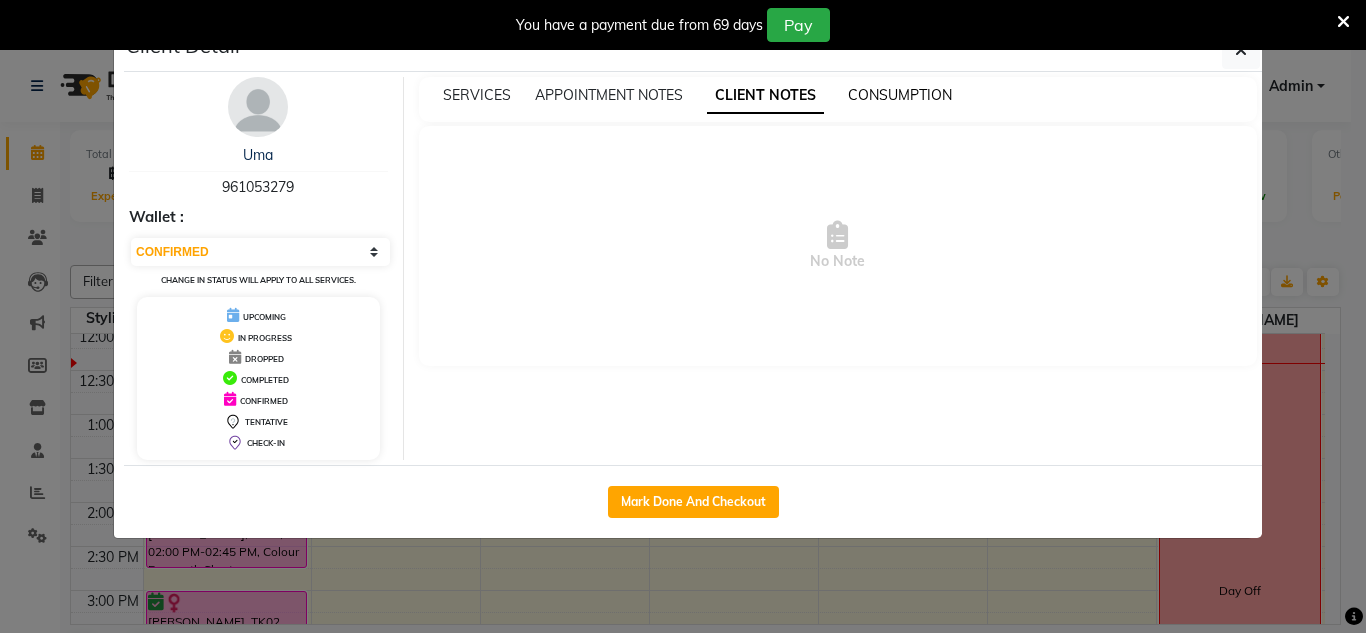 click on "CONSUMPTION" at bounding box center [900, 95] 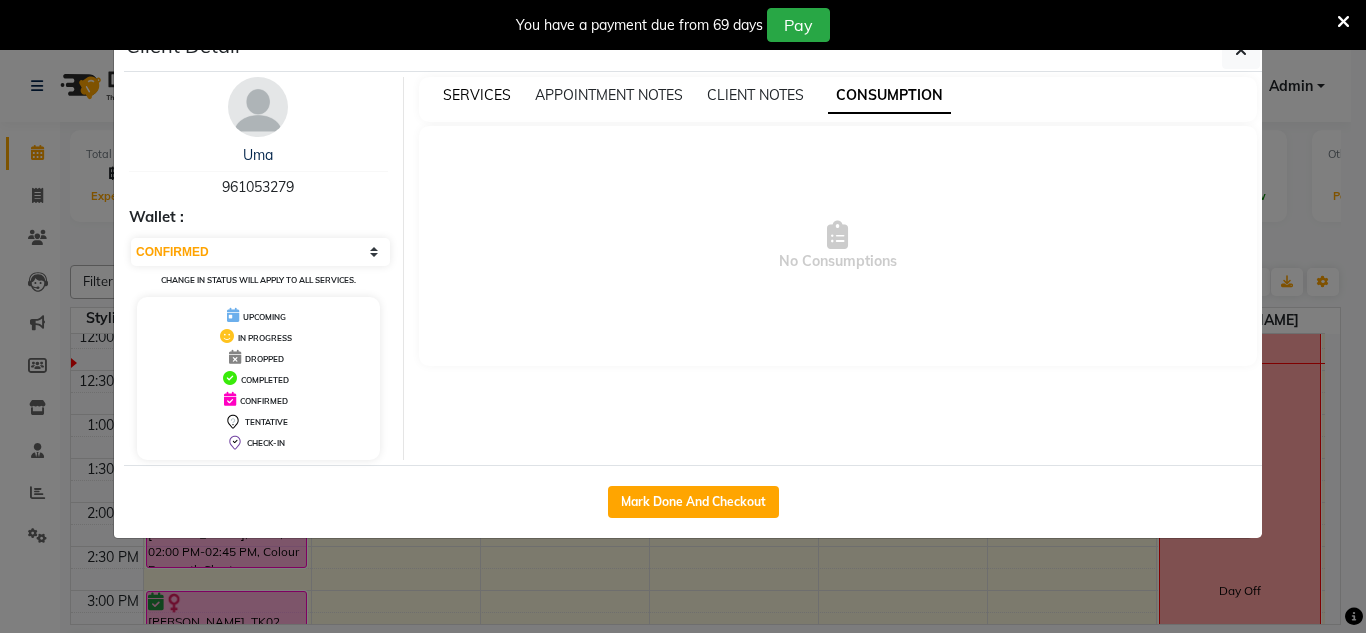 click on "SERVICES" at bounding box center (477, 95) 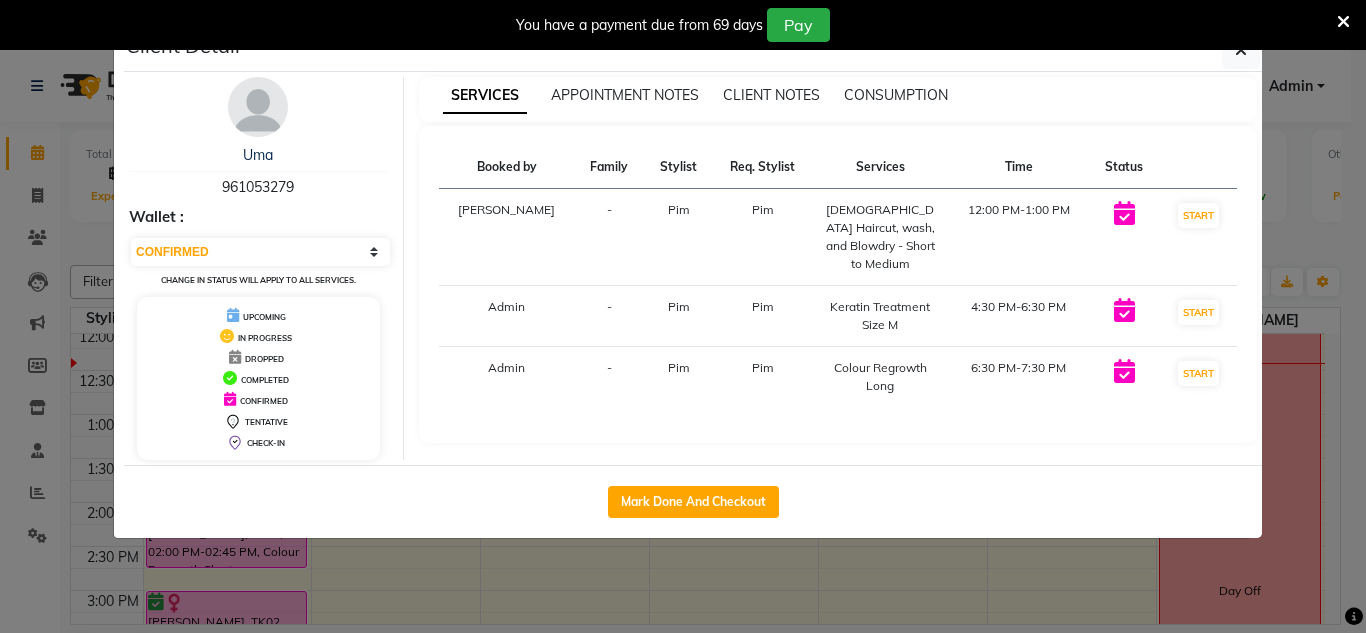 click on "SERVICES" at bounding box center (485, 96) 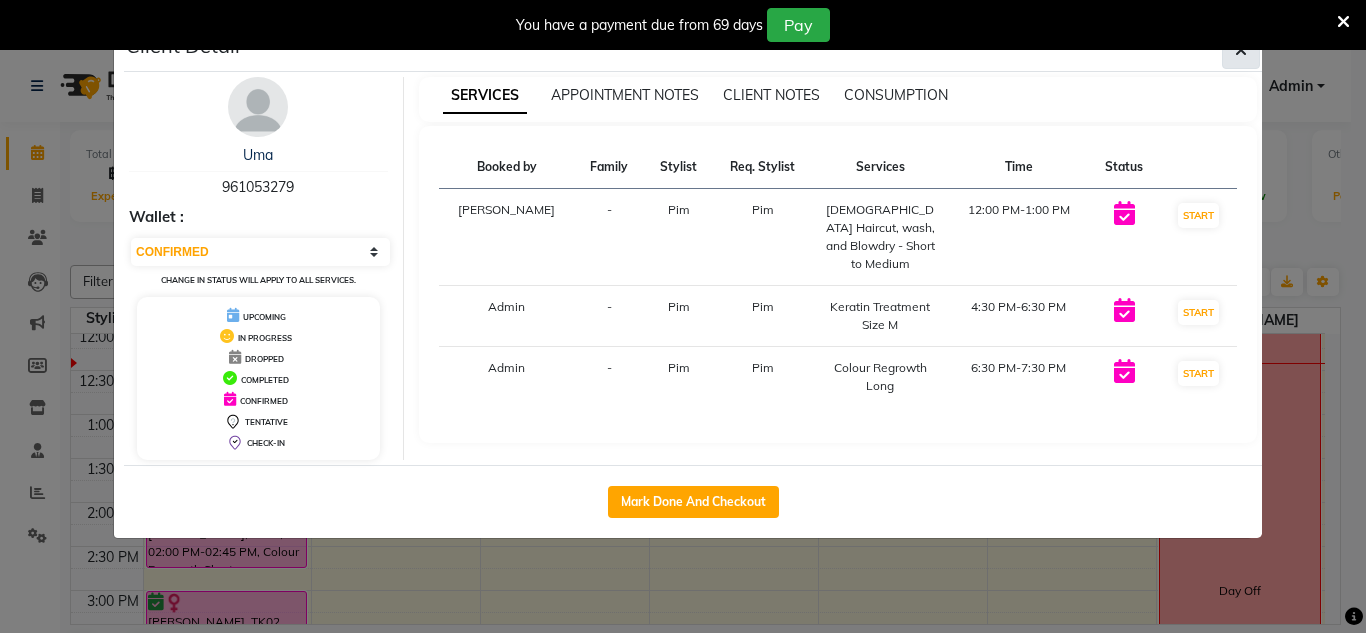 click 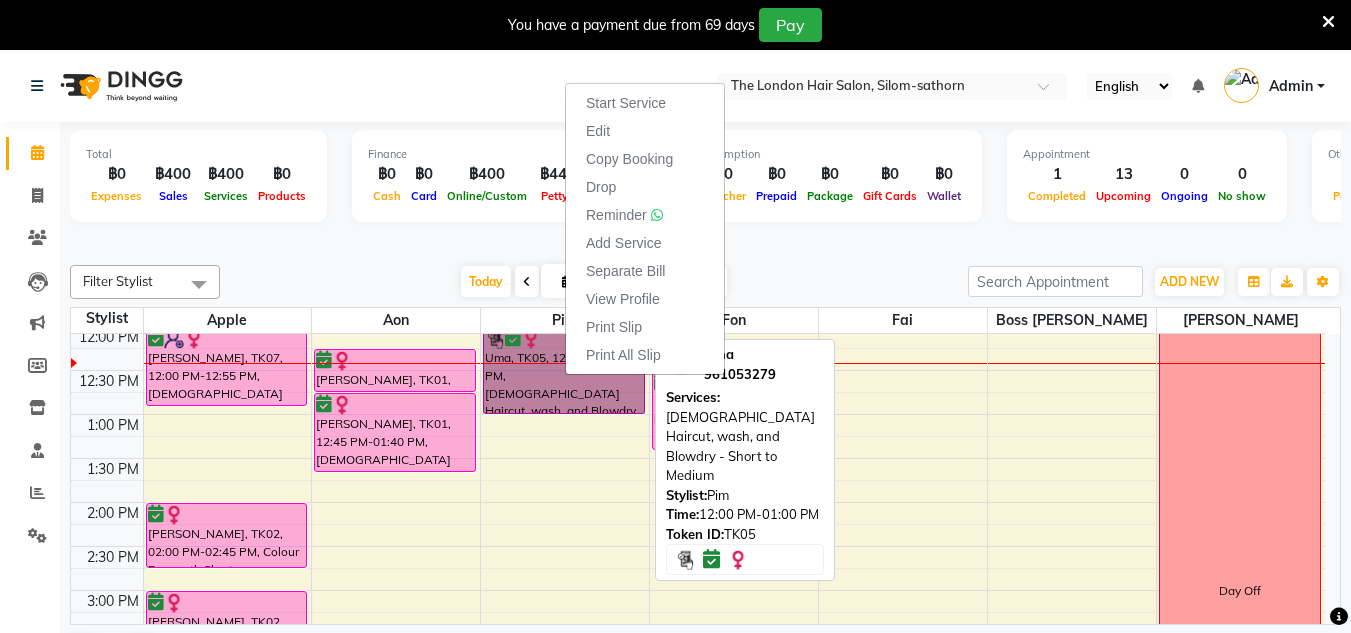 click on "Uma, TK05, 12:00 PM-01:00 PM, [DEMOGRAPHIC_DATA] Haircut, wash, and Blowdry - Short to Medium" at bounding box center [564, 370] 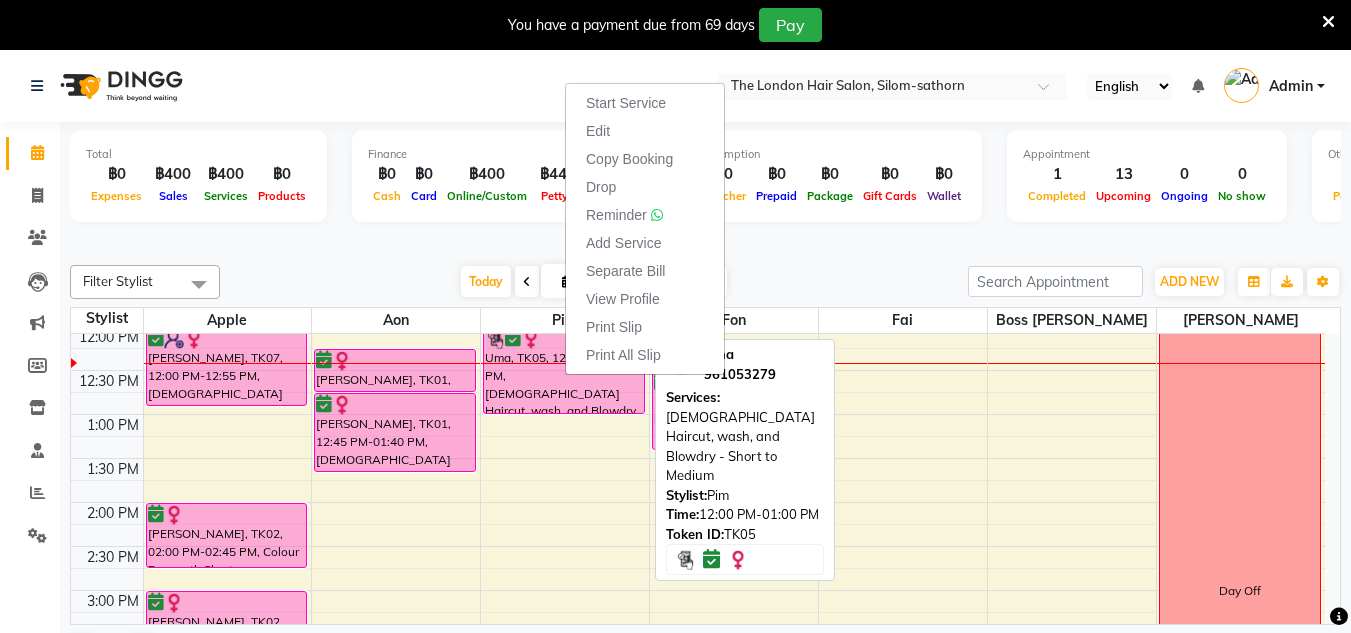 select on "6" 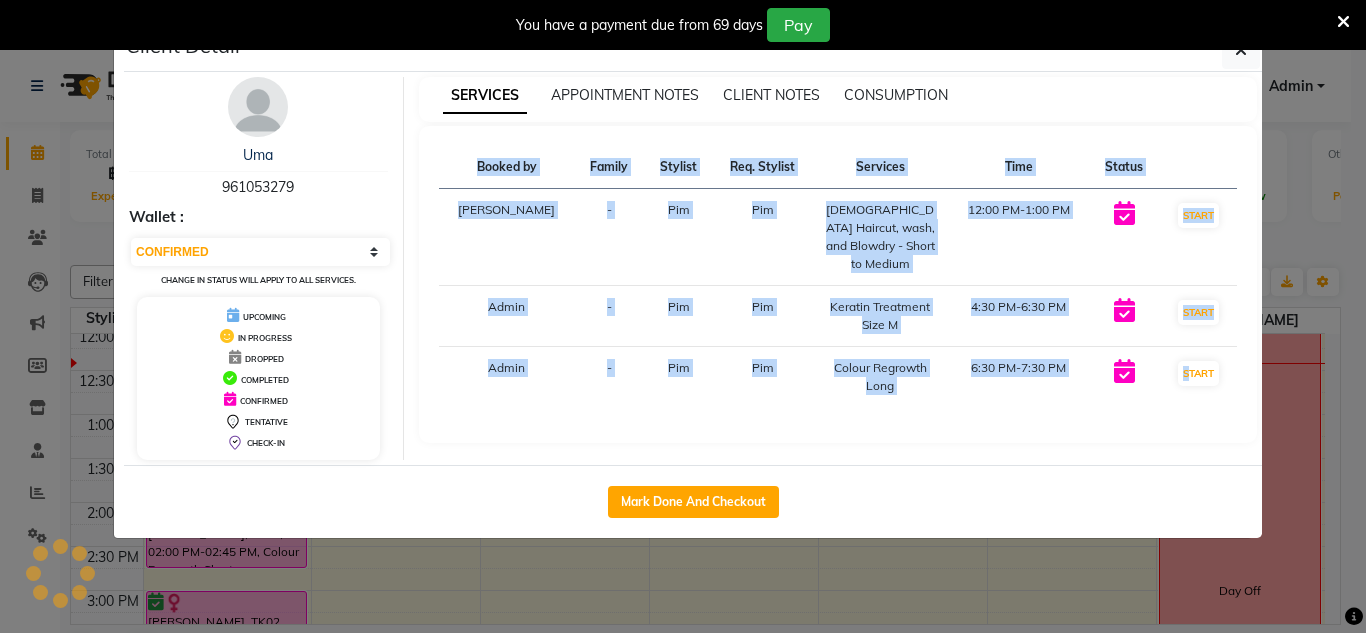 click on "Client Detail  Uma    961053279 Wallet : Select IN SERVICE CONFIRMED TENTATIVE CHECK IN MARK DONE DROPPED UPCOMING Change in status will apply to all services. UPCOMING IN PROGRESS DROPPED COMPLETED CONFIRMED TENTATIVE CHECK-IN SERVICES APPOINTMENT NOTES CLIENT NOTES CONSUMPTION Booked by Family Stylist Req. Stylist Services Time Status  [PERSON_NAME] Pim  [DEMOGRAPHIC_DATA] Haircut, wash, and Blowdry - Short to Medium   12:00 PM-1:00 PM   START   Admin  - Pim Pim  Keratin Treatment Size M    4:30 PM-6:30 PM   START   Admin  - Pim Pim  Colour Regrowth Long   6:30 PM-7:30 PM   START   Mark Done And Checkout" 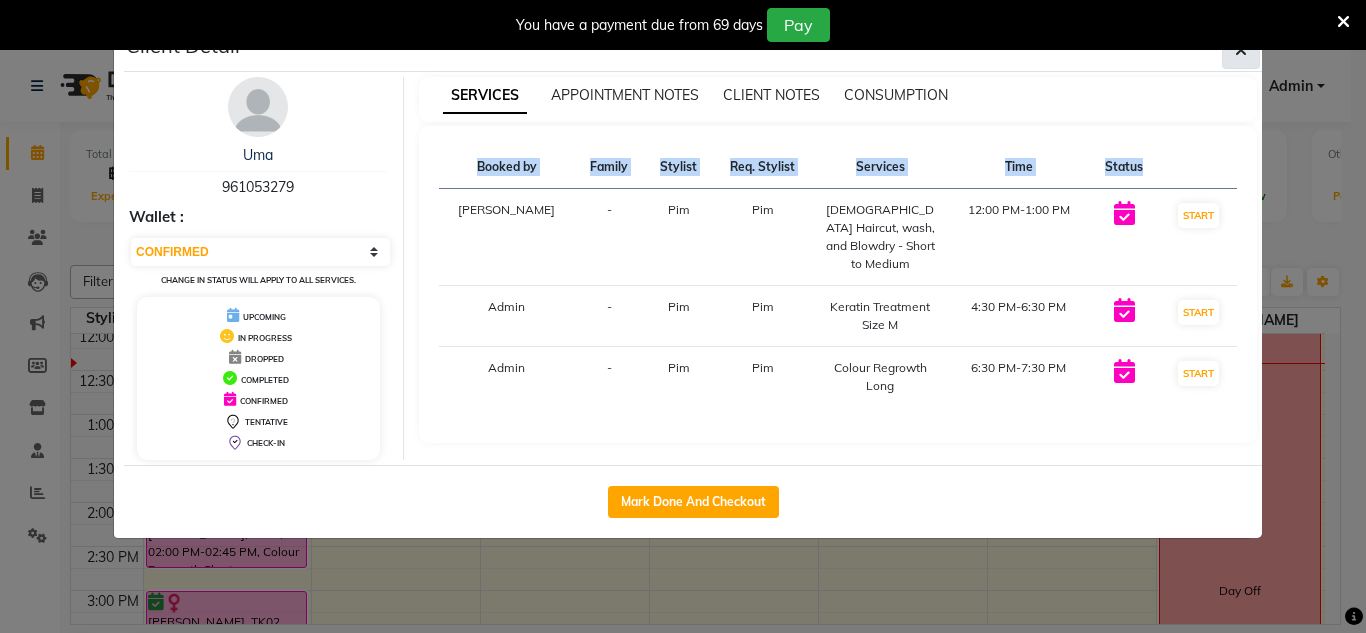 click 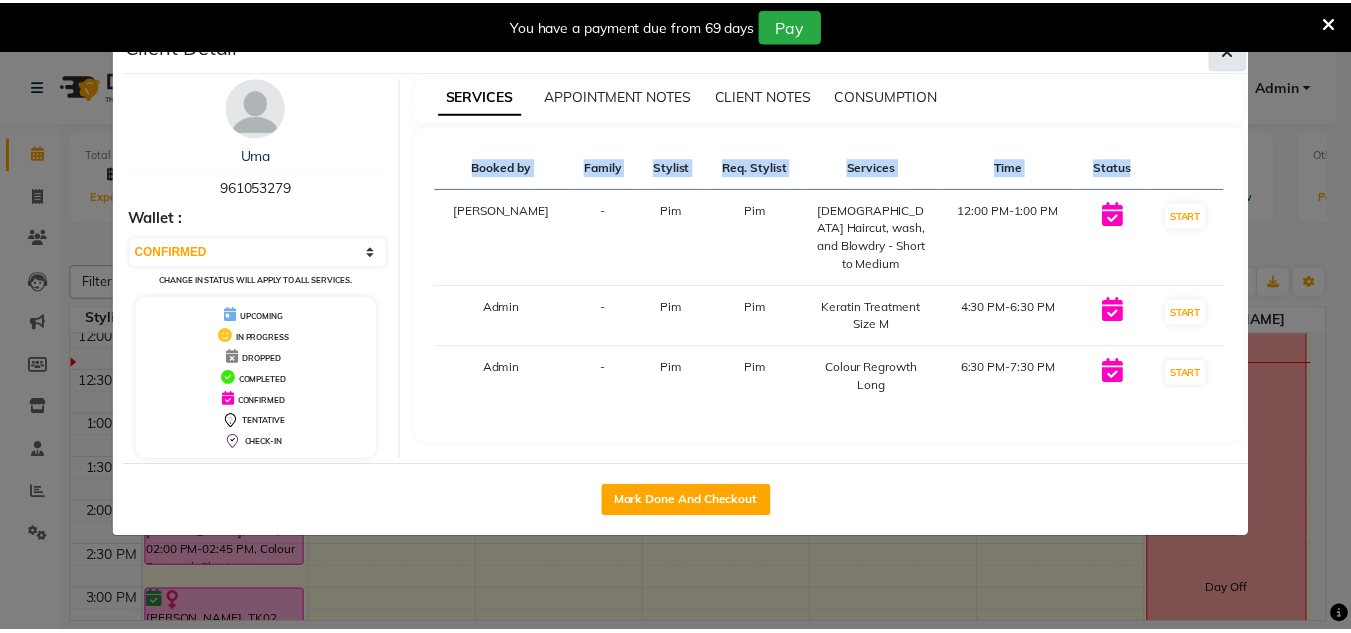 scroll, scrollTop: 264, scrollLeft: 0, axis: vertical 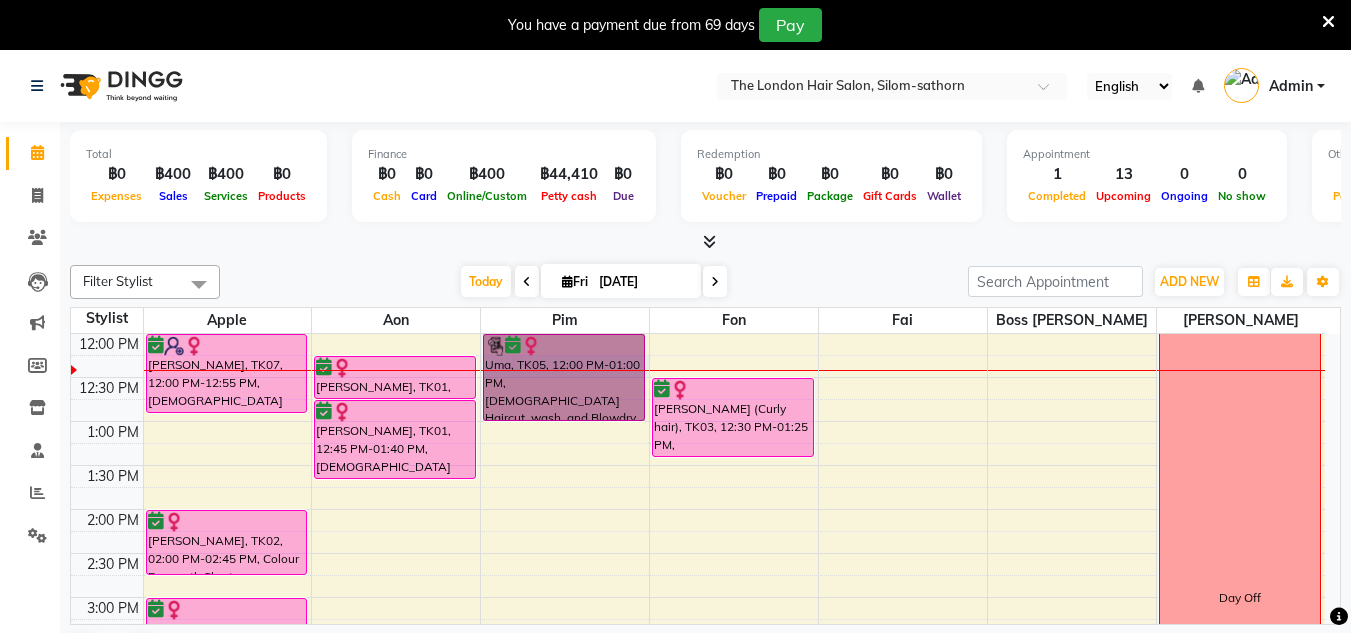 click at bounding box center (565, 370) 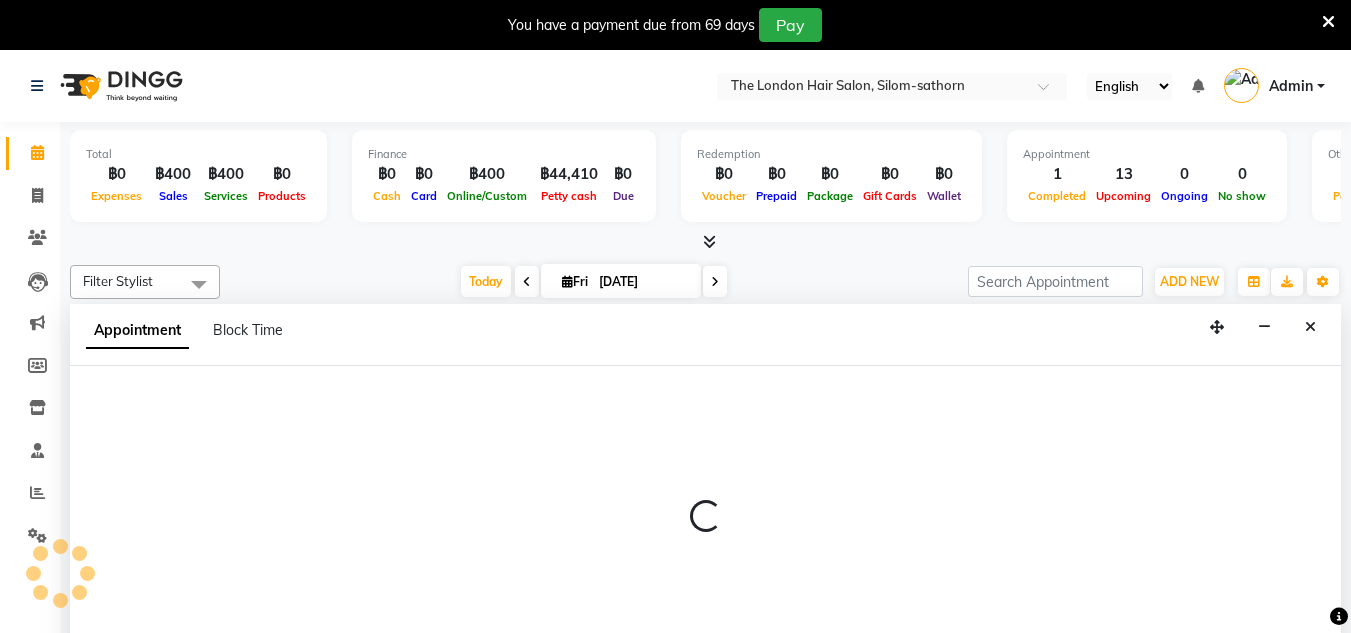 scroll, scrollTop: 51, scrollLeft: 0, axis: vertical 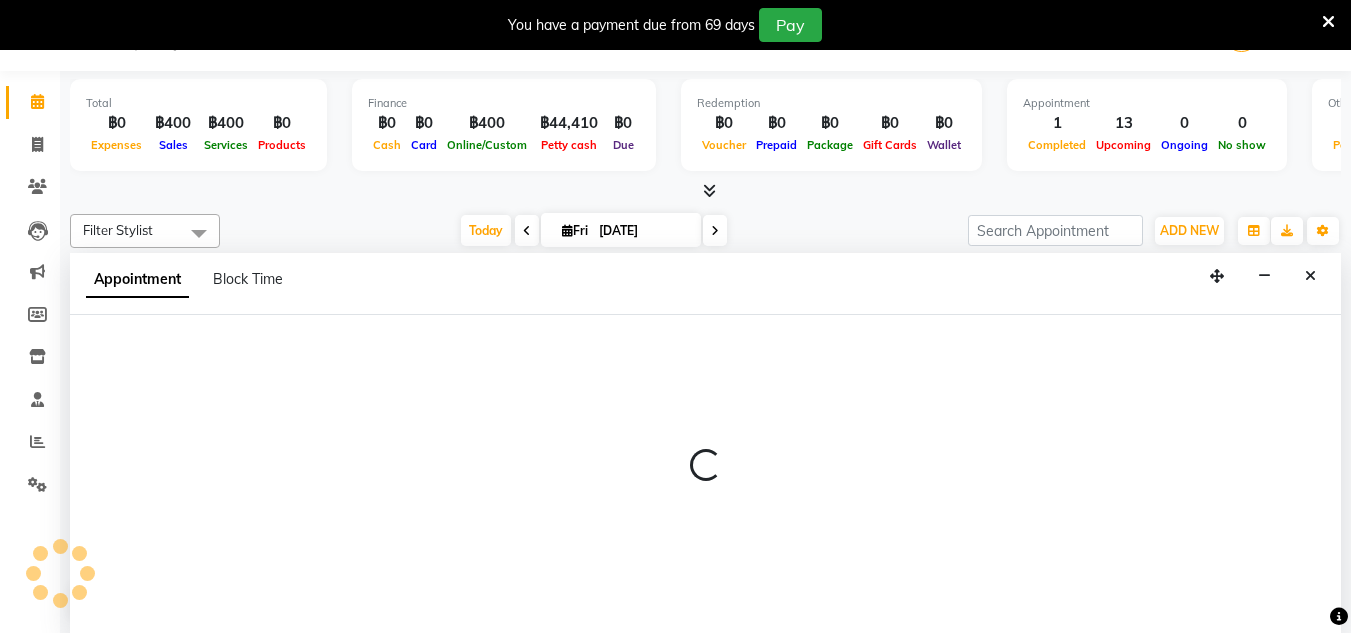 select on "65351" 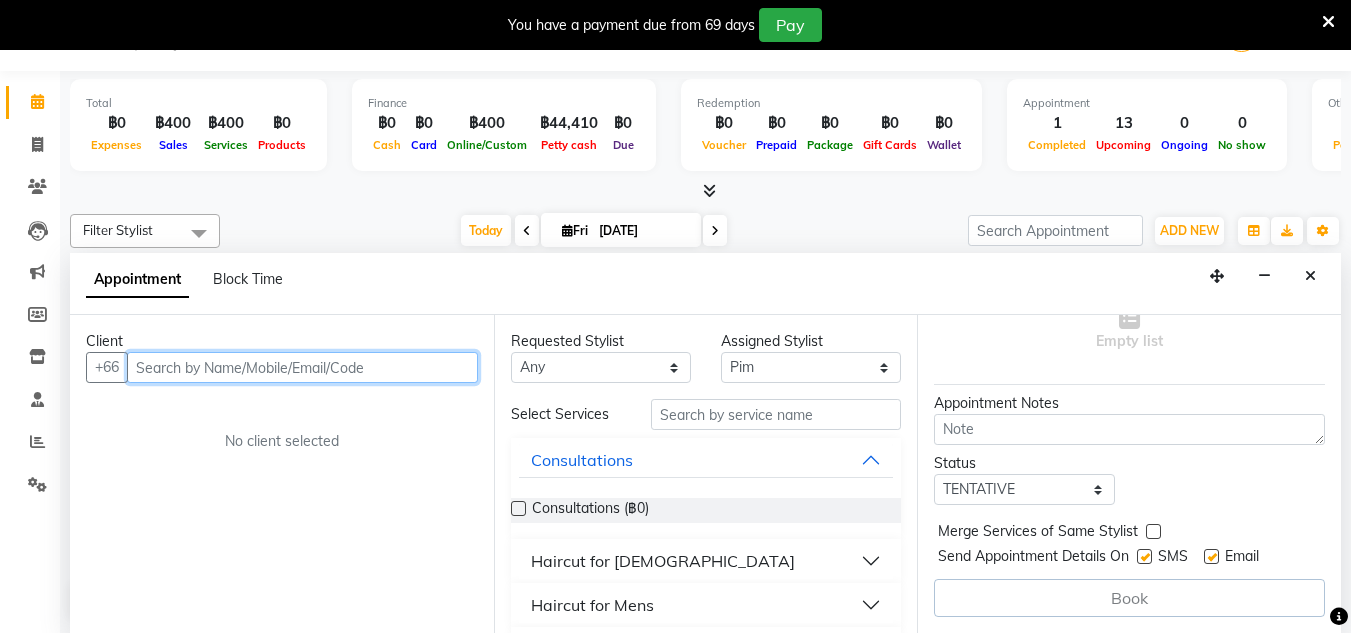 scroll, scrollTop: 204, scrollLeft: 0, axis: vertical 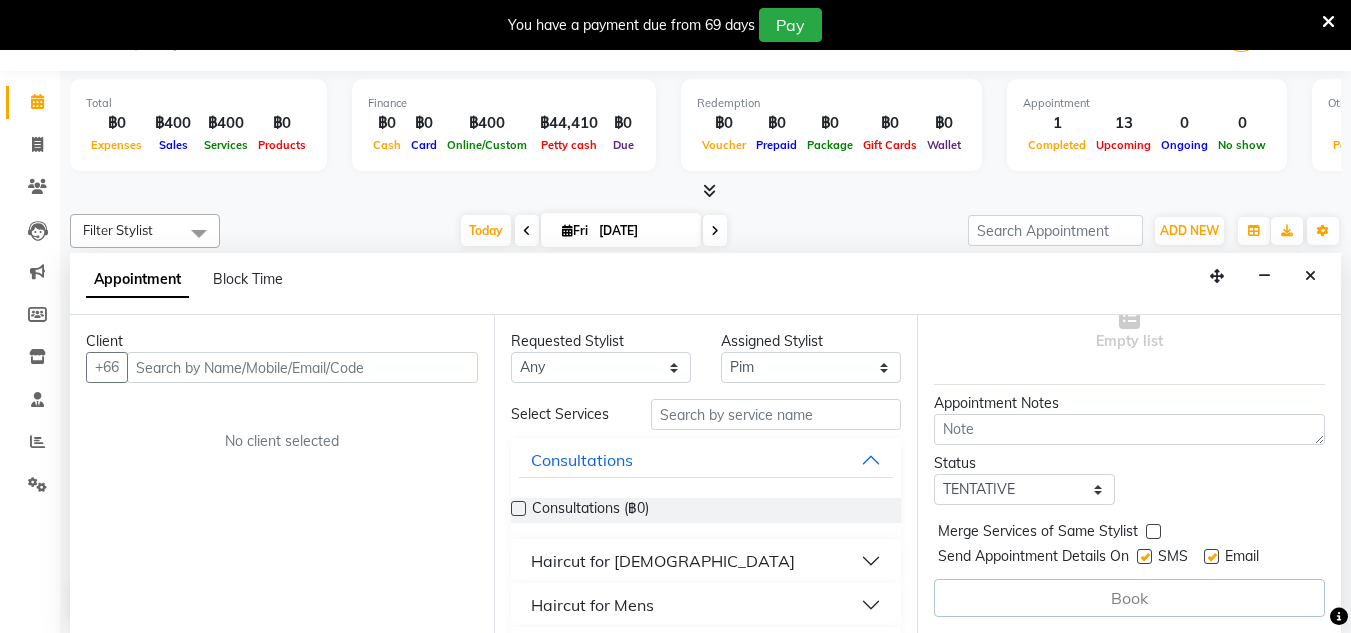click 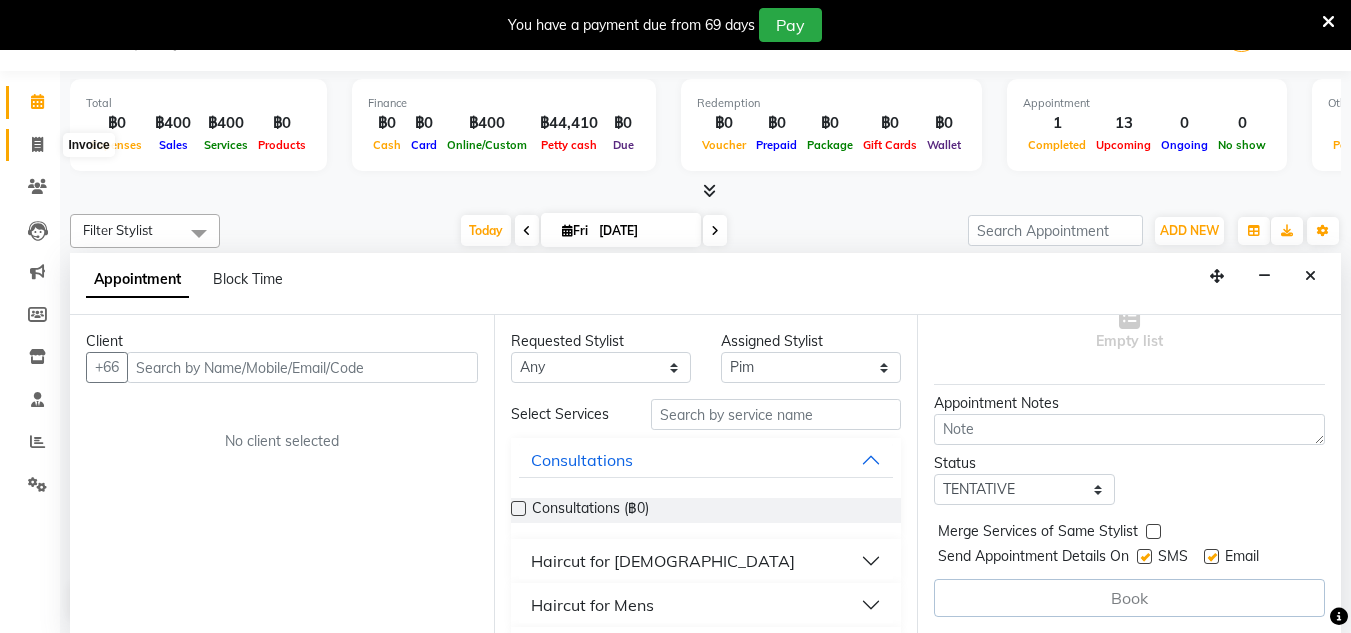 click 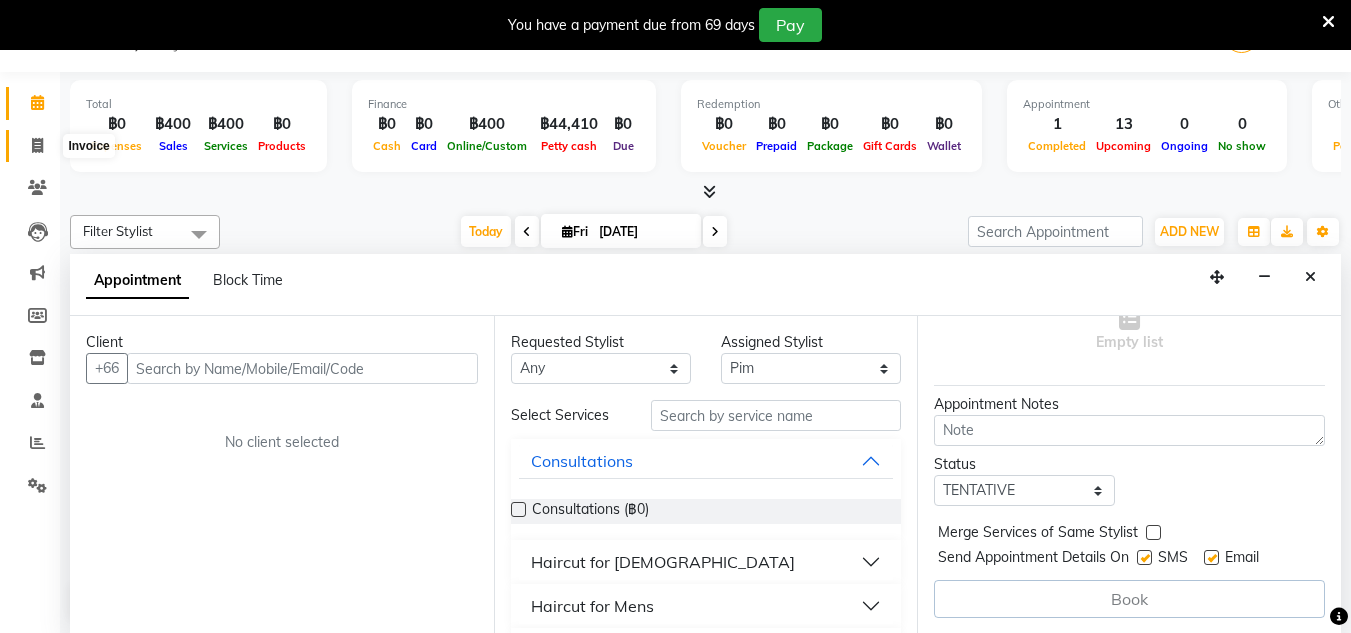 select on "service" 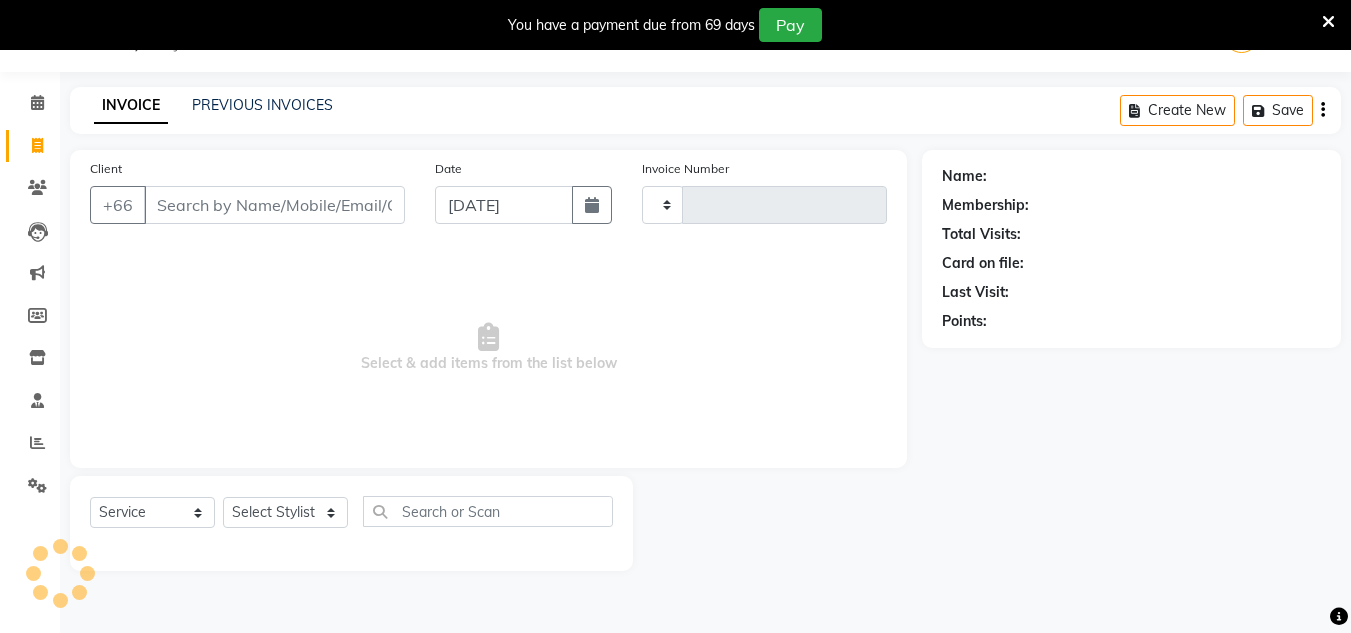scroll, scrollTop: 48, scrollLeft: 0, axis: vertical 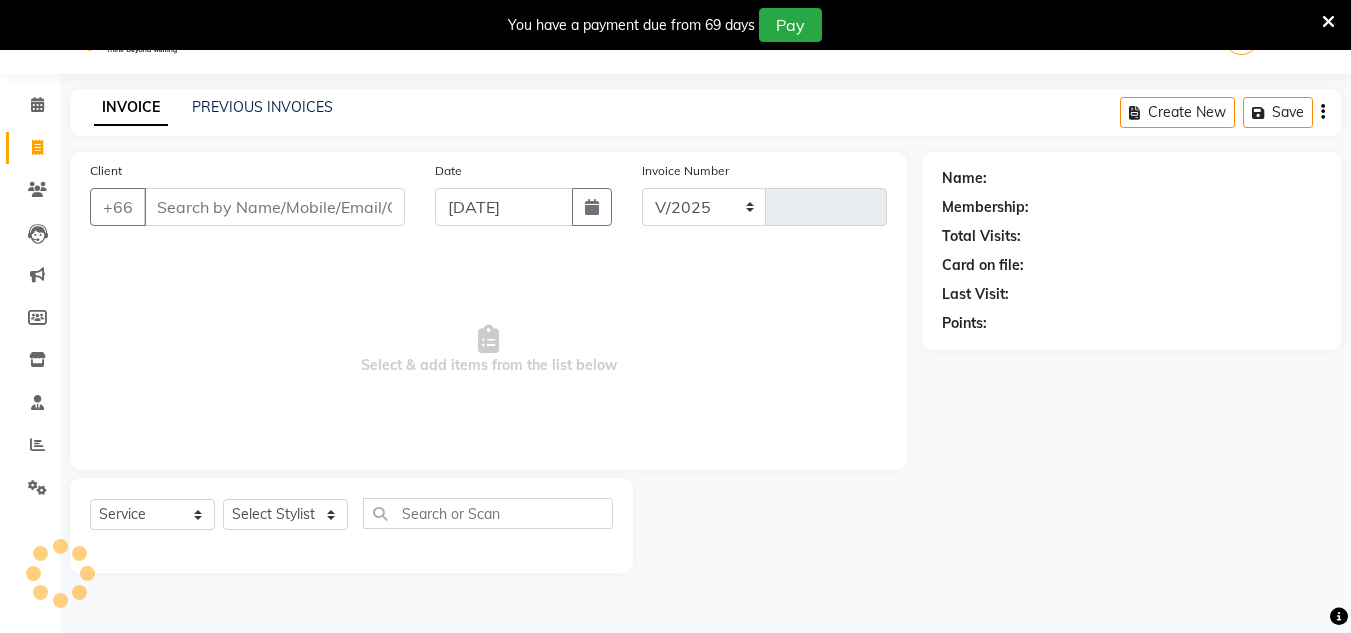 select on "6977" 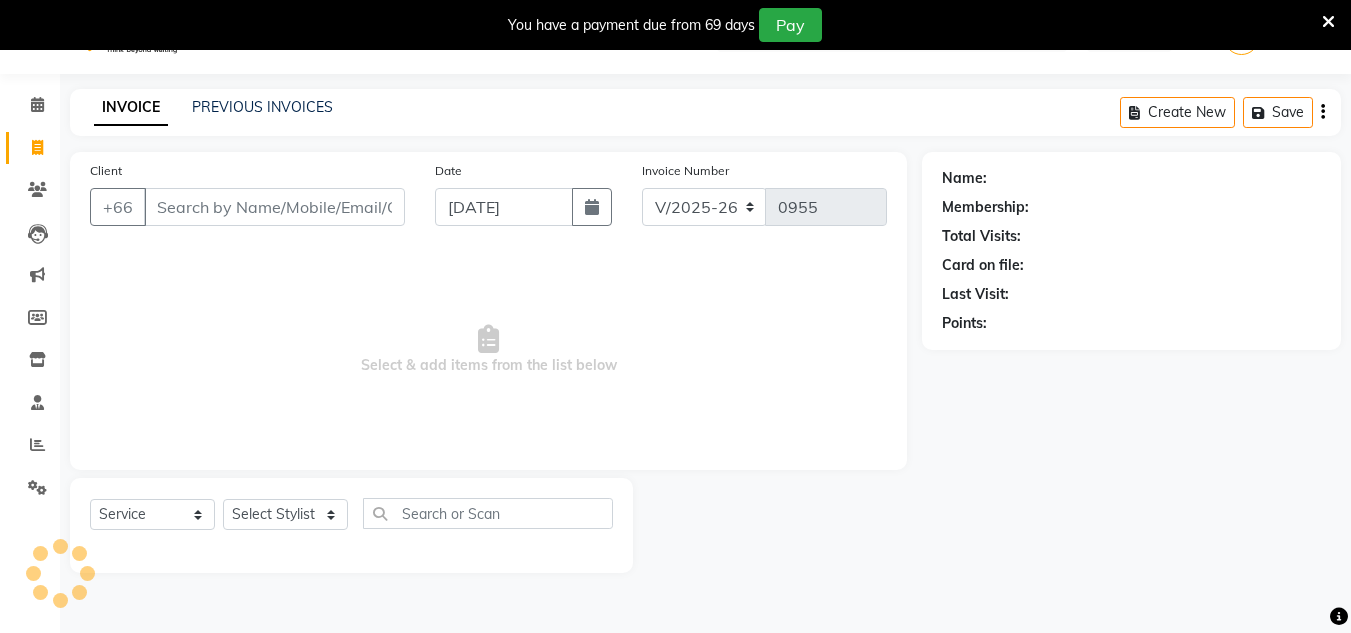 scroll, scrollTop: 0, scrollLeft: 0, axis: both 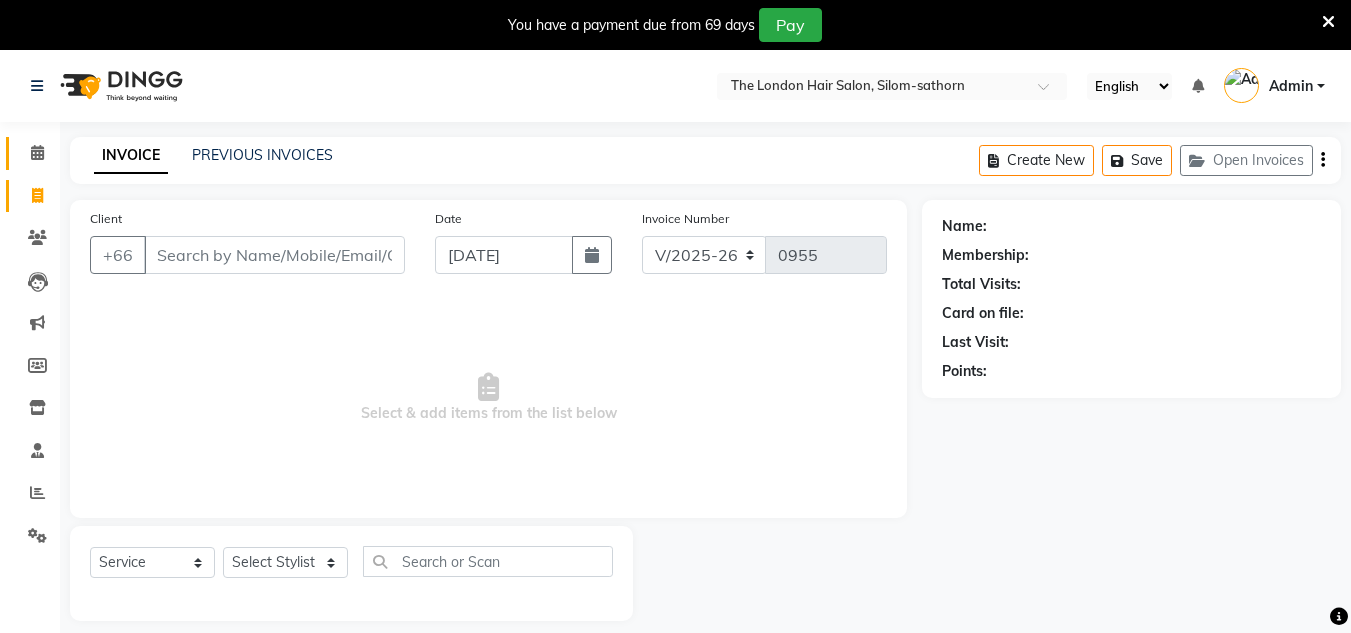 click on "Calendar" 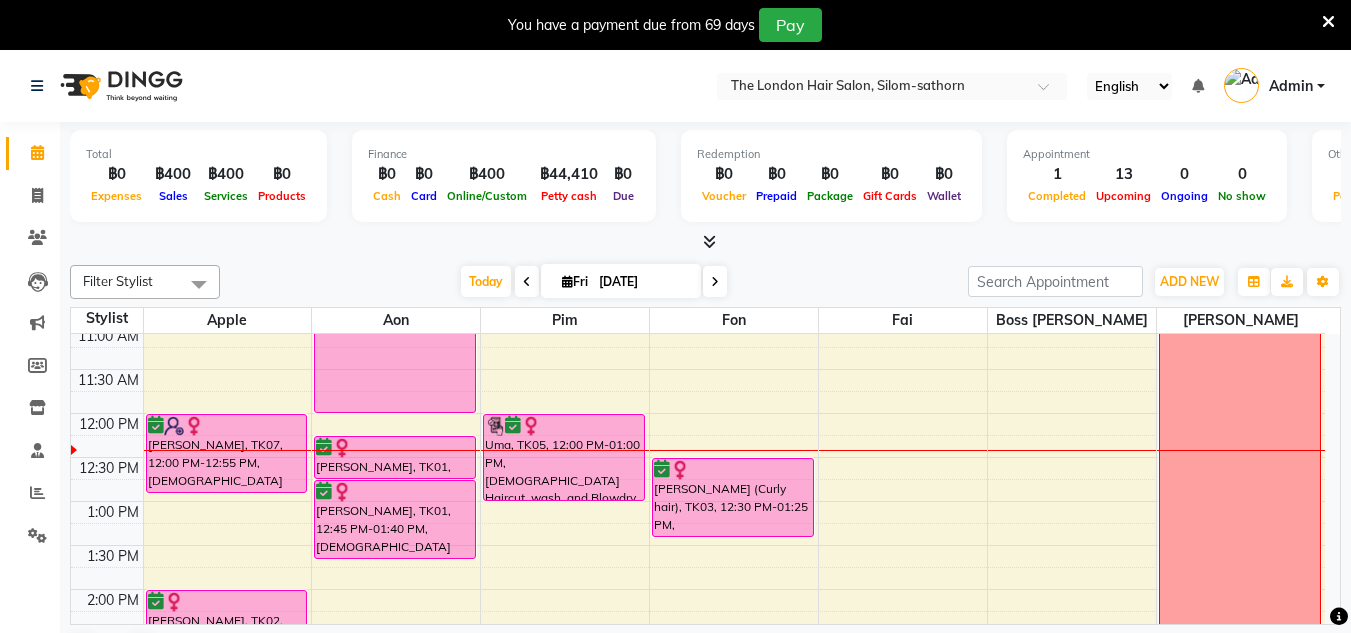scroll, scrollTop: 156, scrollLeft: 0, axis: vertical 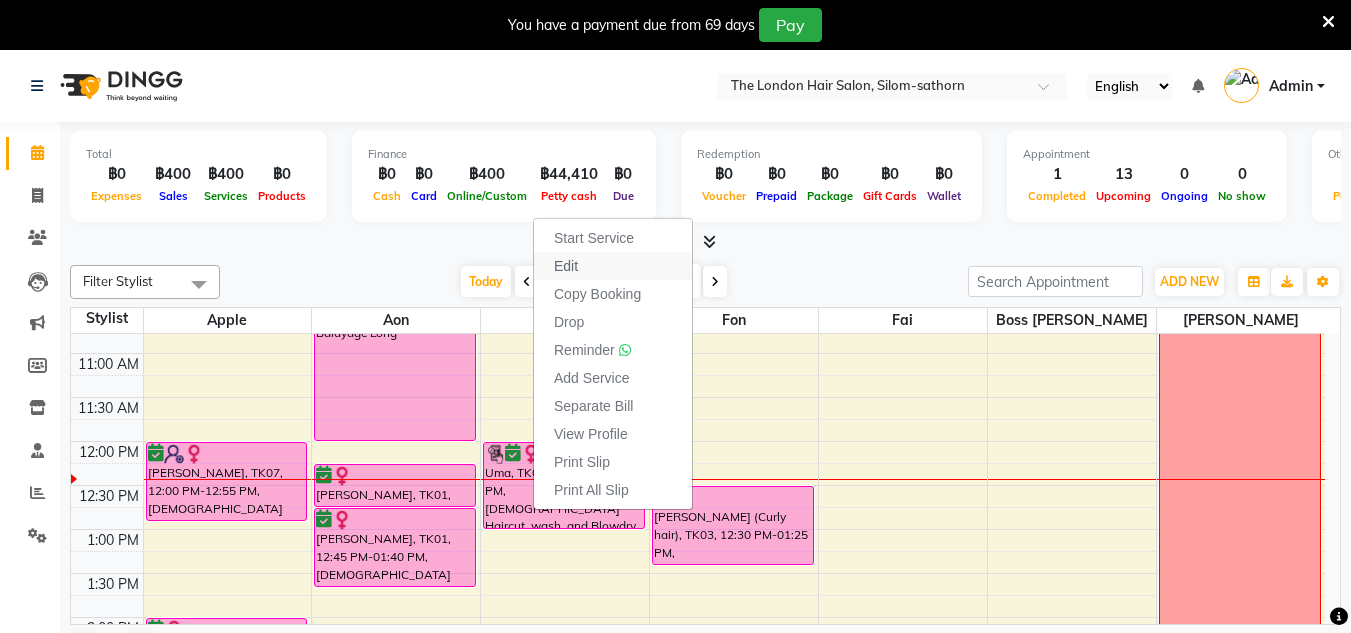 click on "Edit" at bounding box center (613, 266) 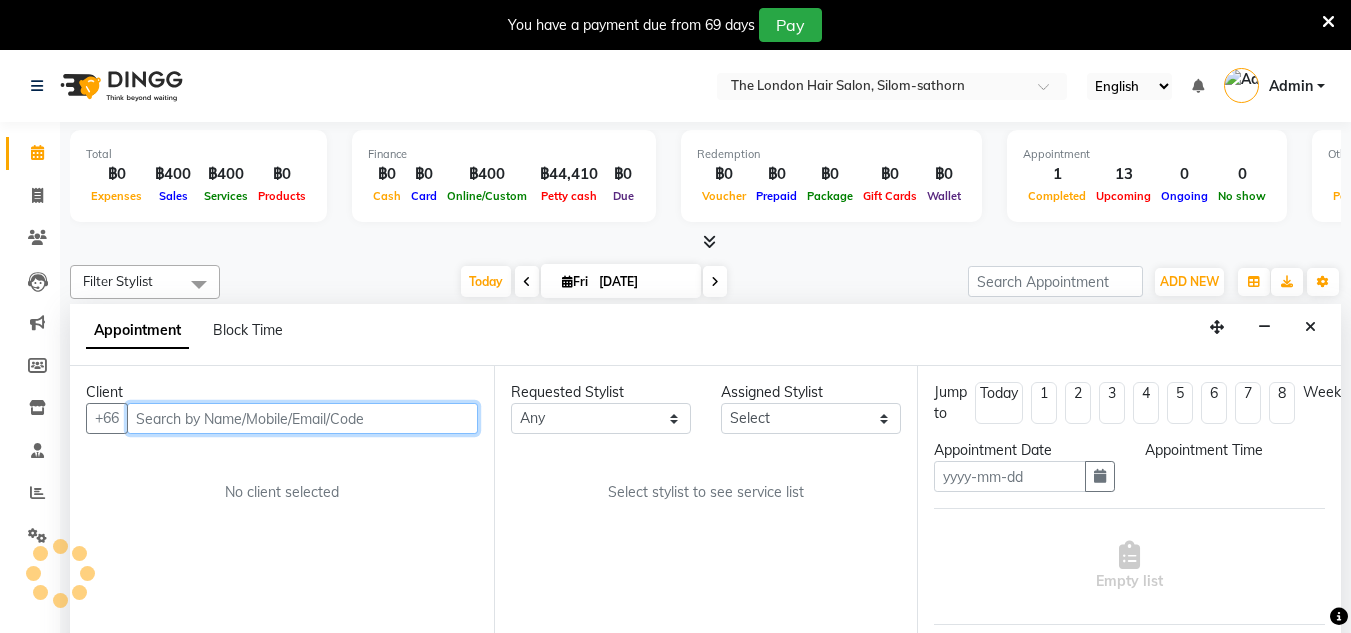 scroll, scrollTop: 51, scrollLeft: 0, axis: vertical 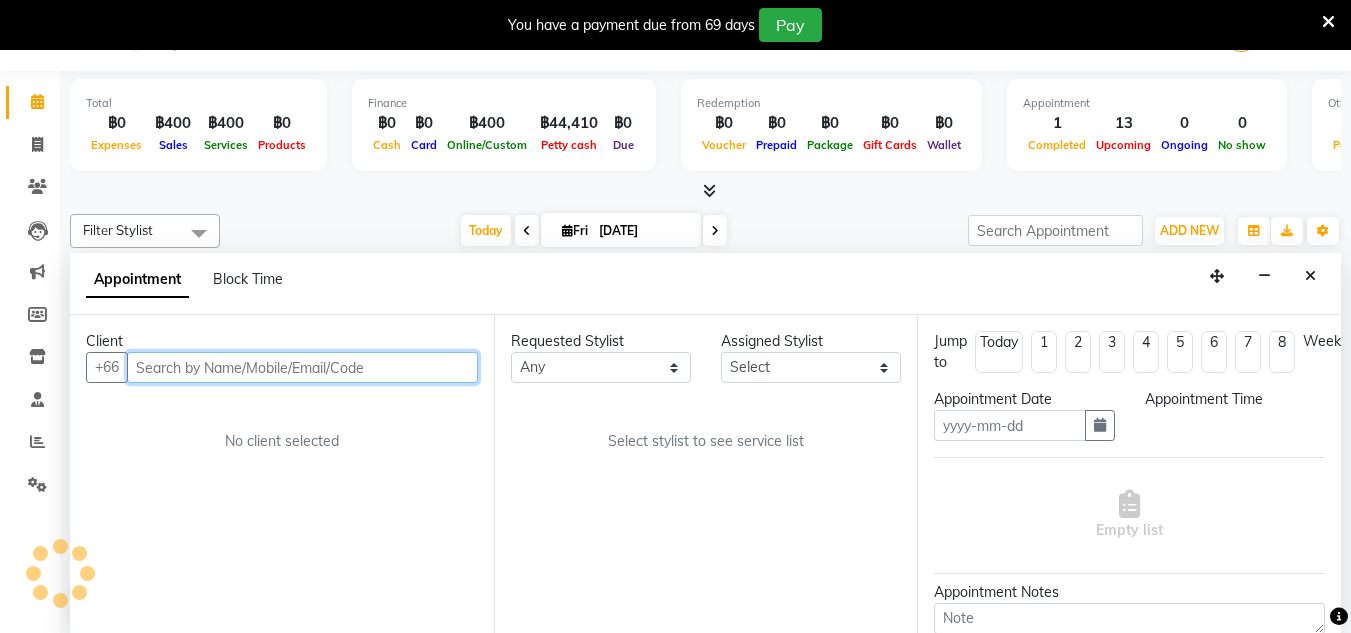 type on "[DATE]" 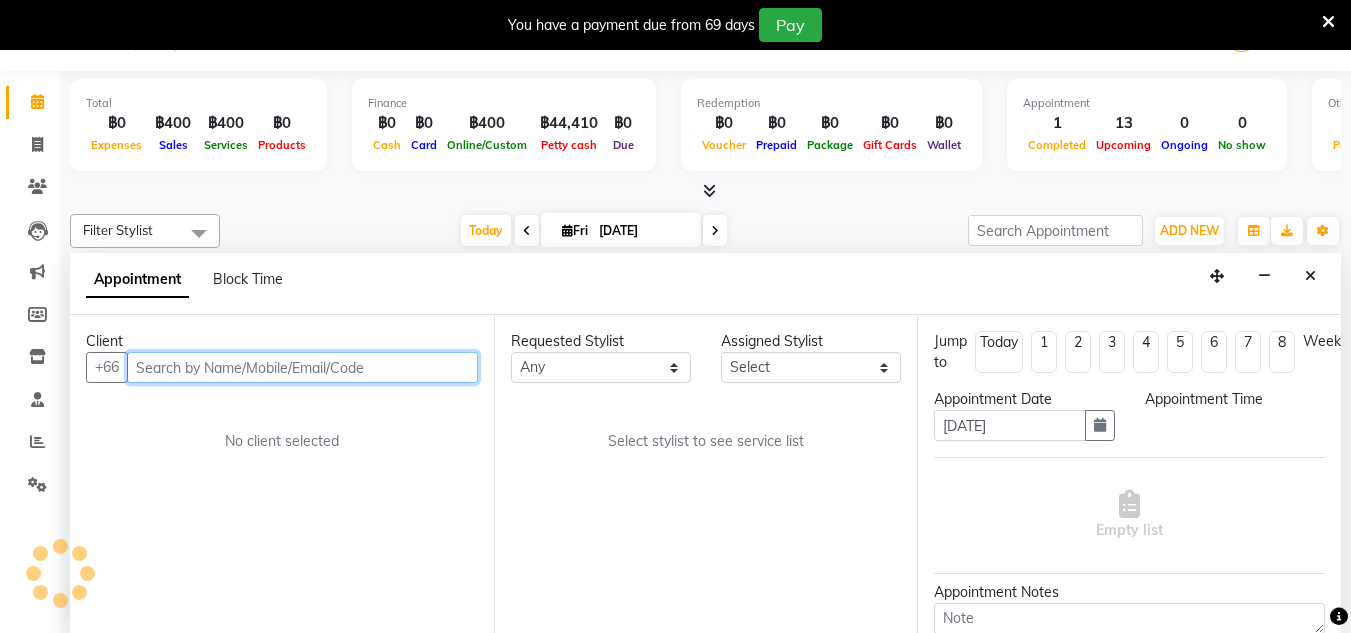 select on "confirm booking" 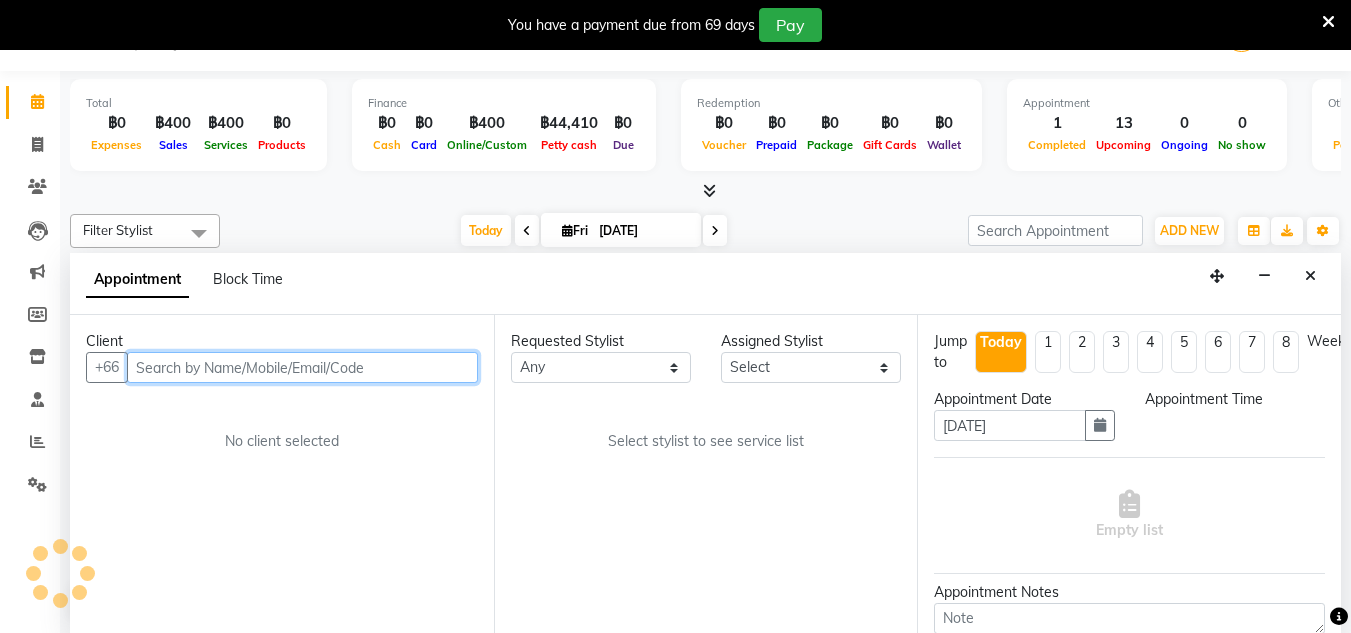 scroll, scrollTop: 0, scrollLeft: 0, axis: both 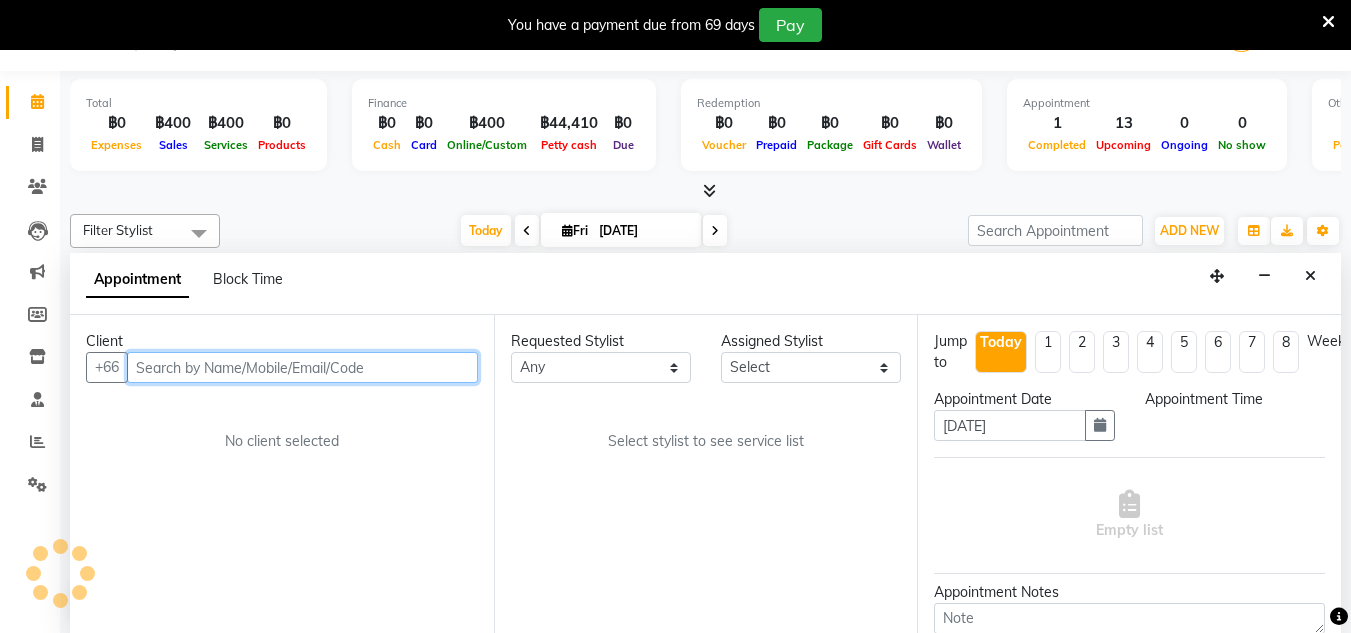 select on "720" 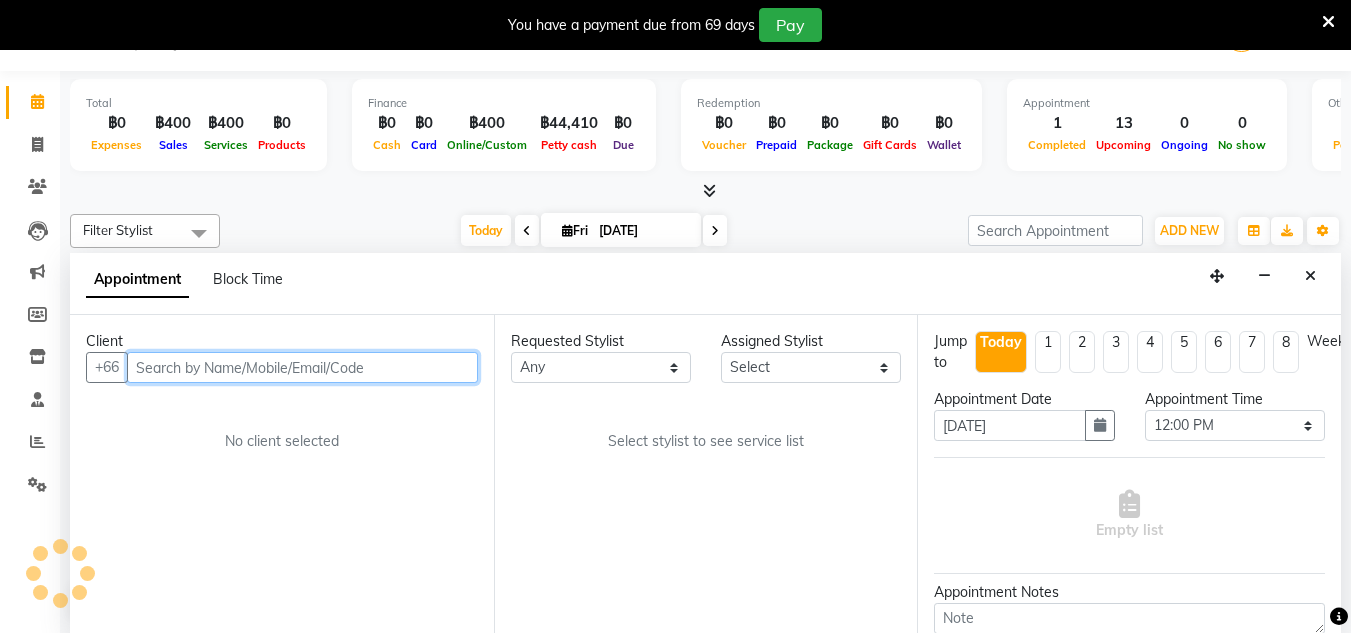 select on "65351" 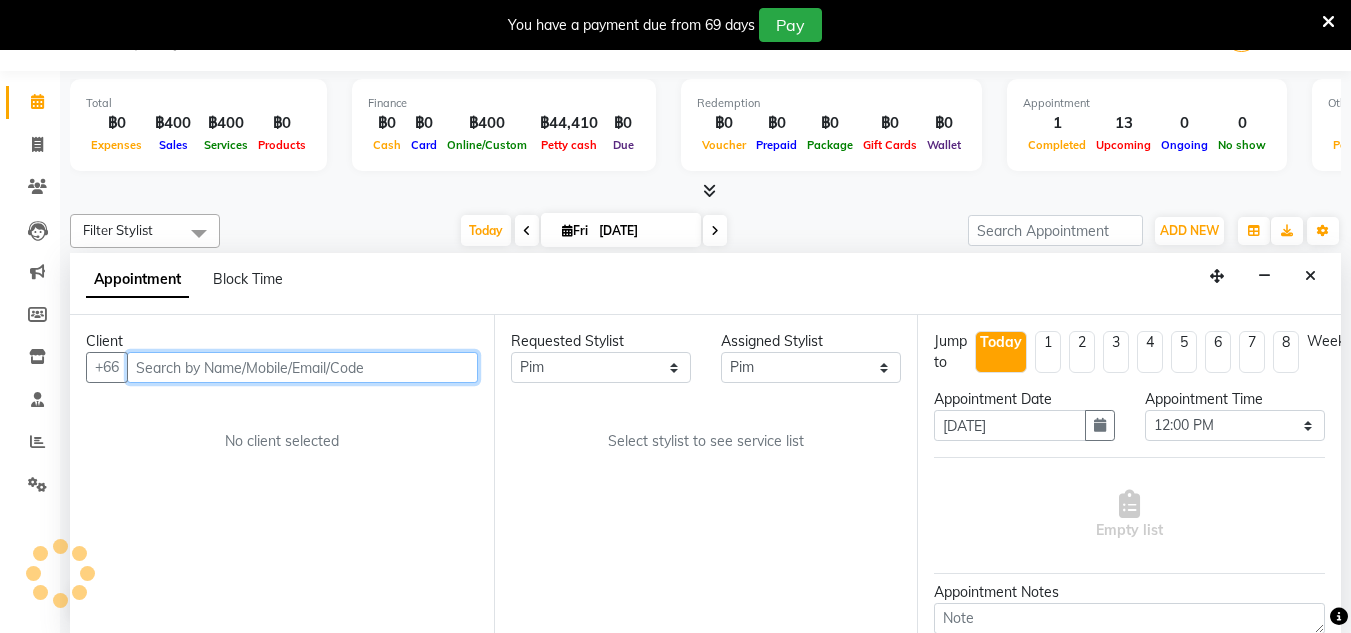 scroll, scrollTop: 265, scrollLeft: 0, axis: vertical 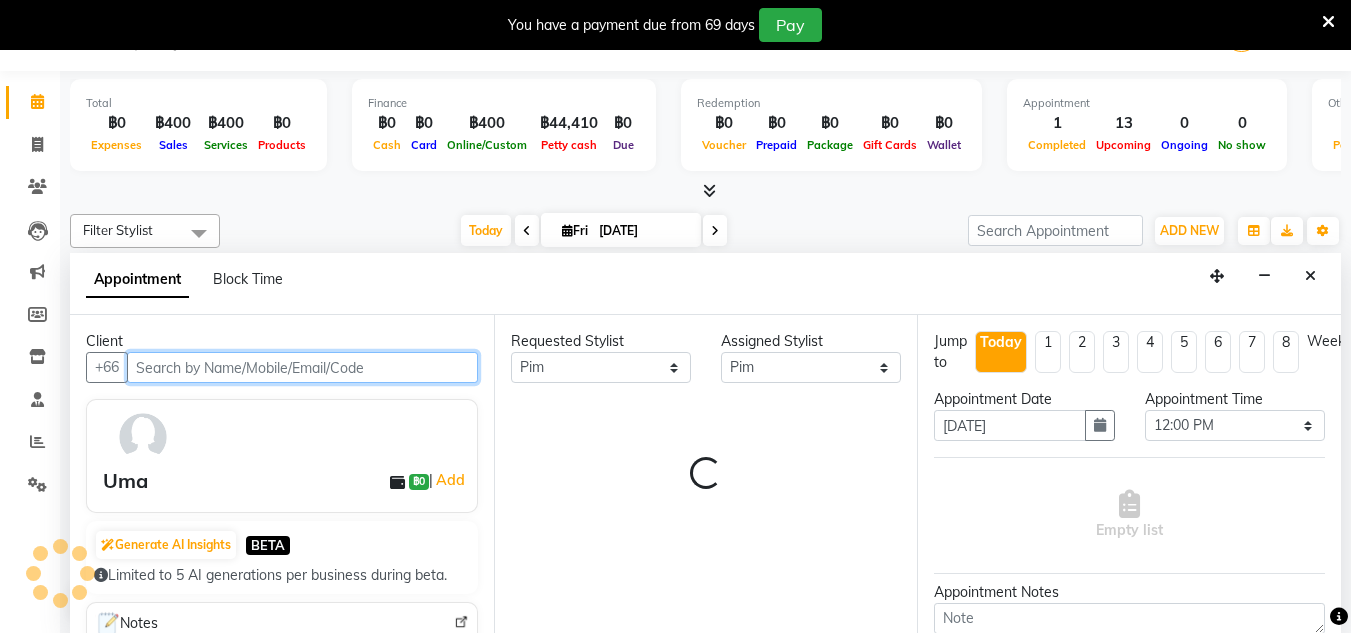select on "3480" 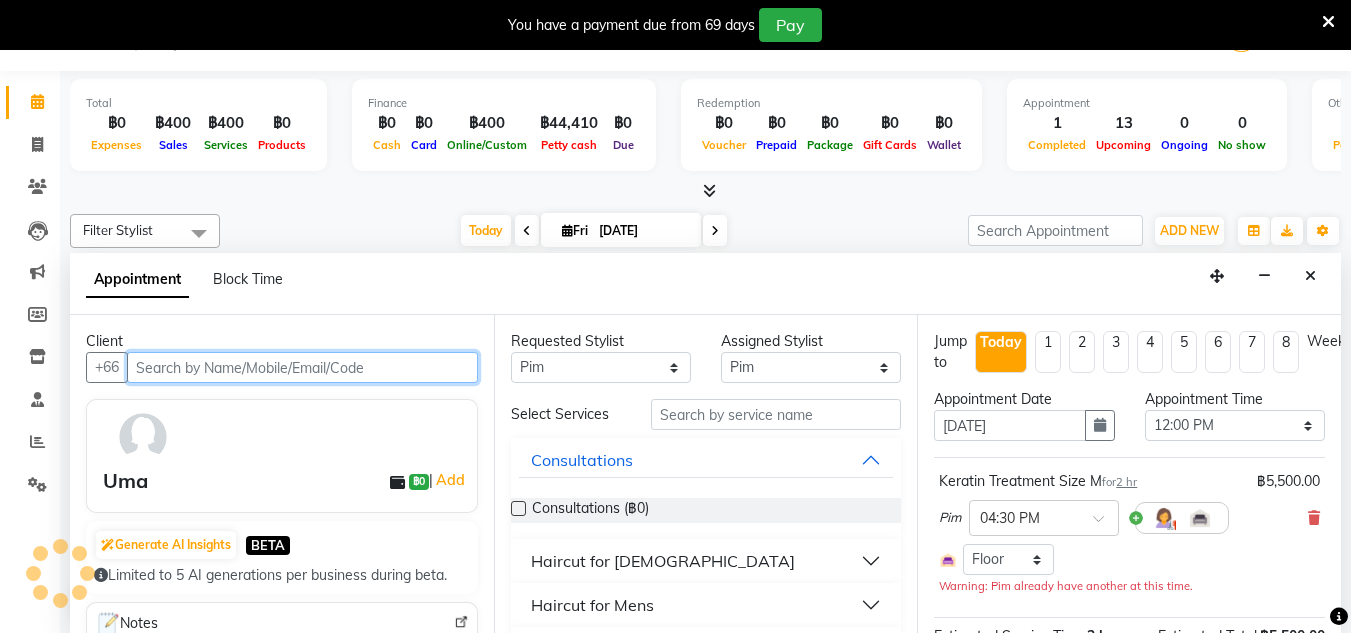 select on "3480" 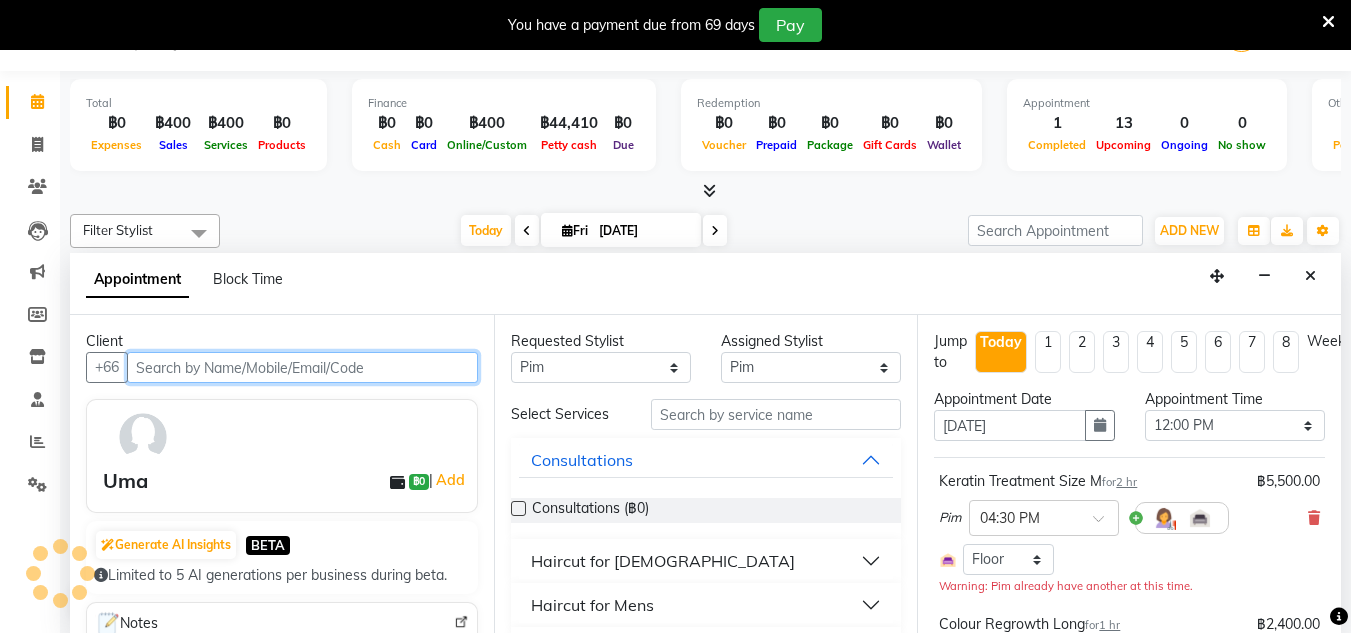 select on "3480" 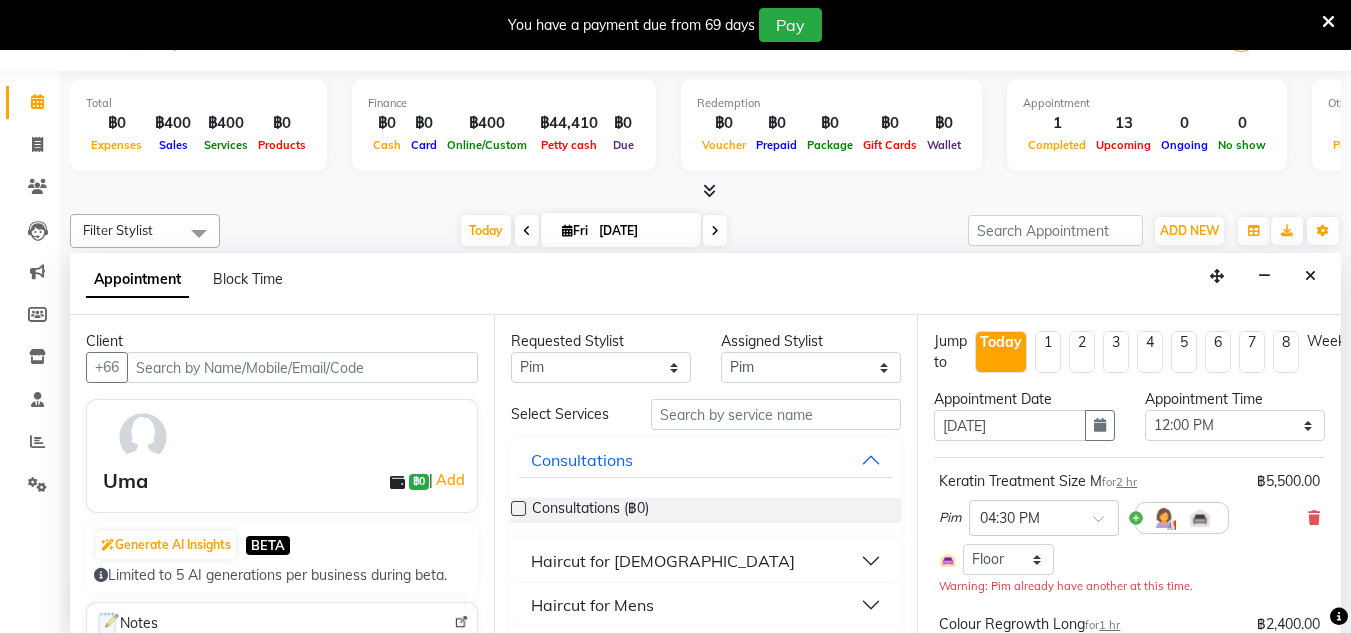 click on "Keratin Treatment Size M    for  2 hr ฿5,500.00 Pim × 04:30 PM Select Room Floor Warning: Pim already have another at this time." at bounding box center [1129, 533] 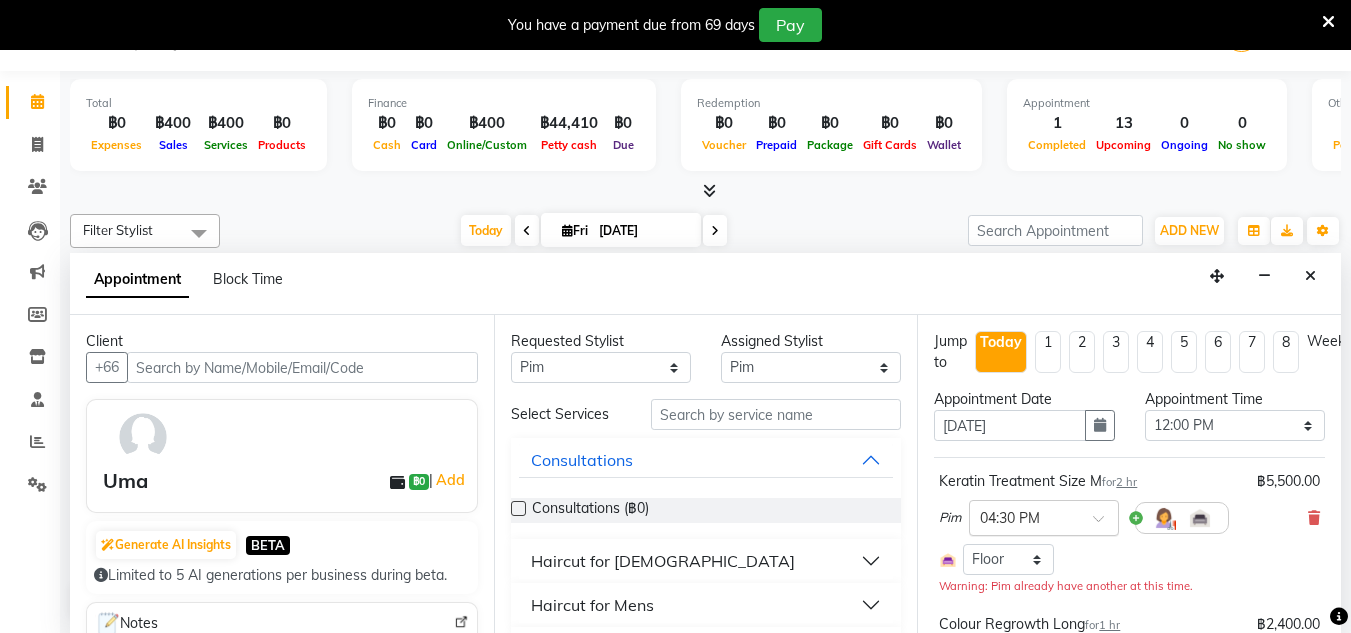 click at bounding box center (1105, 524) 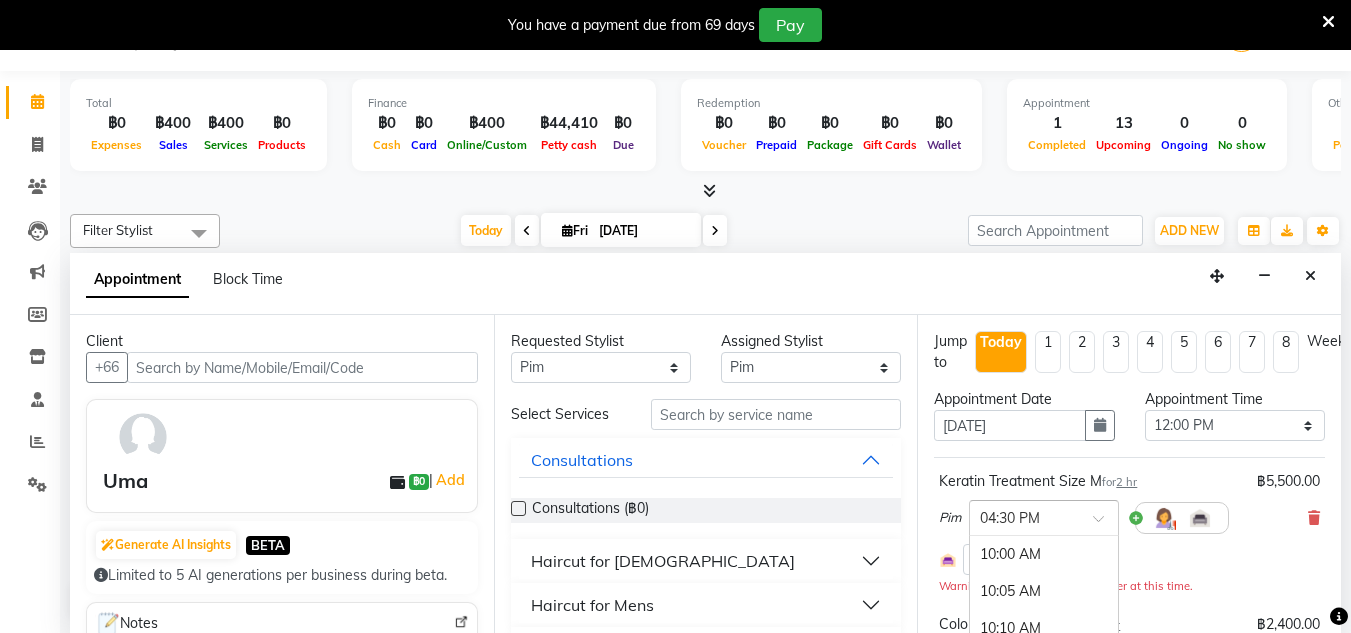 scroll, scrollTop: 2898, scrollLeft: 0, axis: vertical 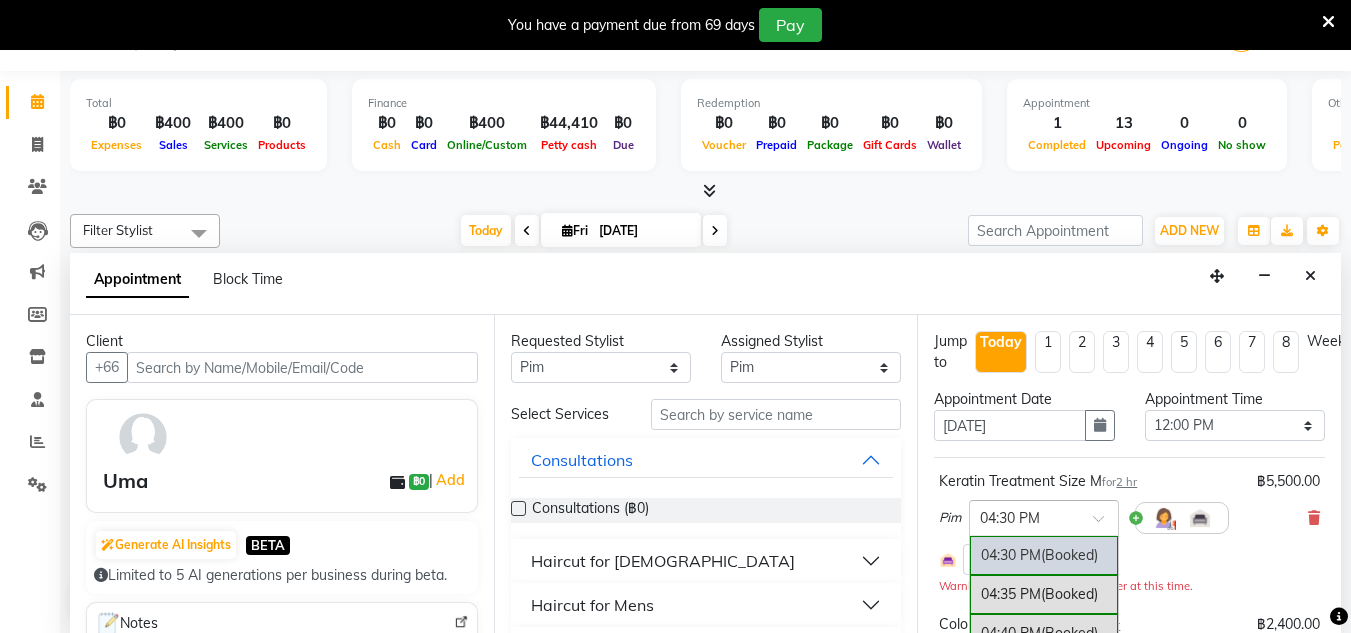 click at bounding box center [1105, 524] 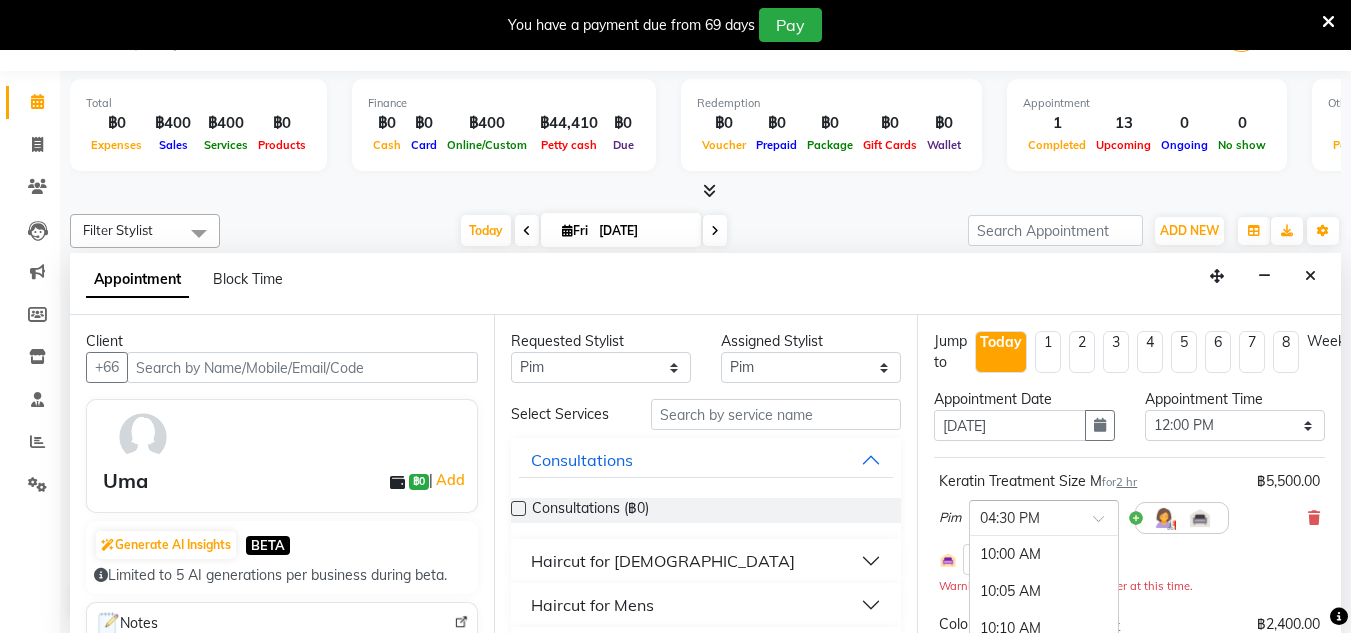scroll, scrollTop: 2898, scrollLeft: 0, axis: vertical 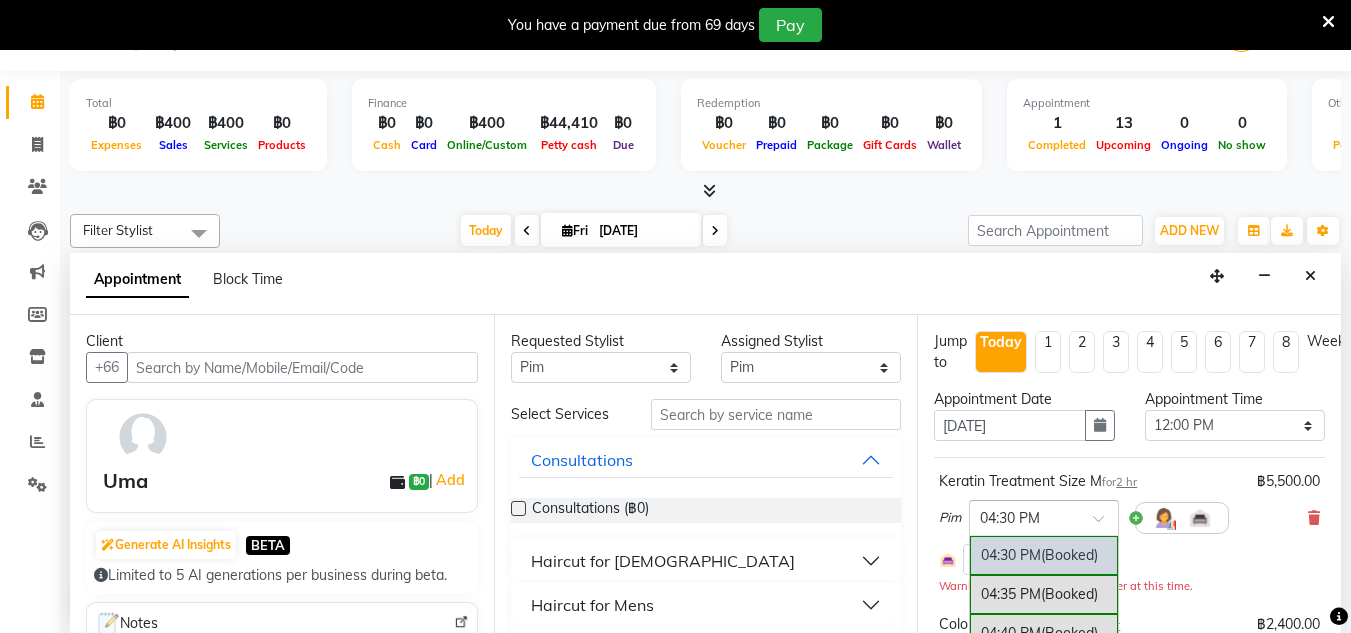 click at bounding box center [1105, 524] 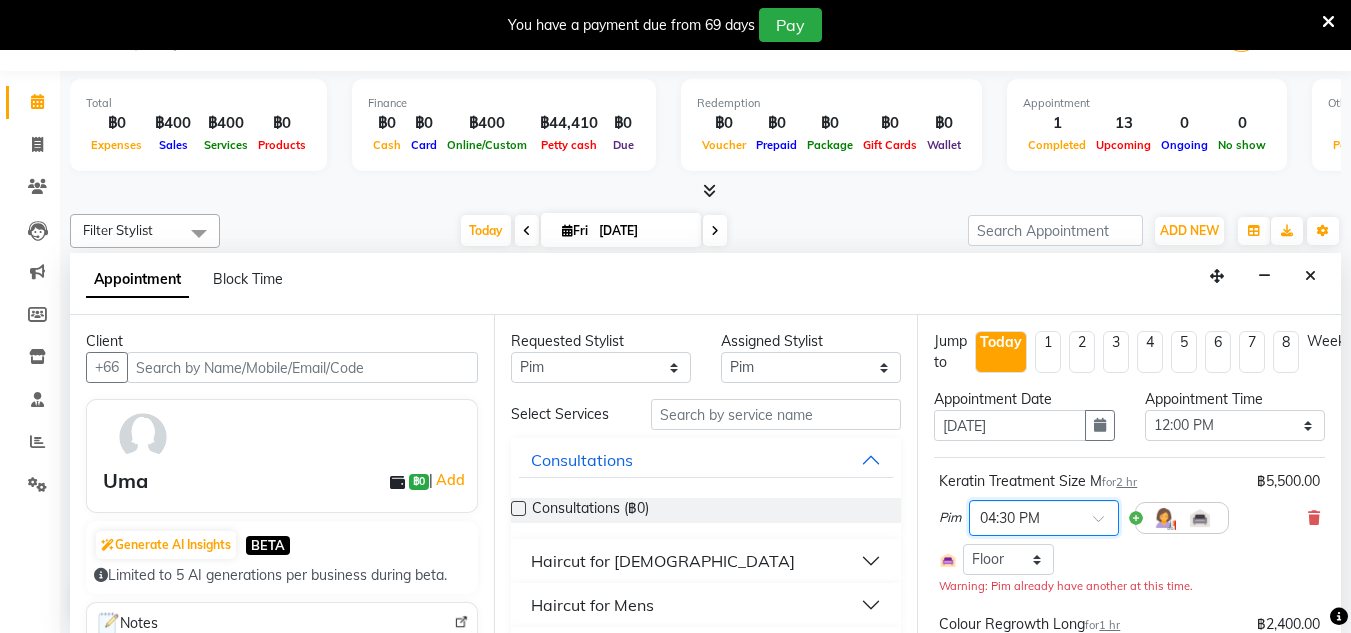 click at bounding box center [1105, 524] 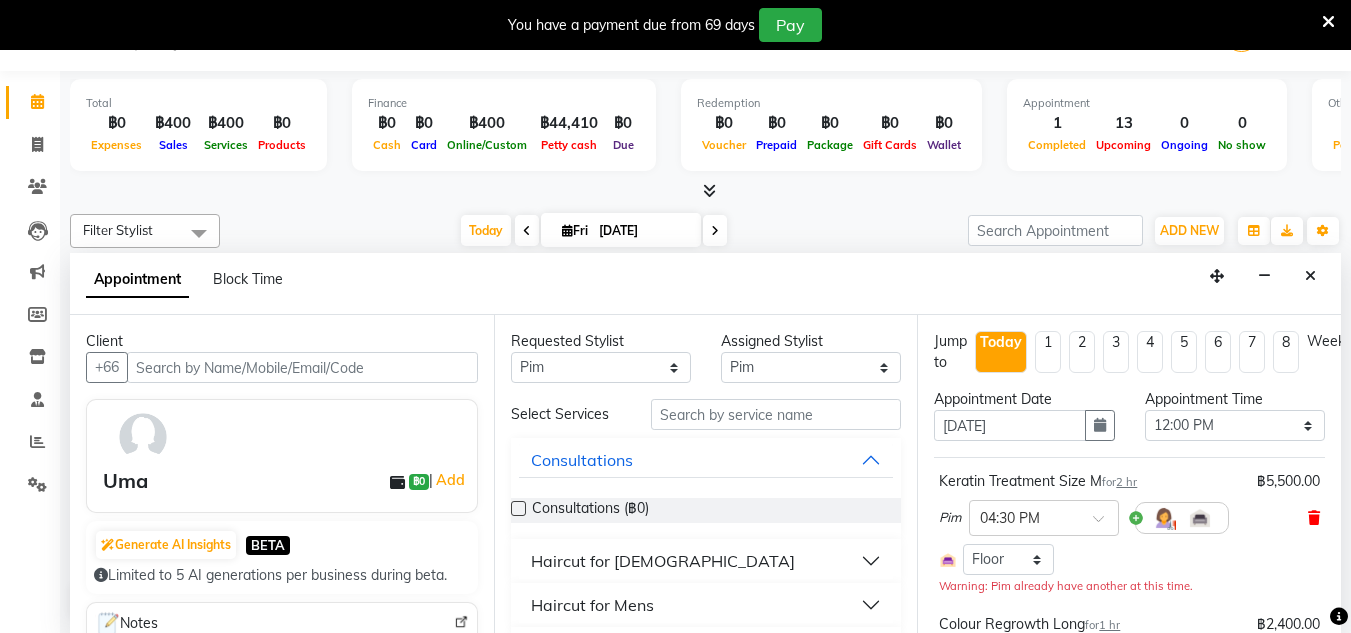 click at bounding box center (1314, 518) 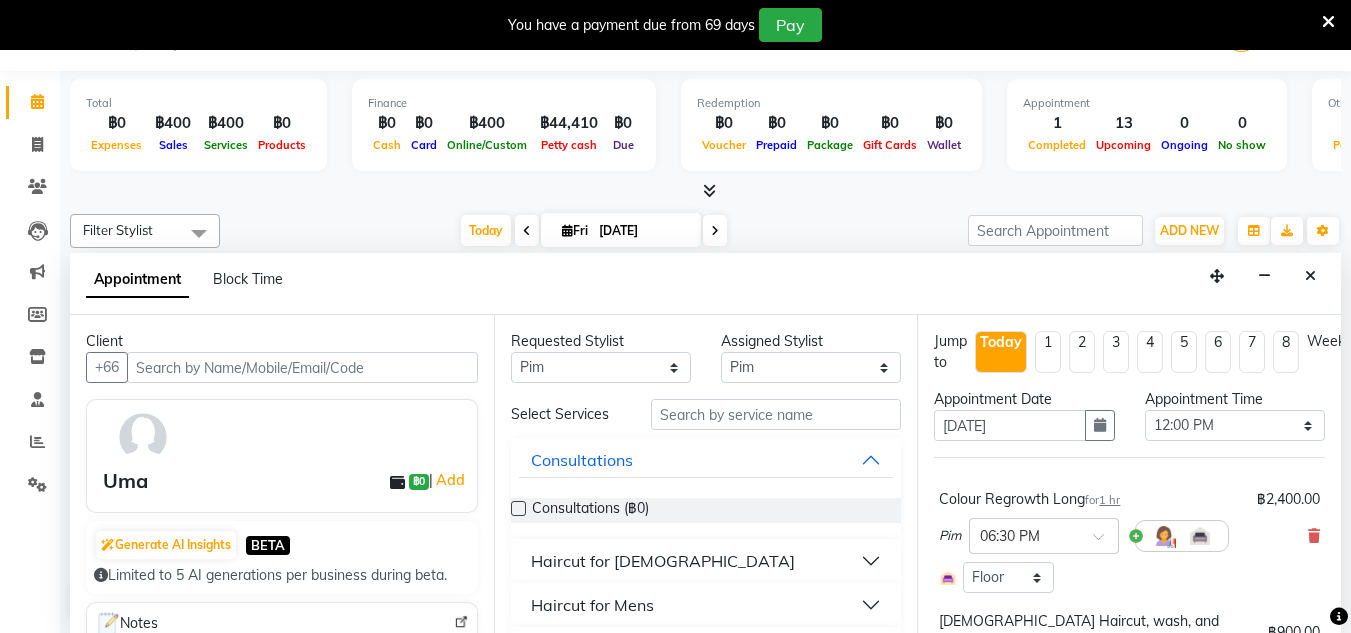 click at bounding box center [1314, 536] 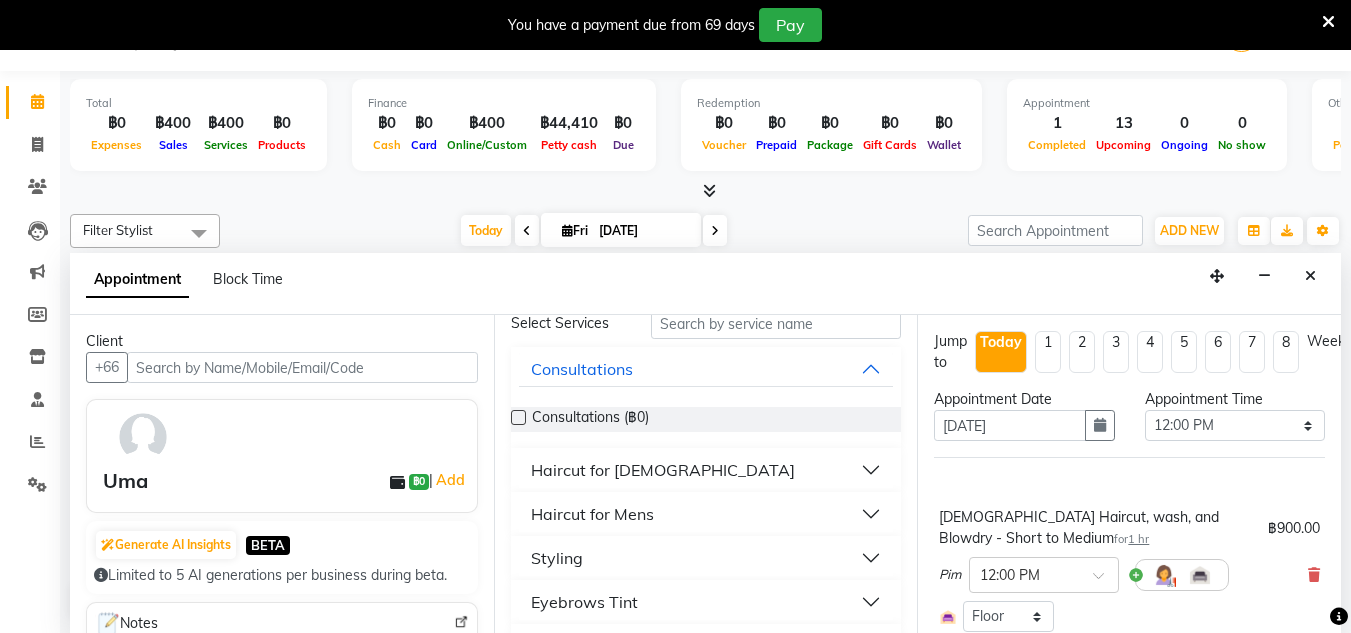 scroll, scrollTop: 91, scrollLeft: 0, axis: vertical 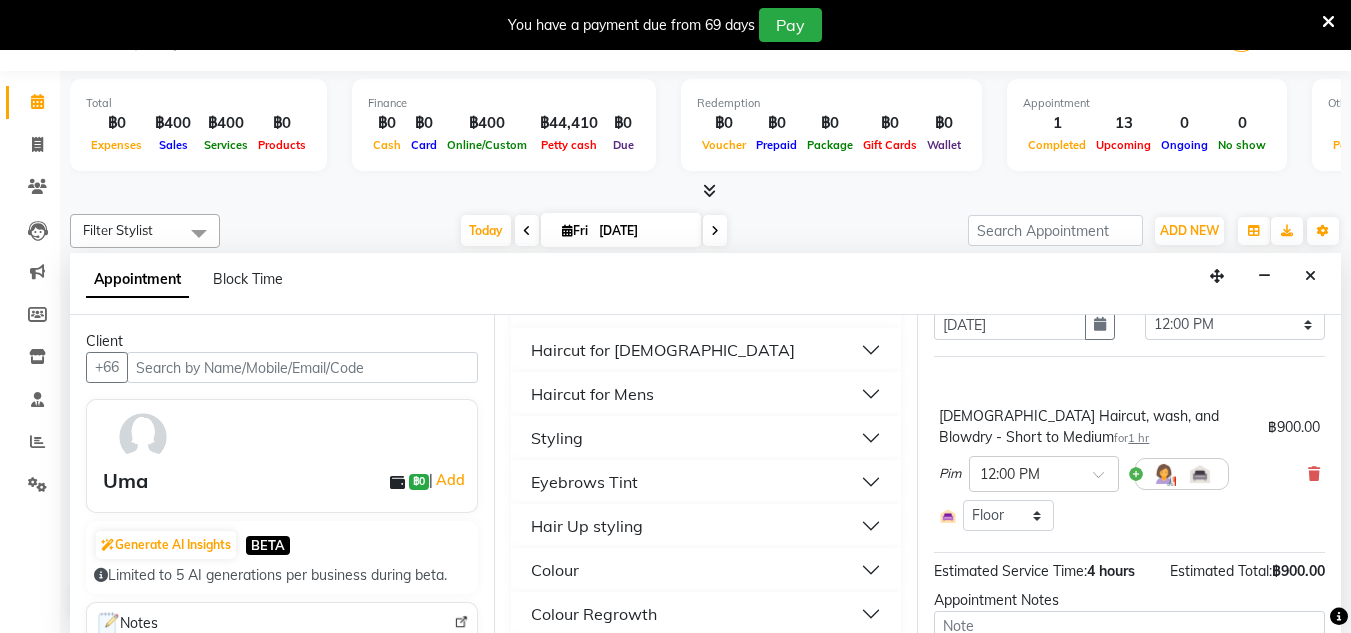 click on "Eyebrows Tint" at bounding box center [706, 482] 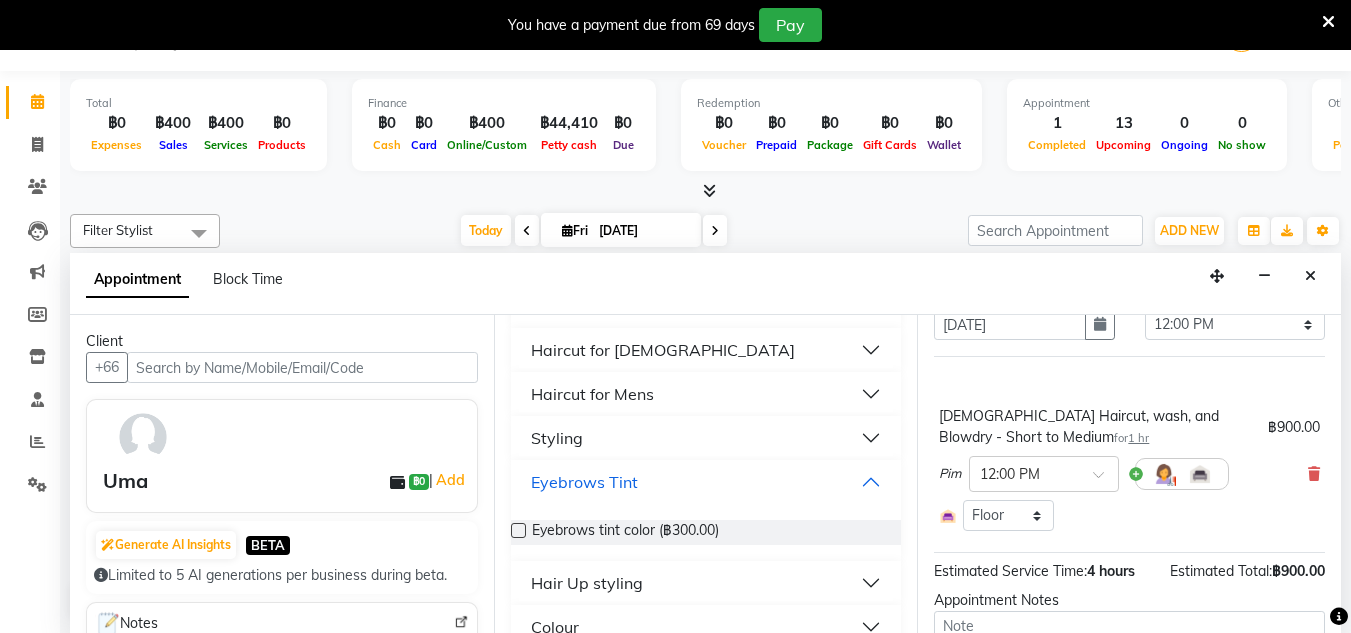 drag, startPoint x: 863, startPoint y: 495, endPoint x: 856, endPoint y: 477, distance: 19.313208 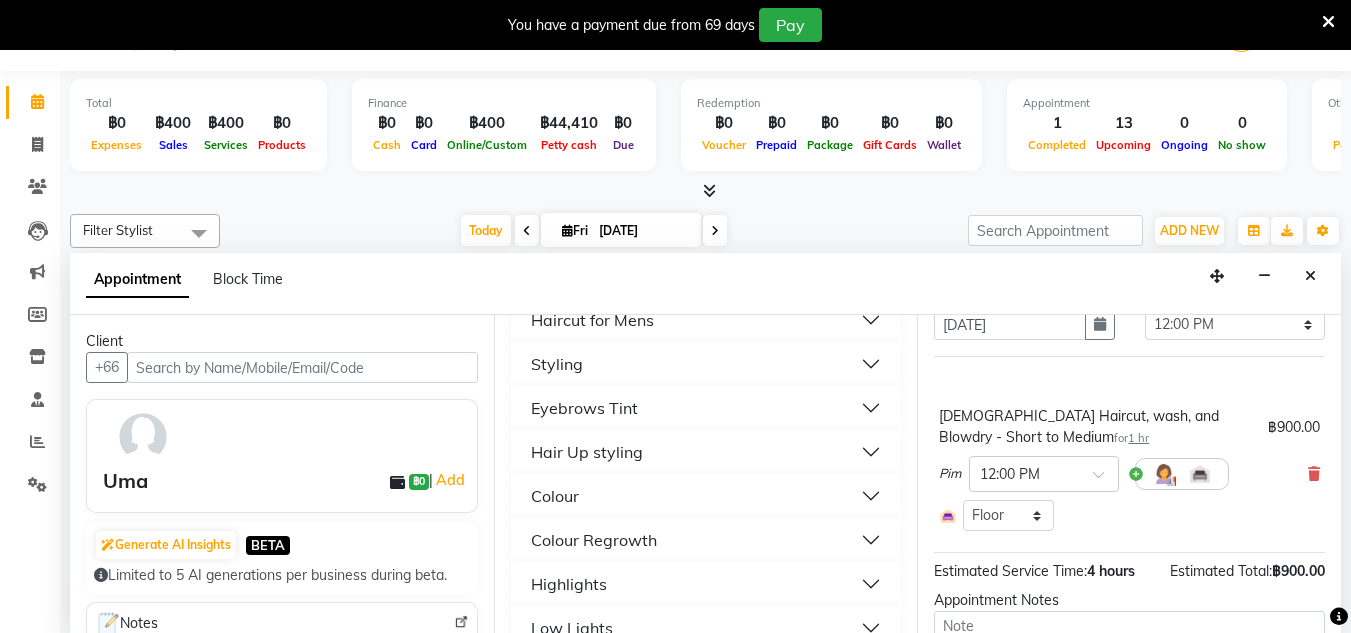 scroll, scrollTop: 288, scrollLeft: 0, axis: vertical 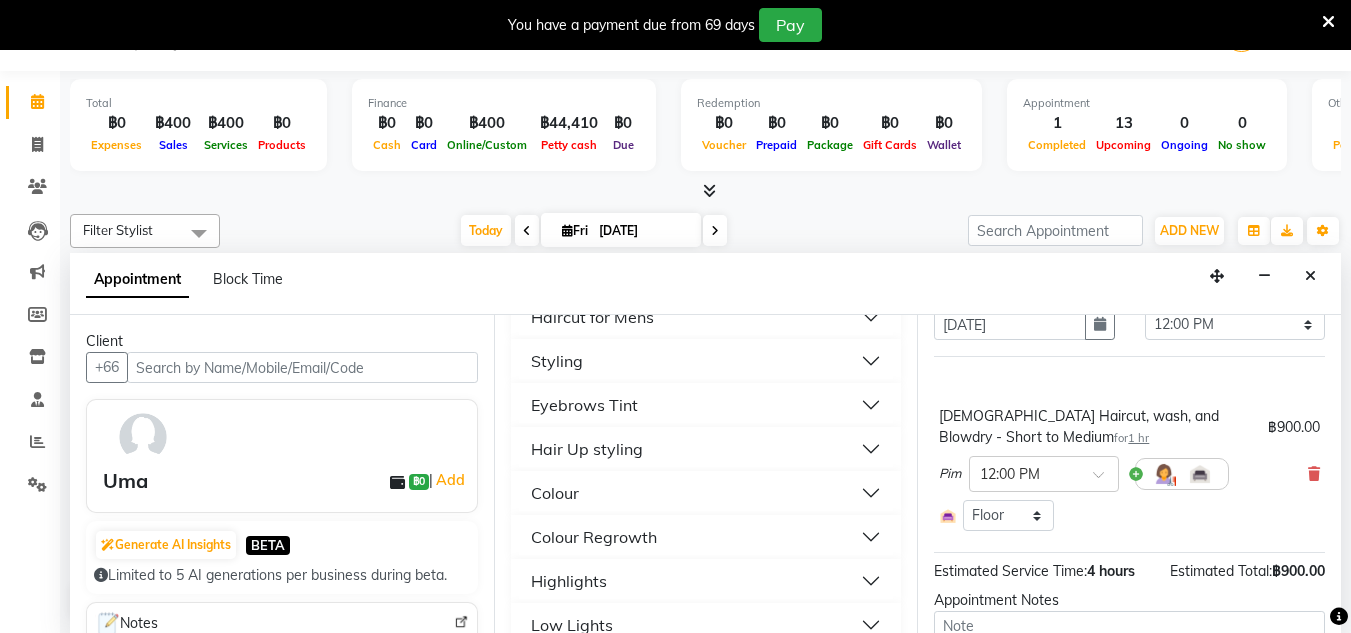 click on "Colour Regrowth" at bounding box center (706, 537) 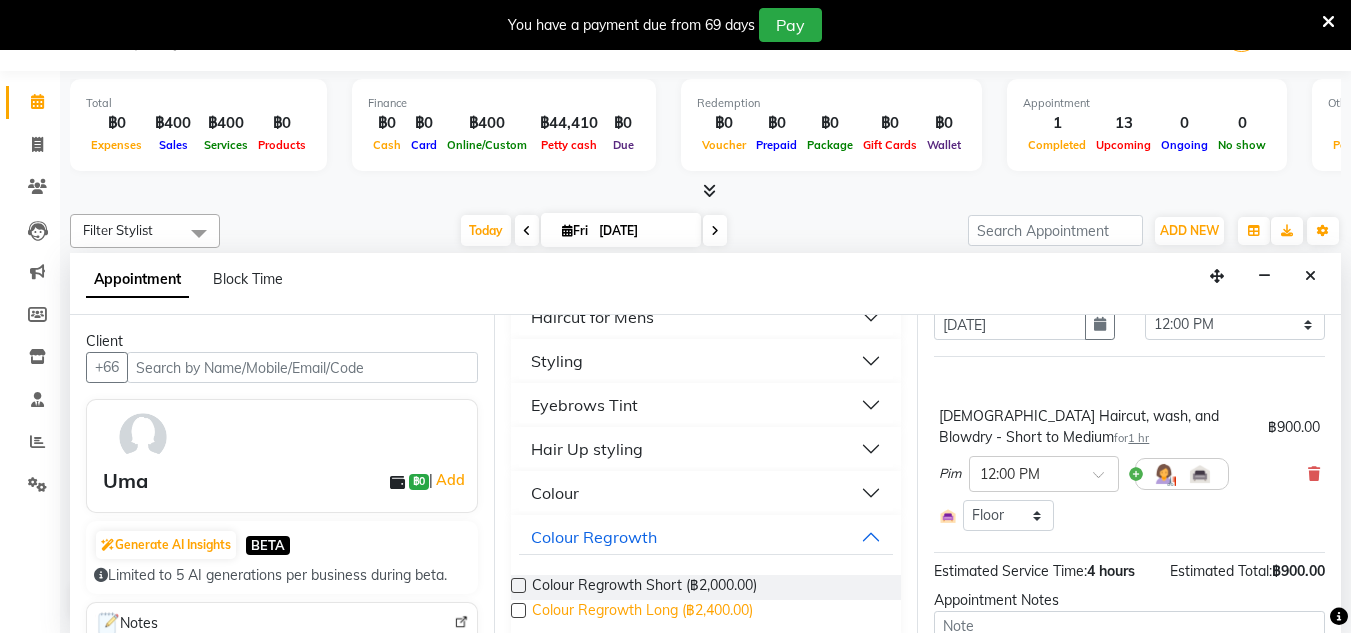 click on "Colour Regrowth Long (฿2,400.00)" at bounding box center [642, 612] 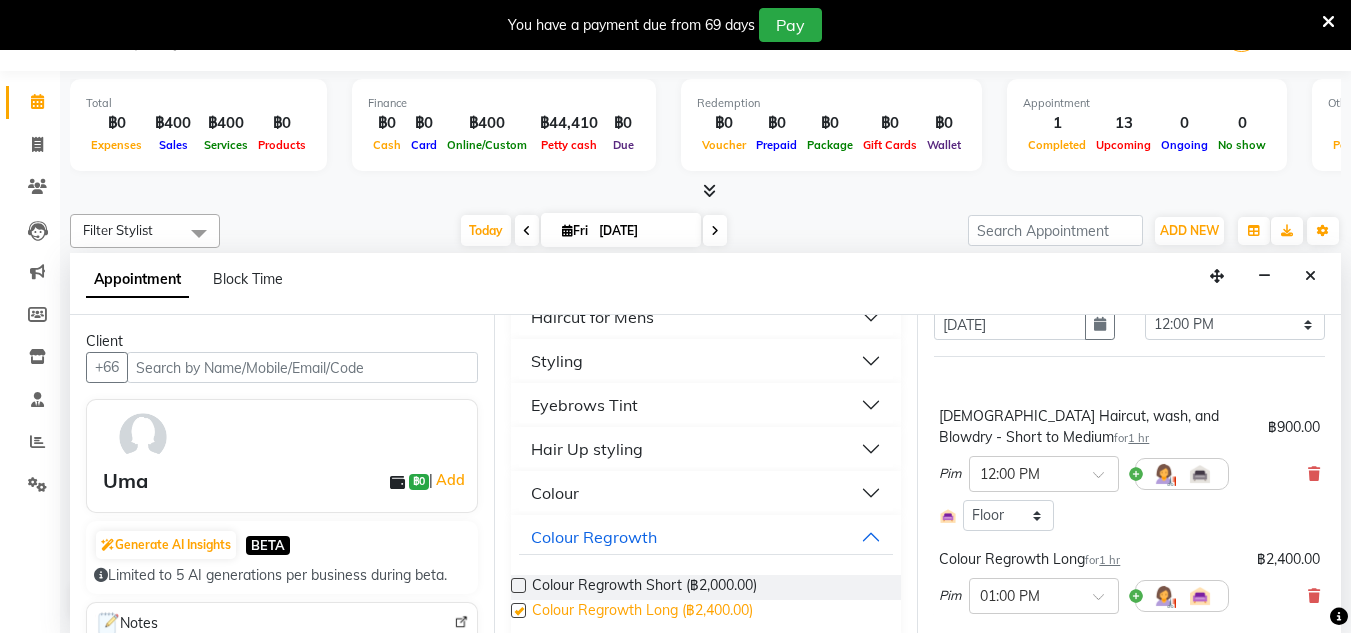 checkbox on "false" 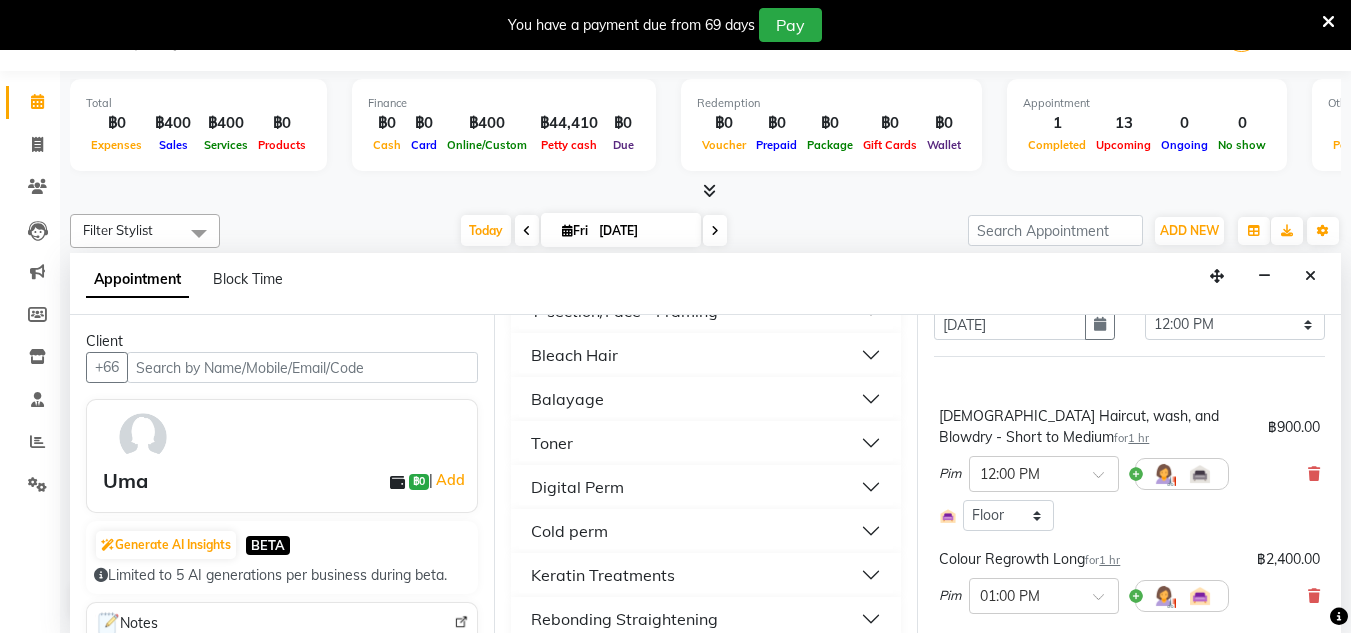 scroll, scrollTop: 729, scrollLeft: 0, axis: vertical 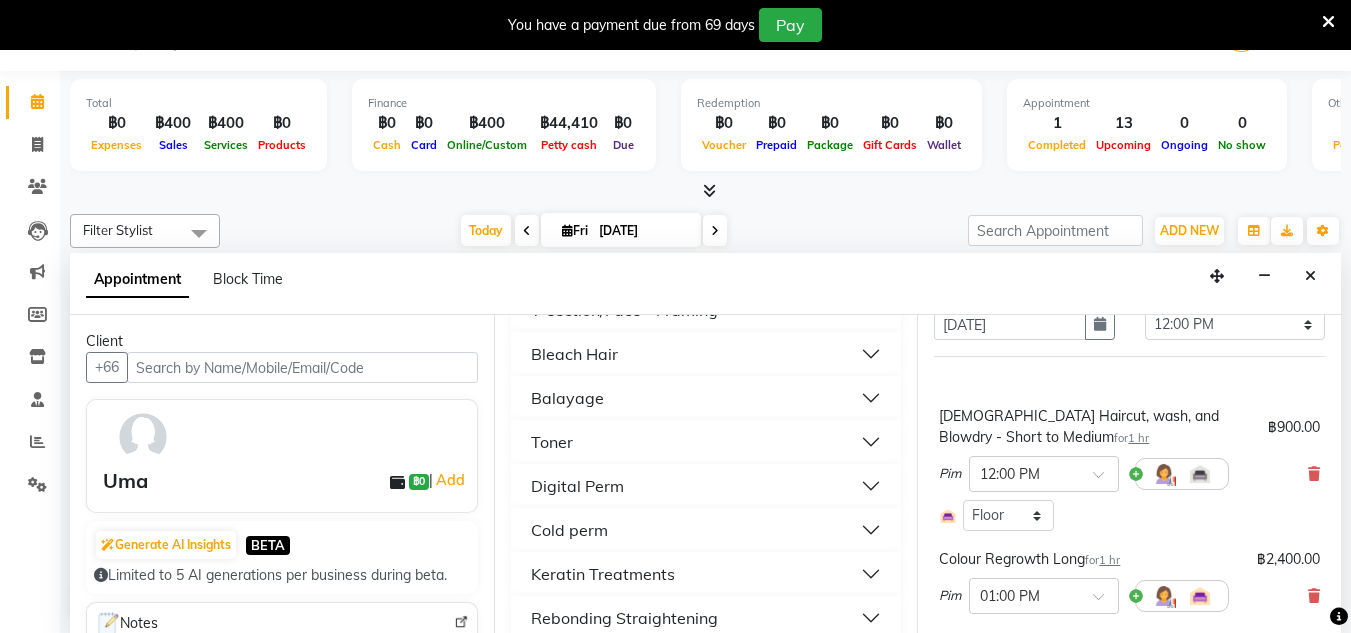 click on "Keratin Treatments" at bounding box center (706, 574) 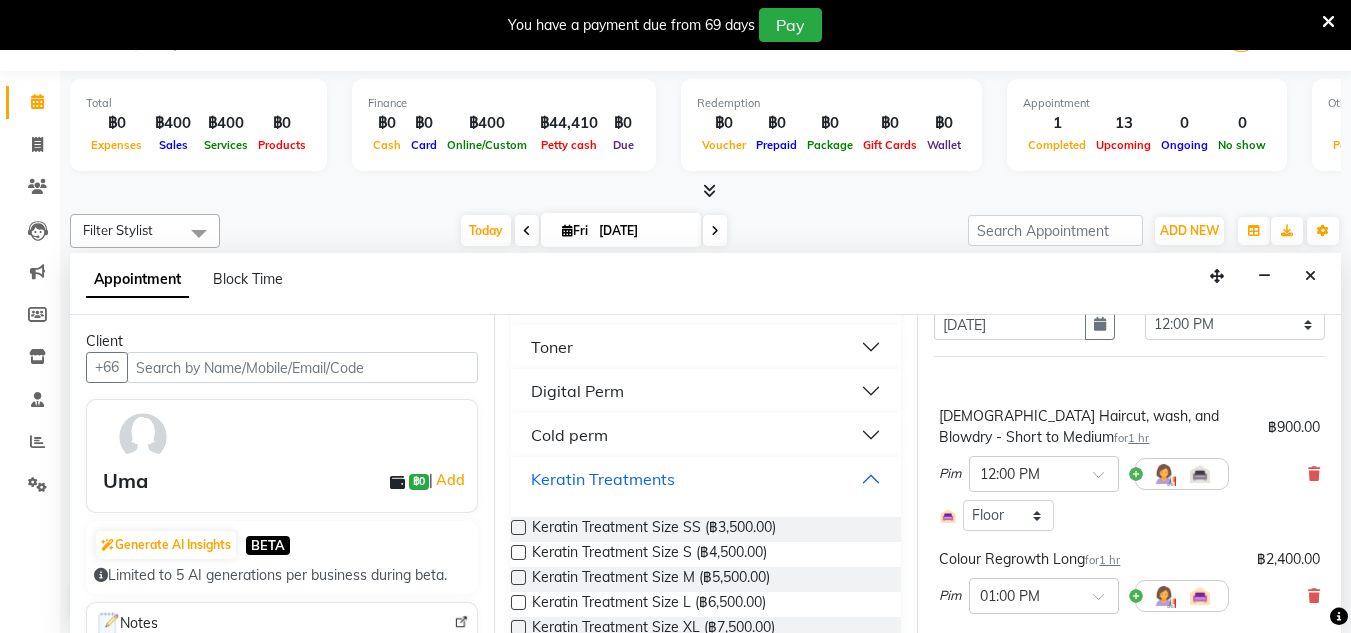 scroll, scrollTop: 825, scrollLeft: 0, axis: vertical 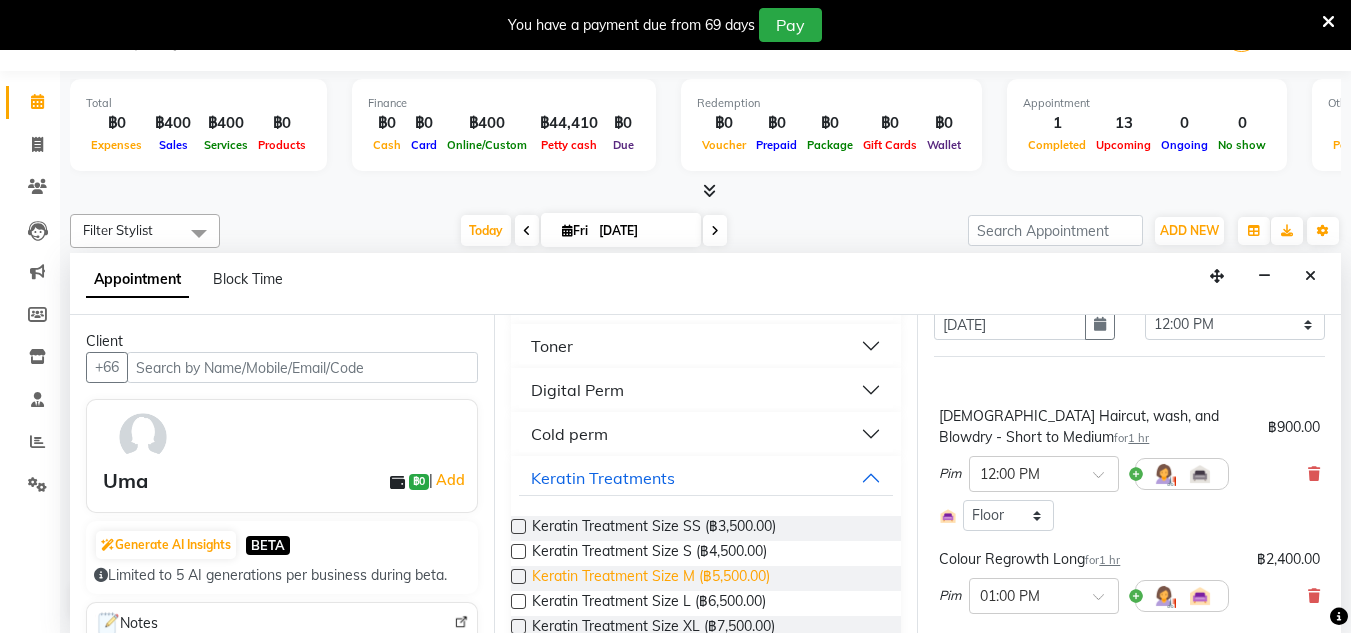 click on "Keratin Treatment Size M  (฿5,500.00)" at bounding box center [651, 578] 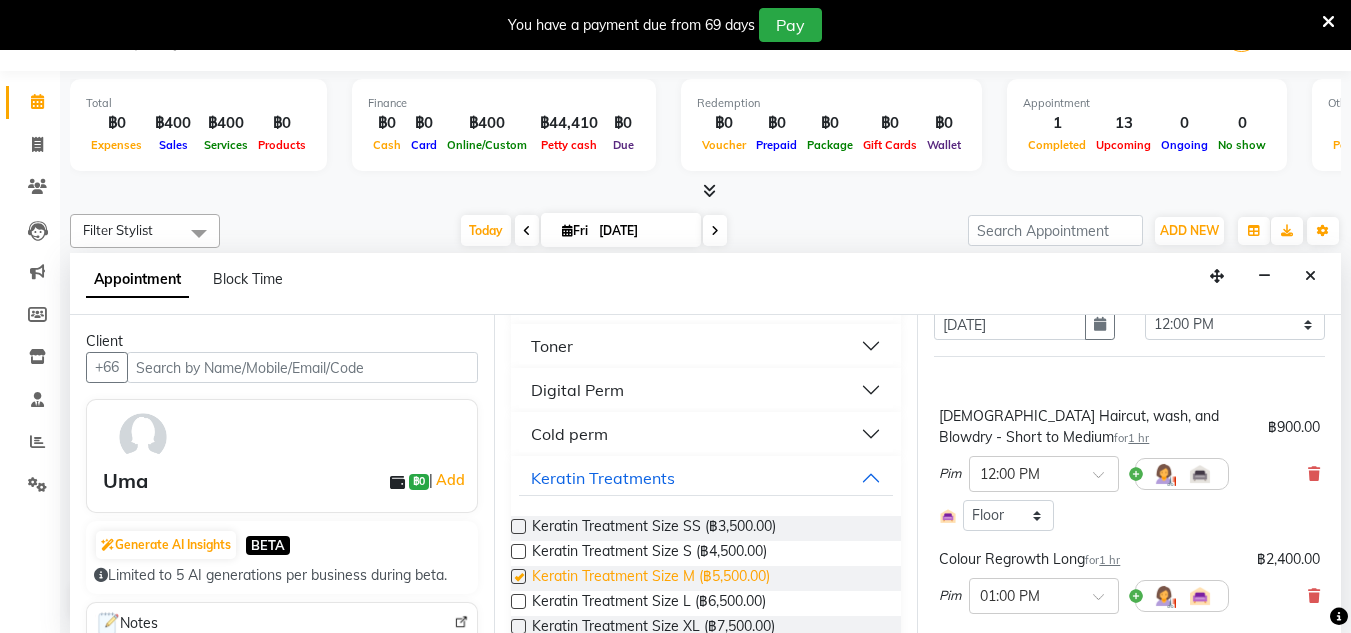 checkbox on "false" 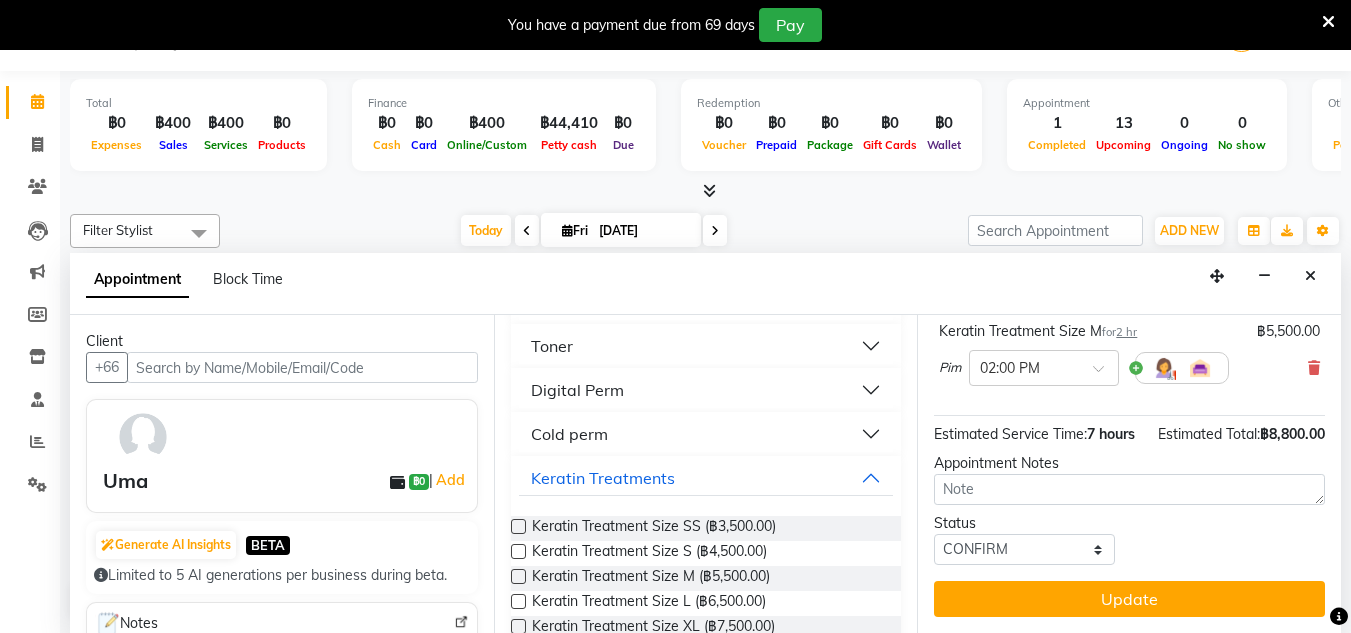 scroll, scrollTop: 456, scrollLeft: 0, axis: vertical 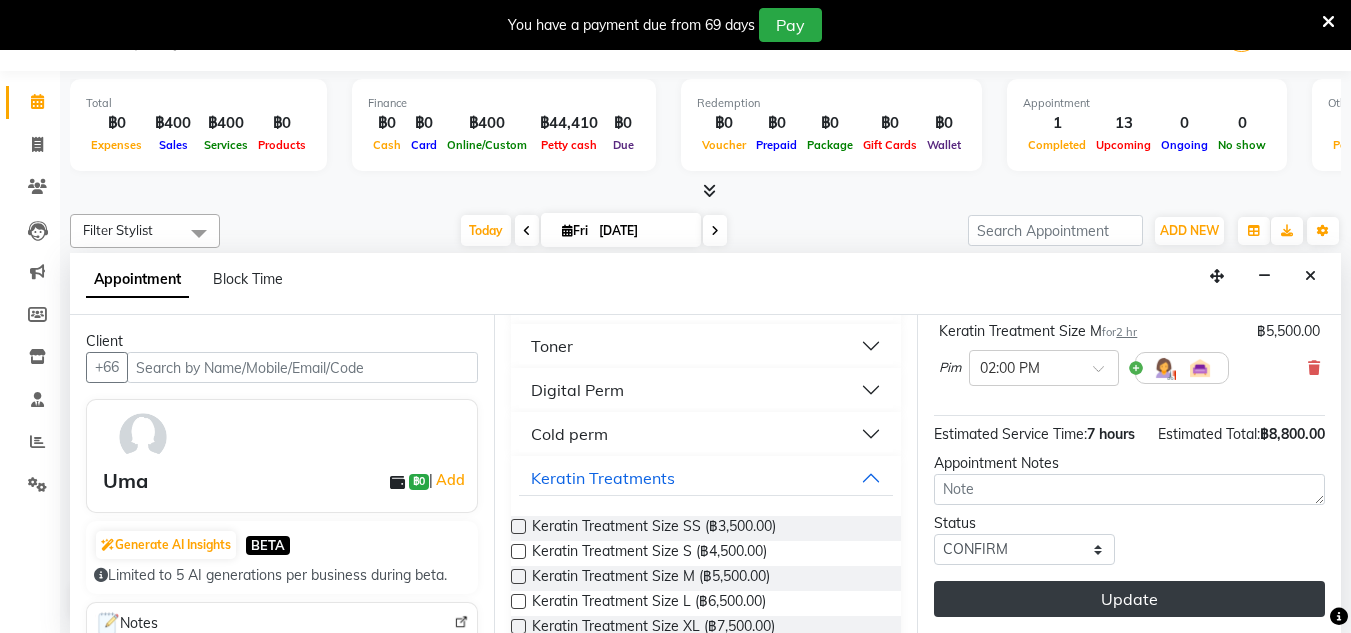 click on "Update" at bounding box center (1129, 599) 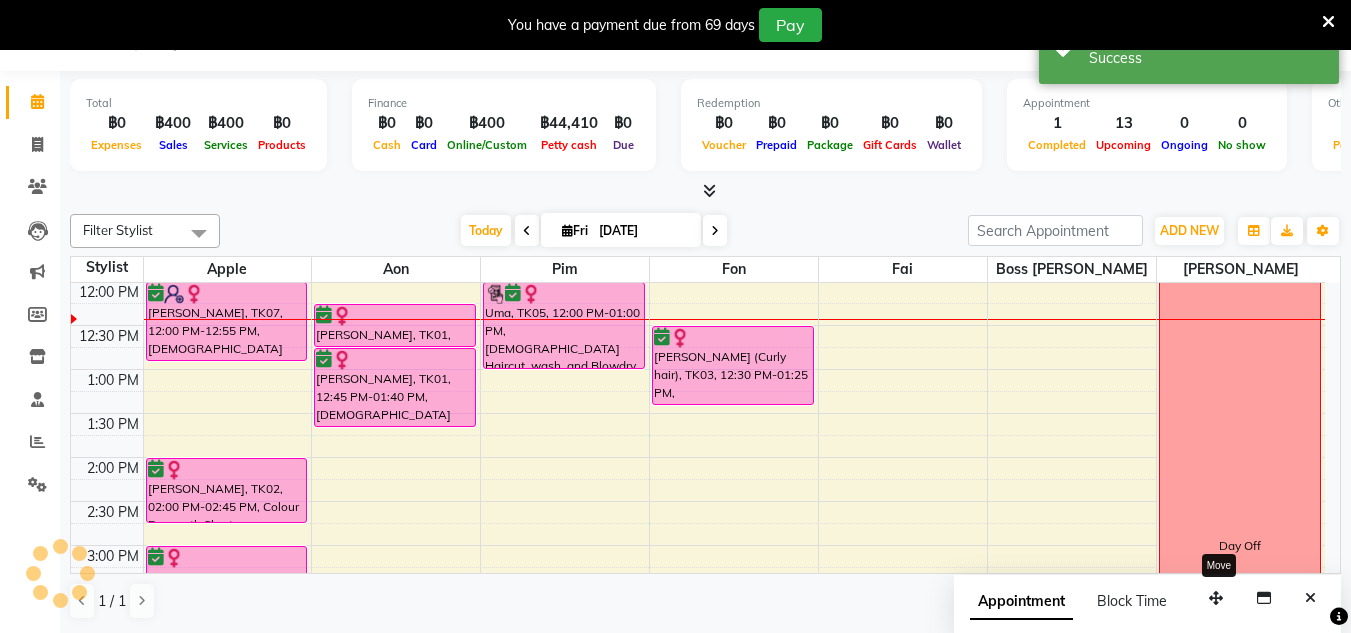 scroll, scrollTop: 0, scrollLeft: 0, axis: both 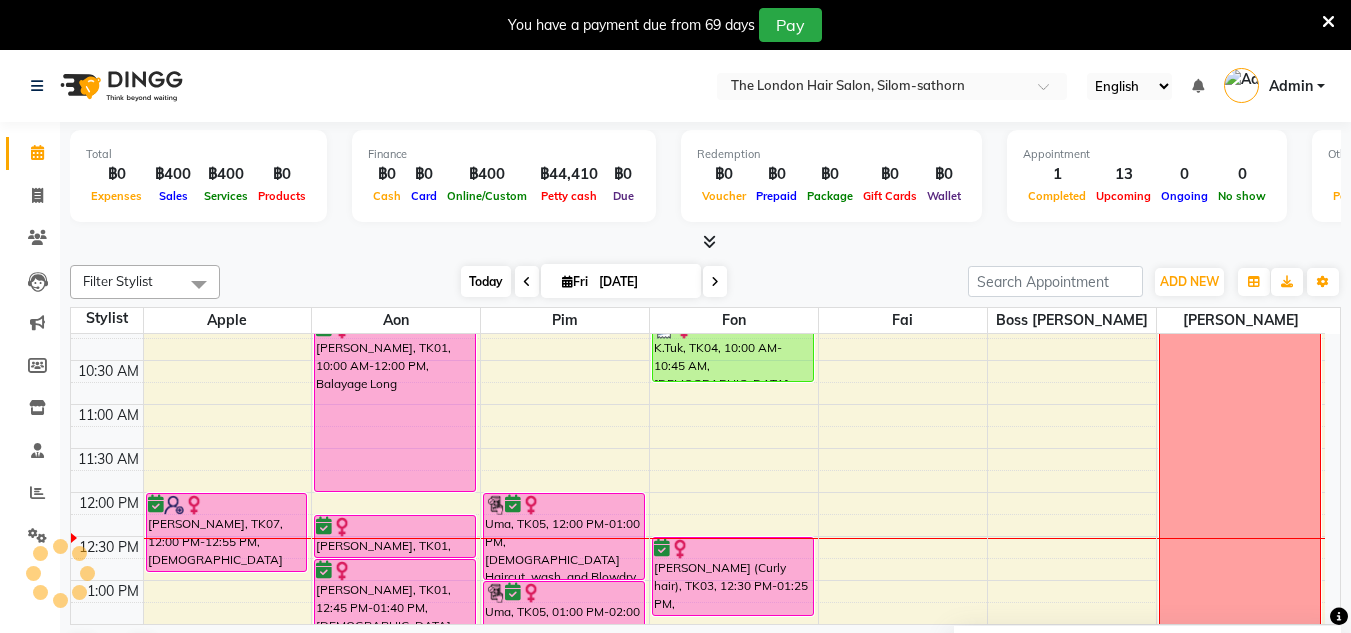 click on "Today" at bounding box center [486, 281] 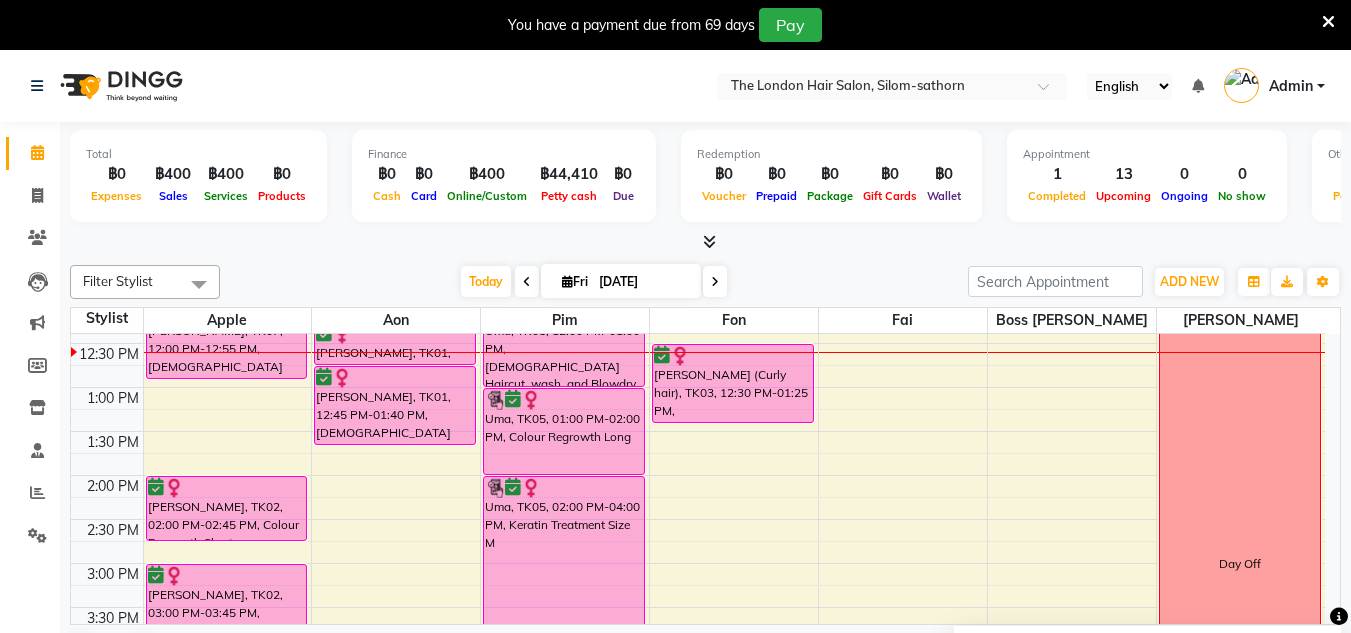 scroll, scrollTop: 294, scrollLeft: 0, axis: vertical 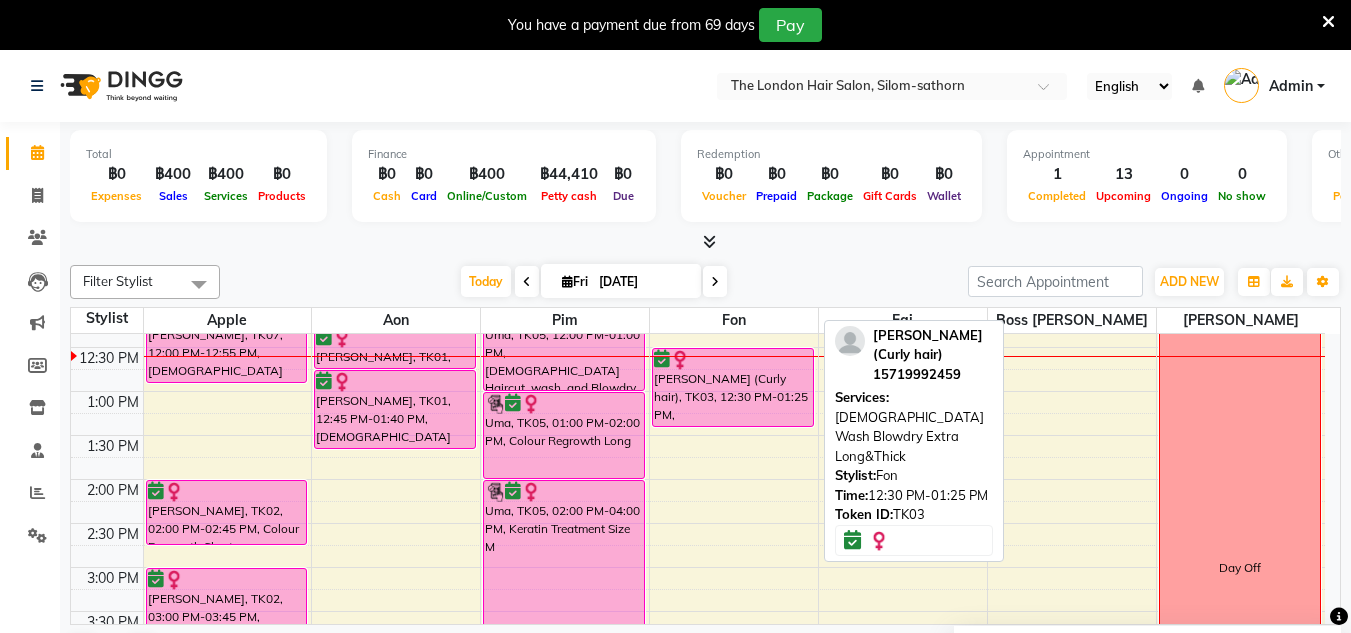 click on "[PERSON_NAME] (Curly hair), TK03, 12:30 PM-01:25 PM, [DEMOGRAPHIC_DATA] Wash Blowdry Extra Long&Thick" at bounding box center (733, 387) 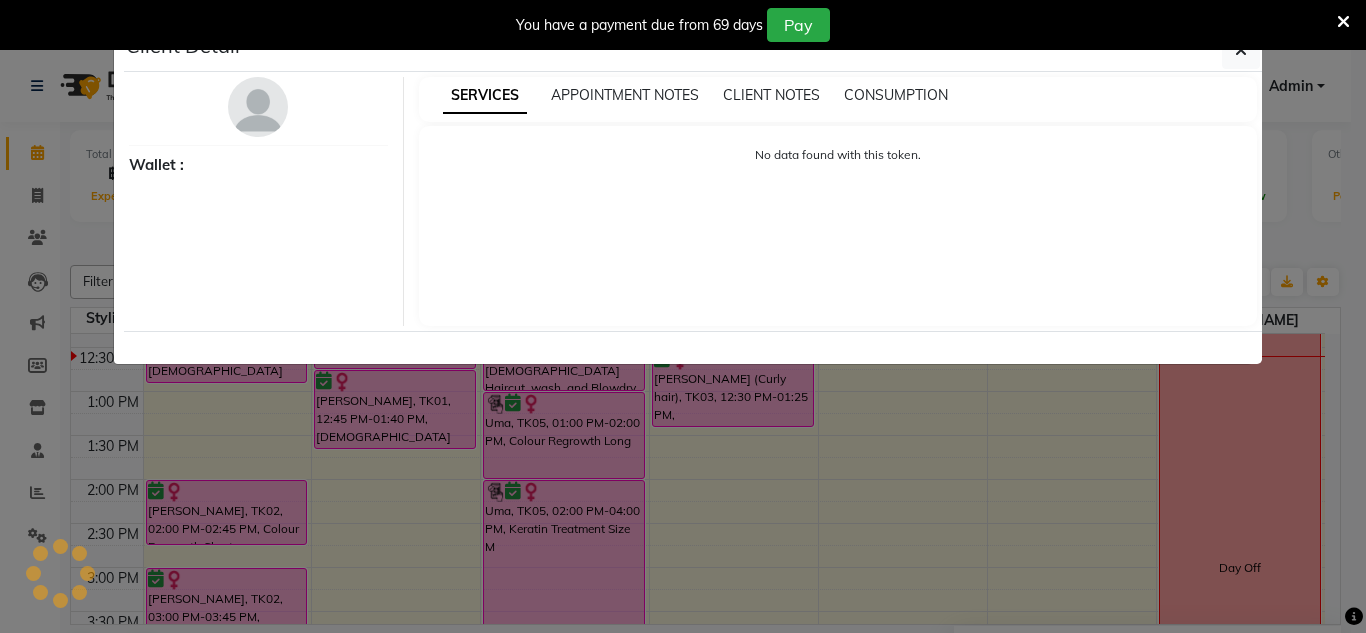 select on "6" 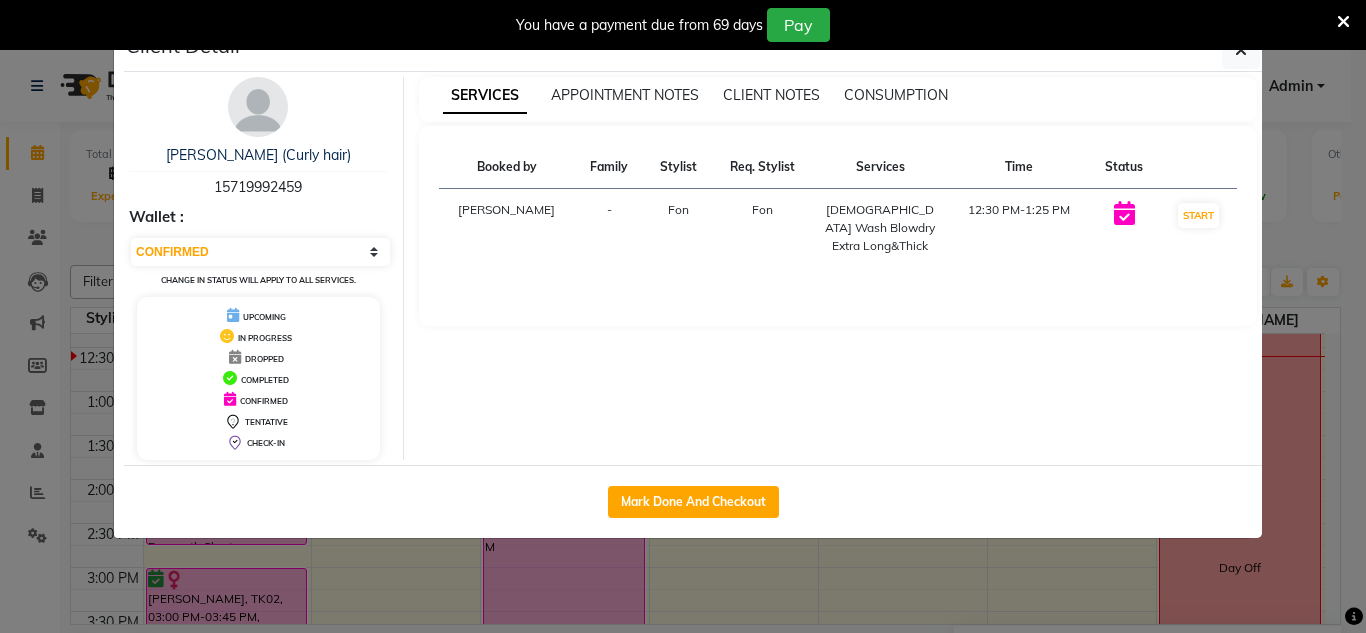click on "Fon" at bounding box center [678, 228] 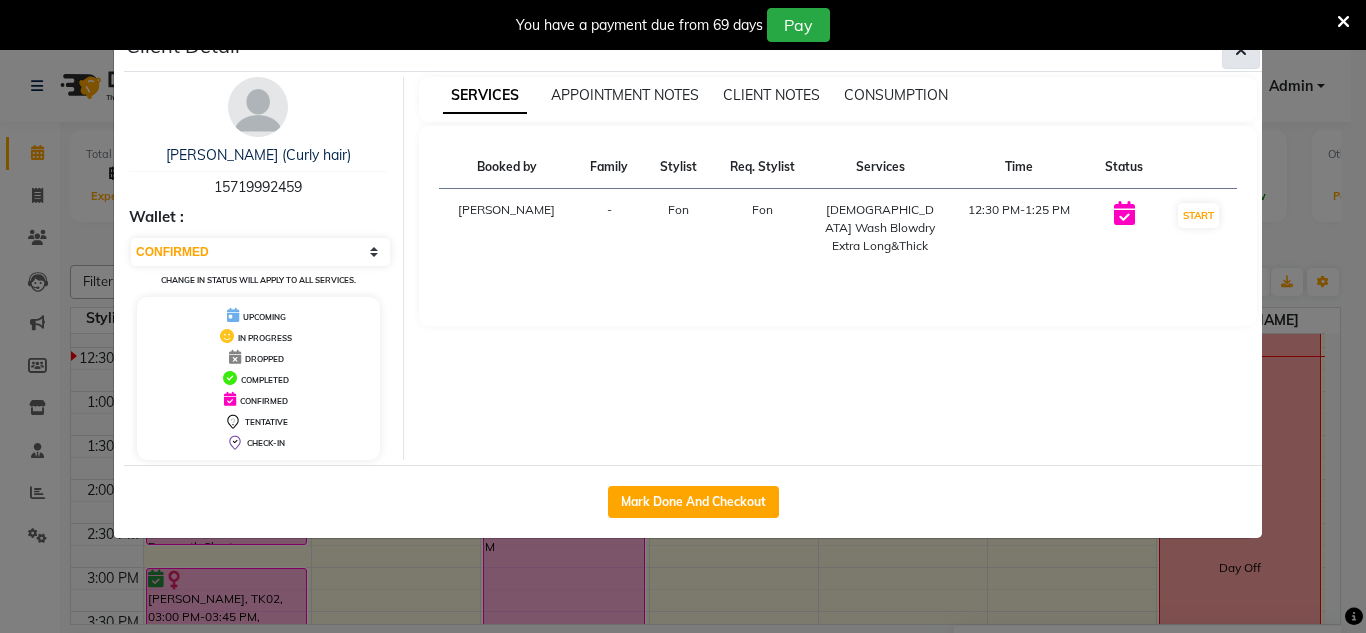 click 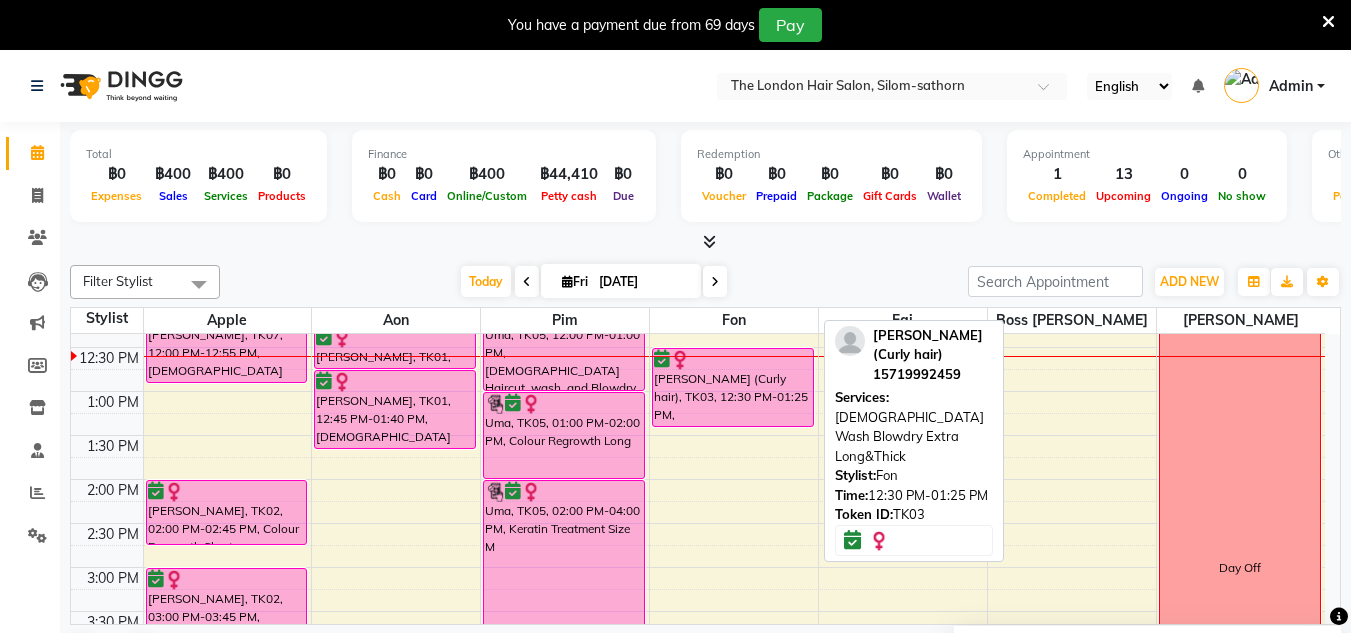 click on "[PERSON_NAME] (Curly hair), TK03, 12:30 PM-01:25 PM, [DEMOGRAPHIC_DATA] Wash Blowdry Extra Long&Thick" at bounding box center [733, 387] 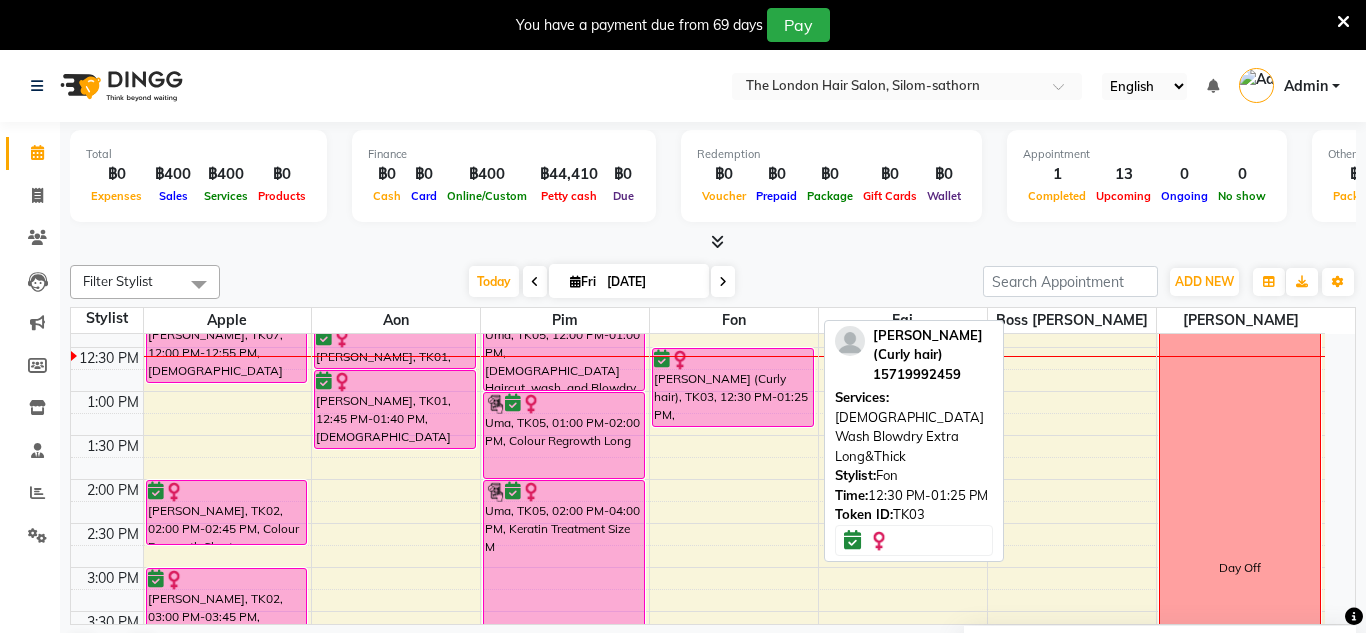 select on "6" 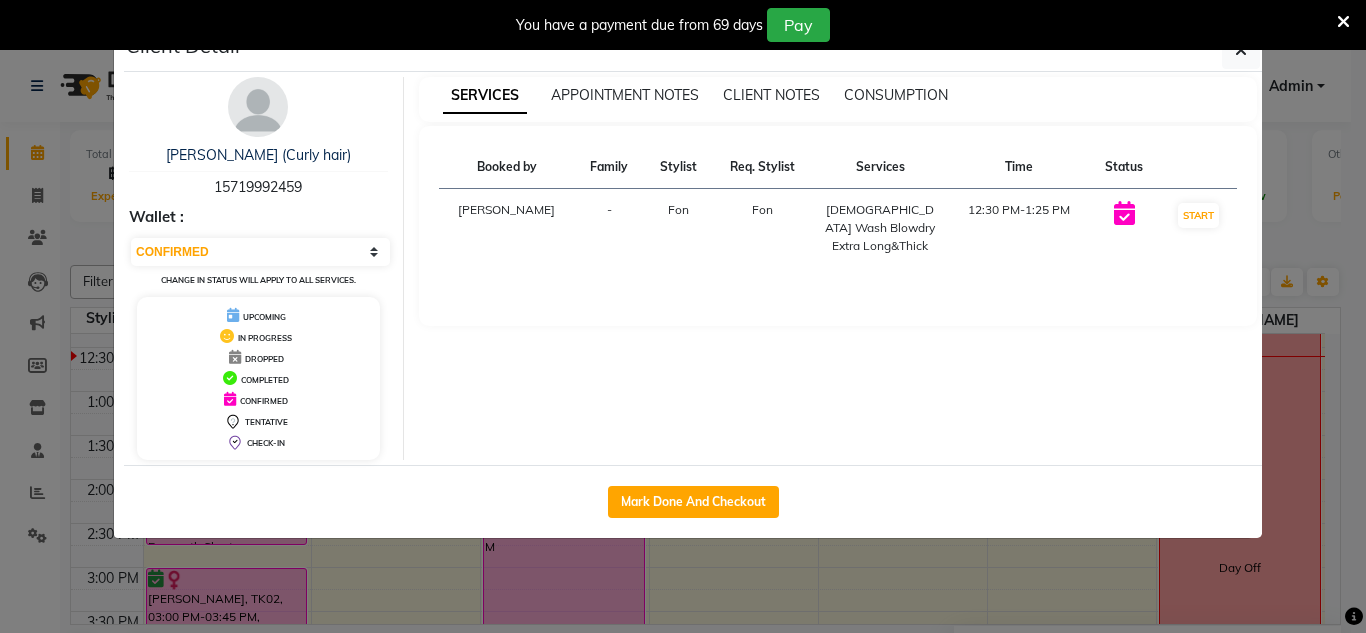 drag, startPoint x: 768, startPoint y: 393, endPoint x: 645, endPoint y: 440, distance: 131.67384 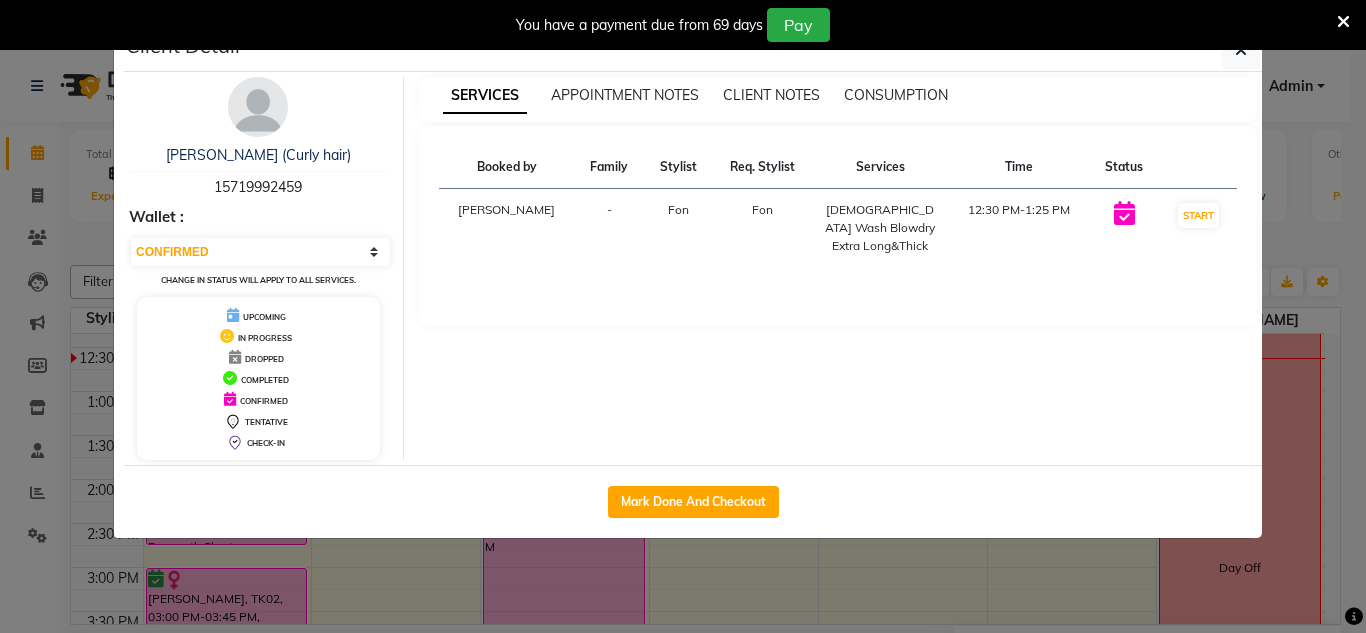 click on "[DEMOGRAPHIC_DATA] Wash Blowdry Extra Long&Thick" at bounding box center (880, 228) 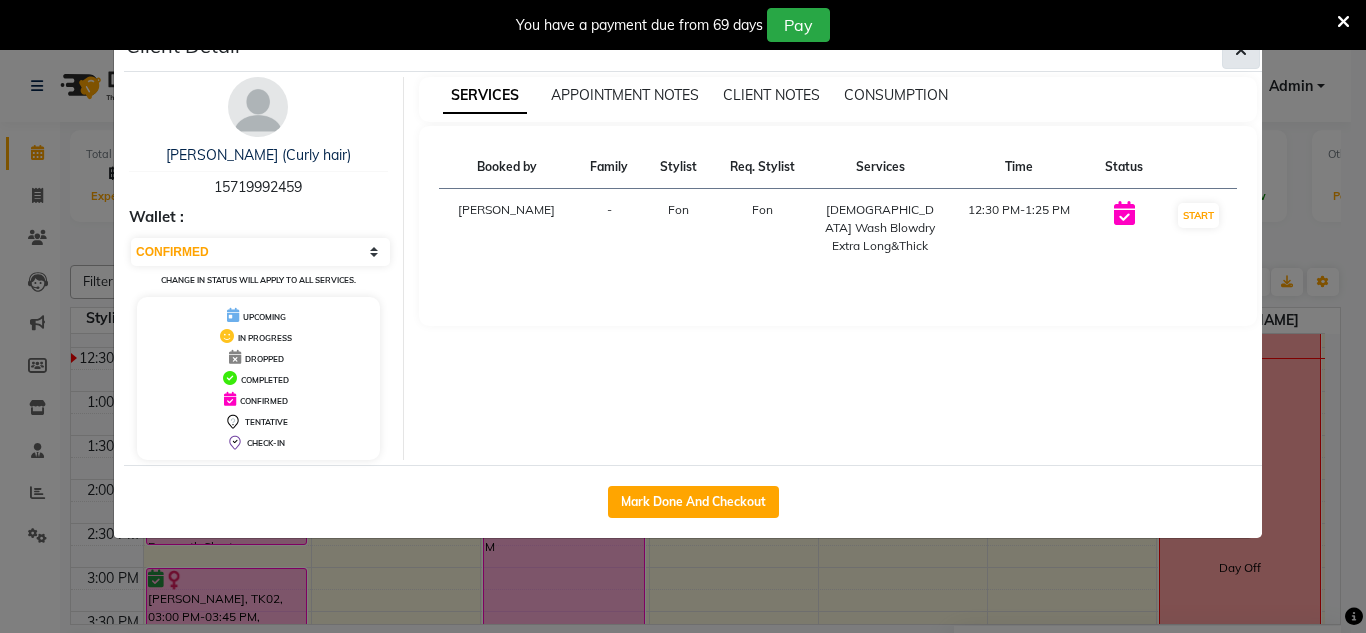 click 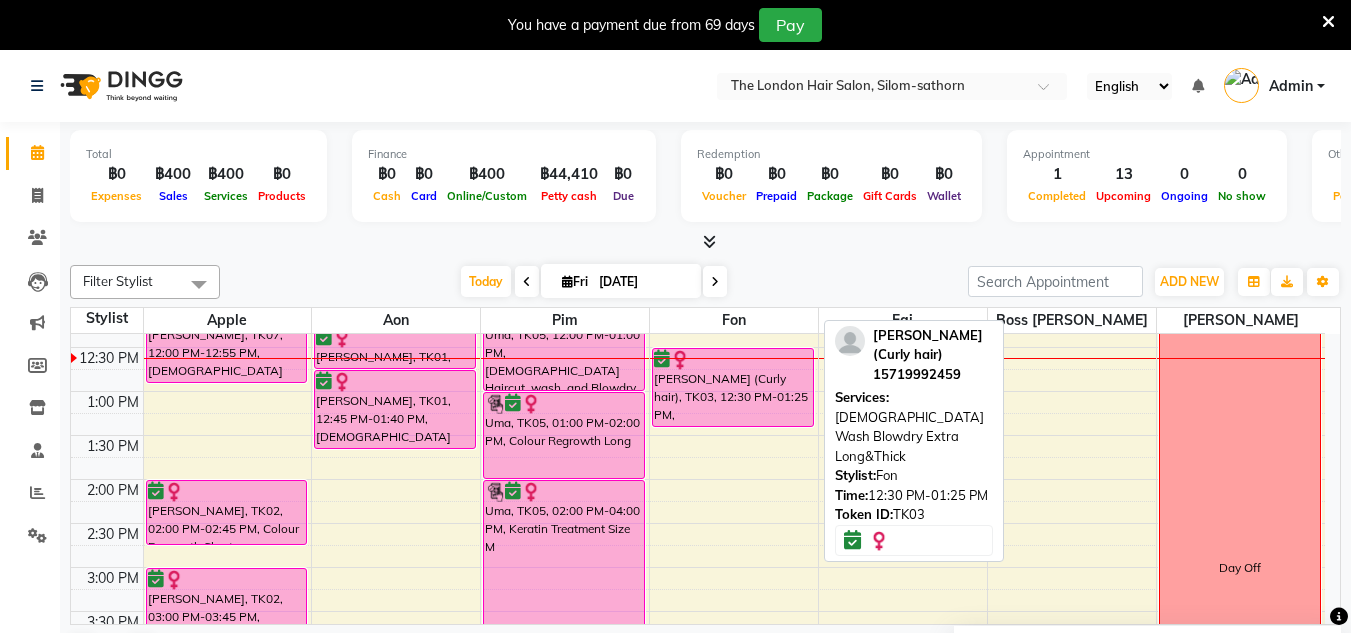 click at bounding box center (733, 360) 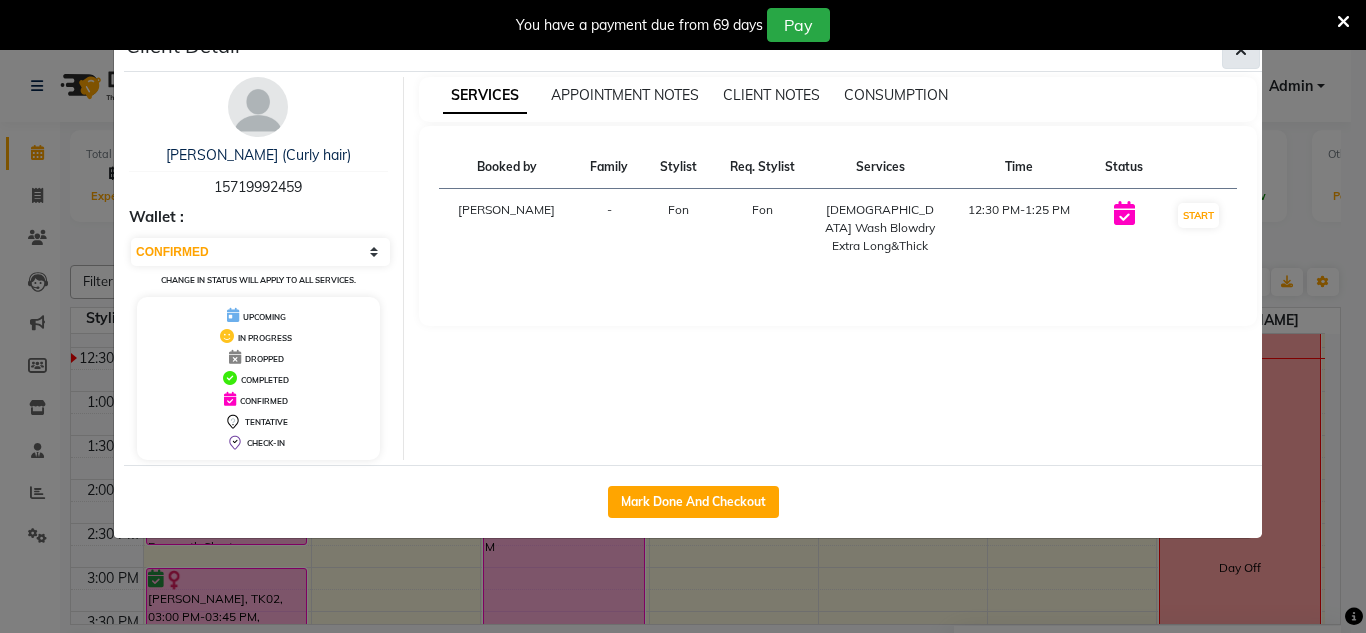 click 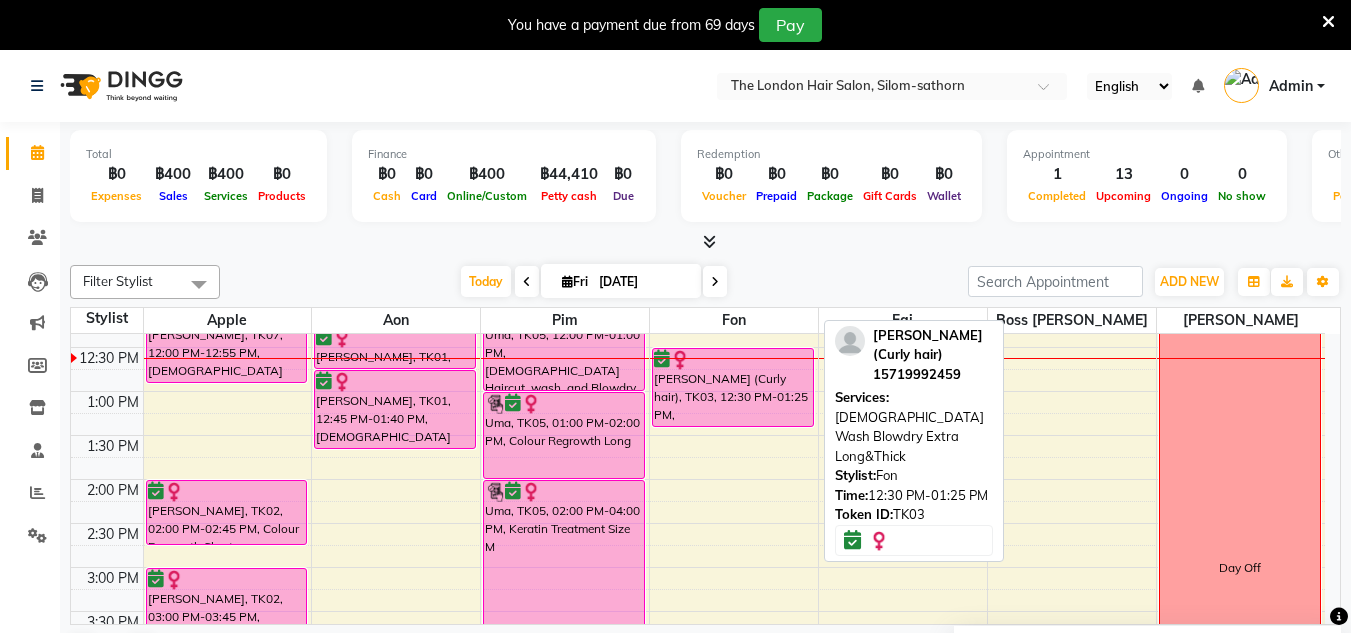 click on "[PERSON_NAME] (Curly hair), TK03, 12:30 PM-01:25 PM, [DEMOGRAPHIC_DATA] Wash Blowdry Extra Long&Thick" at bounding box center (733, 387) 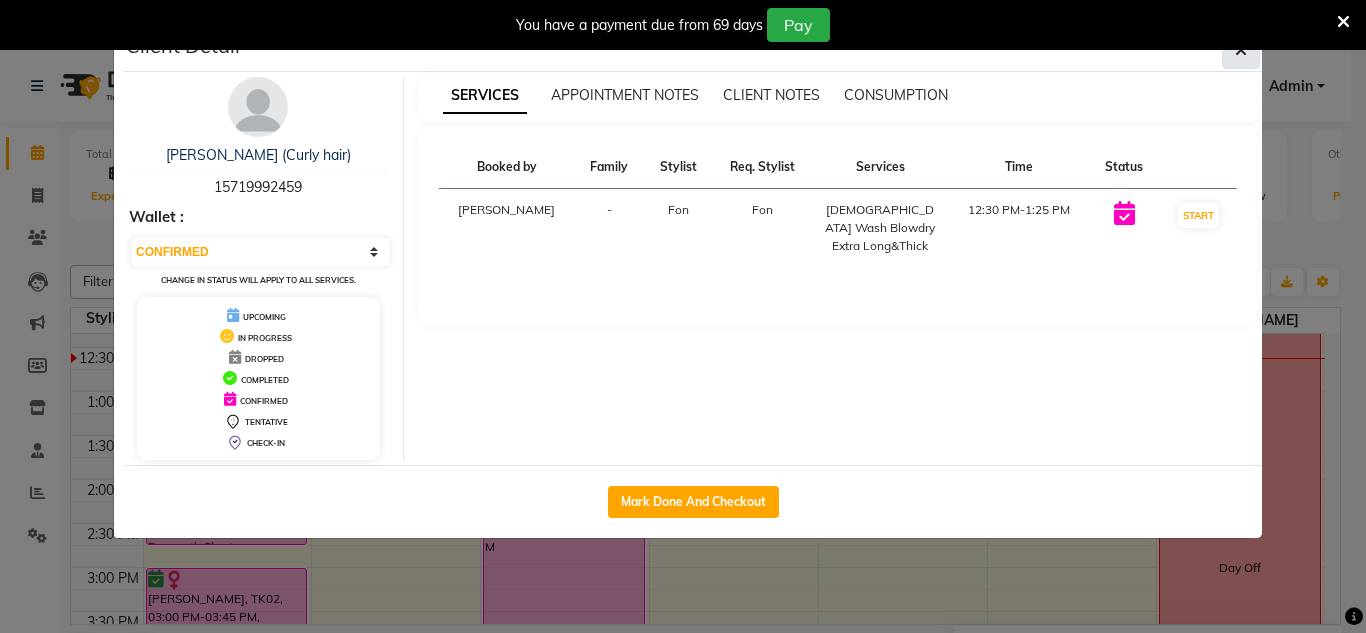 click 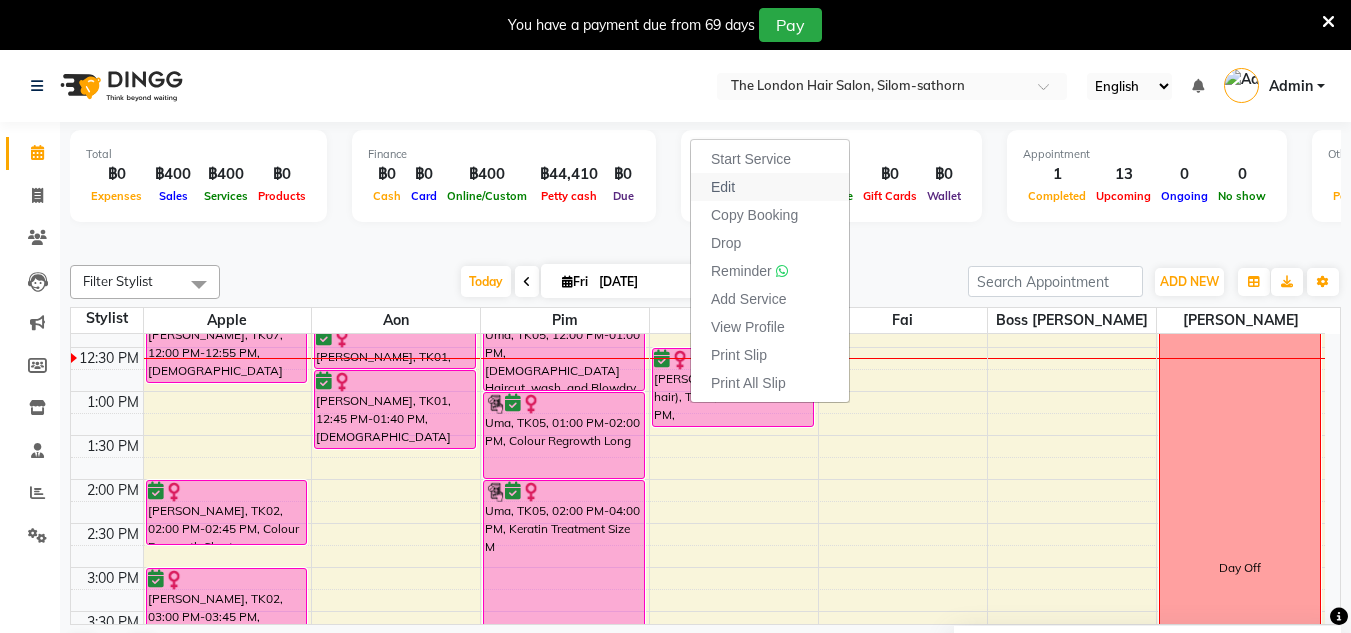 click on "Edit" at bounding box center (723, 187) 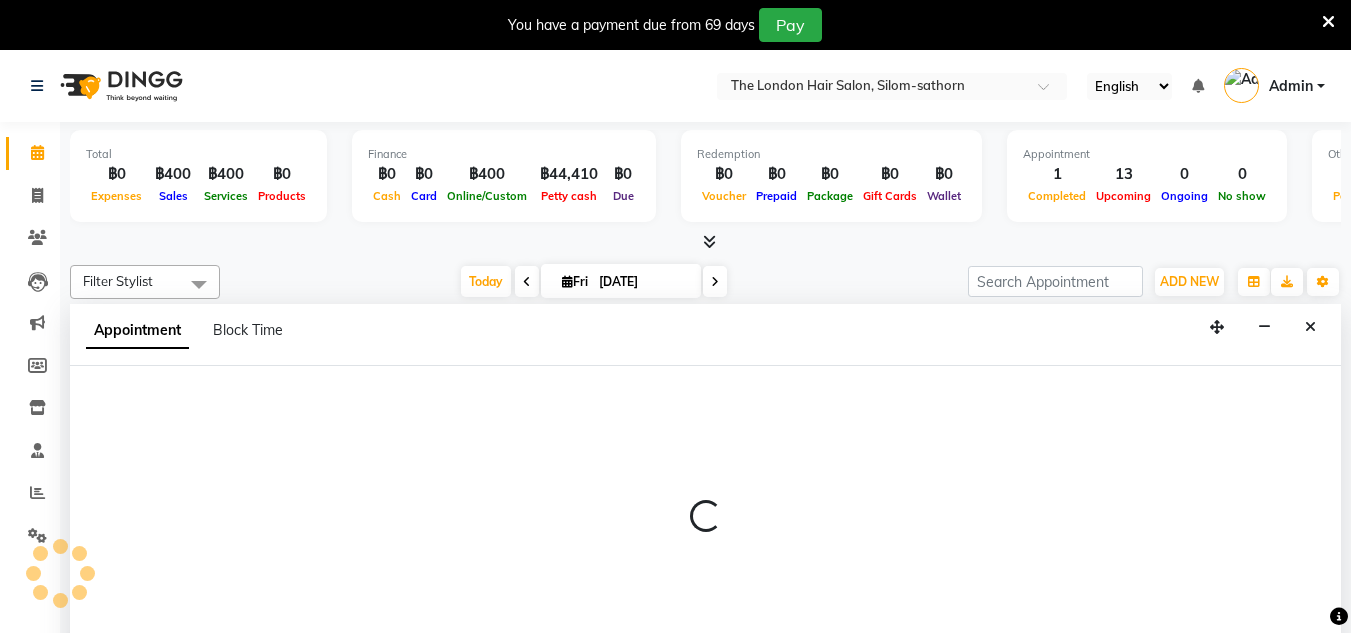 select on "tentative" 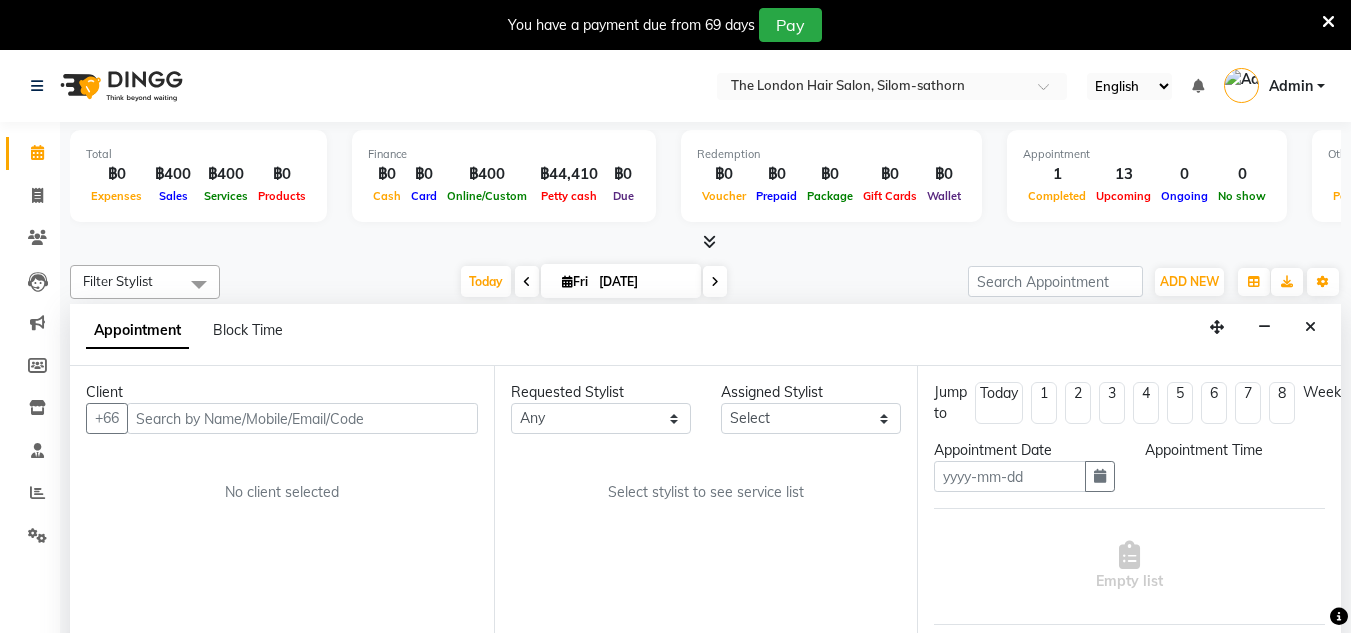 scroll, scrollTop: 51, scrollLeft: 0, axis: vertical 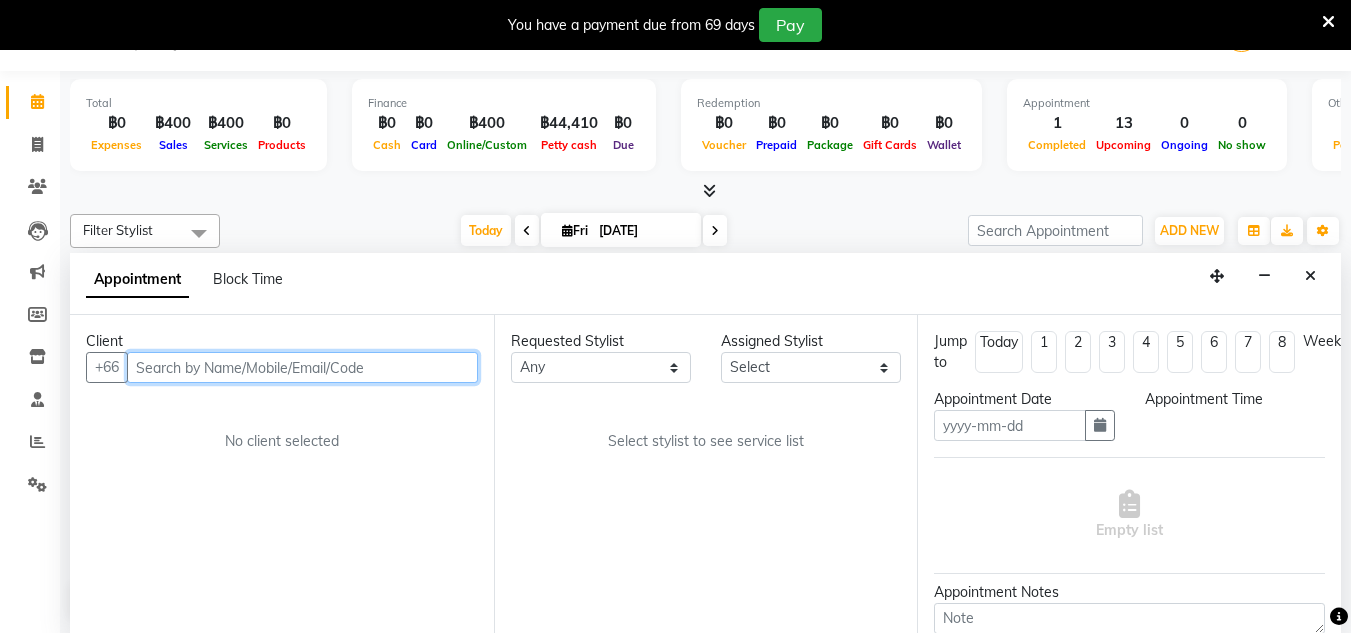 type on "[DATE]" 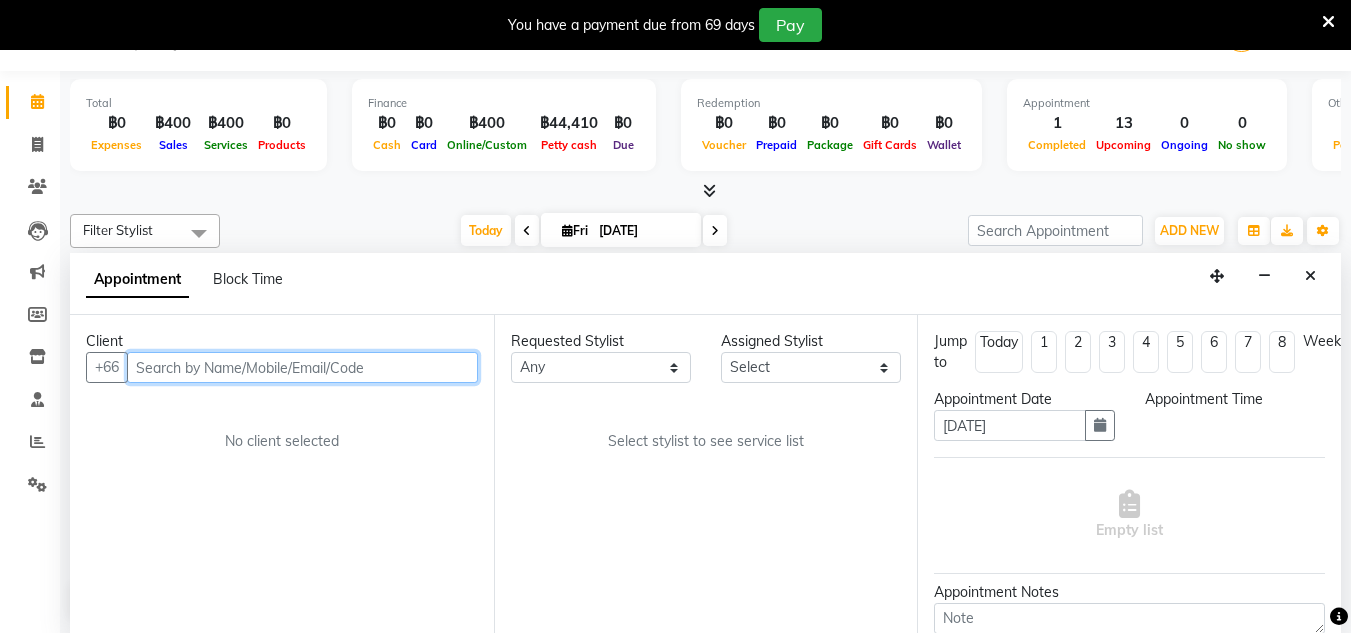 select on "confirm booking" 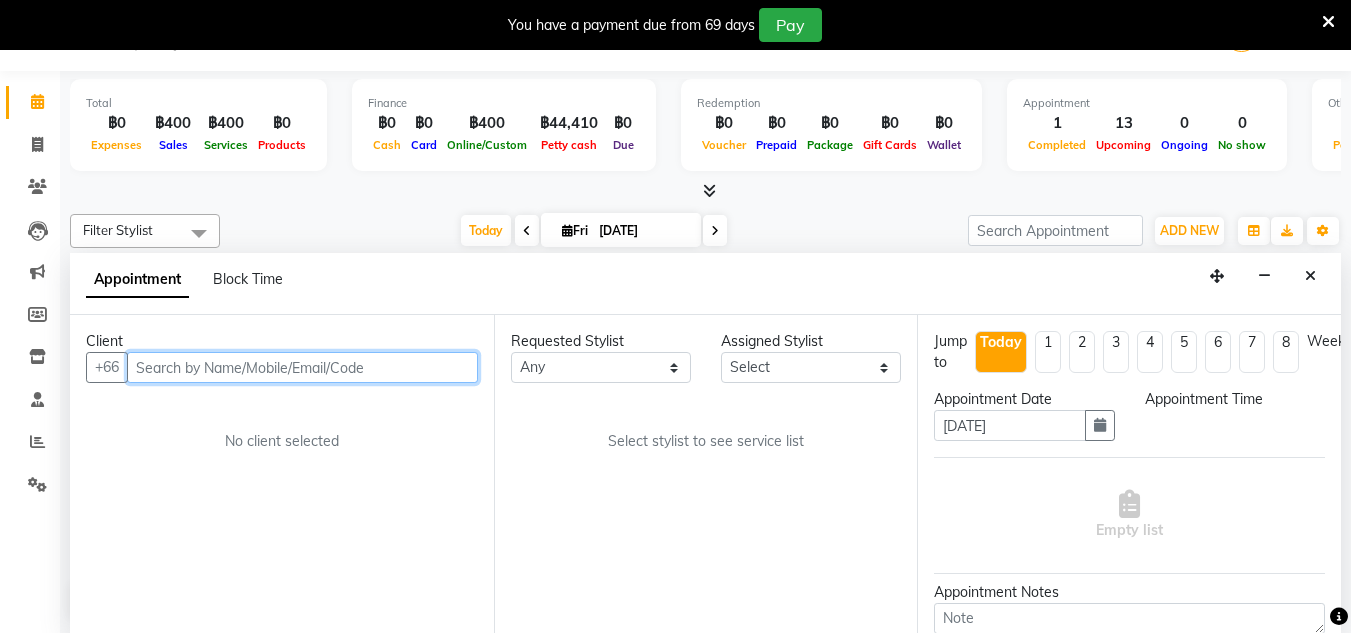 scroll, scrollTop: 0, scrollLeft: 0, axis: both 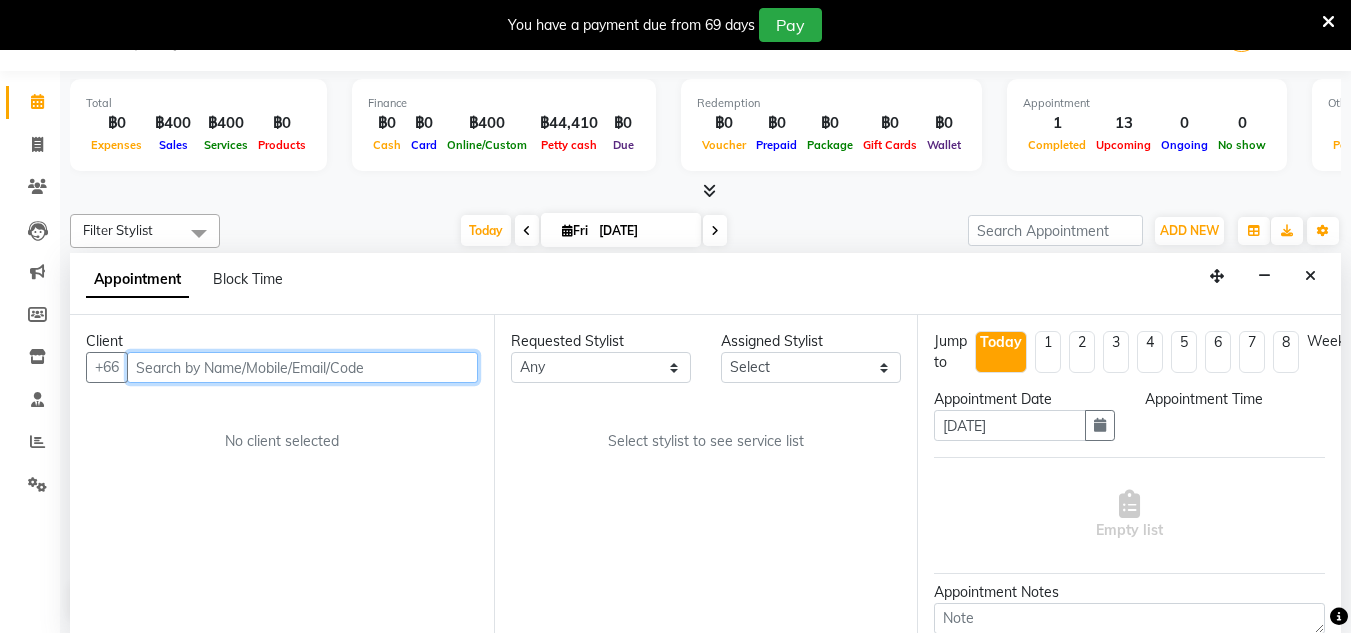 select on "750" 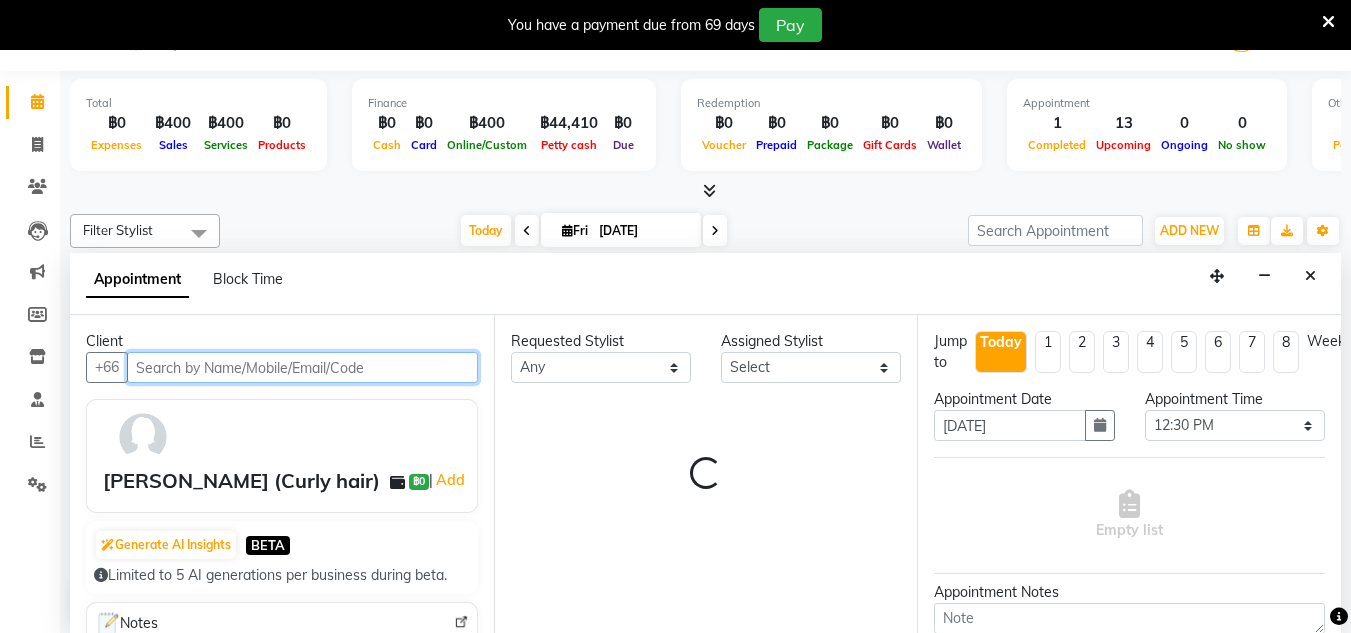 select on "56711" 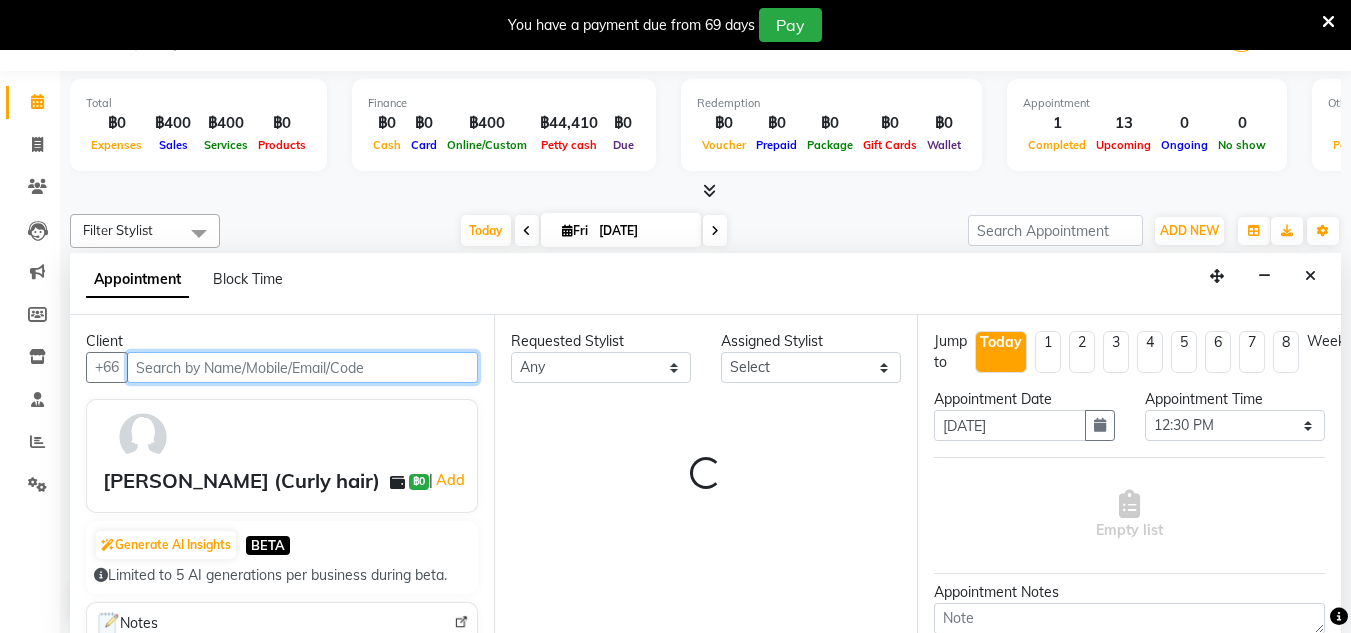 select on "56711" 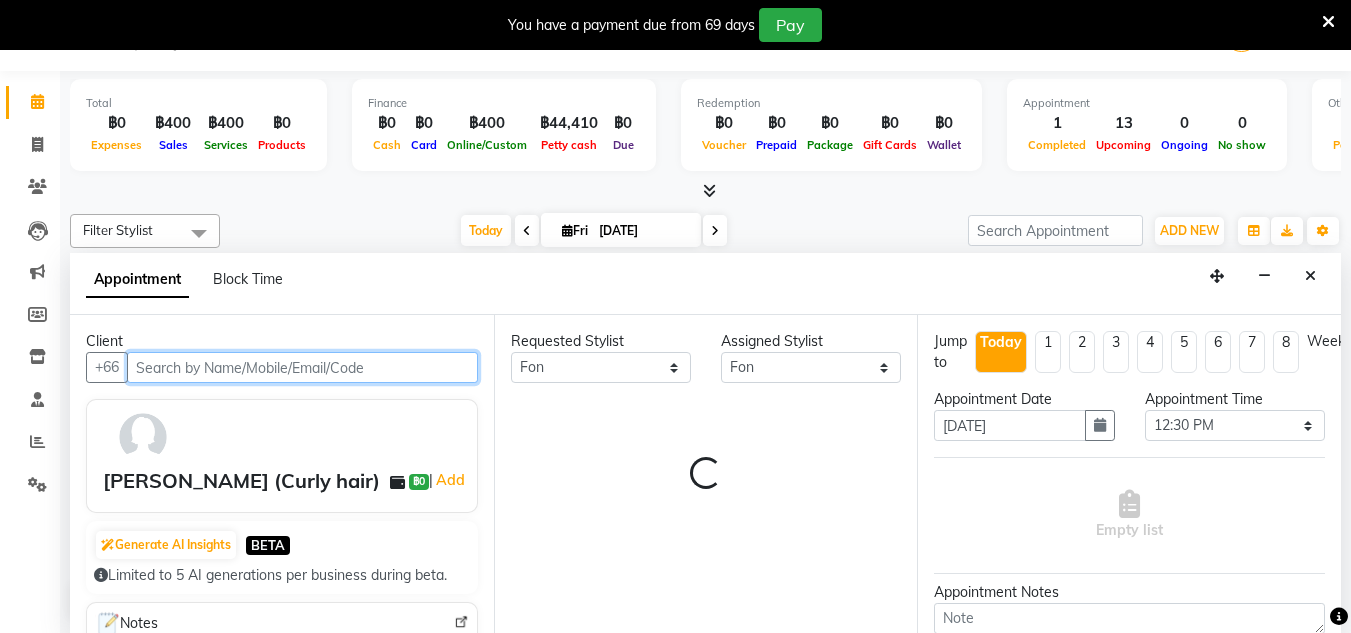 scroll, scrollTop: 265, scrollLeft: 0, axis: vertical 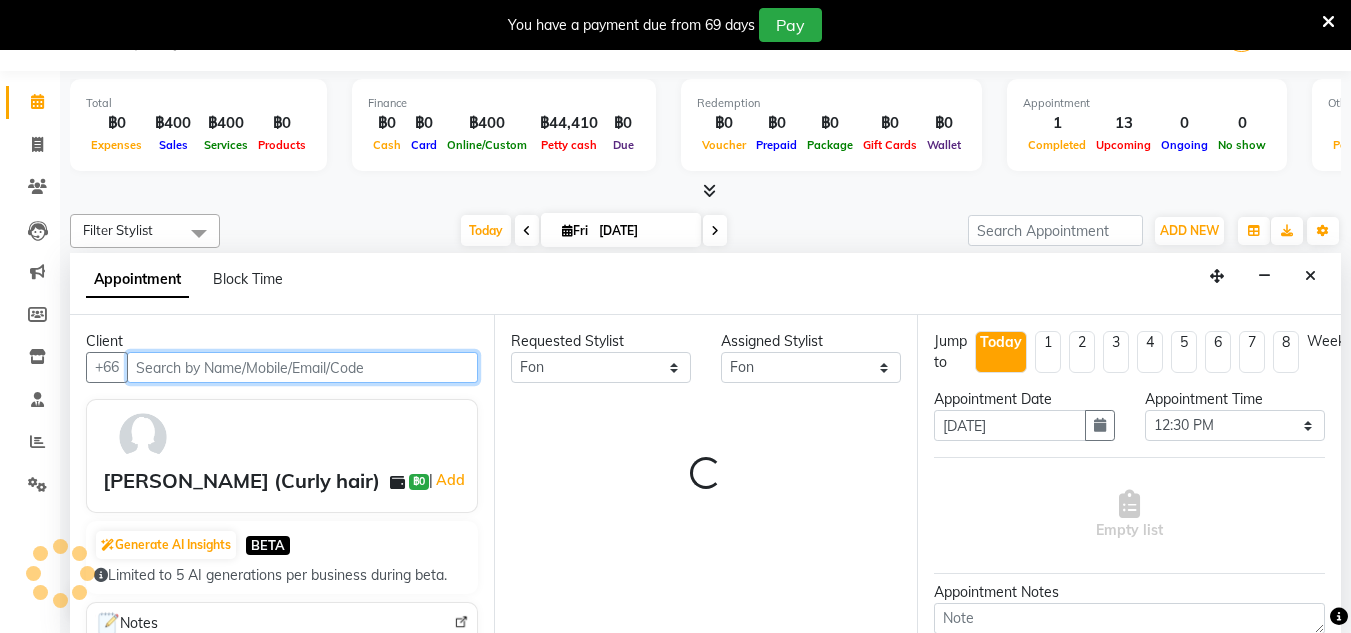 select on "3480" 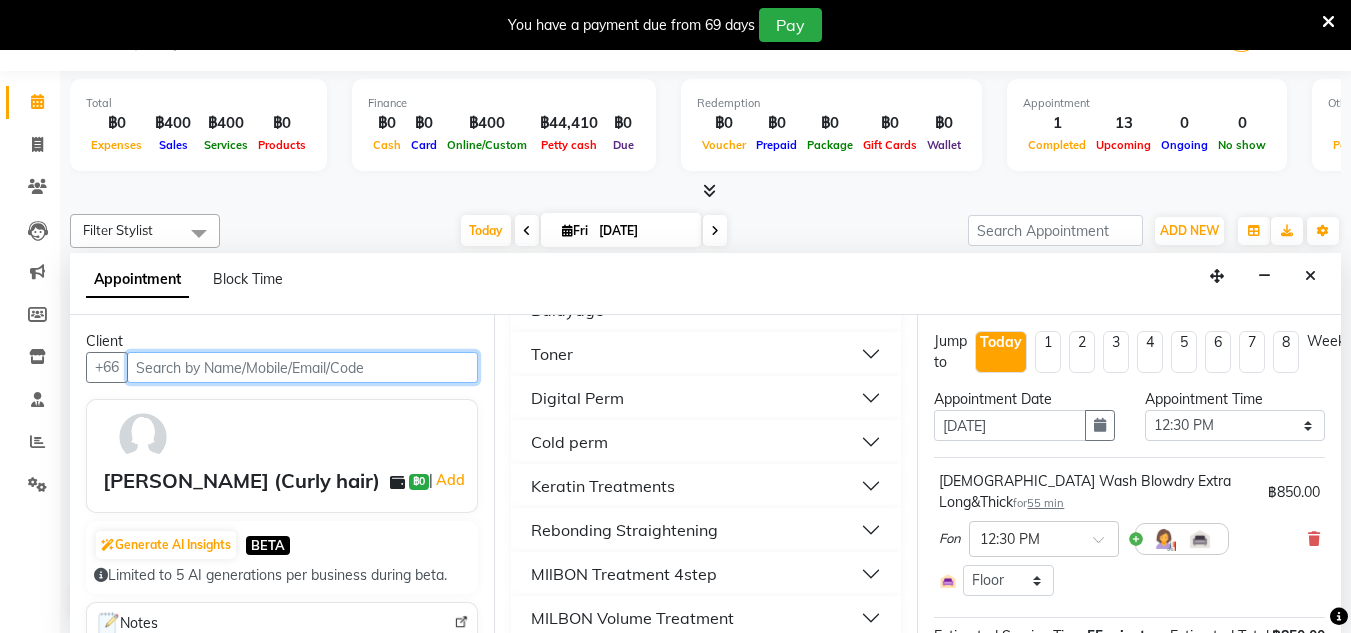 scroll, scrollTop: 736, scrollLeft: 0, axis: vertical 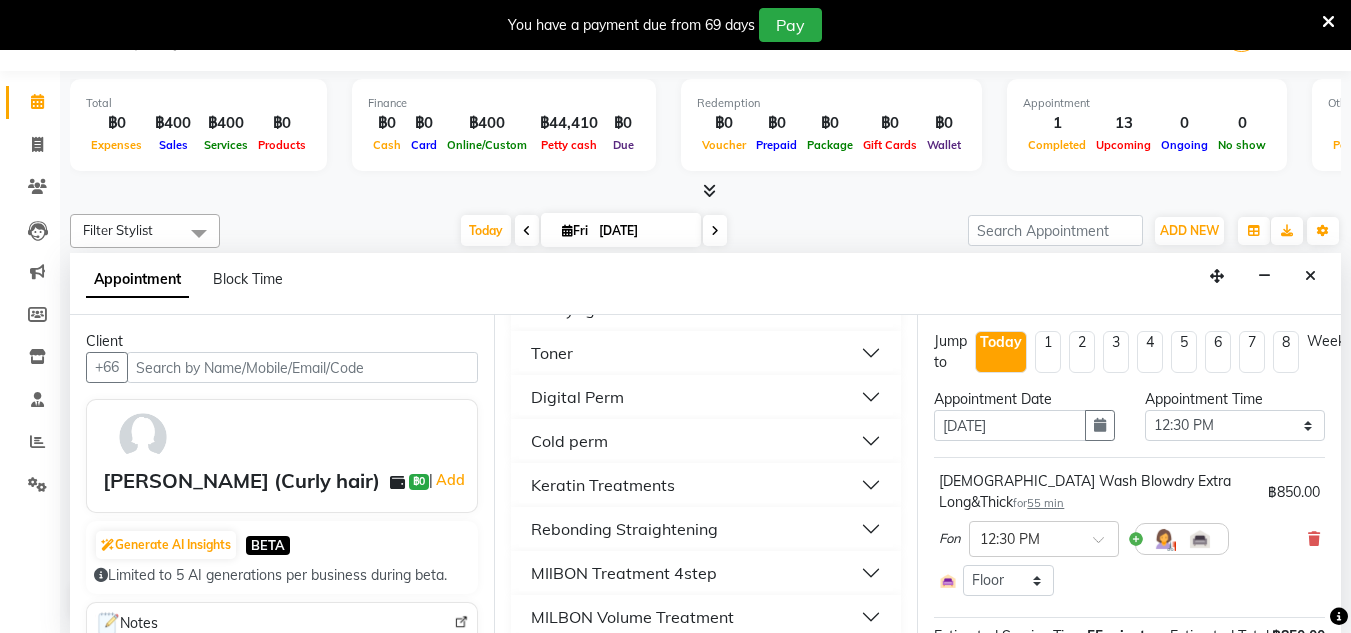 click on "Keratin Treatments" at bounding box center [706, 485] 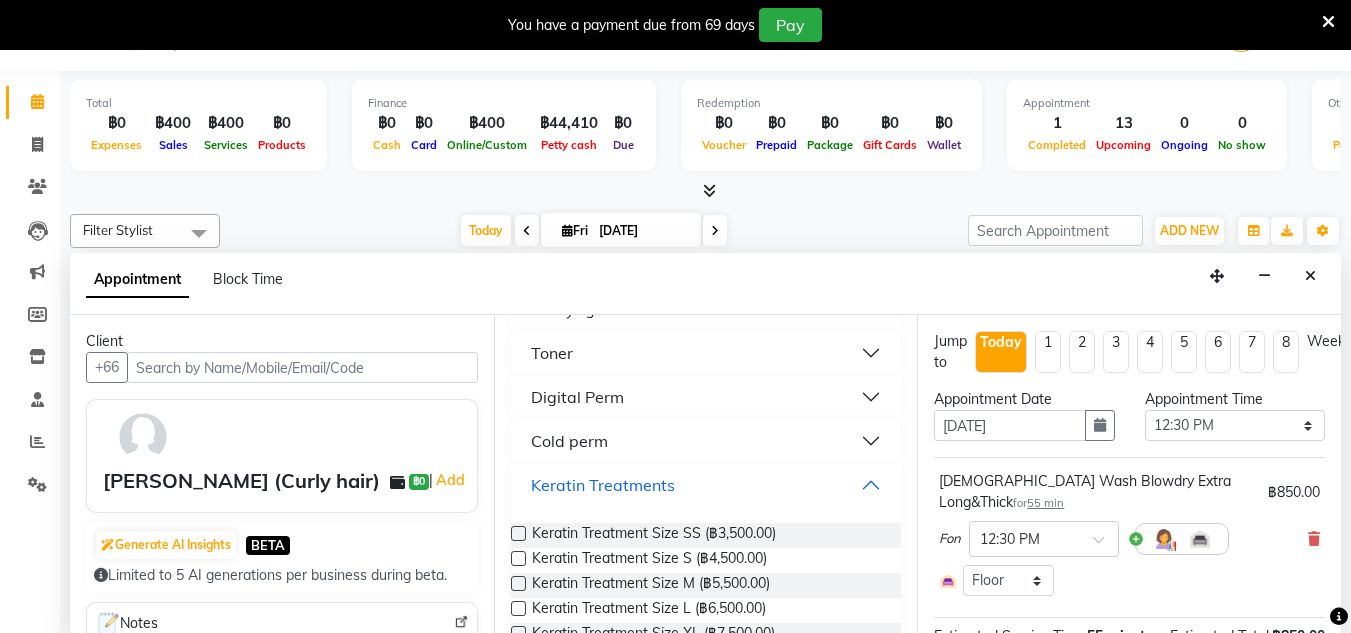 click on "Keratin Treatments" at bounding box center (706, 485) 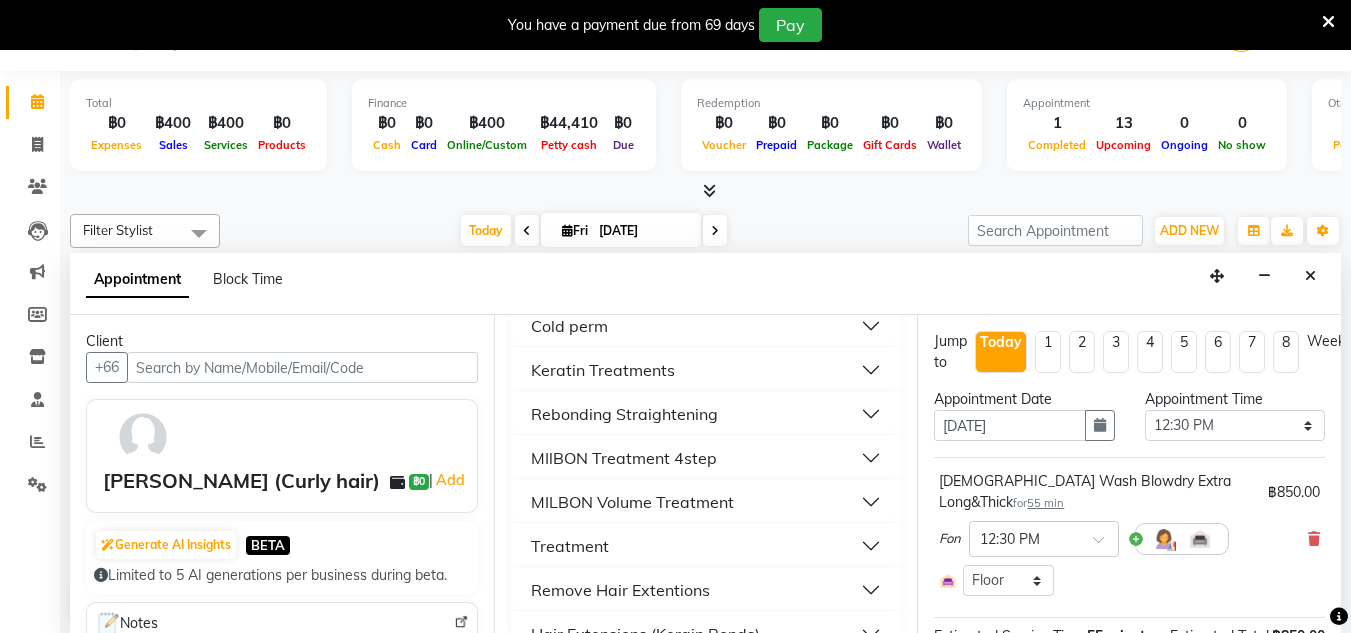 scroll, scrollTop: 852, scrollLeft: 0, axis: vertical 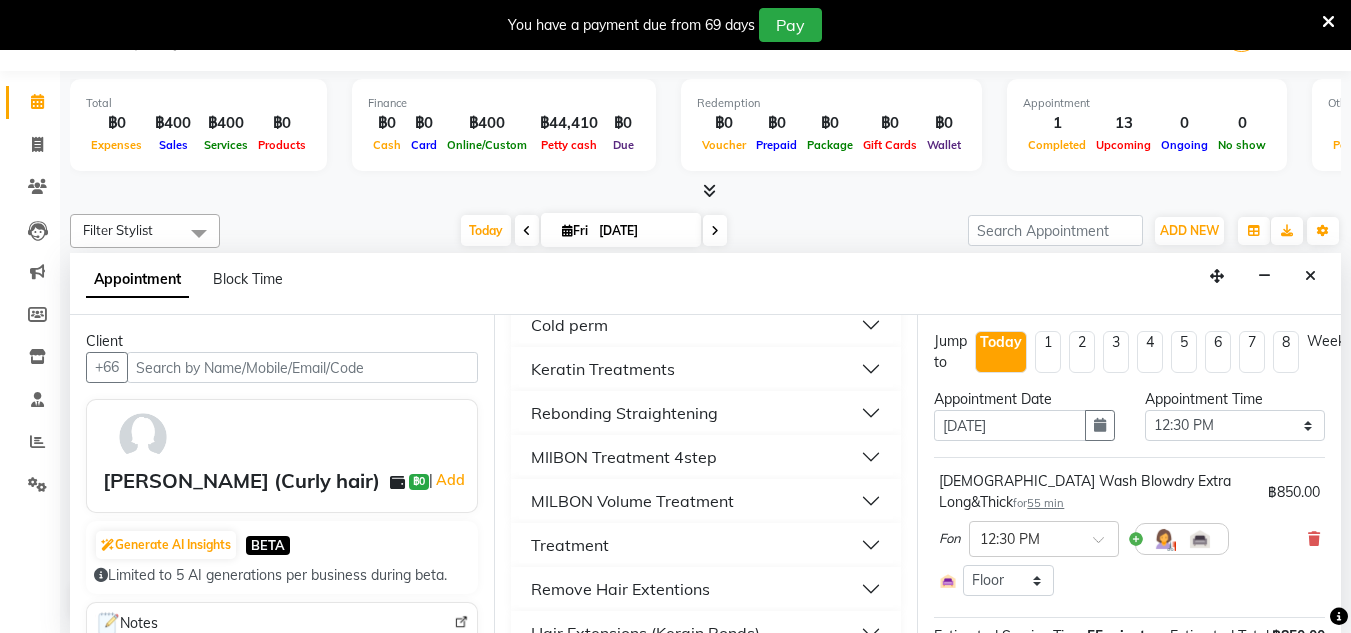 click on "Treatment" at bounding box center [706, 545] 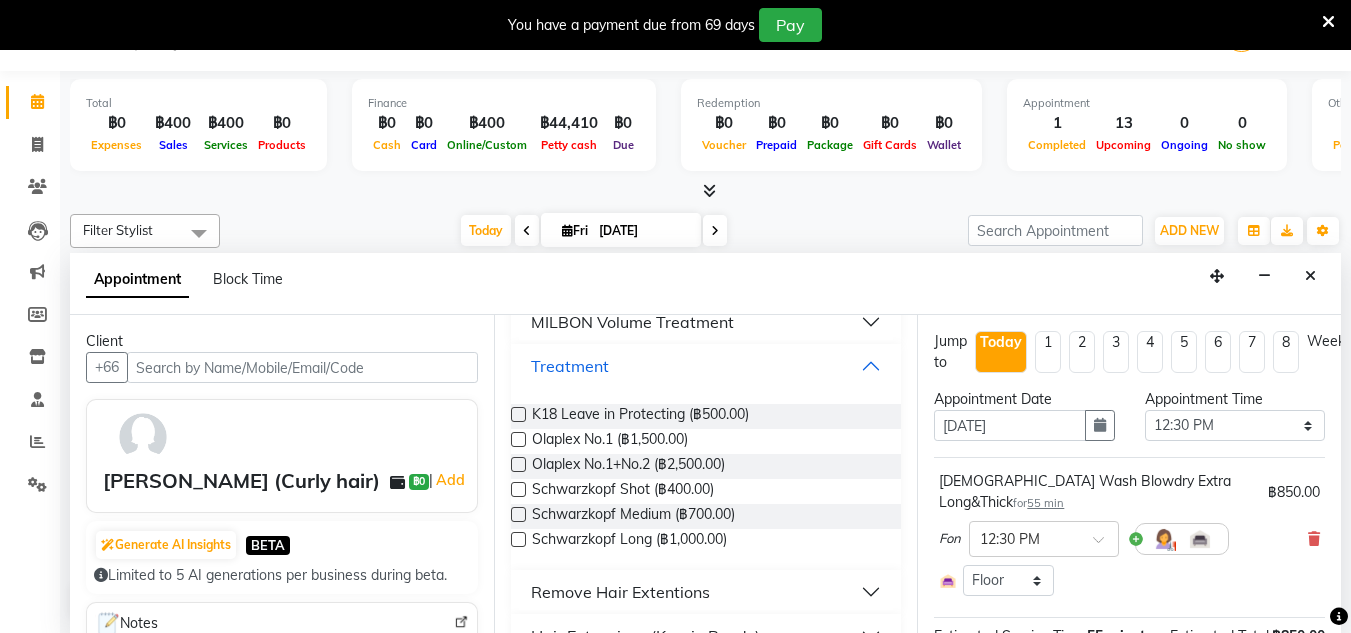 scroll, scrollTop: 1032, scrollLeft: 0, axis: vertical 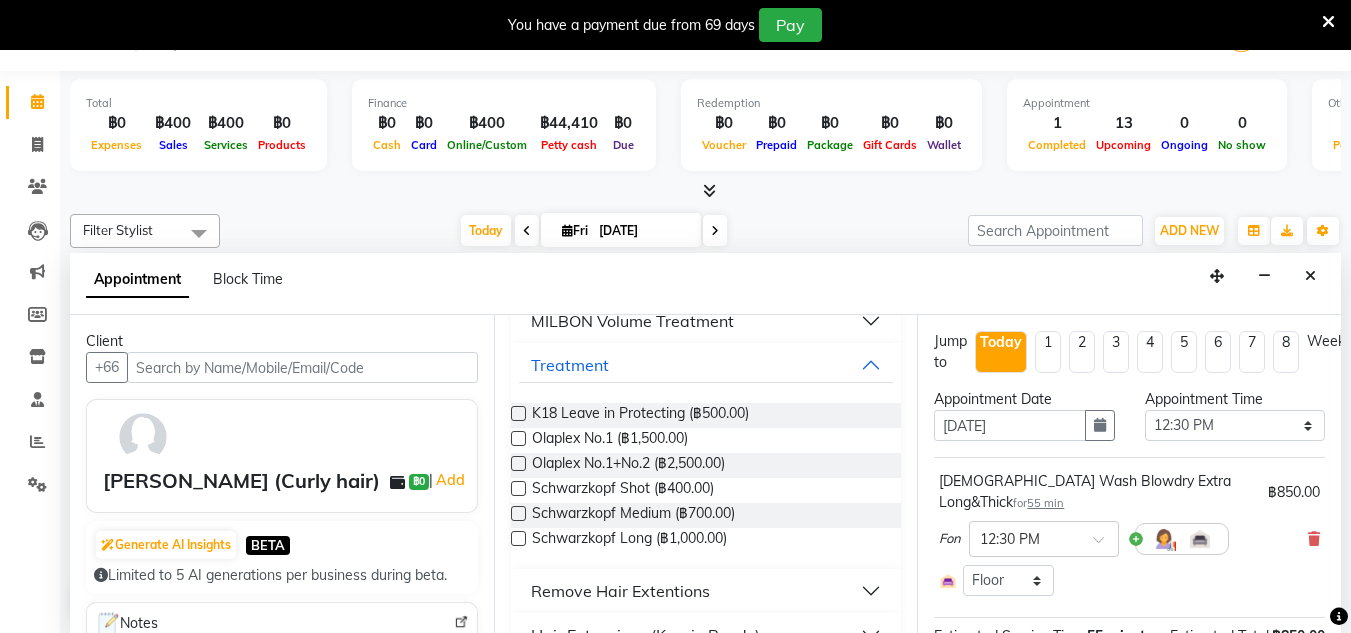 click on "Schwarzkopf Shot  (฿400.00)" at bounding box center [706, 490] 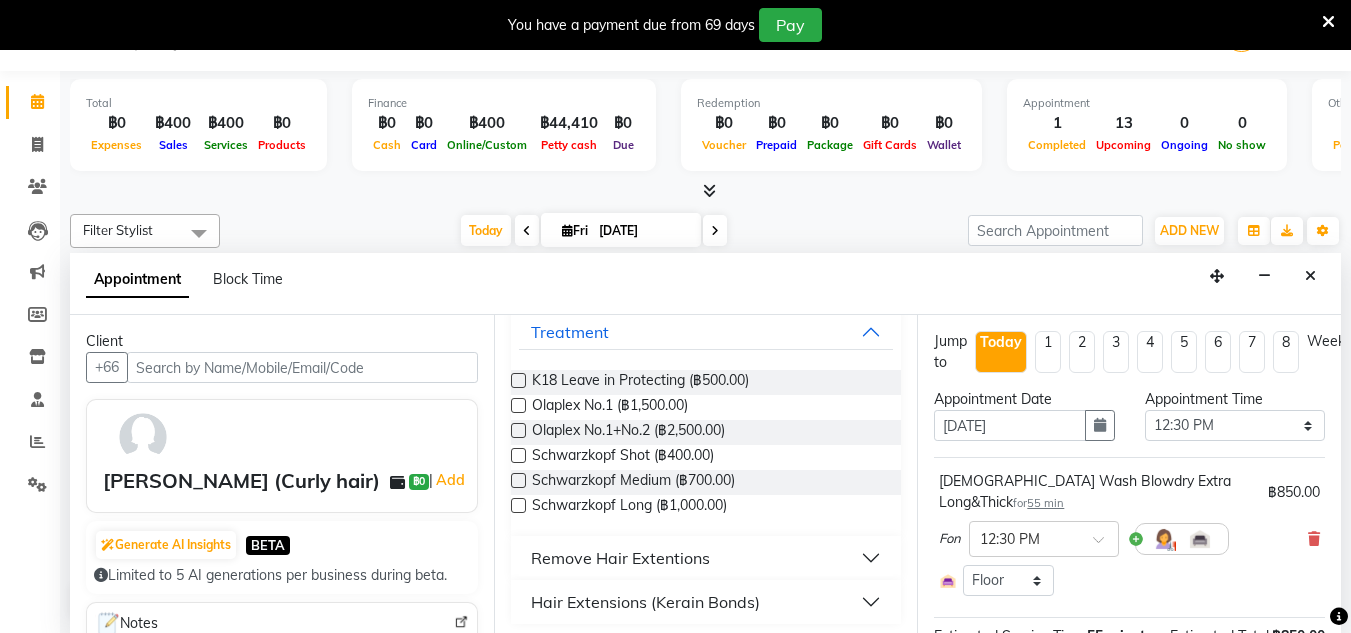 scroll, scrollTop: 1072, scrollLeft: 0, axis: vertical 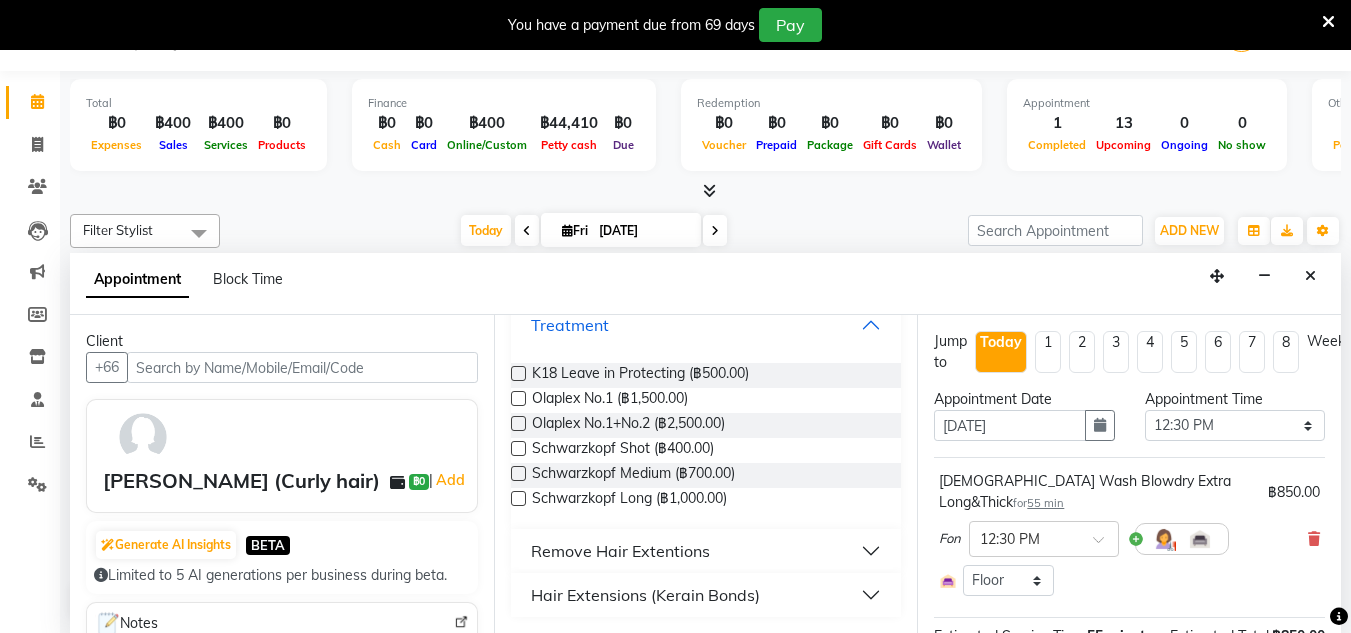 click on "Treatment" at bounding box center (706, 325) 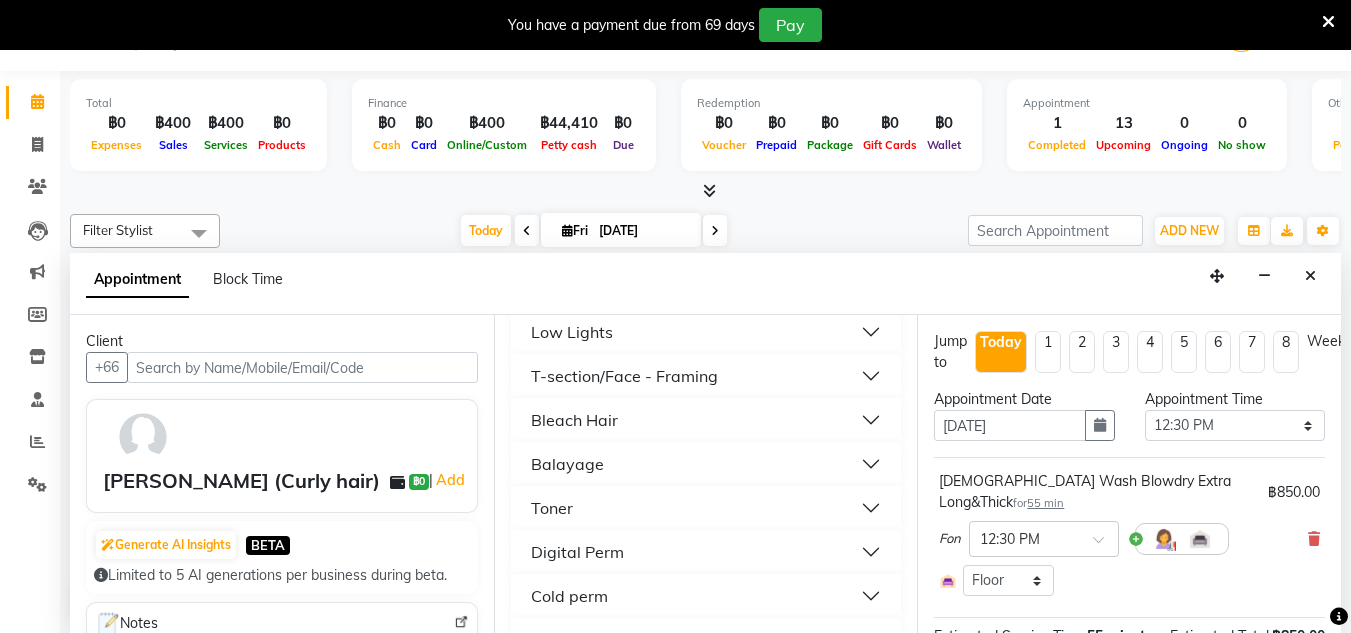 scroll, scrollTop: 582, scrollLeft: 0, axis: vertical 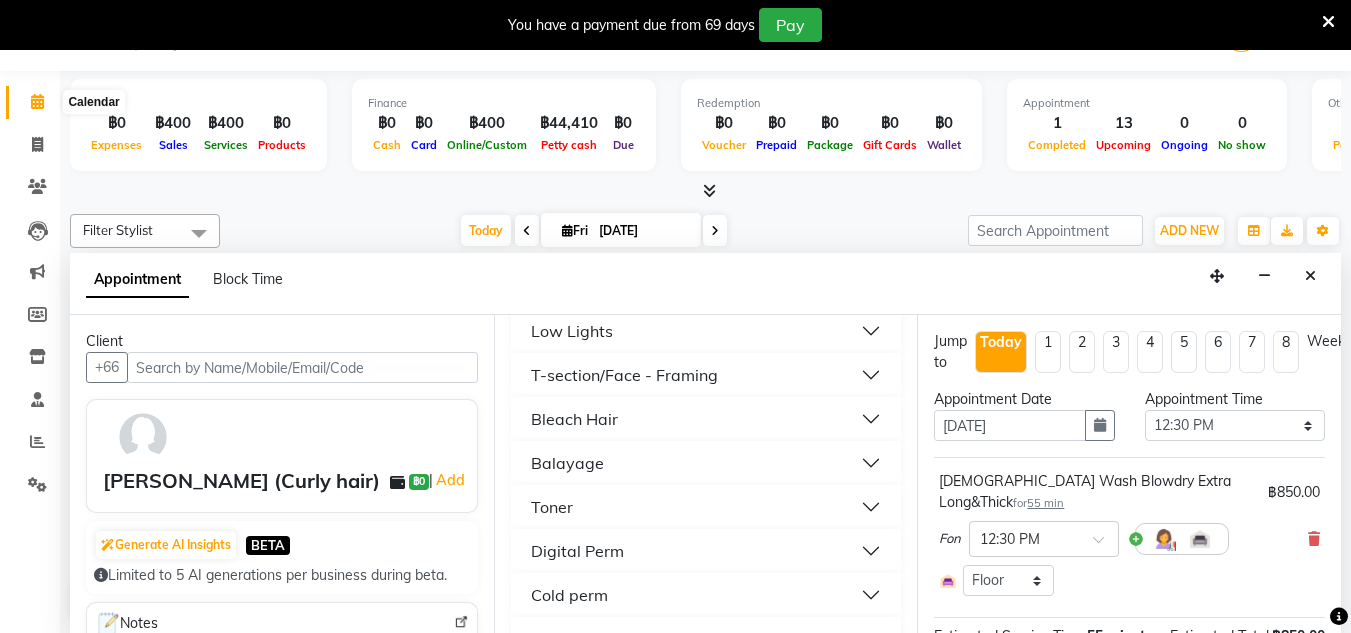 click 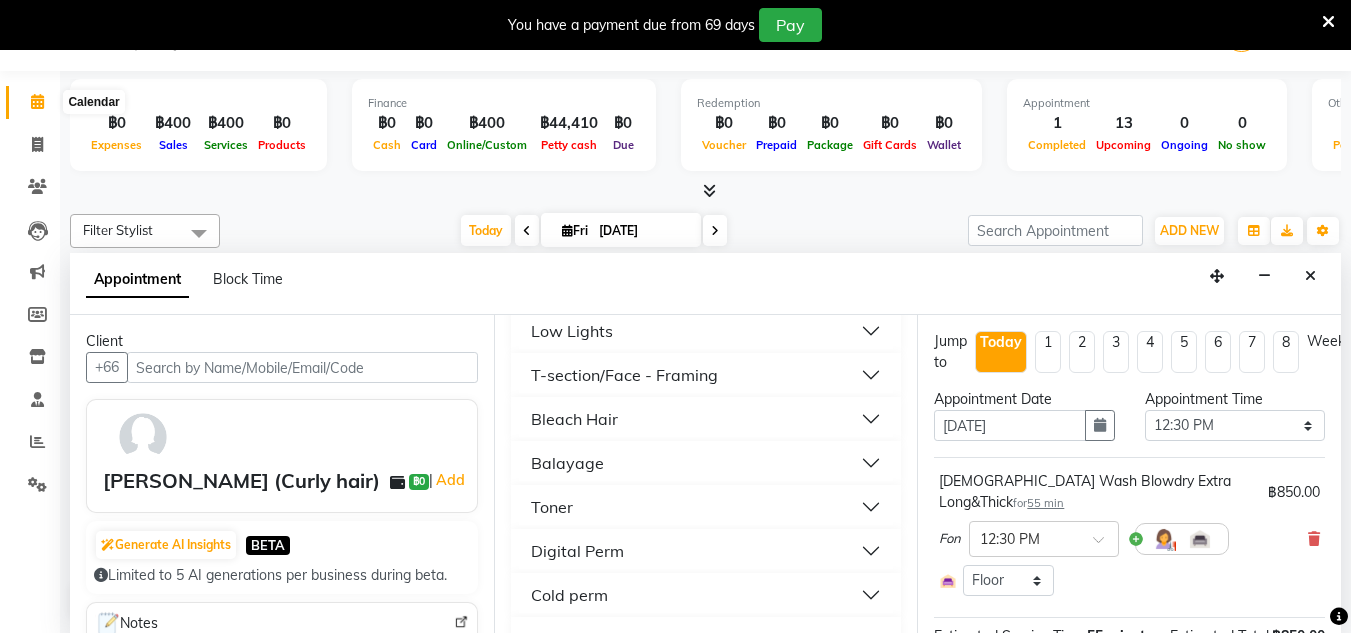 click 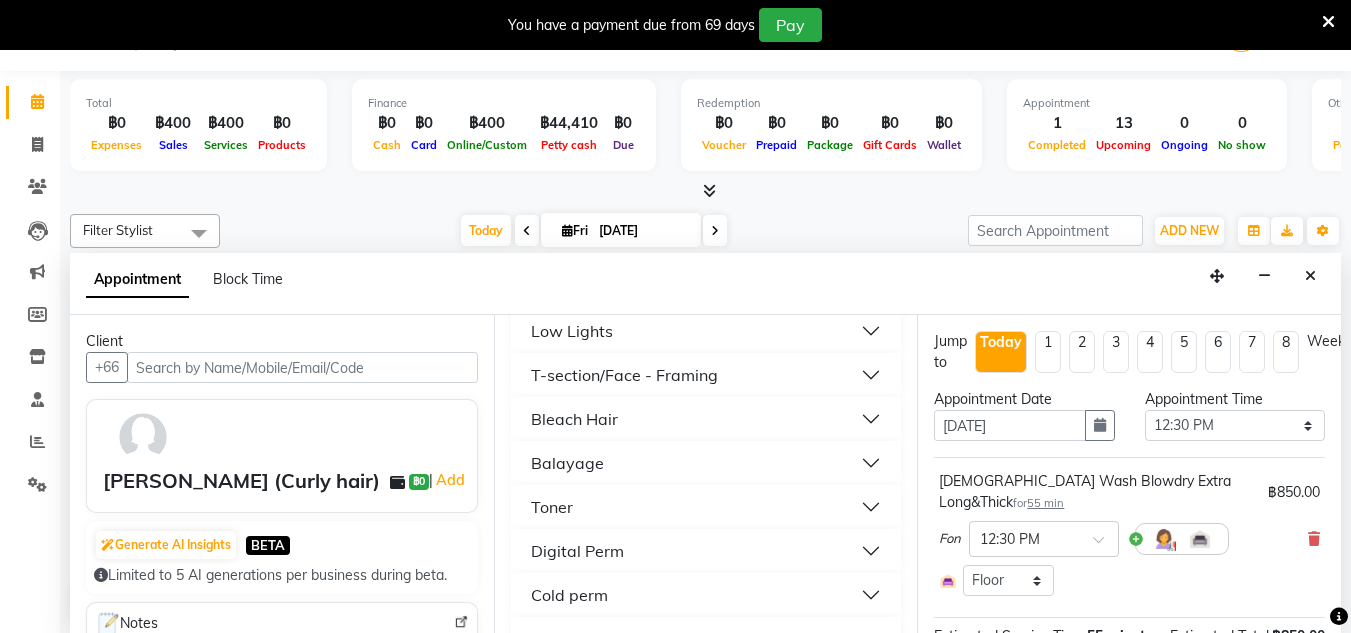 click on "Invoice" 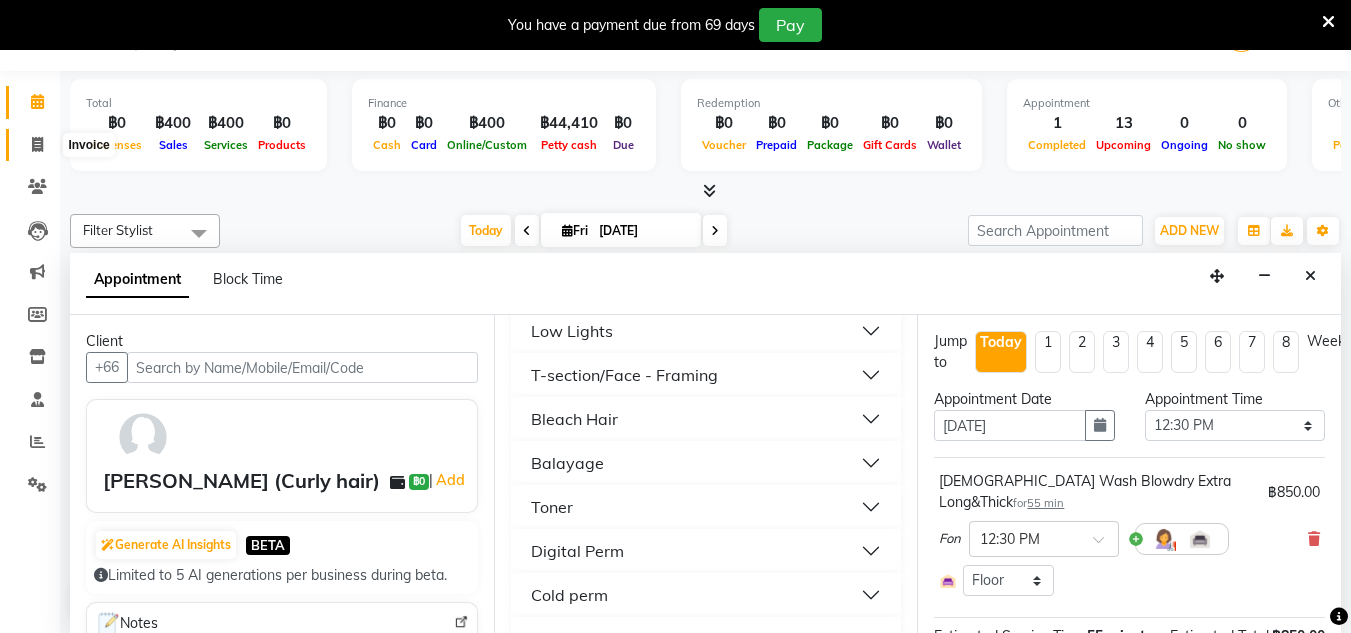 click 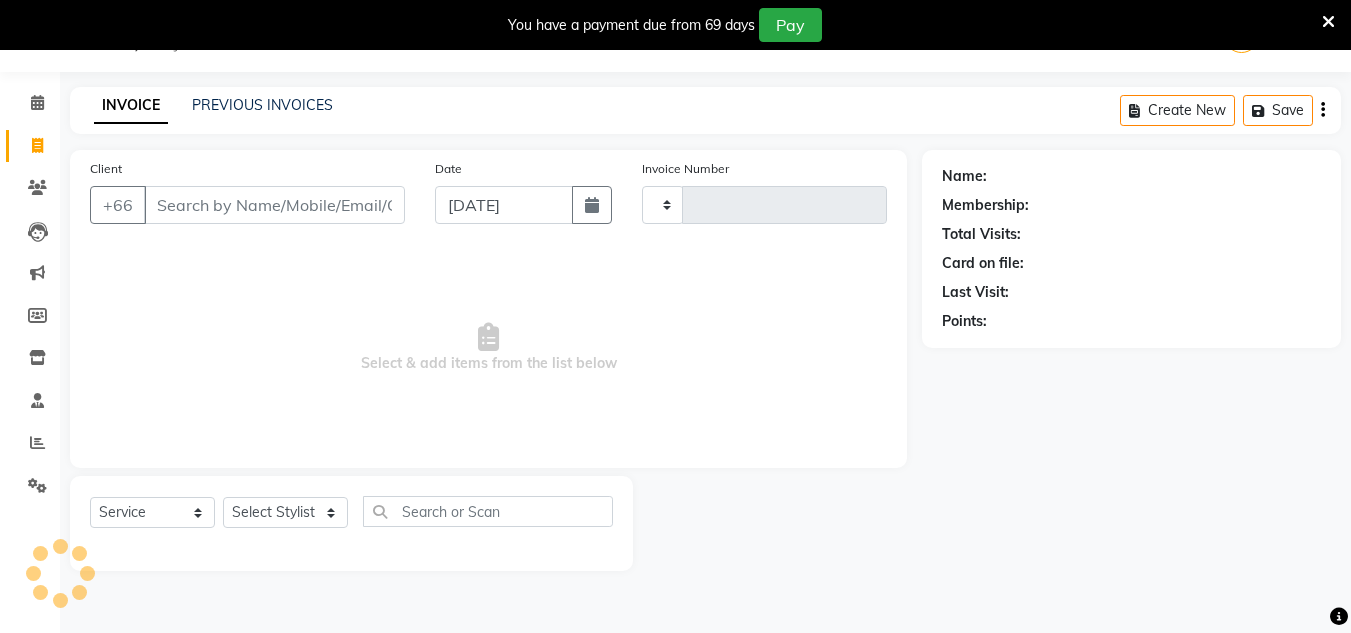 scroll, scrollTop: 50, scrollLeft: 0, axis: vertical 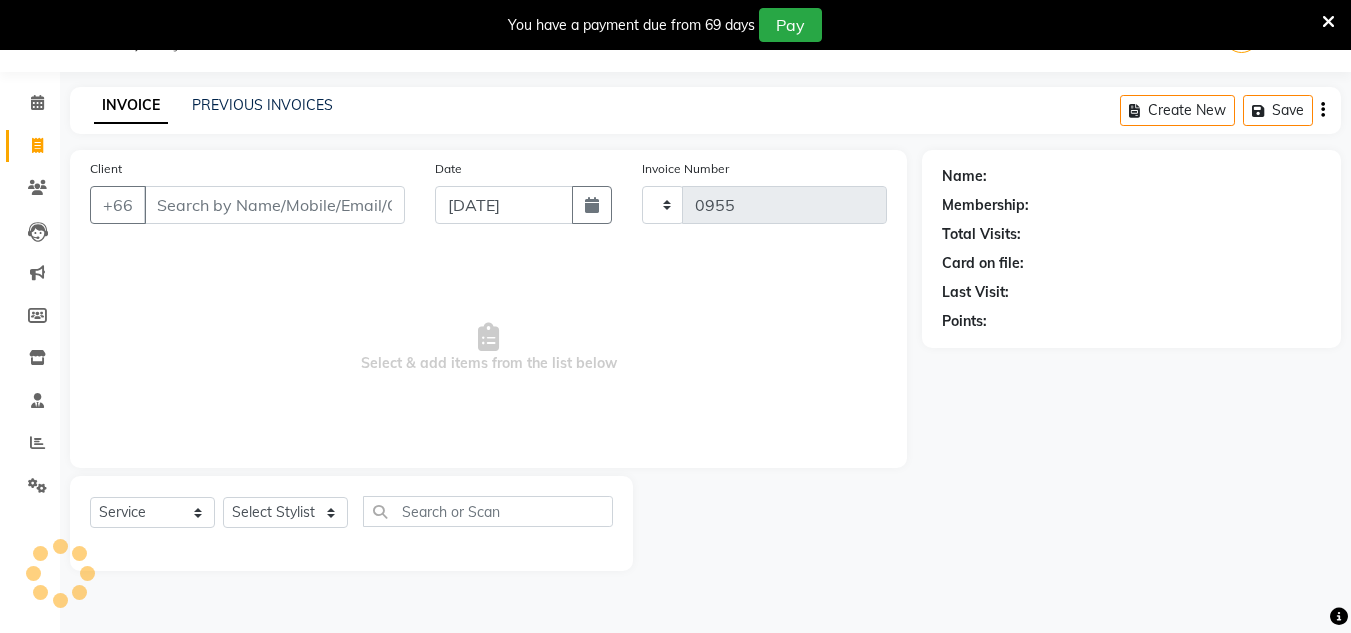 select on "6977" 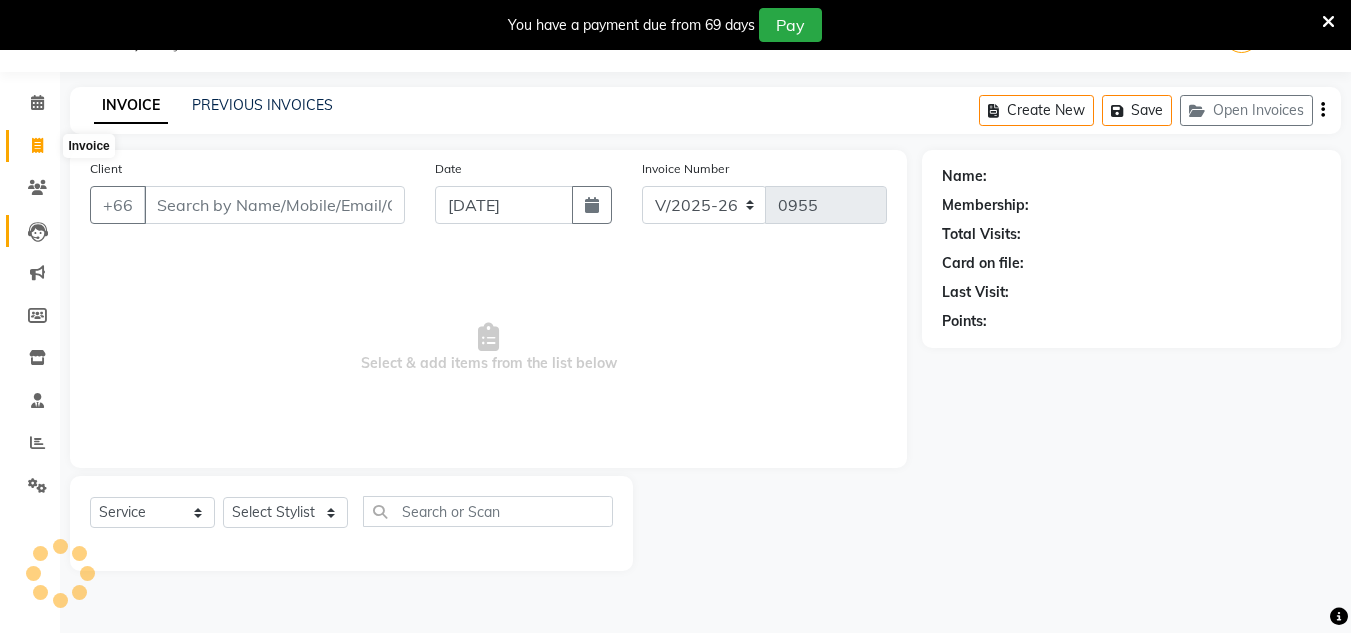 scroll, scrollTop: 0, scrollLeft: 0, axis: both 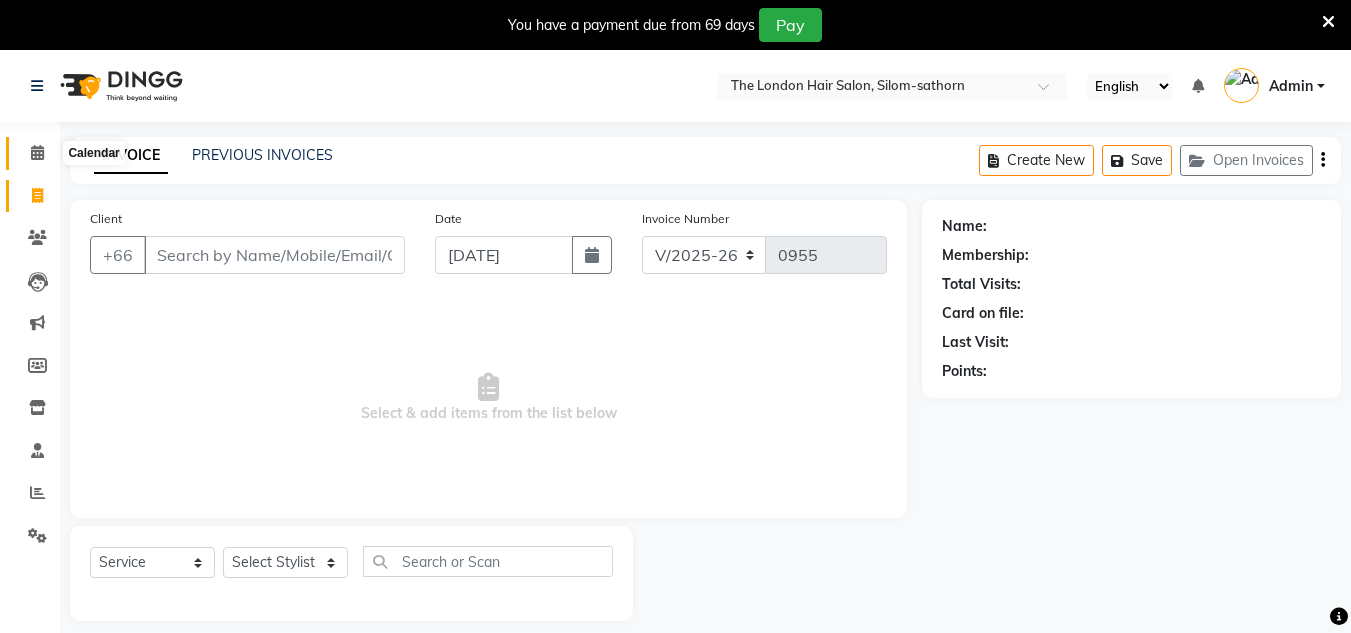 click 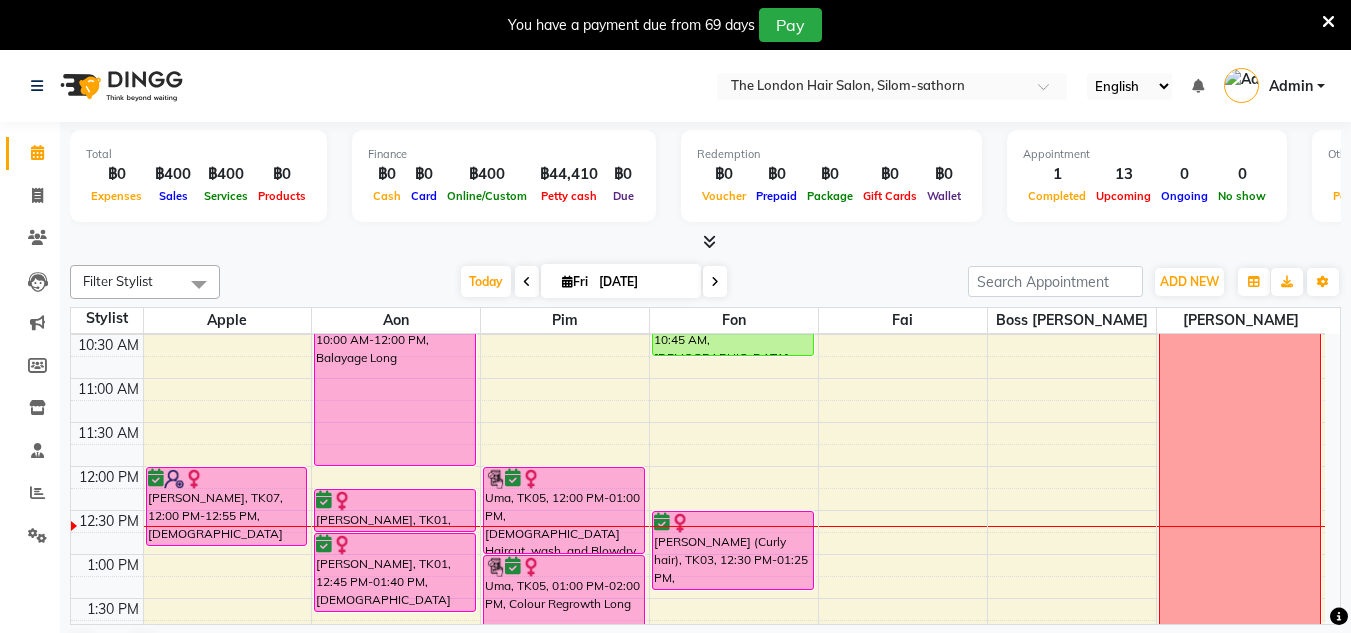 scroll, scrollTop: 132, scrollLeft: 0, axis: vertical 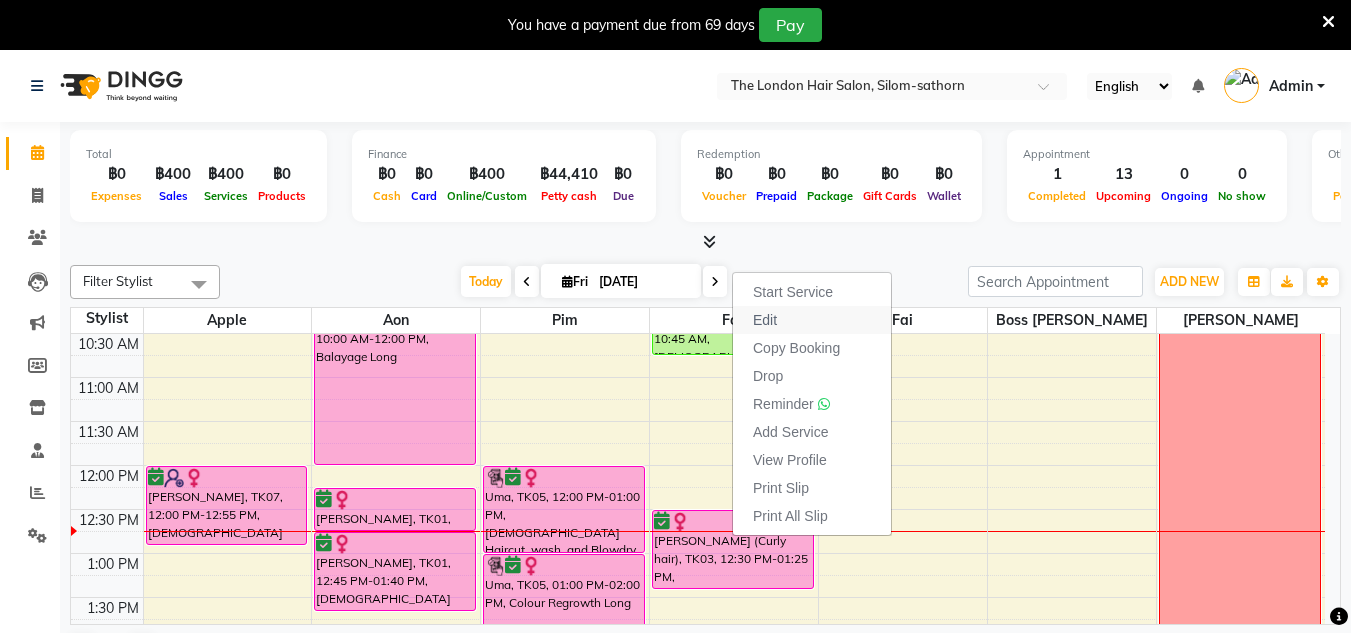 click on "Edit" at bounding box center [812, 320] 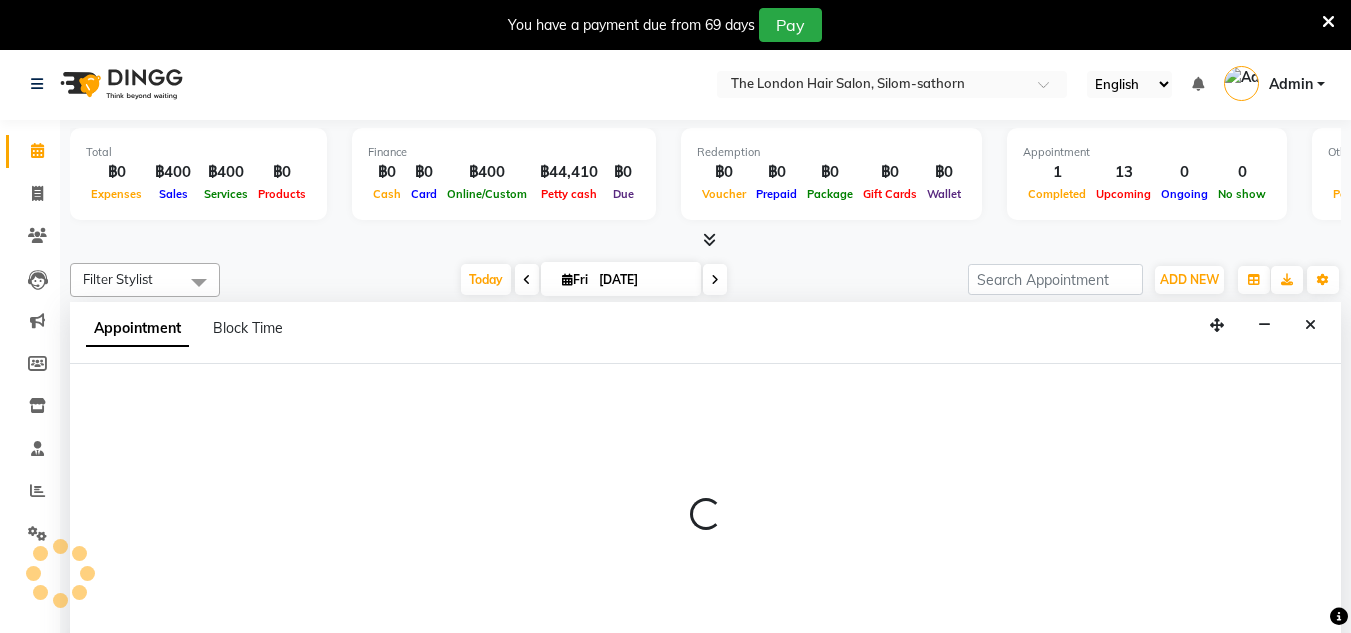 scroll, scrollTop: 51, scrollLeft: 0, axis: vertical 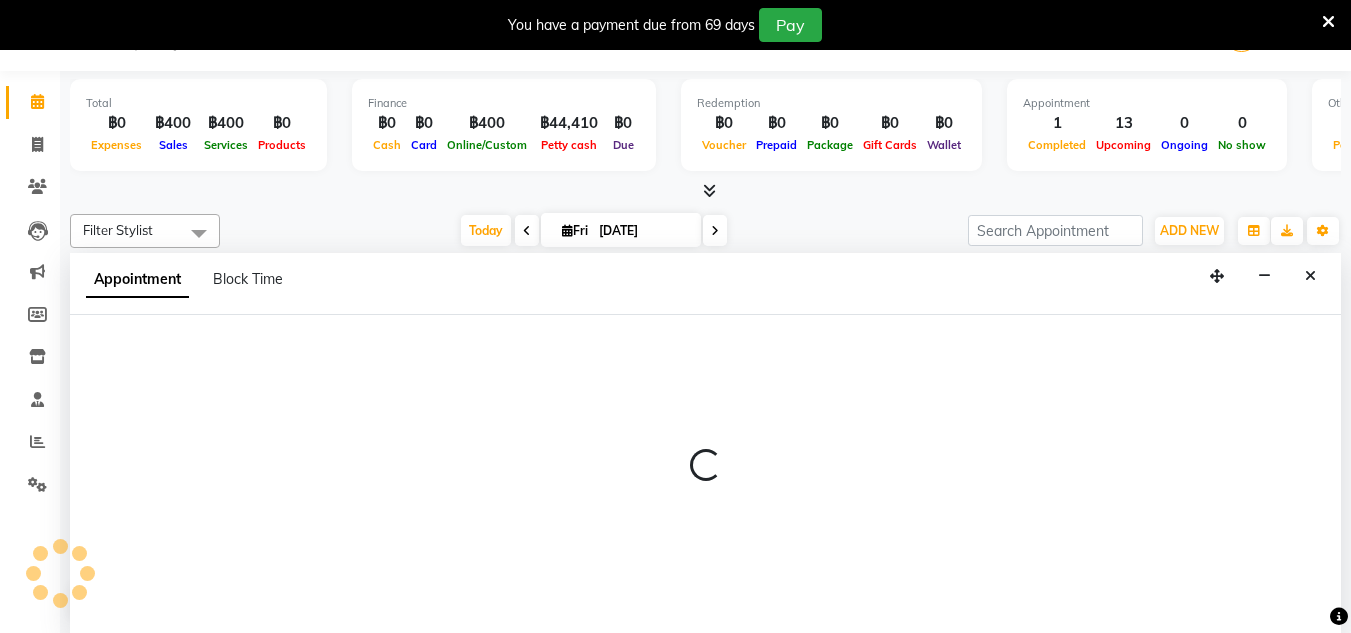 select on "tentative" 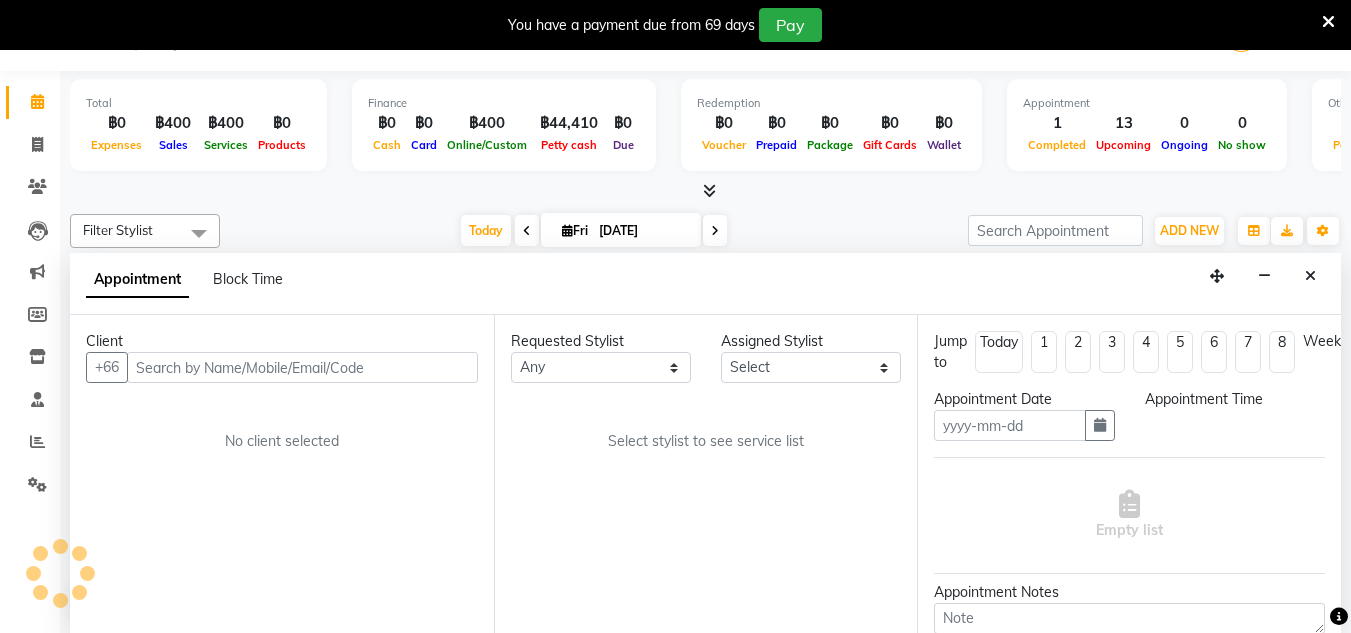 type on "[DATE]" 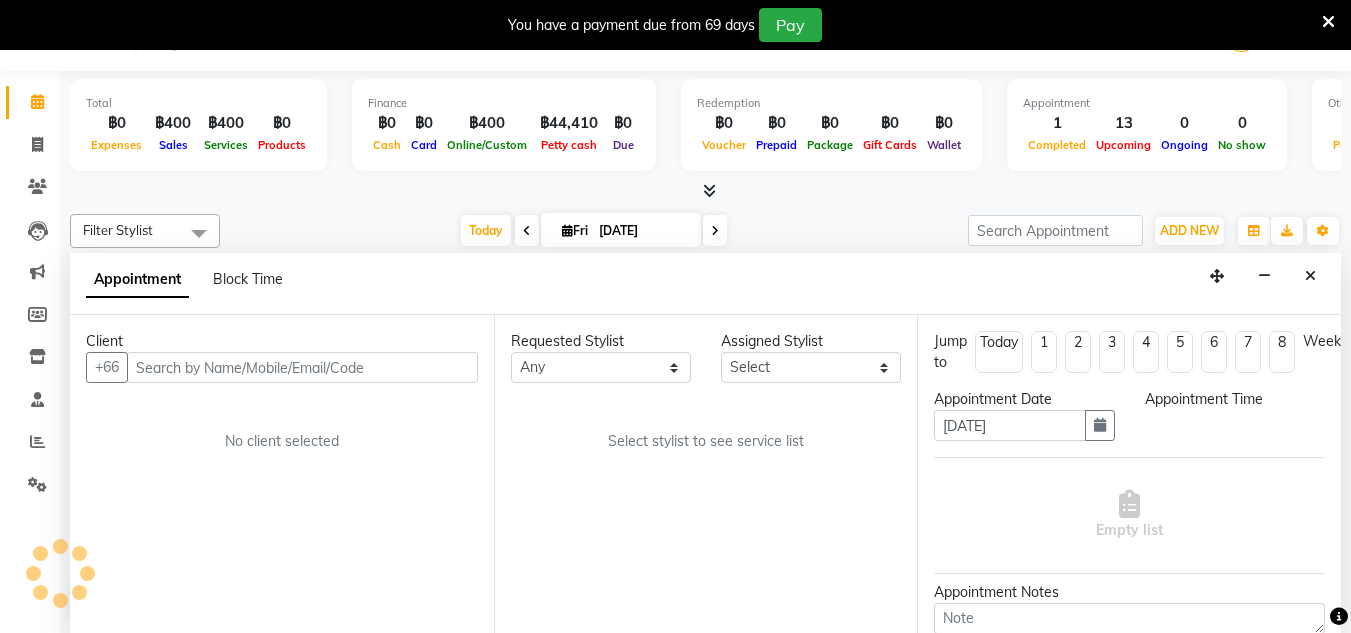 select on "confirm booking" 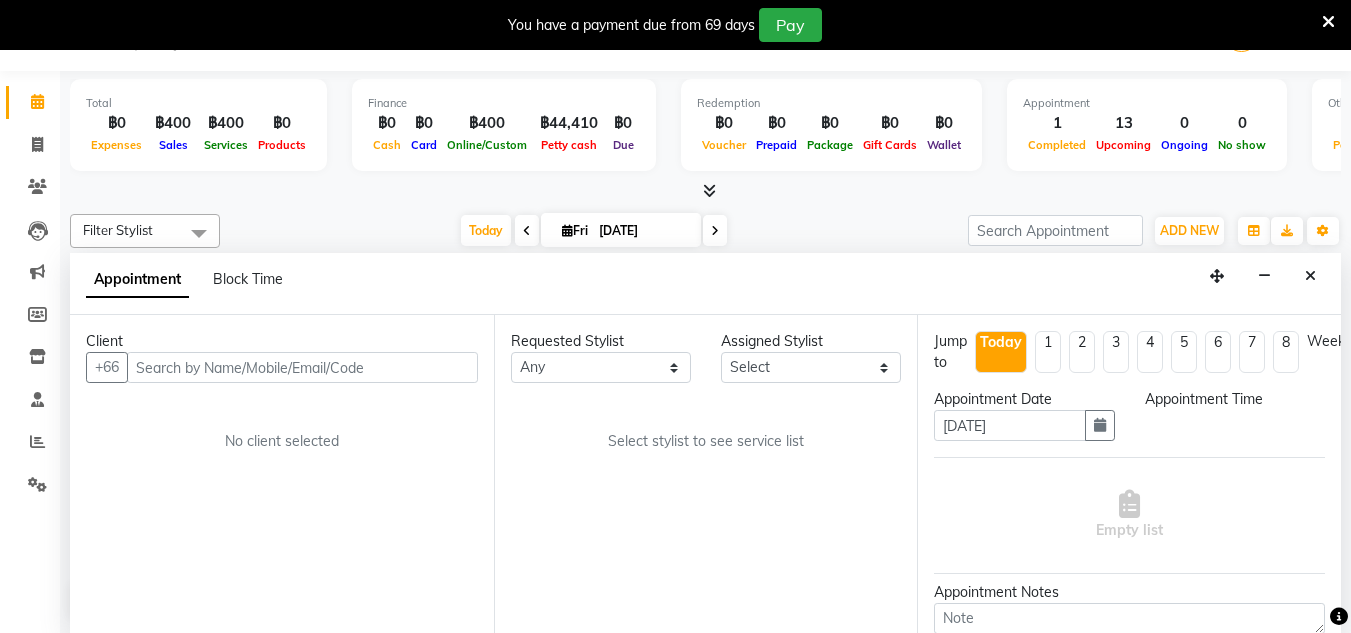 scroll, scrollTop: 0, scrollLeft: 0, axis: both 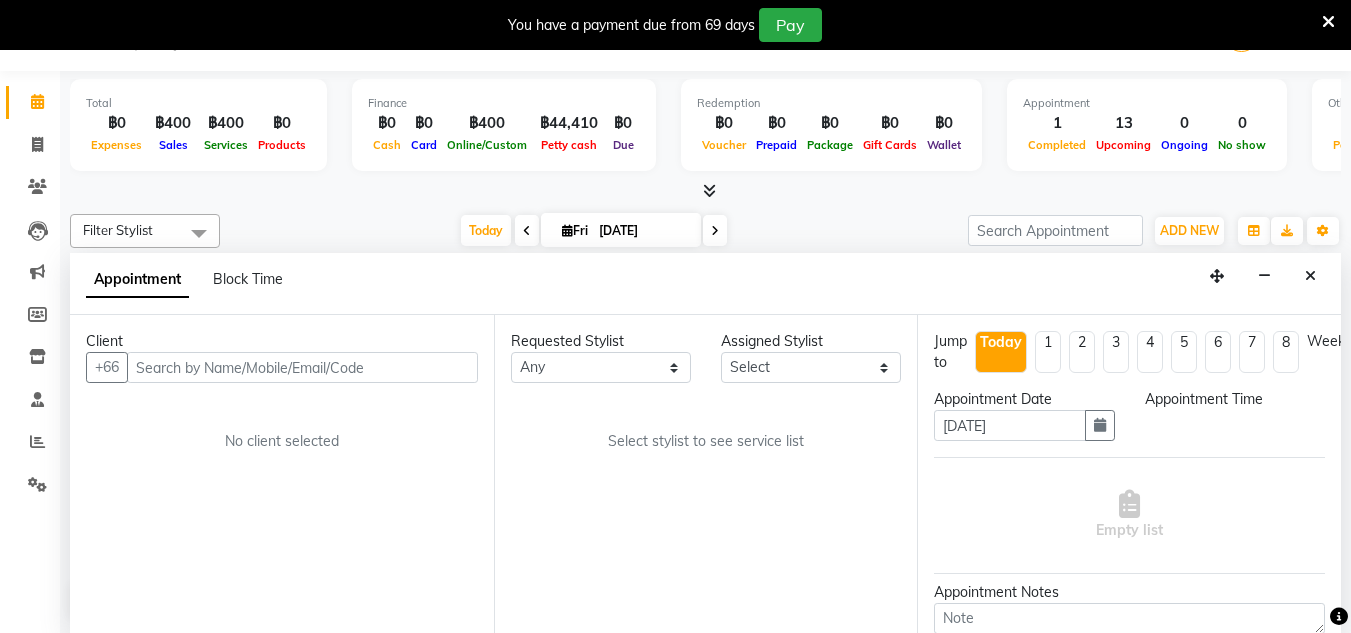select on "750" 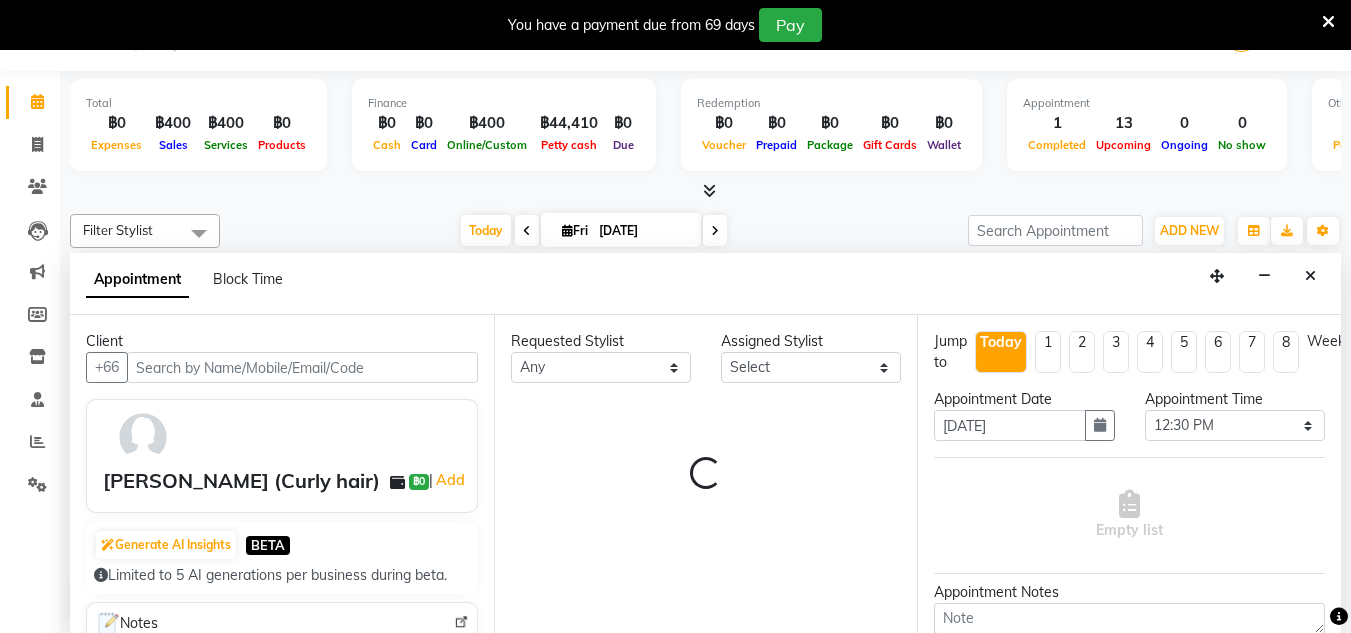 select on "56711" 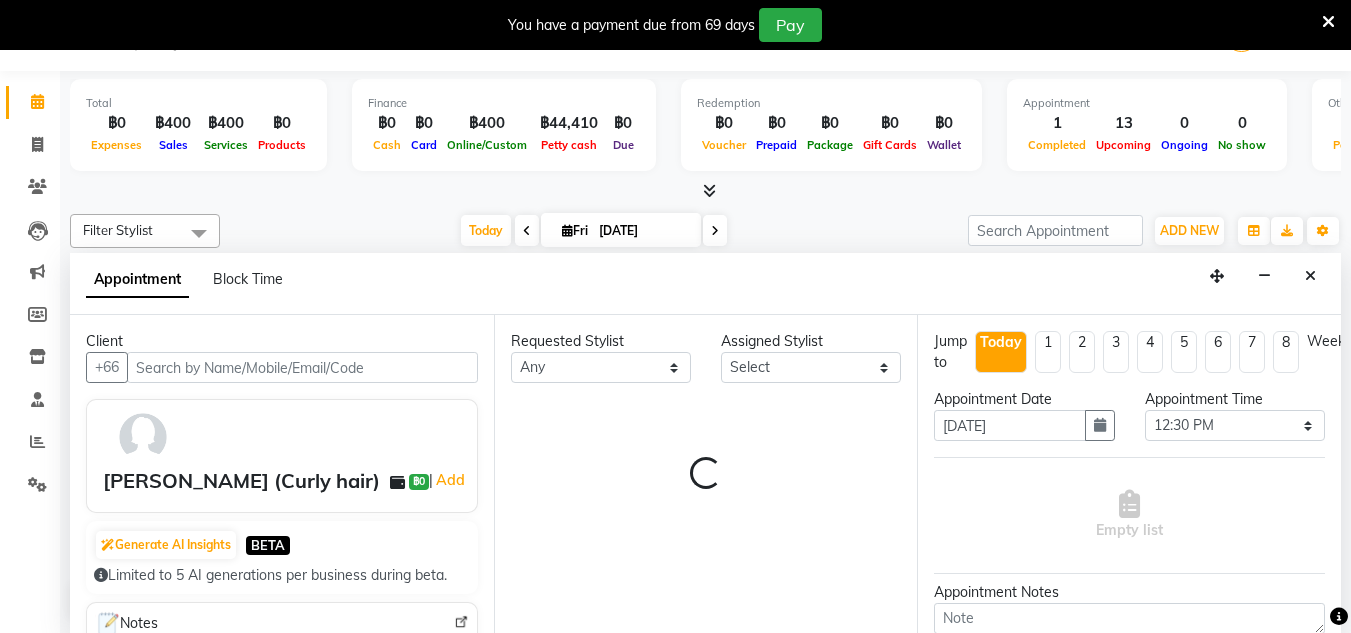 select on "56711" 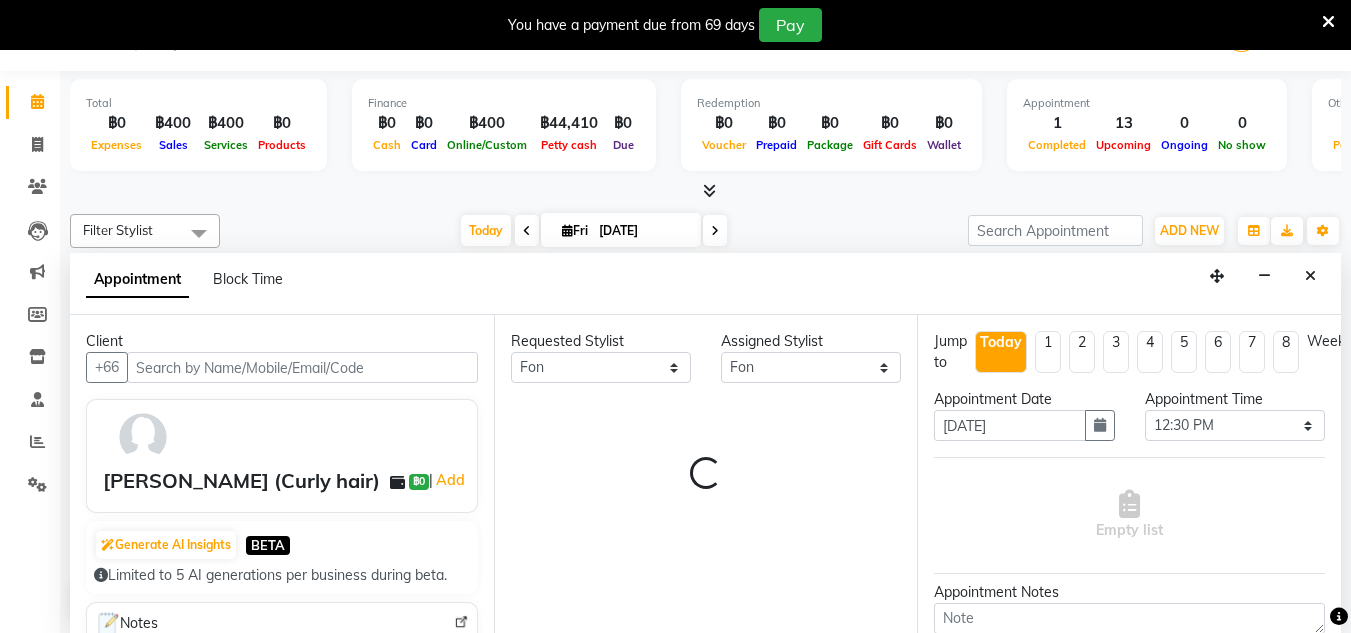 scroll, scrollTop: 265, scrollLeft: 0, axis: vertical 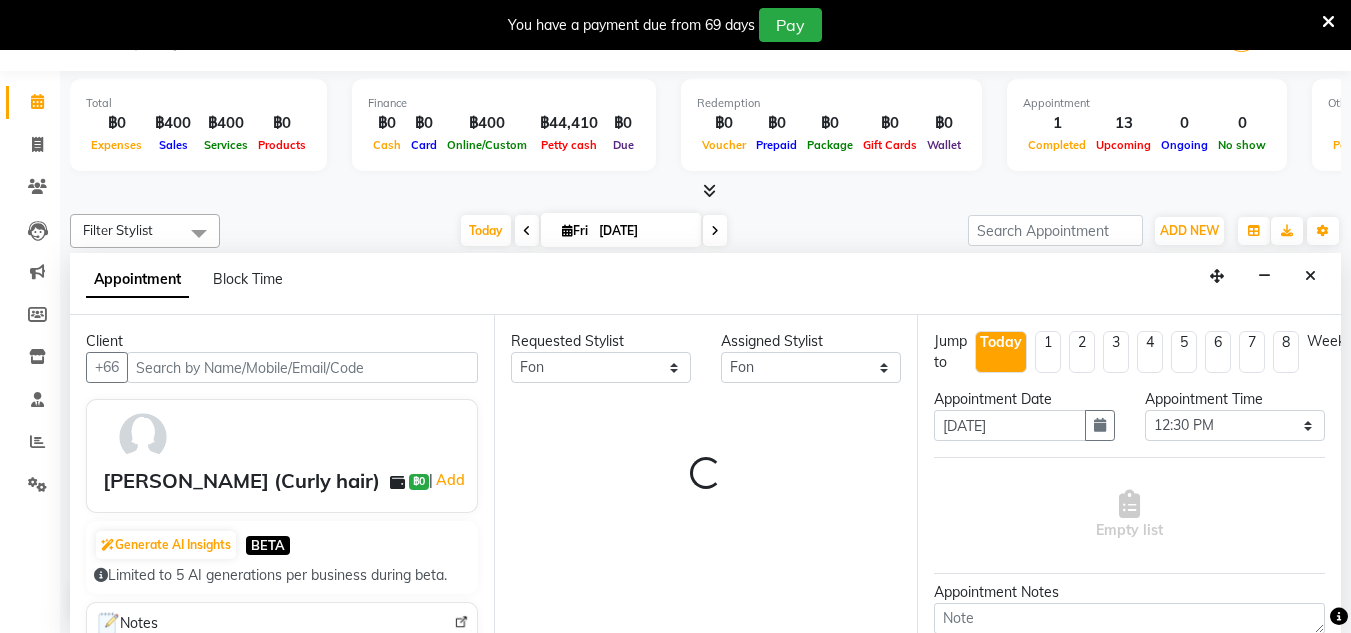 select 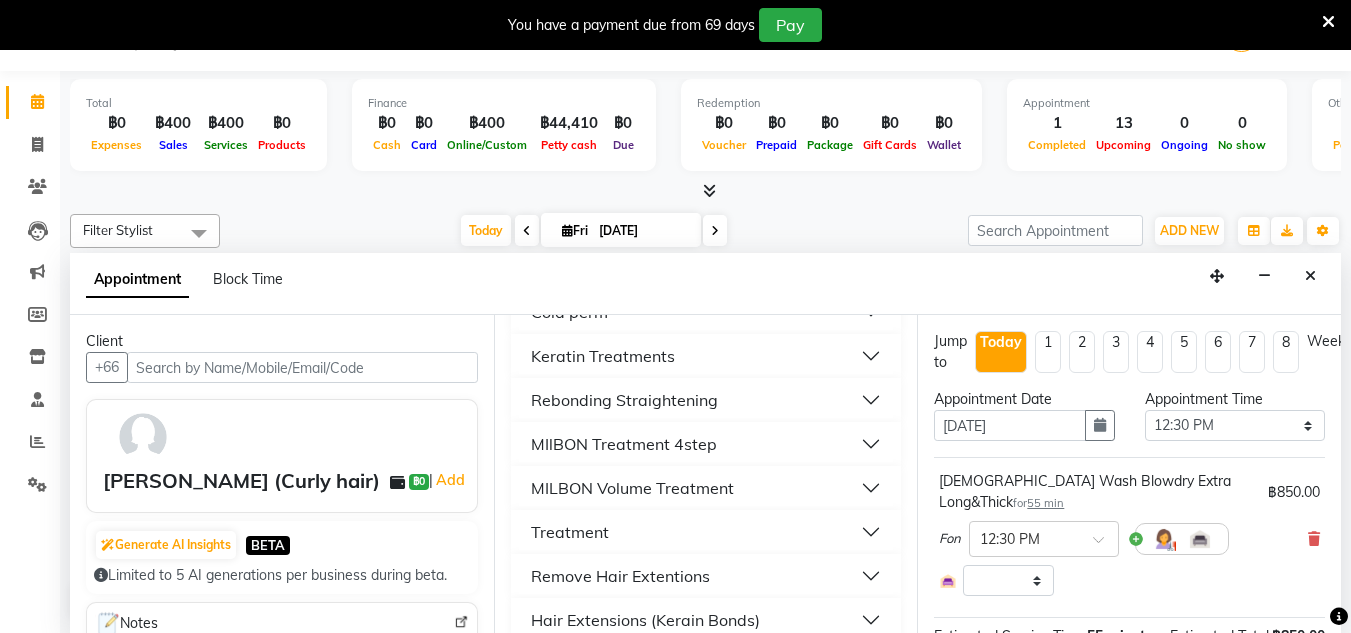 scroll, scrollTop: 864, scrollLeft: 0, axis: vertical 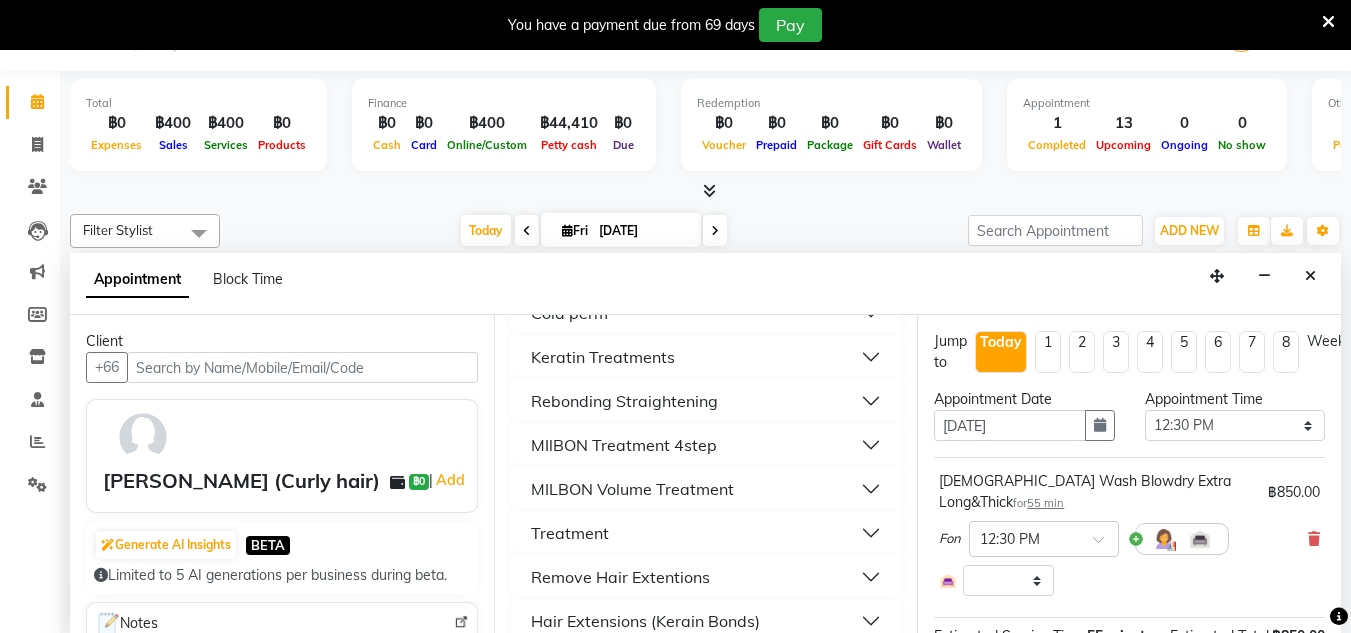 click on "Treatment" at bounding box center (706, 533) 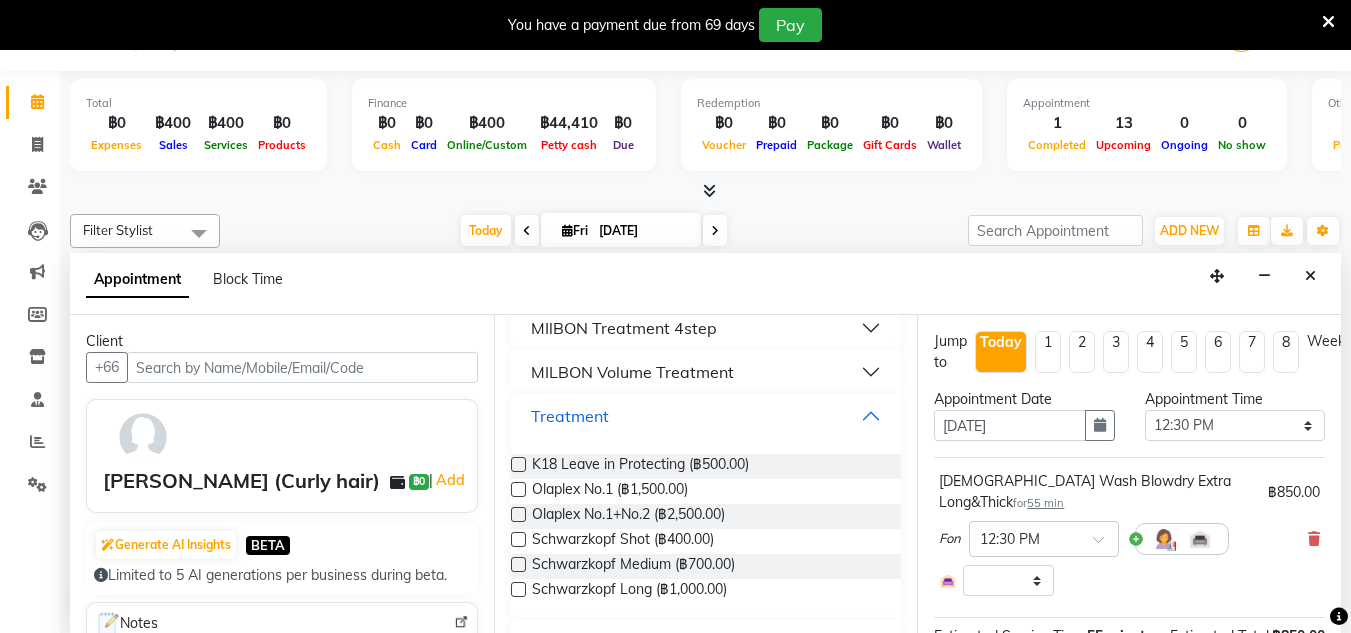 scroll, scrollTop: 979, scrollLeft: 0, axis: vertical 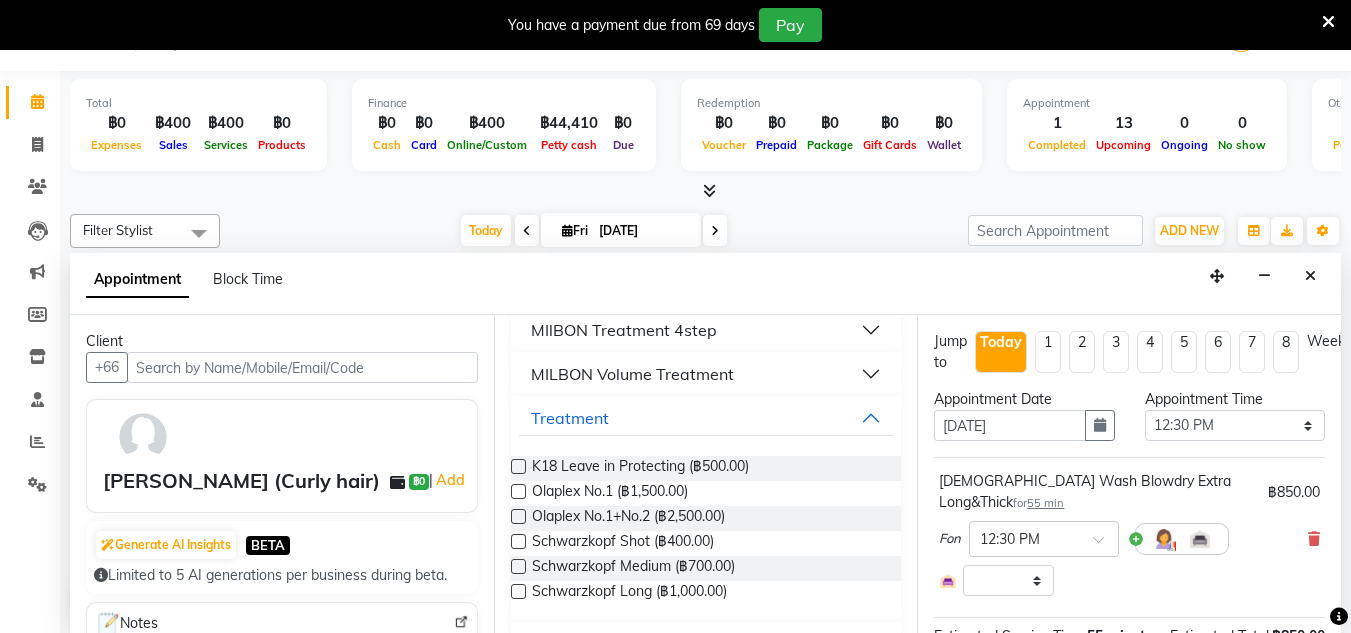 click on "MILBON Volume Treatment" at bounding box center (706, 374) 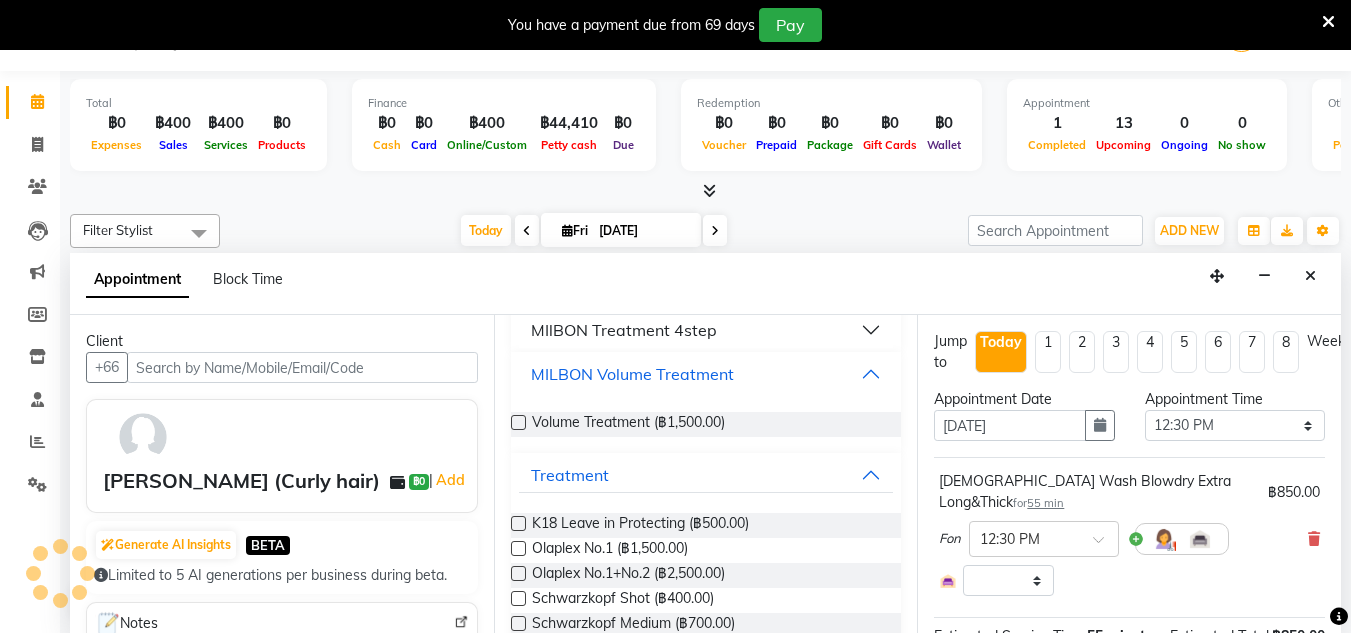 drag, startPoint x: 858, startPoint y: 381, endPoint x: 744, endPoint y: 424, distance: 121.84006 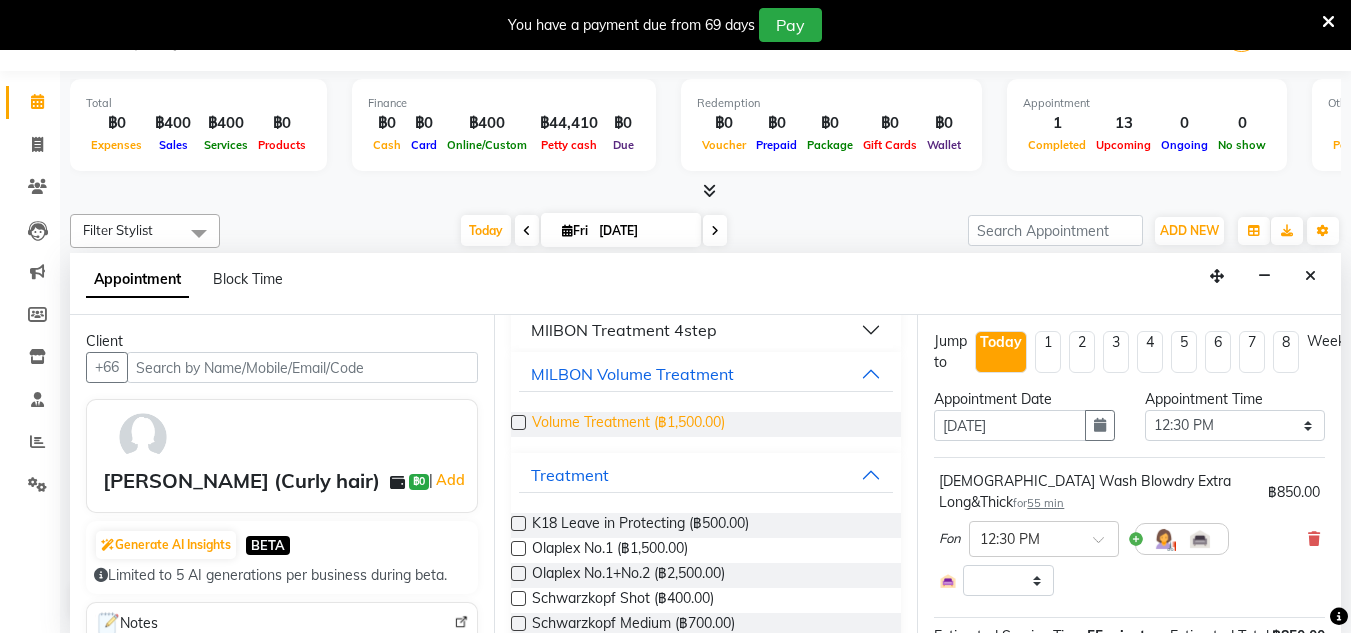 click on "Volume Treatment  (฿1,500.00)" at bounding box center [628, 424] 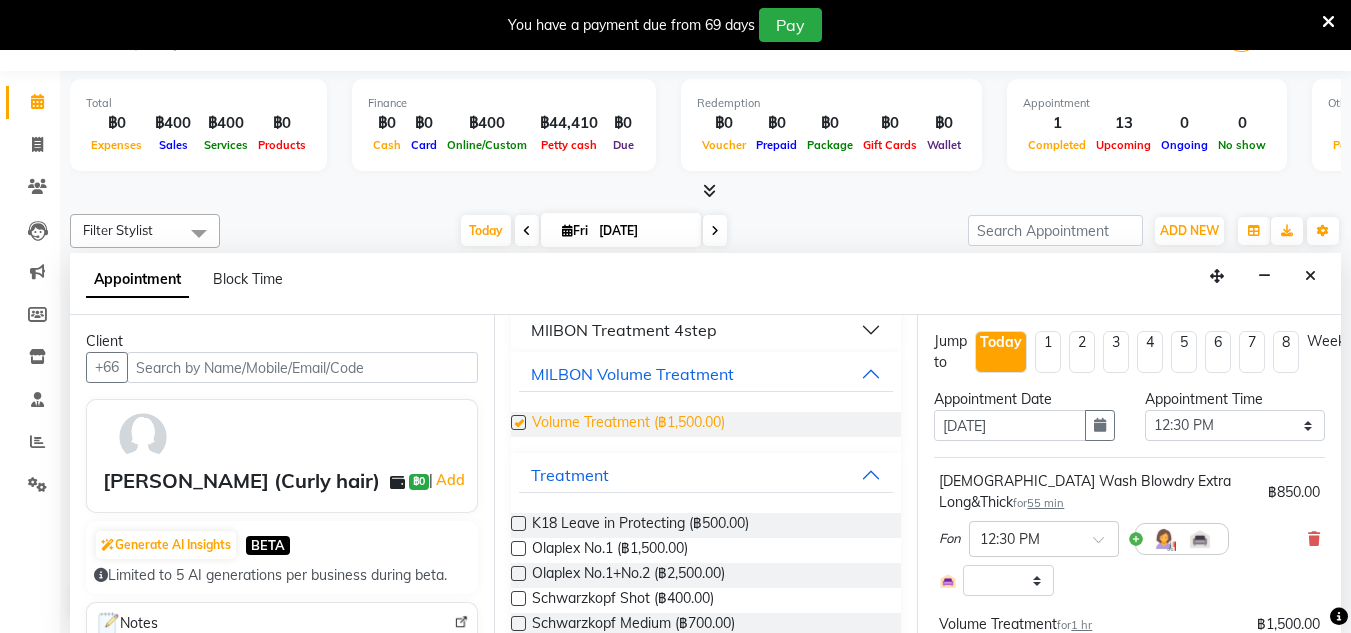 checkbox on "false" 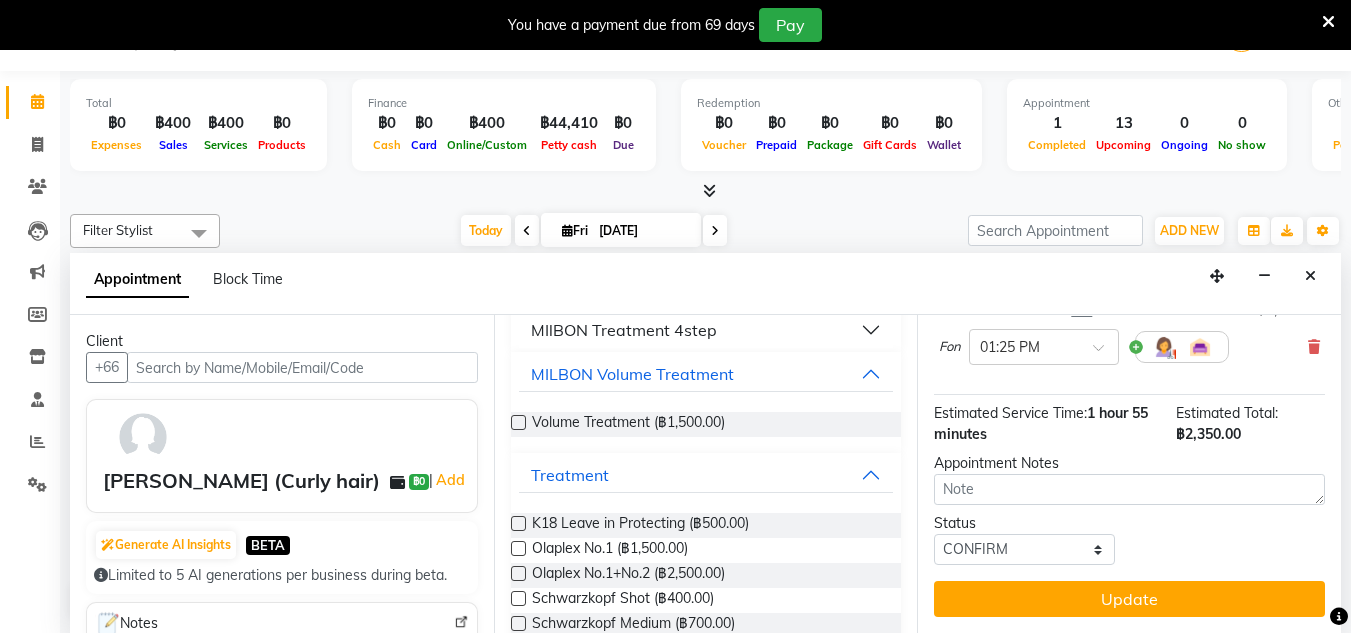 scroll, scrollTop: 329, scrollLeft: 0, axis: vertical 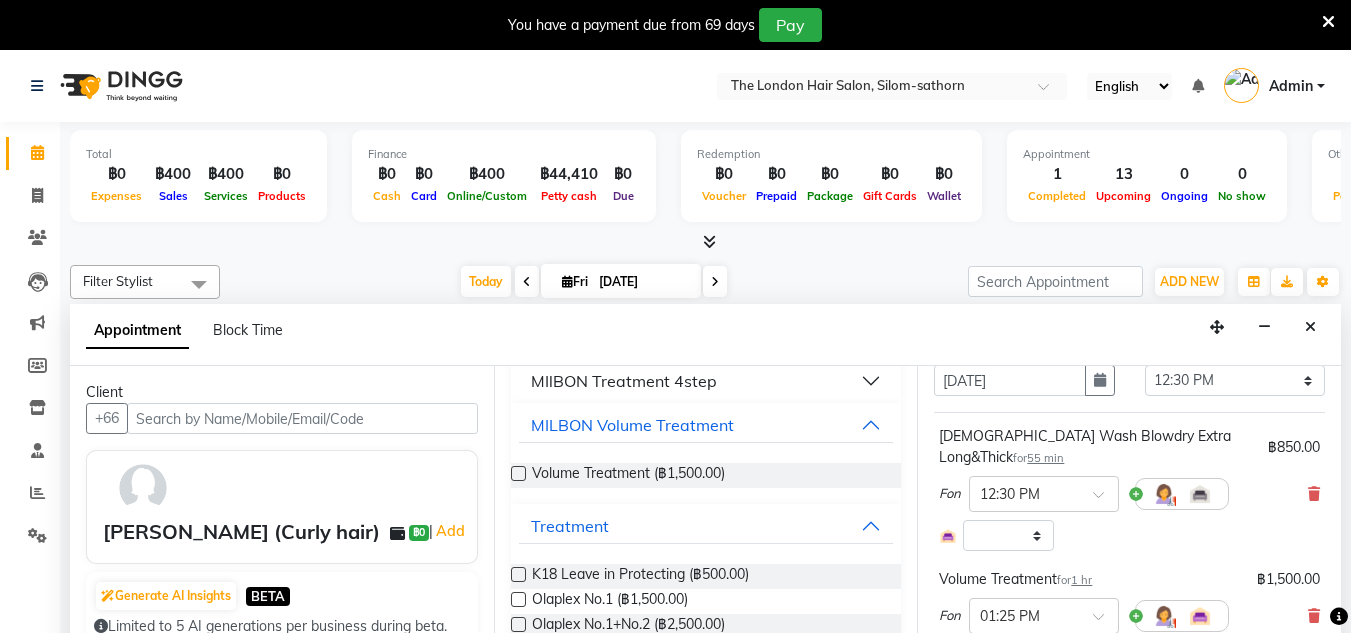 click on "฿850.00" at bounding box center [1294, 447] 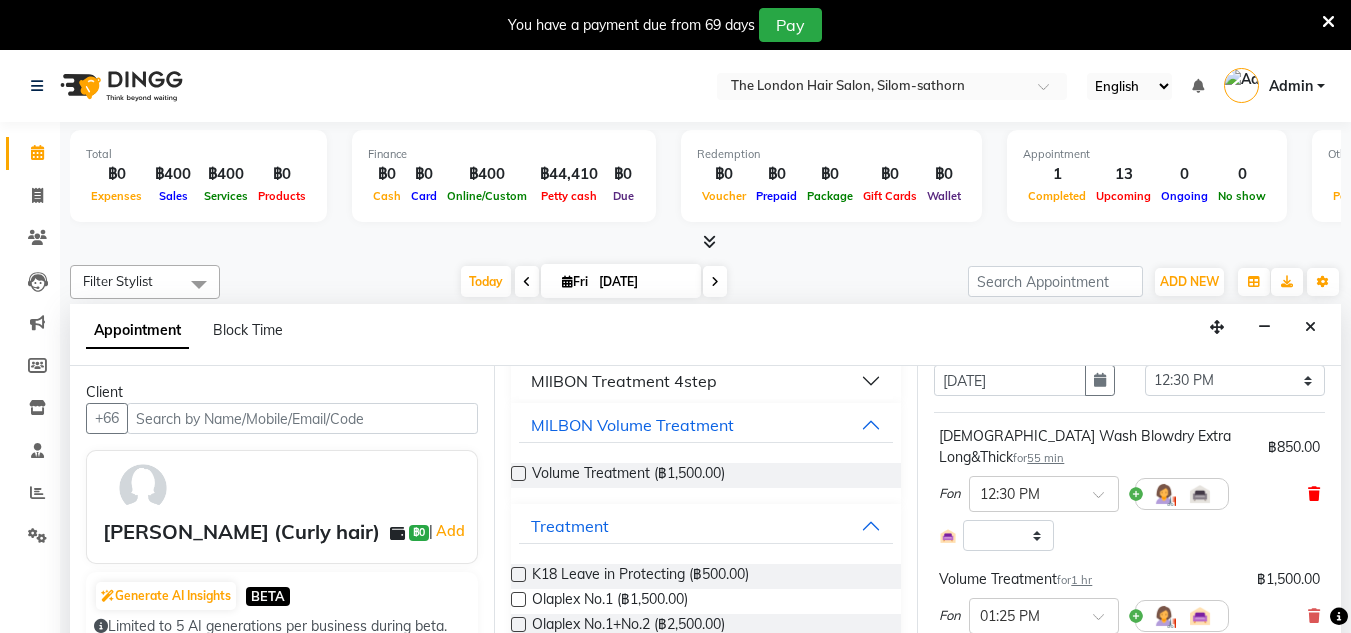 click at bounding box center [1314, 494] 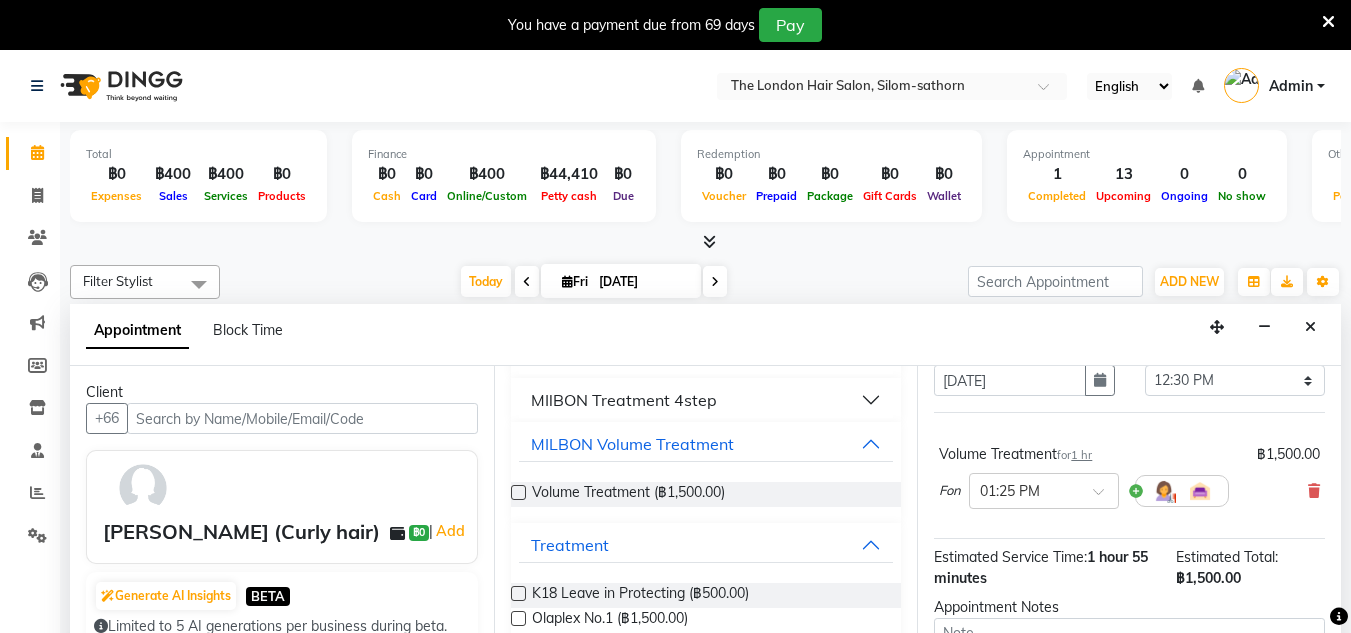 scroll, scrollTop: 958, scrollLeft: 0, axis: vertical 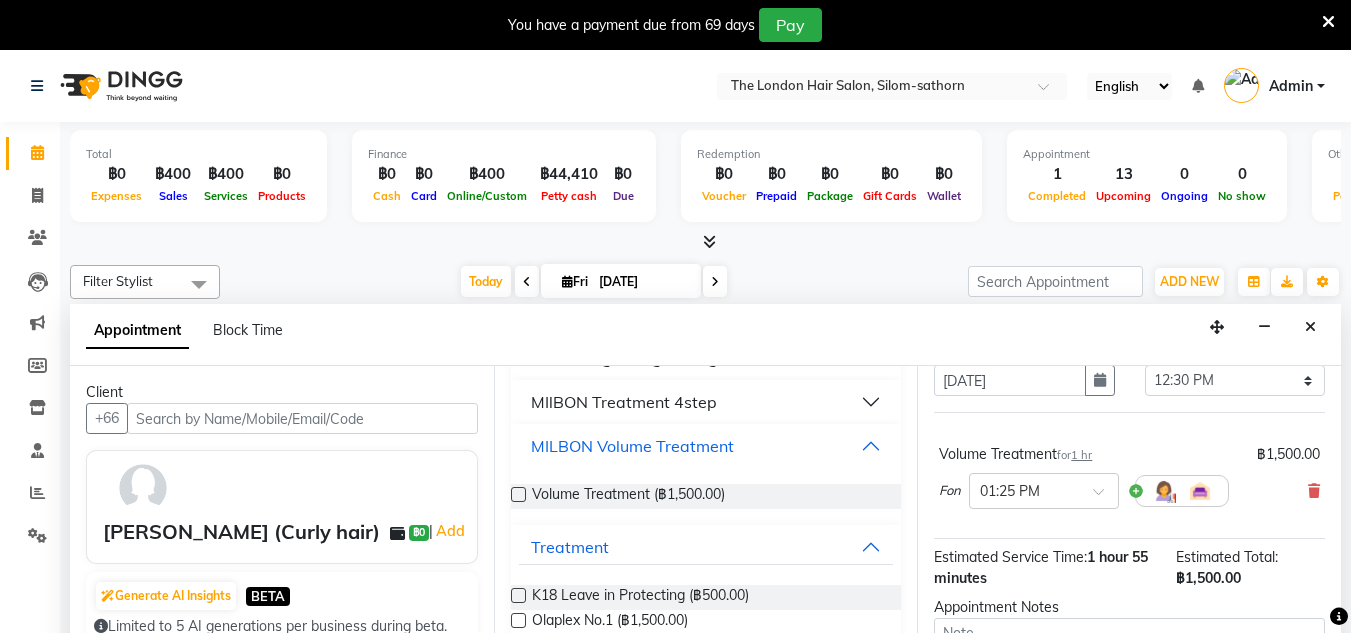 click on "MILBON Volume Treatment" at bounding box center [706, 446] 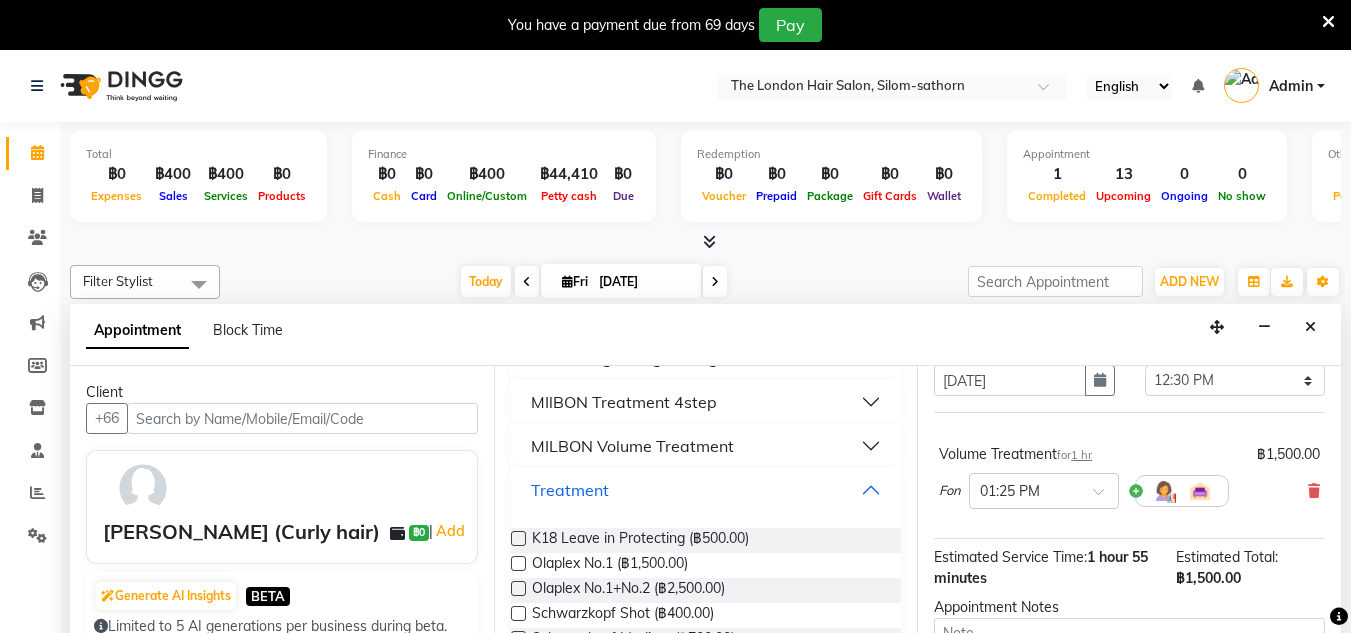 click on "Treatment" at bounding box center (706, 490) 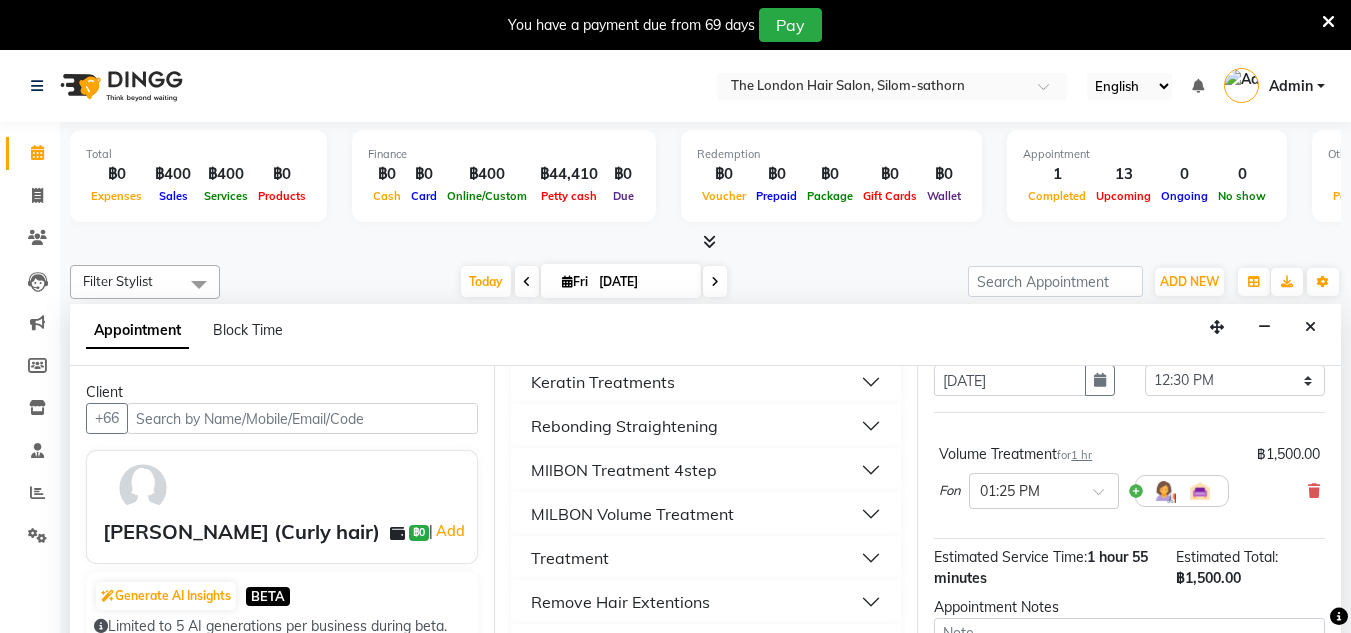 scroll, scrollTop: 890, scrollLeft: 0, axis: vertical 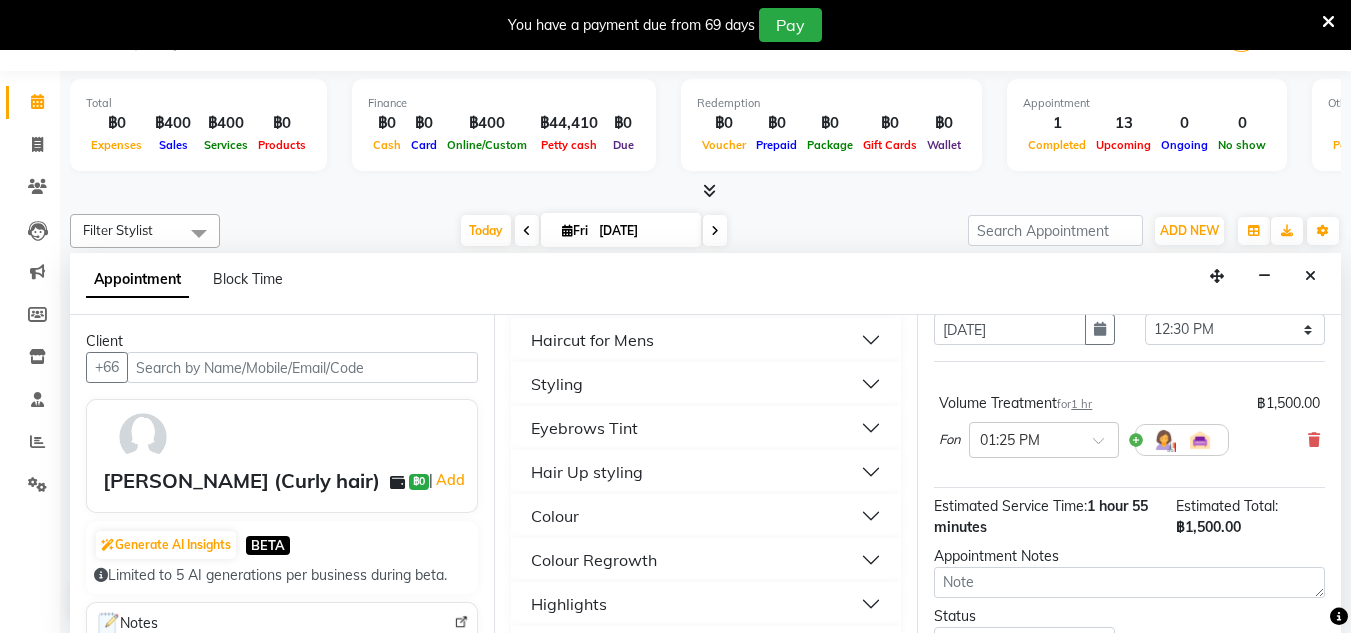 click on "Hair Up styling" at bounding box center [706, 472] 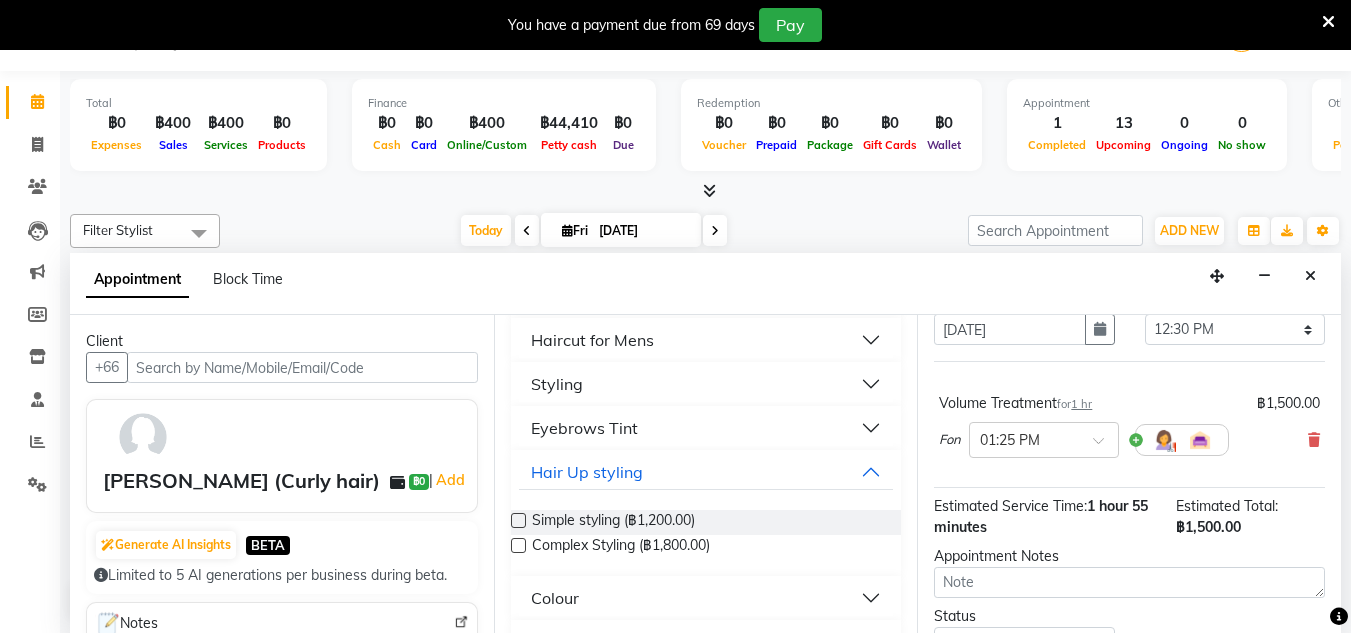 click on "Simple styling (฿1,200.00) Complex Styling (฿1,800.00)" at bounding box center (706, 535) 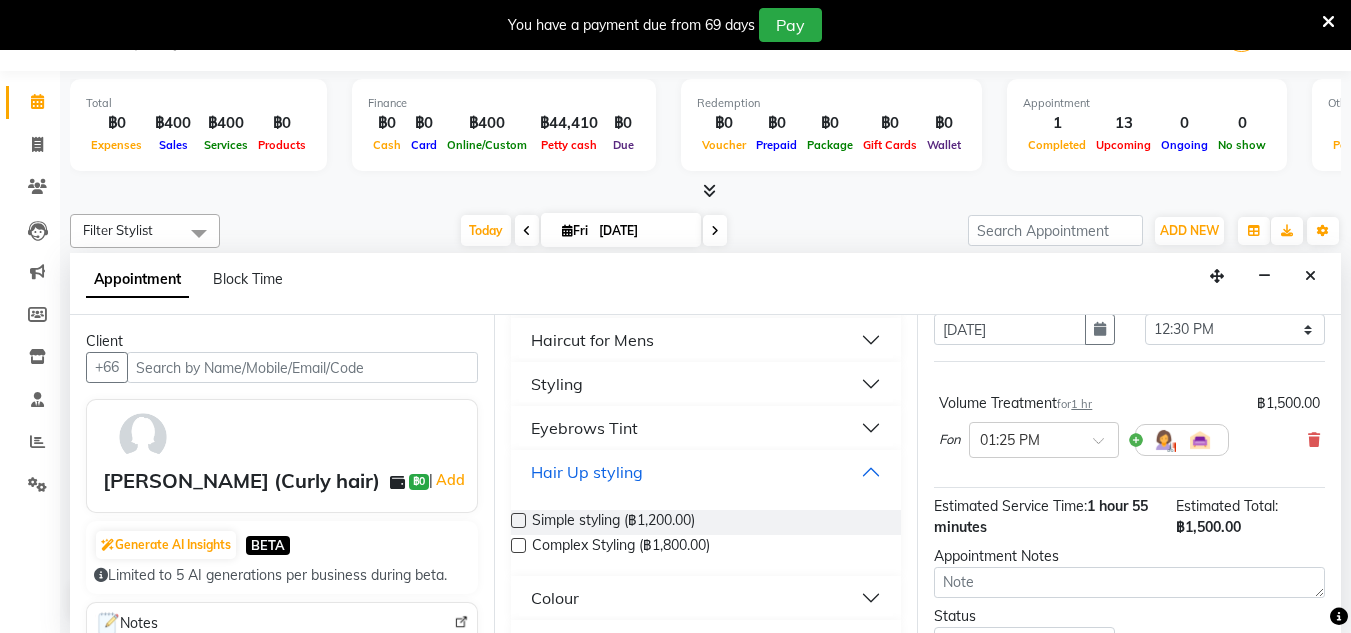 click on "Hair Up styling" at bounding box center [706, 472] 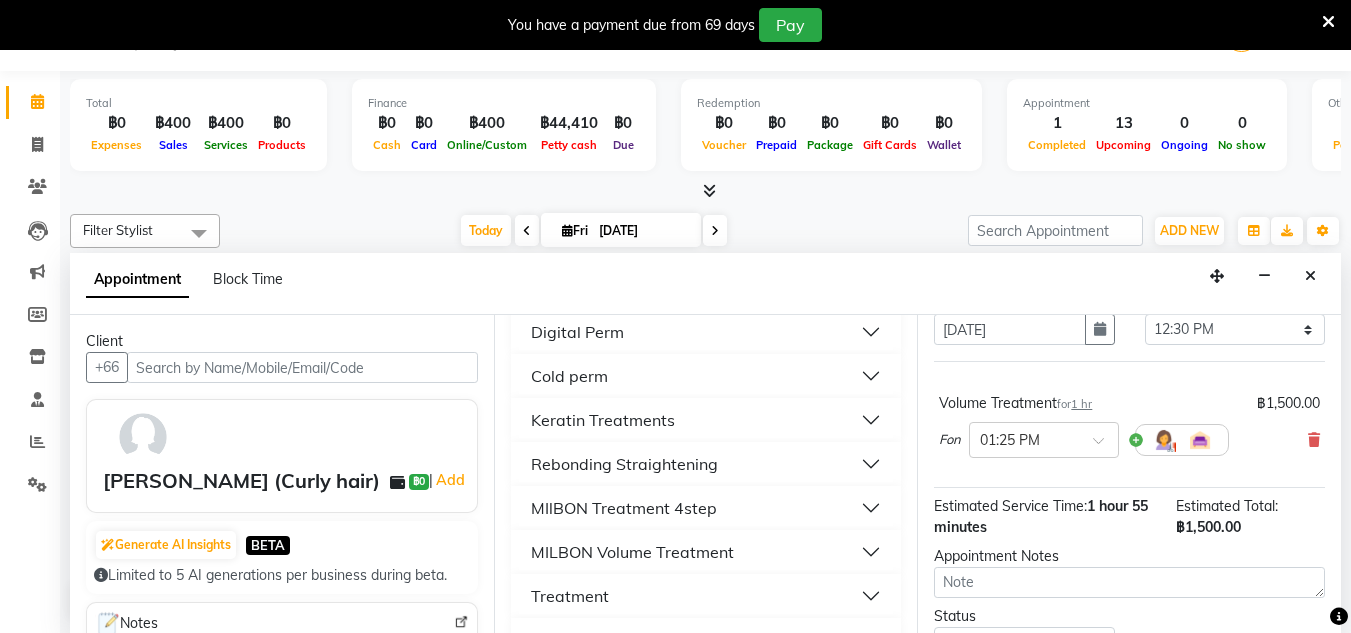 scroll, scrollTop: 890, scrollLeft: 0, axis: vertical 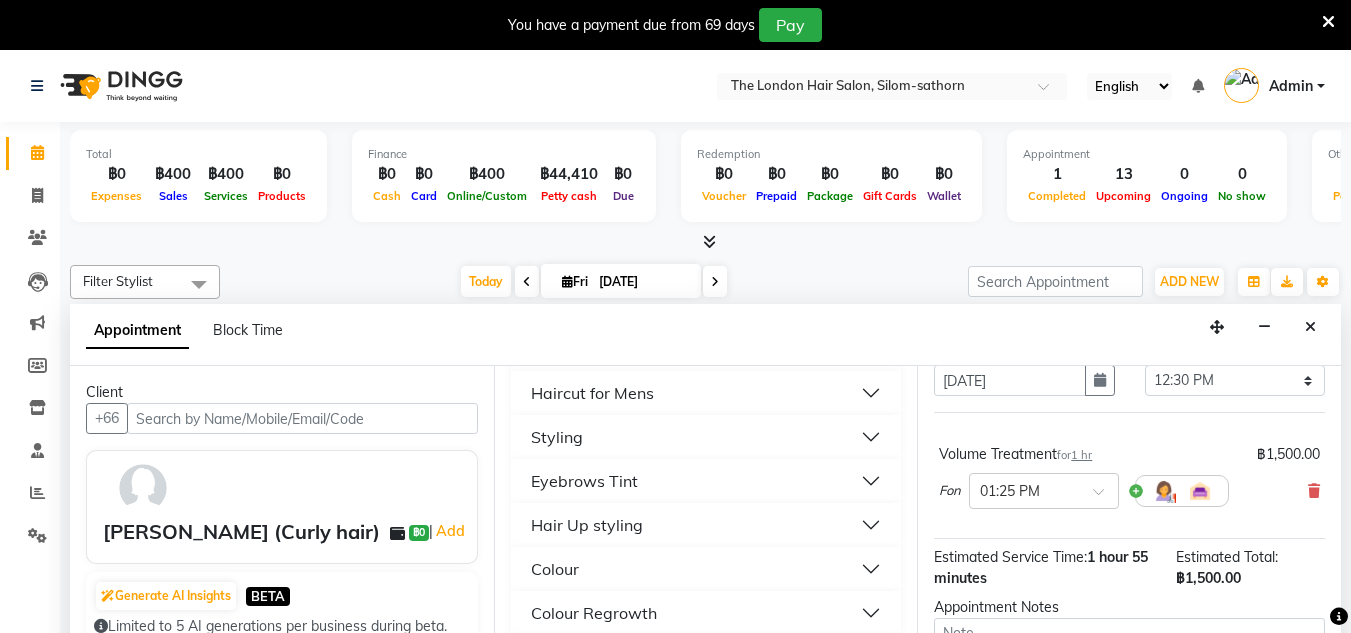 click on "Styling" at bounding box center (706, 437) 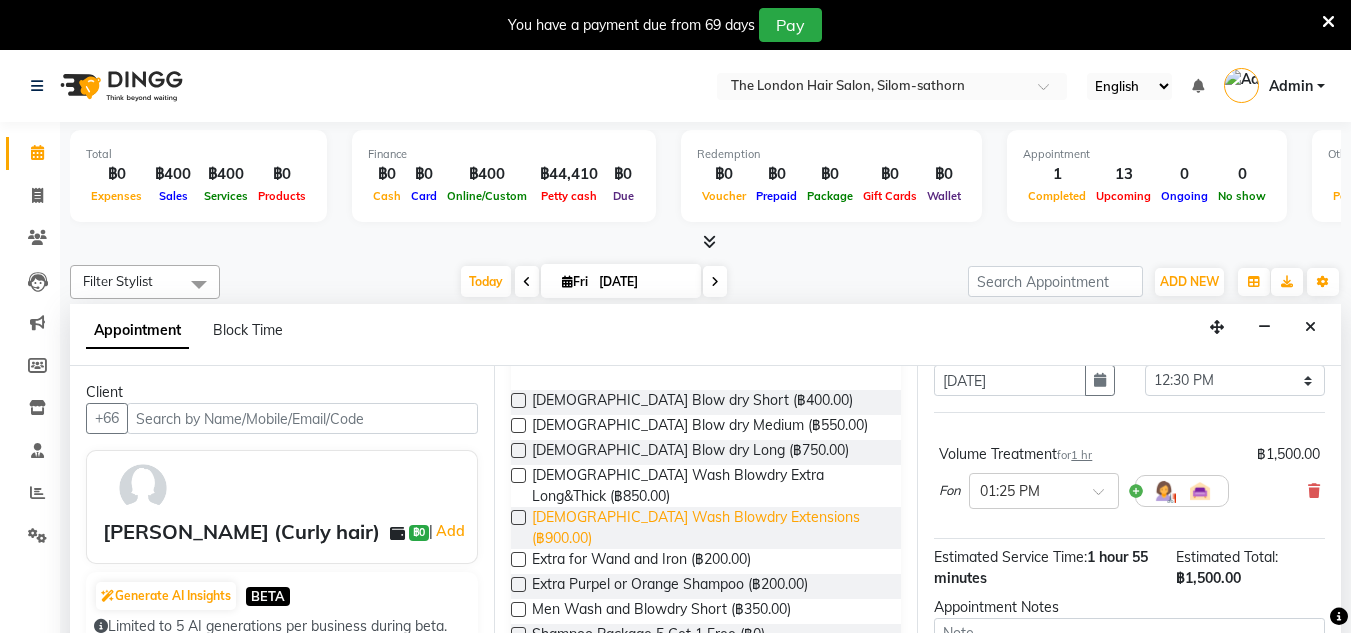 scroll, scrollTop: 347, scrollLeft: 0, axis: vertical 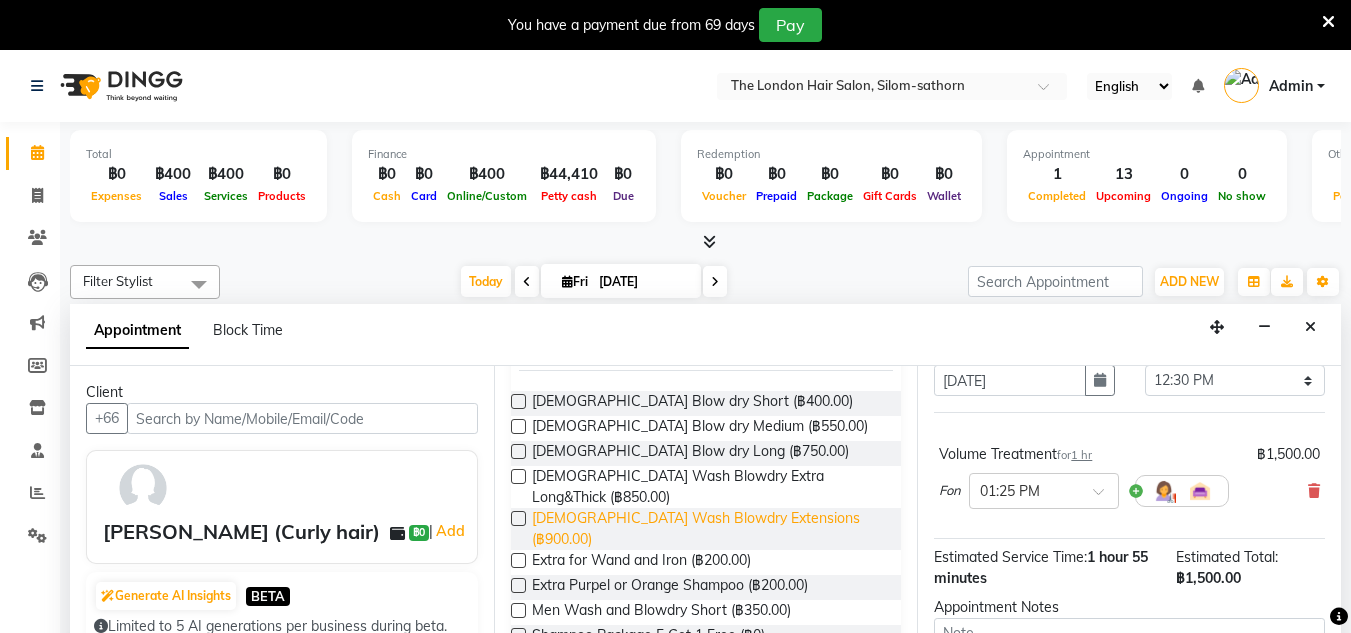 click on "[DEMOGRAPHIC_DATA] Wash Blowdry Extensions  (฿900.00)" at bounding box center [709, 529] 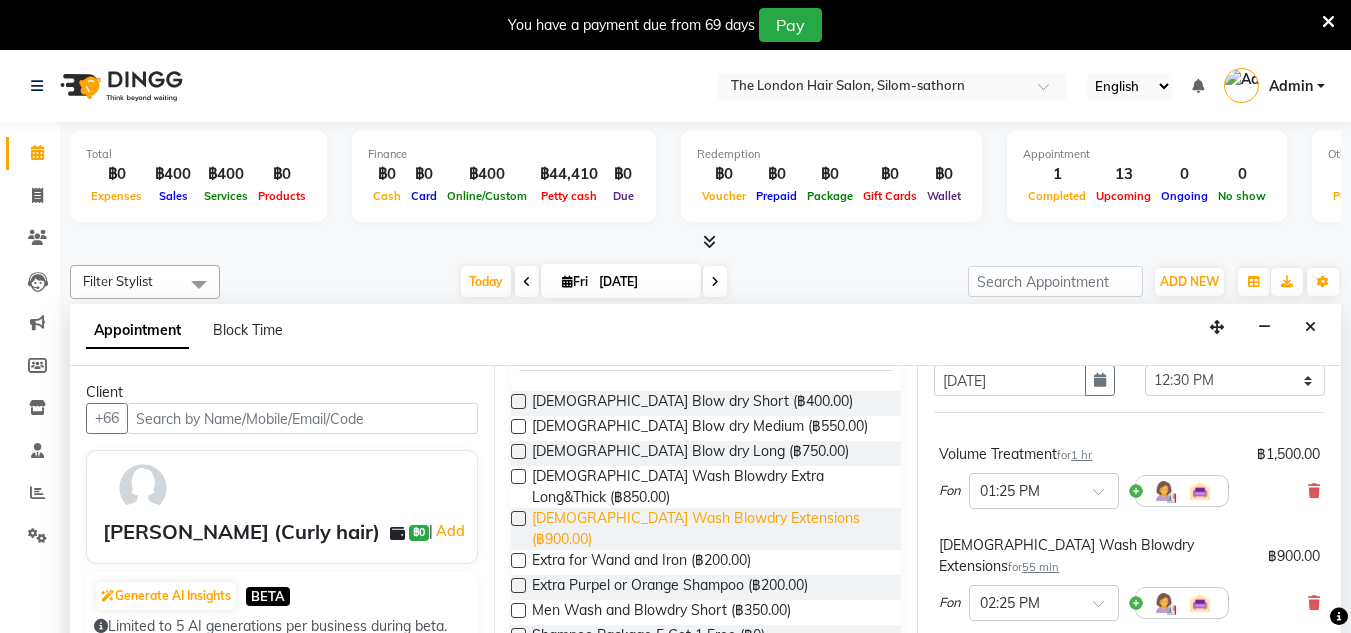 click on "[DEMOGRAPHIC_DATA] Wash Blowdry Extensions  (฿900.00)" at bounding box center (709, 529) 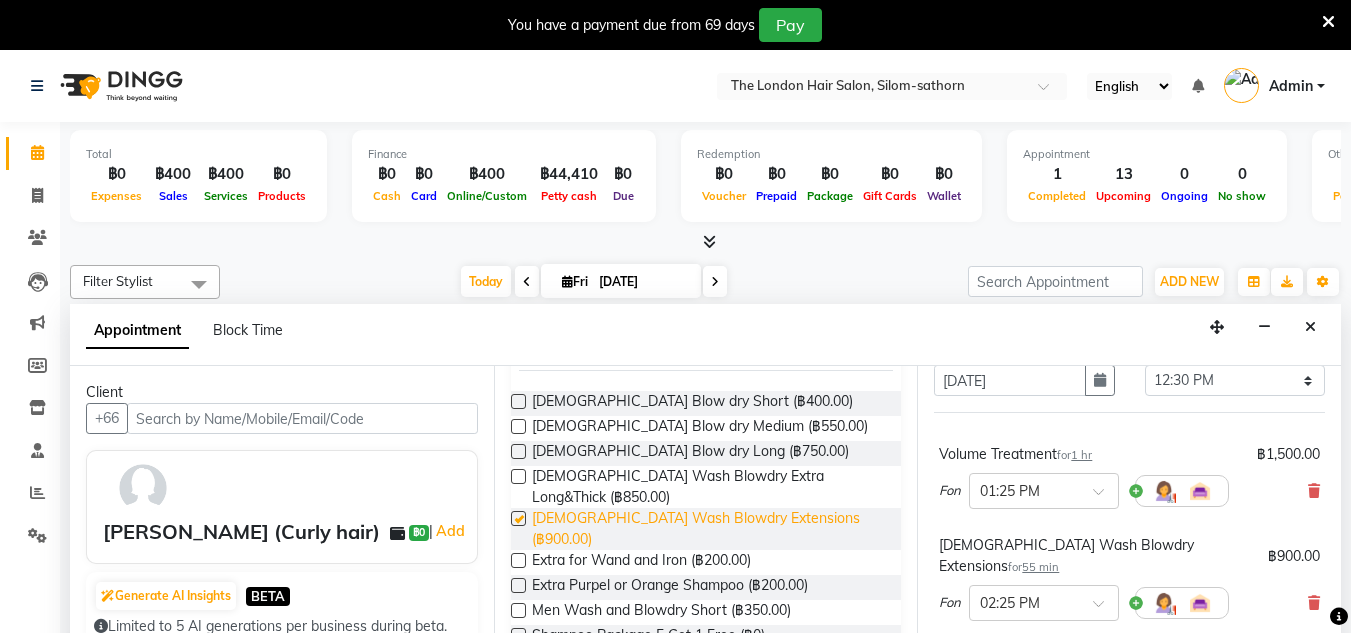 checkbox on "false" 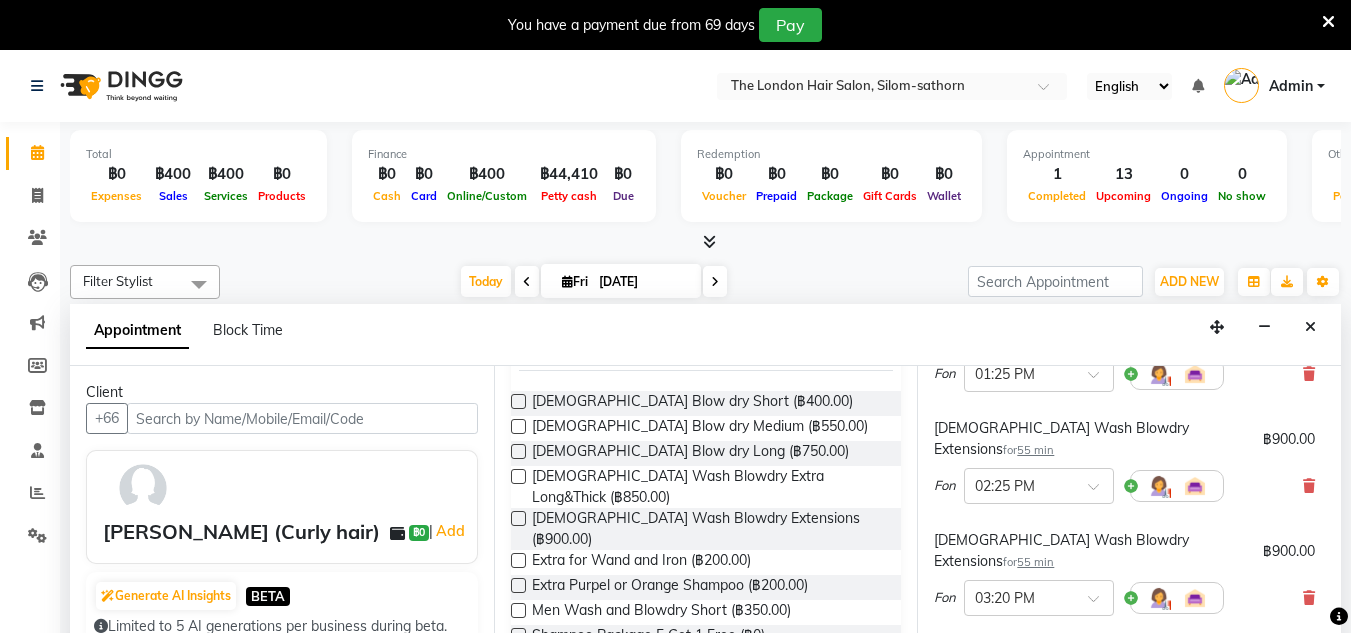 scroll, scrollTop: 214, scrollLeft: 5, axis: both 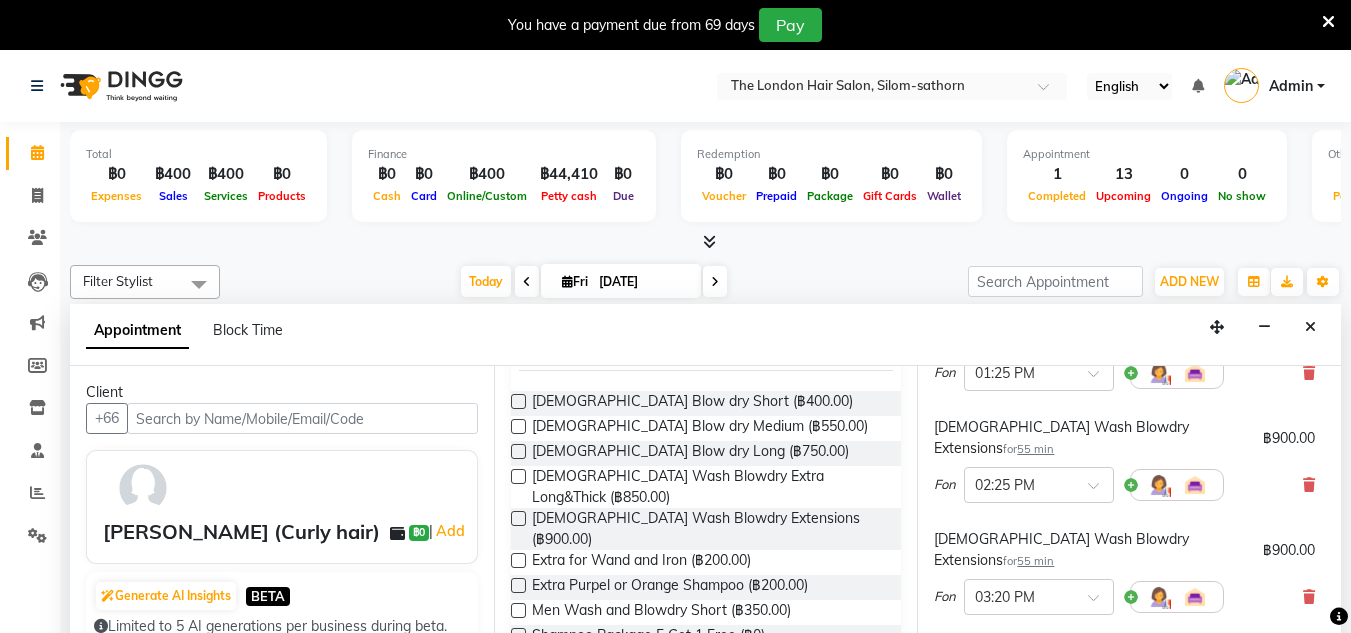 click on "[DEMOGRAPHIC_DATA] Wash Blowdry Extensions    for  55 min ฿900.00" at bounding box center (1124, 438) 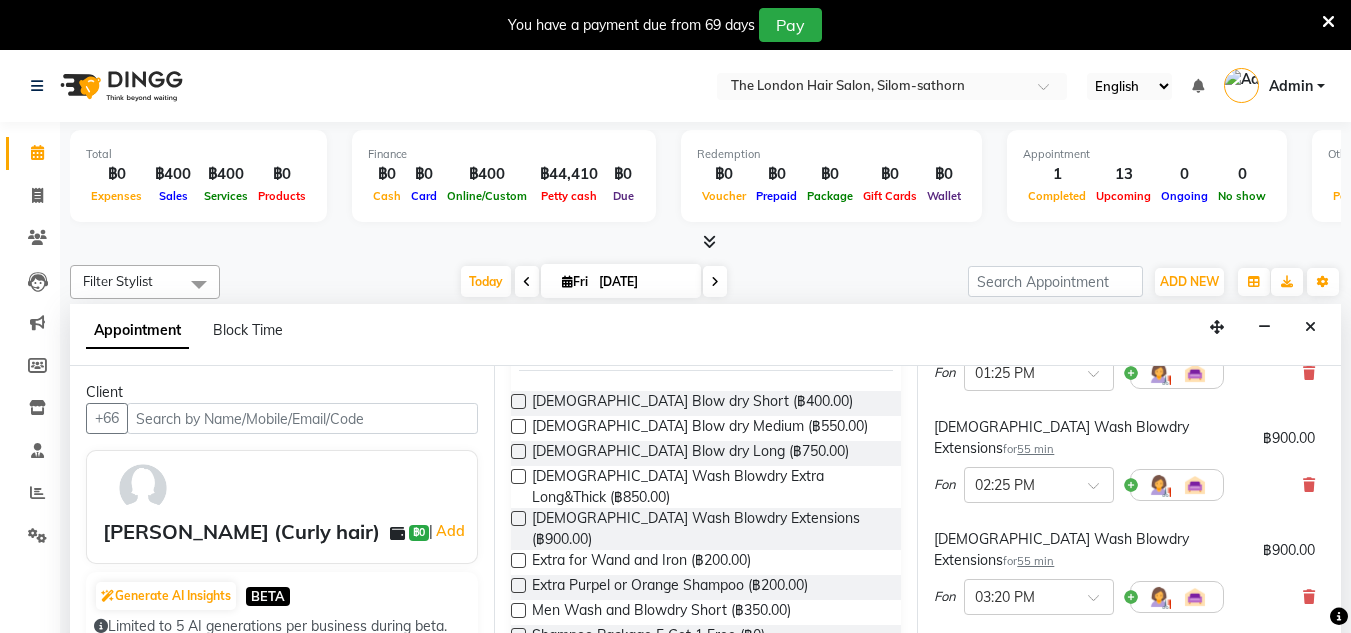 click on "[DEMOGRAPHIC_DATA] Wash Blowdry Extensions    for  55 min ฿900.00 Fon × 03:20 PM" at bounding box center [1124, 576] 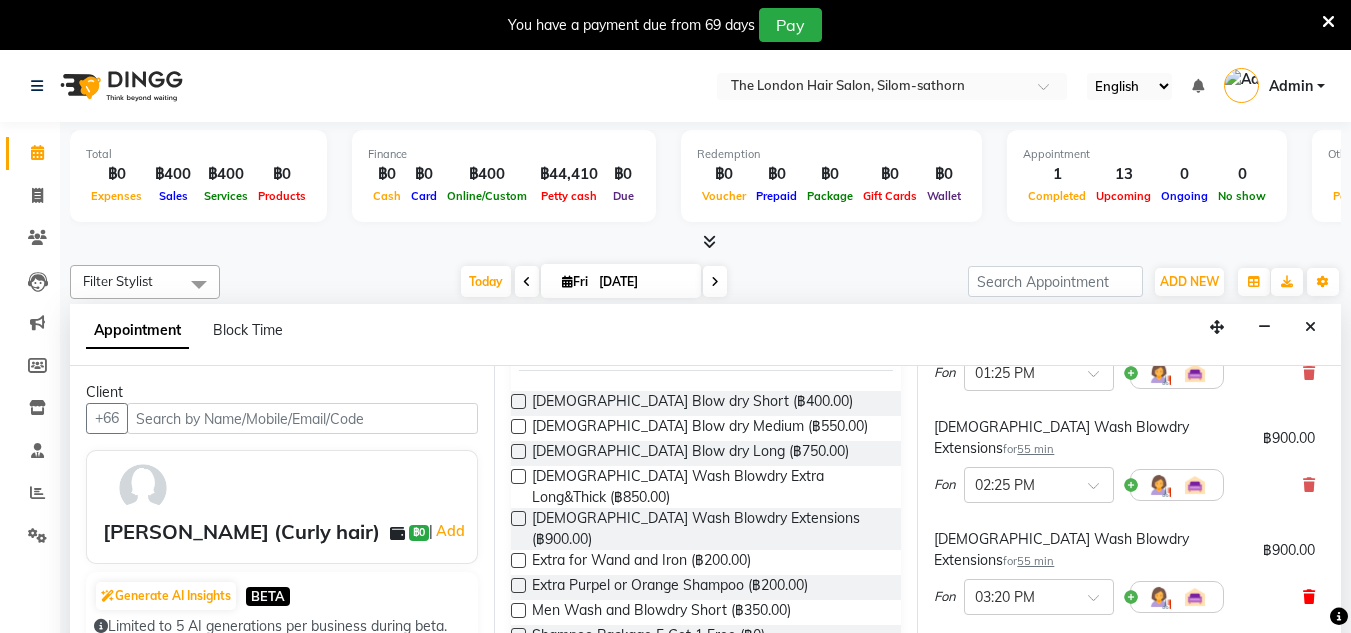 click at bounding box center [1309, 597] 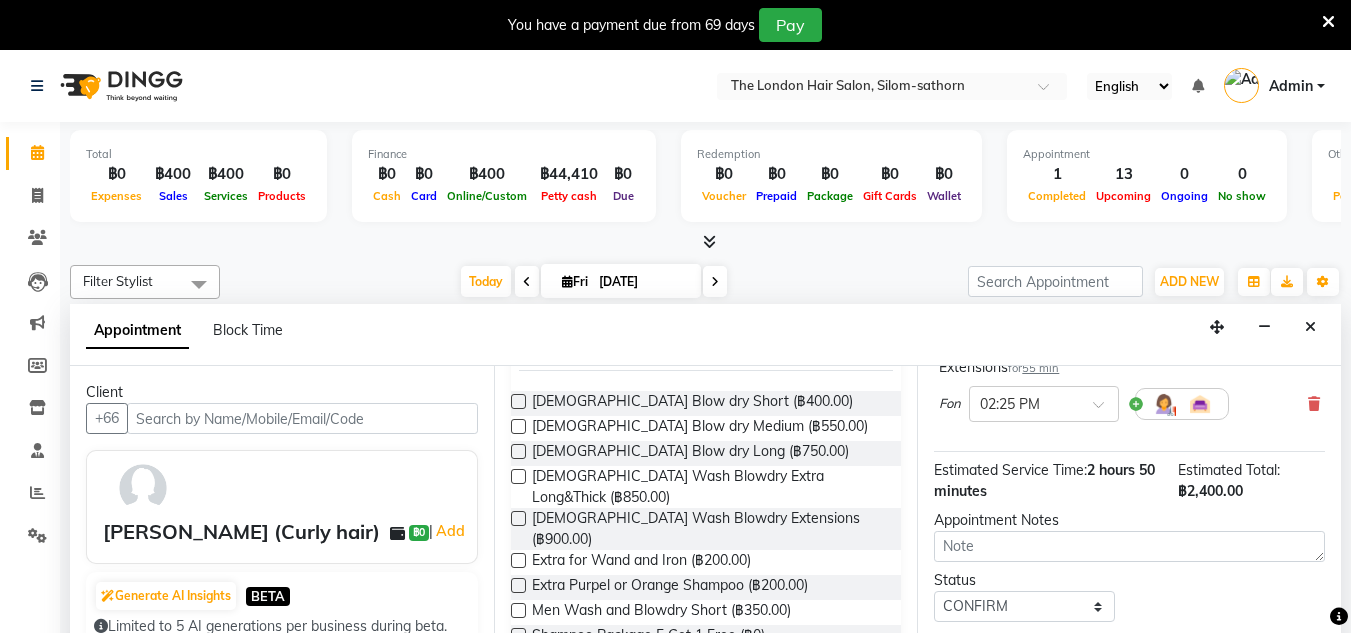 scroll, scrollTop: 295, scrollLeft: 0, axis: vertical 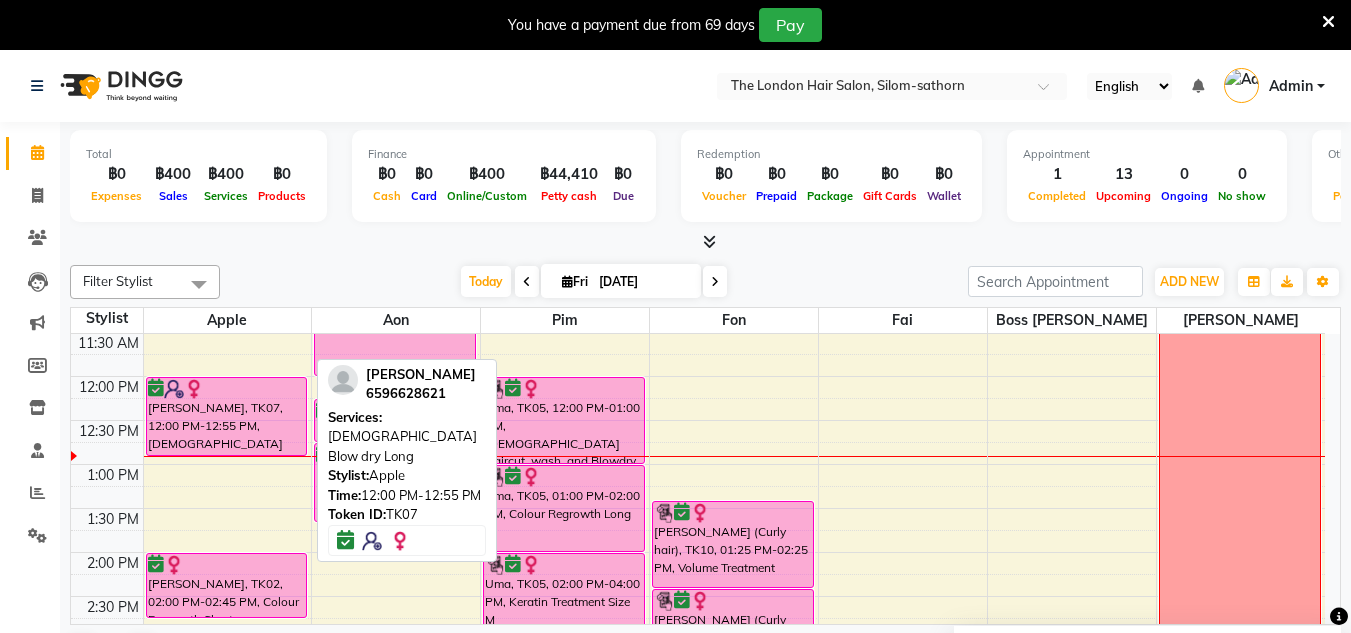 click on "[PERSON_NAME], TK07, 12:00 PM-12:55 PM, [DEMOGRAPHIC_DATA] Blow dry Long" at bounding box center [227, 416] 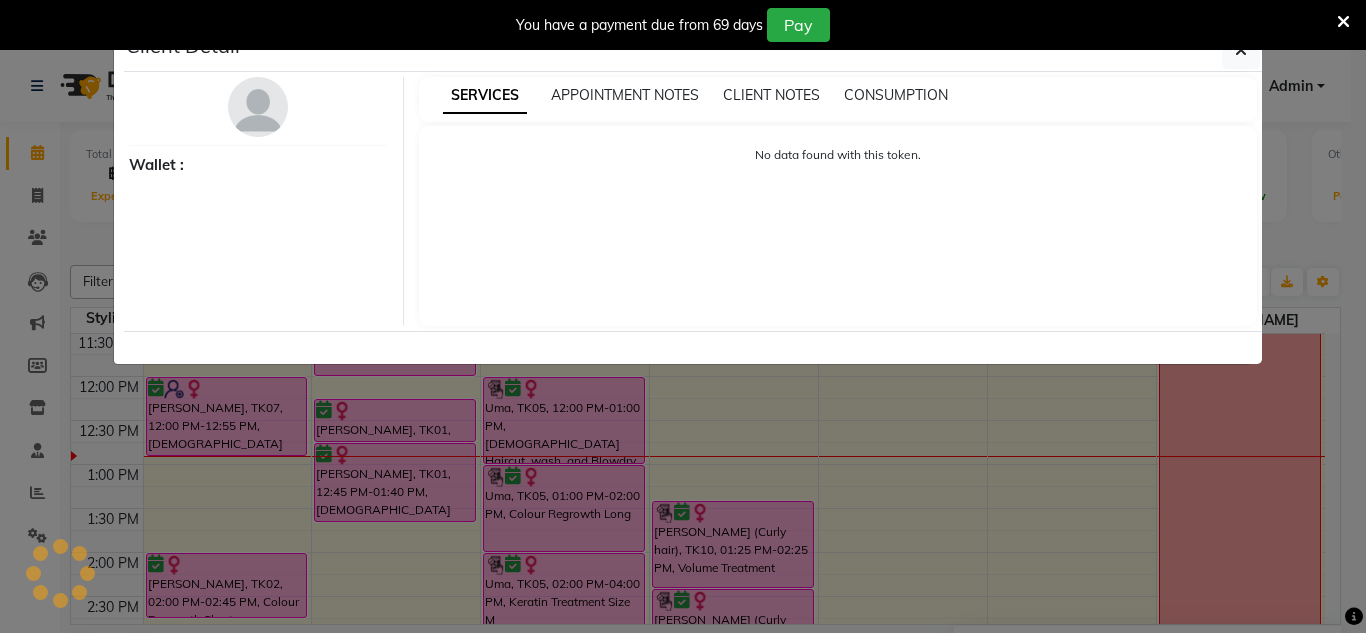 select on "6" 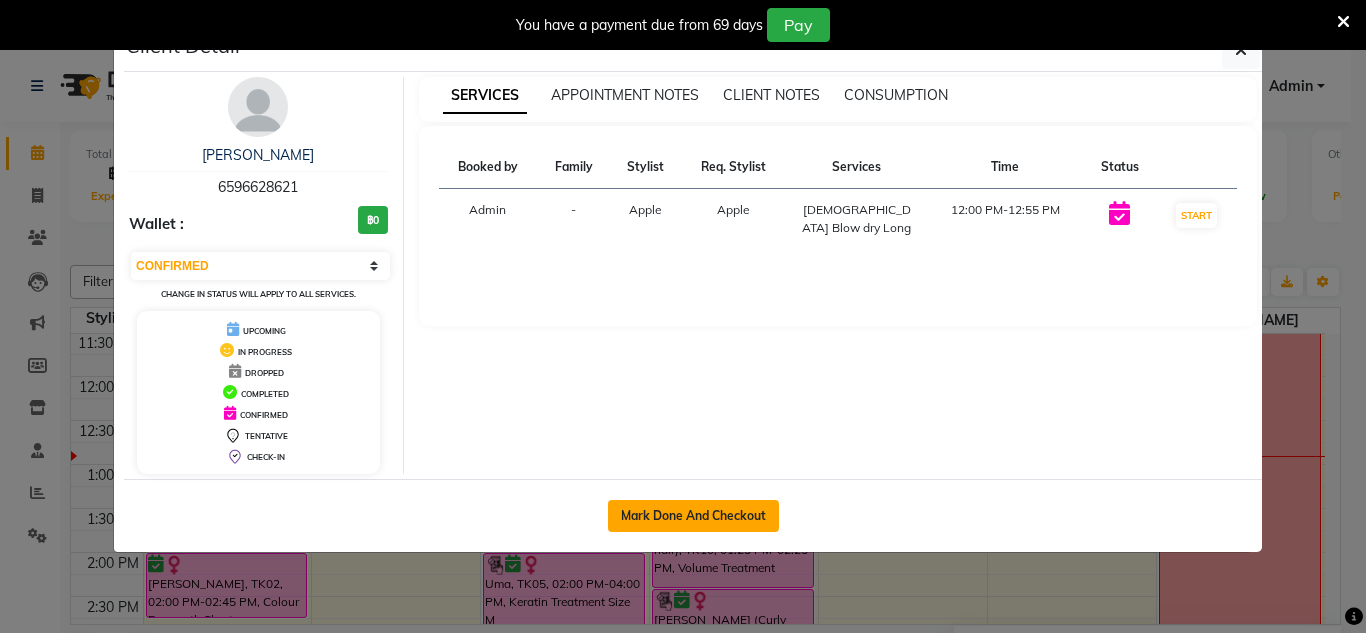 click on "Mark Done And Checkout" 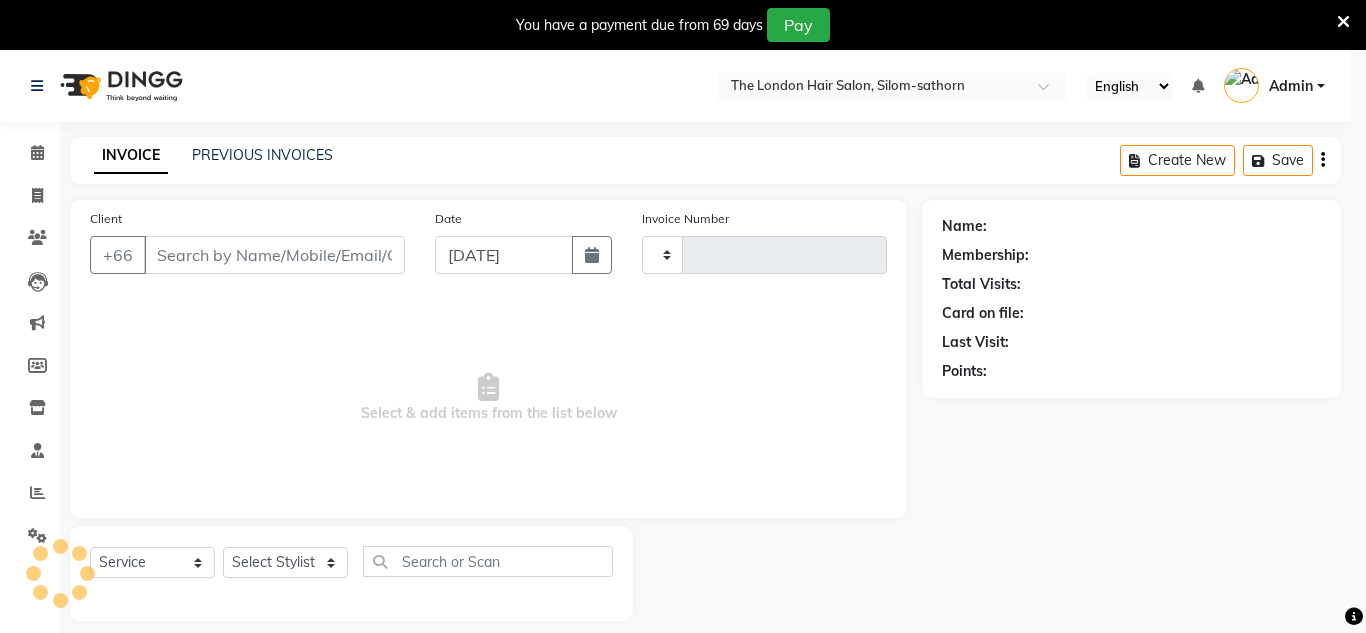 type on "0955" 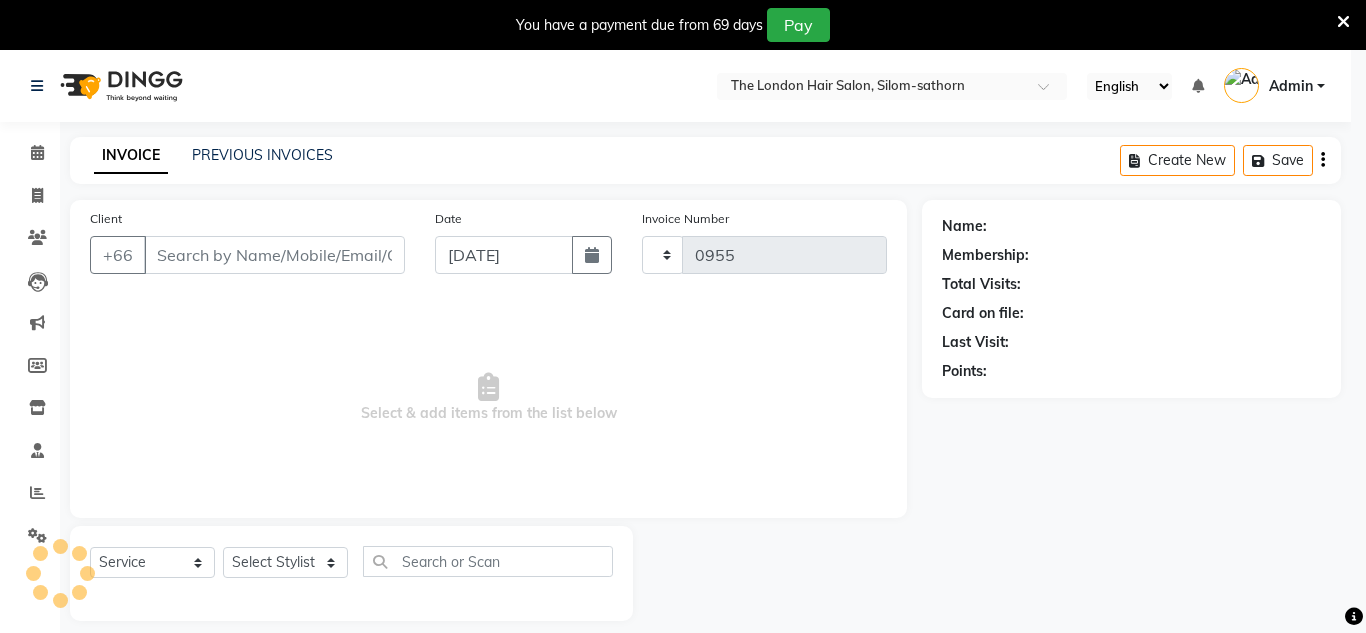 select on "6977" 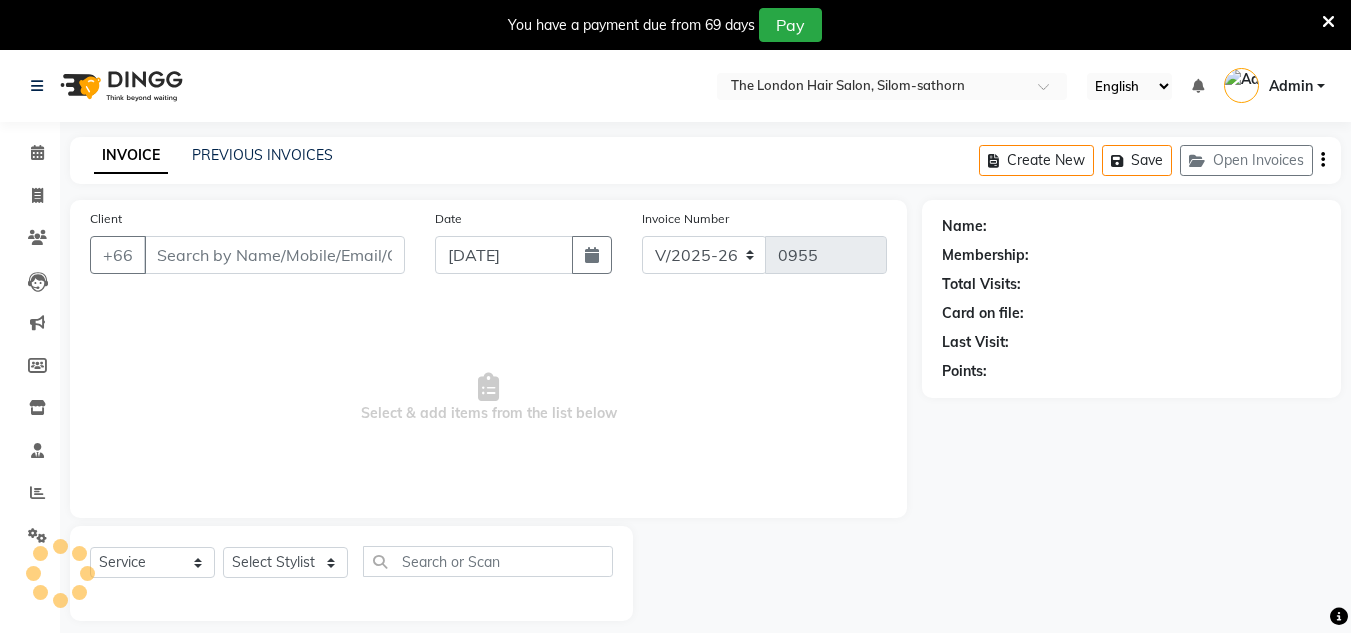 type on "6596628621" 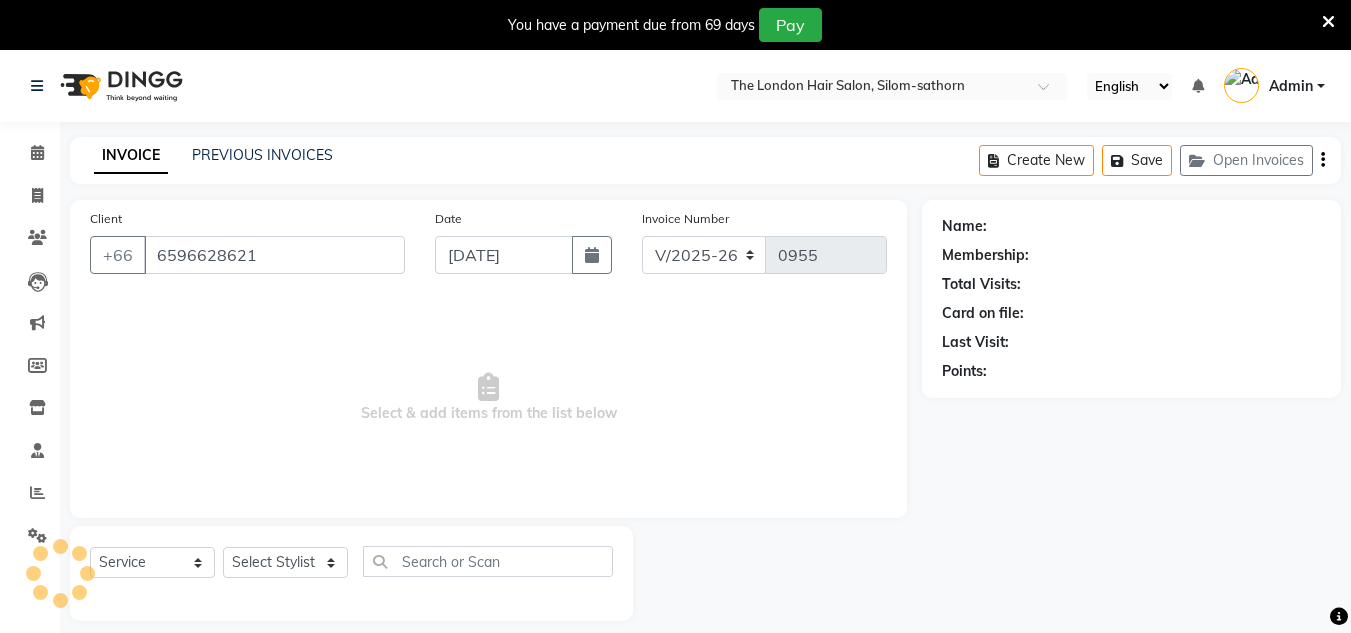 select on "56710" 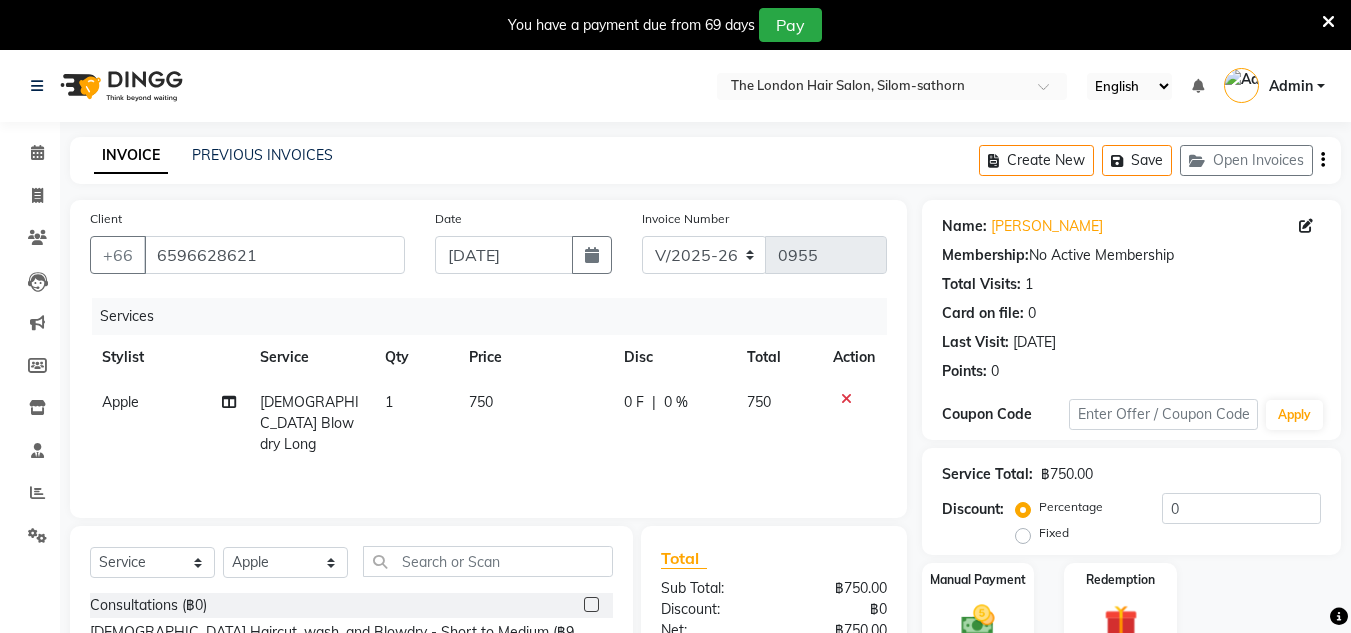 scroll, scrollTop: 218, scrollLeft: 0, axis: vertical 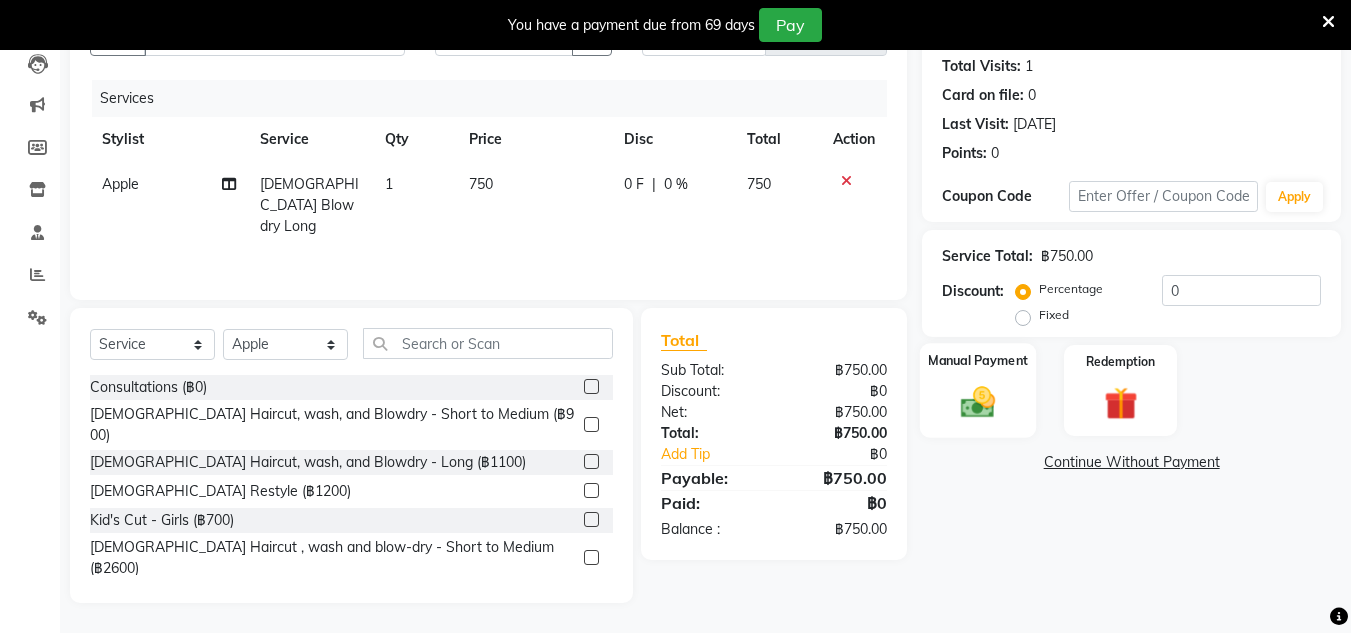 click 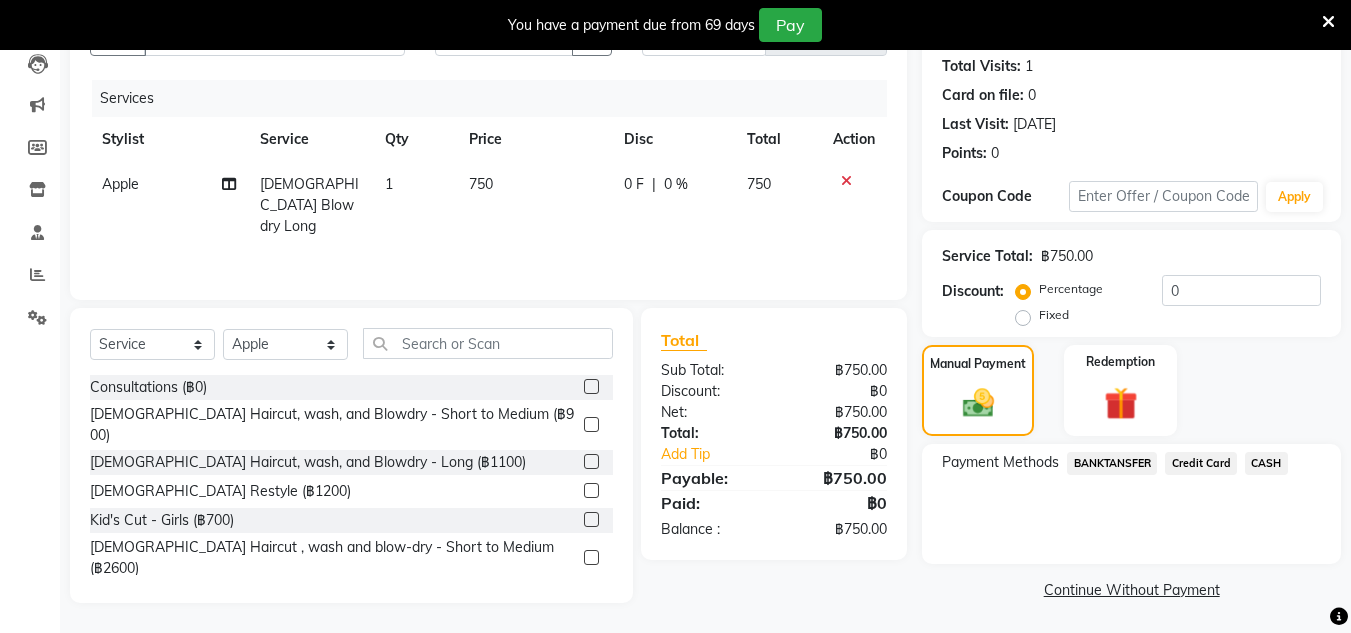 click on "Credit Card" 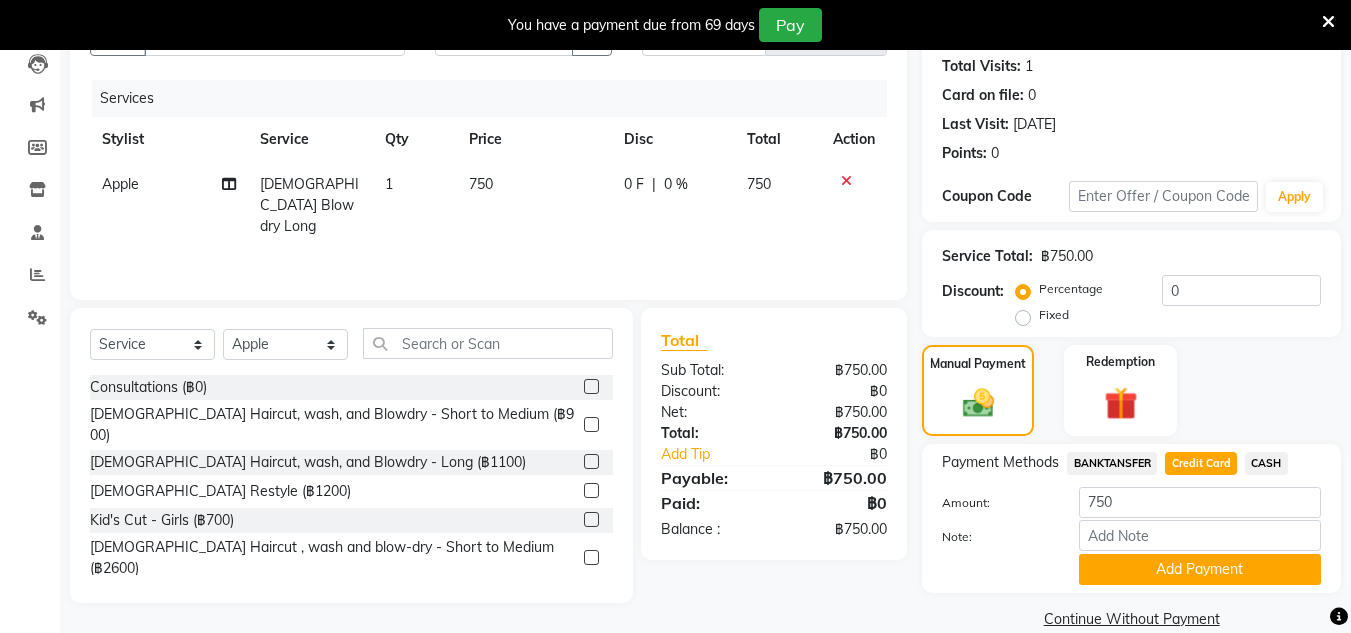 click on "Payment Methods  BANKTANSFER   Credit Card   CASH  Amount: 750 Note: Add Payment" 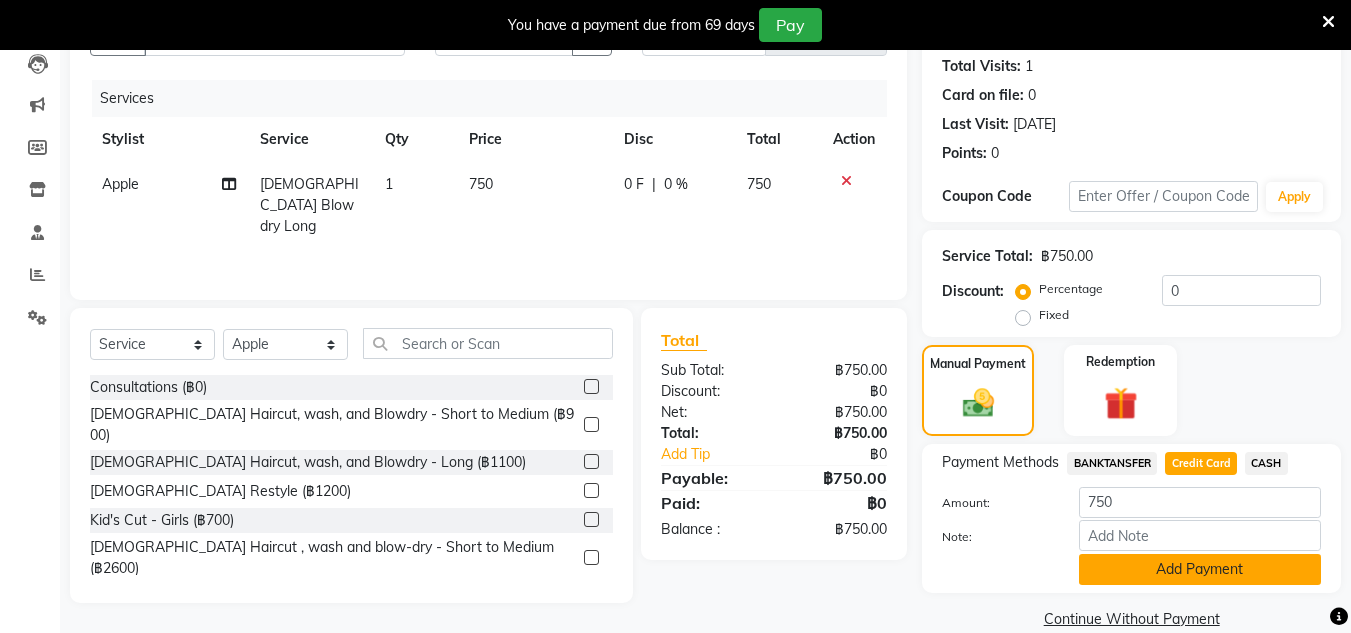 click on "Add Payment" 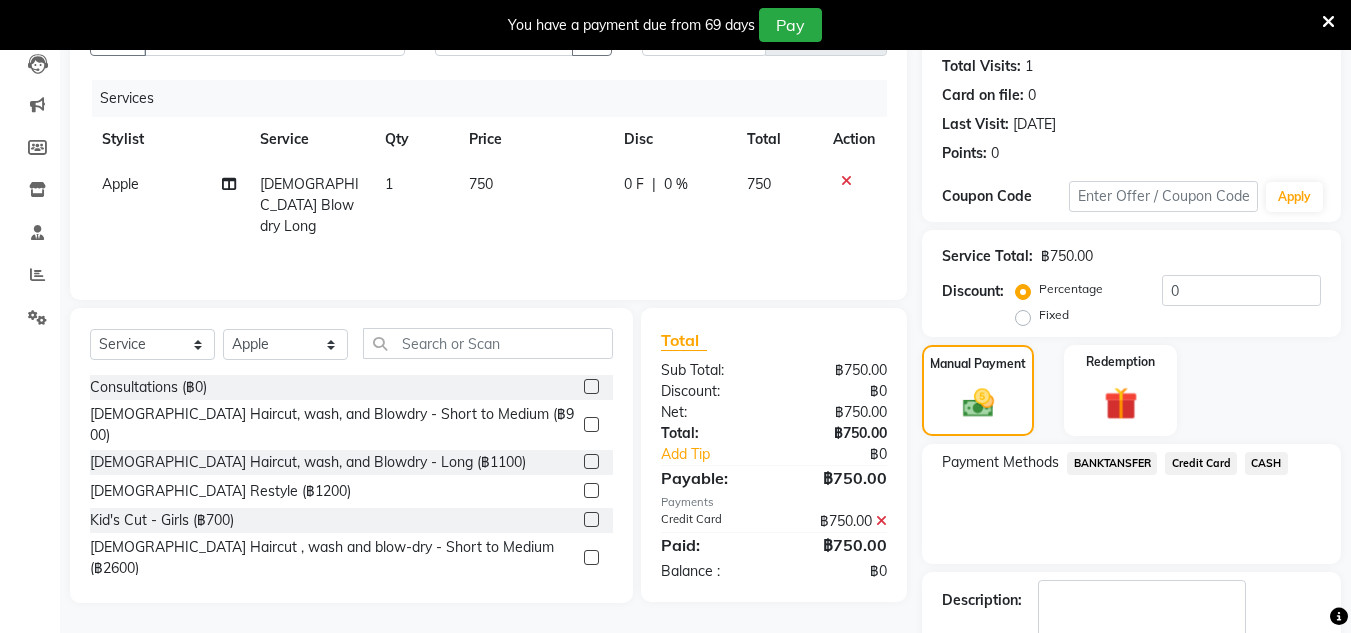 scroll, scrollTop: 333, scrollLeft: 0, axis: vertical 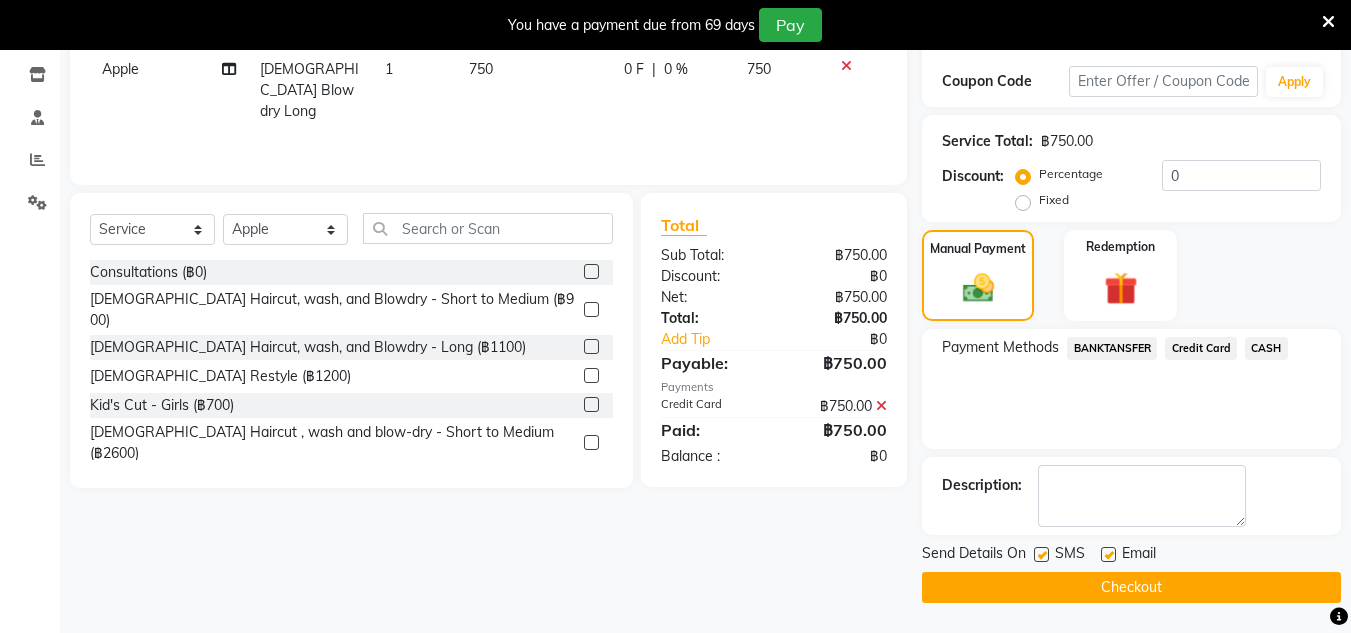 click on "Checkout" 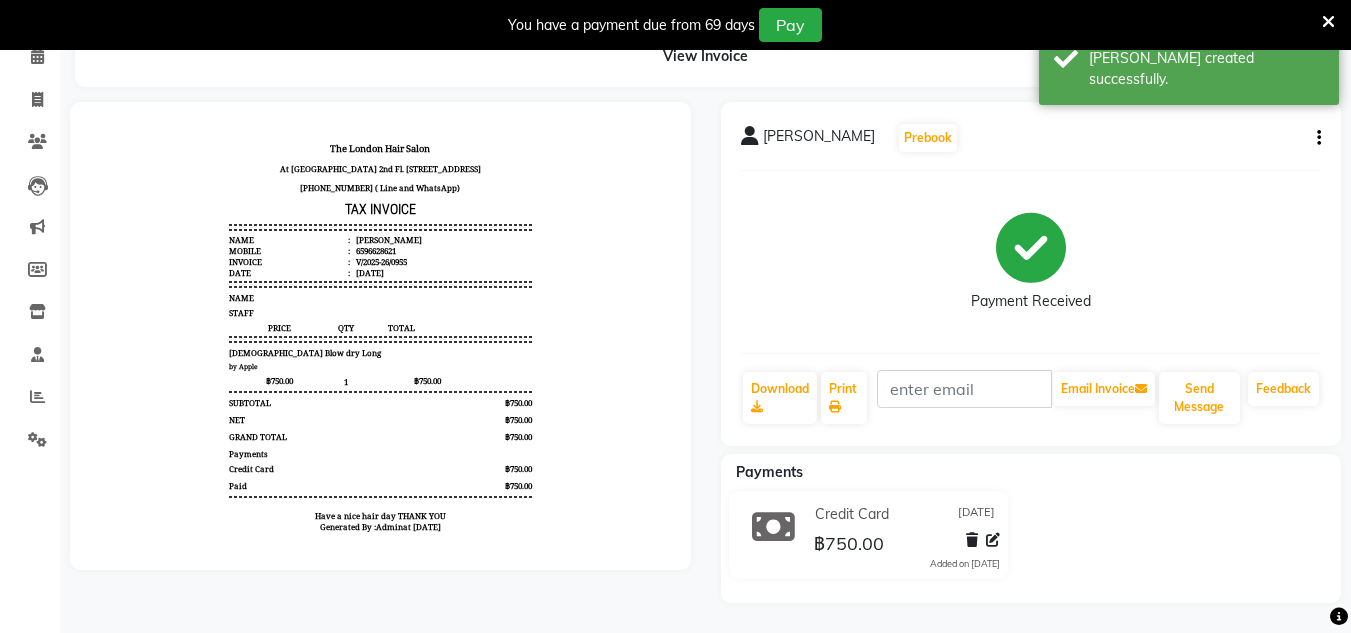 scroll, scrollTop: 0, scrollLeft: 0, axis: both 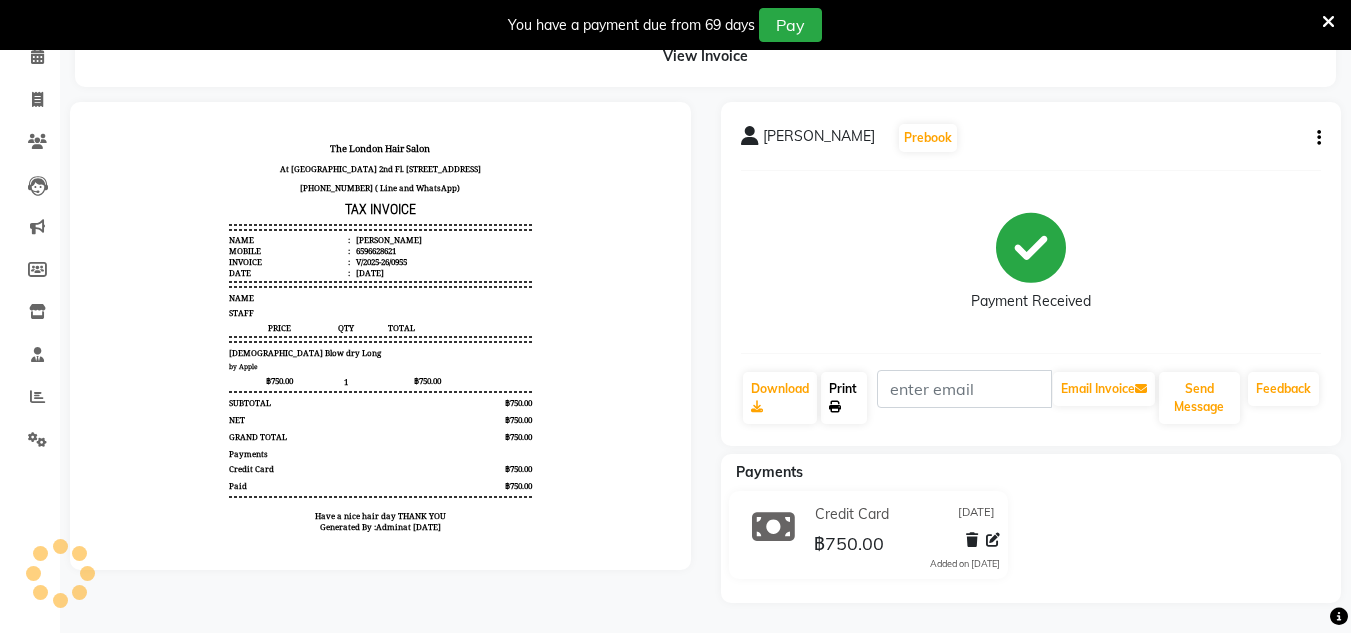 click on "Print" 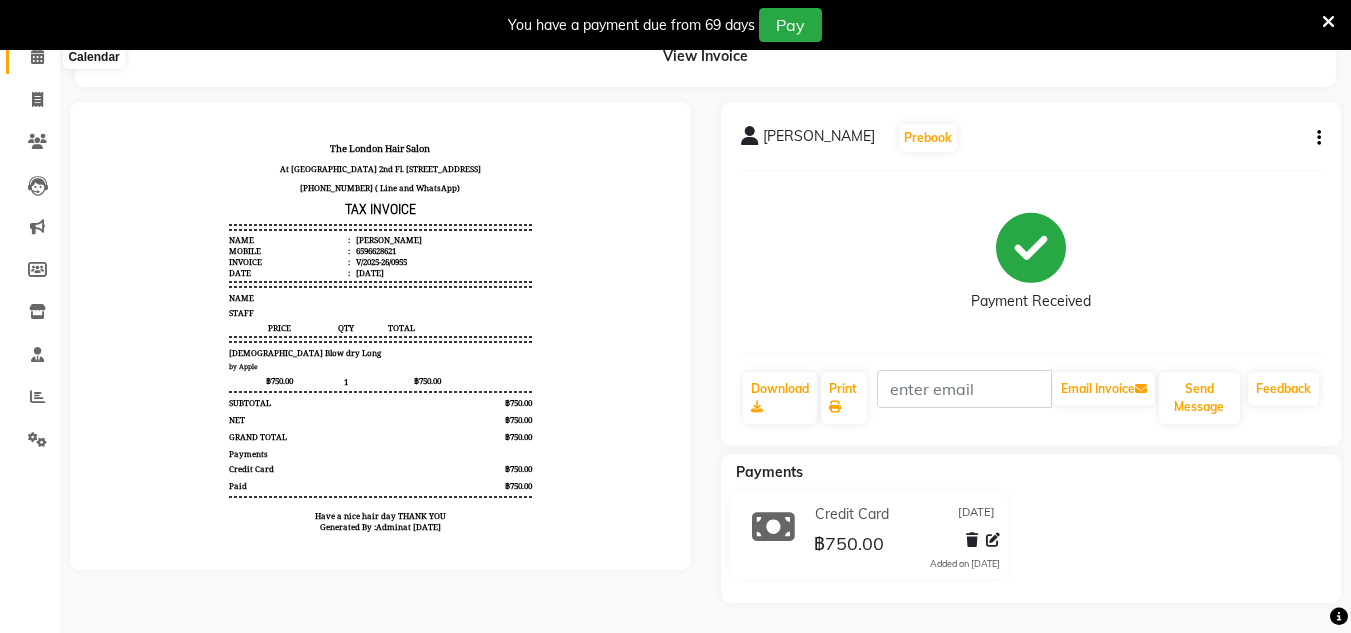 click 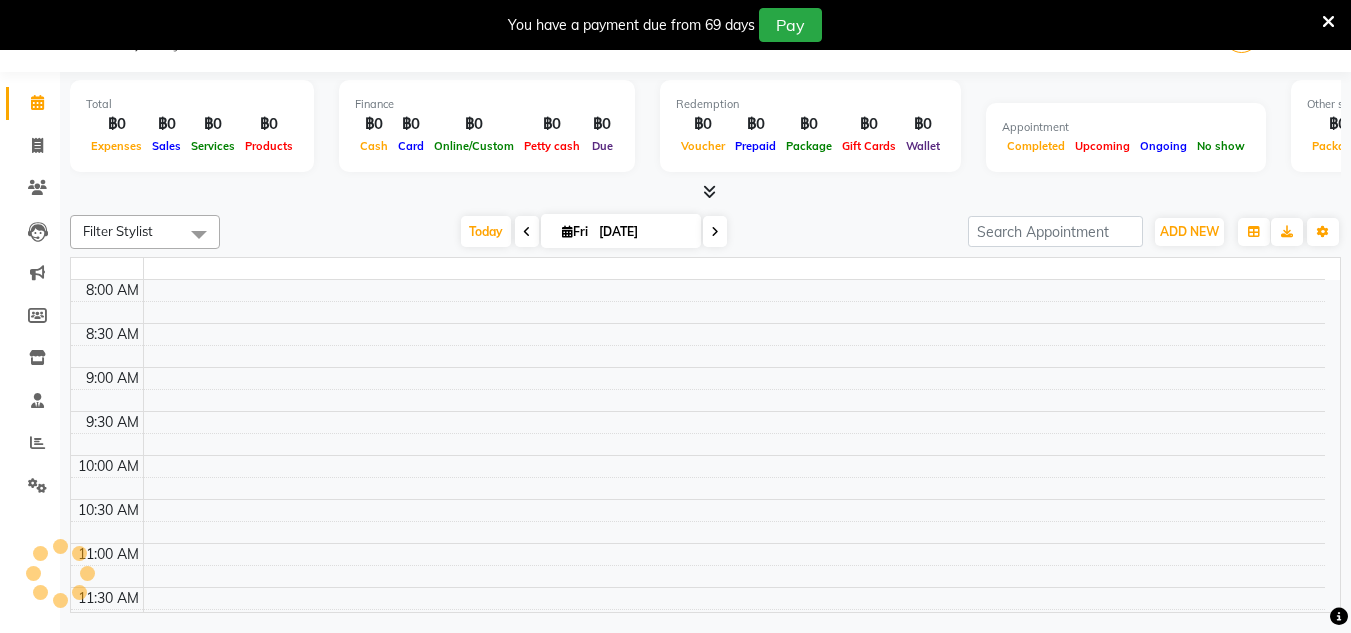 scroll, scrollTop: 50, scrollLeft: 0, axis: vertical 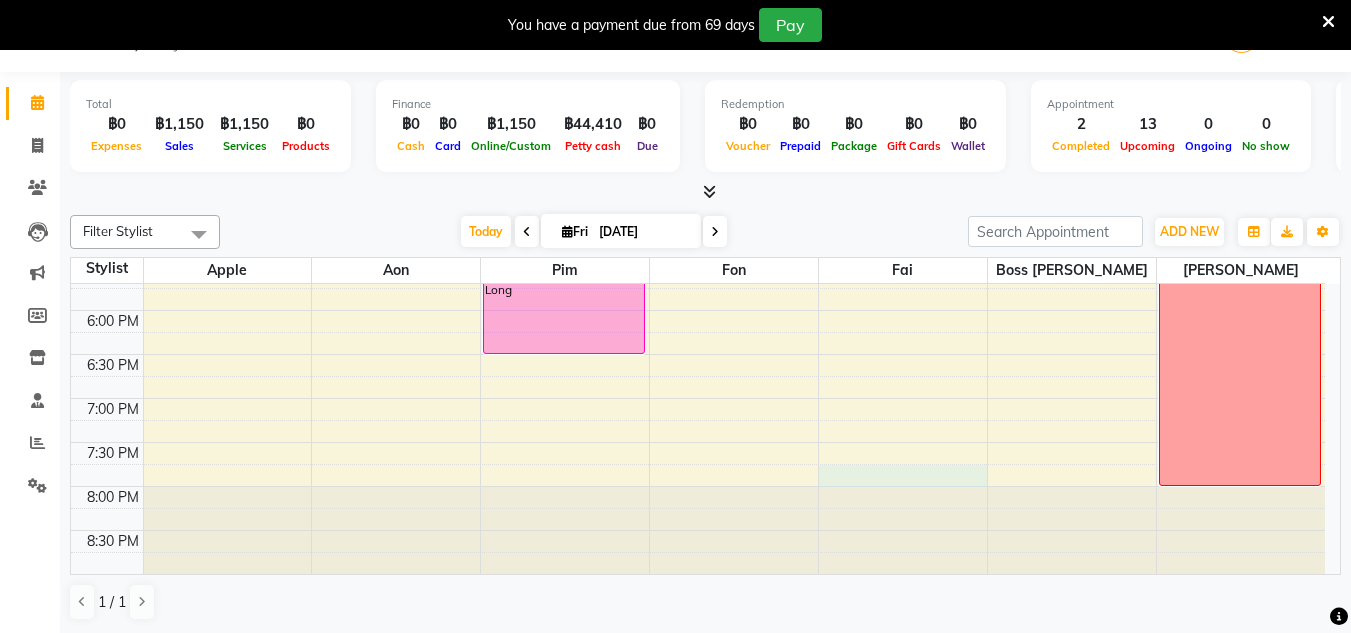 click at bounding box center [903, -481] 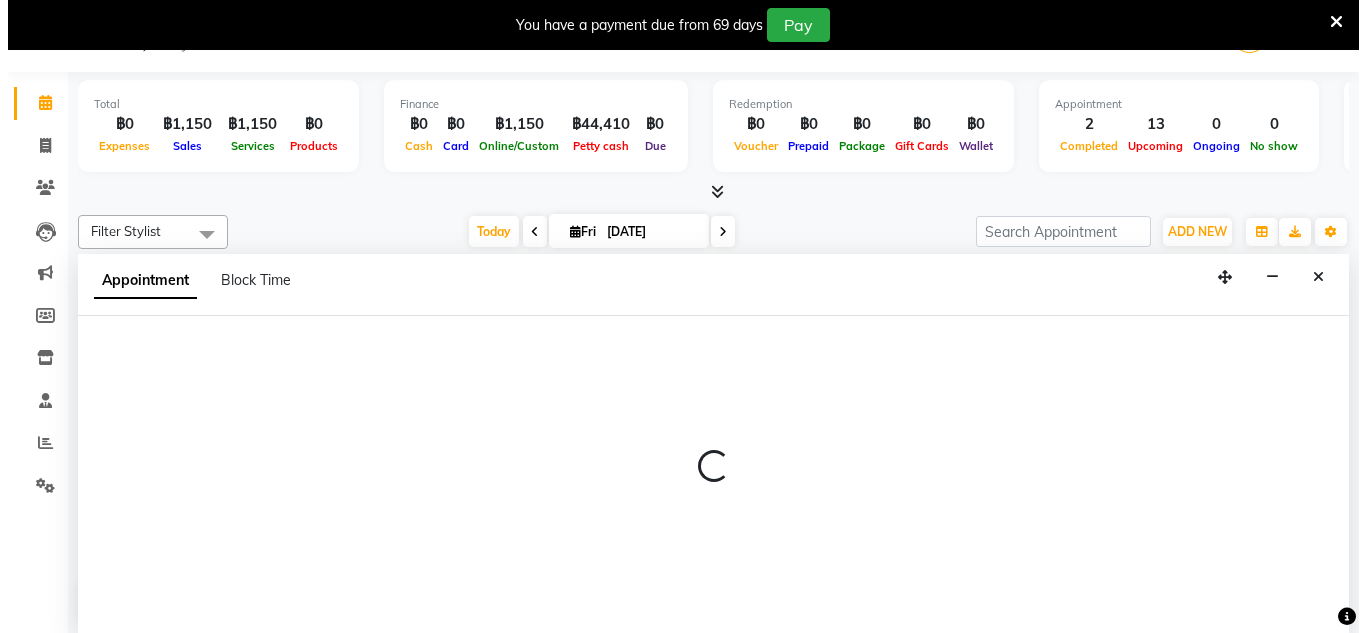 scroll, scrollTop: 51, scrollLeft: 0, axis: vertical 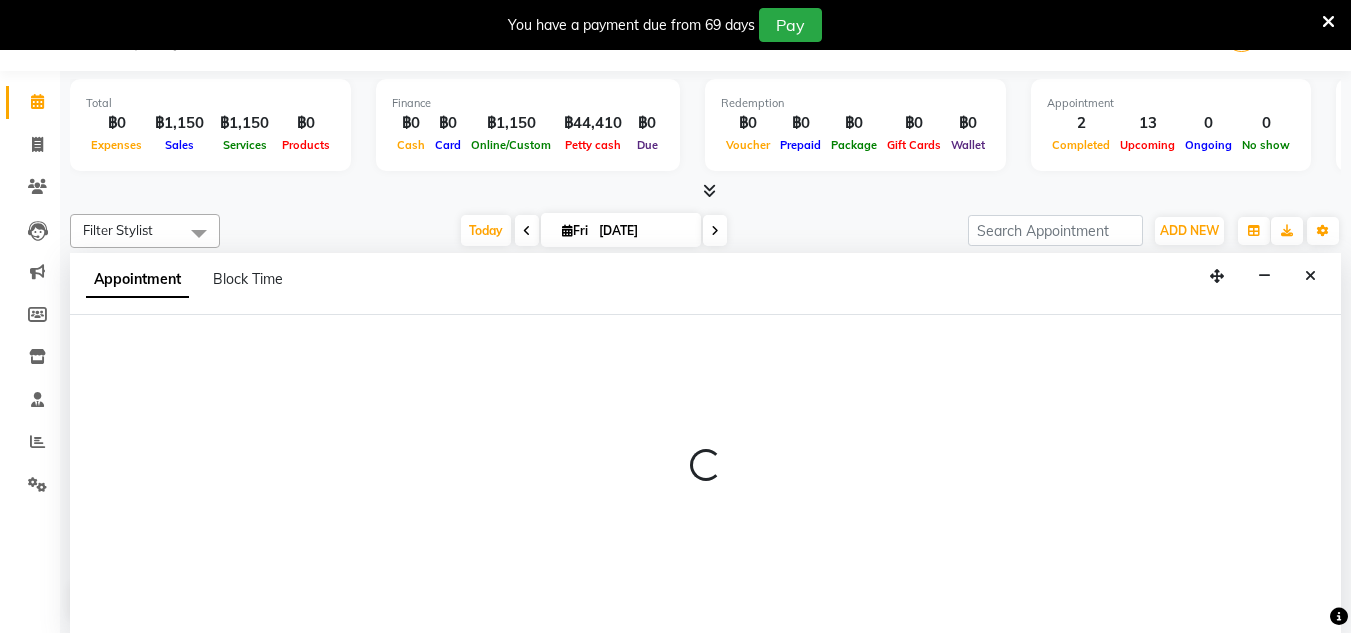 select on "83403" 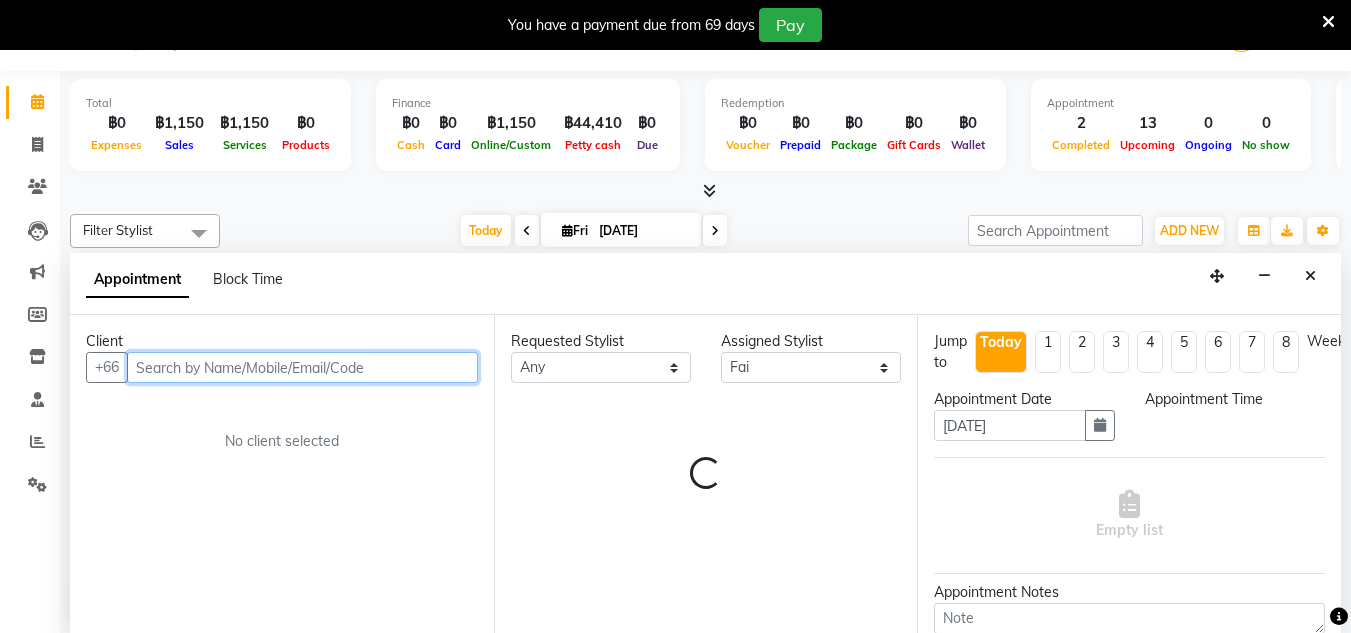 select on "1185" 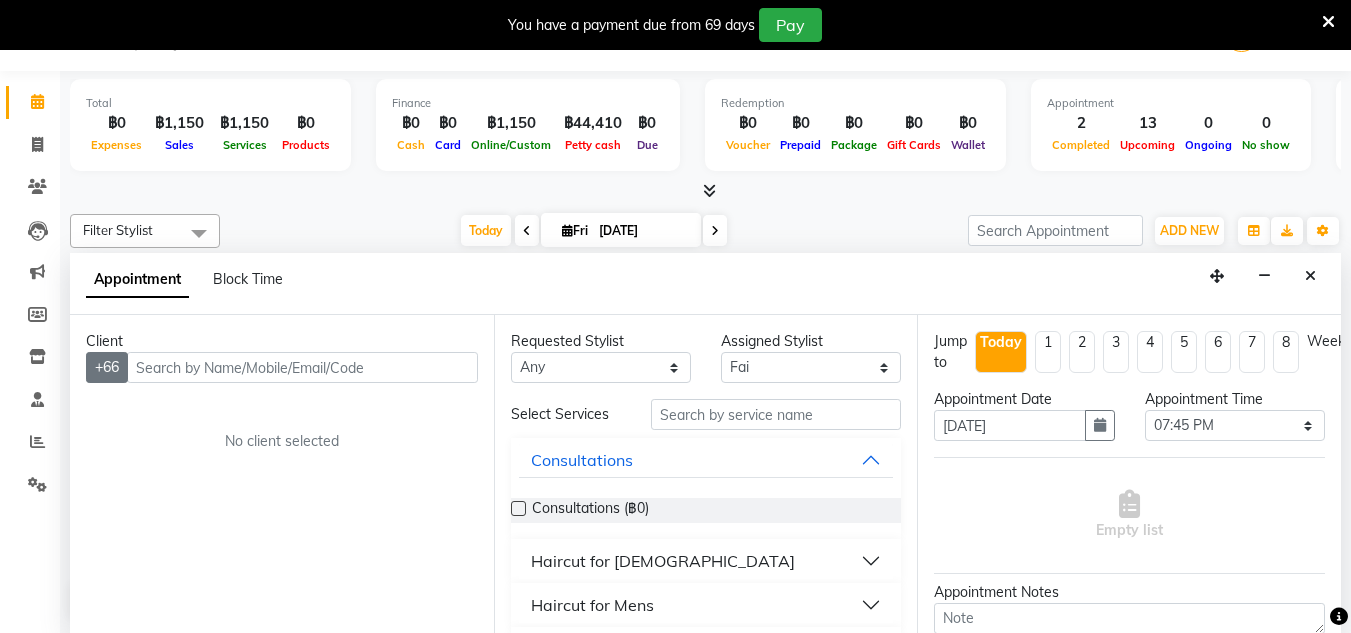 click on "+66" at bounding box center (107, 367) 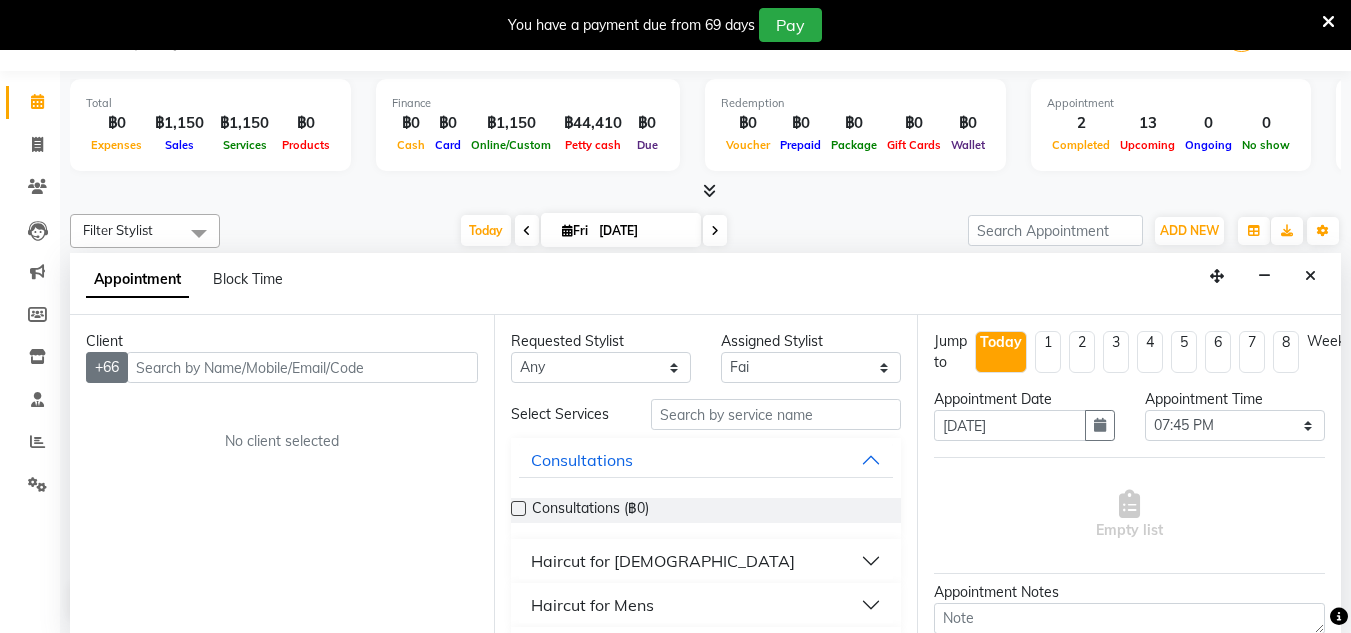 type 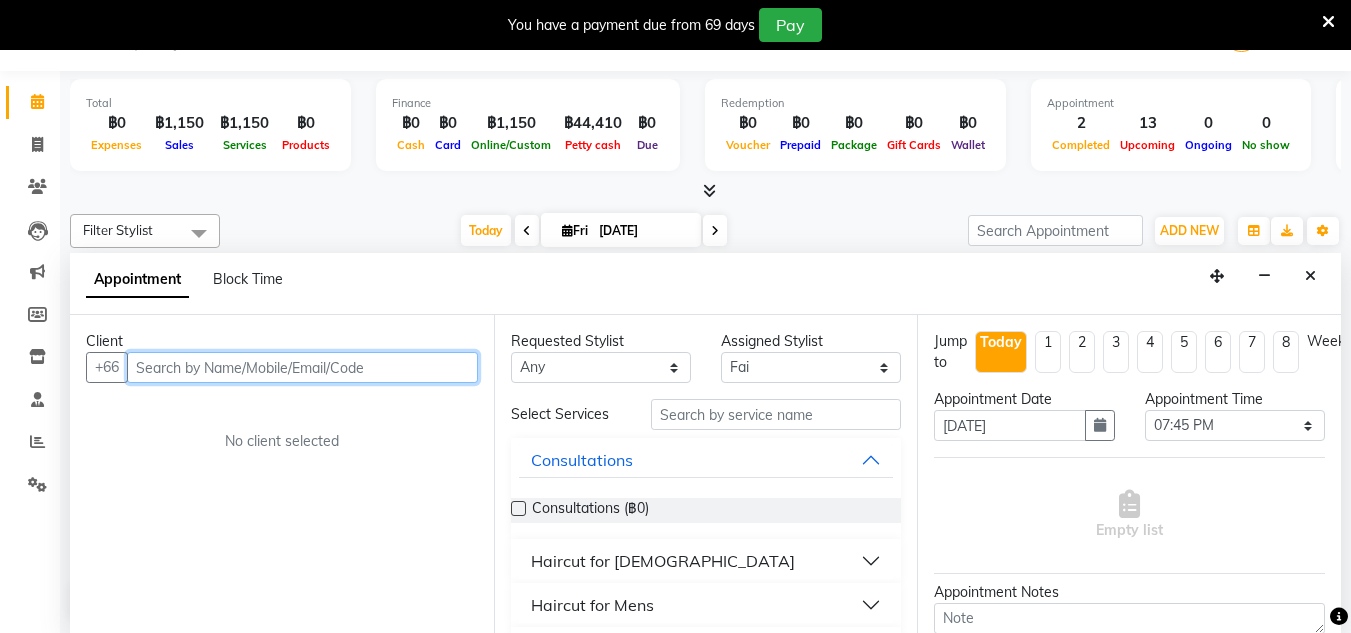 click at bounding box center (302, 367) 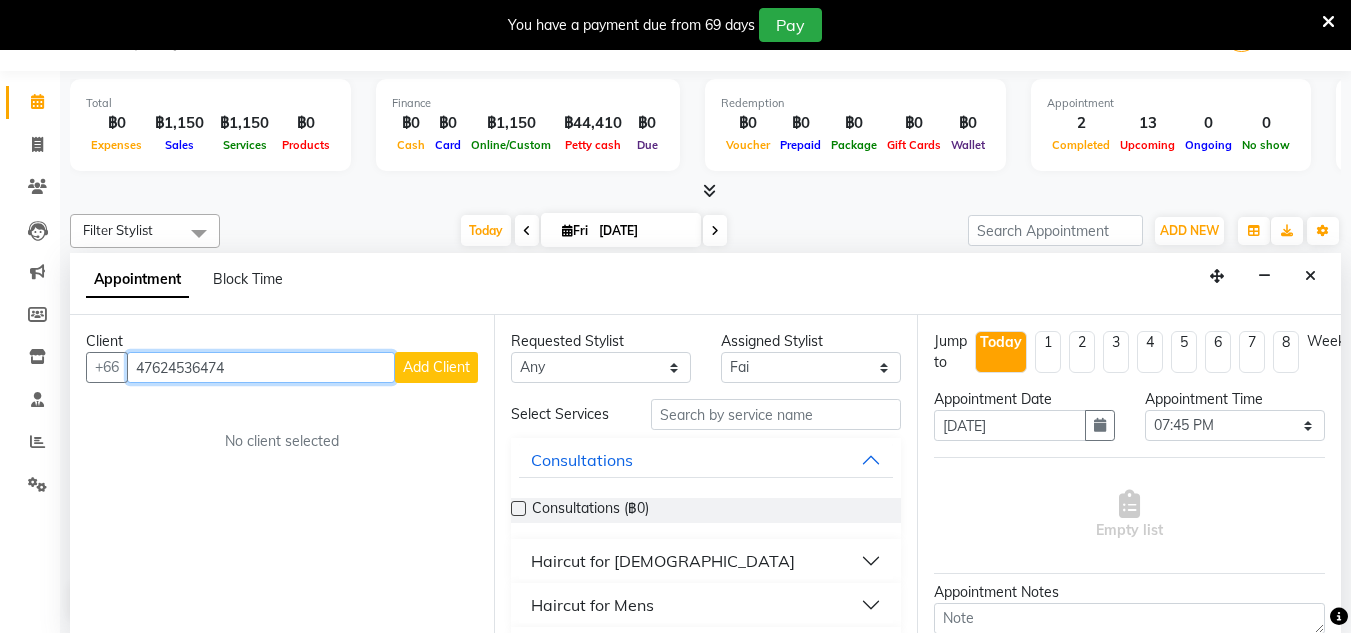 type on "47624536474" 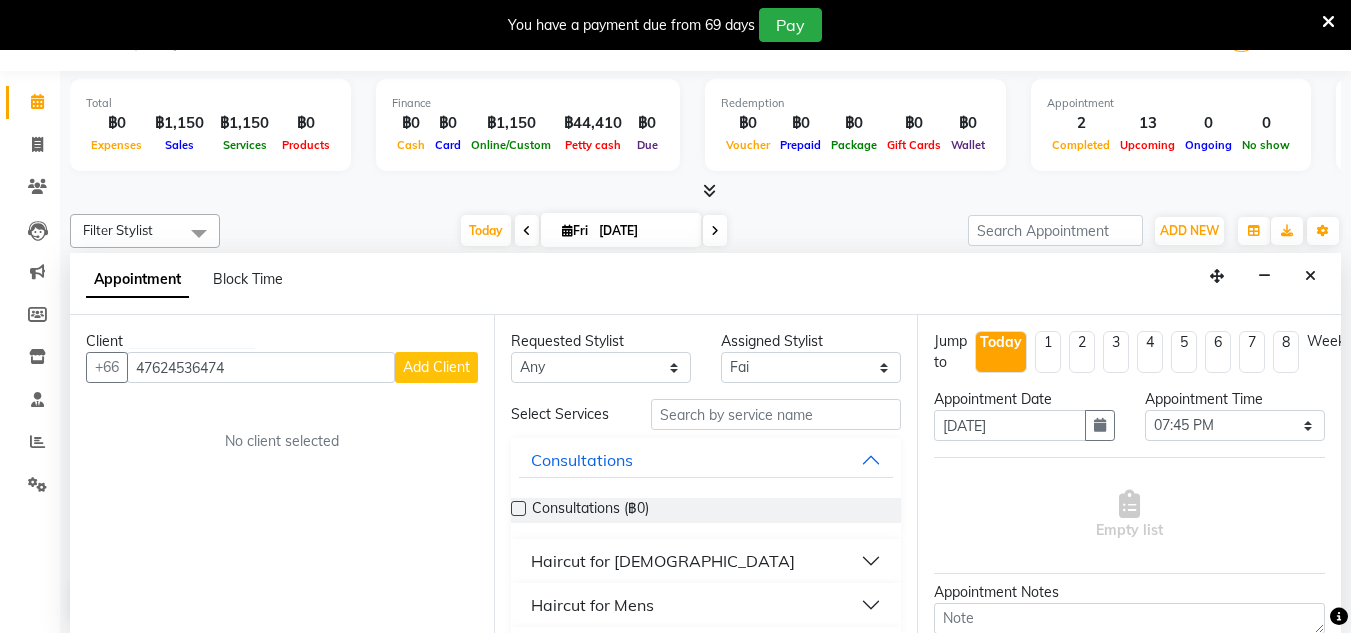 click on "Client [PHONE_NUMBER] Add Client  No client selected" at bounding box center (282, 474) 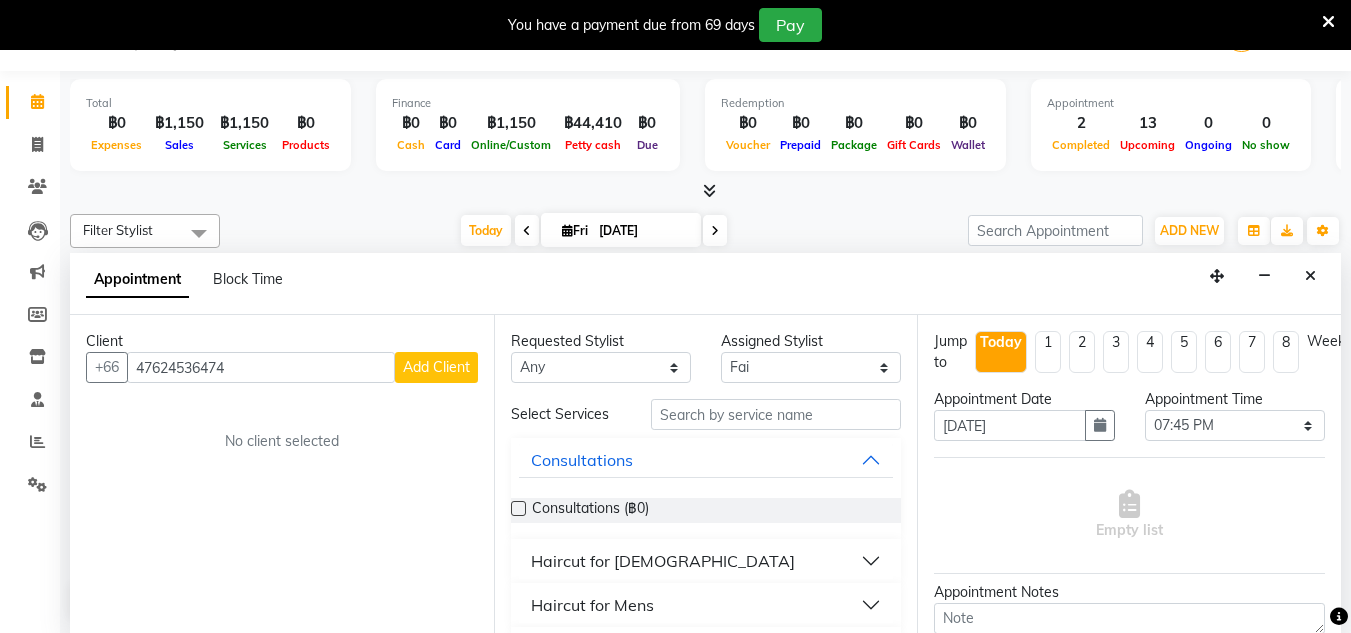 click on "Client [PHONE_NUMBER] Add Client  No client selected" at bounding box center [282, 474] 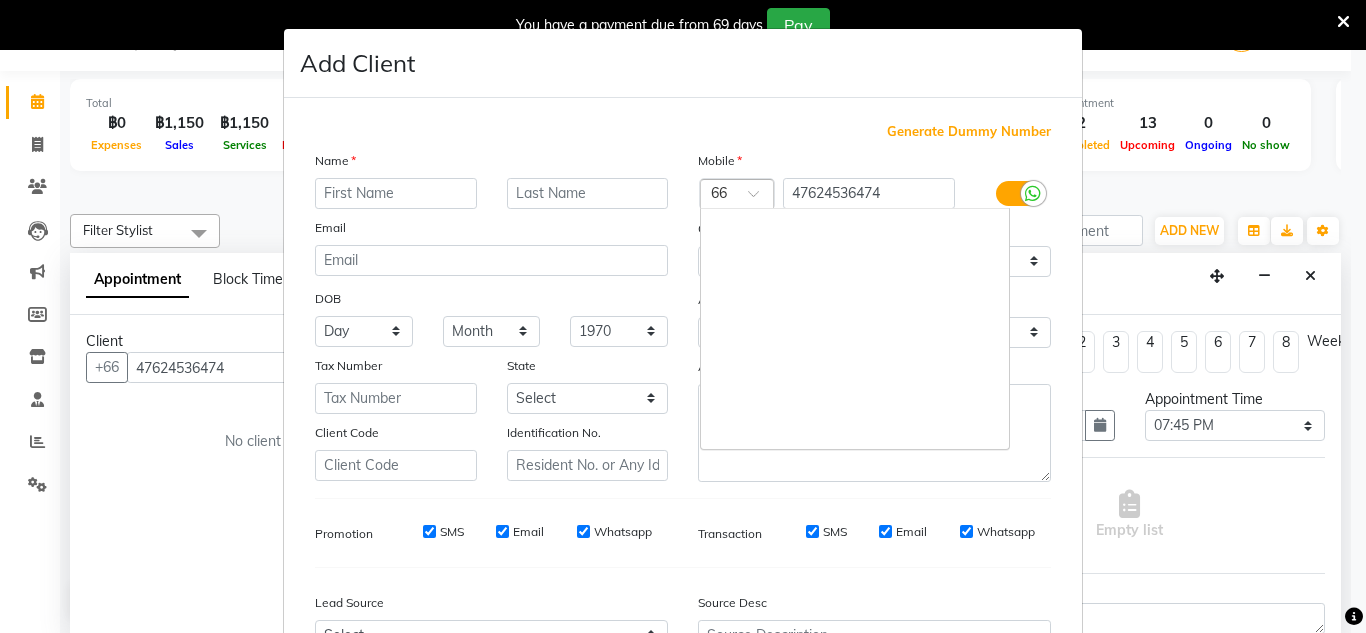 click at bounding box center (737, 195) 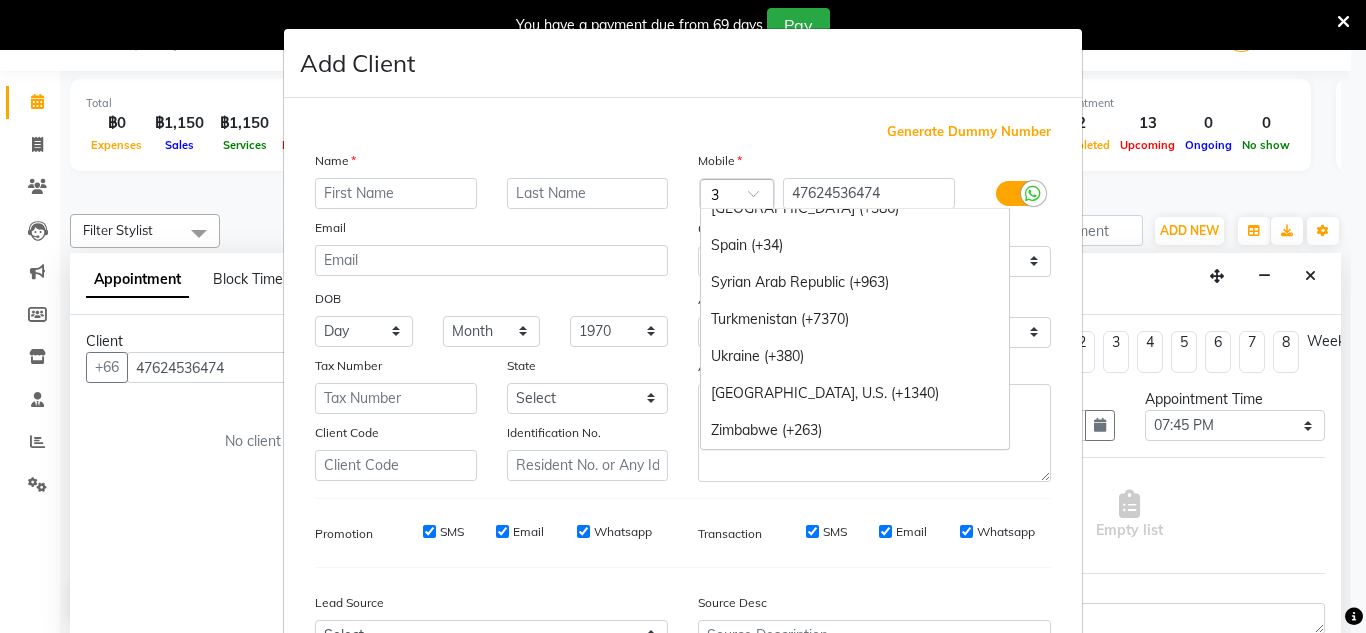 scroll, scrollTop: 2128, scrollLeft: 0, axis: vertical 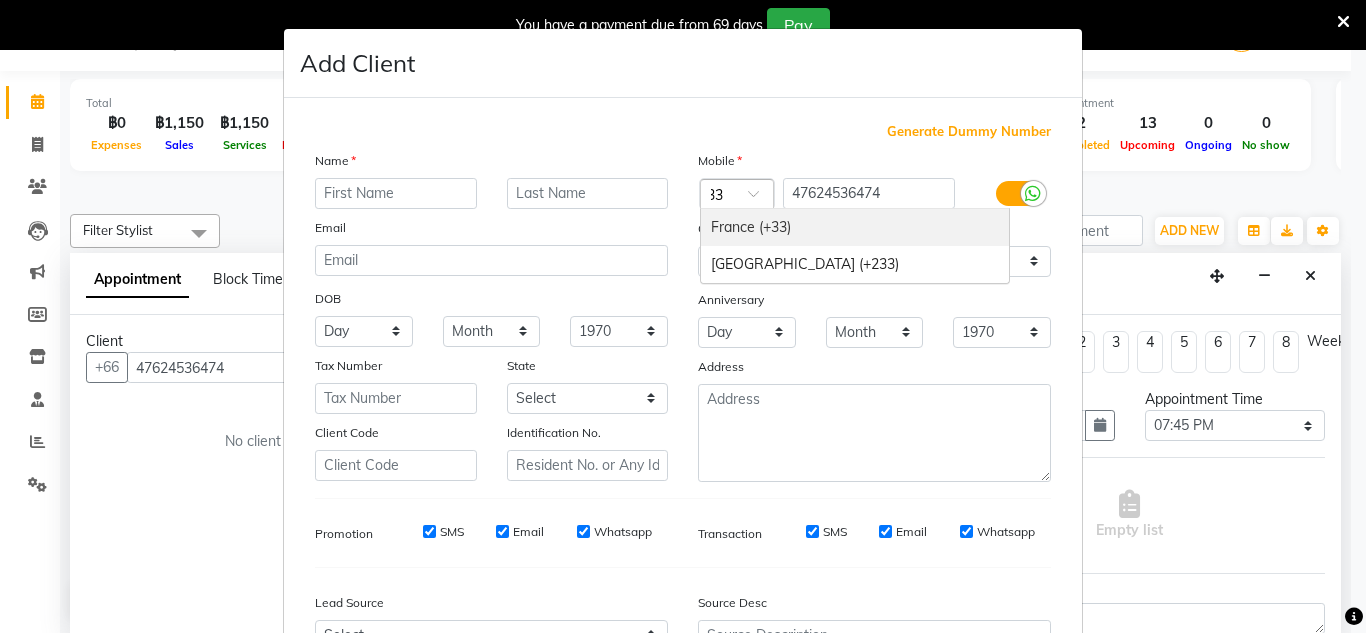 click on "France (+33)" at bounding box center (855, 227) 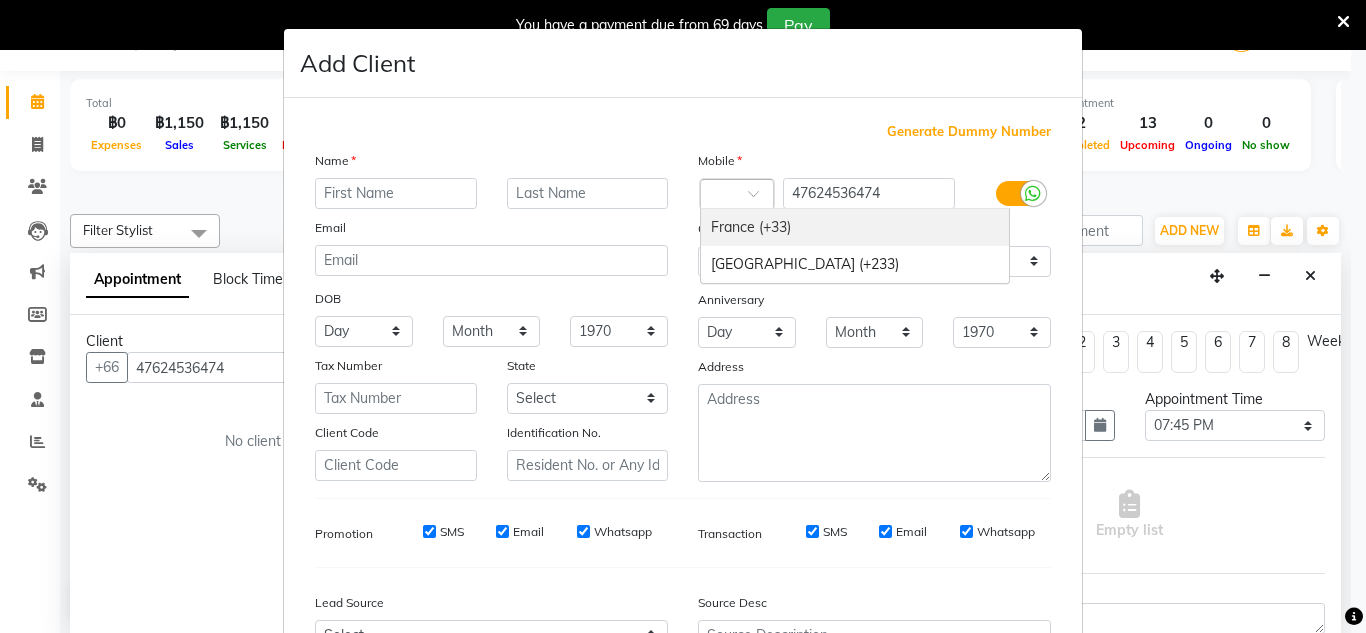 scroll, scrollTop: 0, scrollLeft: 0, axis: both 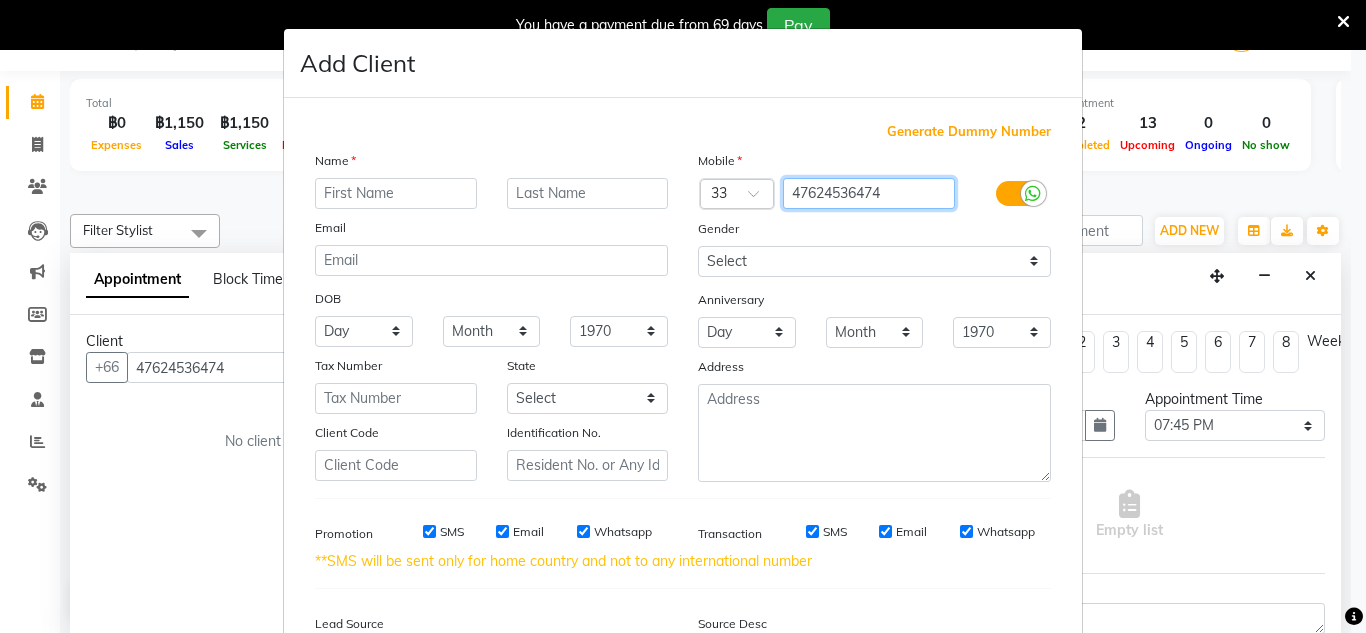 click on "47624536474" at bounding box center (869, 193) 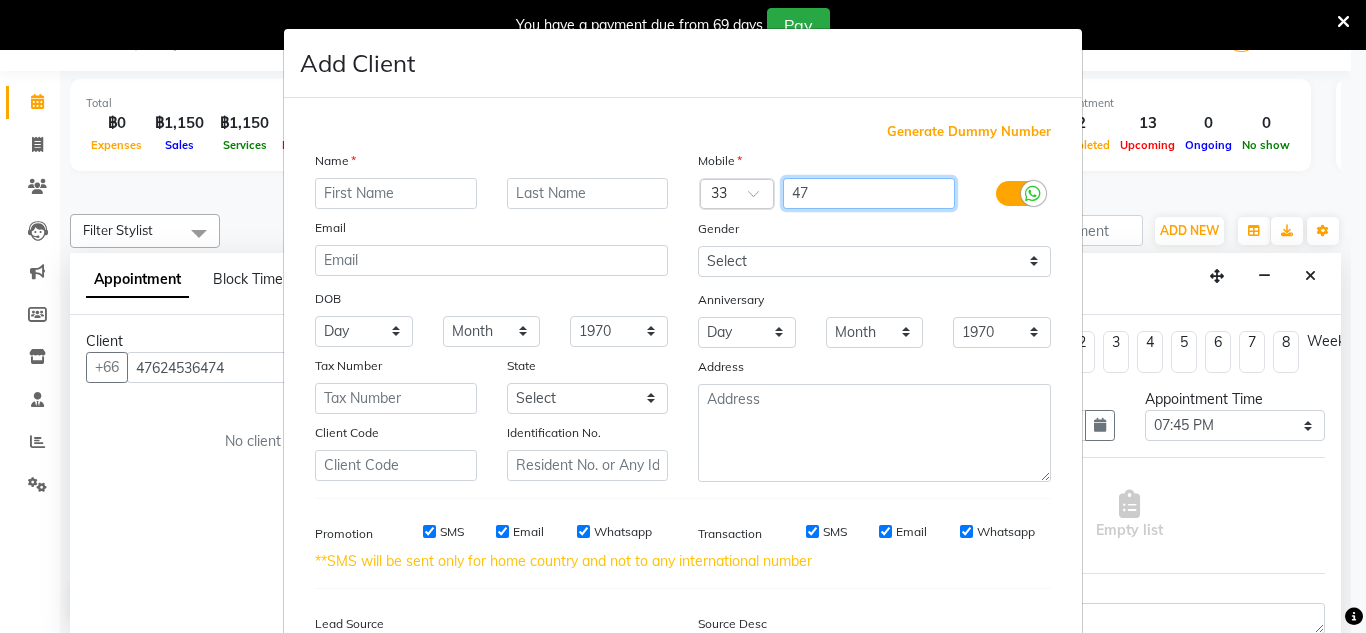type on "4" 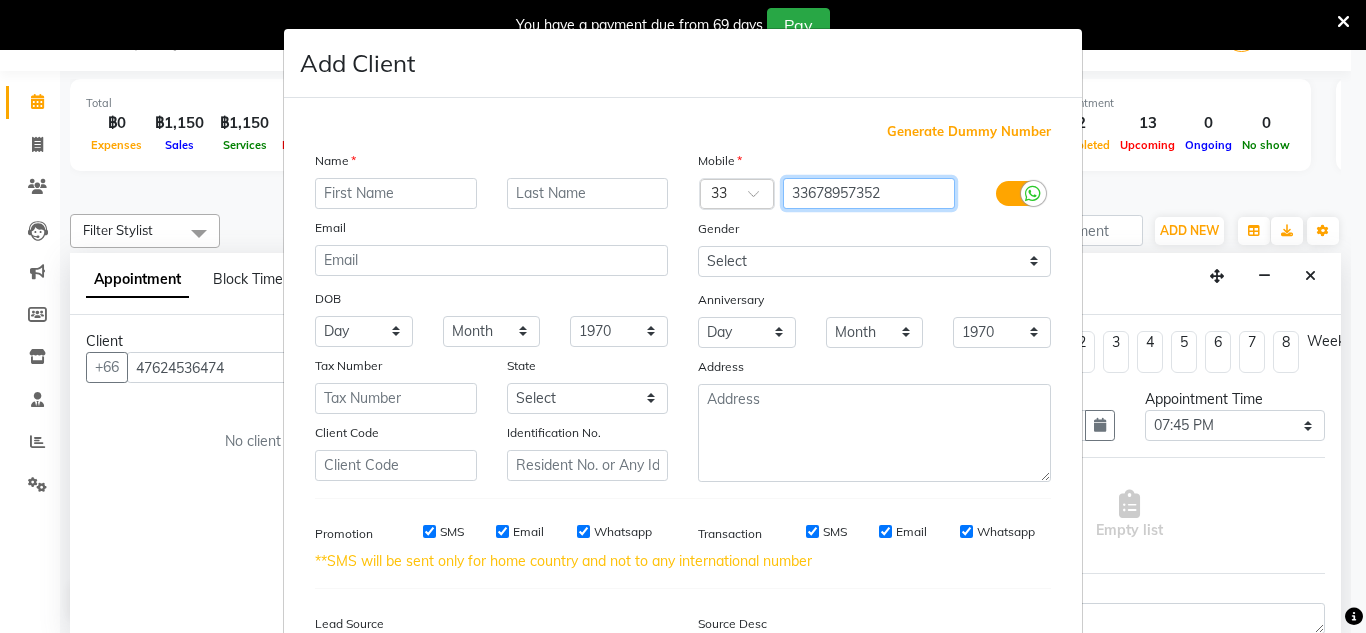 type on "33678957352" 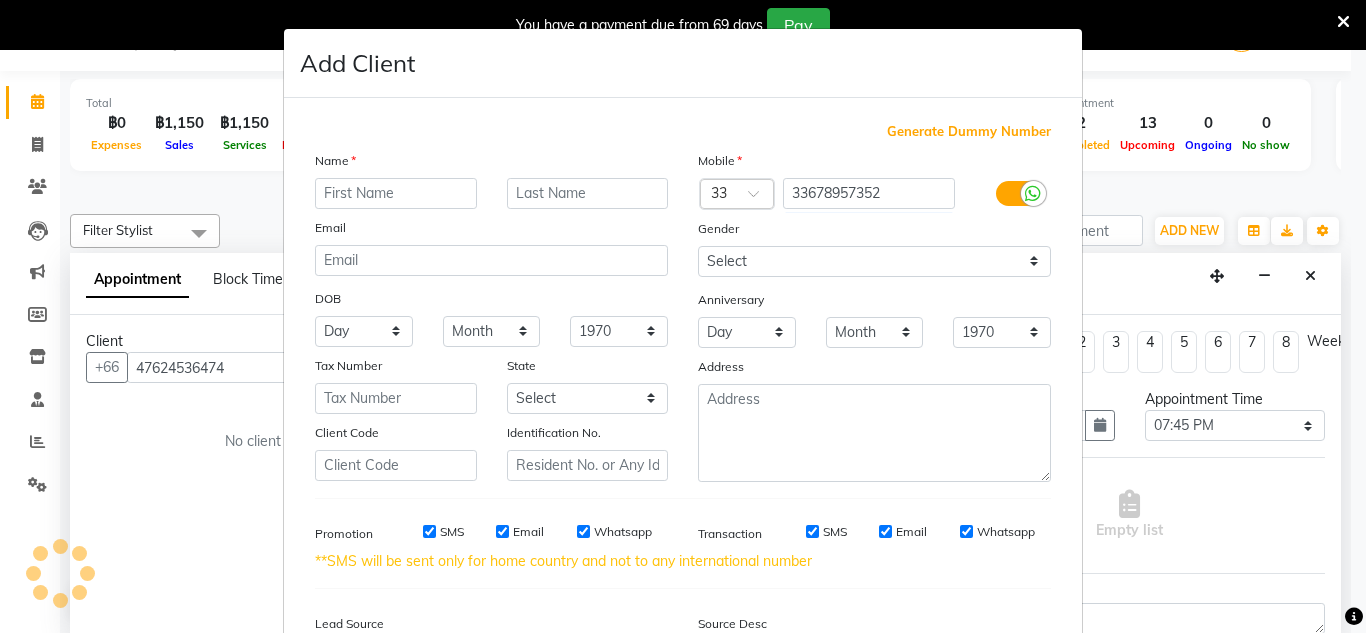 click on "Generate Dummy Number" at bounding box center [683, 132] 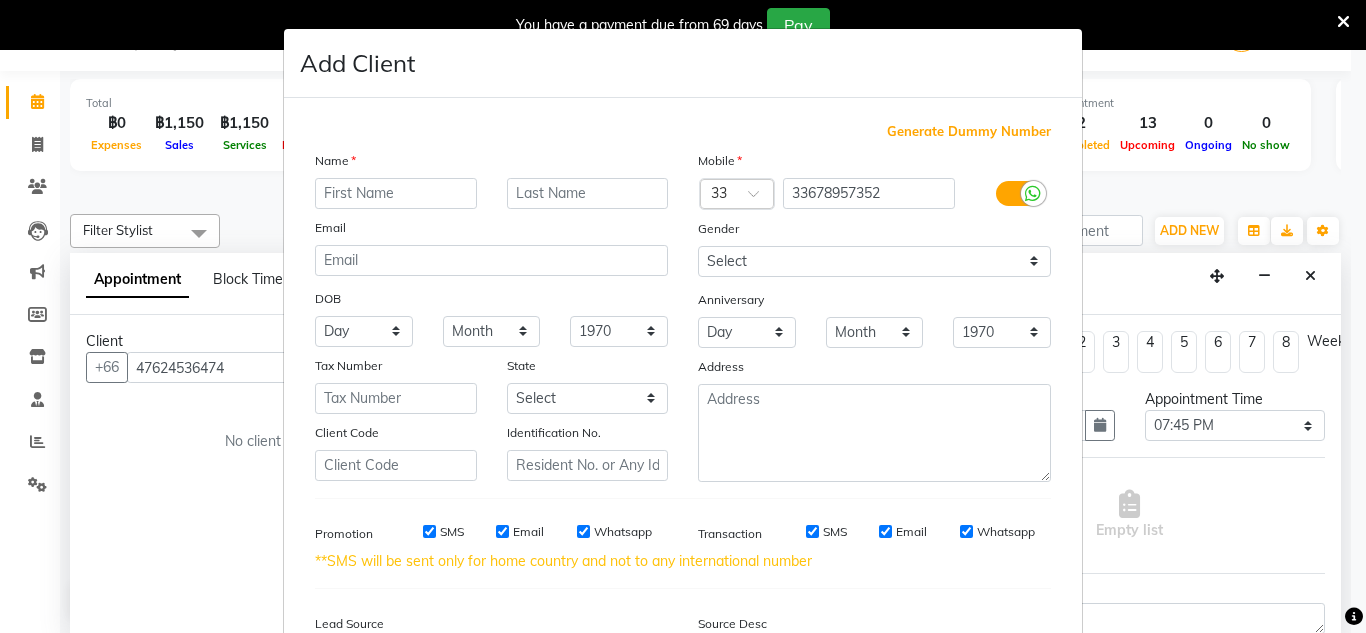 click on "Add Client Generate Dummy Number Name Email DOB Day 01 02 03 04 05 06 07 08 09 10 11 12 13 14 15 16 17 18 19 20 21 22 23 24 25 26 27 28 29 30 31 Month January February March April May June July August September October November [DATE] 1941 1942 1943 1944 1945 1946 1947 1948 1949 1950 1951 1952 1953 1954 1955 1956 1957 1958 1959 1960 1961 1962 1963 1964 1965 1966 1967 1968 1969 1970 1971 1972 1973 1974 1975 1976 1977 1978 1979 1980 1981 1982 1983 1984 1985 1986 1987 1988 1989 1990 1991 1992 1993 1994 1995 1996 1997 1998 1999 2000 2001 2002 2003 2004 2005 2006 2007 2008 2009 2010 2011 2012 2013 2014 2015 2016 2017 2018 2019 2020 2021 2022 2023 2024 Tax Number State Select Amnat [GEOGRAPHIC_DATA] [GEOGRAPHIC_DATA] [GEOGRAPHIC_DATA] [GEOGRAPHIC_DATA] [GEOGRAPHIC_DATA] [GEOGRAPHIC_DATA] [GEOGRAPHIC_DATA][PERSON_NAME][GEOGRAPHIC_DATA][PERSON_NAME] Buri Chumphon Kalasin Kamphaeng Phet Kanchanaburi Khon Kaen Krabi Krung Thep Lampang Lamphun Loei Lop [PERSON_NAME] Hong Son Maha Sarakham Mukdahan [GEOGRAPHIC_DATA] [GEOGRAPHIC_DATA] [GEOGRAPHIC_DATA] Nan" at bounding box center [683, 316] 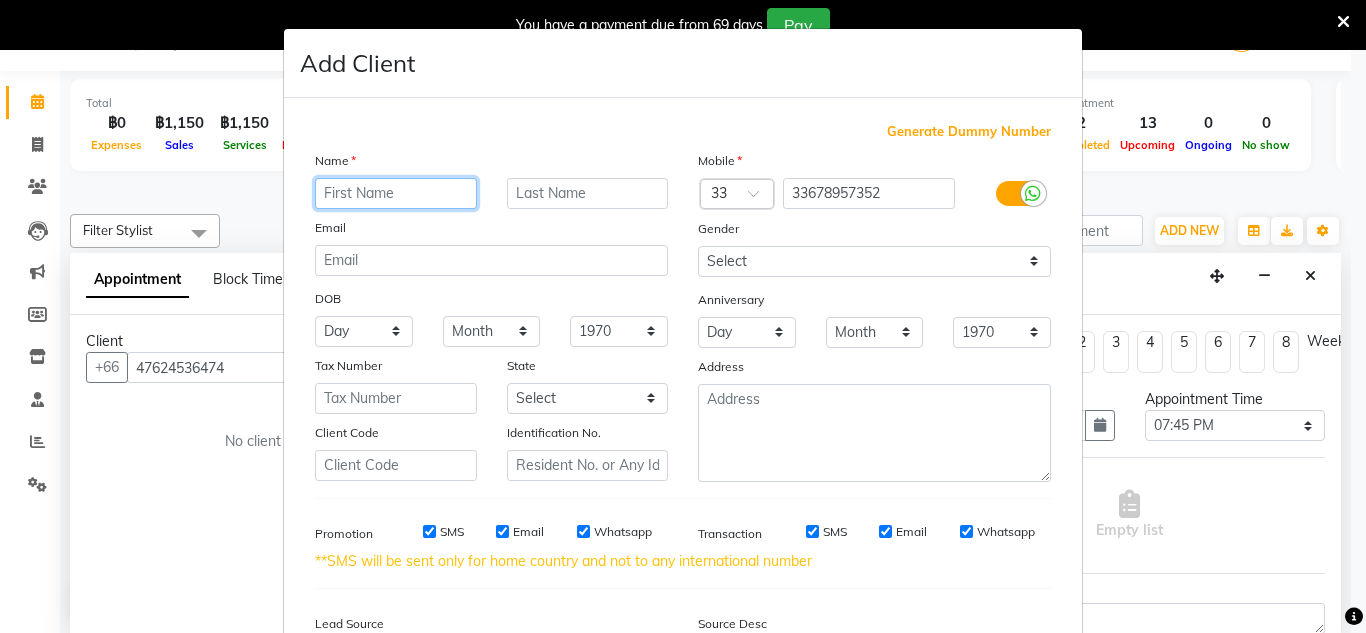 click at bounding box center (396, 193) 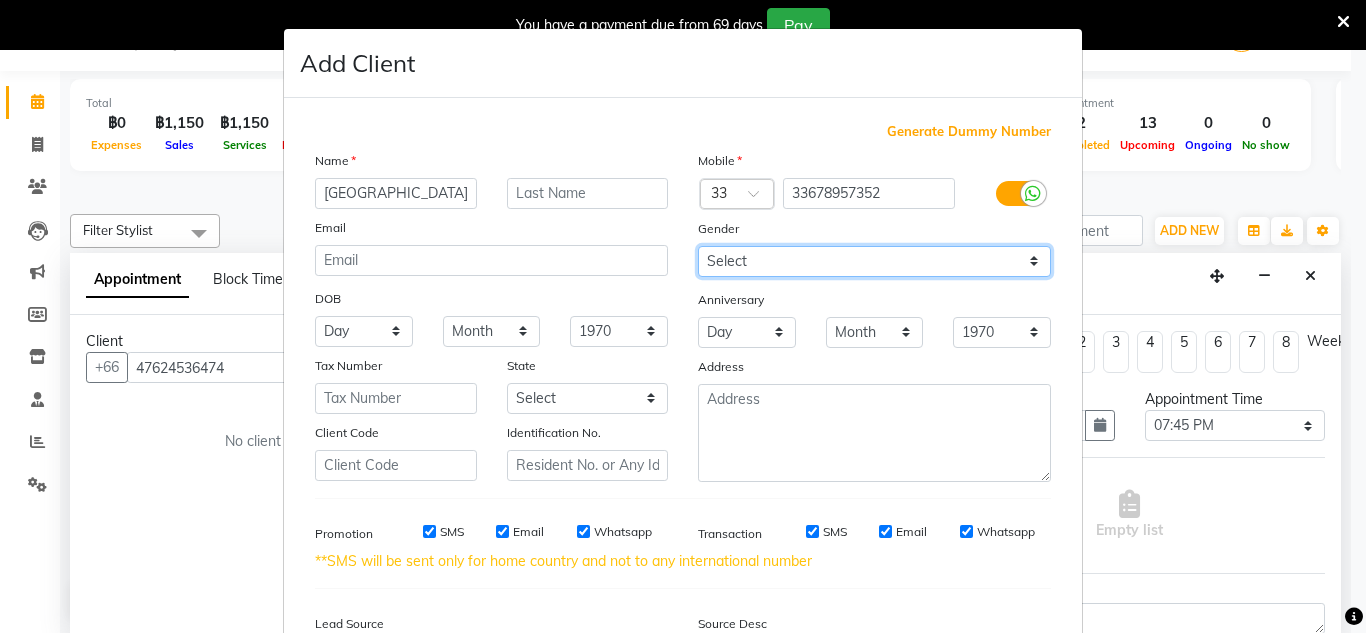 click on "Select [DEMOGRAPHIC_DATA] [DEMOGRAPHIC_DATA] Other Prefer Not To Say" at bounding box center [874, 261] 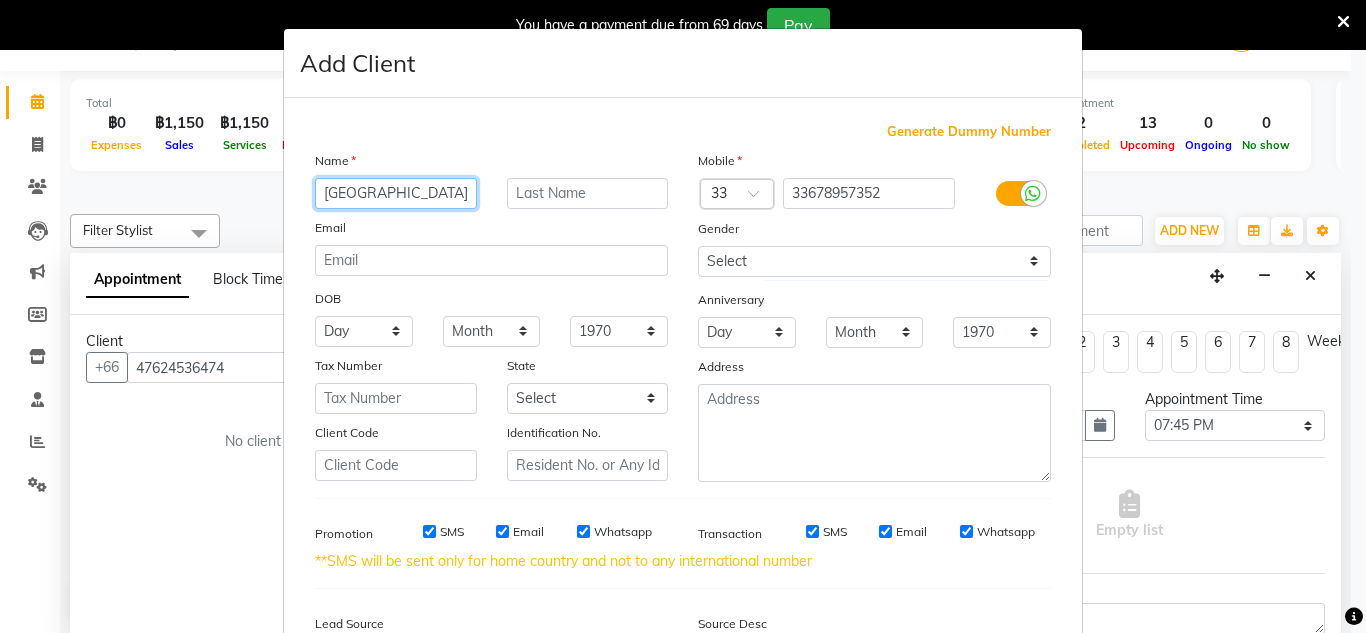 click on "[GEOGRAPHIC_DATA]" at bounding box center (396, 193) 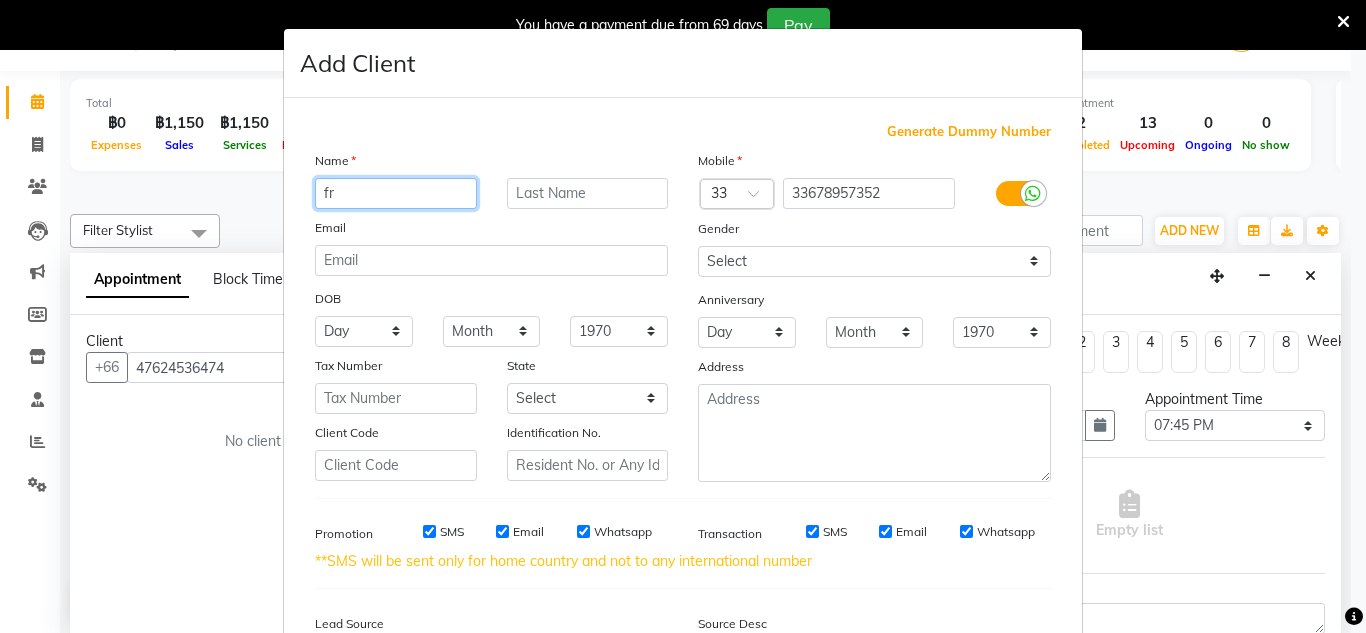 type on "f" 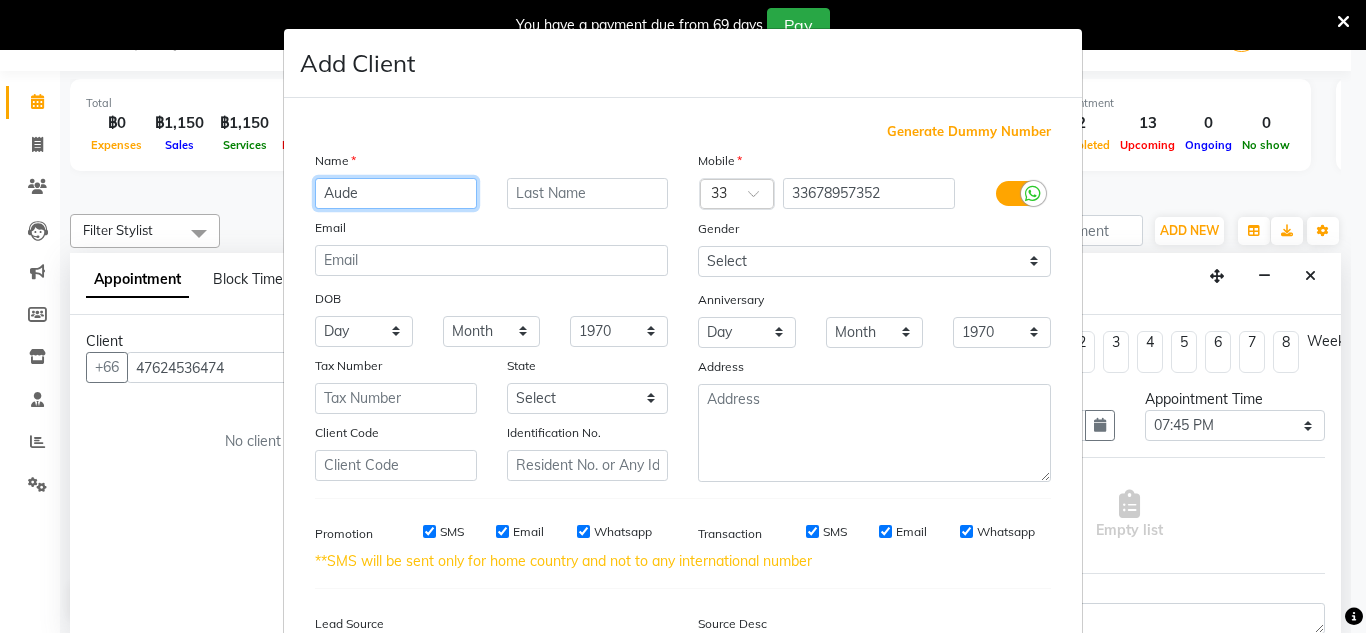scroll, scrollTop: 237, scrollLeft: 0, axis: vertical 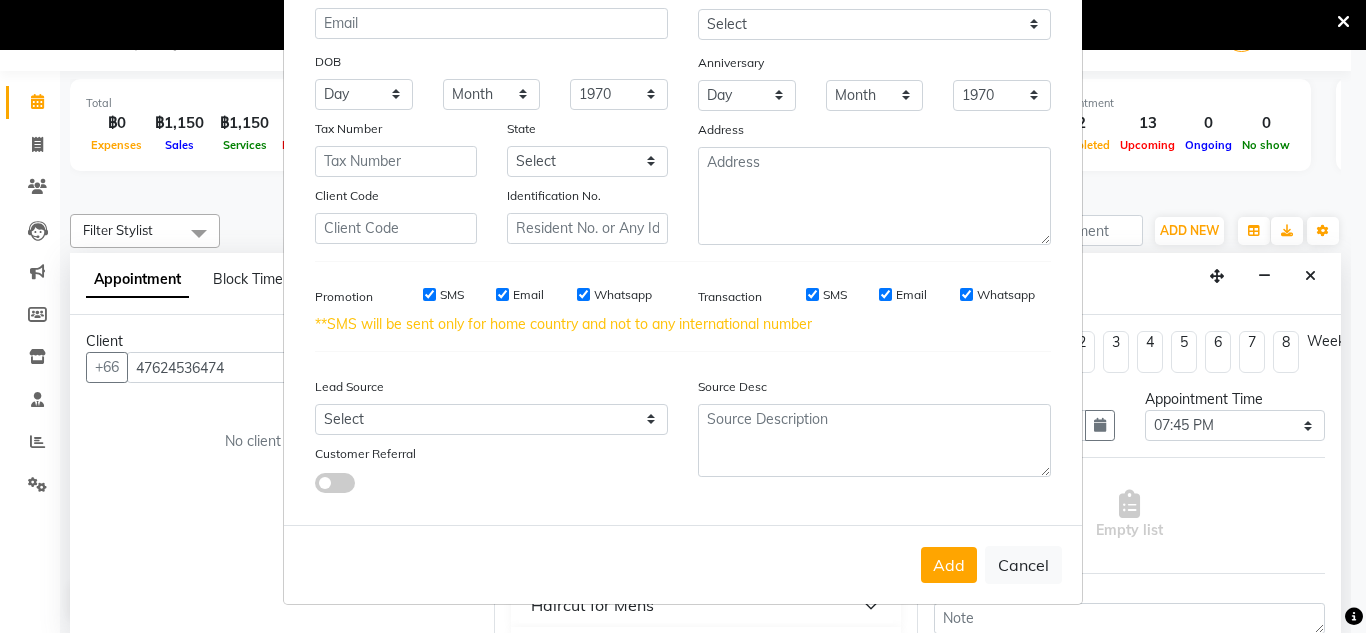 type on "Aude" 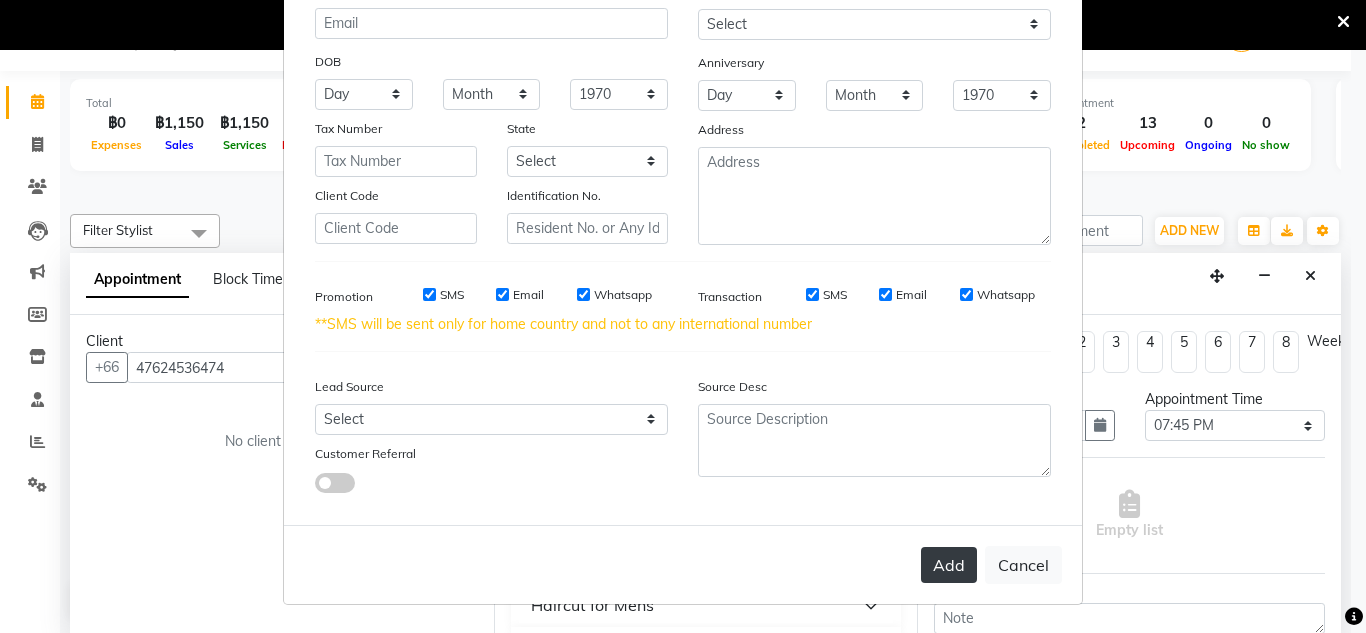 click on "Add" at bounding box center [949, 565] 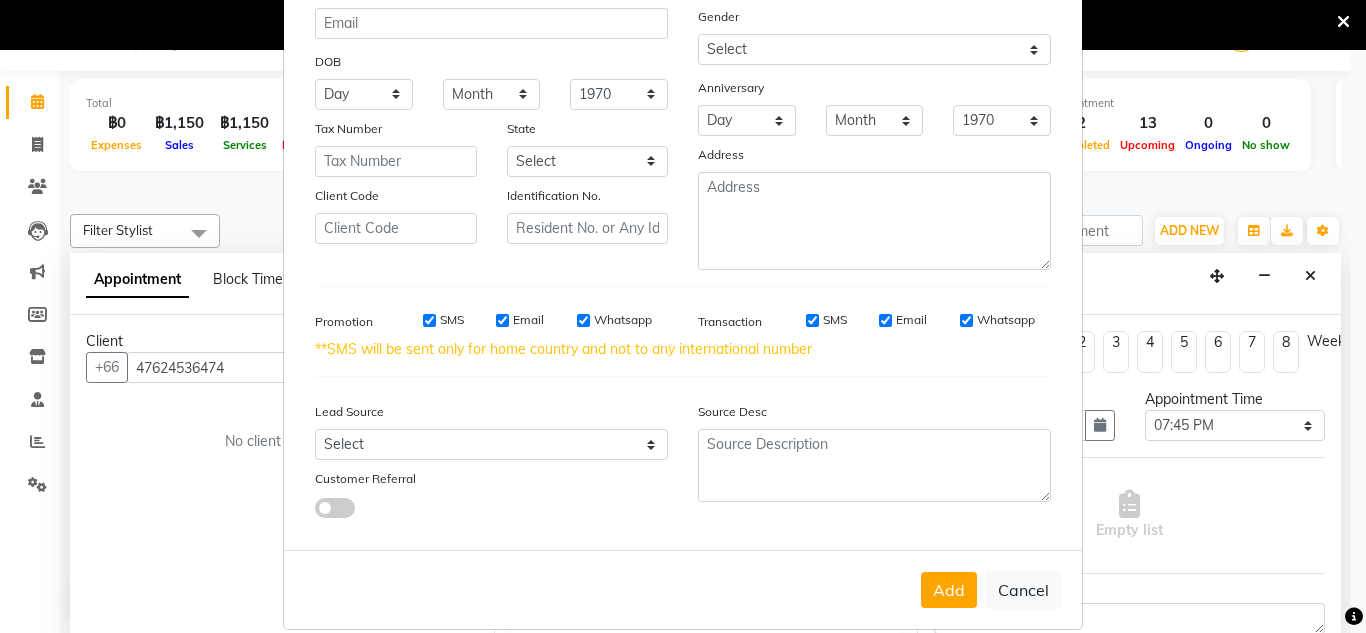 scroll, scrollTop: 0, scrollLeft: 0, axis: both 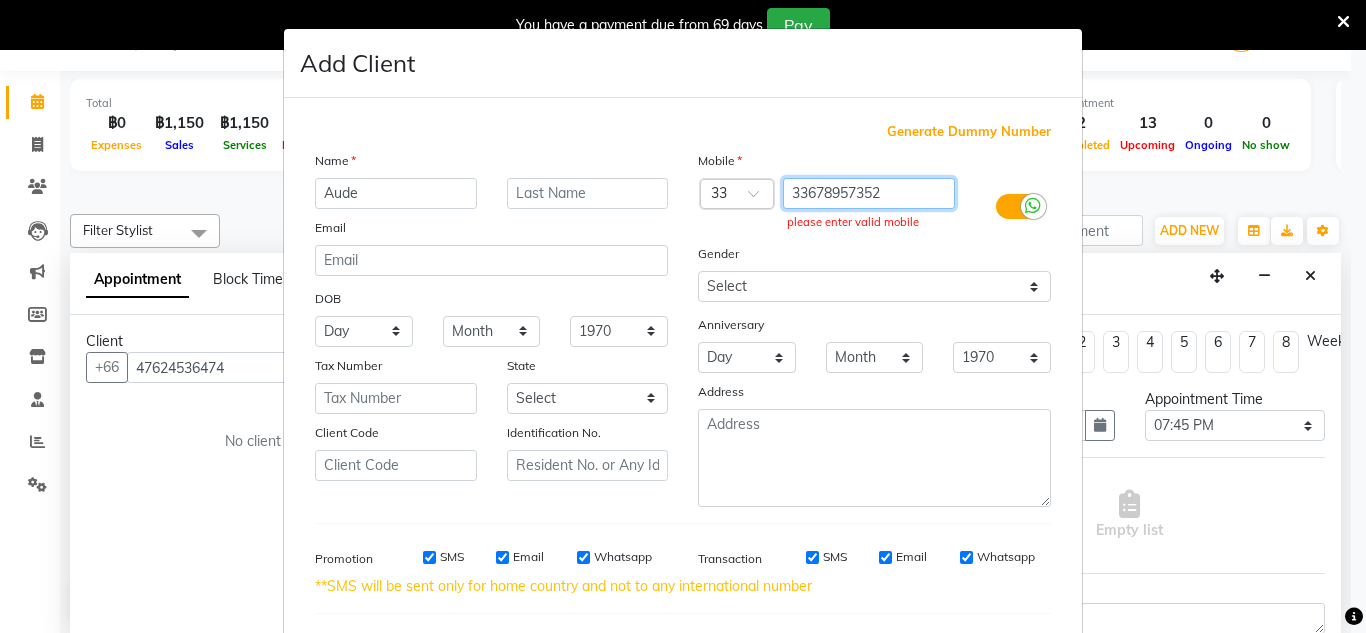 click on "33678957352" at bounding box center (869, 193) 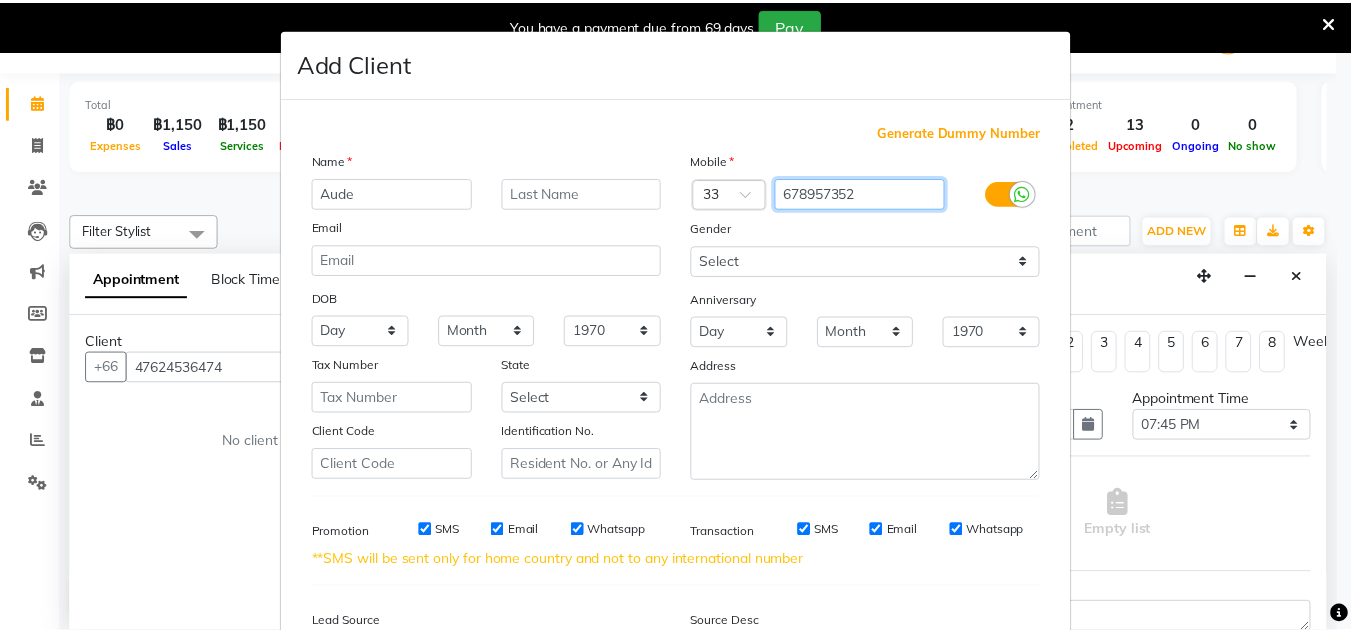 scroll, scrollTop: 237, scrollLeft: 0, axis: vertical 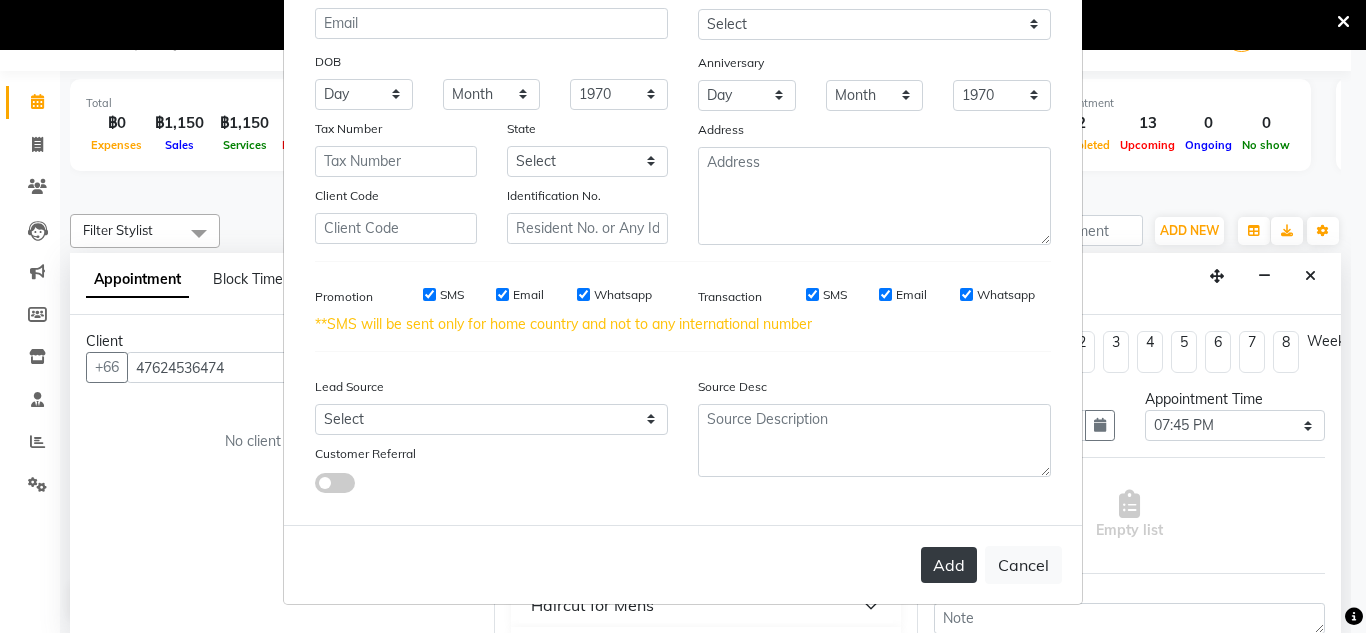type on "678957352" 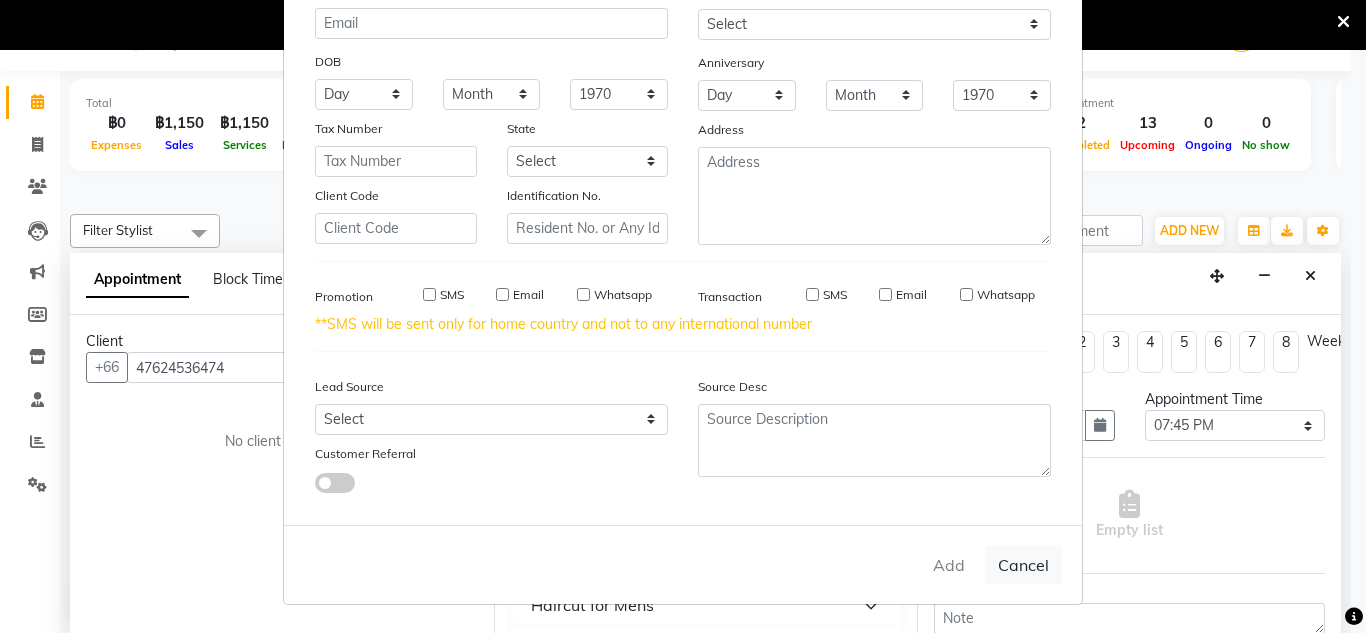 type on "678957352" 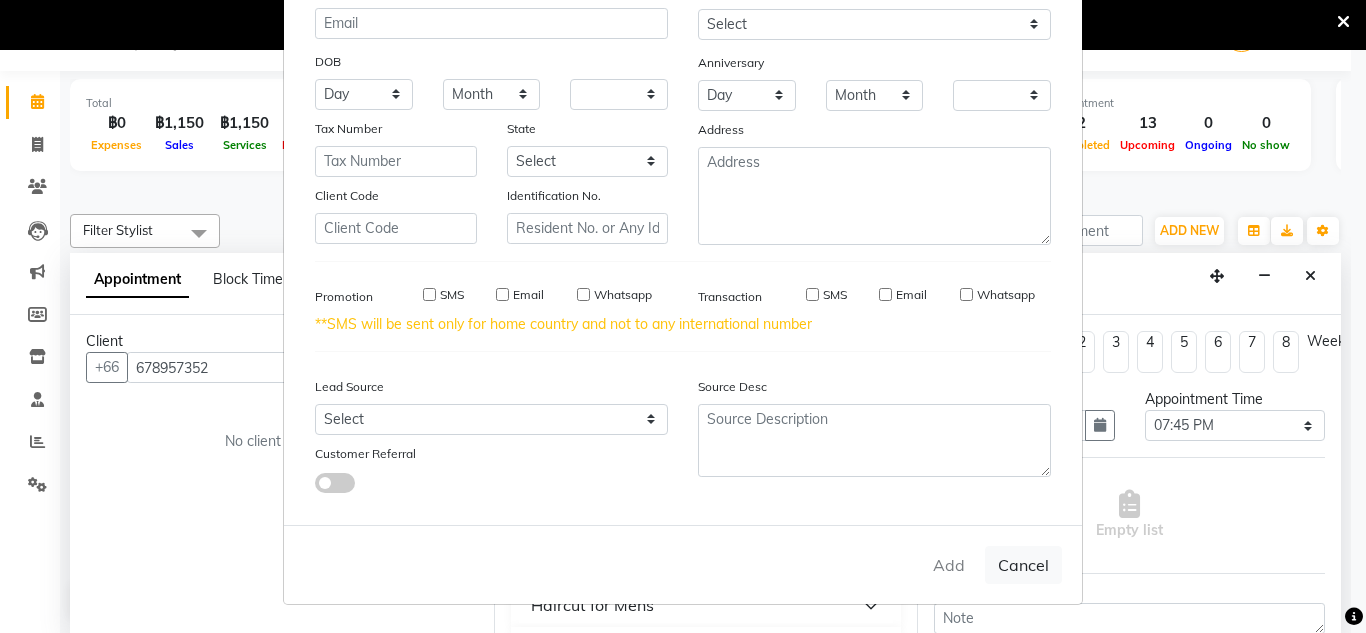 checkbox on "false" 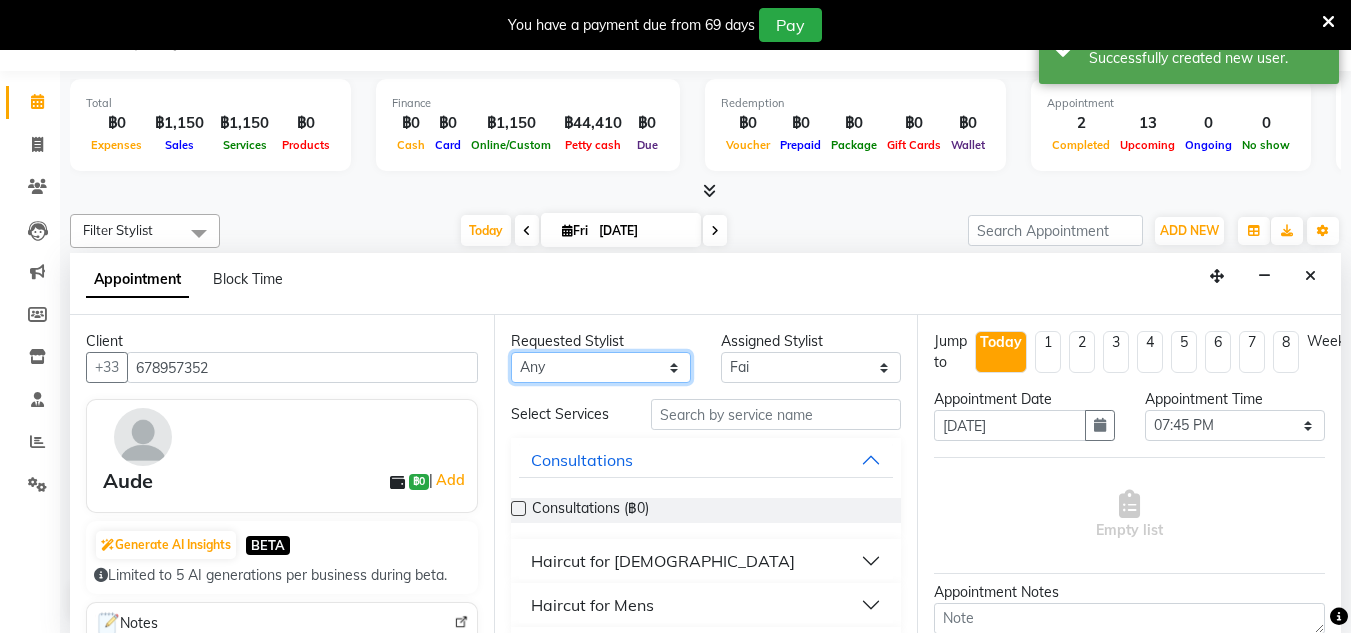 click on "Any Aon Apple   Boss [PERSON_NAME]  [PERSON_NAME]" at bounding box center [601, 367] 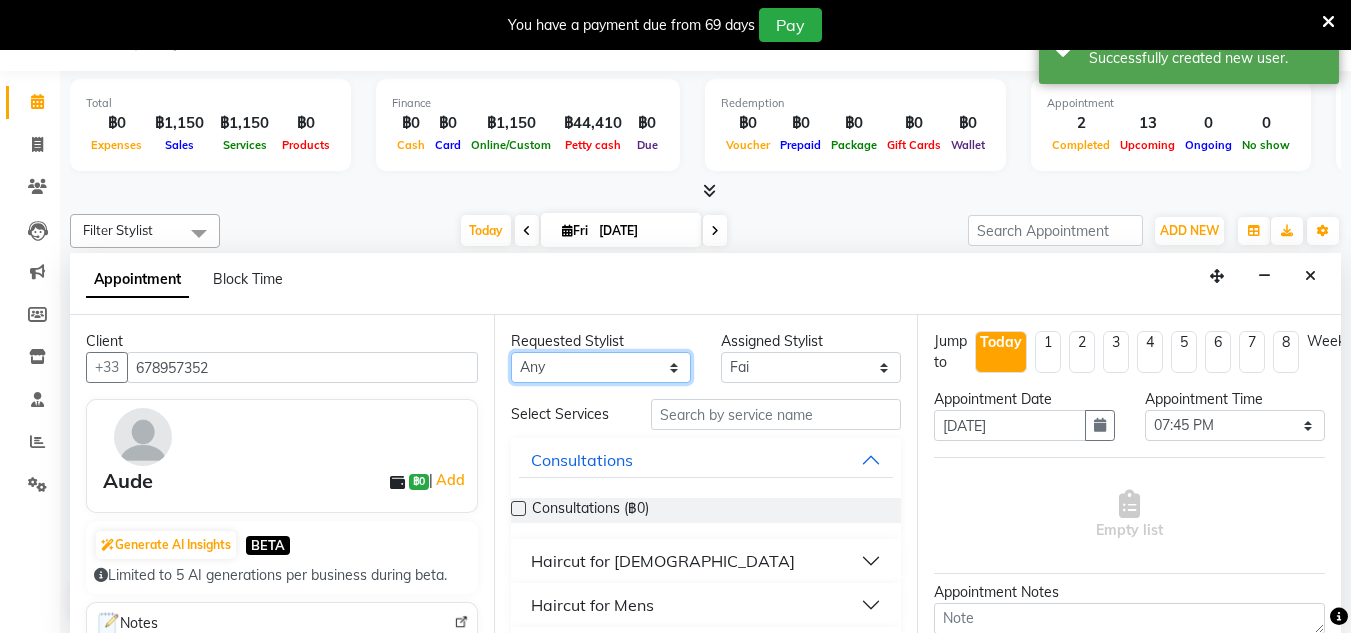 select on "56711" 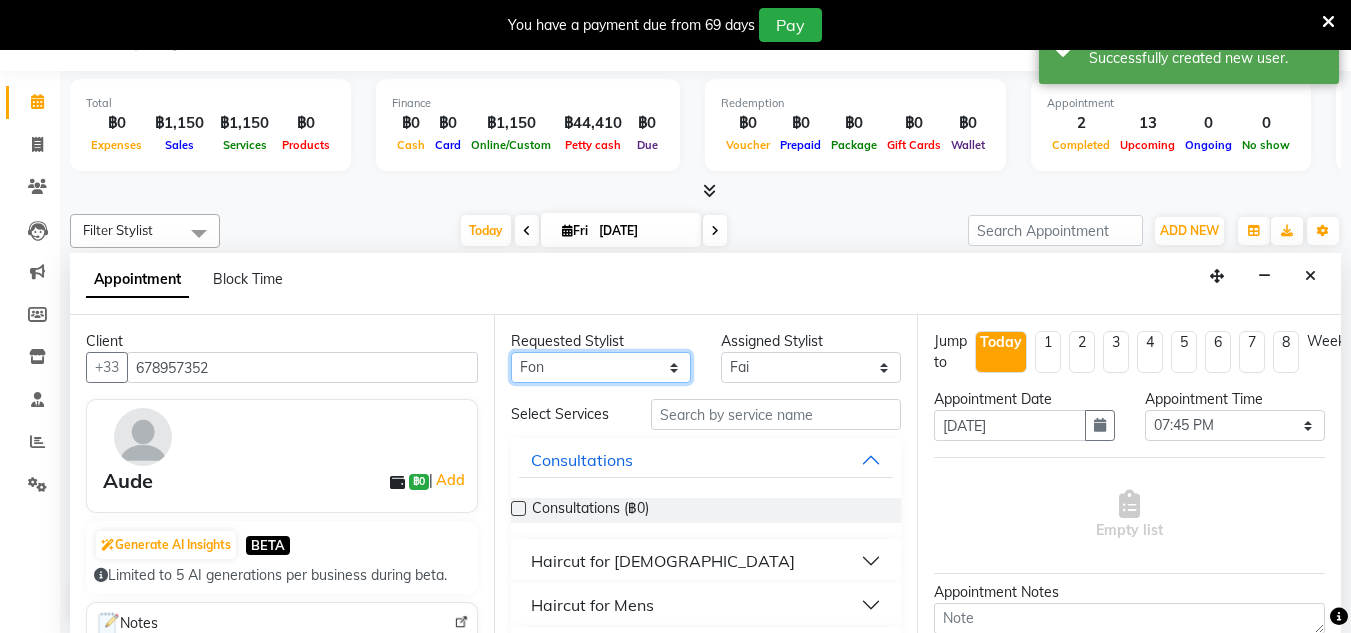 click on "Any Aon Apple   Boss [PERSON_NAME]  [PERSON_NAME]" at bounding box center (601, 367) 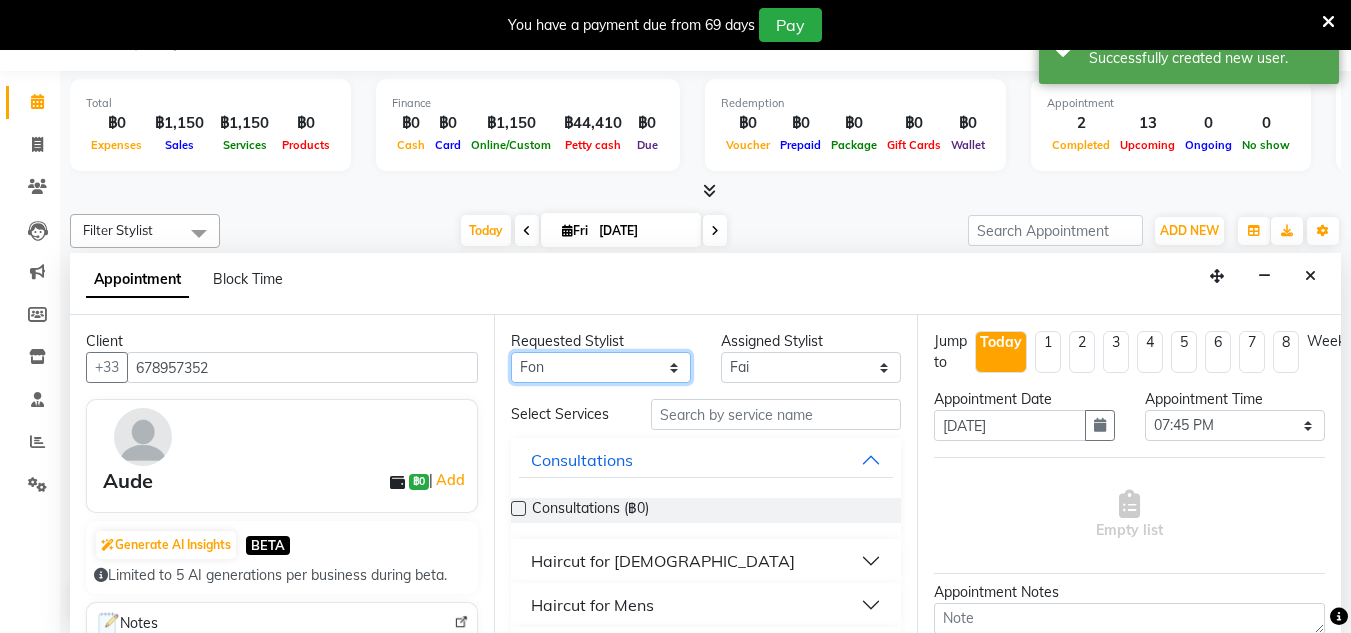 select on "56711" 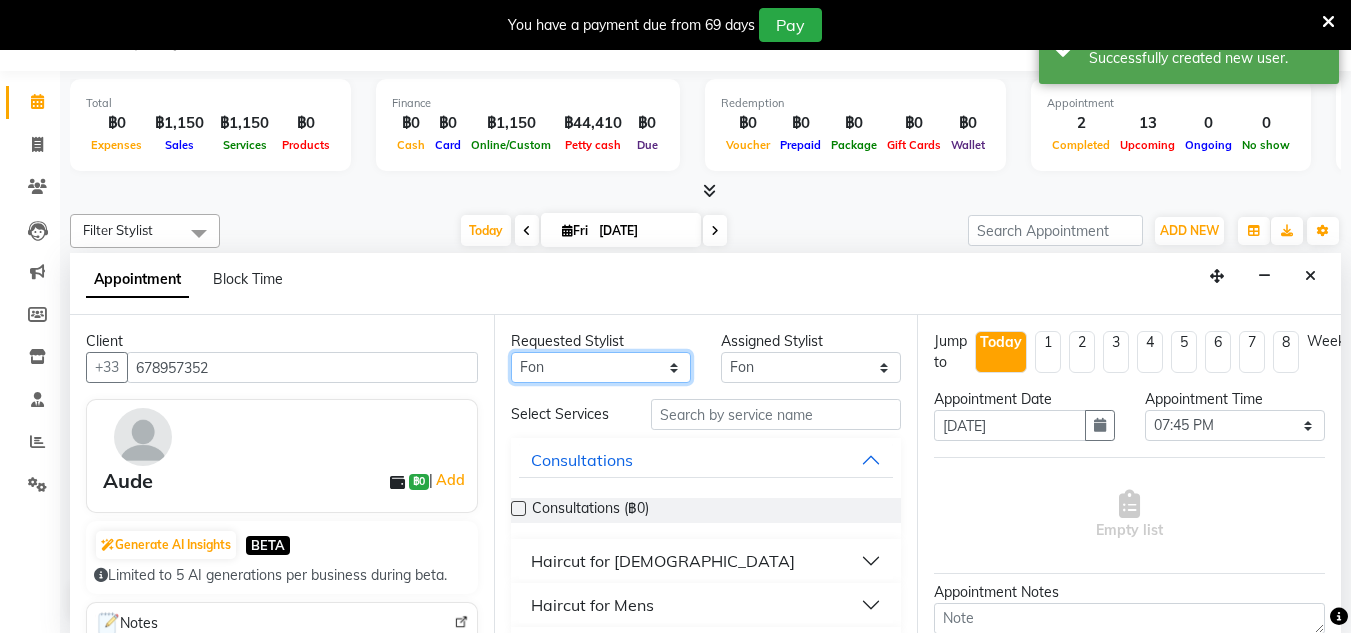 click on "Any Aon Apple   Boss [PERSON_NAME]  [PERSON_NAME]" at bounding box center [601, 367] 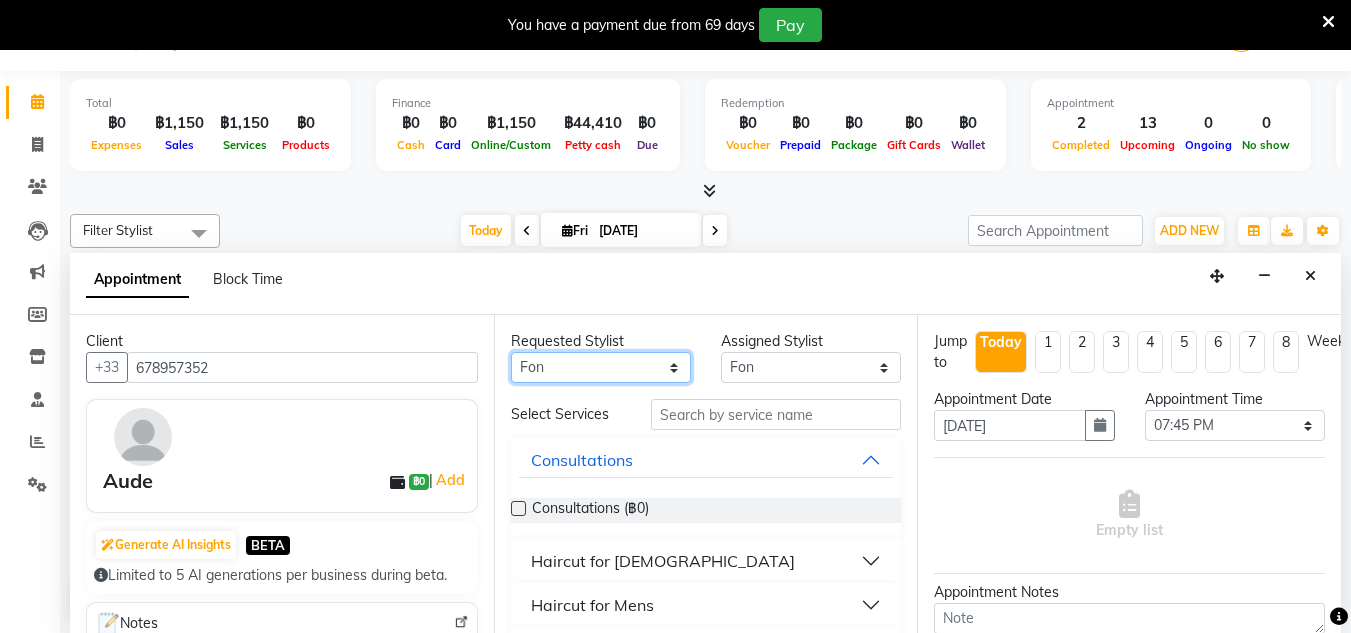 select on "56710" 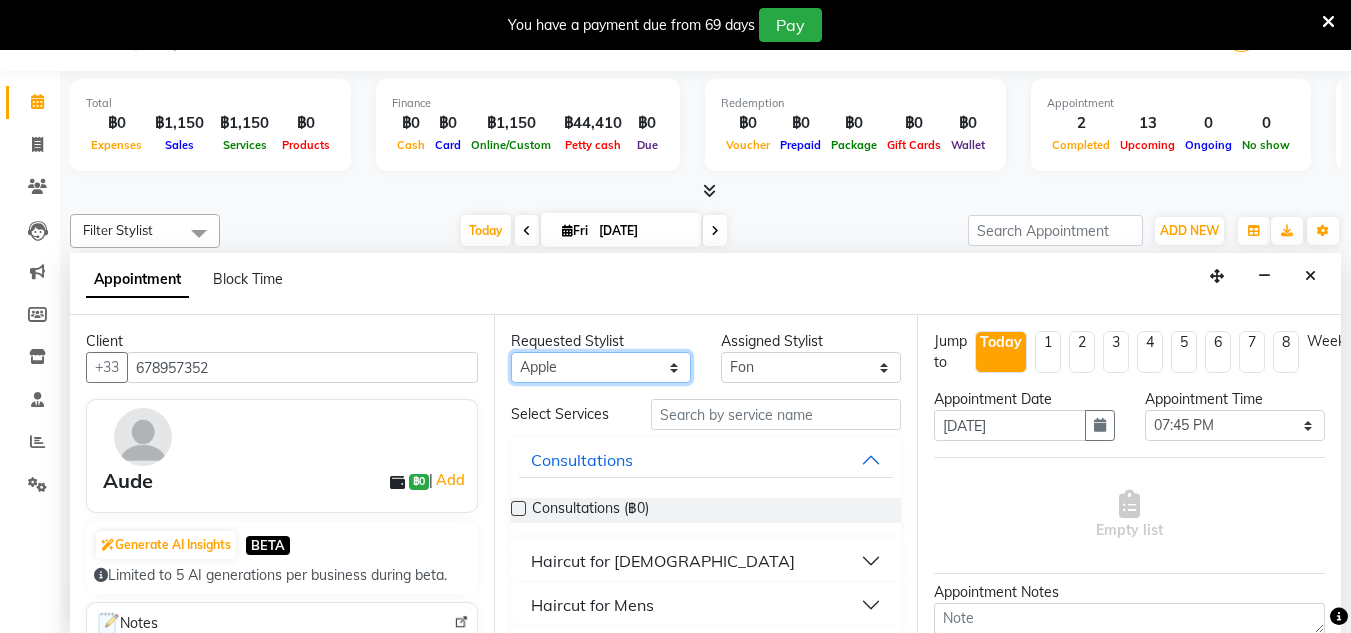 click on "Any Aon Apple   Boss [PERSON_NAME]  [PERSON_NAME]" at bounding box center [601, 367] 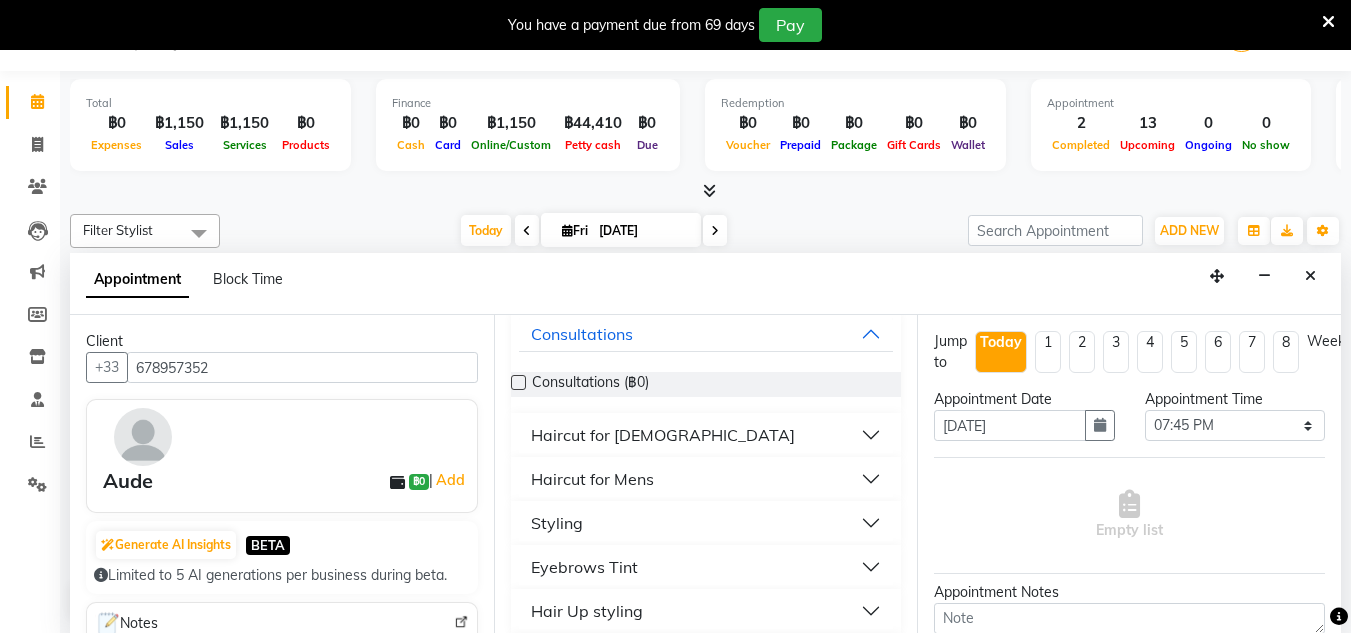 scroll, scrollTop: 115, scrollLeft: 0, axis: vertical 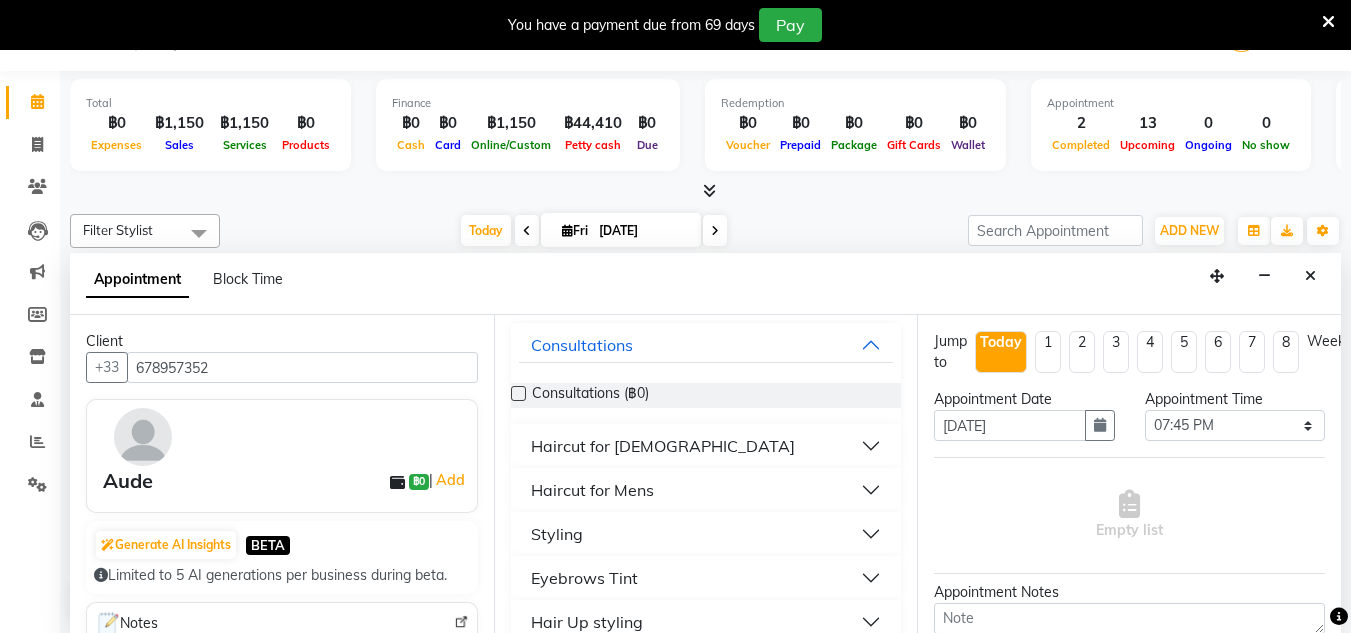 click on "Haircut for [DEMOGRAPHIC_DATA]" at bounding box center (706, 446) 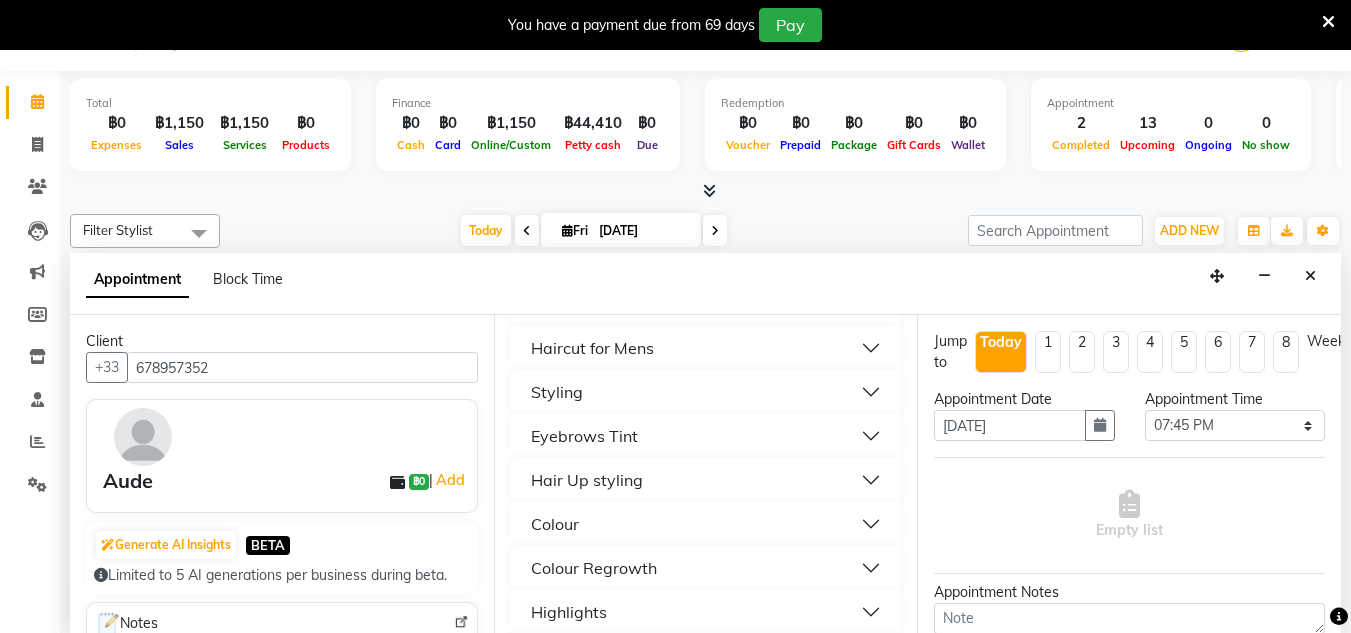 scroll, scrollTop: 508, scrollLeft: 0, axis: vertical 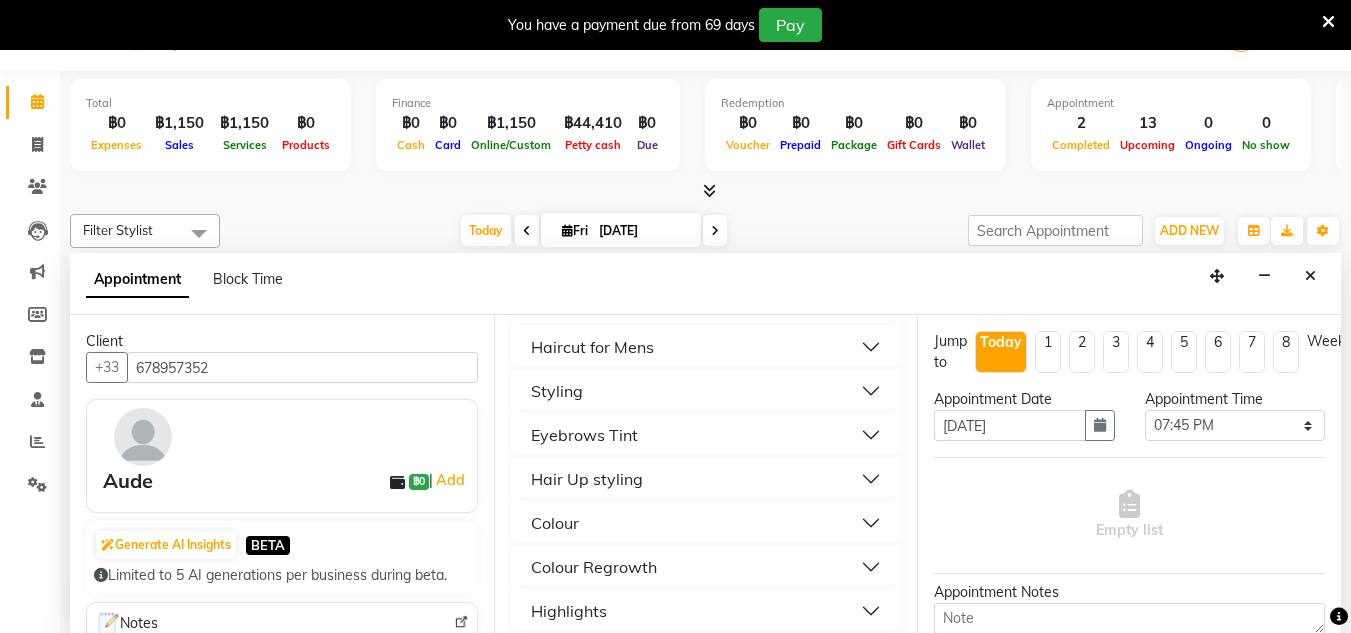 click on "Hair Up styling" at bounding box center [706, 479] 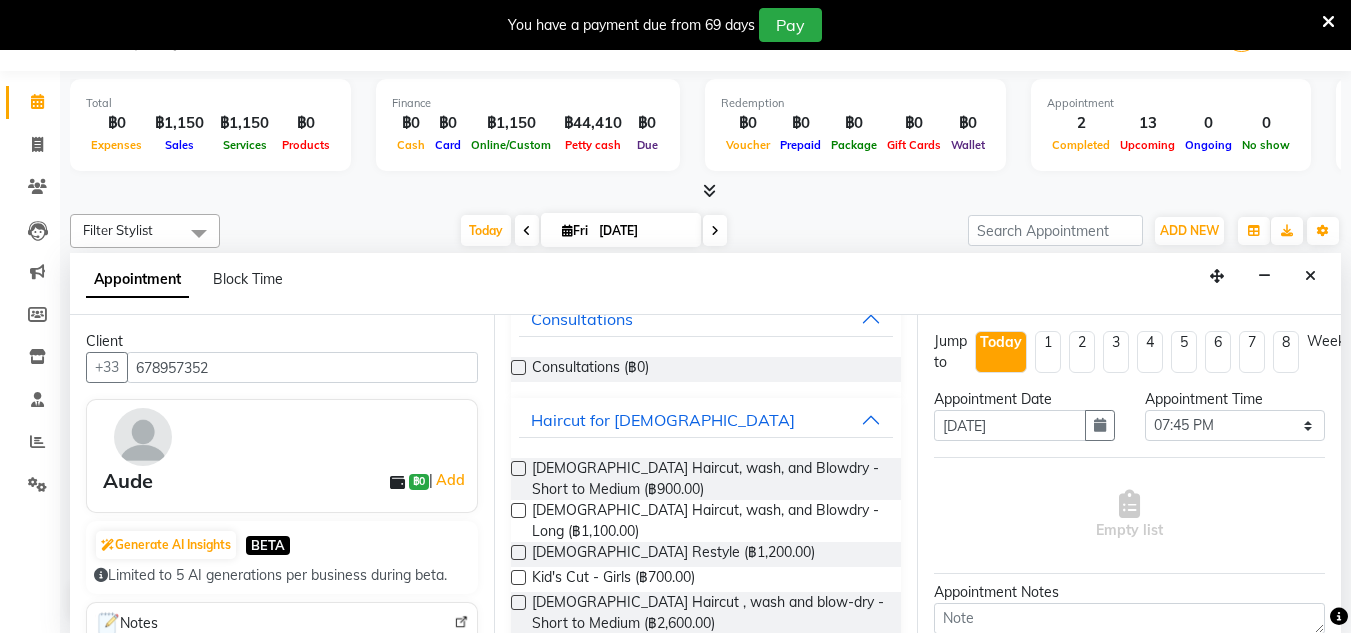scroll, scrollTop: 140, scrollLeft: 0, axis: vertical 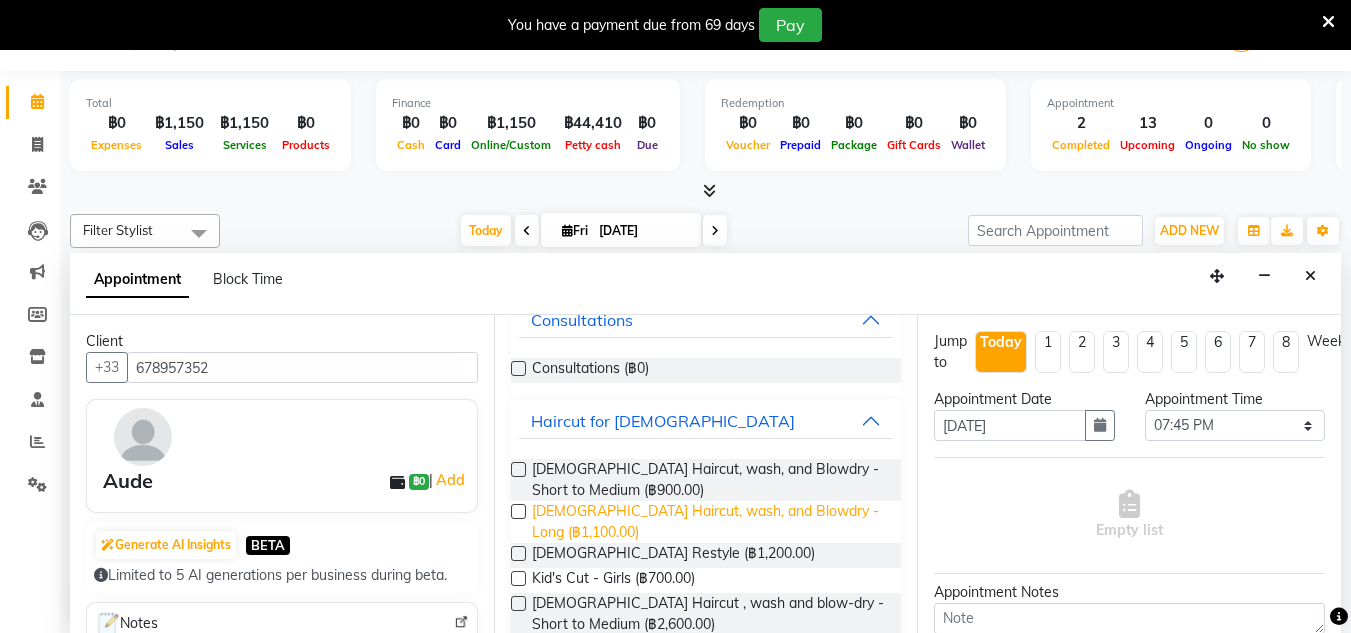 click on "[DEMOGRAPHIC_DATA] Haircut, wash, and Blowdry - Long (฿1,100.00)" at bounding box center [709, 522] 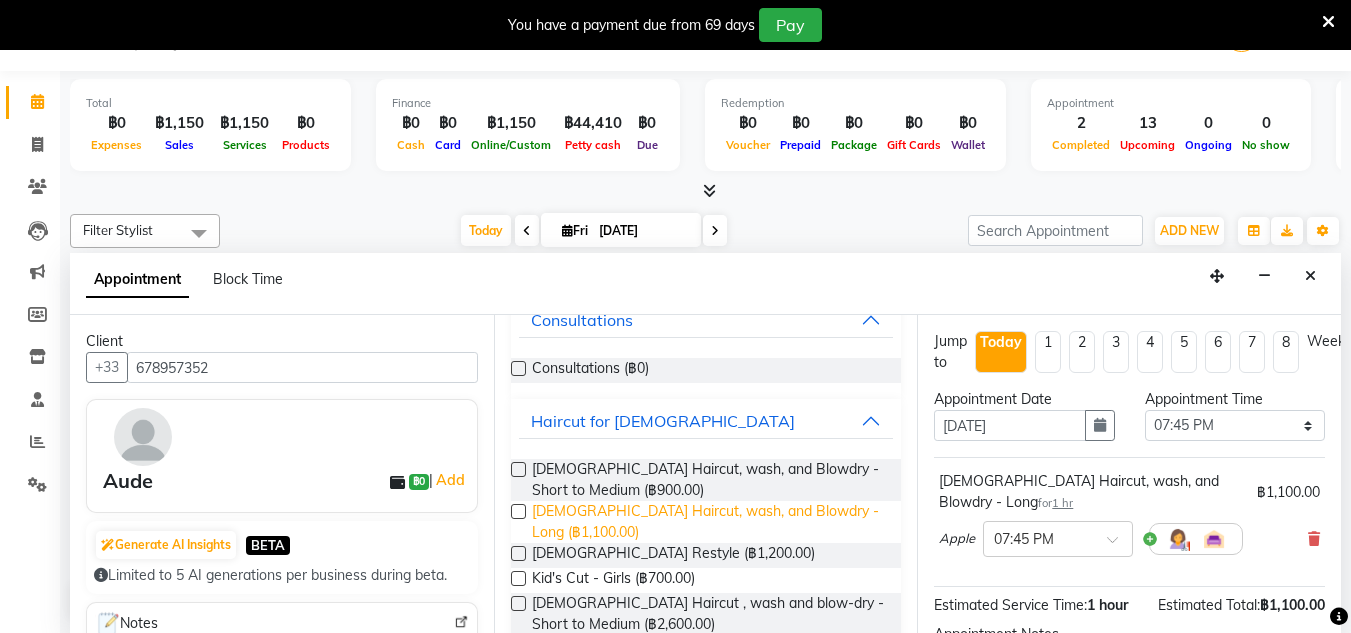 click on "[DEMOGRAPHIC_DATA] Haircut, wash, and Blowdry - Long (฿1,100.00)" at bounding box center [709, 522] 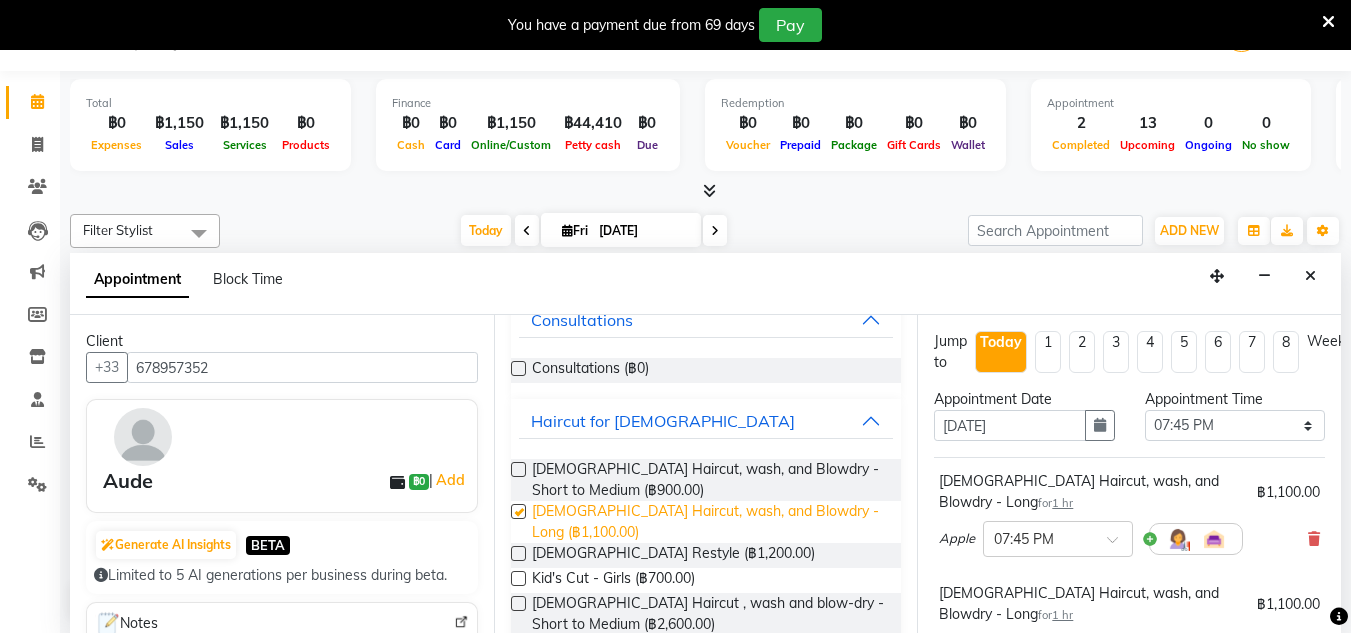 checkbox on "false" 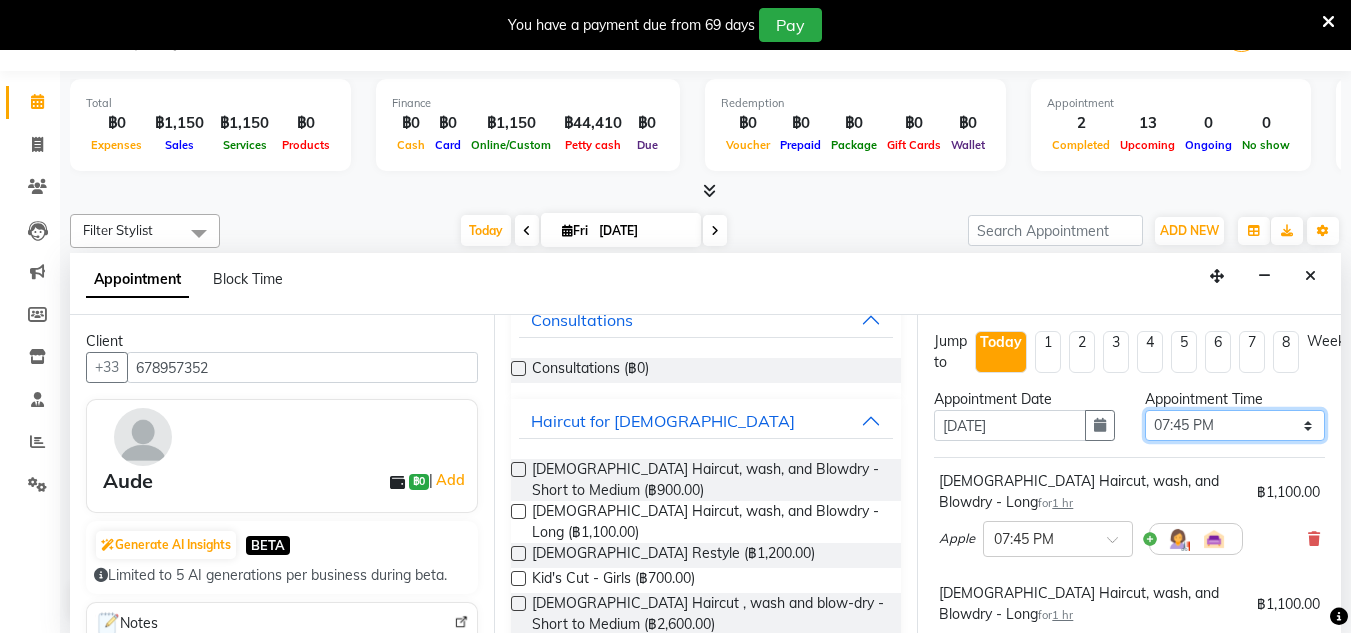 click on "Select 10:00 AM 10:05 AM 10:10 AM 10:15 AM 10:20 AM 10:25 AM 10:30 AM 10:35 AM 10:40 AM 10:45 AM 10:50 AM 10:55 AM 11:00 AM 11:05 AM 11:10 AM 11:15 AM 11:20 AM 11:25 AM 11:30 AM 11:35 AM 11:40 AM 11:45 AM 11:50 AM 11:55 AM 12:00 PM 12:05 PM 12:10 PM 12:15 PM 12:20 PM 12:25 PM 12:30 PM 12:35 PM 12:40 PM 12:45 PM 12:50 PM 12:55 PM 01:00 PM 01:05 PM 01:10 PM 01:15 PM 01:20 PM 01:25 PM 01:30 PM 01:35 PM 01:40 PM 01:45 PM 01:50 PM 01:55 PM 02:00 PM 02:05 PM 02:10 PM 02:15 PM 02:20 PM 02:25 PM 02:30 PM 02:35 PM 02:40 PM 02:45 PM 02:50 PM 02:55 PM 03:00 PM 03:05 PM 03:10 PM 03:15 PM 03:20 PM 03:25 PM 03:30 PM 03:35 PM 03:40 PM 03:45 PM 03:50 PM 03:55 PM 04:00 PM 04:05 PM 04:10 PM 04:15 PM 04:20 PM 04:25 PM 04:30 PM 04:35 PM 04:40 PM 04:45 PM 04:50 PM 04:55 PM 05:00 PM 05:05 PM 05:10 PM 05:15 PM 05:20 PM 05:25 PM 05:30 PM 05:35 PM 05:40 PM 05:45 PM 05:50 PM 05:55 PM 06:00 PM 06:05 PM 06:10 PM 06:15 PM 06:20 PM 06:25 PM 06:30 PM 06:35 PM 06:40 PM 06:45 PM 06:50 PM 06:55 PM 07:00 PM 07:05 PM 07:10 PM 07:15 PM 07:20 PM" at bounding box center [1235, 425] 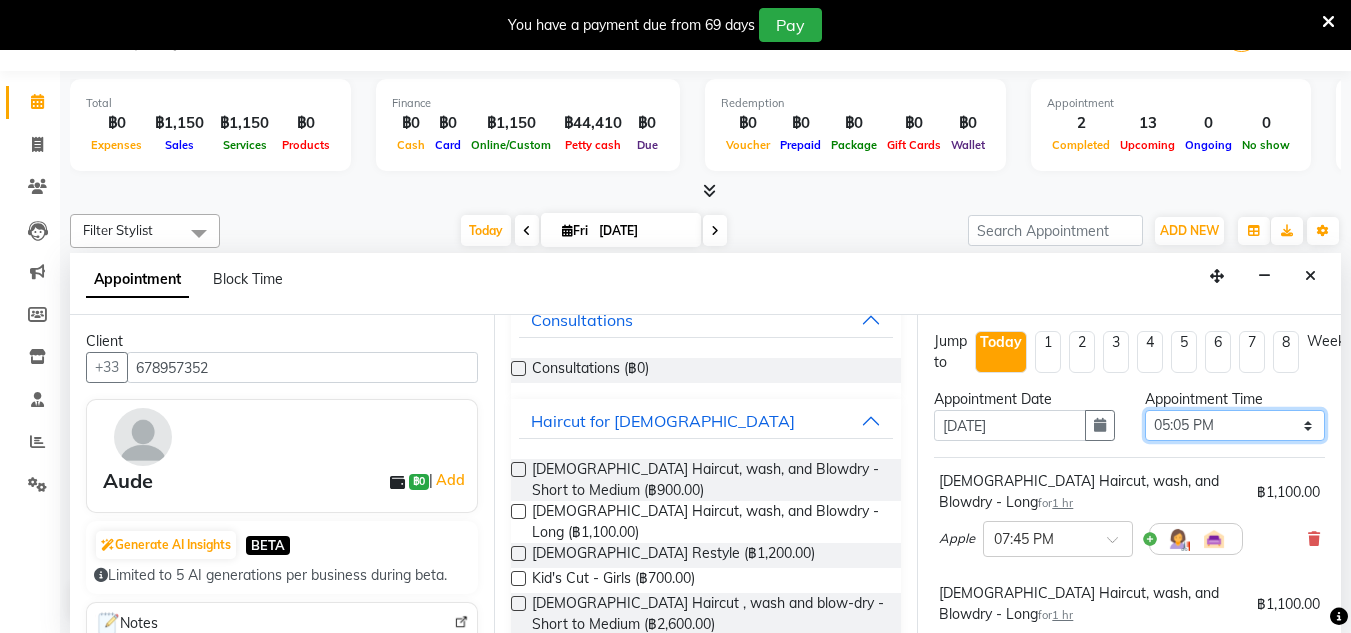 click on "Select 10:00 AM 10:05 AM 10:10 AM 10:15 AM 10:20 AM 10:25 AM 10:30 AM 10:35 AM 10:40 AM 10:45 AM 10:50 AM 10:55 AM 11:00 AM 11:05 AM 11:10 AM 11:15 AM 11:20 AM 11:25 AM 11:30 AM 11:35 AM 11:40 AM 11:45 AM 11:50 AM 11:55 AM 12:00 PM 12:05 PM 12:10 PM 12:15 PM 12:20 PM 12:25 PM 12:30 PM 12:35 PM 12:40 PM 12:45 PM 12:50 PM 12:55 PM 01:00 PM 01:05 PM 01:10 PM 01:15 PM 01:20 PM 01:25 PM 01:30 PM 01:35 PM 01:40 PM 01:45 PM 01:50 PM 01:55 PM 02:00 PM 02:05 PM 02:10 PM 02:15 PM 02:20 PM 02:25 PM 02:30 PM 02:35 PM 02:40 PM 02:45 PM 02:50 PM 02:55 PM 03:00 PM 03:05 PM 03:10 PM 03:15 PM 03:20 PM 03:25 PM 03:30 PM 03:35 PM 03:40 PM 03:45 PM 03:50 PM 03:55 PM 04:00 PM 04:05 PM 04:10 PM 04:15 PM 04:20 PM 04:25 PM 04:30 PM 04:35 PM 04:40 PM 04:45 PM 04:50 PM 04:55 PM 05:00 PM 05:05 PM 05:10 PM 05:15 PM 05:20 PM 05:25 PM 05:30 PM 05:35 PM 05:40 PM 05:45 PM 05:50 PM 05:55 PM 06:00 PM 06:05 PM 06:10 PM 06:15 PM 06:20 PM 06:25 PM 06:30 PM 06:35 PM 06:40 PM 06:45 PM 06:50 PM 06:55 PM 07:00 PM 07:05 PM 07:10 PM 07:15 PM 07:20 PM" at bounding box center (1235, 425) 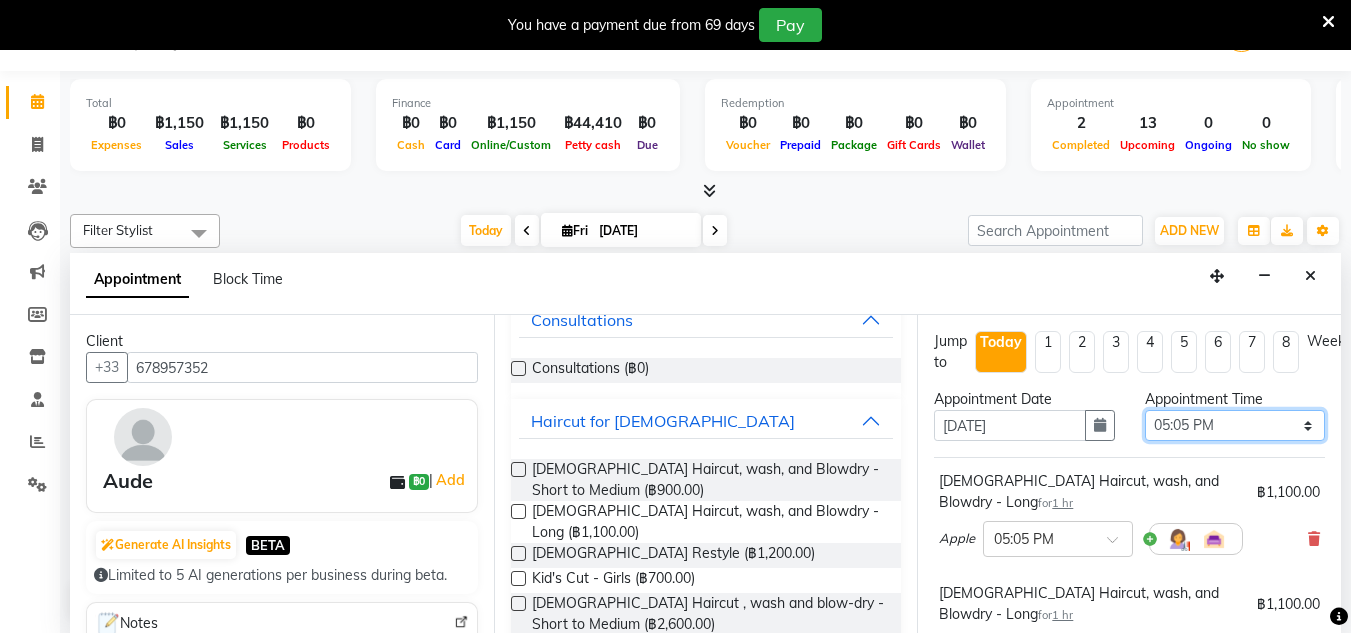 click on "Select 10:00 AM 10:05 AM 10:10 AM 10:15 AM 10:20 AM 10:25 AM 10:30 AM 10:35 AM 10:40 AM 10:45 AM 10:50 AM 10:55 AM 11:00 AM 11:05 AM 11:10 AM 11:15 AM 11:20 AM 11:25 AM 11:30 AM 11:35 AM 11:40 AM 11:45 AM 11:50 AM 11:55 AM 12:00 PM 12:05 PM 12:10 PM 12:15 PM 12:20 PM 12:25 PM 12:30 PM 12:35 PM 12:40 PM 12:45 PM 12:50 PM 12:55 PM 01:00 PM 01:05 PM 01:10 PM 01:15 PM 01:20 PM 01:25 PM 01:30 PM 01:35 PM 01:40 PM 01:45 PM 01:50 PM 01:55 PM 02:00 PM 02:05 PM 02:10 PM 02:15 PM 02:20 PM 02:25 PM 02:30 PM 02:35 PM 02:40 PM 02:45 PM 02:50 PM 02:55 PM 03:00 PM 03:05 PM 03:10 PM 03:15 PM 03:20 PM 03:25 PM 03:30 PM 03:35 PM 03:40 PM 03:45 PM 03:50 PM 03:55 PM 04:00 PM 04:05 PM 04:10 PM 04:15 PM 04:20 PM 04:25 PM 04:30 PM 04:35 PM 04:40 PM 04:45 PM 04:50 PM 04:55 PM 05:00 PM 05:05 PM 05:10 PM 05:15 PM 05:20 PM 05:25 PM 05:30 PM 05:35 PM 05:40 PM 05:45 PM 05:50 PM 05:55 PM 06:00 PM 06:05 PM 06:10 PM 06:15 PM 06:20 PM 06:25 PM 06:30 PM 06:35 PM 06:40 PM 06:45 PM 06:50 PM 06:55 PM 07:00 PM 07:05 PM 07:10 PM 07:15 PM 07:20 PM" at bounding box center [1235, 425] 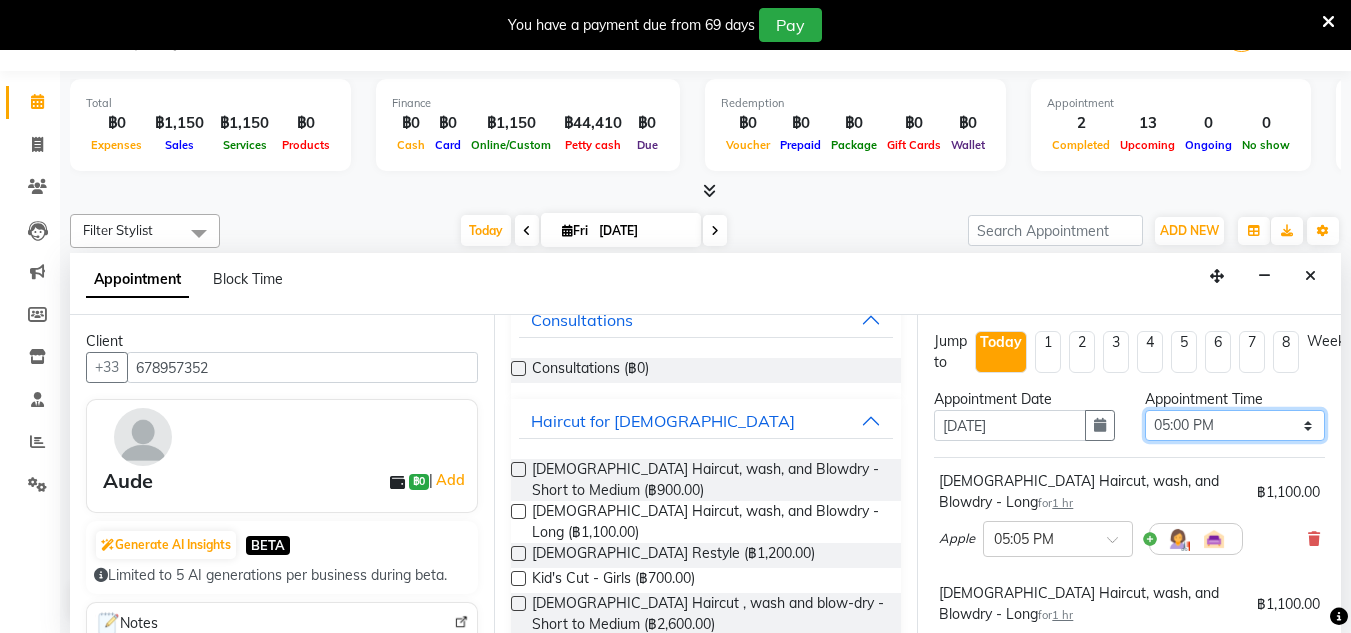 click on "Select 10:00 AM 10:05 AM 10:10 AM 10:15 AM 10:20 AM 10:25 AM 10:30 AM 10:35 AM 10:40 AM 10:45 AM 10:50 AM 10:55 AM 11:00 AM 11:05 AM 11:10 AM 11:15 AM 11:20 AM 11:25 AM 11:30 AM 11:35 AM 11:40 AM 11:45 AM 11:50 AM 11:55 AM 12:00 PM 12:05 PM 12:10 PM 12:15 PM 12:20 PM 12:25 PM 12:30 PM 12:35 PM 12:40 PM 12:45 PM 12:50 PM 12:55 PM 01:00 PM 01:05 PM 01:10 PM 01:15 PM 01:20 PM 01:25 PM 01:30 PM 01:35 PM 01:40 PM 01:45 PM 01:50 PM 01:55 PM 02:00 PM 02:05 PM 02:10 PM 02:15 PM 02:20 PM 02:25 PM 02:30 PM 02:35 PM 02:40 PM 02:45 PM 02:50 PM 02:55 PM 03:00 PM 03:05 PM 03:10 PM 03:15 PM 03:20 PM 03:25 PM 03:30 PM 03:35 PM 03:40 PM 03:45 PM 03:50 PM 03:55 PM 04:00 PM 04:05 PM 04:10 PM 04:15 PM 04:20 PM 04:25 PM 04:30 PM 04:35 PM 04:40 PM 04:45 PM 04:50 PM 04:55 PM 05:00 PM 05:05 PM 05:10 PM 05:15 PM 05:20 PM 05:25 PM 05:30 PM 05:35 PM 05:40 PM 05:45 PM 05:50 PM 05:55 PM 06:00 PM 06:05 PM 06:10 PM 06:15 PM 06:20 PM 06:25 PM 06:30 PM 06:35 PM 06:40 PM 06:45 PM 06:50 PM 06:55 PM 07:00 PM 07:05 PM 07:10 PM 07:15 PM 07:20 PM" at bounding box center (1235, 425) 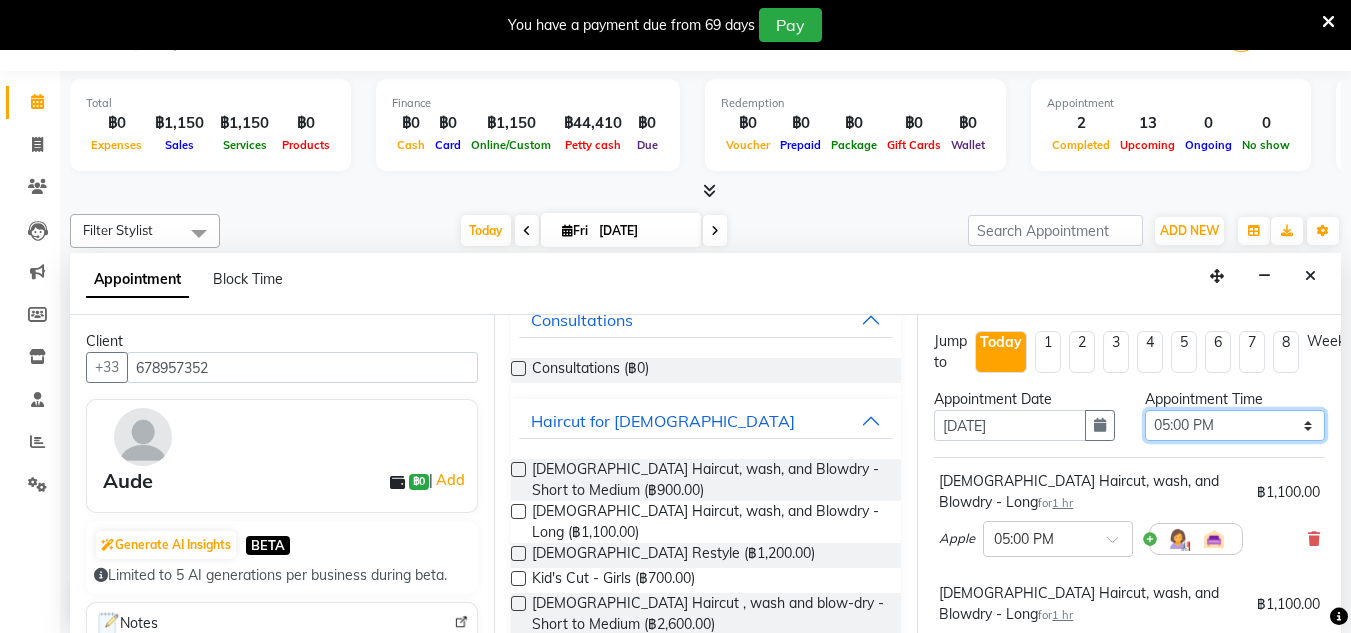 scroll, scrollTop: 377, scrollLeft: 0, axis: vertical 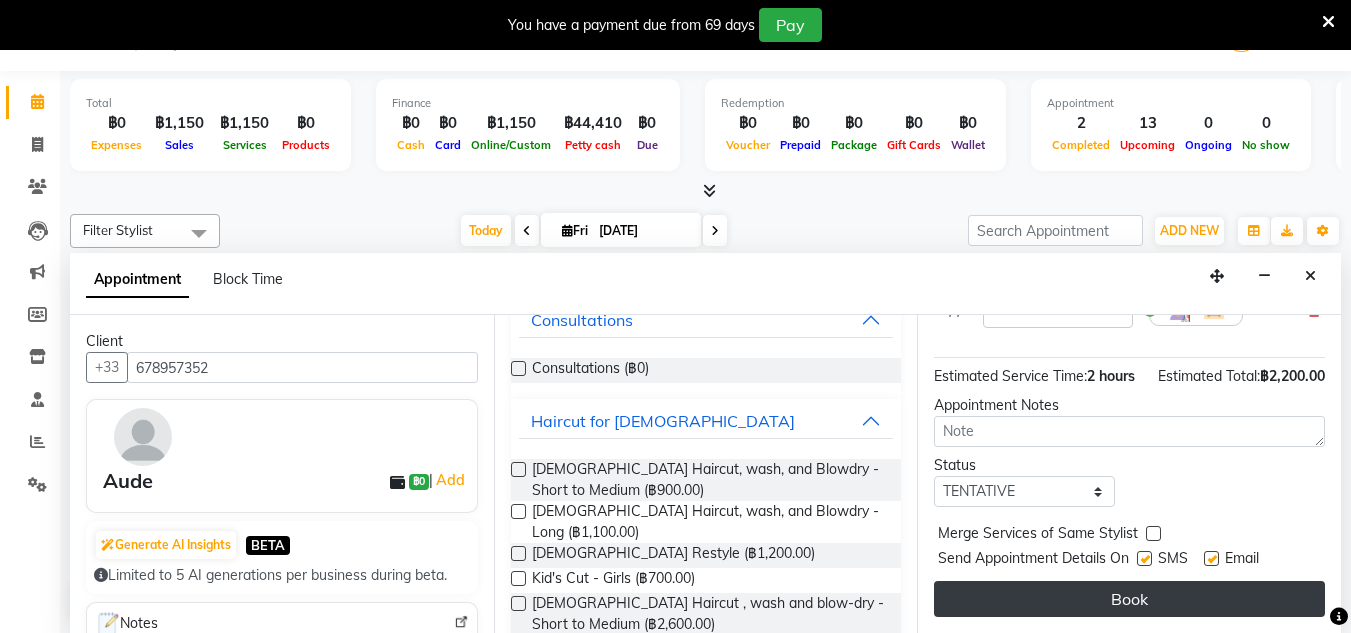 click on "Book" at bounding box center (1129, 599) 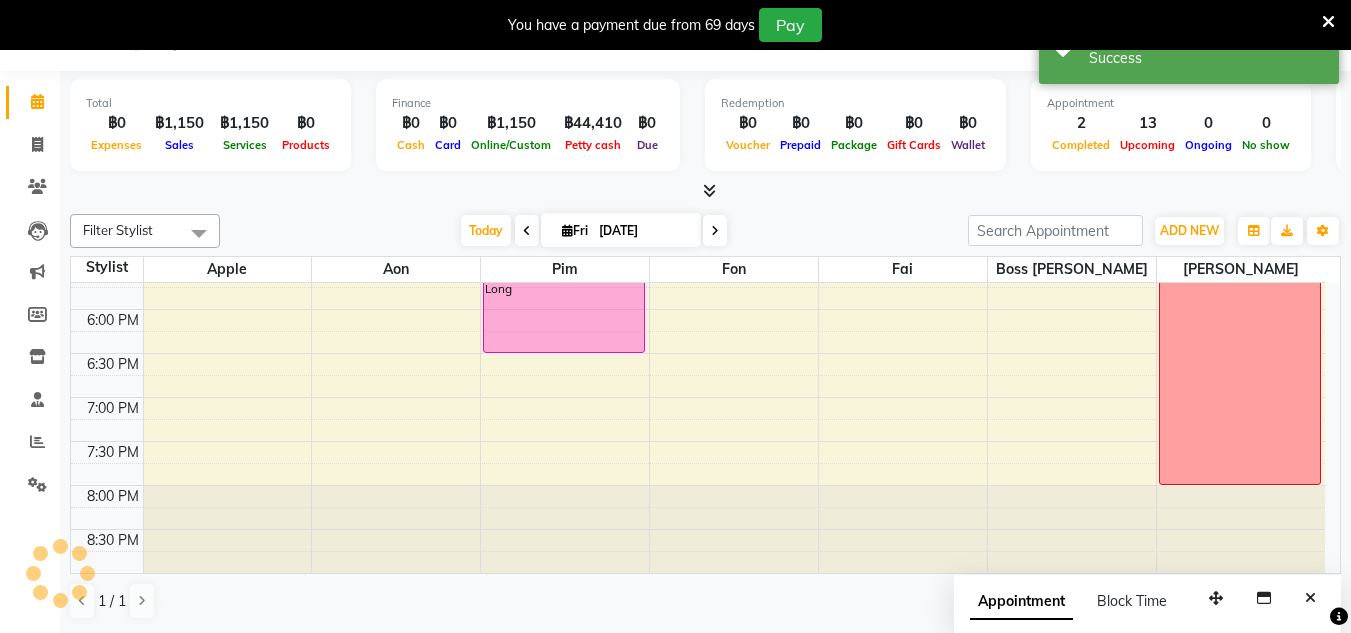 scroll, scrollTop: 0, scrollLeft: 0, axis: both 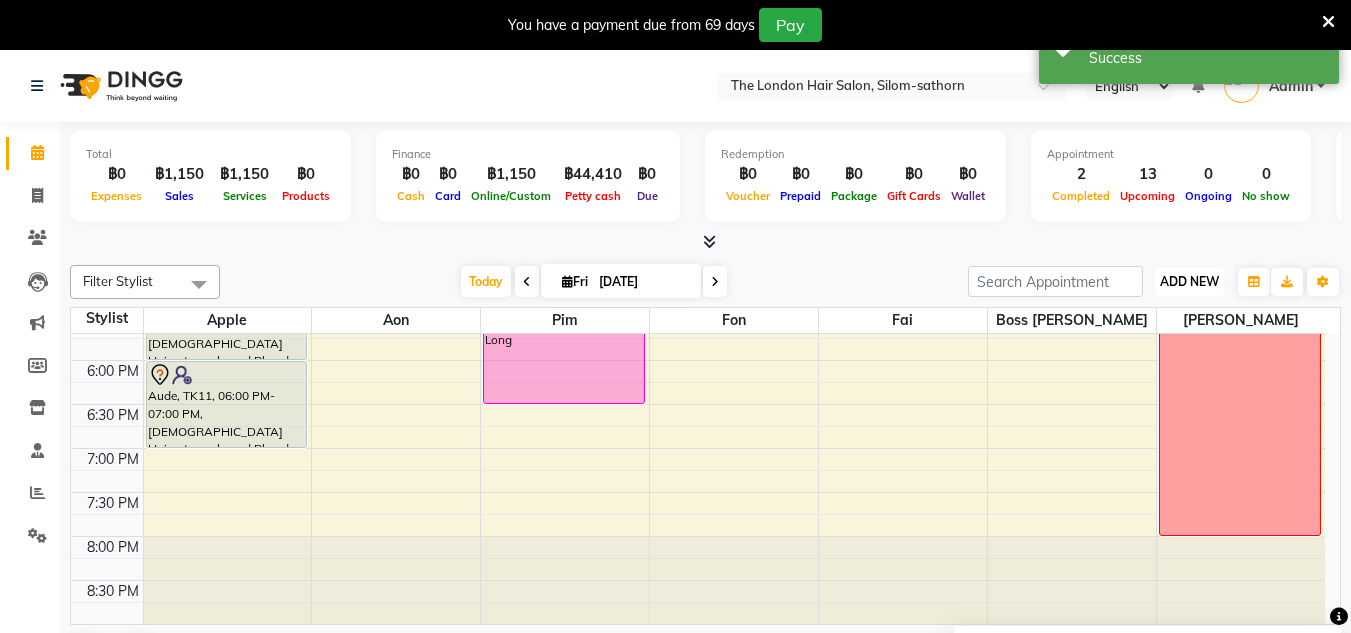click on "ADD NEW" at bounding box center (1189, 281) 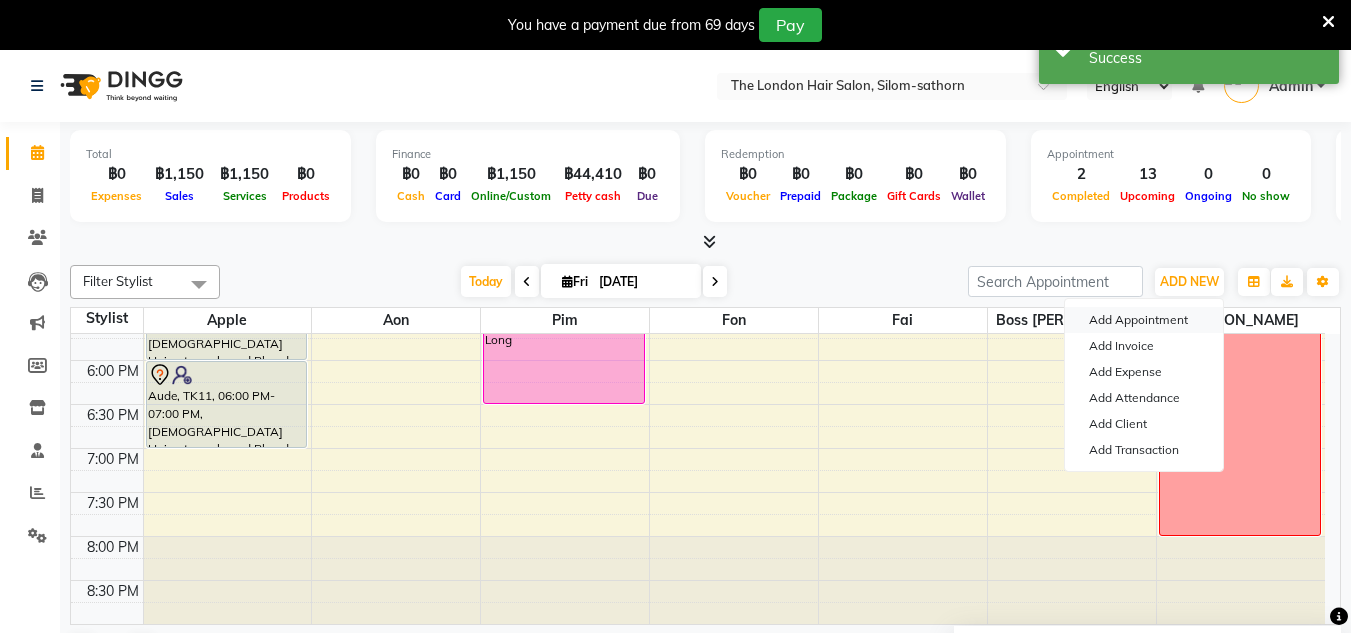 click on "Add Appointment" at bounding box center (1144, 320) 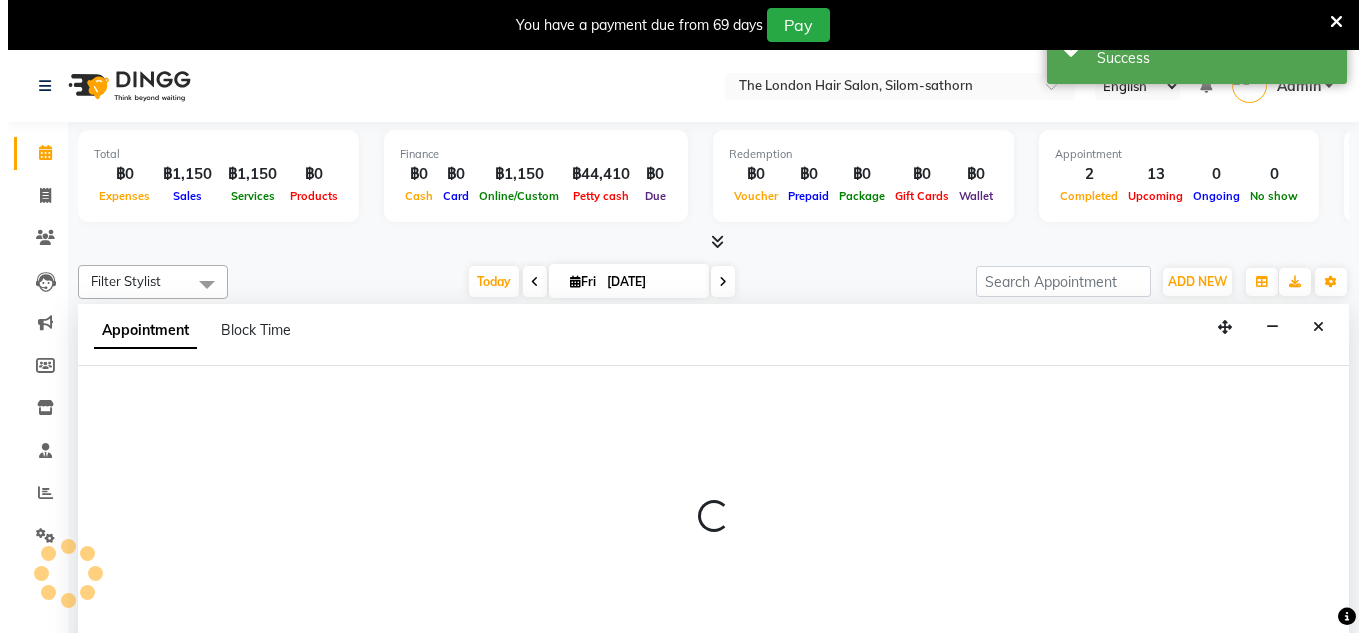 scroll, scrollTop: 51, scrollLeft: 0, axis: vertical 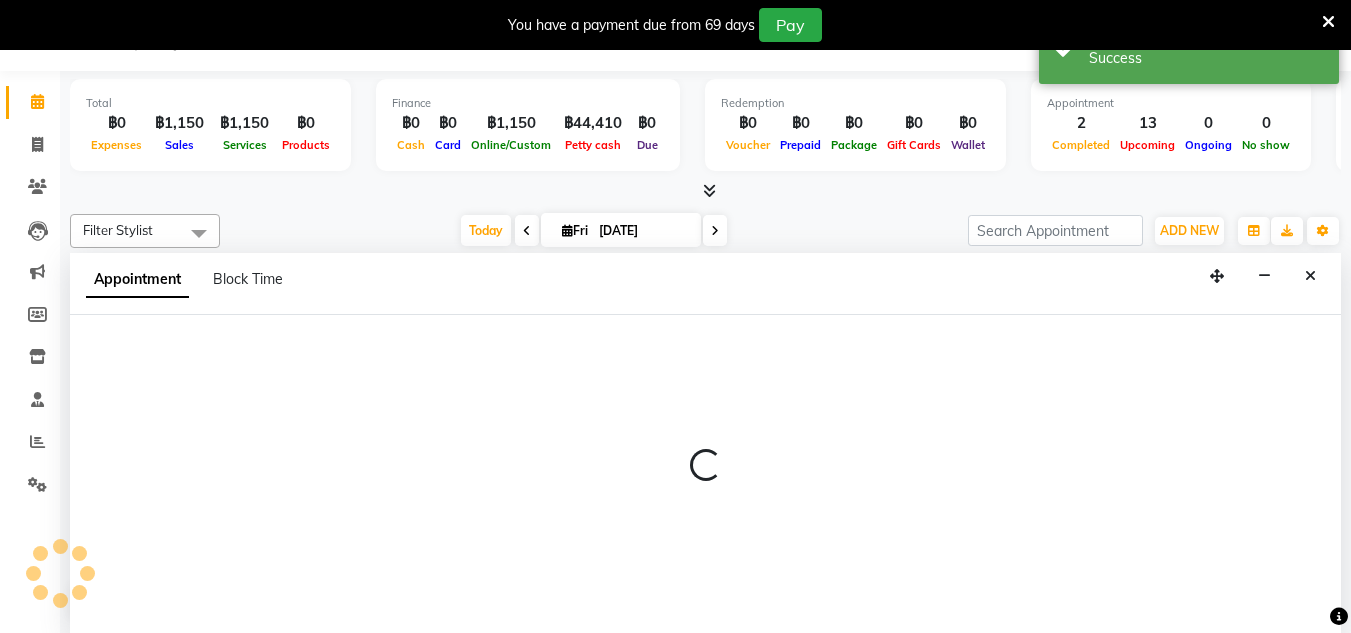 select on "600" 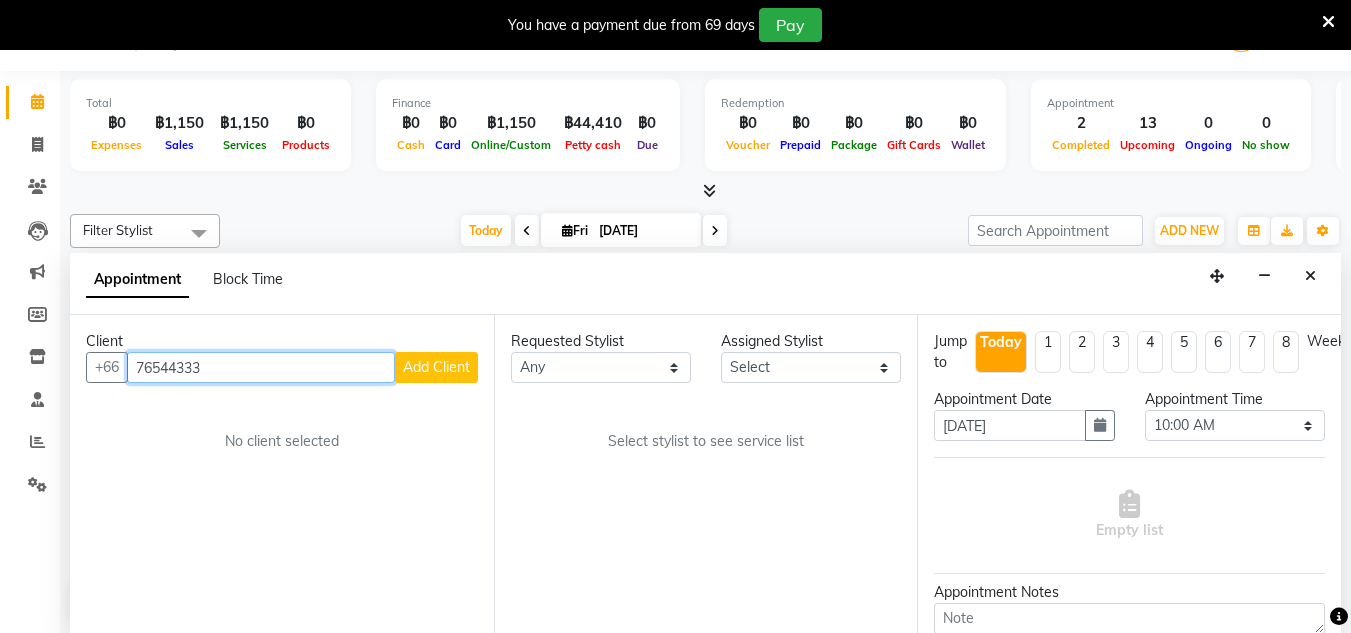 type on "76544333" 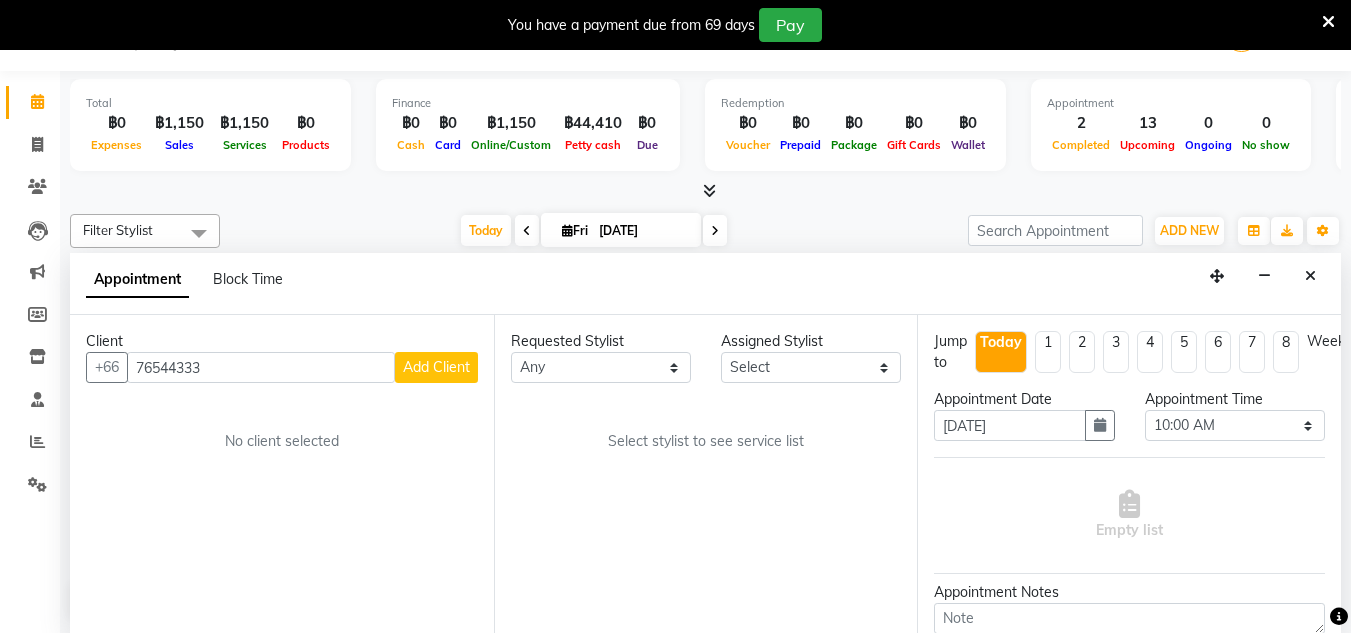 click on "Add Client" at bounding box center [436, 367] 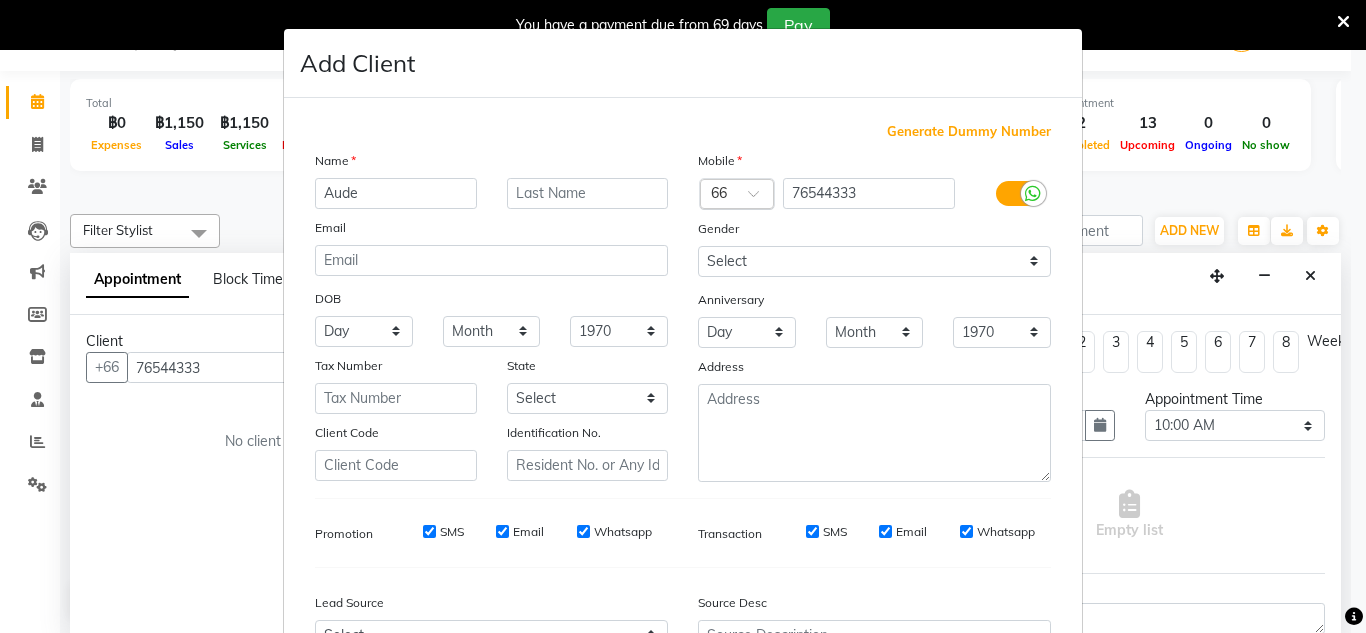type on "Aude" 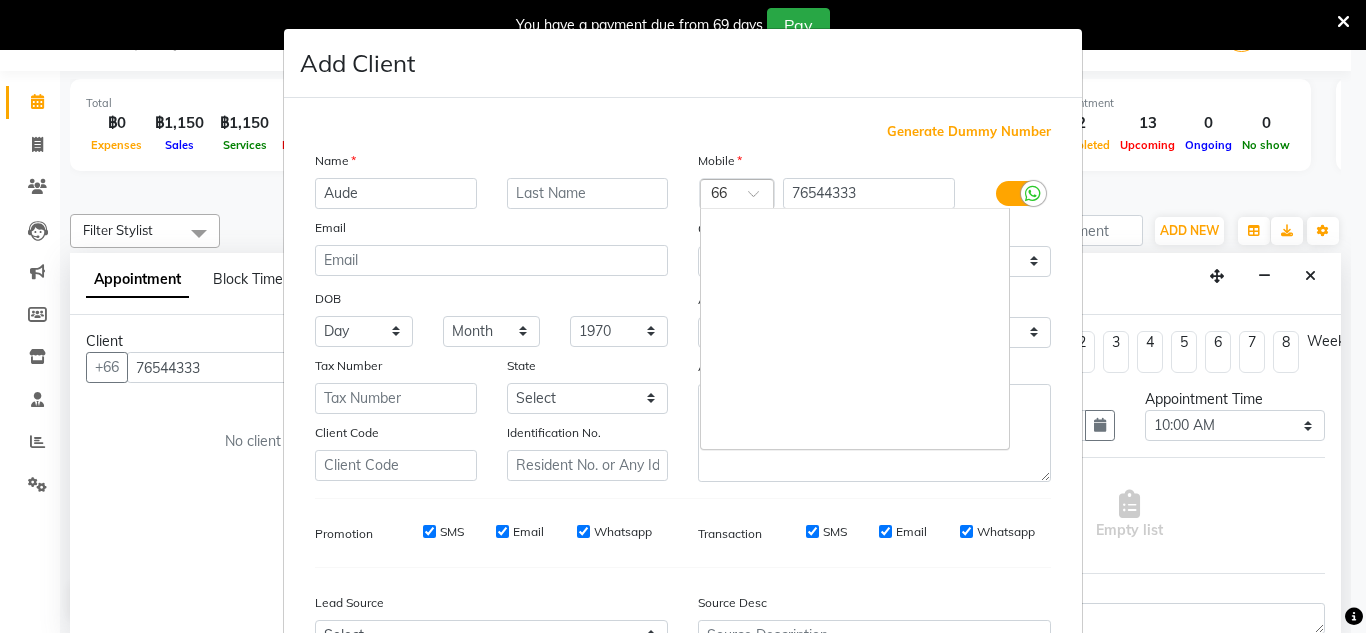 click at bounding box center (760, 199) 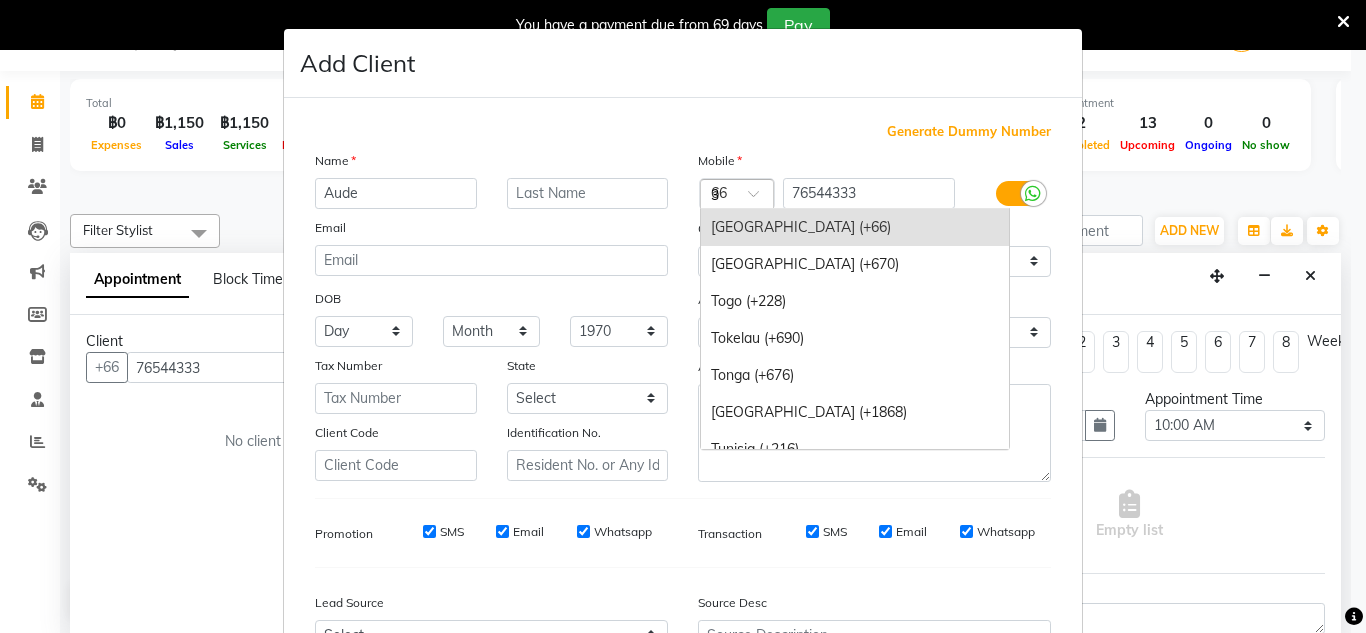 scroll, scrollTop: 2128, scrollLeft: 0, axis: vertical 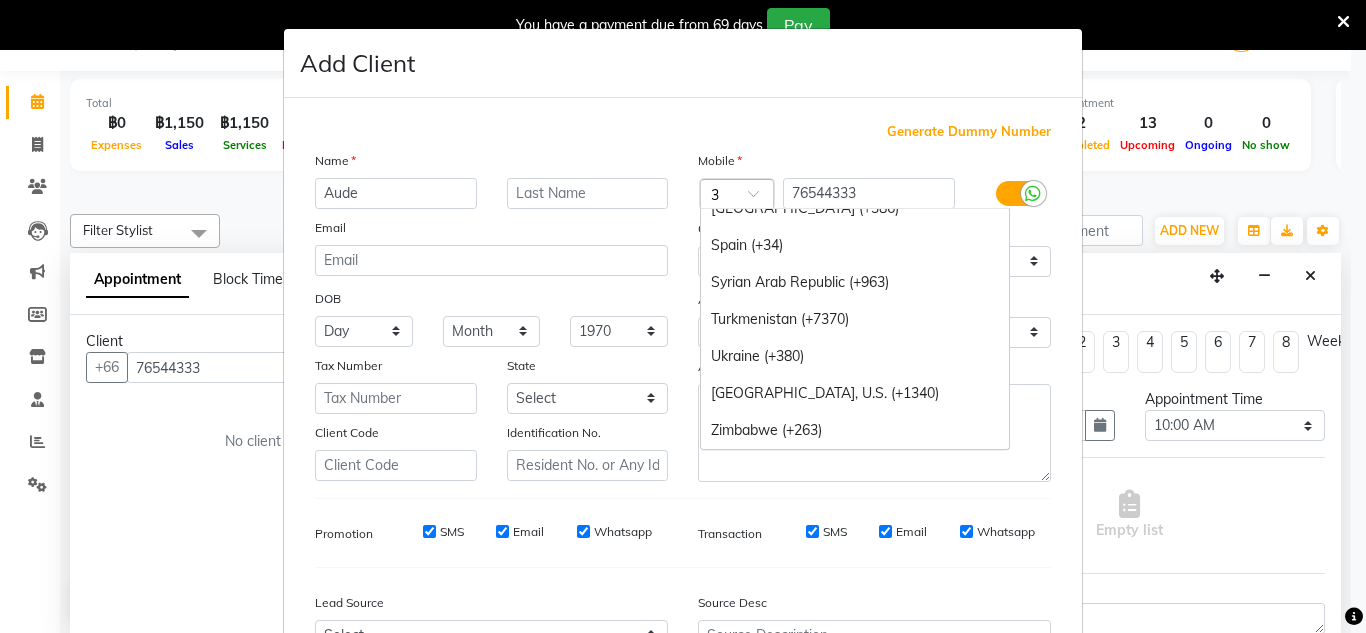 type on "33" 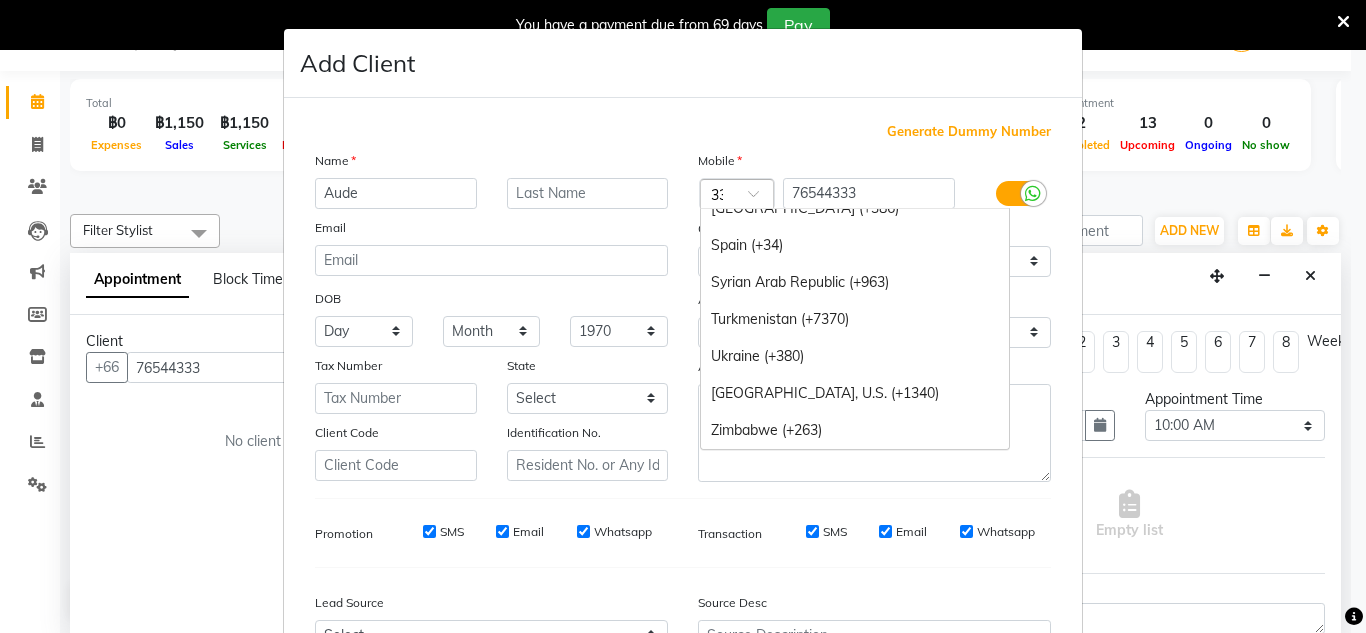 scroll, scrollTop: 0, scrollLeft: 5, axis: horizontal 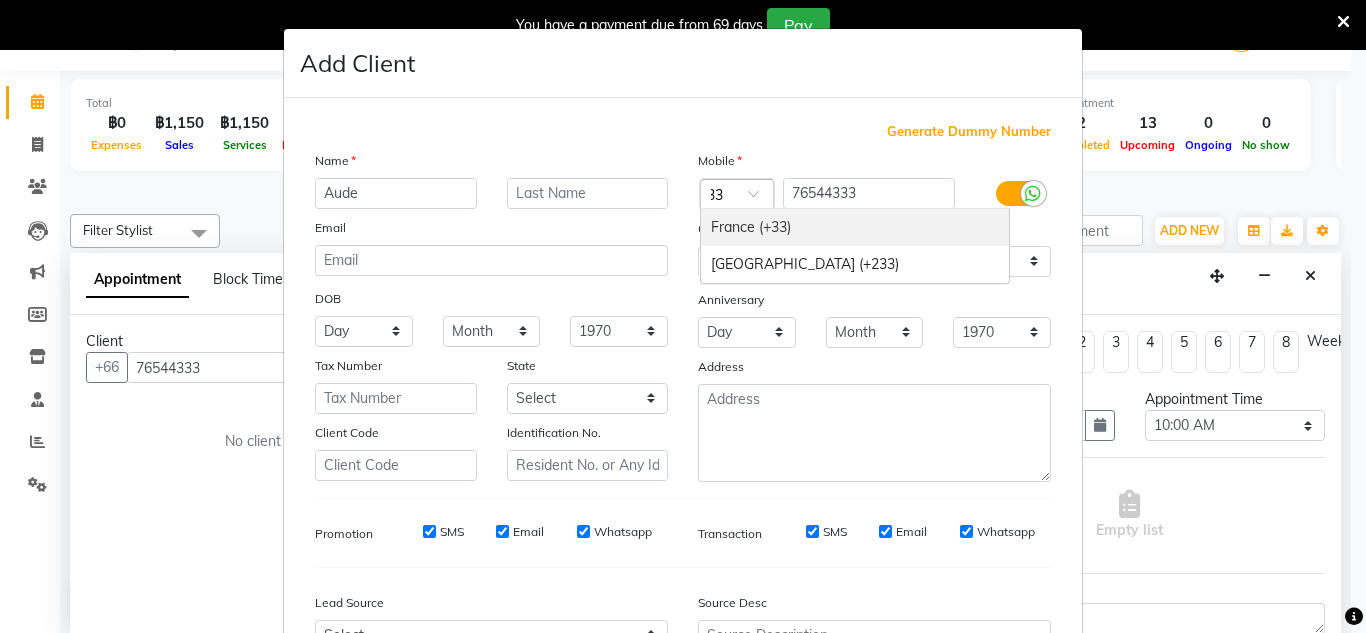 click on "France (+33)" at bounding box center [855, 227] 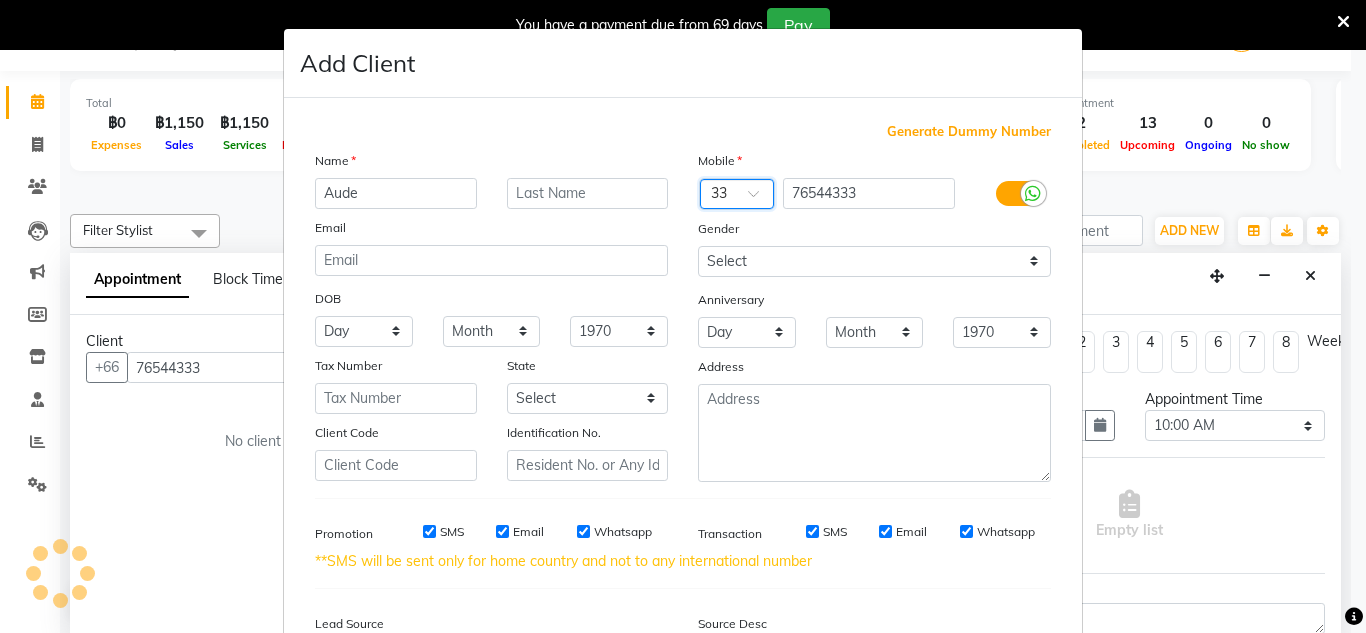scroll, scrollTop: 0, scrollLeft: 0, axis: both 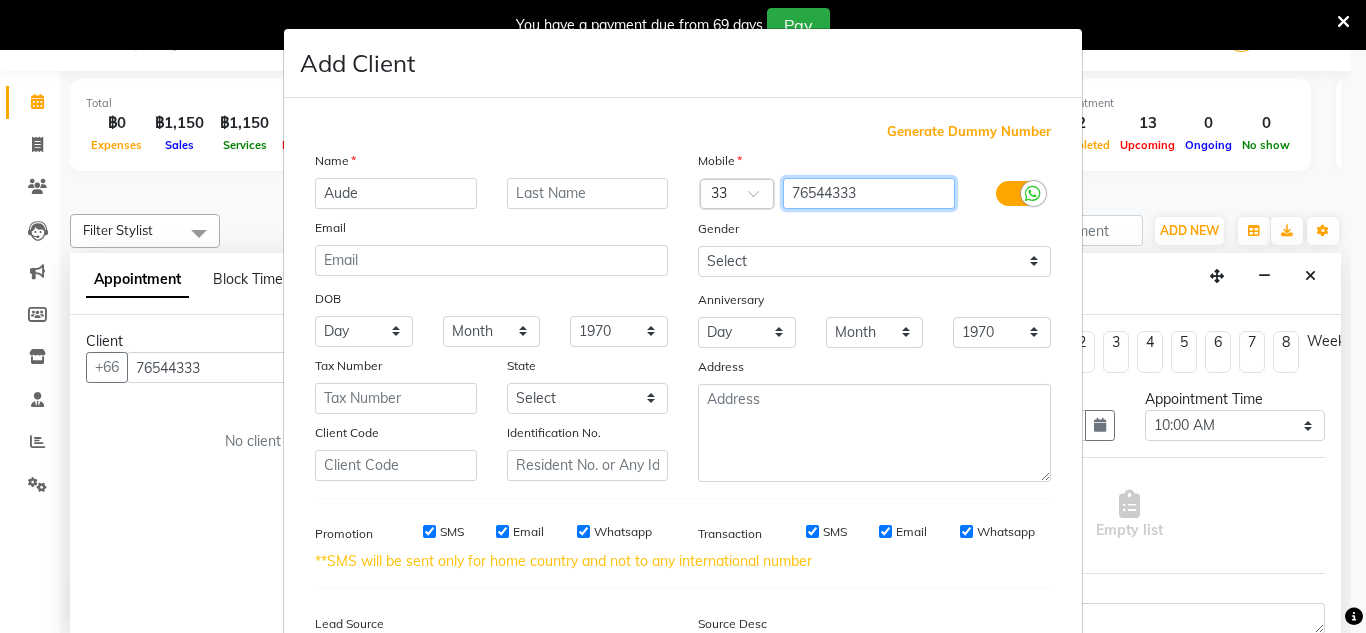 click on "76544333" at bounding box center (869, 193) 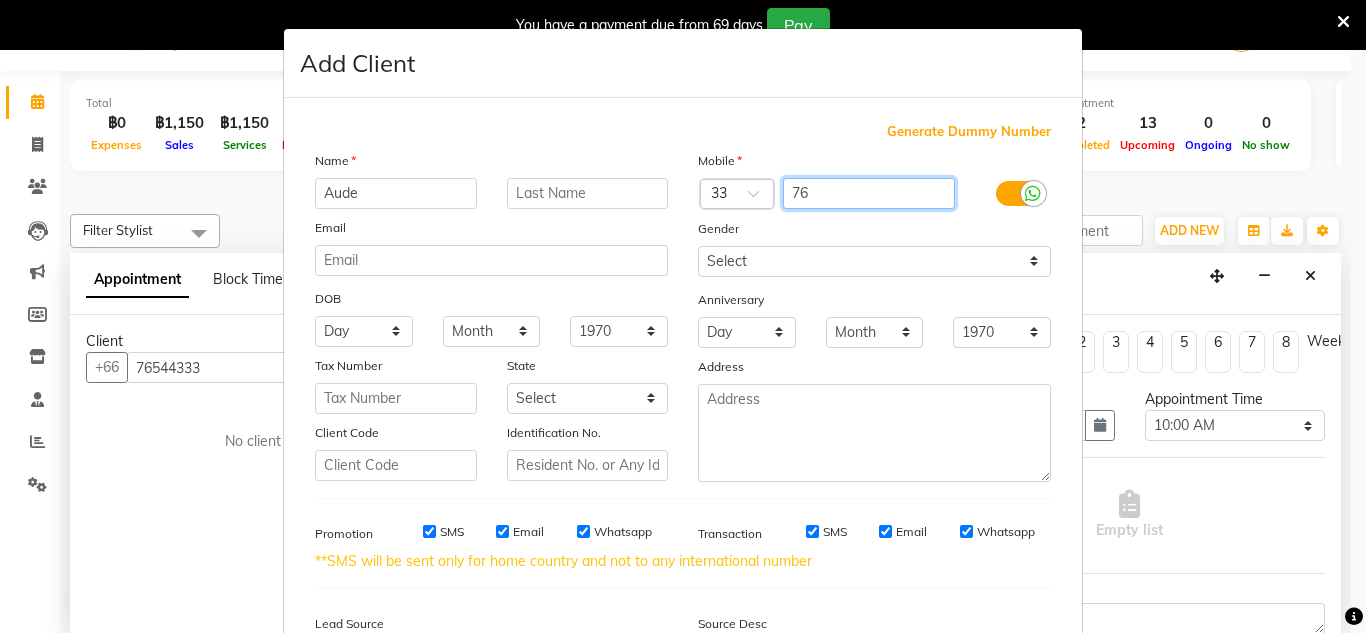 type on "7" 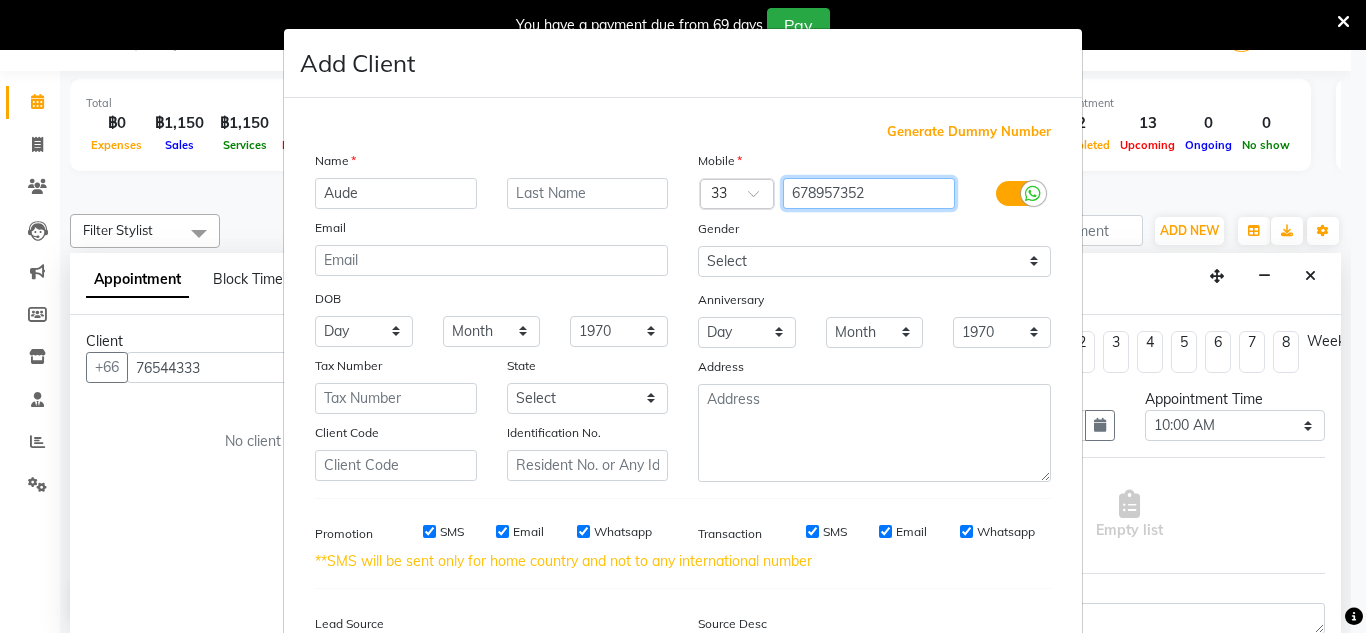 type on "678957352" 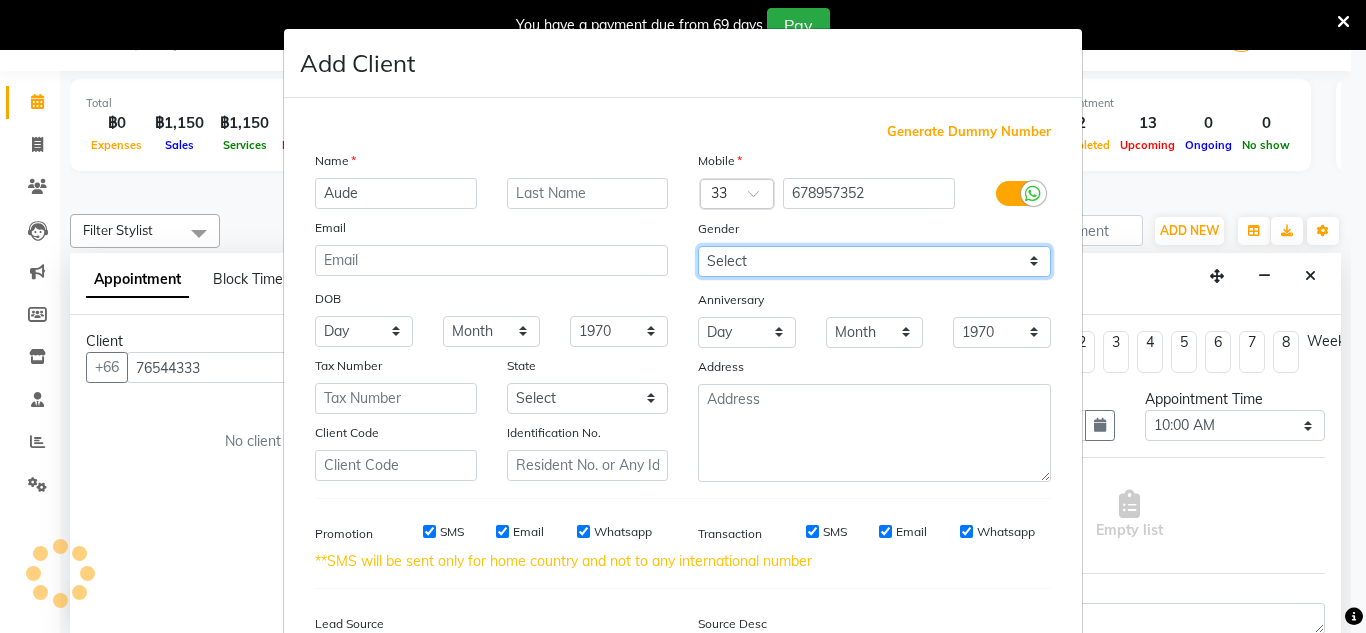 click on "Select [DEMOGRAPHIC_DATA] [DEMOGRAPHIC_DATA] Other Prefer Not To Say" at bounding box center [874, 261] 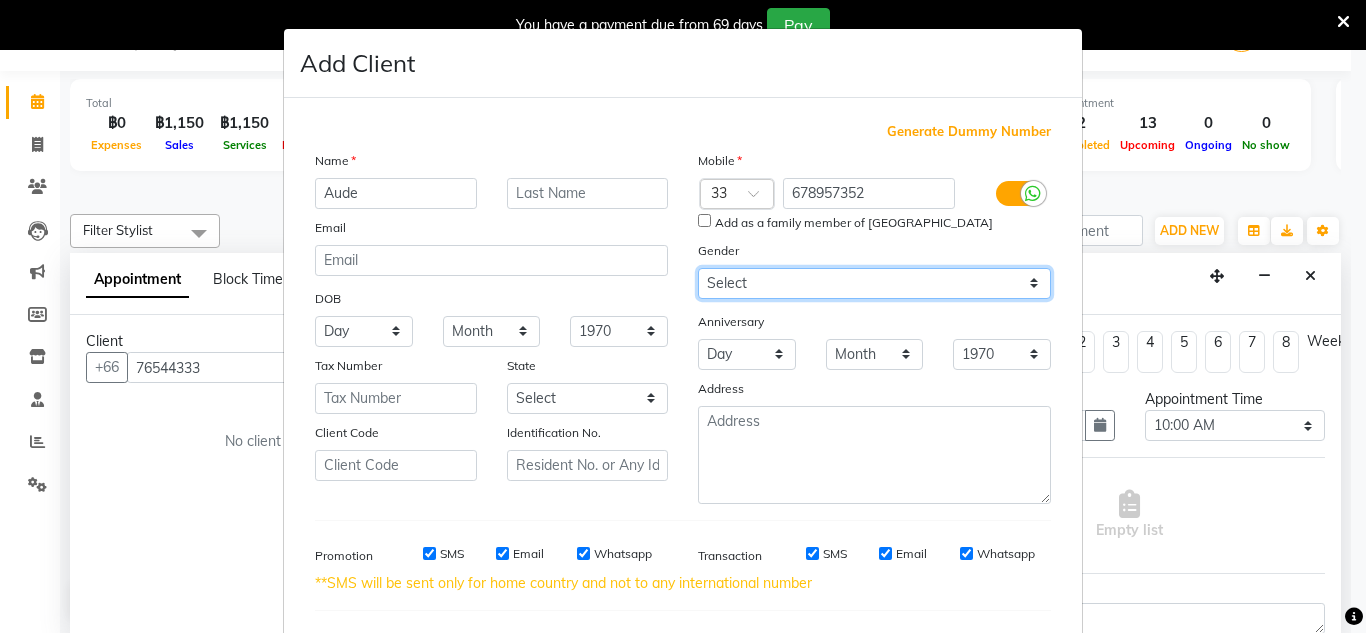 click on "Select [DEMOGRAPHIC_DATA] [DEMOGRAPHIC_DATA] Other Prefer Not To Say" at bounding box center (874, 283) 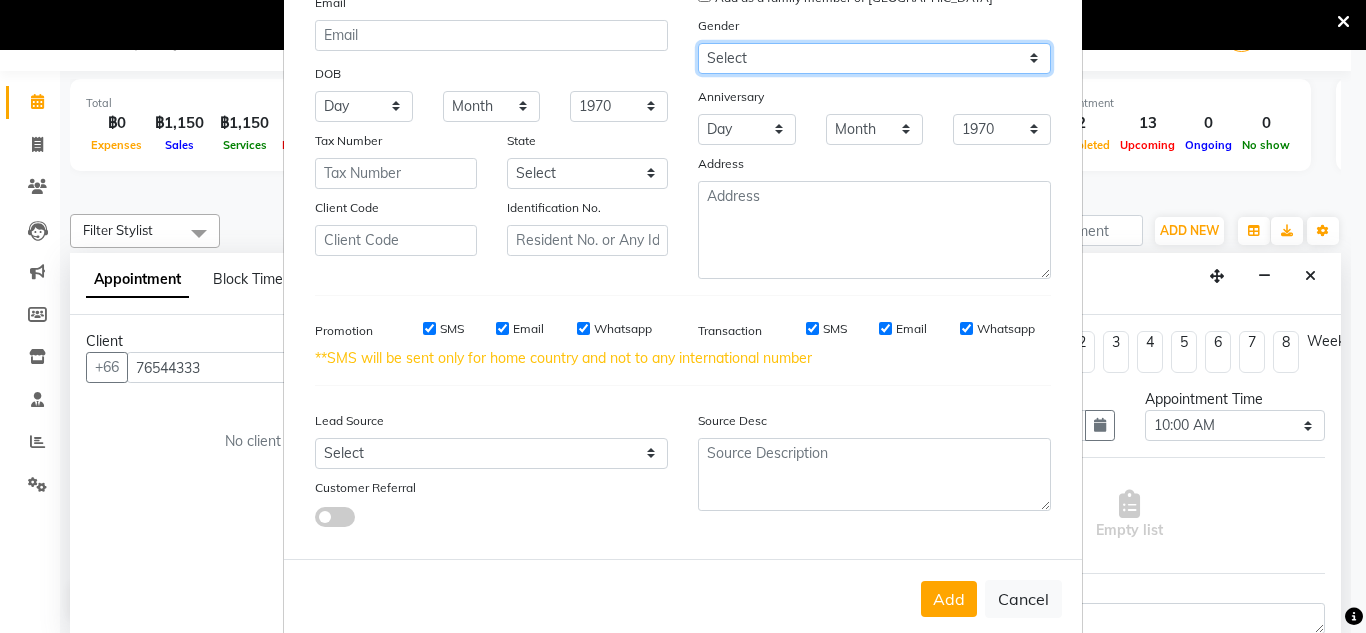 scroll, scrollTop: 259, scrollLeft: 0, axis: vertical 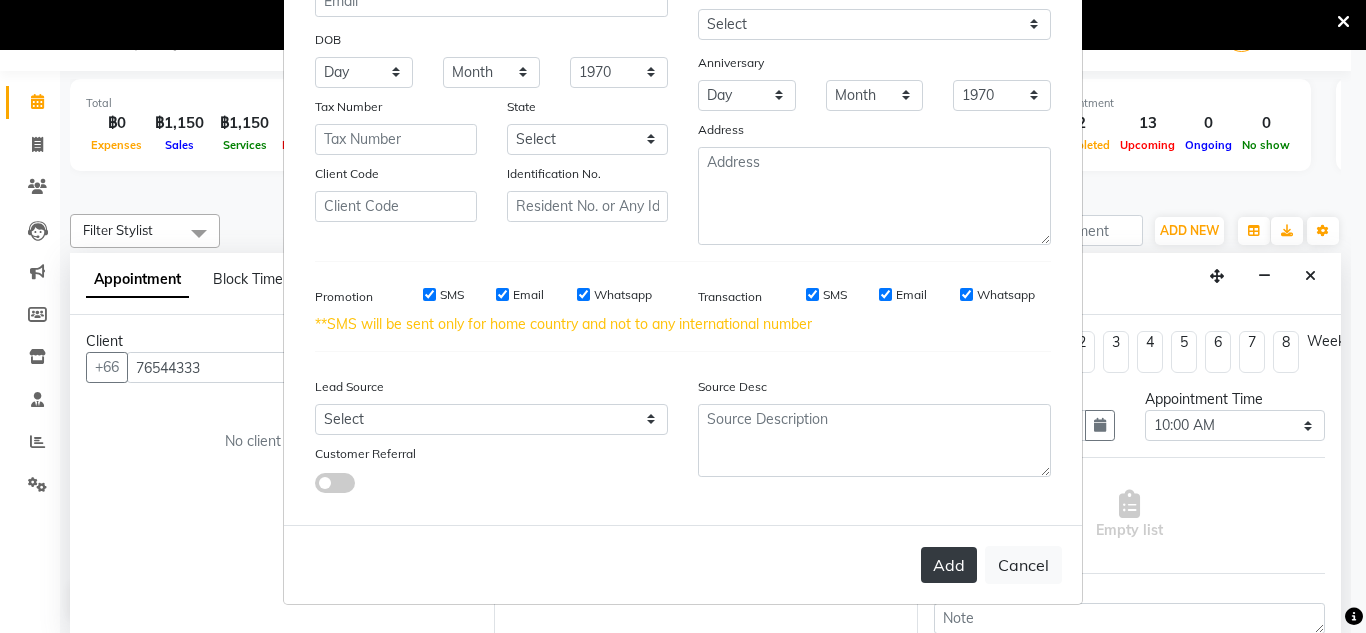 click on "Add" at bounding box center [949, 565] 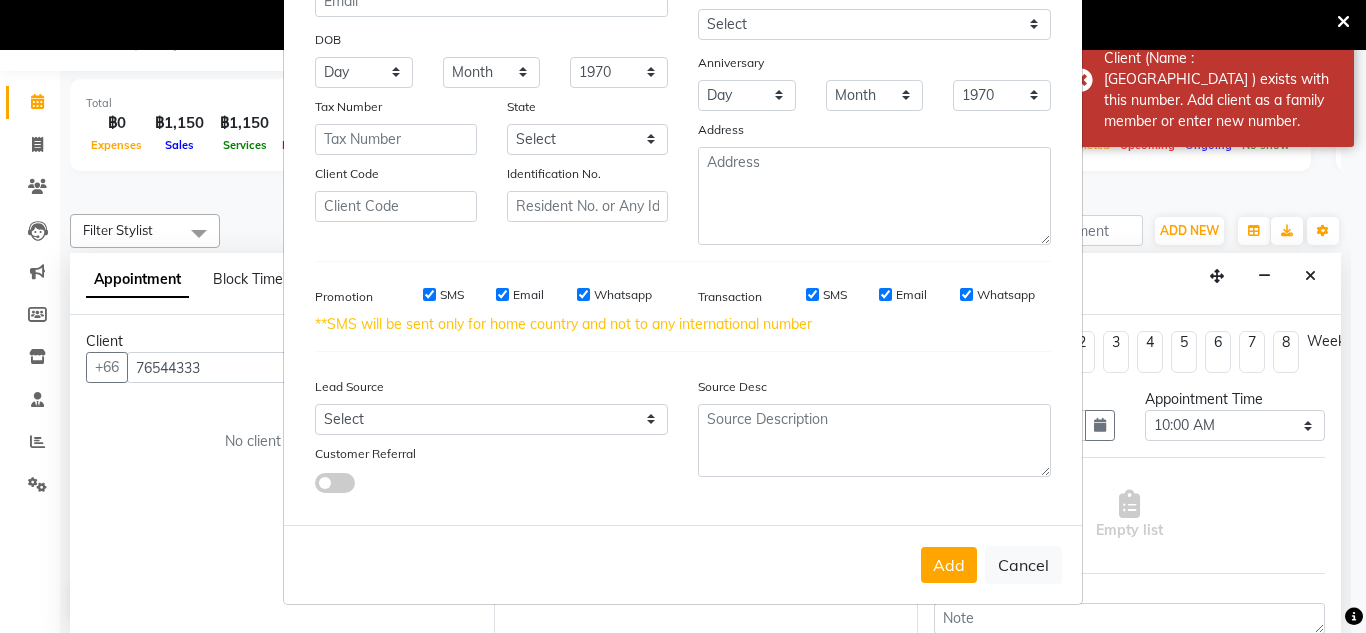 scroll, scrollTop: 0, scrollLeft: 0, axis: both 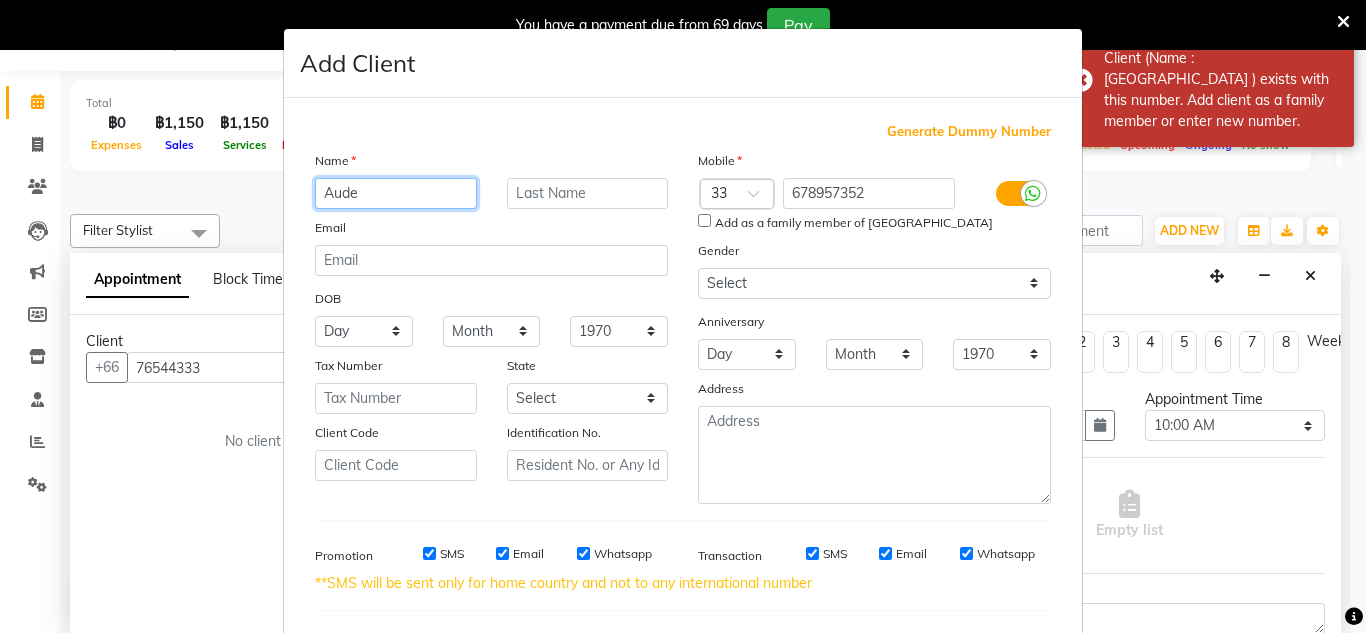 click on "Aude" at bounding box center [396, 193] 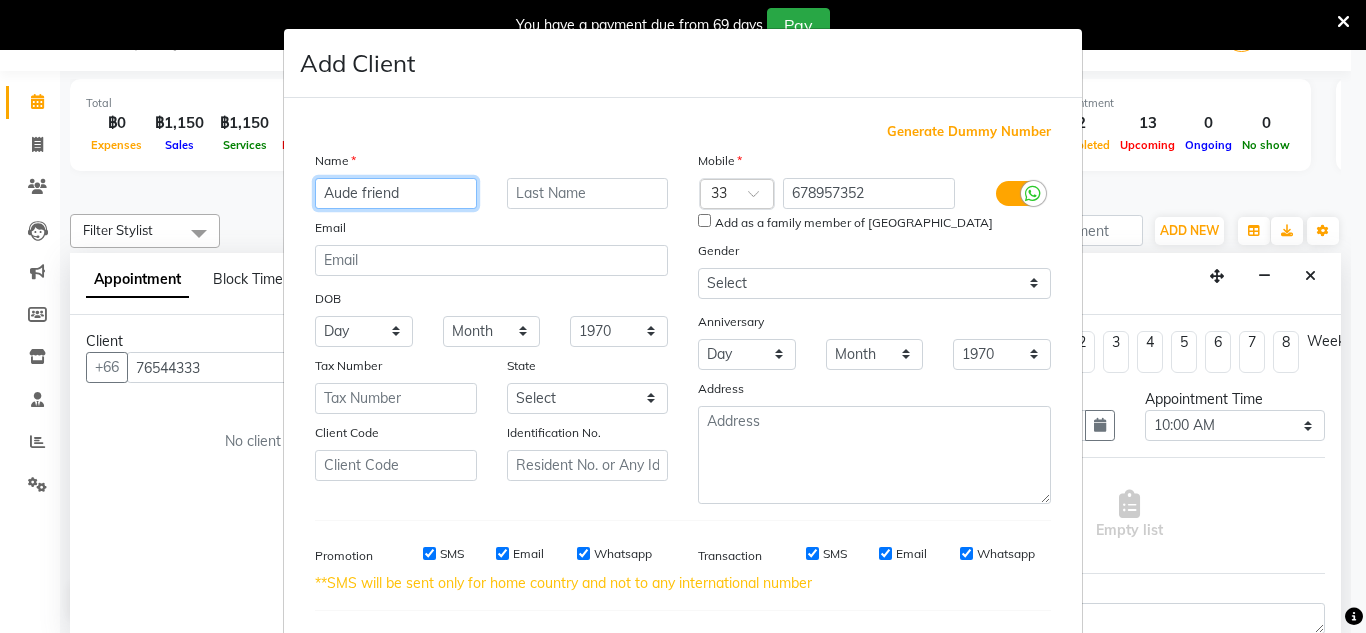 scroll, scrollTop: 259, scrollLeft: 0, axis: vertical 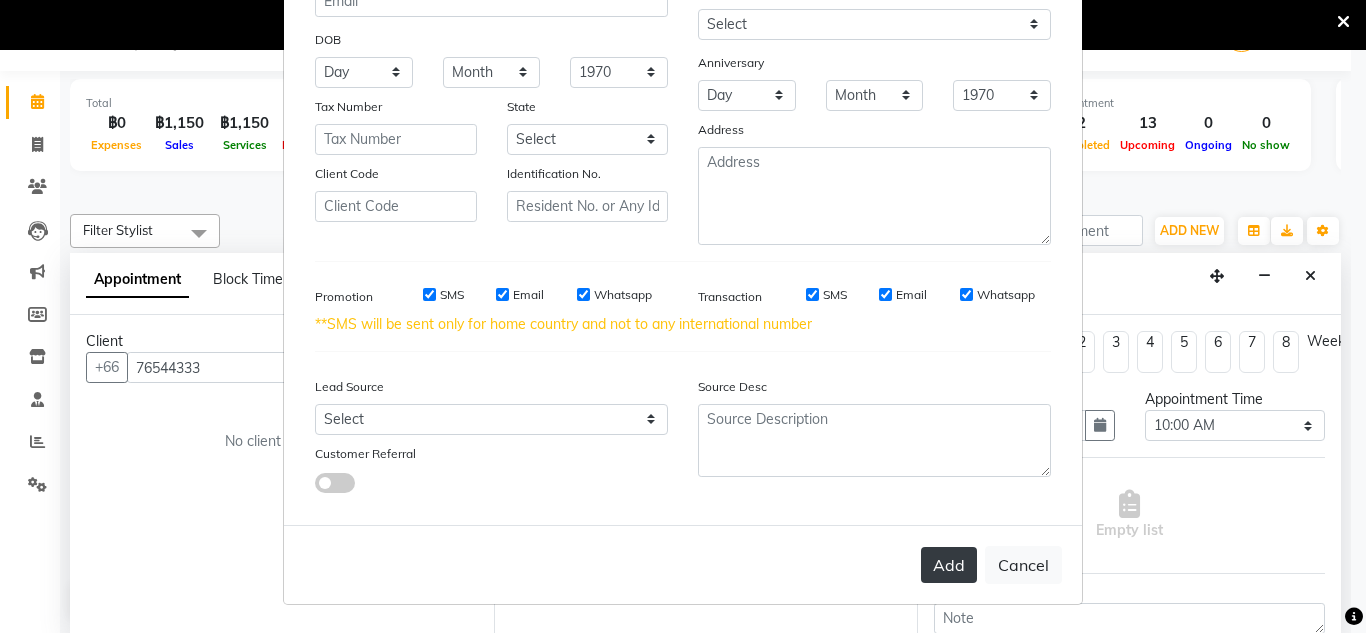 type on "Aude friend" 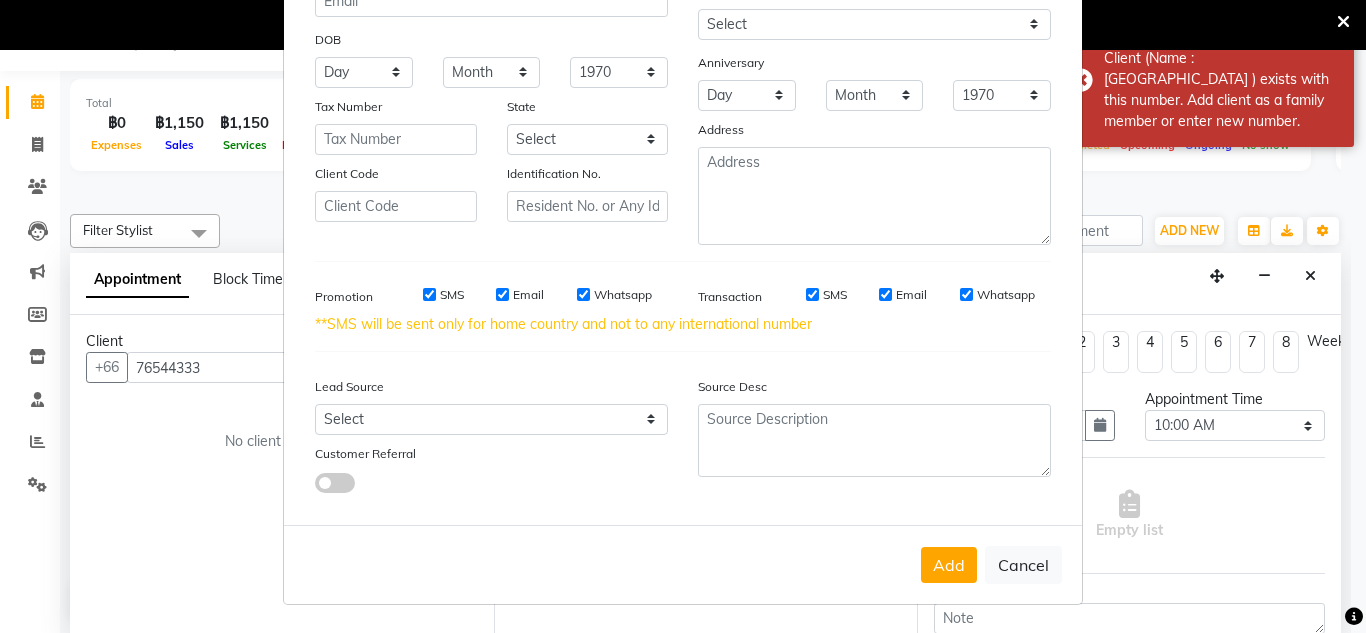 click on "Add Client Generate Dummy Number Name [GEOGRAPHIC_DATA] friend Email DOB Day 01 02 03 04 05 06 07 08 09 10 11 12 13 14 15 16 17 18 19 20 21 22 23 24 25 26 27 28 29 30 31 Month January February March April May June July August September October November [DATE] 1941 1942 1943 1944 1945 1946 1947 1948 1949 1950 1951 1952 1953 1954 1955 1956 1957 1958 1959 1960 1961 1962 1963 1964 1965 1966 1967 1968 1969 1970 1971 1972 1973 1974 1975 1976 1977 1978 1979 1980 1981 1982 1983 1984 1985 1986 1987 1988 1989 1990 1991 1992 1993 1994 1995 1996 1997 1998 1999 2000 2001 2002 2003 2004 2005 2006 2007 2008 2009 2010 2011 2012 2013 2014 2015 2016 2017 2018 2019 2020 2021 2022 2023 2024 Tax Number State Select Amnat Charoen Ang [GEOGRAPHIC_DATA] [GEOGRAPHIC_DATA] [GEOGRAPHIC_DATA] Chai Nat Chaiyaphum [GEOGRAPHIC_DATA] [GEOGRAPHIC_DATA] [GEOGRAPHIC_DATA][PERSON_NAME][GEOGRAPHIC_DATA][PERSON_NAME] Buri Chumphon Kalasin Kamphaeng Phet Kanchanaburi Khon Kaen Krabi Krung Thep Lampang Lamphun Loei Lop [PERSON_NAME] Hong Son Maha Sarakham Mukdahan Nakhon Nayok [GEOGRAPHIC_DATA] [GEOGRAPHIC_DATA]" at bounding box center (683, 316) 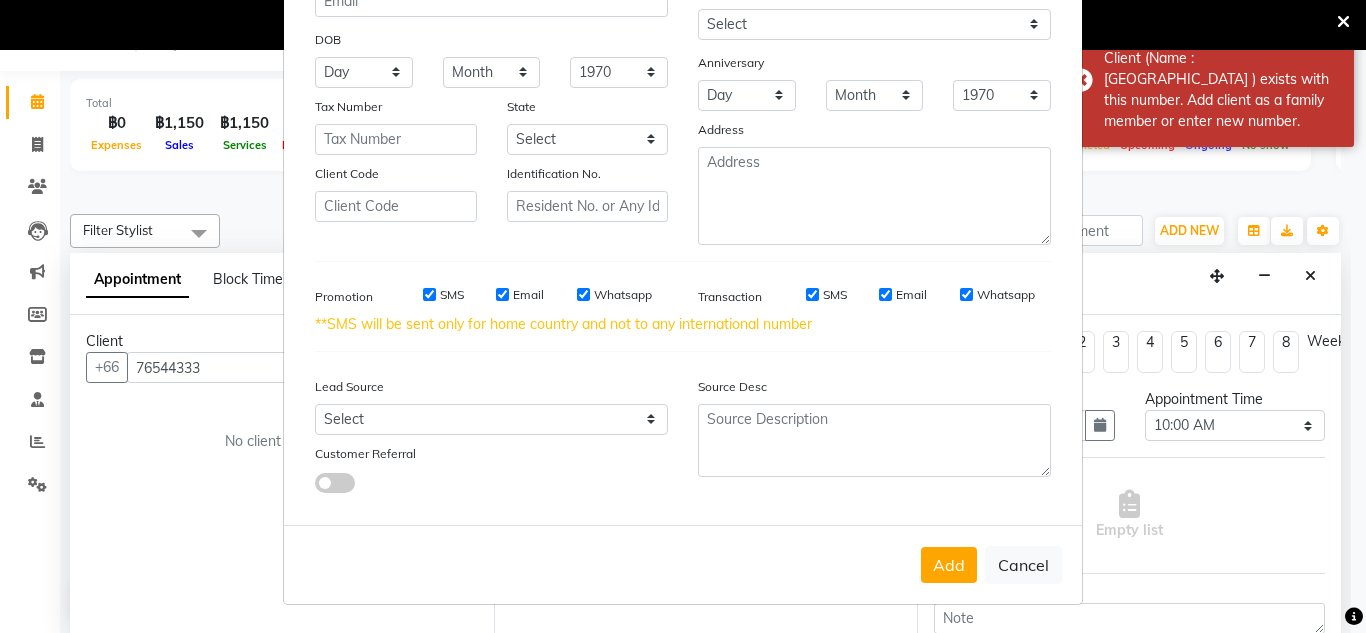 scroll, scrollTop: 0, scrollLeft: 0, axis: both 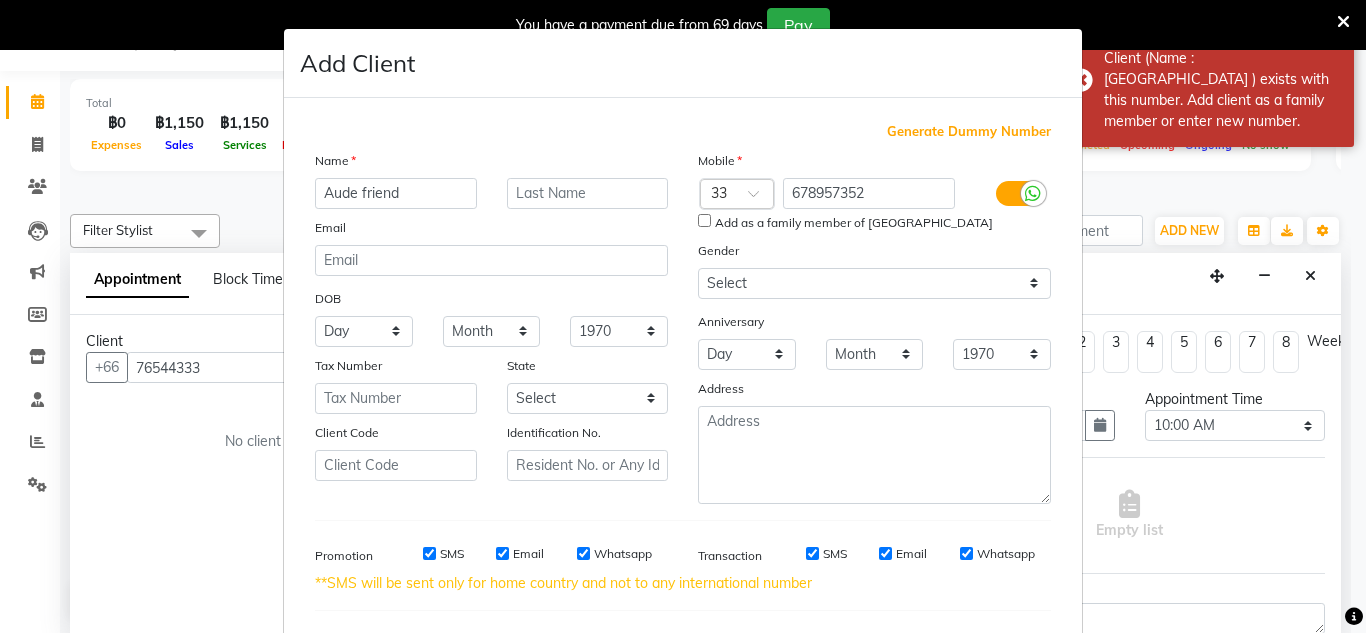 click on "Mobile Country Code × 33 678957352 Add as a family member of [GEOGRAPHIC_DATA]  Gender Select [DEMOGRAPHIC_DATA] [DEMOGRAPHIC_DATA] Other Prefer Not To Say Anniversary Day 01 02 03 04 05 06 07 08 09 10 11 12 13 14 15 16 17 18 19 20 21 22 23 24 25 26 27 28 29 30 31 Month January February March April May June July August September October November [DATE] 1971 1972 1973 1974 1975 1976 1977 1978 1979 1980 1981 1982 1983 1984 1985 1986 1987 1988 1989 1990 1991 1992 1993 1994 1995 1996 1997 1998 1999 2000 2001 2002 2003 2004 2005 2006 2007 2008 2009 2010 2011 2012 2013 2014 2015 2016 2017 2018 2019 2020 2021 2022 2023 2024 2025 Address" at bounding box center [874, 327] 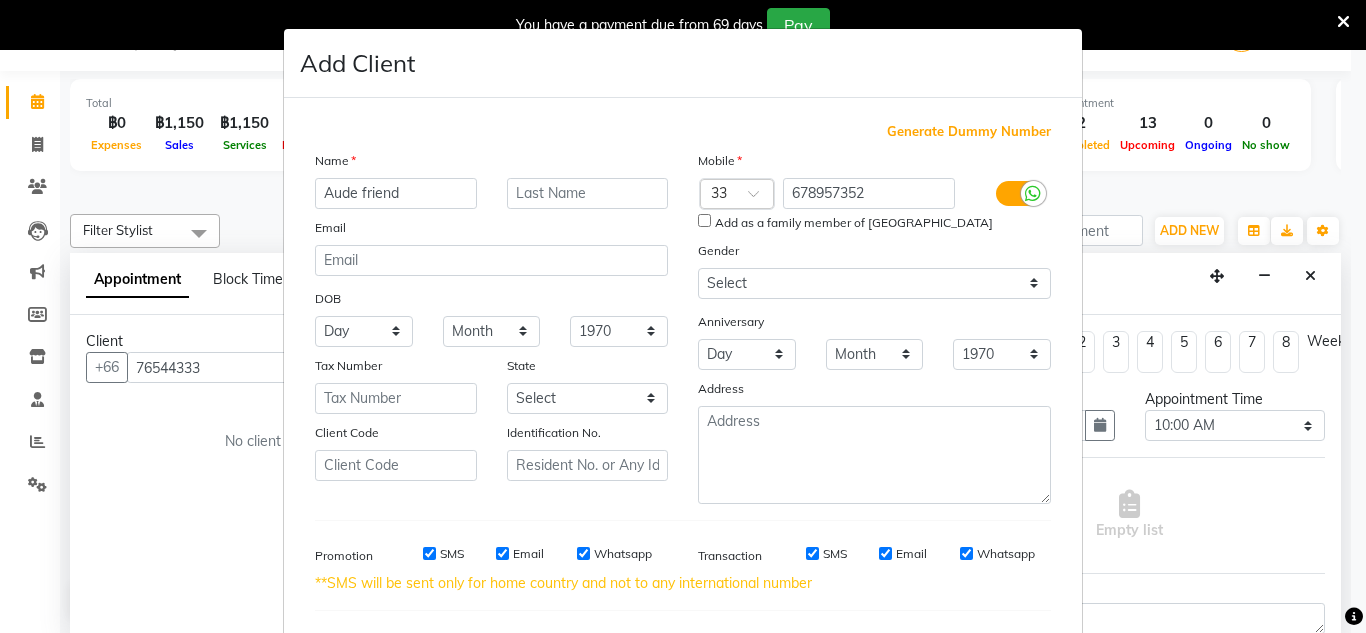 click on "Add as a family member of [GEOGRAPHIC_DATA]" at bounding box center [874, 223] 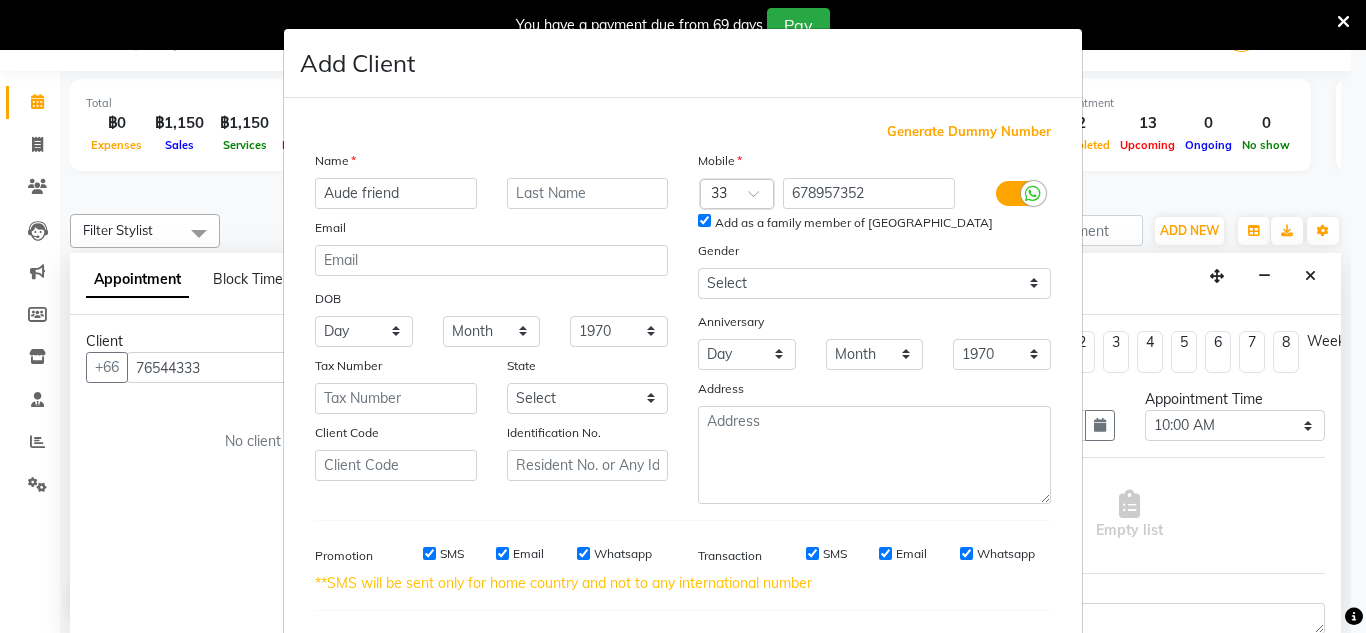 scroll, scrollTop: 259, scrollLeft: 0, axis: vertical 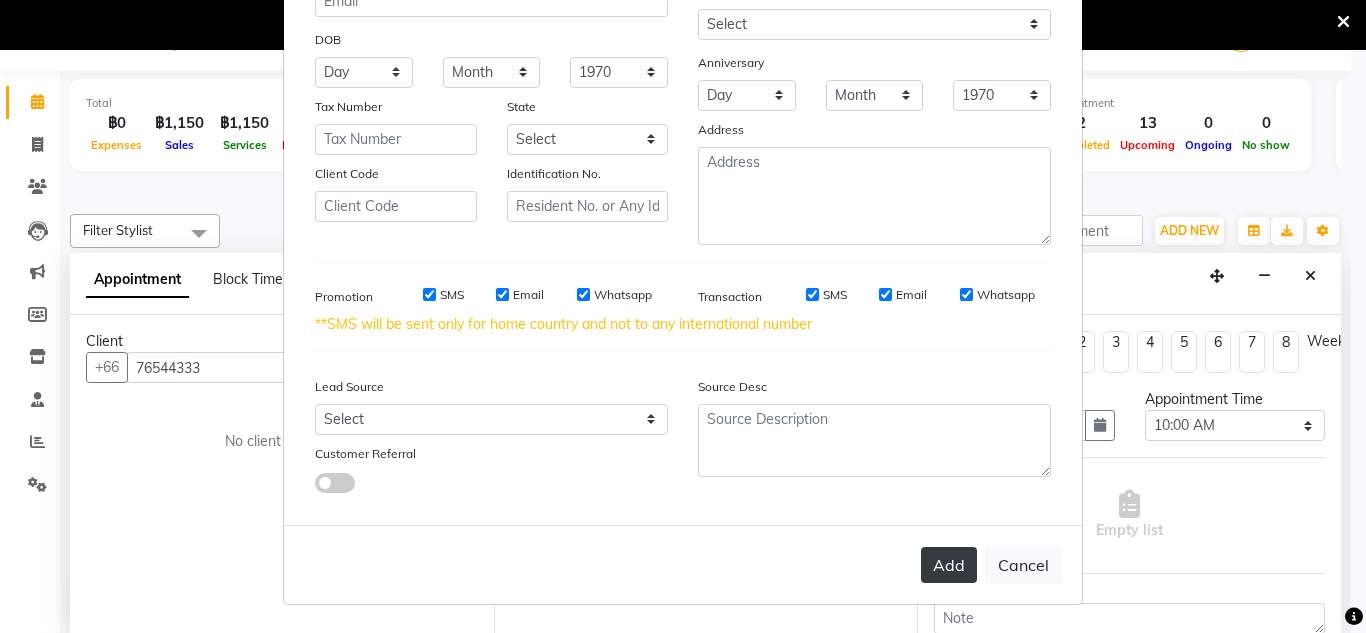 click on "Add" at bounding box center [949, 565] 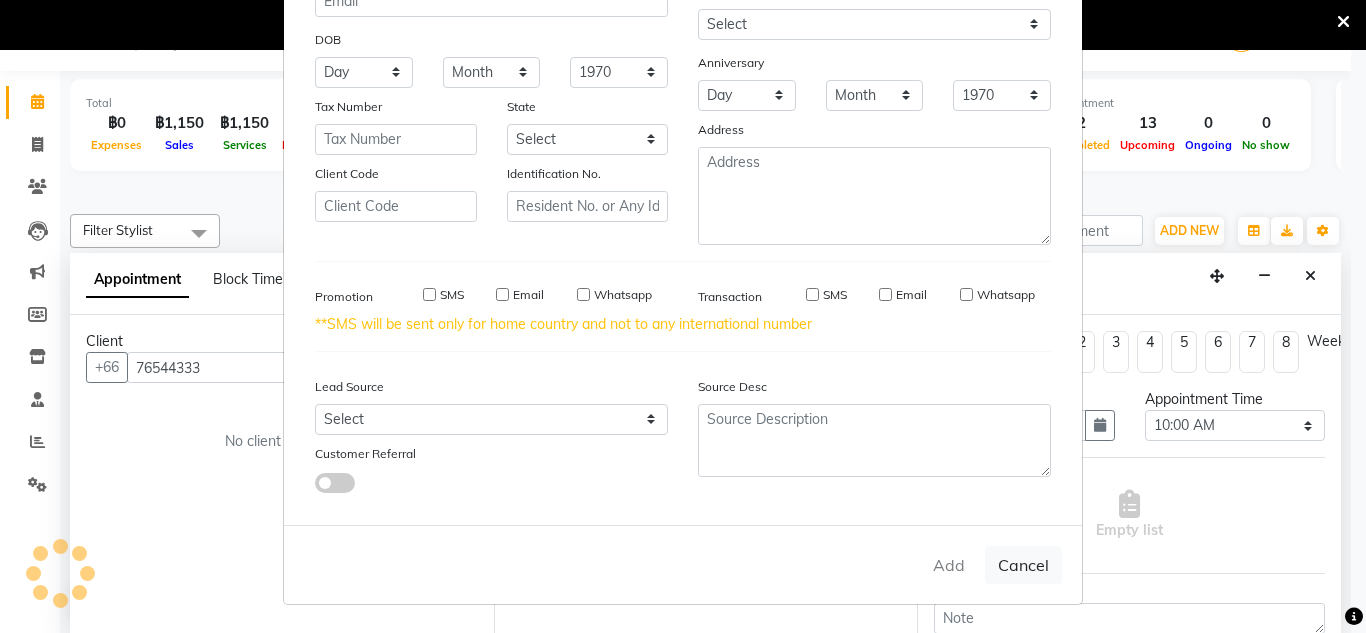 type on "678957352" 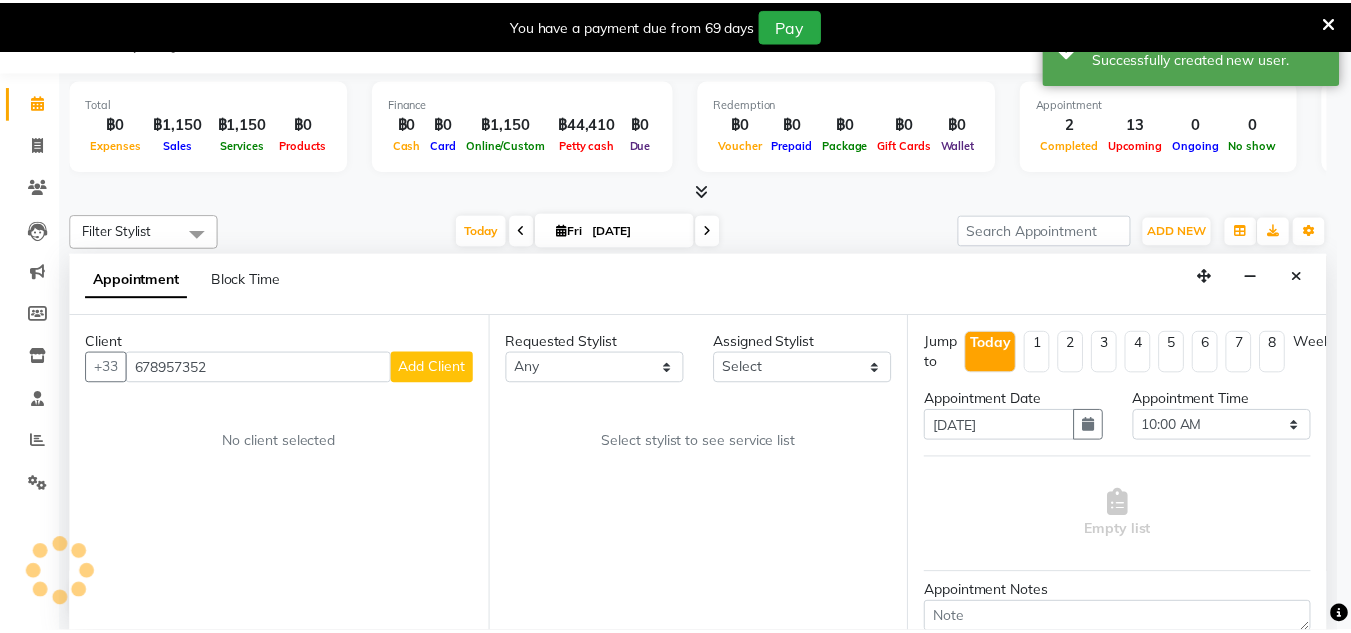 scroll, scrollTop: 237, scrollLeft: 0, axis: vertical 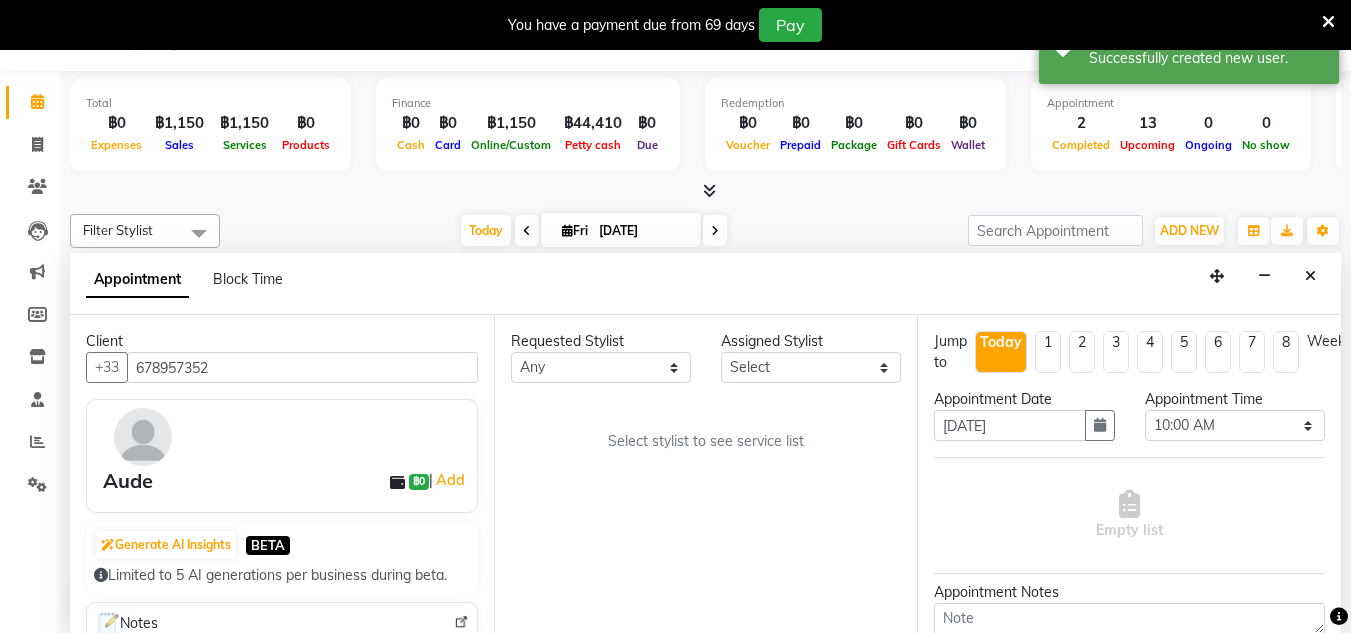 click on "Requested Stylist Any Aon Apple   Boss [PERSON_NAME]  [PERSON_NAME] Assigned Stylist Select Aon Apple   Boss [PERSON_NAME]  [PERSON_NAME]  Pim Select stylist to see service list" at bounding box center [706, 474] 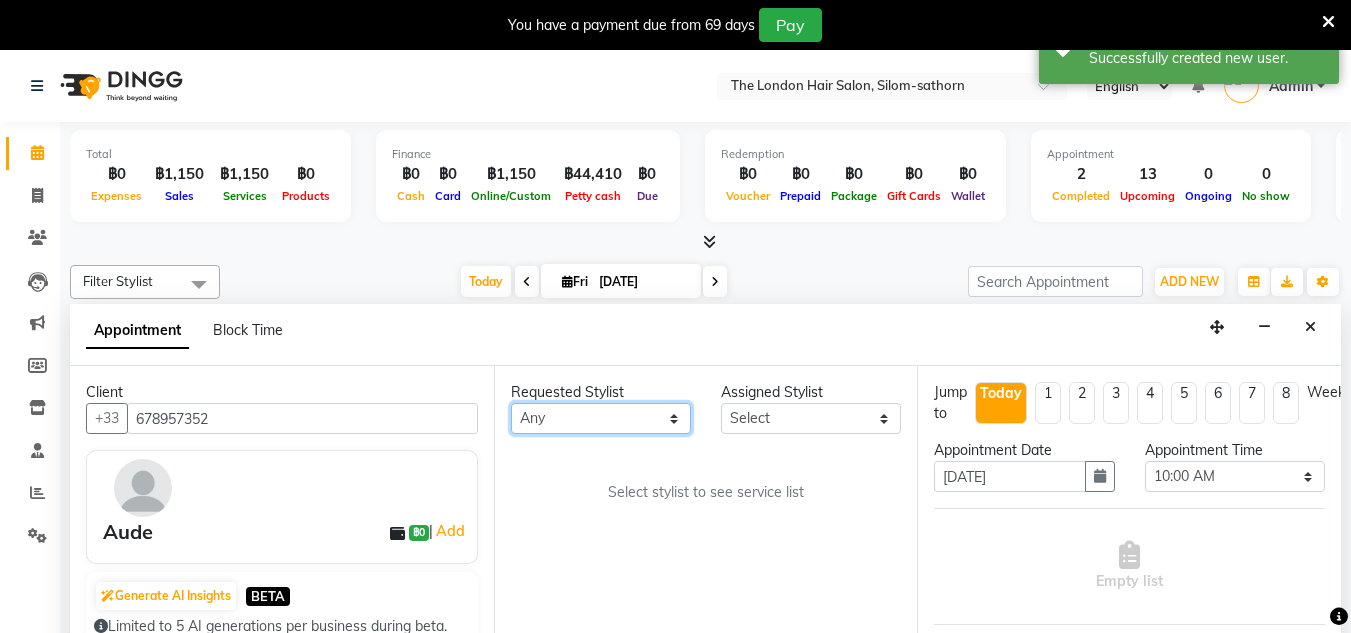 click on "Any Aon Apple   Boss [PERSON_NAME]  [PERSON_NAME]" at bounding box center (601, 418) 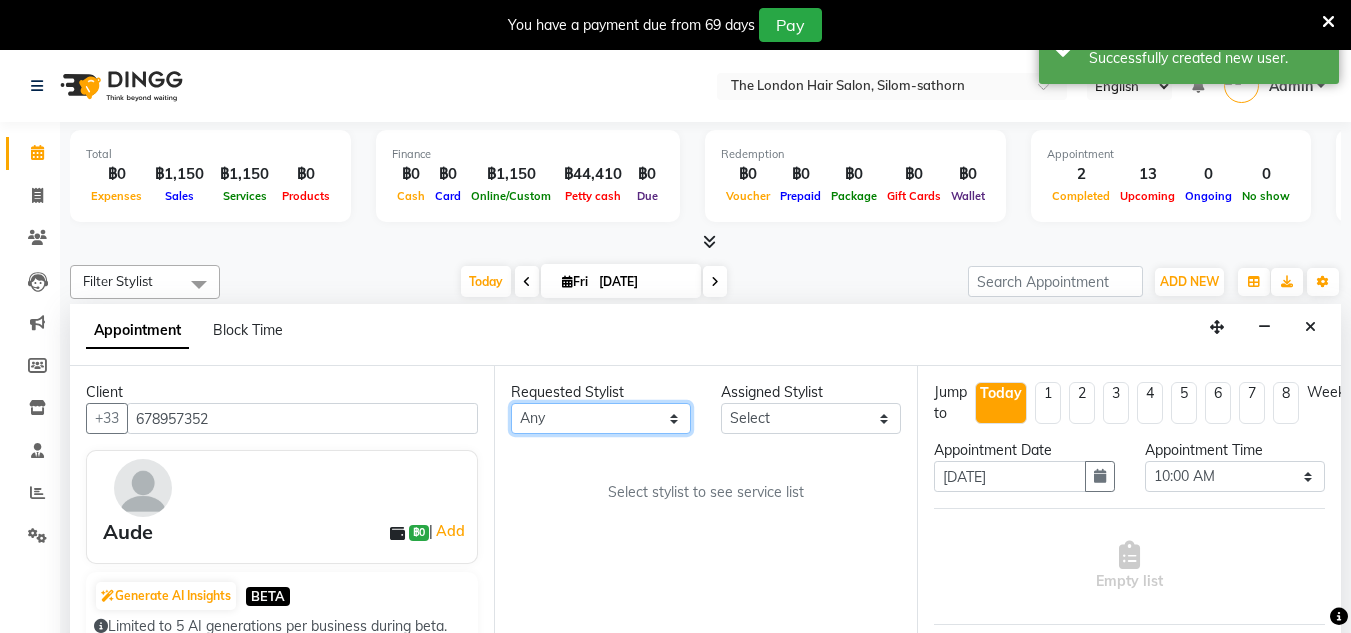 select on "56710" 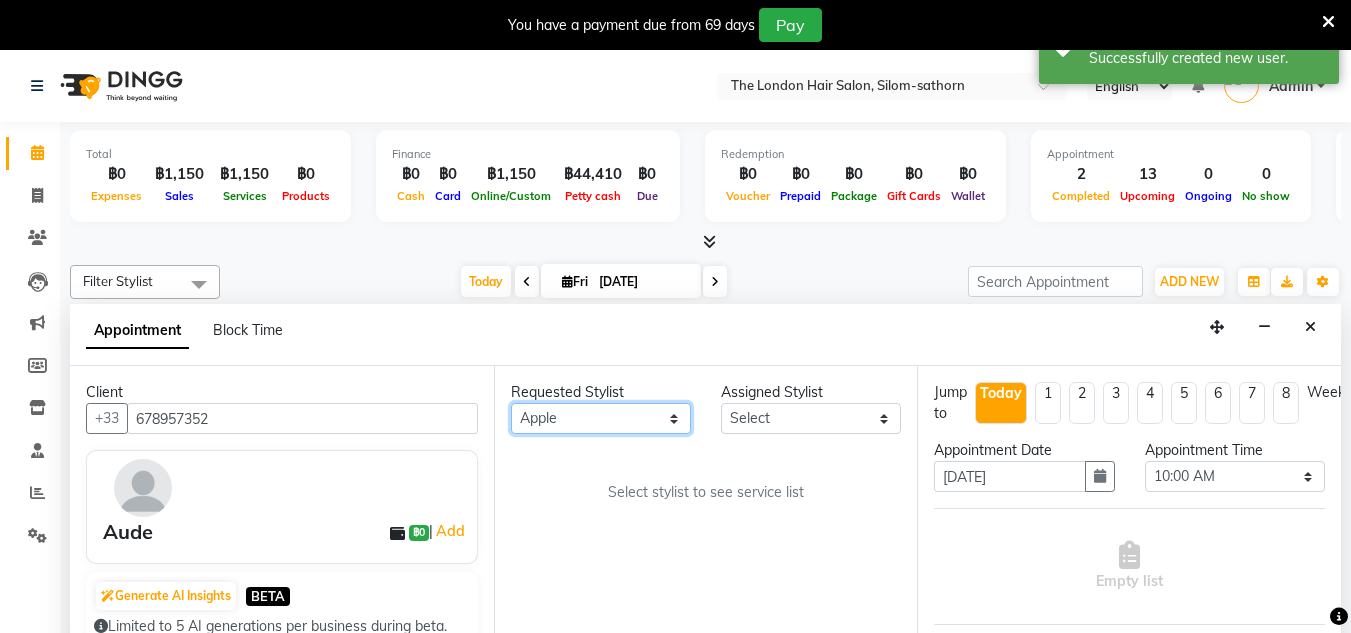 click on "Any Aon Apple   Boss [PERSON_NAME]  [PERSON_NAME]" at bounding box center (601, 418) 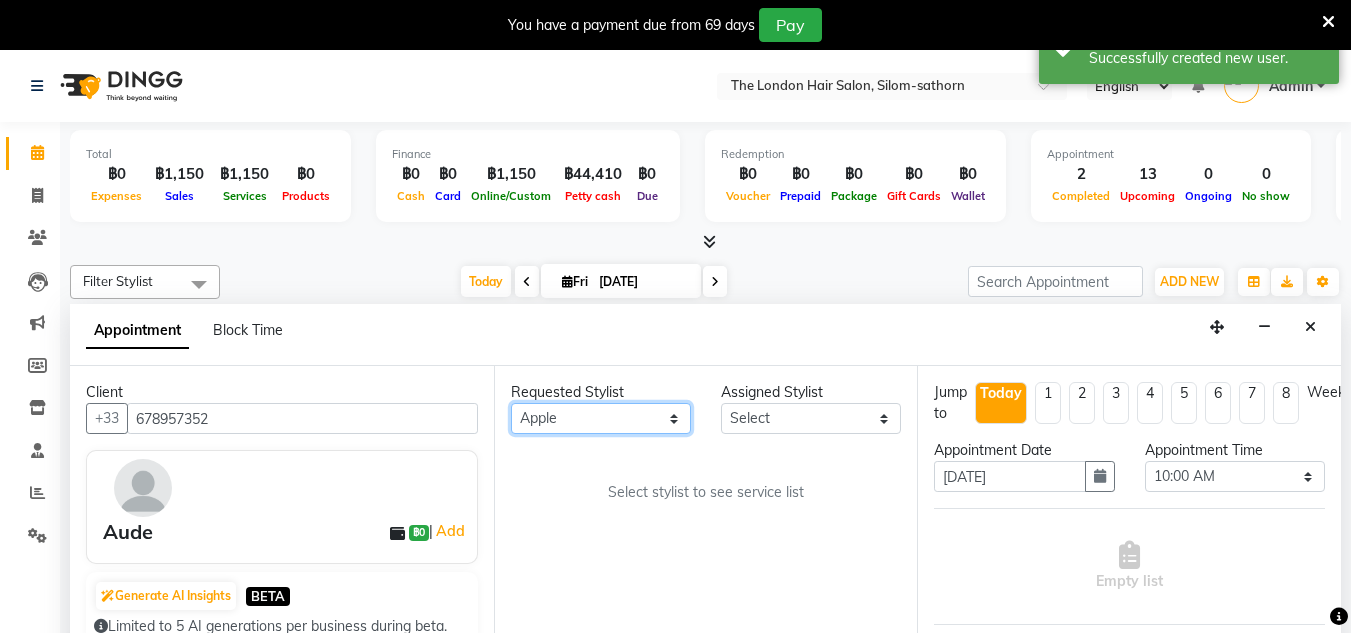 select on "56710" 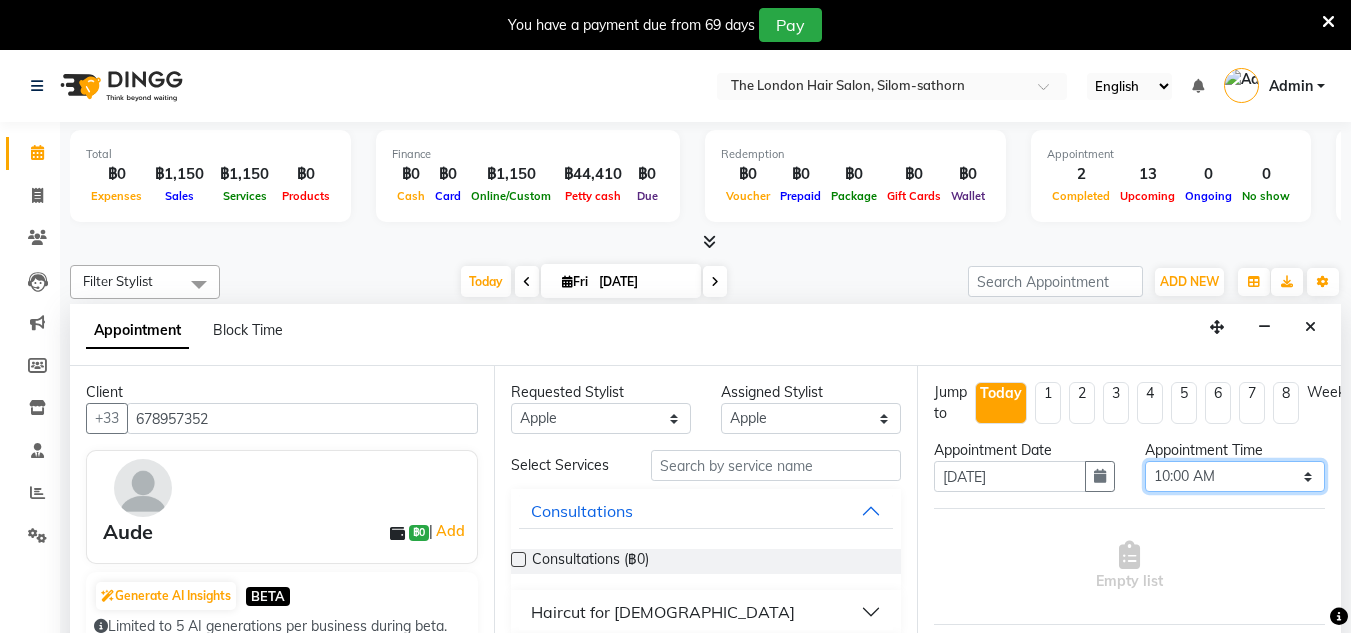 click on "Select 10:00 AM 10:05 AM 10:10 AM 10:15 AM 10:20 AM 10:25 AM 10:30 AM 10:35 AM 10:40 AM 10:45 AM 10:50 AM 10:55 AM 11:00 AM 11:05 AM 11:10 AM 11:15 AM 11:20 AM 11:25 AM 11:30 AM 11:35 AM 11:40 AM 11:45 AM 11:50 AM 11:55 AM 12:00 PM 12:05 PM 12:10 PM 12:15 PM 12:20 PM 12:25 PM 12:30 PM 12:35 PM 12:40 PM 12:45 PM 12:50 PM 12:55 PM 01:00 PM 01:05 PM 01:10 PM 01:15 PM 01:20 PM 01:25 PM 01:30 PM 01:35 PM 01:40 PM 01:45 PM 01:50 PM 01:55 PM 02:00 PM 02:05 PM 02:10 PM 02:15 PM 02:20 PM 02:25 PM 02:30 PM 02:35 PM 02:40 PM 02:45 PM 02:50 PM 02:55 PM 03:00 PM 03:05 PM 03:10 PM 03:15 PM 03:20 PM 03:25 PM 03:30 PM 03:35 PM 03:40 PM 03:45 PM 03:50 PM 03:55 PM 04:00 PM 04:05 PM 04:10 PM 04:15 PM 04:20 PM 04:25 PM 04:30 PM 04:35 PM 04:40 PM 04:45 PM 04:50 PM 04:55 PM 05:00 PM 05:05 PM 05:10 PM 05:15 PM 05:20 PM 05:25 PM 05:30 PM 05:35 PM 05:40 PM 05:45 PM 05:50 PM 05:55 PM 06:00 PM 06:05 PM 06:10 PM 06:15 PM 06:20 PM 06:25 PM 06:30 PM 06:35 PM 06:40 PM 06:45 PM 06:50 PM 06:55 PM 07:00 PM 07:05 PM 07:10 PM 07:15 PM 07:20 PM" at bounding box center (1235, 476) 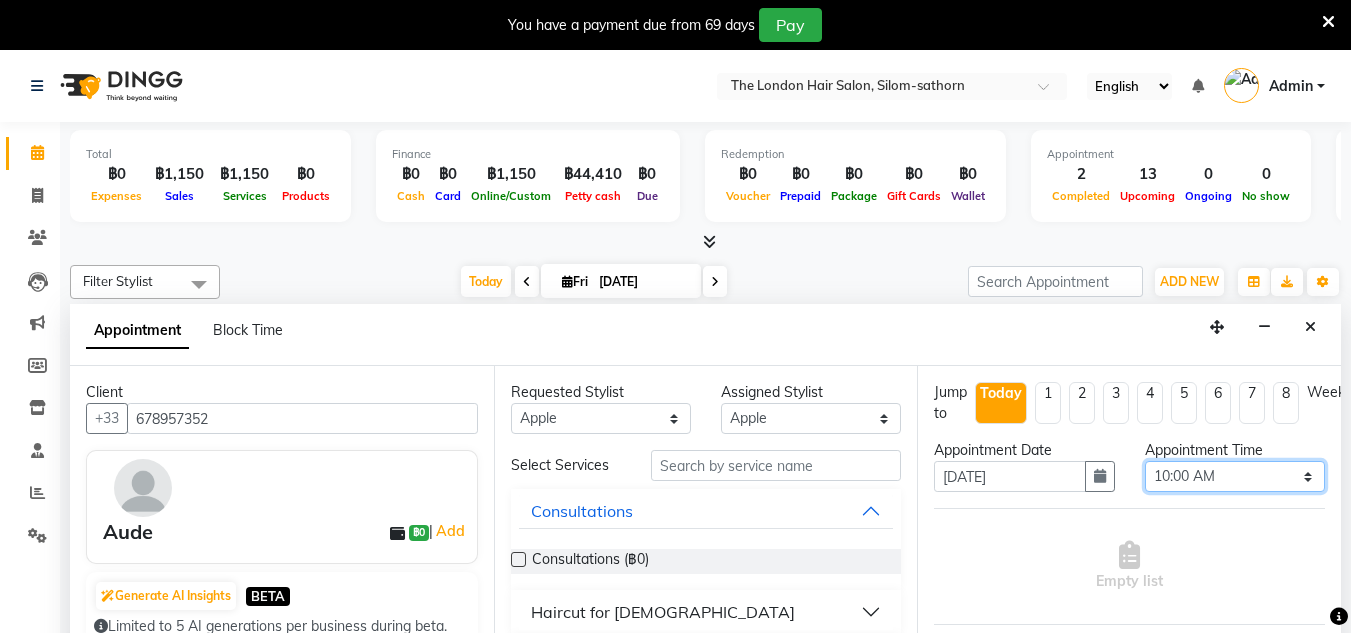 select on "1080" 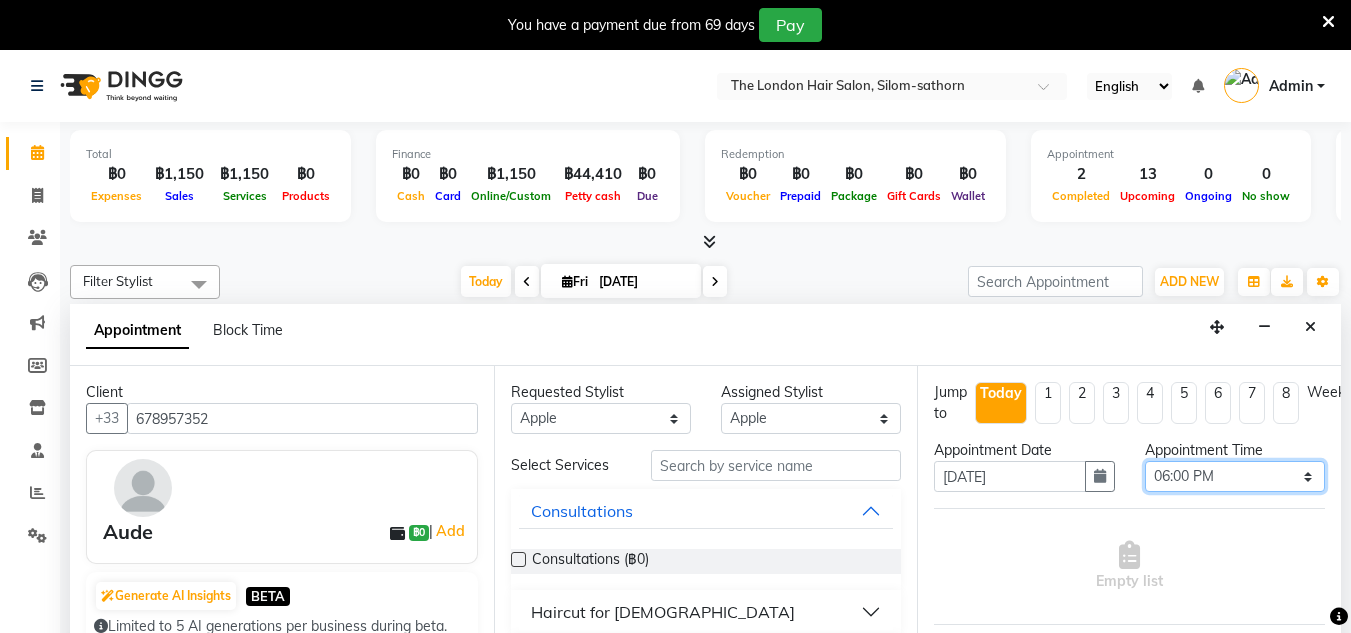 click on "Select 10:00 AM 10:05 AM 10:10 AM 10:15 AM 10:20 AM 10:25 AM 10:30 AM 10:35 AM 10:40 AM 10:45 AM 10:50 AM 10:55 AM 11:00 AM 11:05 AM 11:10 AM 11:15 AM 11:20 AM 11:25 AM 11:30 AM 11:35 AM 11:40 AM 11:45 AM 11:50 AM 11:55 AM 12:00 PM 12:05 PM 12:10 PM 12:15 PM 12:20 PM 12:25 PM 12:30 PM 12:35 PM 12:40 PM 12:45 PM 12:50 PM 12:55 PM 01:00 PM 01:05 PM 01:10 PM 01:15 PM 01:20 PM 01:25 PM 01:30 PM 01:35 PM 01:40 PM 01:45 PM 01:50 PM 01:55 PM 02:00 PM 02:05 PM 02:10 PM 02:15 PM 02:20 PM 02:25 PM 02:30 PM 02:35 PM 02:40 PM 02:45 PM 02:50 PM 02:55 PM 03:00 PM 03:05 PM 03:10 PM 03:15 PM 03:20 PM 03:25 PM 03:30 PM 03:35 PM 03:40 PM 03:45 PM 03:50 PM 03:55 PM 04:00 PM 04:05 PM 04:10 PM 04:15 PM 04:20 PM 04:25 PM 04:30 PM 04:35 PM 04:40 PM 04:45 PM 04:50 PM 04:55 PM 05:00 PM 05:05 PM 05:10 PM 05:15 PM 05:20 PM 05:25 PM 05:30 PM 05:35 PM 05:40 PM 05:45 PM 05:50 PM 05:55 PM 06:00 PM 06:05 PM 06:10 PM 06:15 PM 06:20 PM 06:25 PM 06:30 PM 06:35 PM 06:40 PM 06:45 PM 06:50 PM 06:55 PM 07:00 PM 07:05 PM 07:10 PM 07:15 PM 07:20 PM" at bounding box center (1235, 476) 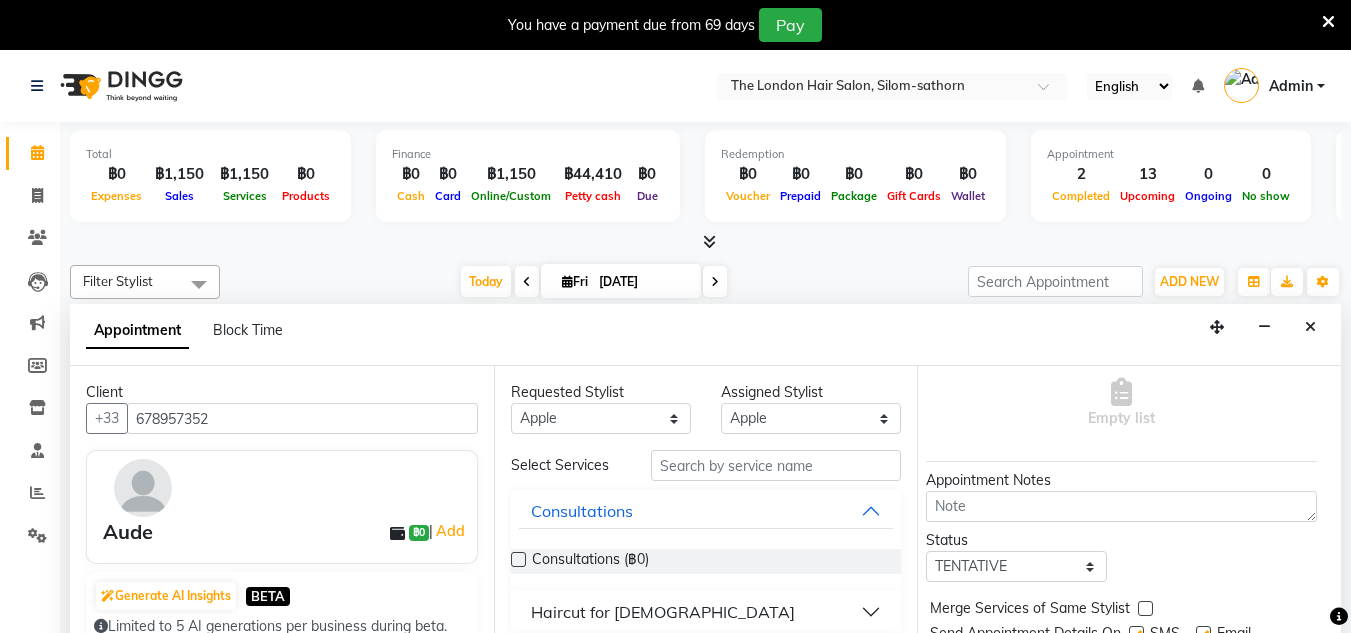 scroll, scrollTop: 164, scrollLeft: 8, axis: both 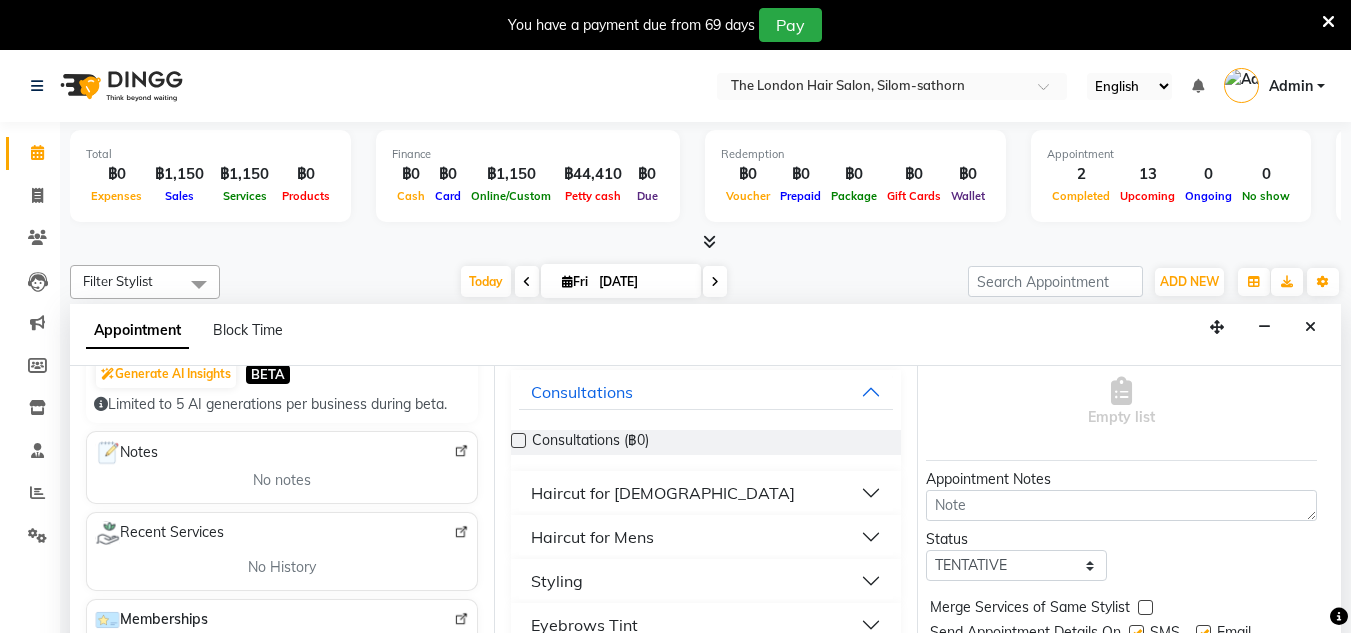 click on "Haircut for [DEMOGRAPHIC_DATA]" at bounding box center [706, 493] 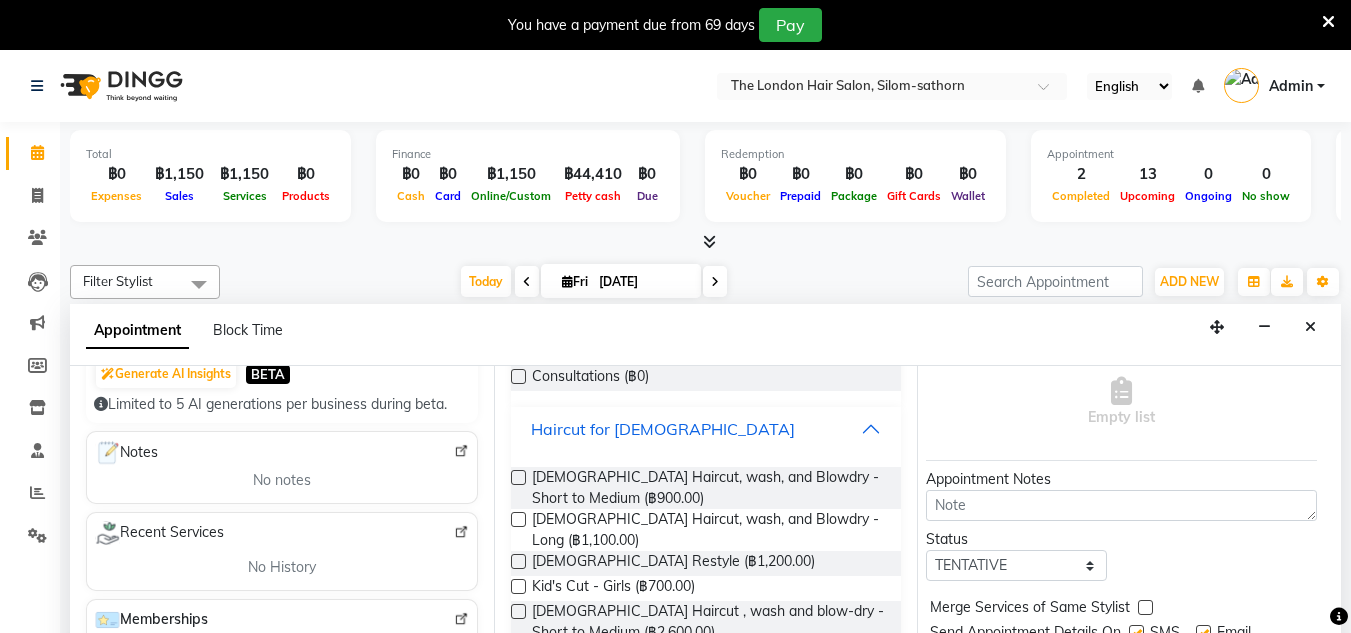 scroll, scrollTop: 184, scrollLeft: 0, axis: vertical 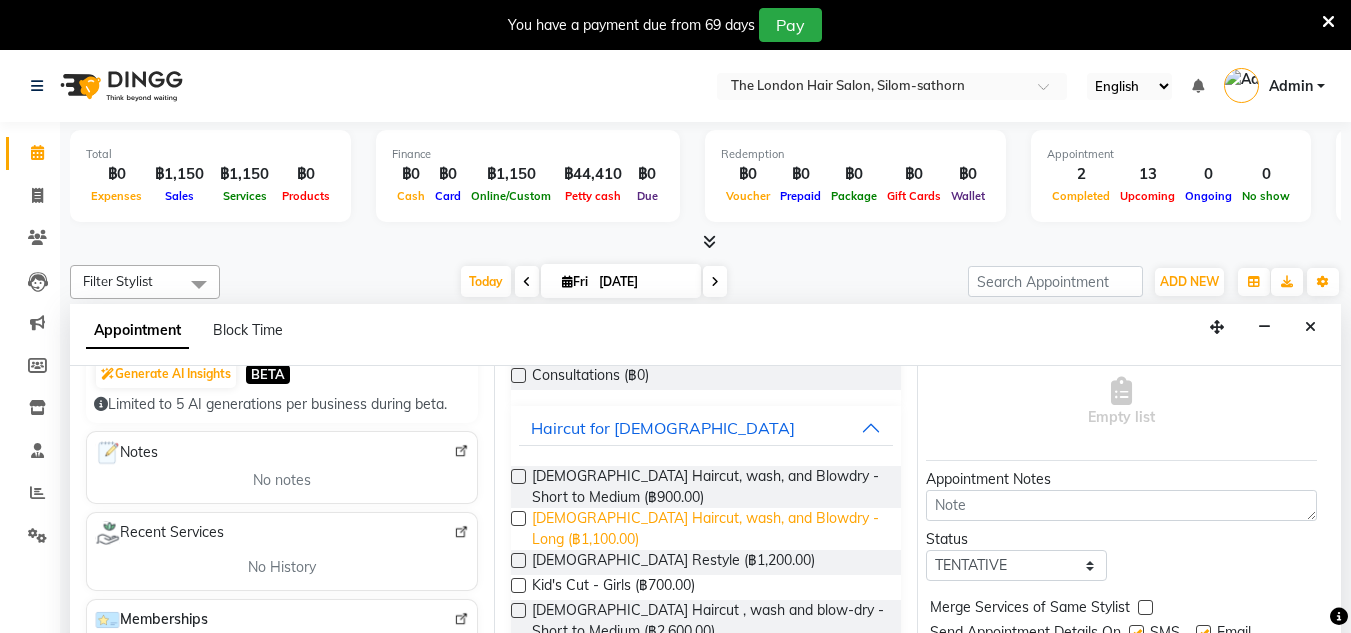 click on "[DEMOGRAPHIC_DATA] Haircut, wash, and Blowdry - Long (฿1,100.00)" at bounding box center (709, 529) 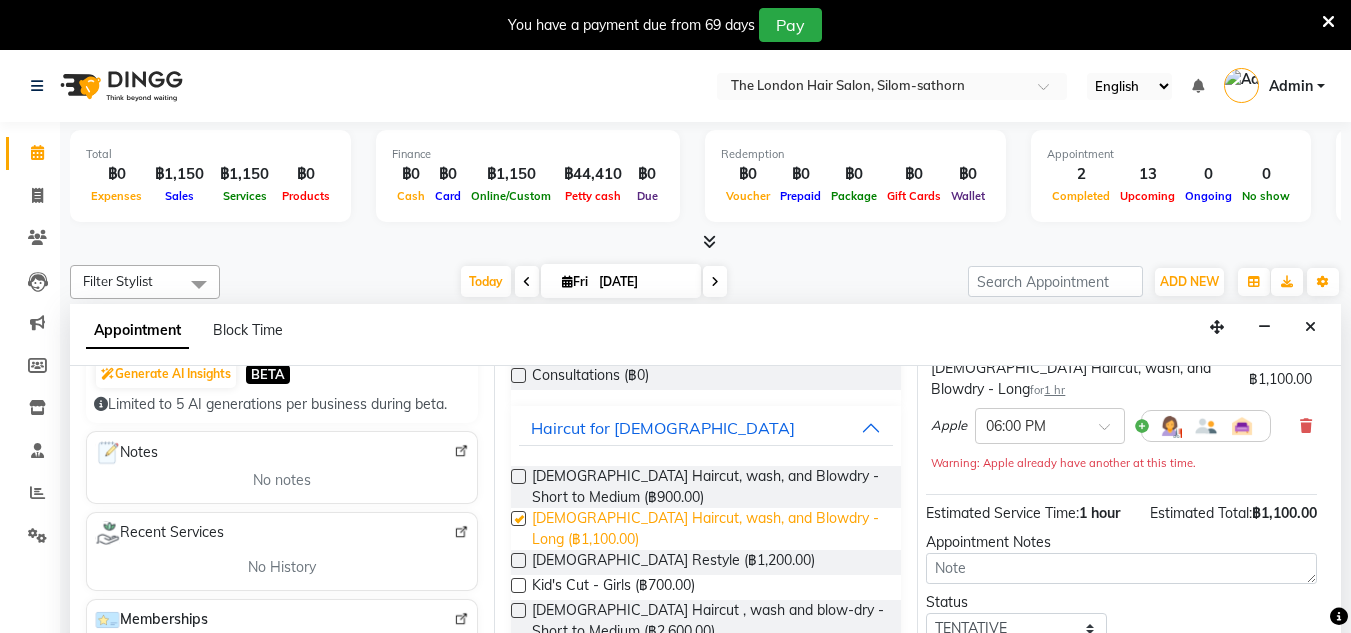 checkbox on "false" 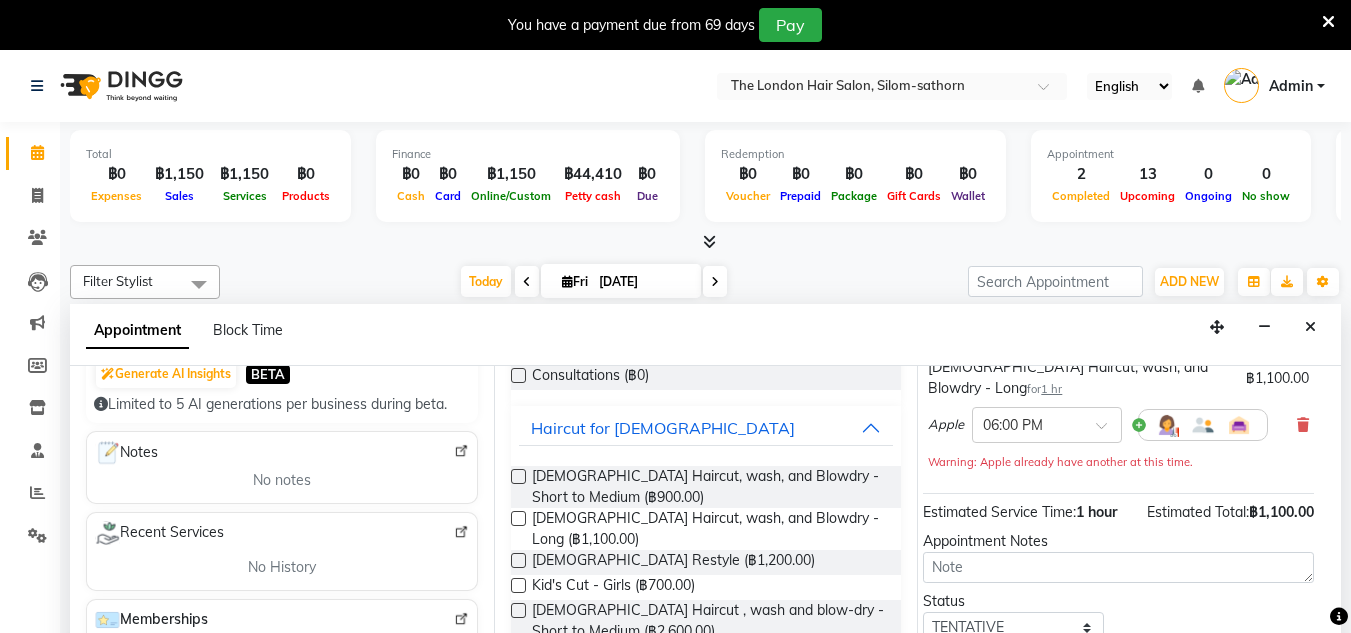 scroll, scrollTop: 165, scrollLeft: 25, axis: both 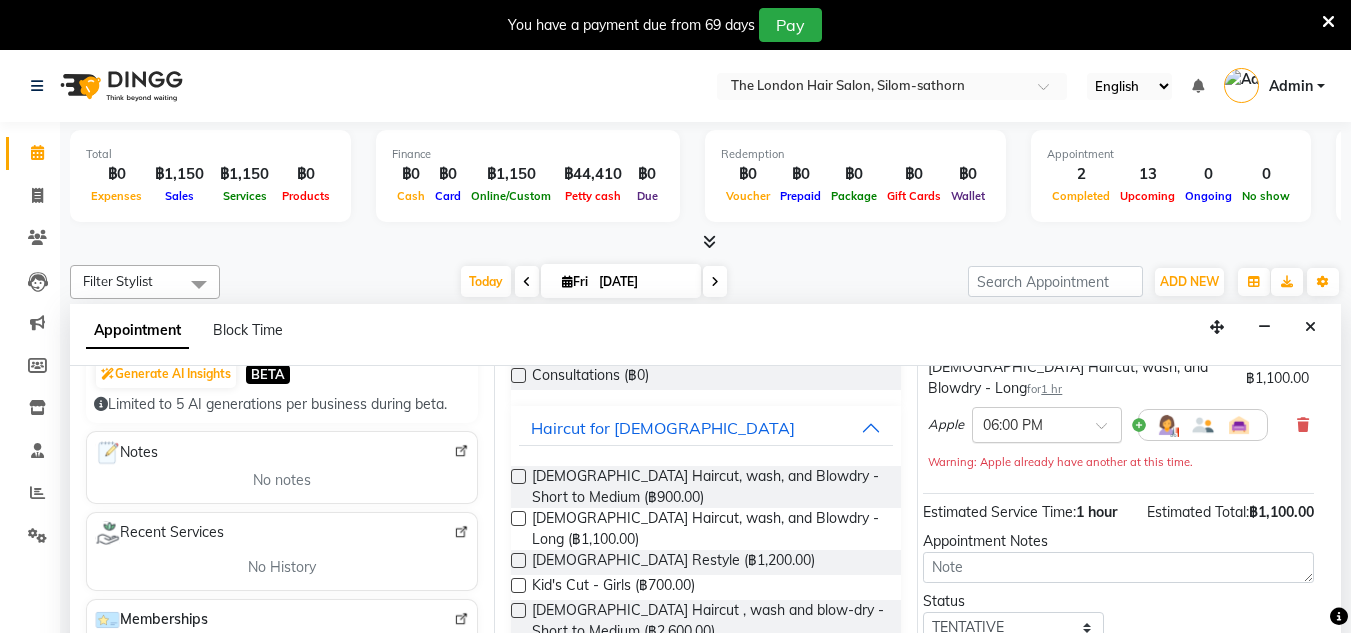 click at bounding box center (1108, 431) 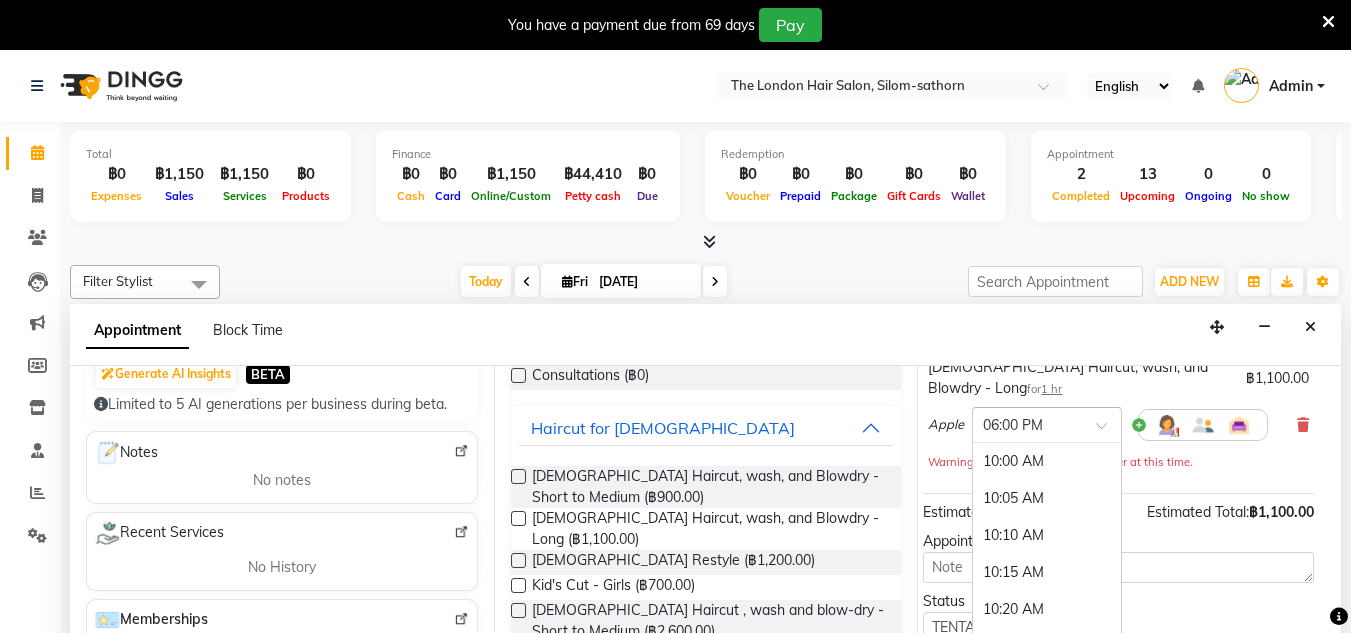 scroll, scrollTop: 3658, scrollLeft: 0, axis: vertical 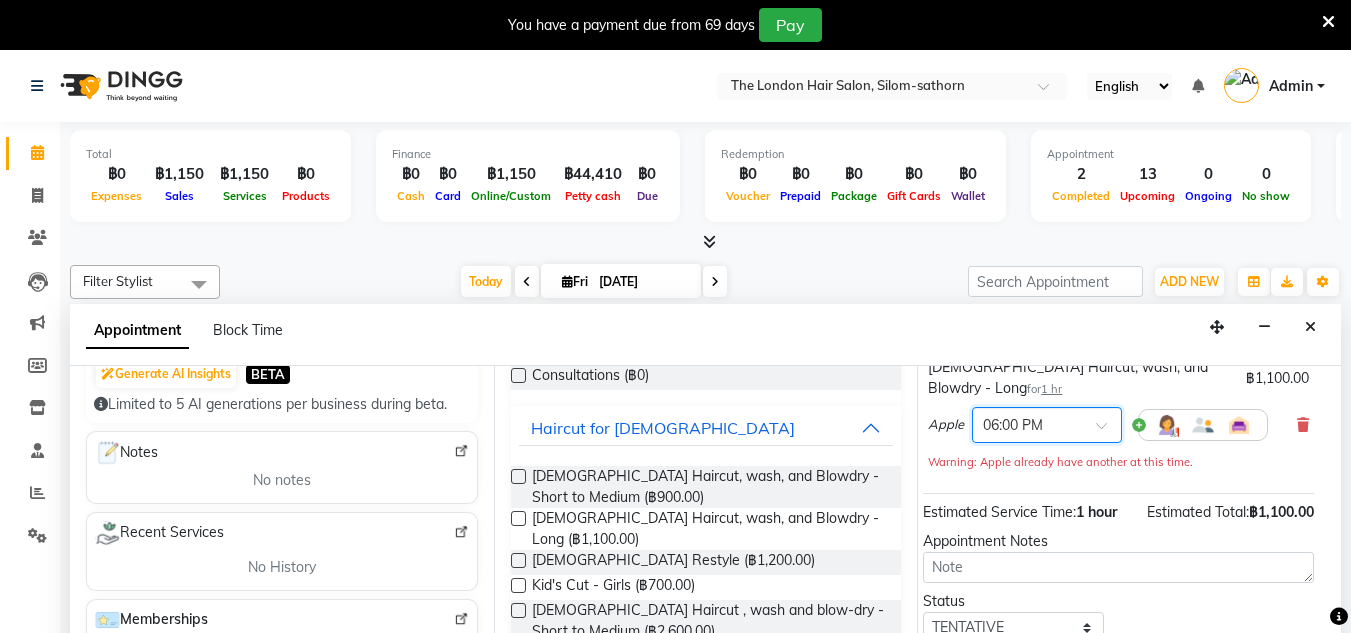 click at bounding box center [1108, 431] 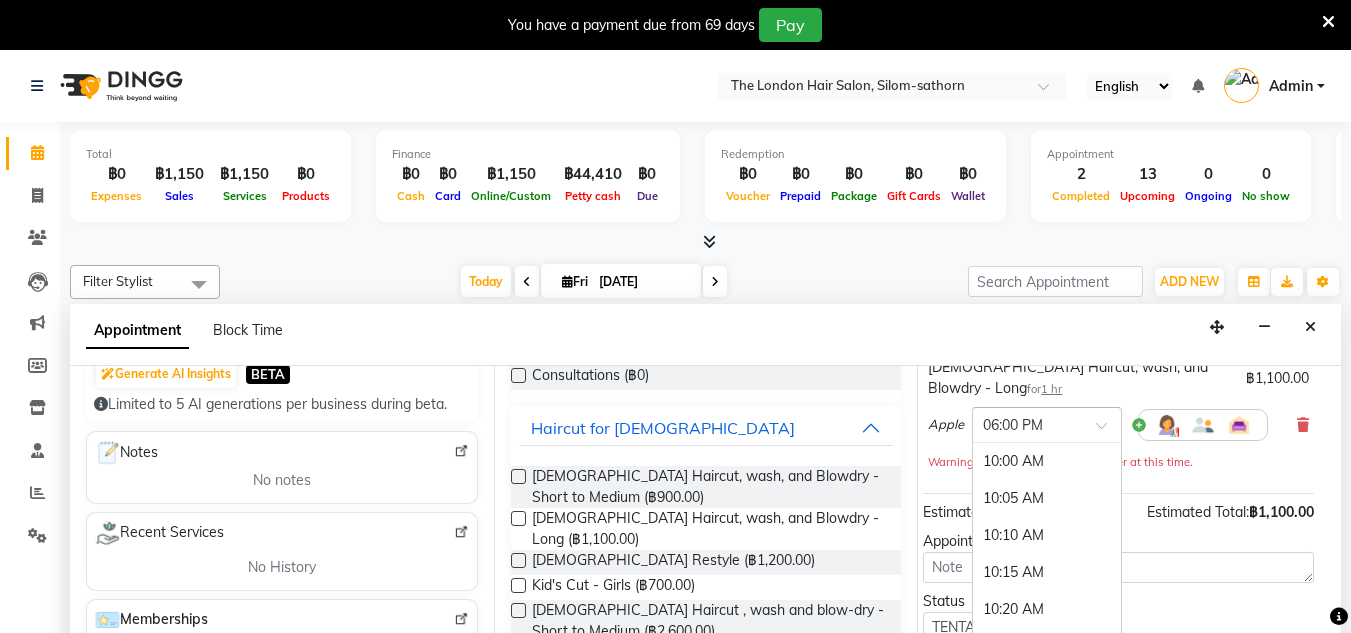 scroll, scrollTop: 3658, scrollLeft: 0, axis: vertical 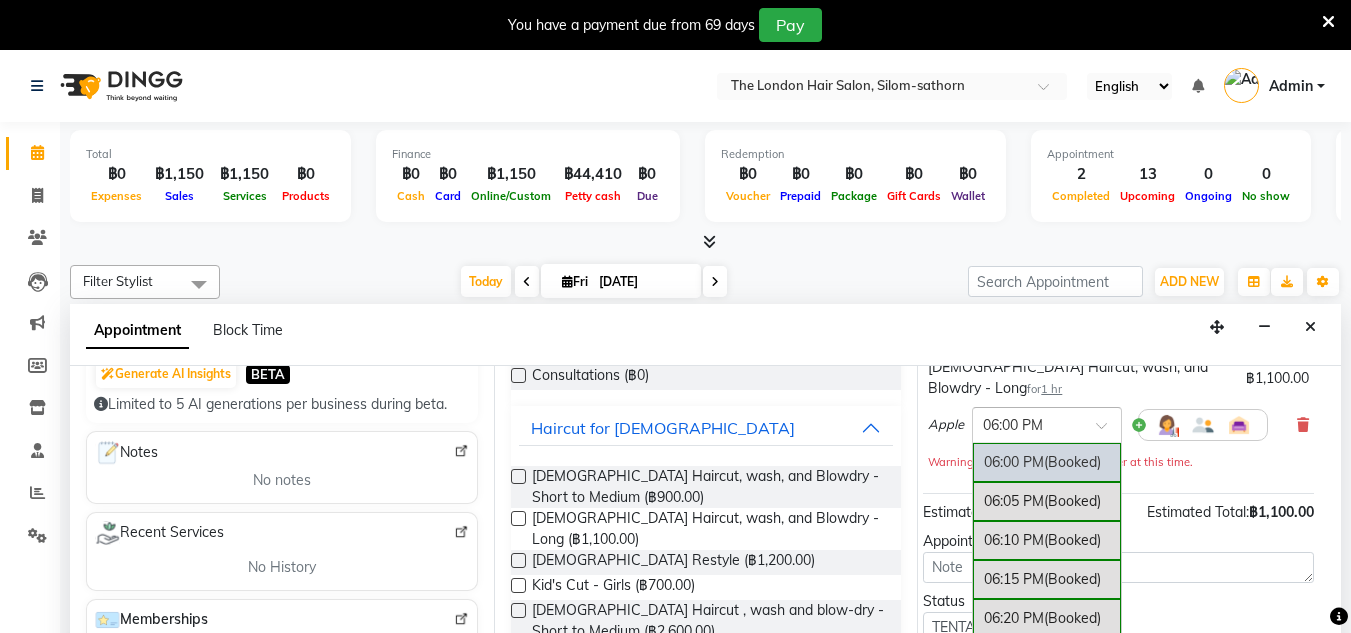 click at bounding box center (1108, 431) 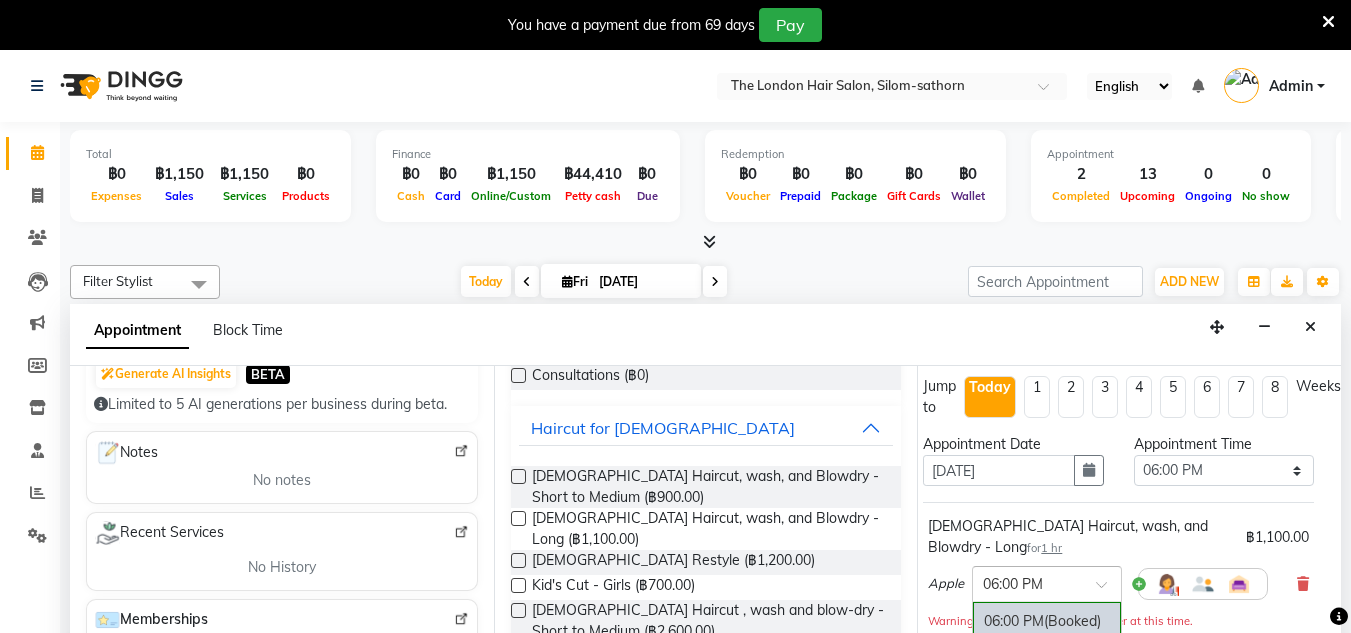 scroll, scrollTop: 0, scrollLeft: 25, axis: horizontal 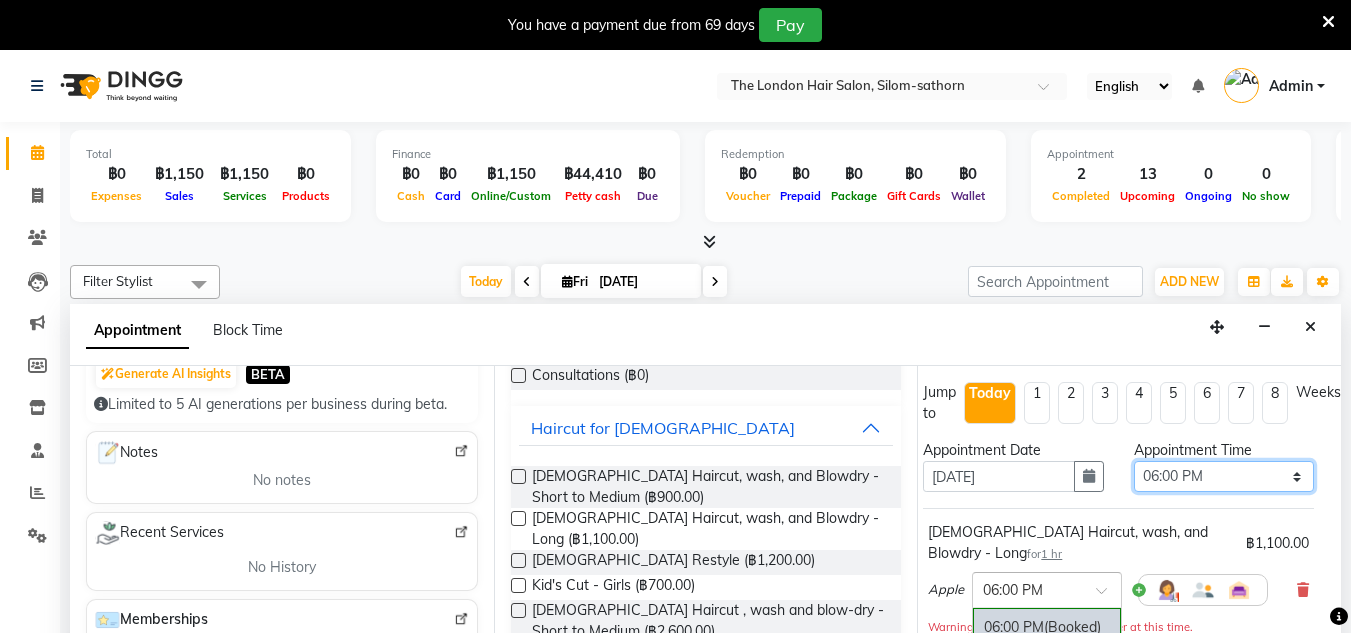 click on "Select 10:00 AM 10:05 AM 10:10 AM 10:15 AM 10:20 AM 10:25 AM 10:30 AM 10:35 AM 10:40 AM 10:45 AM 10:50 AM 10:55 AM 11:00 AM 11:05 AM 11:10 AM 11:15 AM 11:20 AM 11:25 AM 11:30 AM 11:35 AM 11:40 AM 11:45 AM 11:50 AM 11:55 AM 12:00 PM 12:05 PM 12:10 PM 12:15 PM 12:20 PM 12:25 PM 12:30 PM 12:35 PM 12:40 PM 12:45 PM 12:50 PM 12:55 PM 01:00 PM 01:05 PM 01:10 PM 01:15 PM 01:20 PM 01:25 PM 01:30 PM 01:35 PM 01:40 PM 01:45 PM 01:50 PM 01:55 PM 02:00 PM 02:05 PM 02:10 PM 02:15 PM 02:20 PM 02:25 PM 02:30 PM 02:35 PM 02:40 PM 02:45 PM 02:50 PM 02:55 PM 03:00 PM 03:05 PM 03:10 PM 03:15 PM 03:20 PM 03:25 PM 03:30 PM 03:35 PM 03:40 PM 03:45 PM 03:50 PM 03:55 PM 04:00 PM 04:05 PM 04:10 PM 04:15 PM 04:20 PM 04:25 PM 04:30 PM 04:35 PM 04:40 PM 04:45 PM 04:50 PM 04:55 PM 05:00 PM 05:05 PM 05:10 PM 05:15 PM 05:20 PM 05:25 PM 05:30 PM 05:35 PM 05:40 PM 05:45 PM 05:50 PM 05:55 PM 06:00 PM 06:05 PM 06:10 PM 06:15 PM 06:20 PM 06:25 PM 06:30 PM 06:35 PM 06:40 PM 06:45 PM 06:50 PM 06:55 PM 07:00 PM 07:05 PM 07:10 PM 07:15 PM 07:20 PM" at bounding box center (1224, 476) 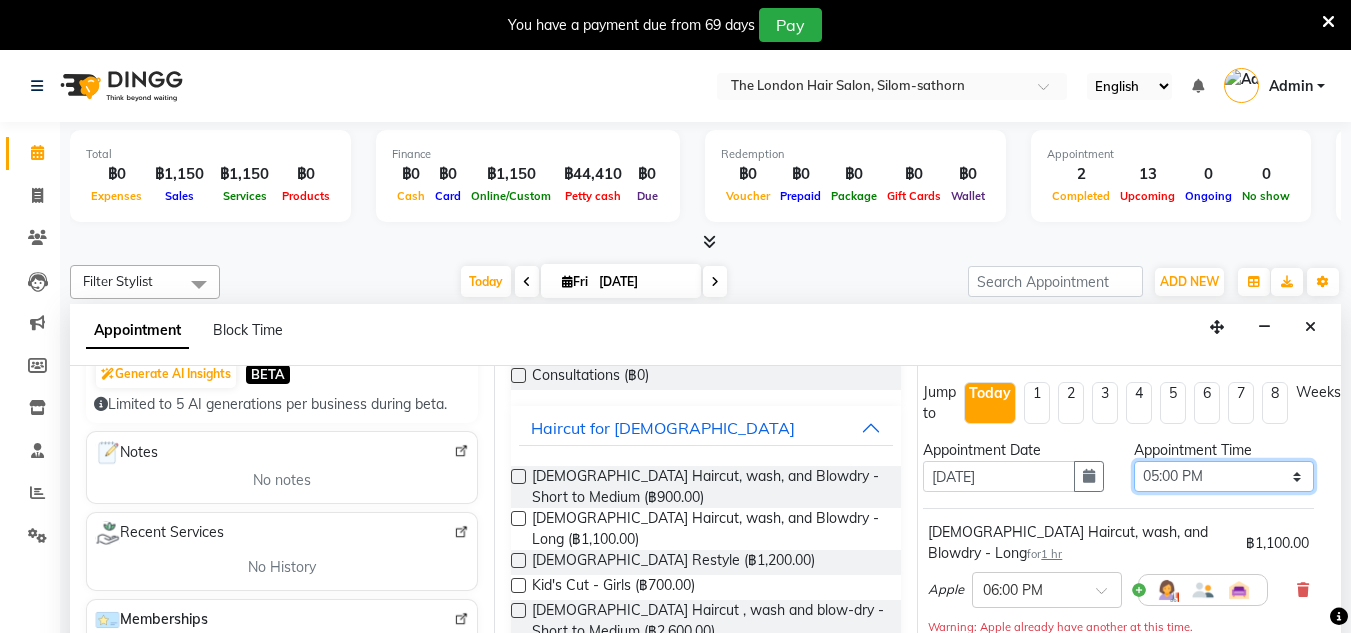 click on "Select 10:00 AM 10:05 AM 10:10 AM 10:15 AM 10:20 AM 10:25 AM 10:30 AM 10:35 AM 10:40 AM 10:45 AM 10:50 AM 10:55 AM 11:00 AM 11:05 AM 11:10 AM 11:15 AM 11:20 AM 11:25 AM 11:30 AM 11:35 AM 11:40 AM 11:45 AM 11:50 AM 11:55 AM 12:00 PM 12:05 PM 12:10 PM 12:15 PM 12:20 PM 12:25 PM 12:30 PM 12:35 PM 12:40 PM 12:45 PM 12:50 PM 12:55 PM 01:00 PM 01:05 PM 01:10 PM 01:15 PM 01:20 PM 01:25 PM 01:30 PM 01:35 PM 01:40 PM 01:45 PM 01:50 PM 01:55 PM 02:00 PM 02:05 PM 02:10 PM 02:15 PM 02:20 PM 02:25 PM 02:30 PM 02:35 PM 02:40 PM 02:45 PM 02:50 PM 02:55 PM 03:00 PM 03:05 PM 03:10 PM 03:15 PM 03:20 PM 03:25 PM 03:30 PM 03:35 PM 03:40 PM 03:45 PM 03:50 PM 03:55 PM 04:00 PM 04:05 PM 04:10 PM 04:15 PM 04:20 PM 04:25 PM 04:30 PM 04:35 PM 04:40 PM 04:45 PM 04:50 PM 04:55 PM 05:00 PM 05:05 PM 05:10 PM 05:15 PM 05:20 PM 05:25 PM 05:30 PM 05:35 PM 05:40 PM 05:45 PM 05:50 PM 05:55 PM 06:00 PM 06:05 PM 06:10 PM 06:15 PM 06:20 PM 06:25 PM 06:30 PM 06:35 PM 06:40 PM 06:45 PM 06:50 PM 06:55 PM 07:00 PM 07:05 PM 07:10 PM 07:15 PM 07:20 PM" at bounding box center (1224, 476) 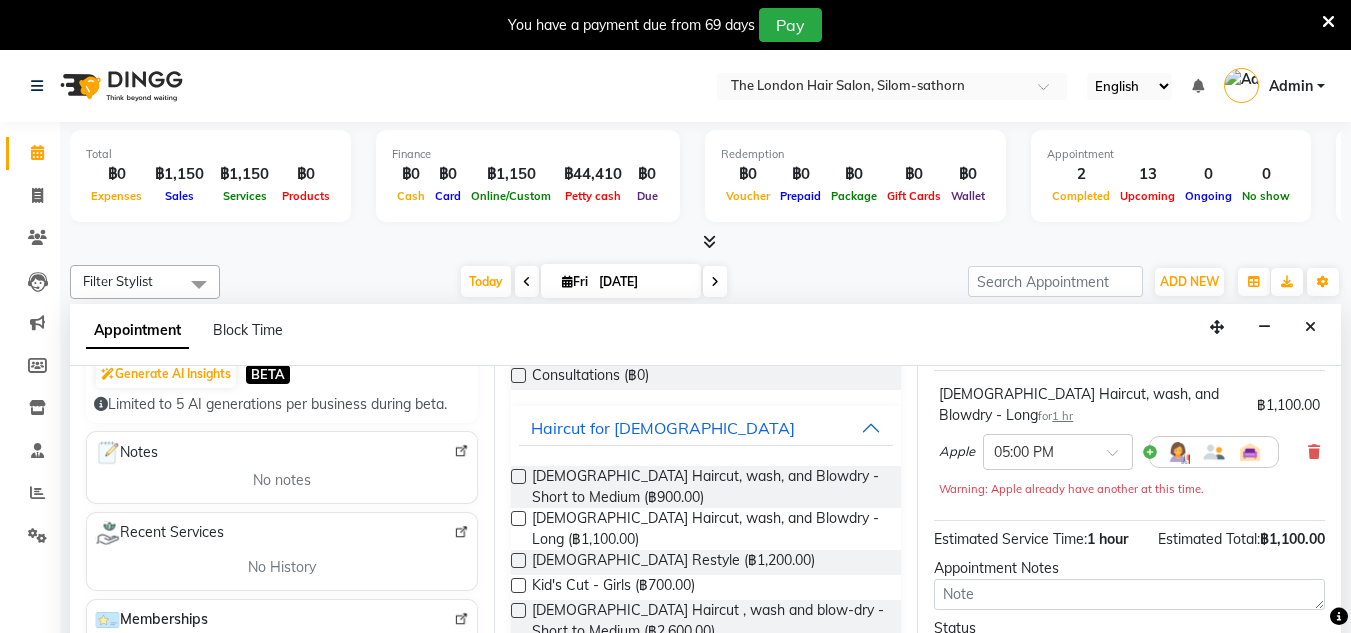scroll, scrollTop: 139, scrollLeft: 0, axis: vertical 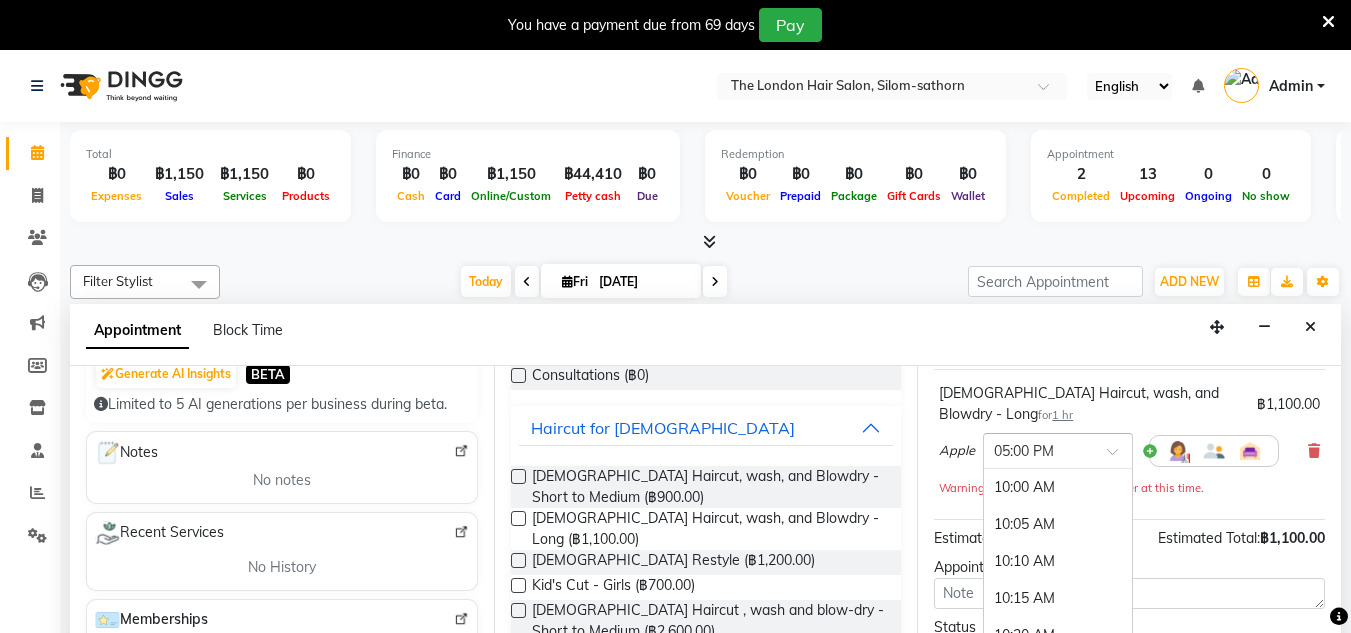 click at bounding box center [1119, 457] 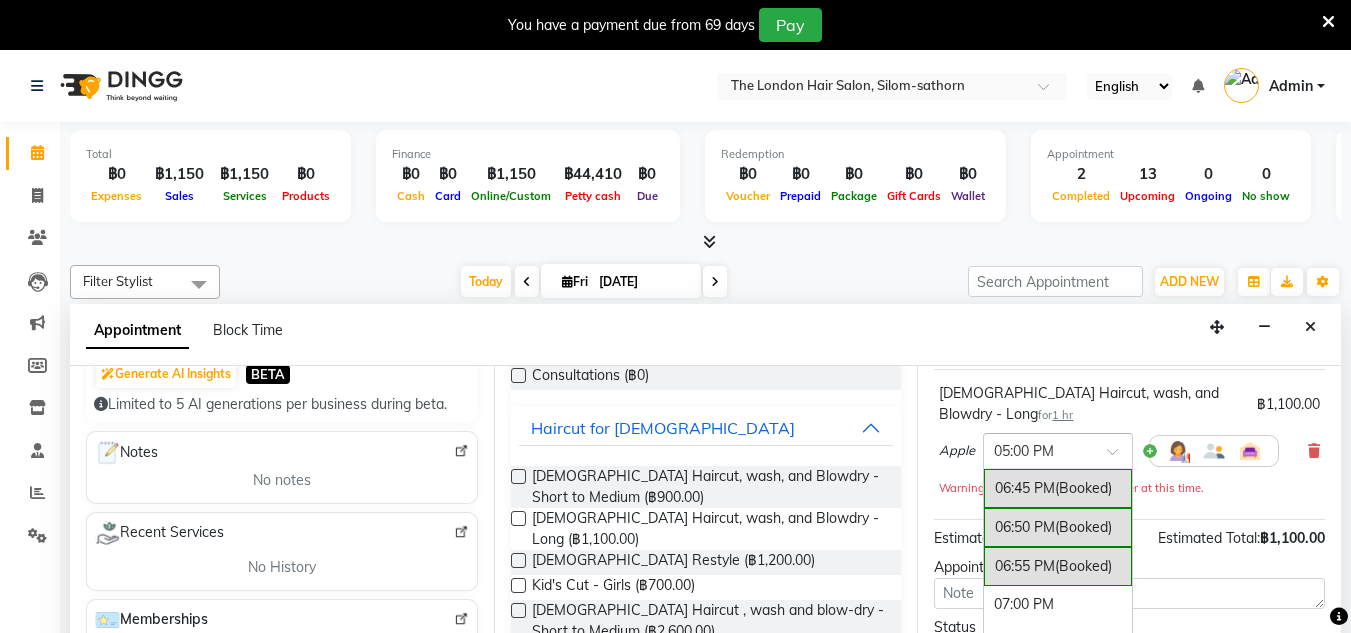 scroll, scrollTop: 4005, scrollLeft: 0, axis: vertical 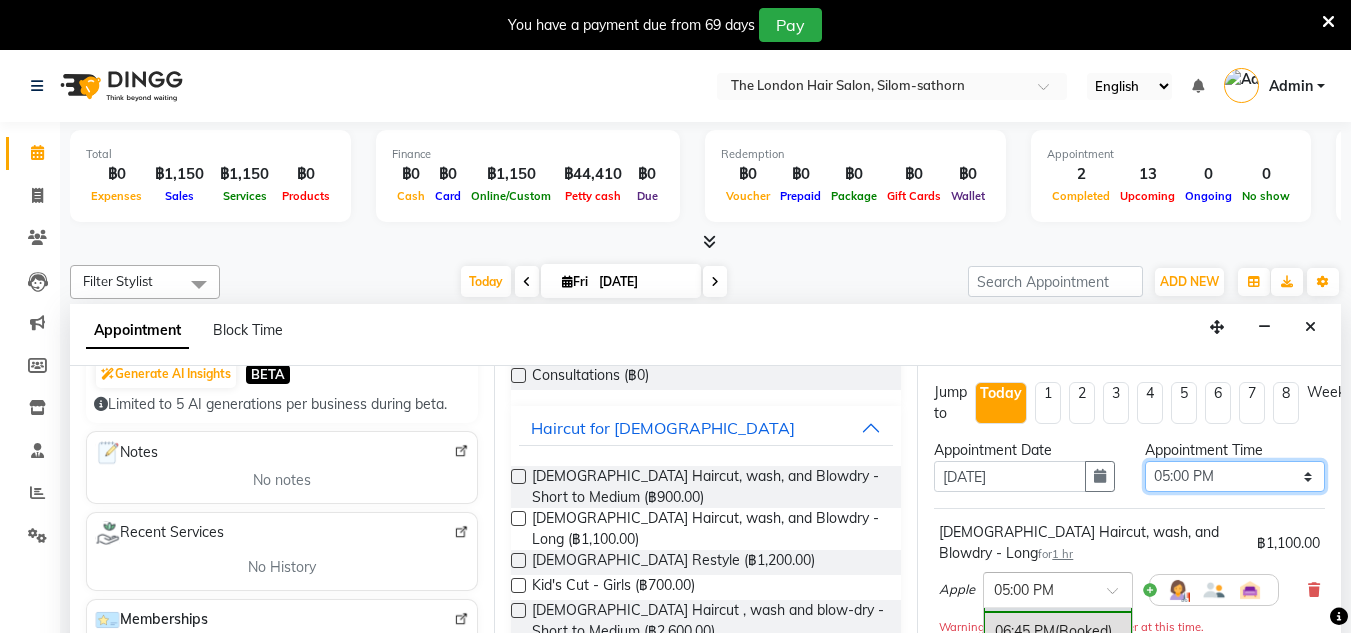 click on "Select 10:00 AM 10:05 AM 10:10 AM 10:15 AM 10:20 AM 10:25 AM 10:30 AM 10:35 AM 10:40 AM 10:45 AM 10:50 AM 10:55 AM 11:00 AM 11:05 AM 11:10 AM 11:15 AM 11:20 AM 11:25 AM 11:30 AM 11:35 AM 11:40 AM 11:45 AM 11:50 AM 11:55 AM 12:00 PM 12:05 PM 12:10 PM 12:15 PM 12:20 PM 12:25 PM 12:30 PM 12:35 PM 12:40 PM 12:45 PM 12:50 PM 12:55 PM 01:00 PM 01:05 PM 01:10 PM 01:15 PM 01:20 PM 01:25 PM 01:30 PM 01:35 PM 01:40 PM 01:45 PM 01:50 PM 01:55 PM 02:00 PM 02:05 PM 02:10 PM 02:15 PM 02:20 PM 02:25 PM 02:30 PM 02:35 PM 02:40 PM 02:45 PM 02:50 PM 02:55 PM 03:00 PM 03:05 PM 03:10 PM 03:15 PM 03:20 PM 03:25 PM 03:30 PM 03:35 PM 03:40 PM 03:45 PM 03:50 PM 03:55 PM 04:00 PM 04:05 PM 04:10 PM 04:15 PM 04:20 PM 04:25 PM 04:30 PM 04:35 PM 04:40 PM 04:45 PM 04:50 PM 04:55 PM 05:00 PM 05:05 PM 05:10 PM 05:15 PM 05:20 PM 05:25 PM 05:30 PM 05:35 PM 05:40 PM 05:45 PM 05:50 PM 05:55 PM 06:00 PM 06:05 PM 06:10 PM 06:15 PM 06:20 PM 06:25 PM 06:30 PM 06:35 PM 06:40 PM 06:45 PM 06:50 PM 06:55 PM 07:00 PM 07:05 PM 07:10 PM 07:15 PM 07:20 PM" at bounding box center [1235, 476] 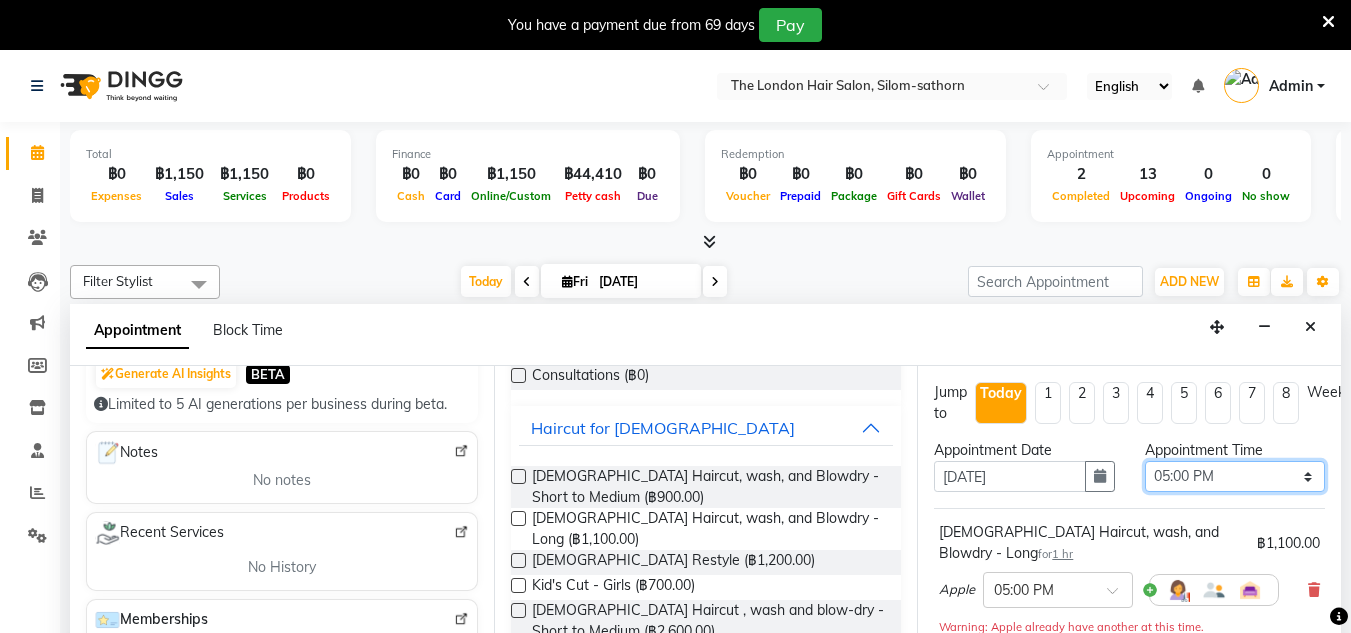 select on "1080" 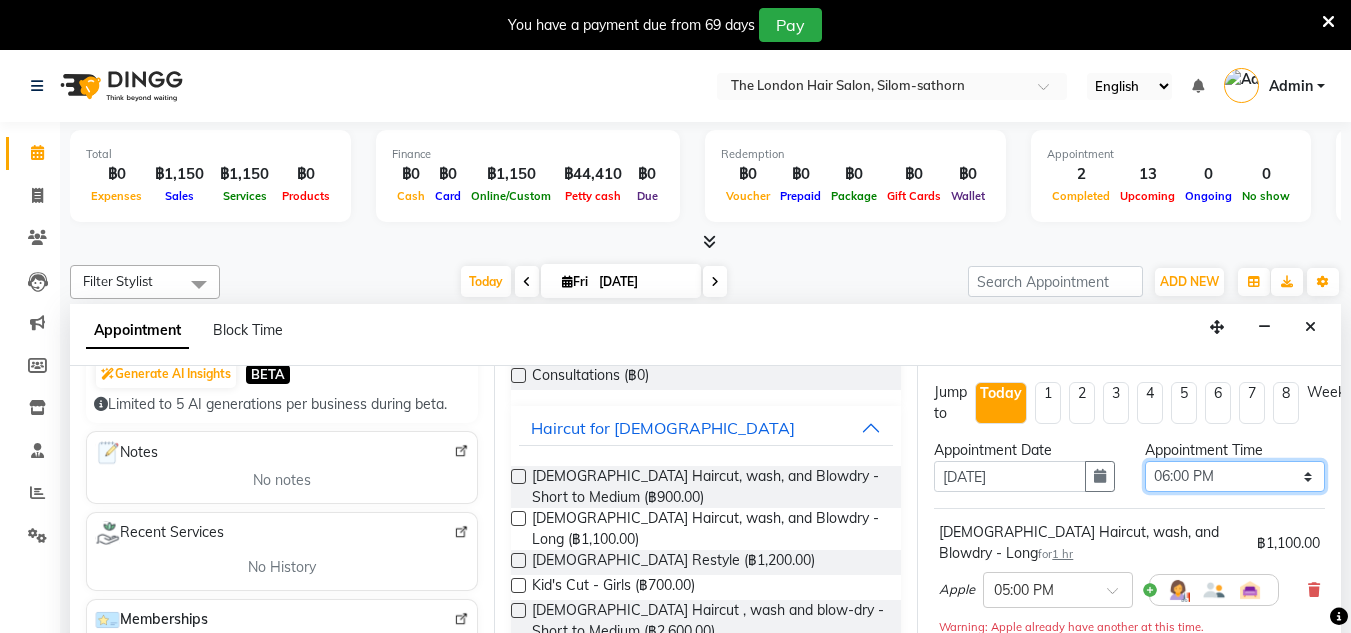 click on "Select 10:00 AM 10:05 AM 10:10 AM 10:15 AM 10:20 AM 10:25 AM 10:30 AM 10:35 AM 10:40 AM 10:45 AM 10:50 AM 10:55 AM 11:00 AM 11:05 AM 11:10 AM 11:15 AM 11:20 AM 11:25 AM 11:30 AM 11:35 AM 11:40 AM 11:45 AM 11:50 AM 11:55 AM 12:00 PM 12:05 PM 12:10 PM 12:15 PM 12:20 PM 12:25 PM 12:30 PM 12:35 PM 12:40 PM 12:45 PM 12:50 PM 12:55 PM 01:00 PM 01:05 PM 01:10 PM 01:15 PM 01:20 PM 01:25 PM 01:30 PM 01:35 PM 01:40 PM 01:45 PM 01:50 PM 01:55 PM 02:00 PM 02:05 PM 02:10 PM 02:15 PM 02:20 PM 02:25 PM 02:30 PM 02:35 PM 02:40 PM 02:45 PM 02:50 PM 02:55 PM 03:00 PM 03:05 PM 03:10 PM 03:15 PM 03:20 PM 03:25 PM 03:30 PM 03:35 PM 03:40 PM 03:45 PM 03:50 PM 03:55 PM 04:00 PM 04:05 PM 04:10 PM 04:15 PM 04:20 PM 04:25 PM 04:30 PM 04:35 PM 04:40 PM 04:45 PM 04:50 PM 04:55 PM 05:00 PM 05:05 PM 05:10 PM 05:15 PM 05:20 PM 05:25 PM 05:30 PM 05:35 PM 05:40 PM 05:45 PM 05:50 PM 05:55 PM 06:00 PM 06:05 PM 06:10 PM 06:15 PM 06:20 PM 06:25 PM 06:30 PM 06:35 PM 06:40 PM 06:45 PM 06:50 PM 06:55 PM 07:00 PM 07:05 PM 07:10 PM 07:15 PM 07:20 PM" at bounding box center [1235, 476] 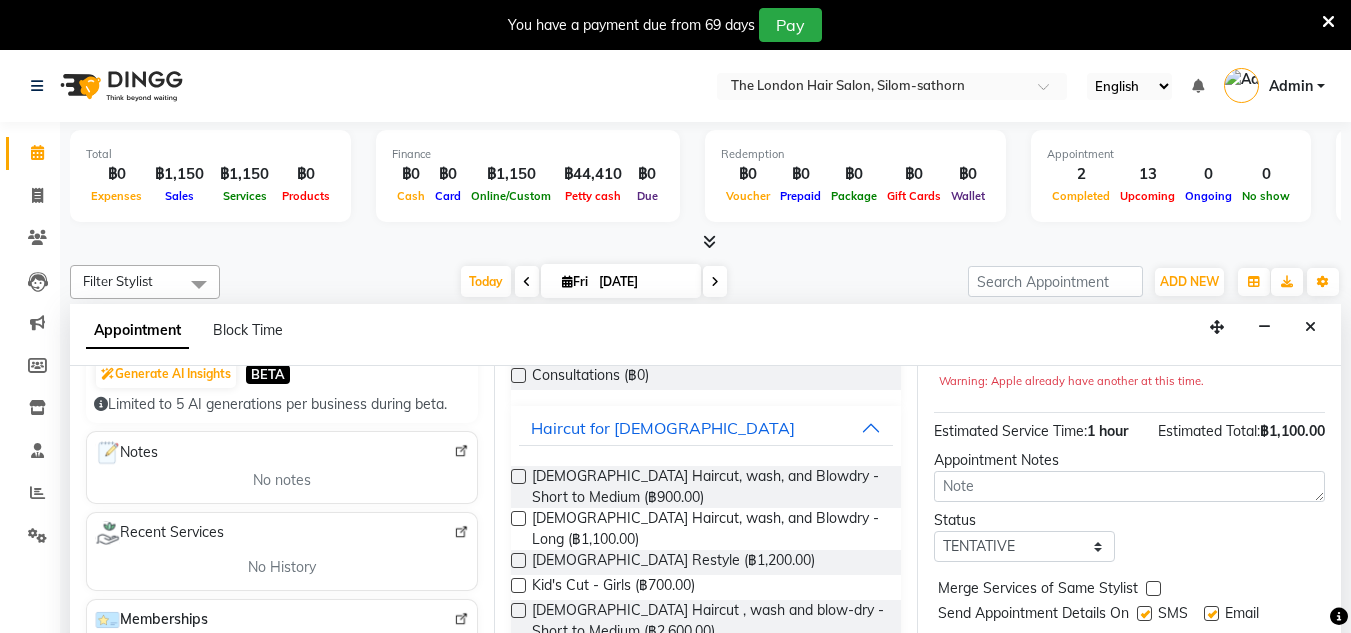 scroll, scrollTop: 265, scrollLeft: 0, axis: vertical 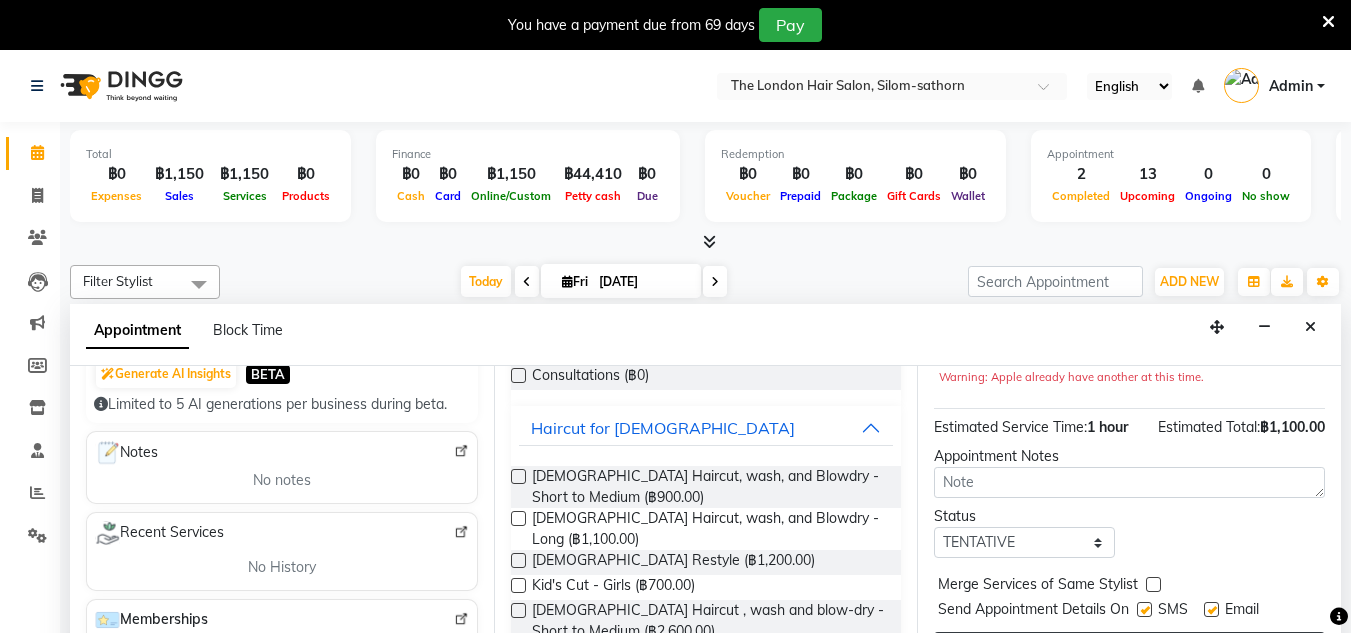 click on "Book" at bounding box center (1129, 650) 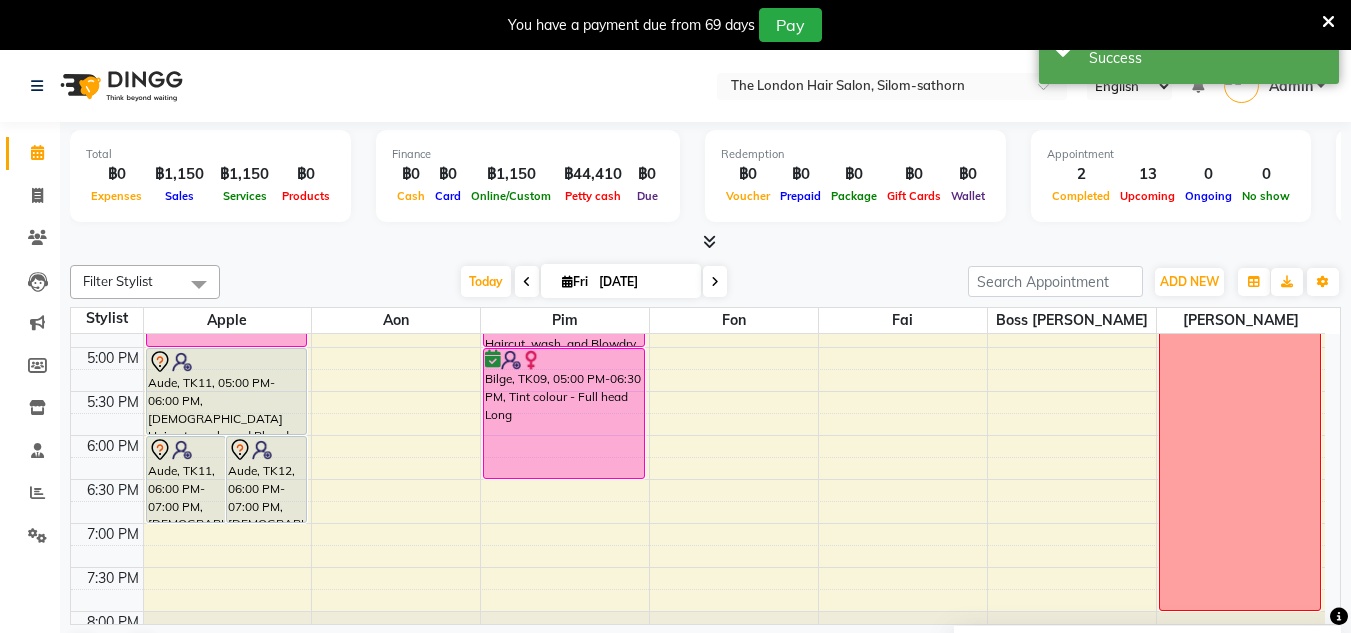 scroll, scrollTop: 687, scrollLeft: 0, axis: vertical 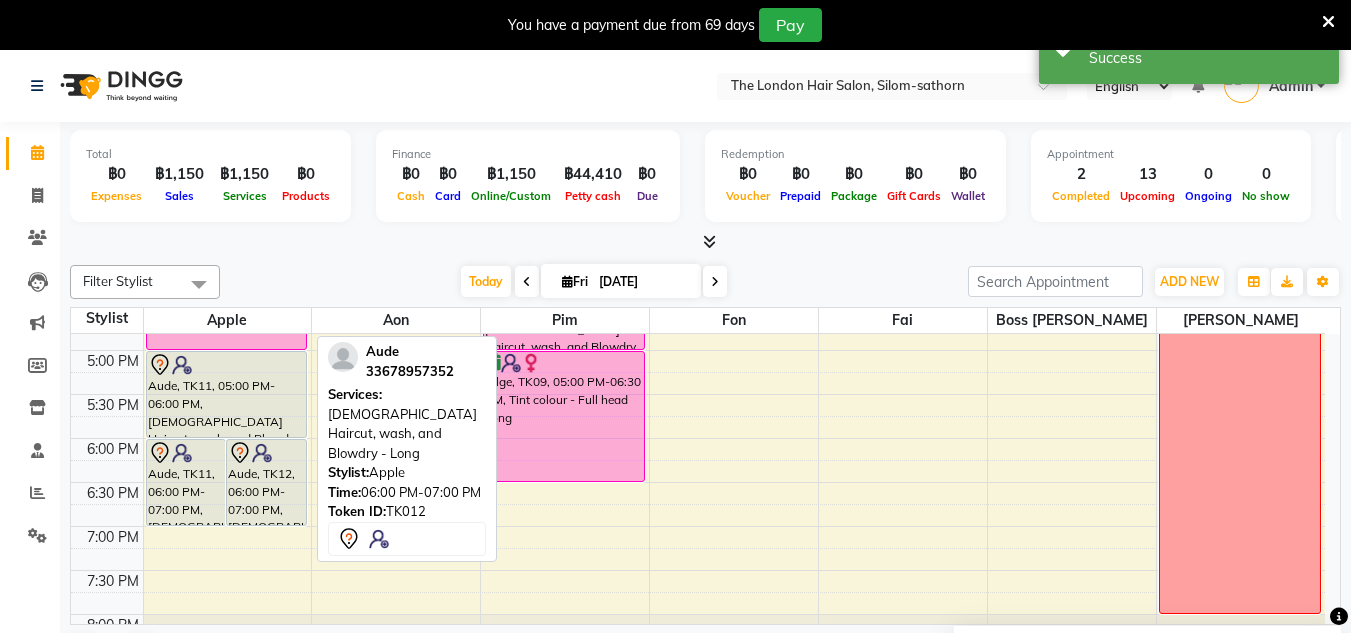 click on "Aude, TK12, 06:00 PM-07:00 PM, [DEMOGRAPHIC_DATA] Haircut, wash, and Blowdry - Long" at bounding box center [266, 482] 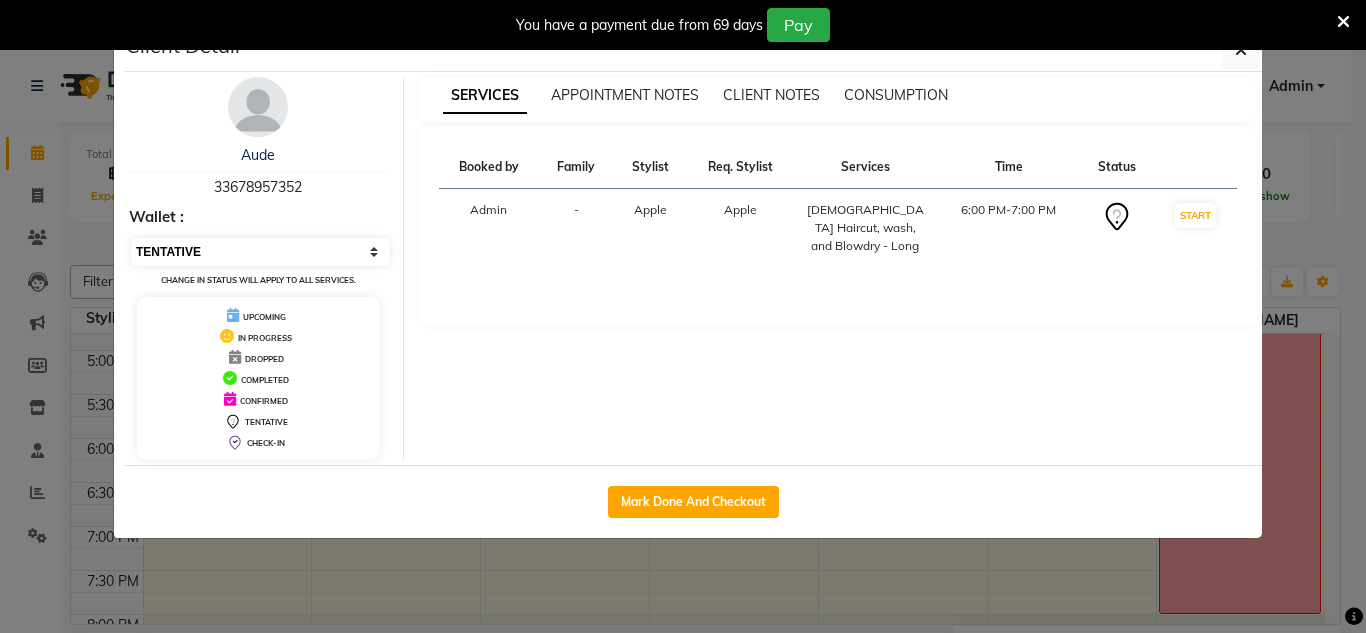 click on "Select IN SERVICE CONFIRMED TENTATIVE CHECK IN MARK DONE DROPPED UPCOMING" at bounding box center (260, 252) 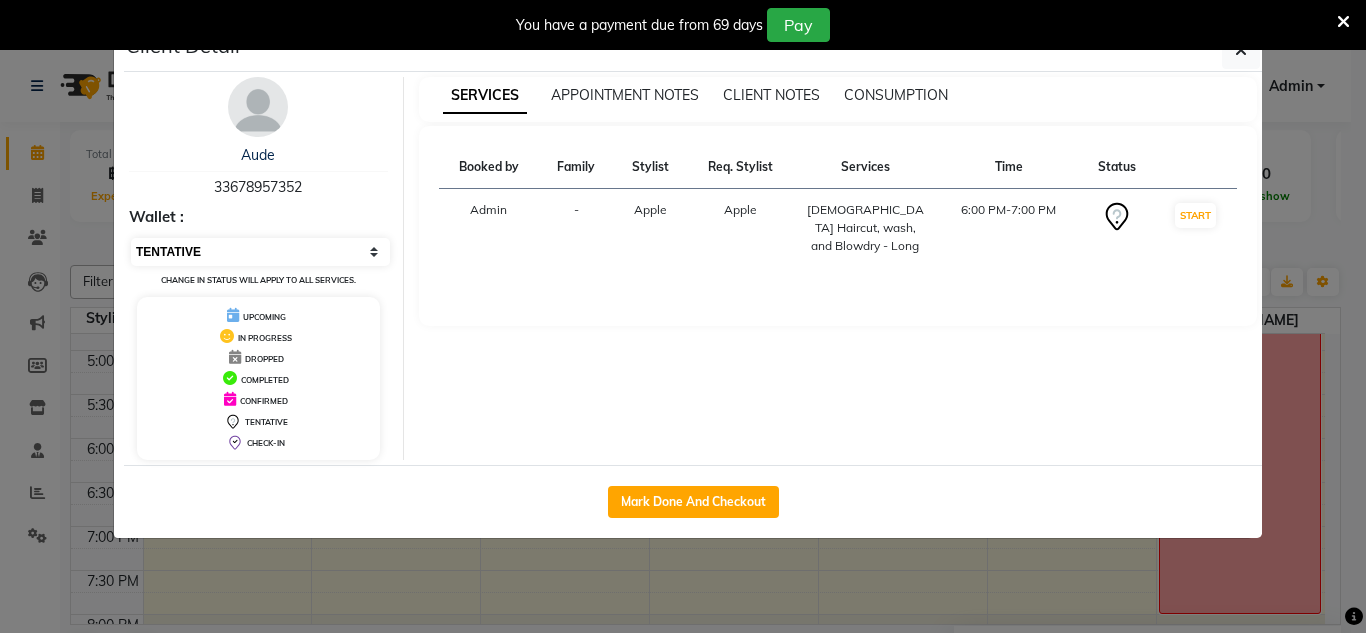 select on "2" 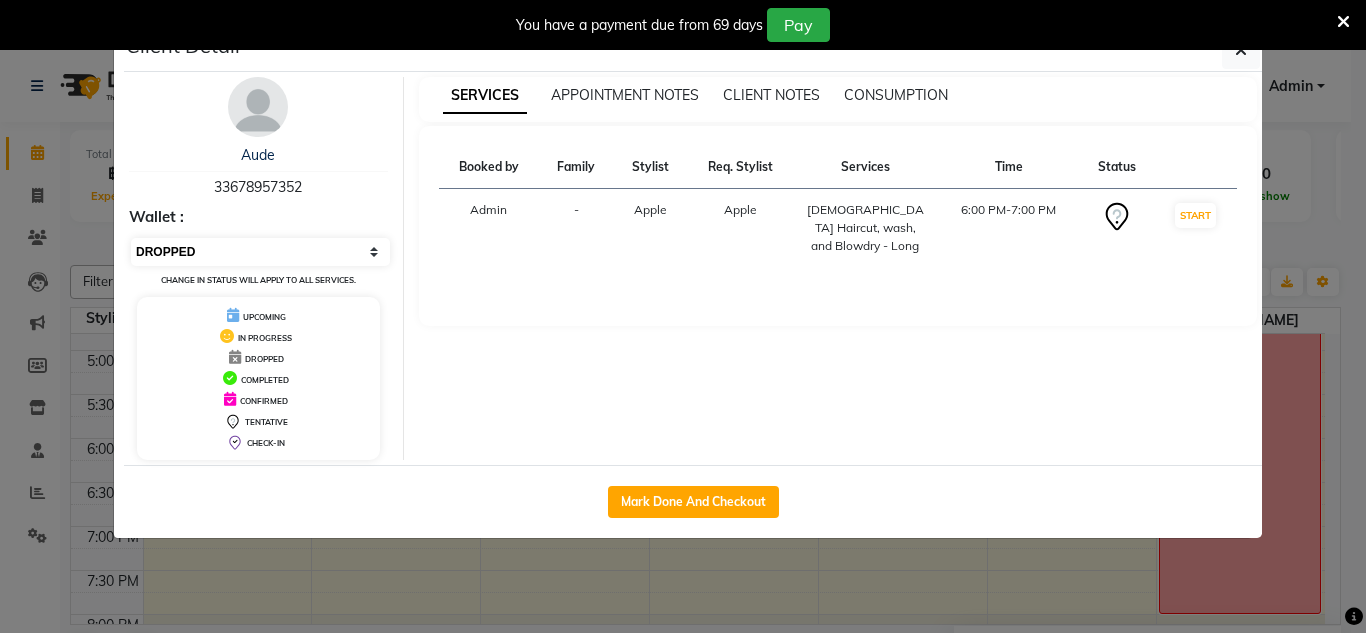 click on "Select IN SERVICE CONFIRMED TENTATIVE CHECK IN MARK DONE DROPPED UPCOMING" at bounding box center (260, 252) 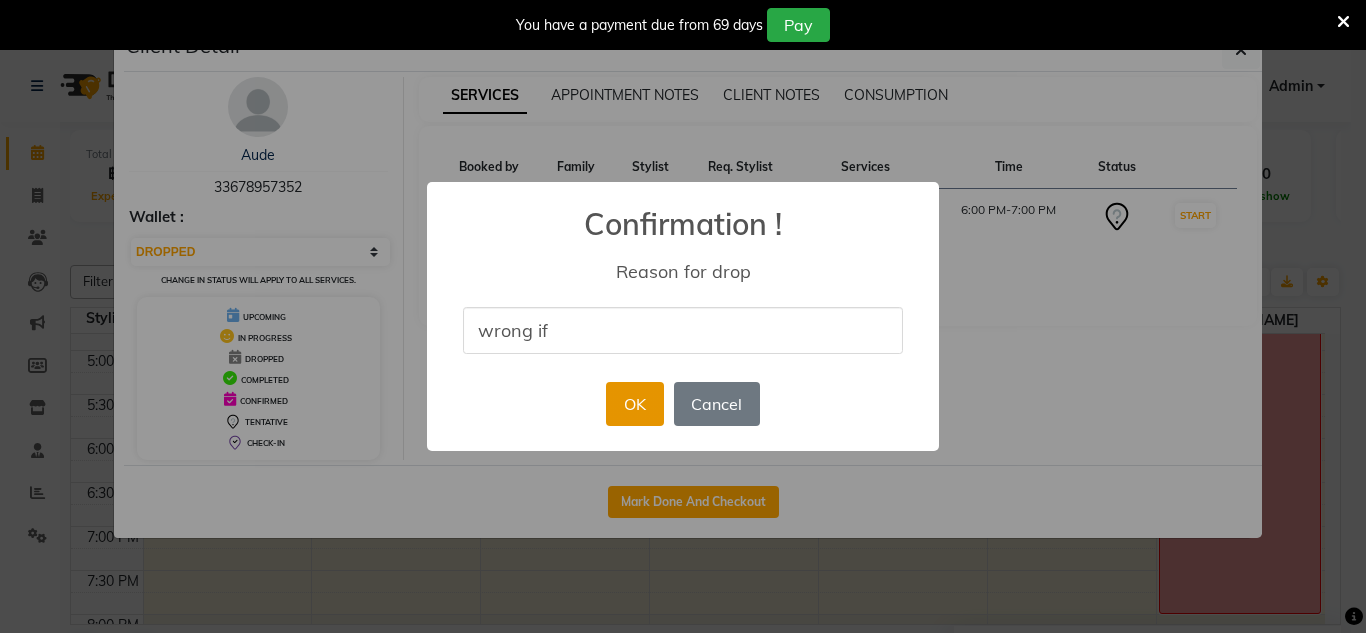 type on "wrong if" 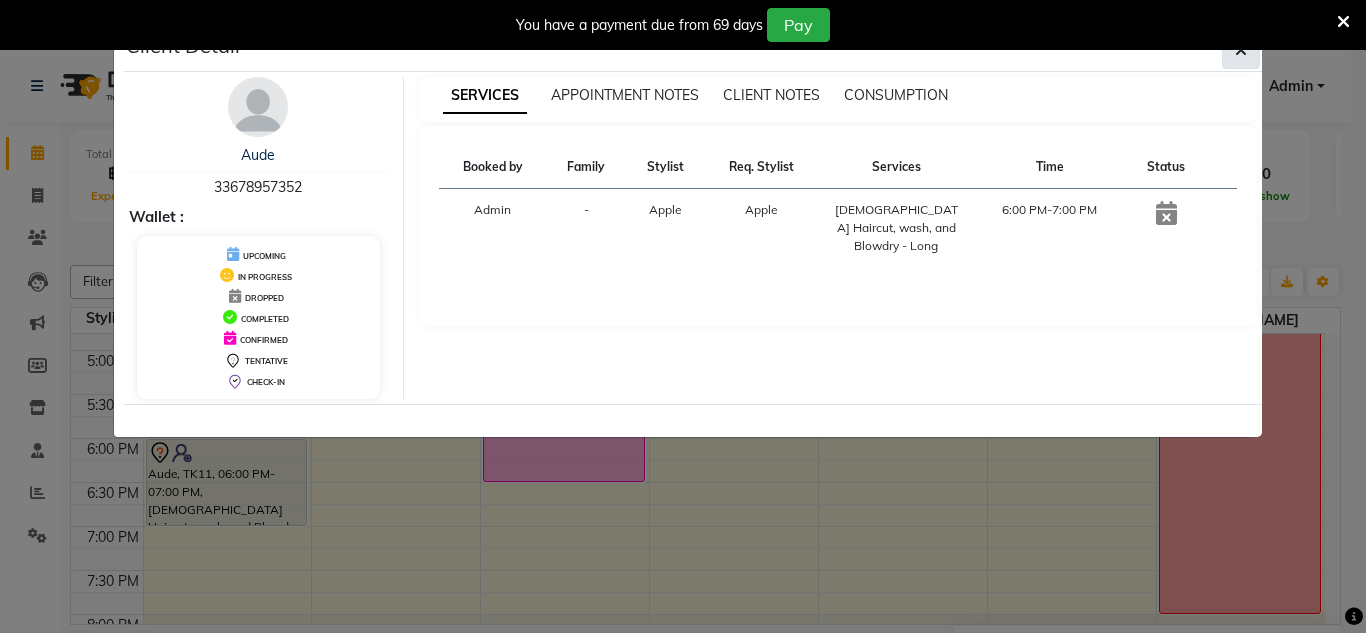 click 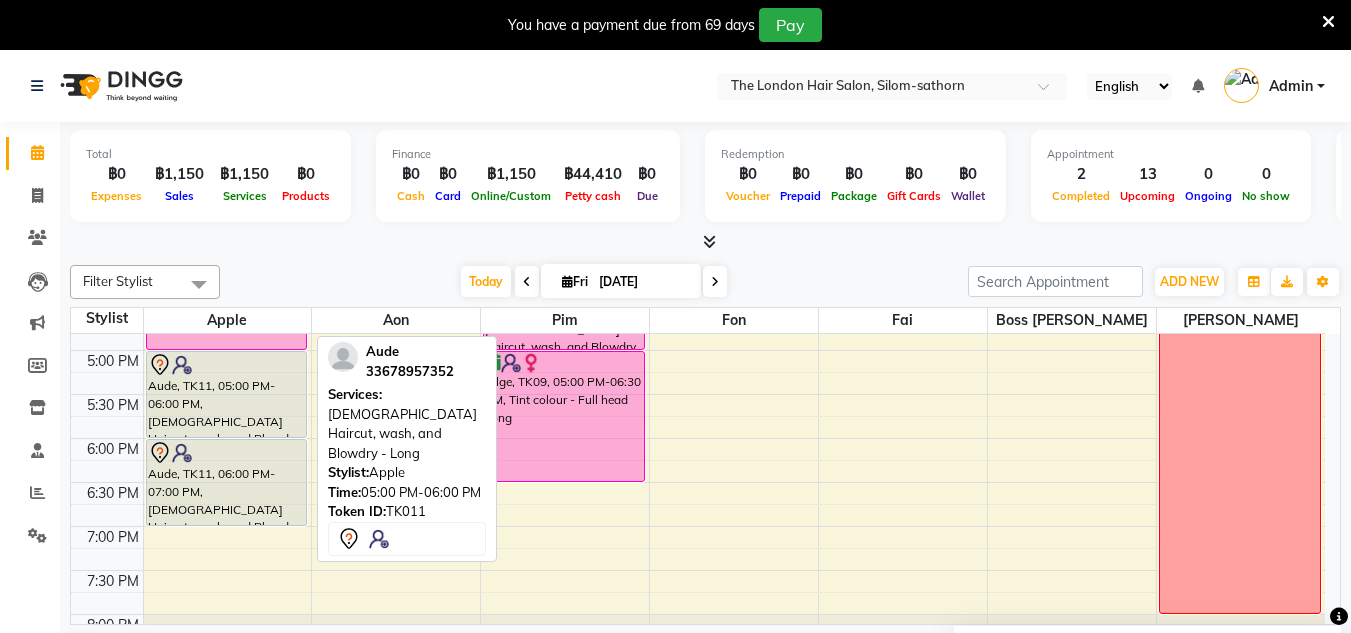 click on "Aude, TK11, 05:00 PM-06:00 PM, [DEMOGRAPHIC_DATA] Haircut, wash, and Blowdry - Long" at bounding box center [227, 394] 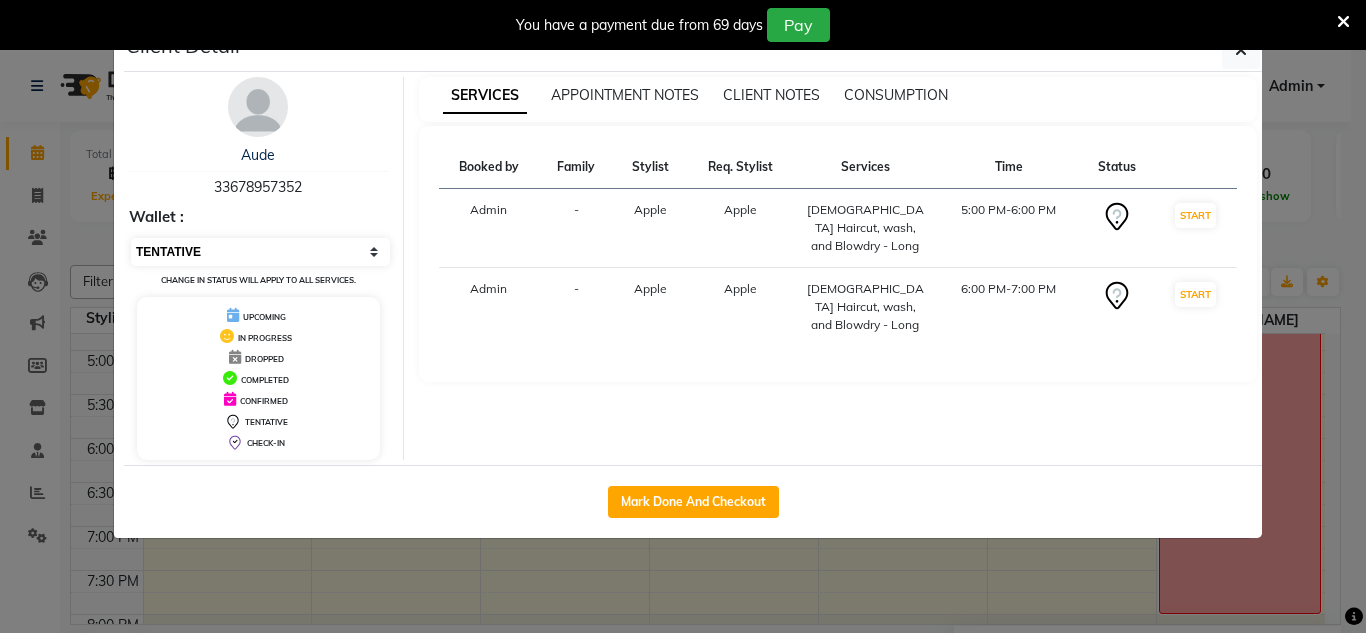 click on "Select IN SERVICE CONFIRMED TENTATIVE CHECK IN MARK DONE DROPPED UPCOMING" at bounding box center (260, 252) 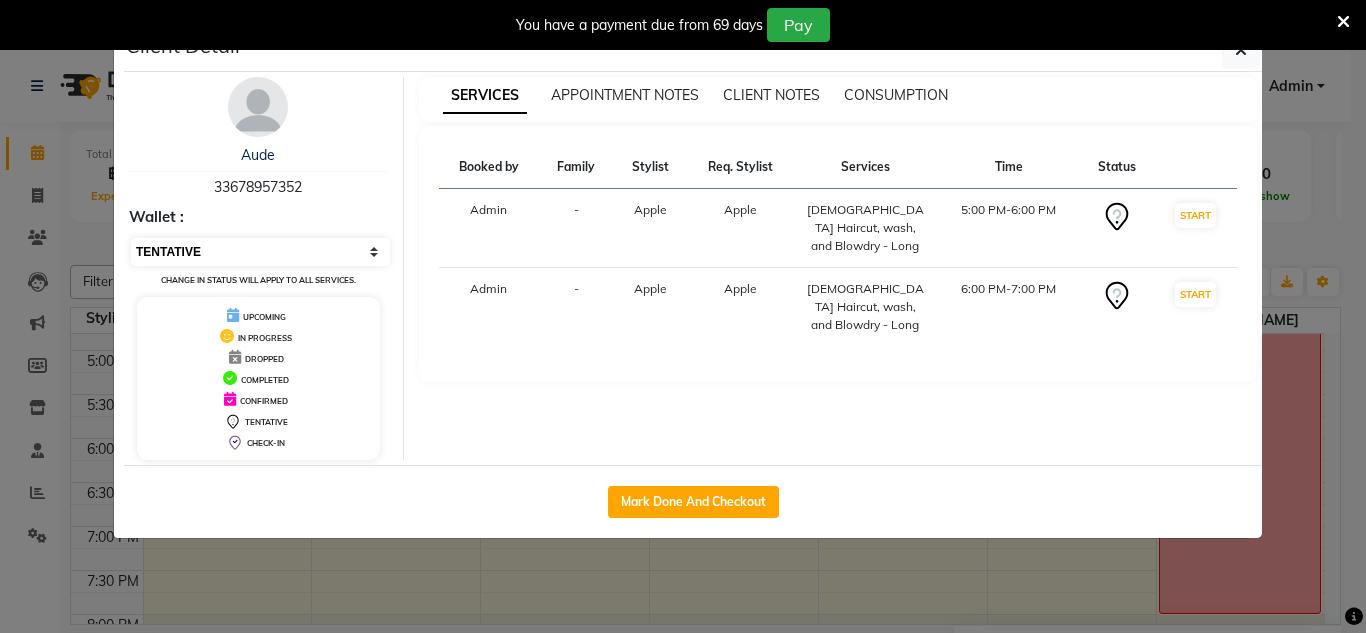 select on "6" 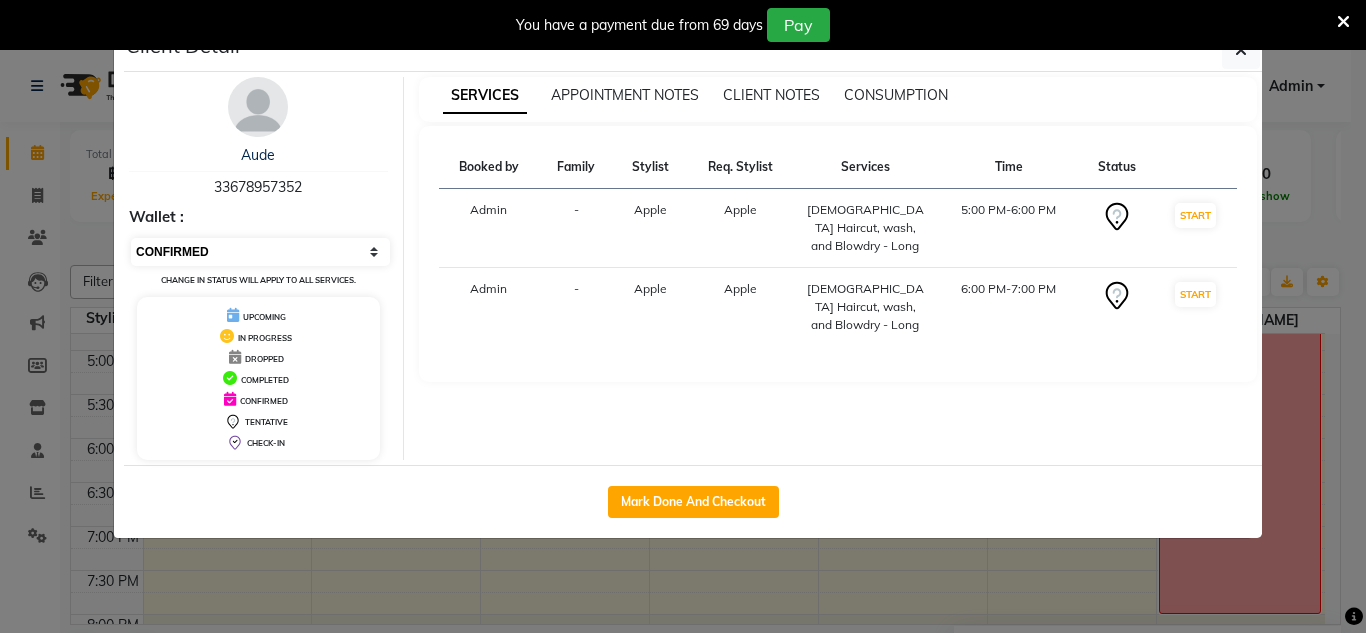 click on "Select IN SERVICE CONFIRMED TENTATIVE CHECK IN MARK DONE DROPPED UPCOMING" at bounding box center (260, 252) 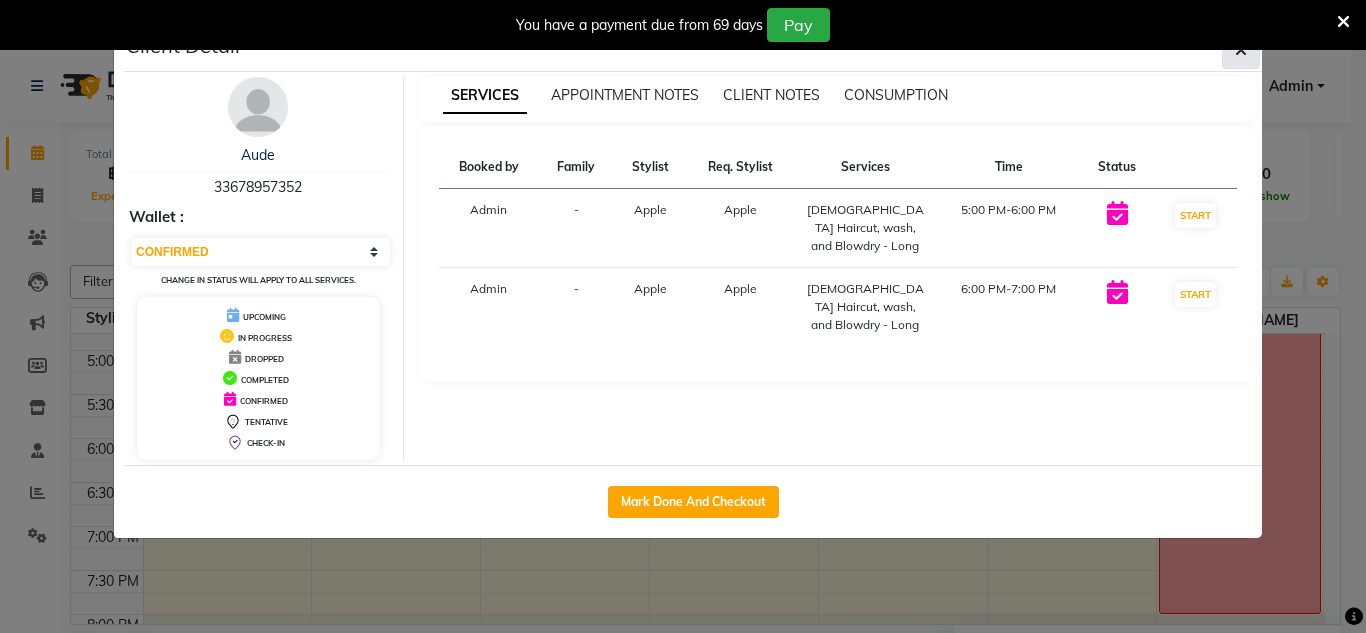click 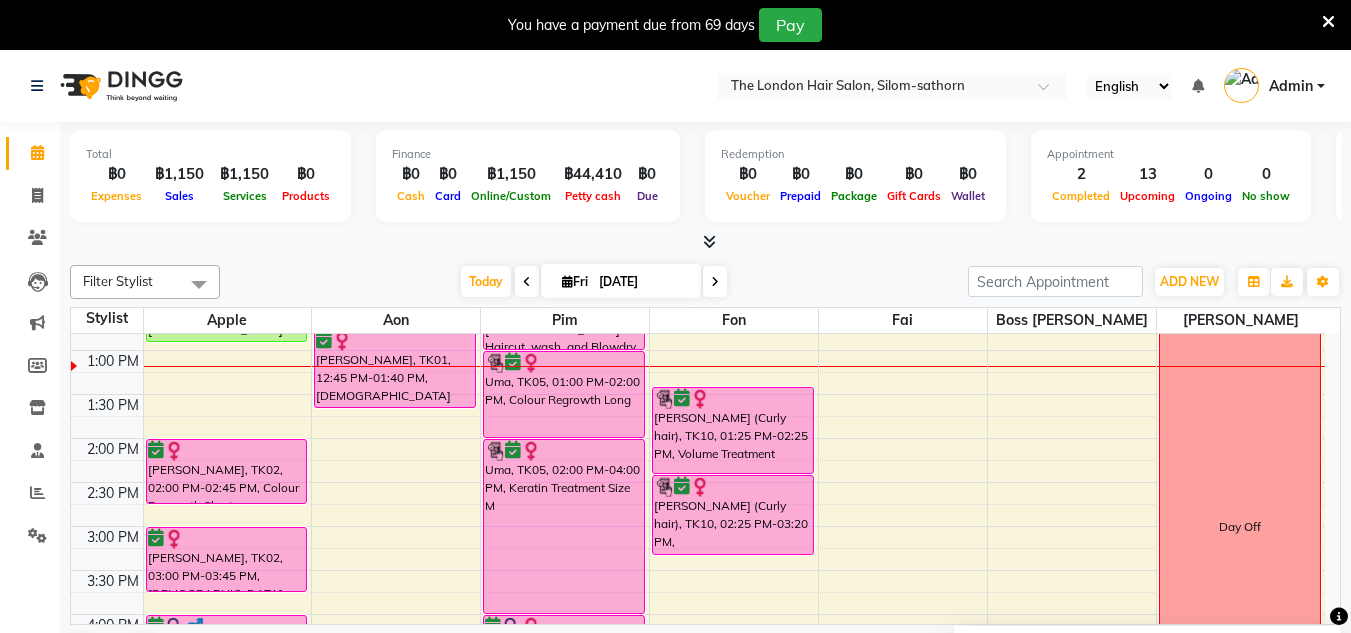 scroll, scrollTop: 336, scrollLeft: 0, axis: vertical 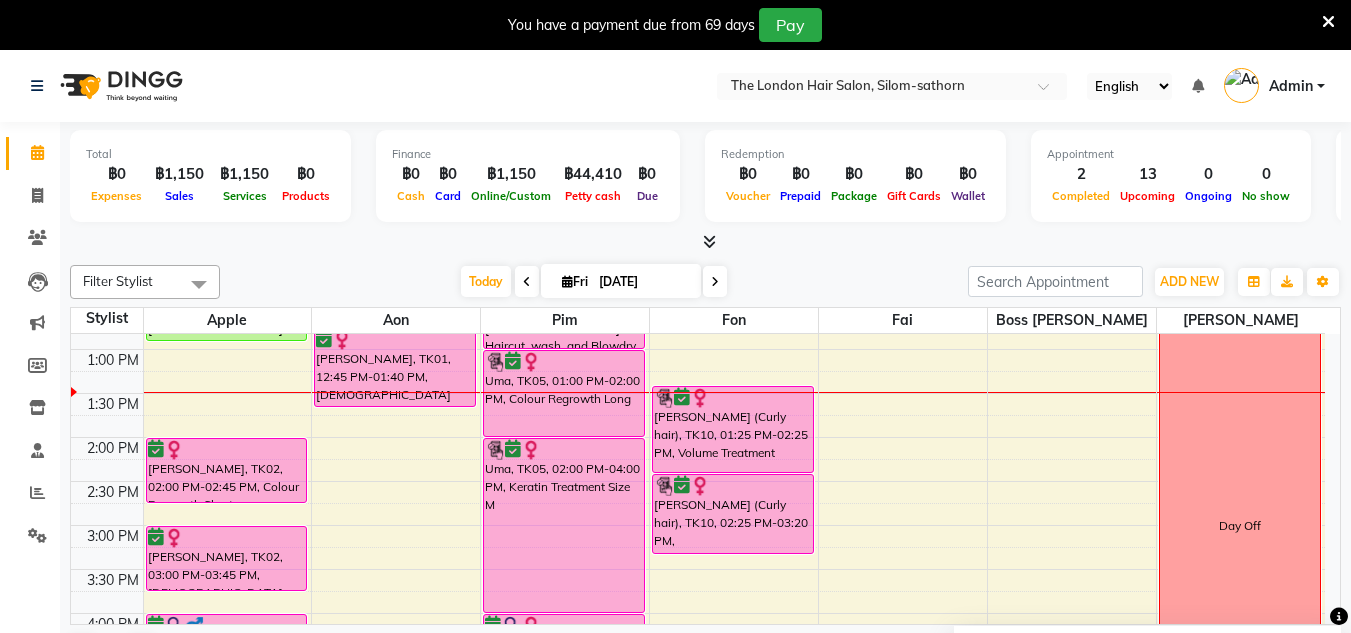 click on "Fon" at bounding box center [734, 320] 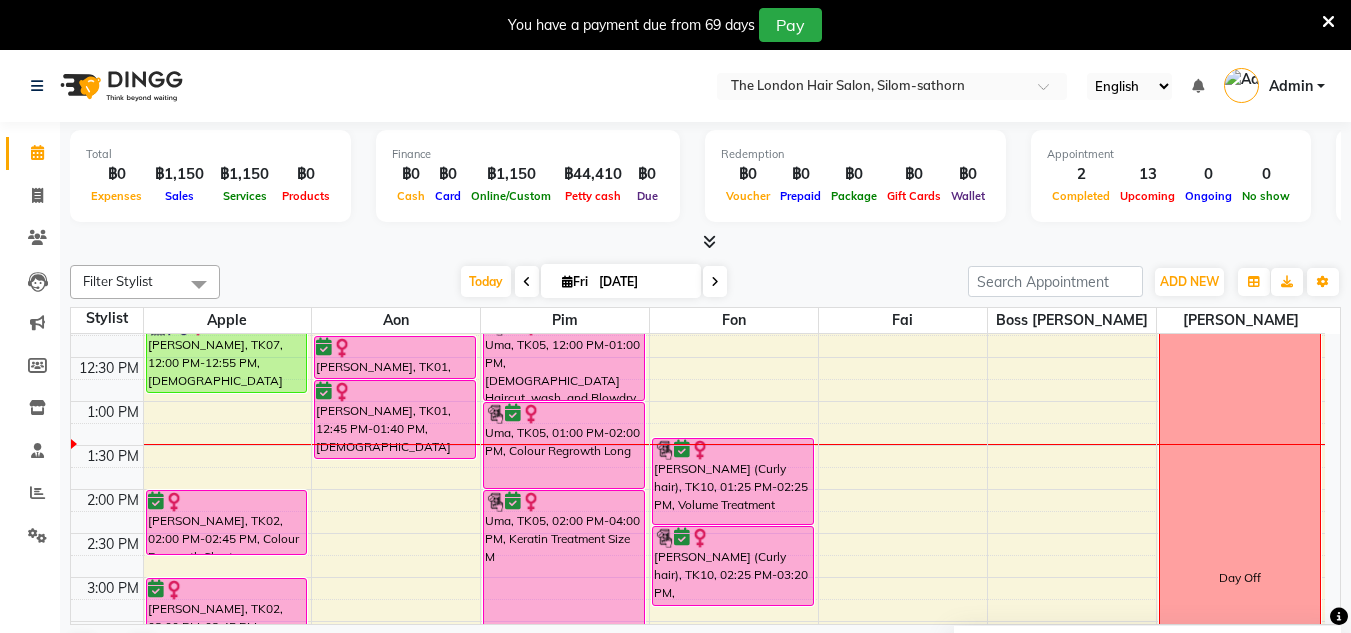 scroll, scrollTop: 283, scrollLeft: 0, axis: vertical 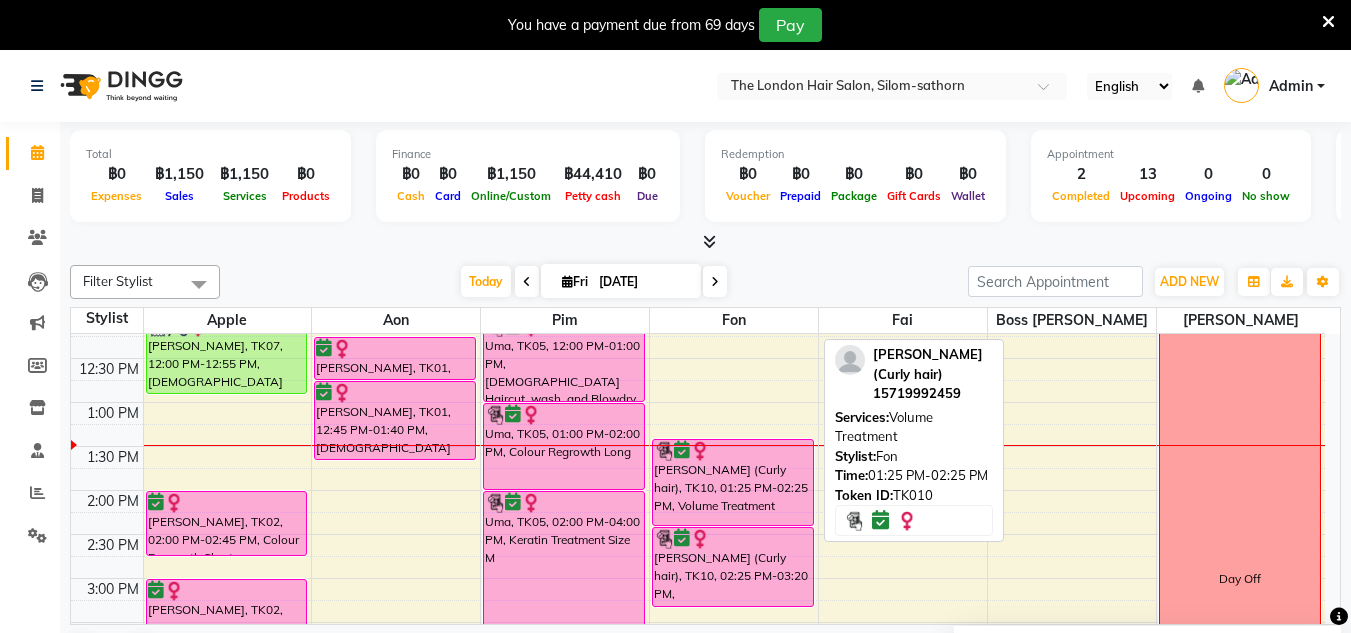 click on "[PERSON_NAME] (Curly hair), TK10, 01:25 PM-02:25 PM, Volume Treatment" at bounding box center [733, 482] 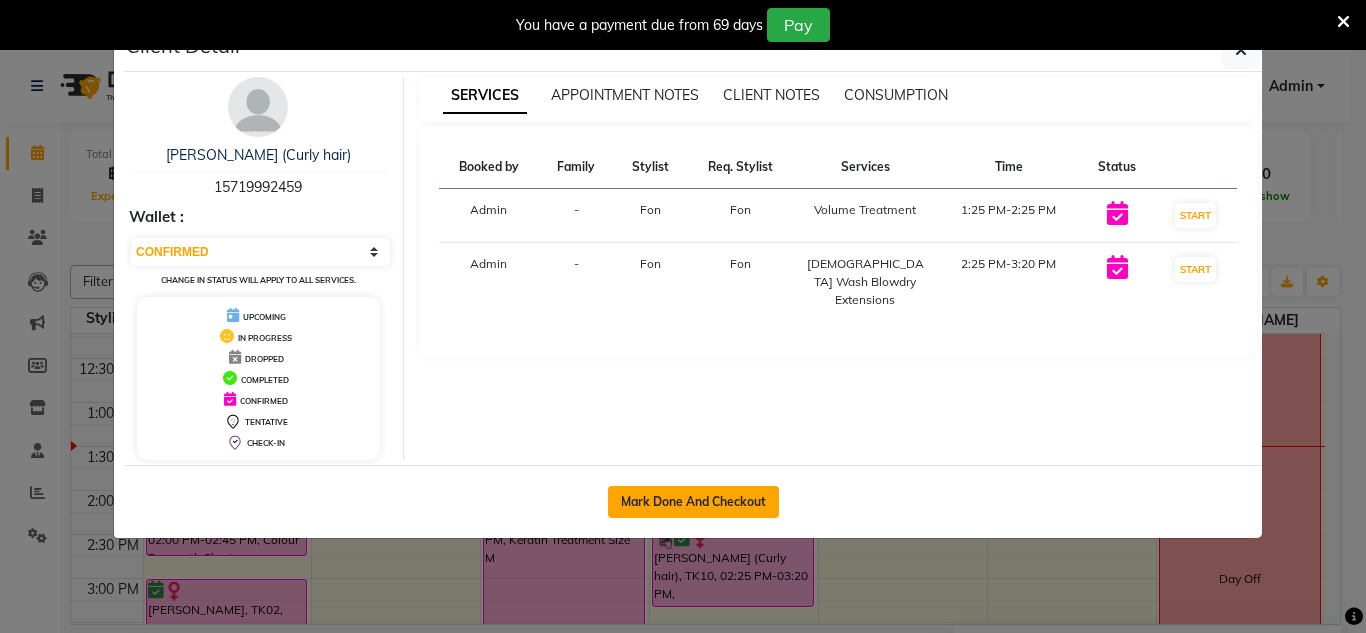 click on "Mark Done And Checkout" 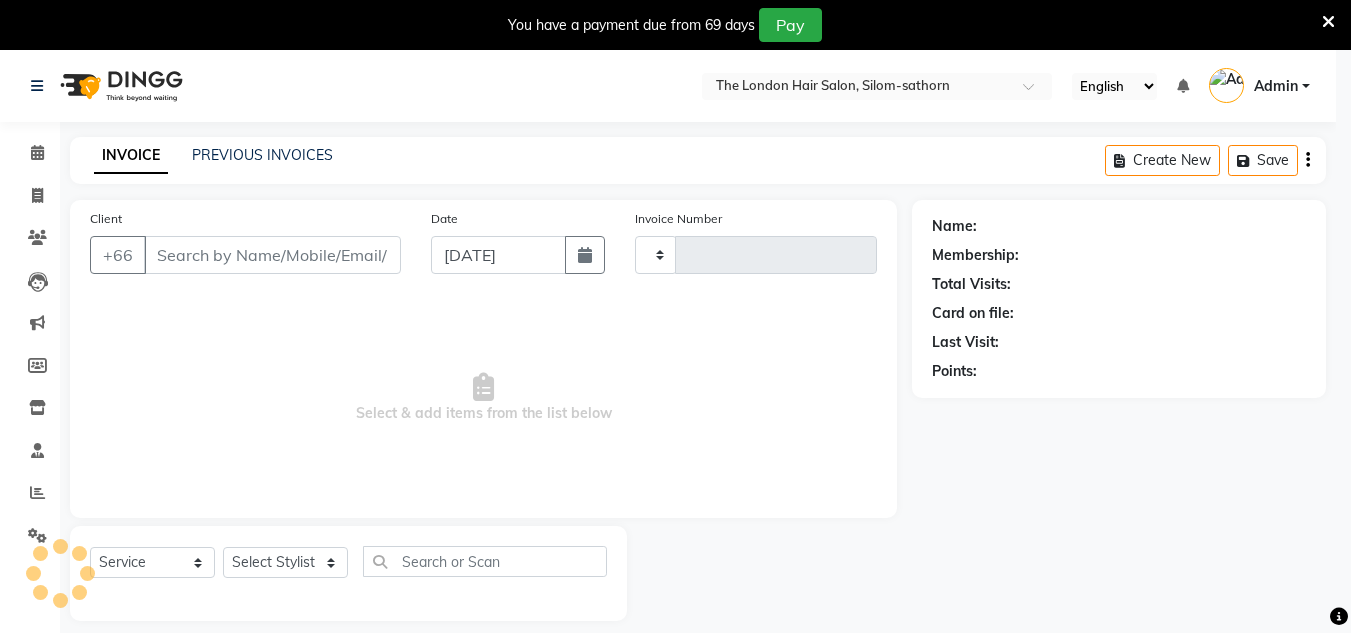 type on "0956" 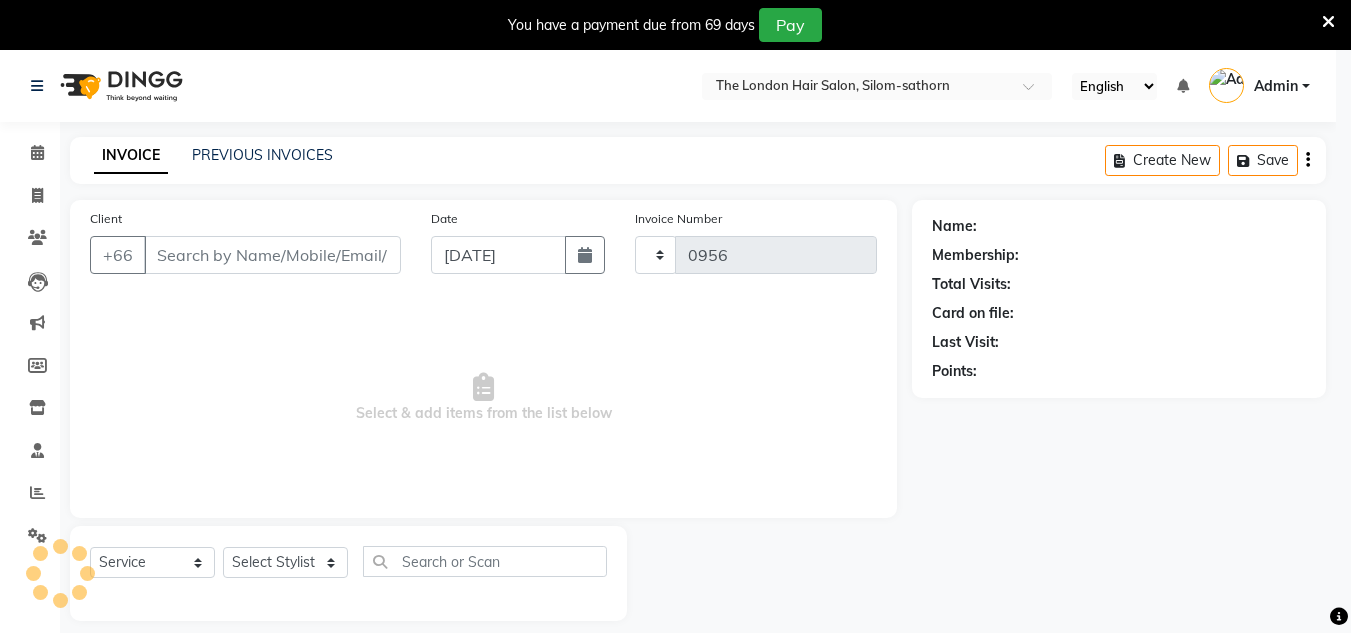 select on "6977" 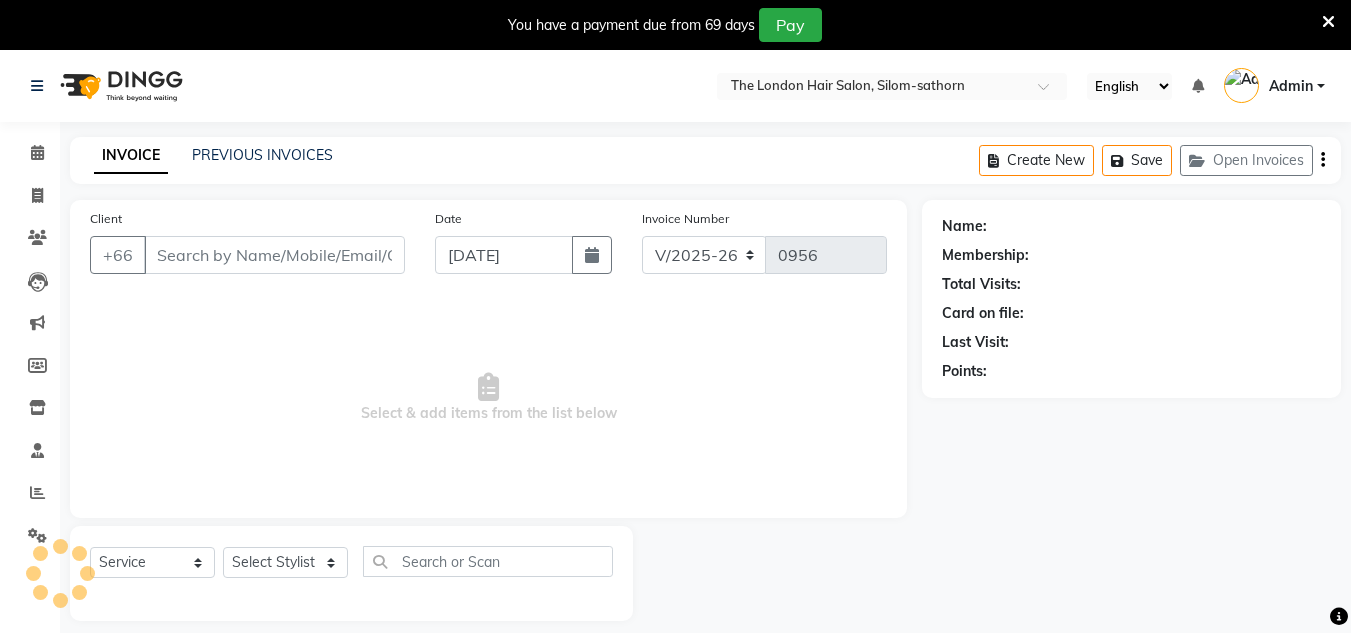 type on "15719992459" 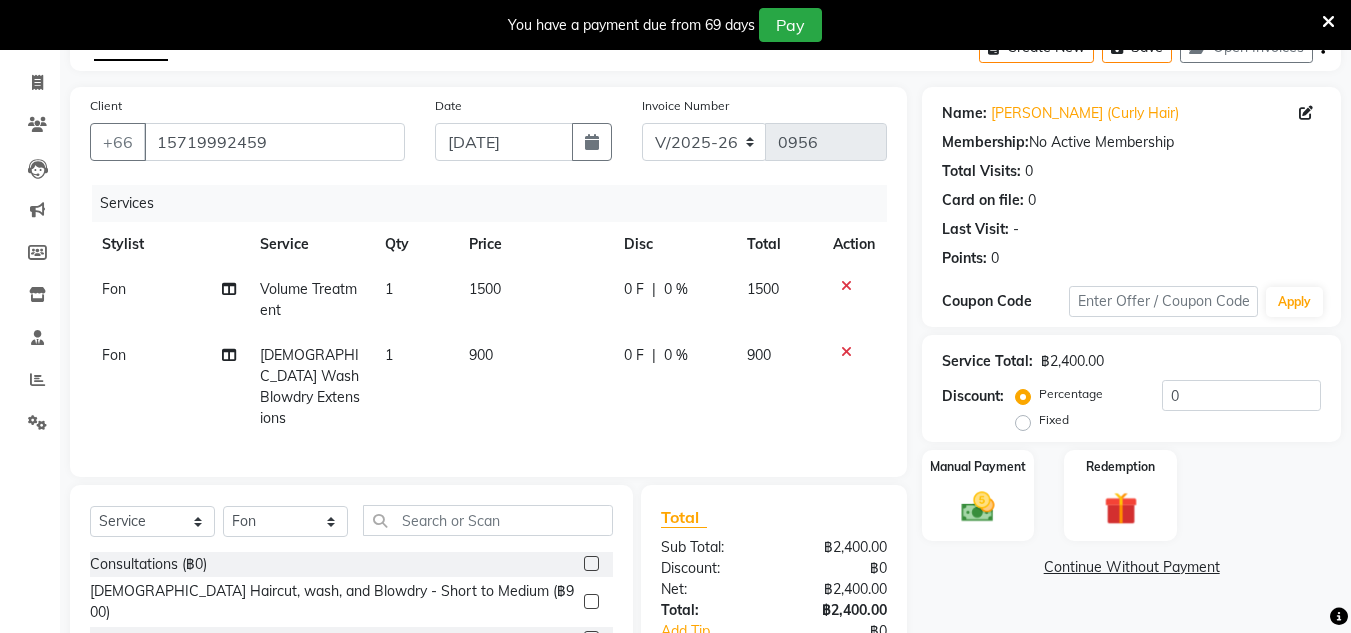 scroll, scrollTop: 123, scrollLeft: 0, axis: vertical 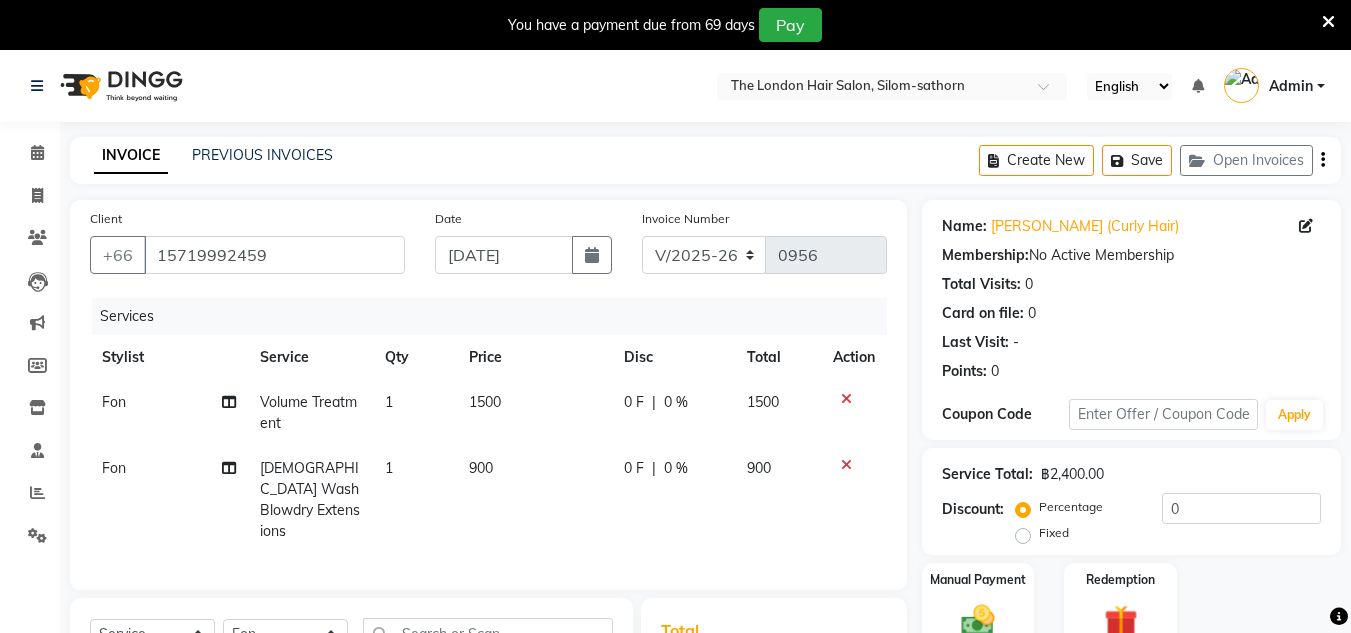 click on "Volume Treatment" 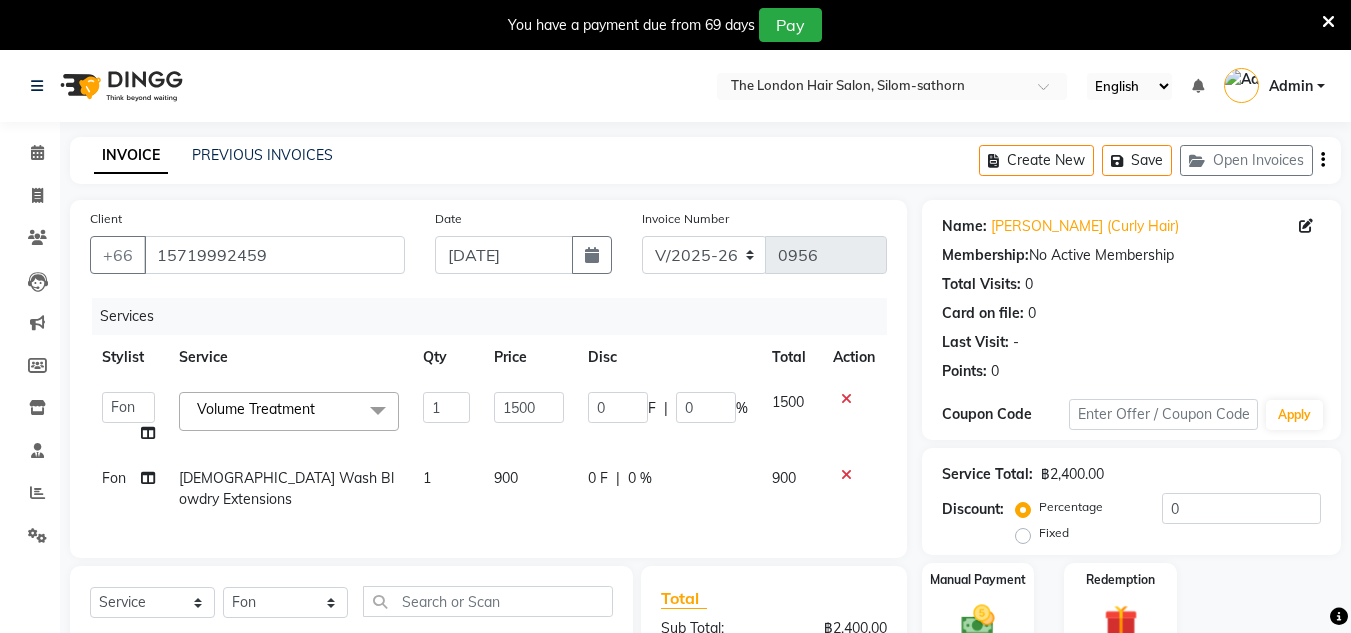 click on "x" 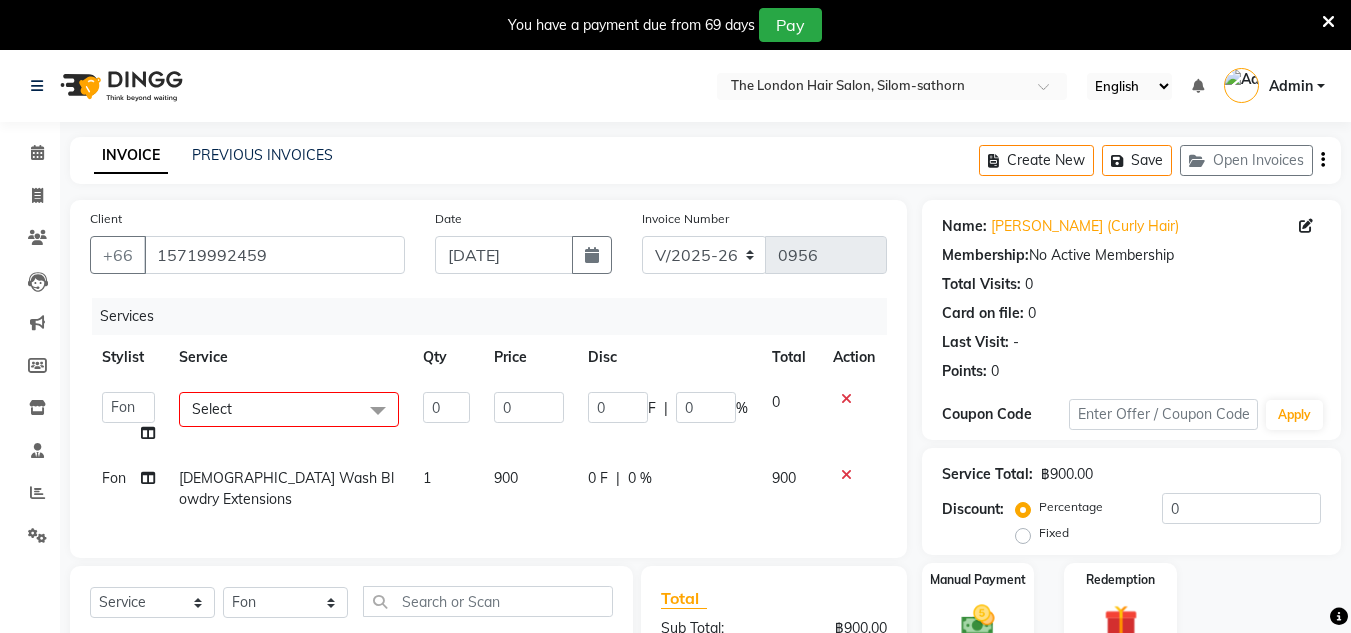 click on "Client [PHONE_NUMBER] Date [DATE] Invoice Number V/2025 V/[PHONE_NUMBER] Services Stylist Service Qty Price Disc Total Action  Aon   Apple     Boss Luke   Fai    Fon   Kate    Pim  Select Consultations  (฿0) [DEMOGRAPHIC_DATA] Haircut, wash, and Blowdry - Short to Medium (฿900) [DEMOGRAPHIC_DATA] Haircut, wash, and Blowdry - Long (฿1100) [DEMOGRAPHIC_DATA] Restyle (฿1200) Kid's Cut - Girls (฿700) [DEMOGRAPHIC_DATA] Haircut , wash and blow-dry - Short to Medium (฿2600) [DEMOGRAPHIC_DATA] Haircut , wash and blowdry  - Medium to Long (฿3400) Men's Cut Short & Medium (฿750) Men's Cut Long (฿850) Kid's cut - Boys (฿550) Men's Haircut  (฿1900) [DEMOGRAPHIC_DATA] Blow dry Short (฿400) [DEMOGRAPHIC_DATA] Blow dry Medium (฿550) [DEMOGRAPHIC_DATA] Blow dry Long (฿750) [DEMOGRAPHIC_DATA] Wash Blowdry Extra Long&Thick  (฿850) [DEMOGRAPHIC_DATA] Wash Blowdry Extensions  (฿900) Extra for Wand and Iron (฿200) Extra Purpel or Orange Shampoo  (฿200) Men Wash and Blowdry Short (฿350) Shampoo Package 5 Get 1 Free (฿0) Shampoo Package 10 Get 2 Free (฿0) Eyebrows tint color (฿300) Toner Long (฿1360)" 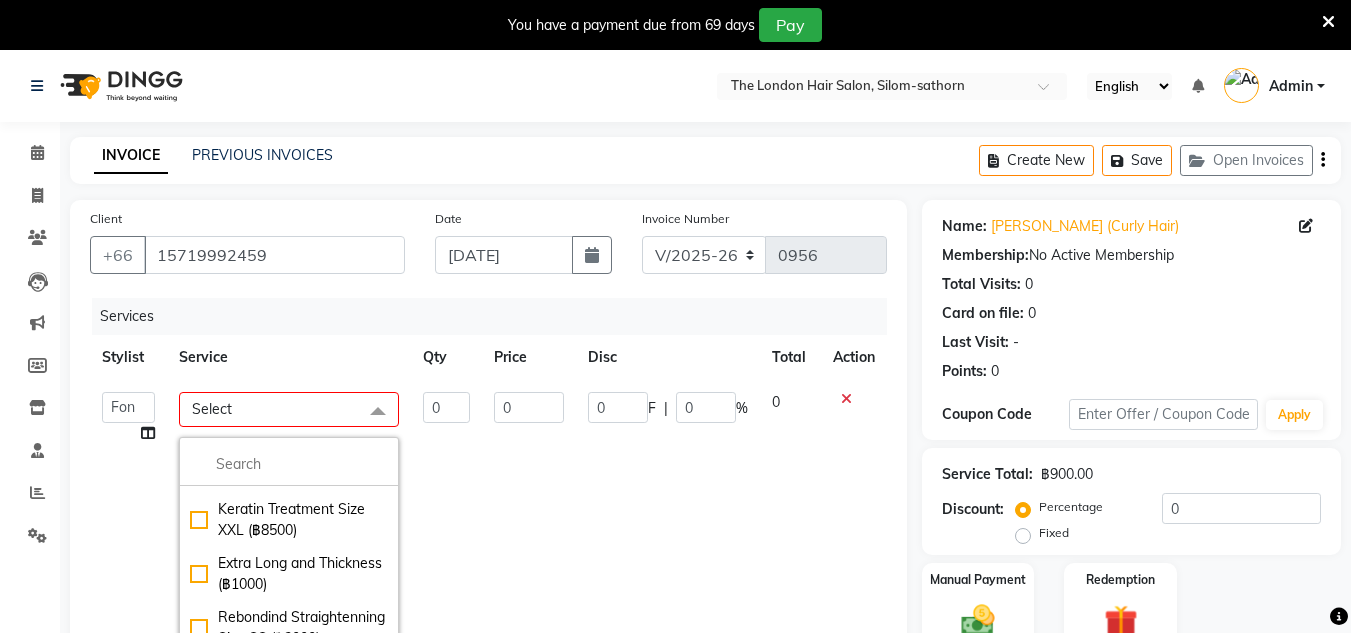 scroll, scrollTop: 3409, scrollLeft: 0, axis: vertical 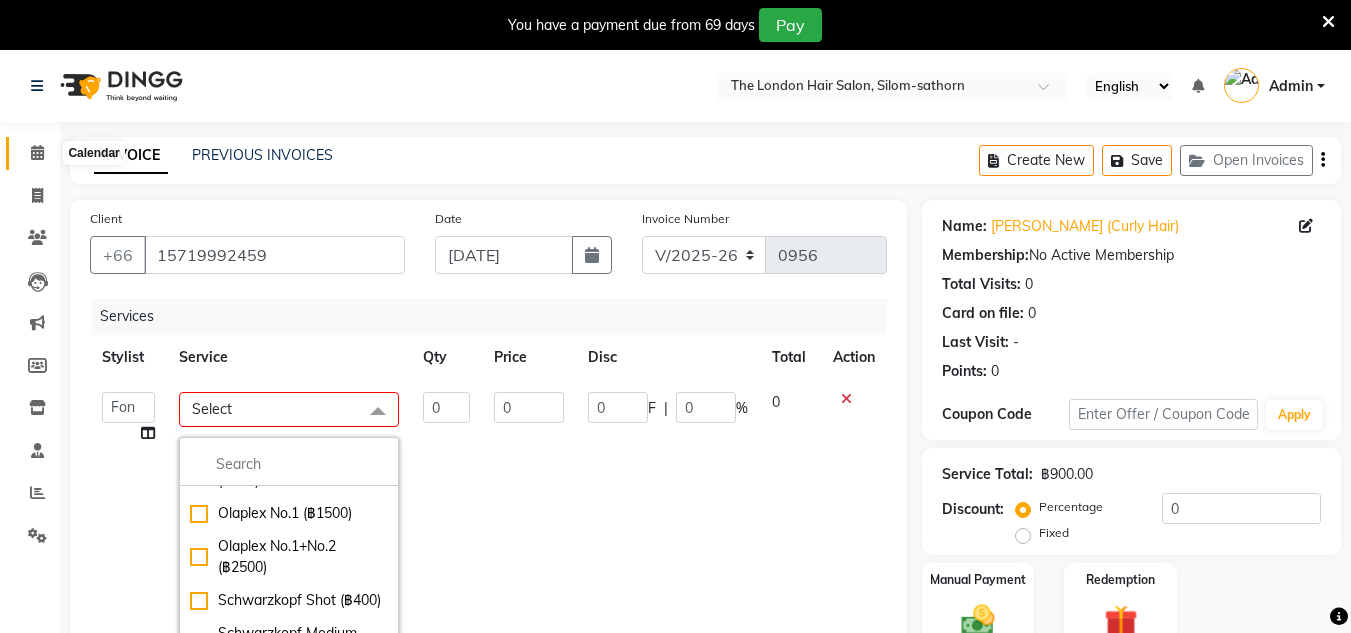click 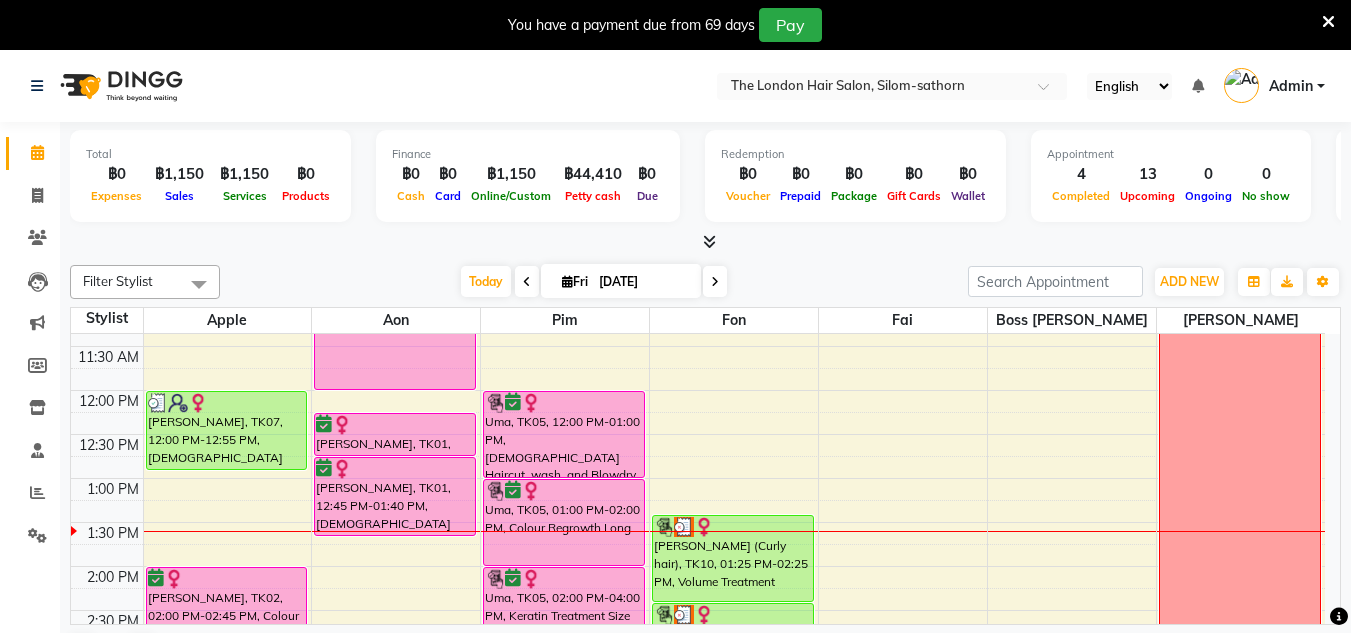 scroll, scrollTop: 208, scrollLeft: 0, axis: vertical 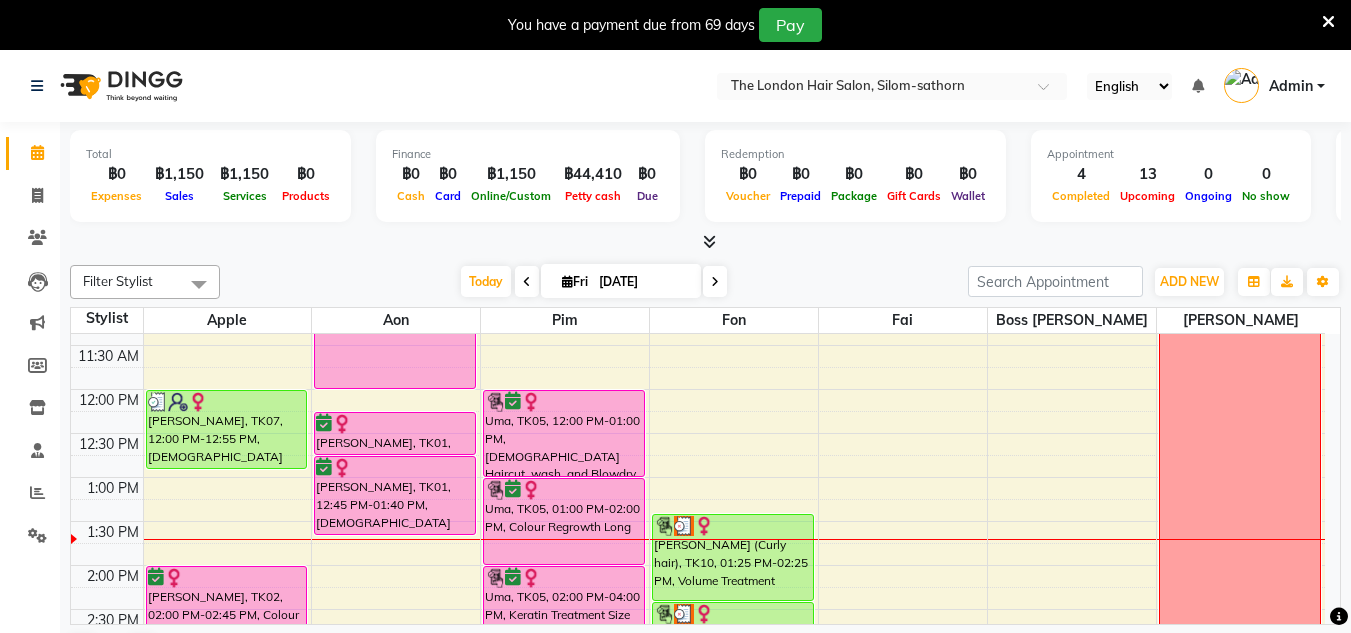 click on "9:00 AM 9:30 AM 10:00 AM 10:30 AM 11:00 AM 11:30 AM 12:00 PM 12:30 PM 1:00 PM 1:30 PM 2:00 PM 2:30 PM 3:00 PM 3:30 PM 4:00 PM 4:30 PM 5:00 PM 5:30 PM 6:00 PM 6:30 PM 7:00 PM 7:30 PM 8:00 PM 8:30 PM     [PERSON_NAME], TK07, 12:00 PM-12:55 PM, [DEMOGRAPHIC_DATA] Blow dry Long     [PERSON_NAME], TK02, 02:00 PM-02:45 PM, Colour Regrowth Short     [PERSON_NAME], TK02, 03:00 PM-03:45 PM, [DEMOGRAPHIC_DATA] Blow dry Medium     Bilge, TK08, 04:00 PM-05:00 PM, Men's Cut Short & Medium     Aude, TK11, 05:00 PM-06:00 PM, [DEMOGRAPHIC_DATA] Haircut, wash, and Blowdry - Long     Aude, TK11, 06:00 PM-07:00 PM, [DEMOGRAPHIC_DATA] Haircut, wash, and Blowdry - Long     [PERSON_NAME], TK01, 10:00 AM-12:00 PM, Balayage Long     Khat [PERSON_NAME], TK01, 12:15 PM-12:45 PM, Toner Long     Khat [PERSON_NAME], TK01, 12:45 PM-01:40 PM, [DEMOGRAPHIC_DATA] Blow dry Long     Uma, TK05, 12:00 PM-01:00 PM, [DEMOGRAPHIC_DATA] Haircut, wash, and Blowdry - Short to Medium     Uma, TK05, 01:00 PM-02:00 PM, Colour Regrowth Long     Uma, TK05, 02:00 PM-04:00 PM, Keratin Treatment Size M                       Day Off" at bounding box center [698, 653] 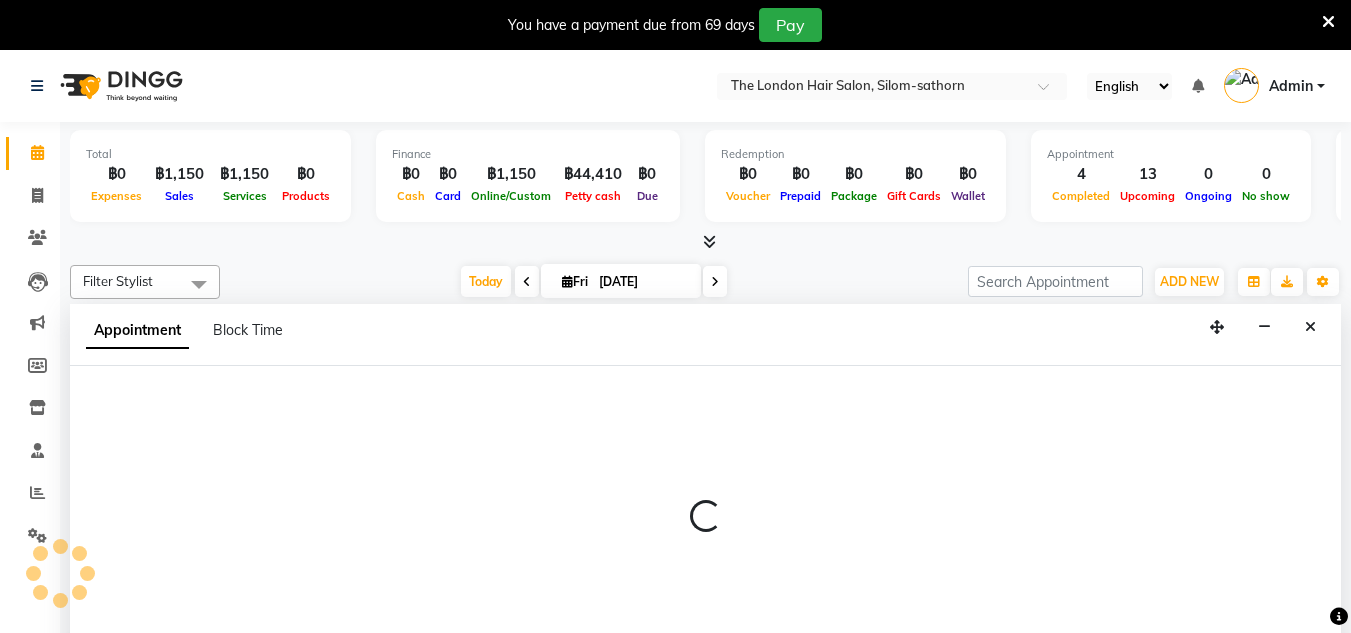 scroll, scrollTop: 51, scrollLeft: 0, axis: vertical 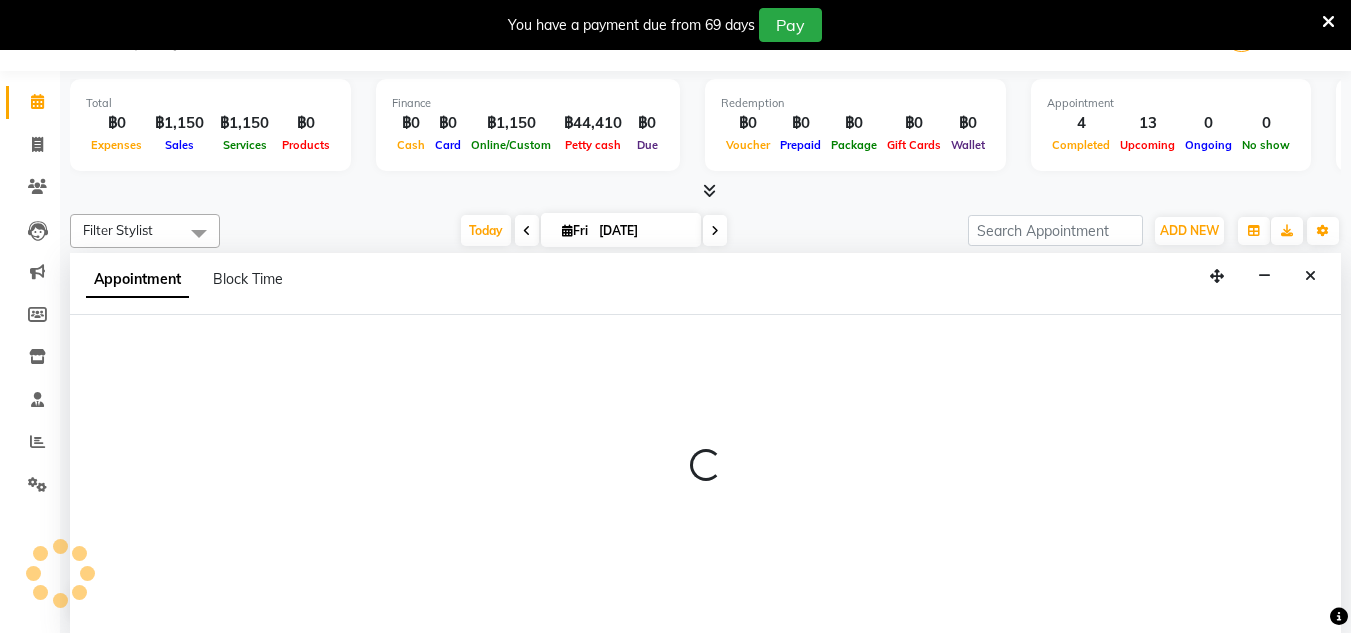 select on "83403" 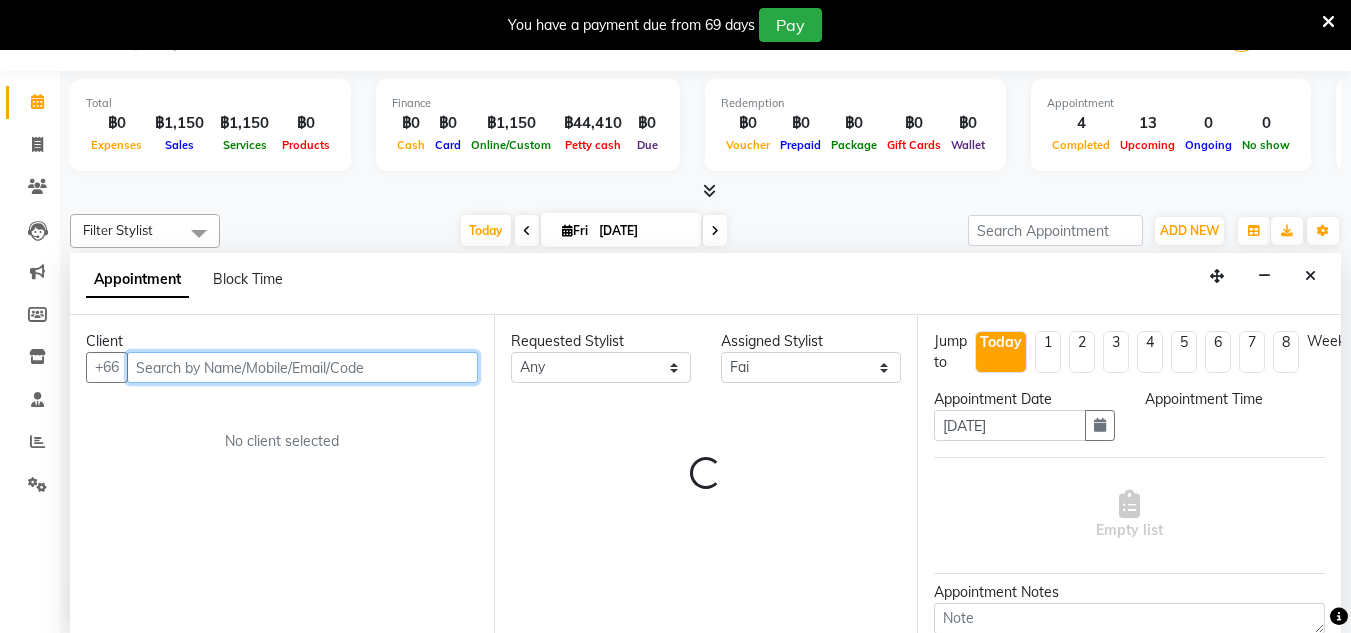 select on "690" 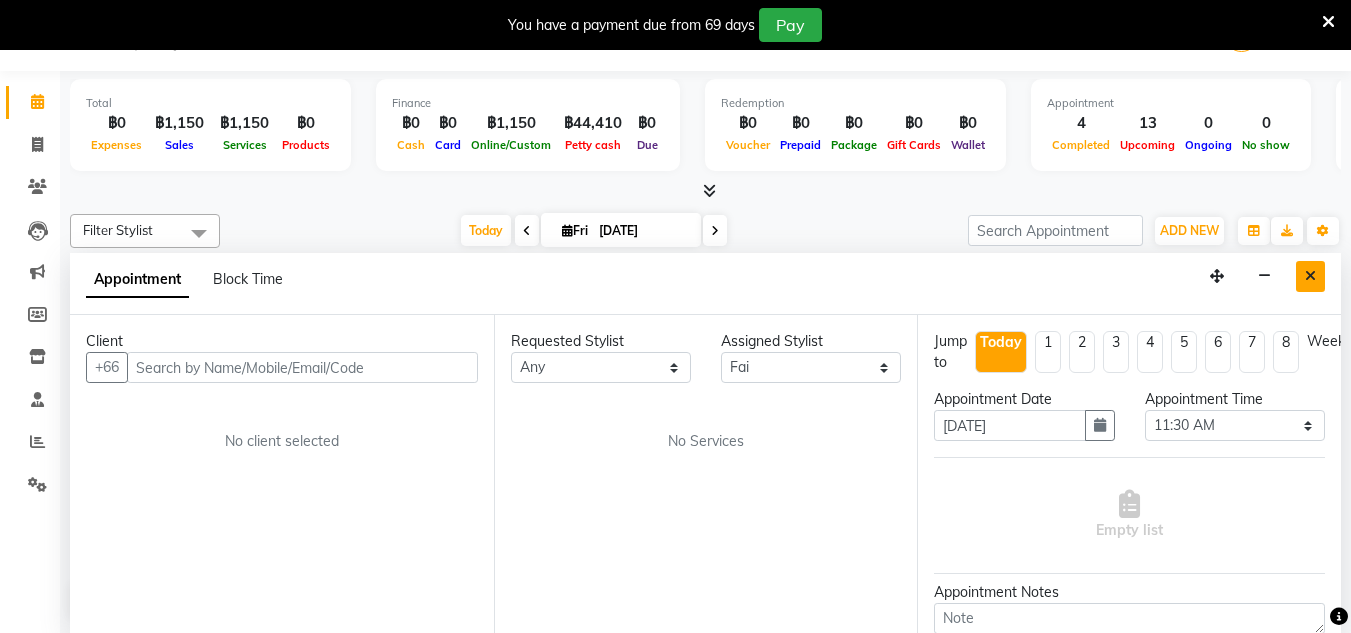 click at bounding box center (1310, 276) 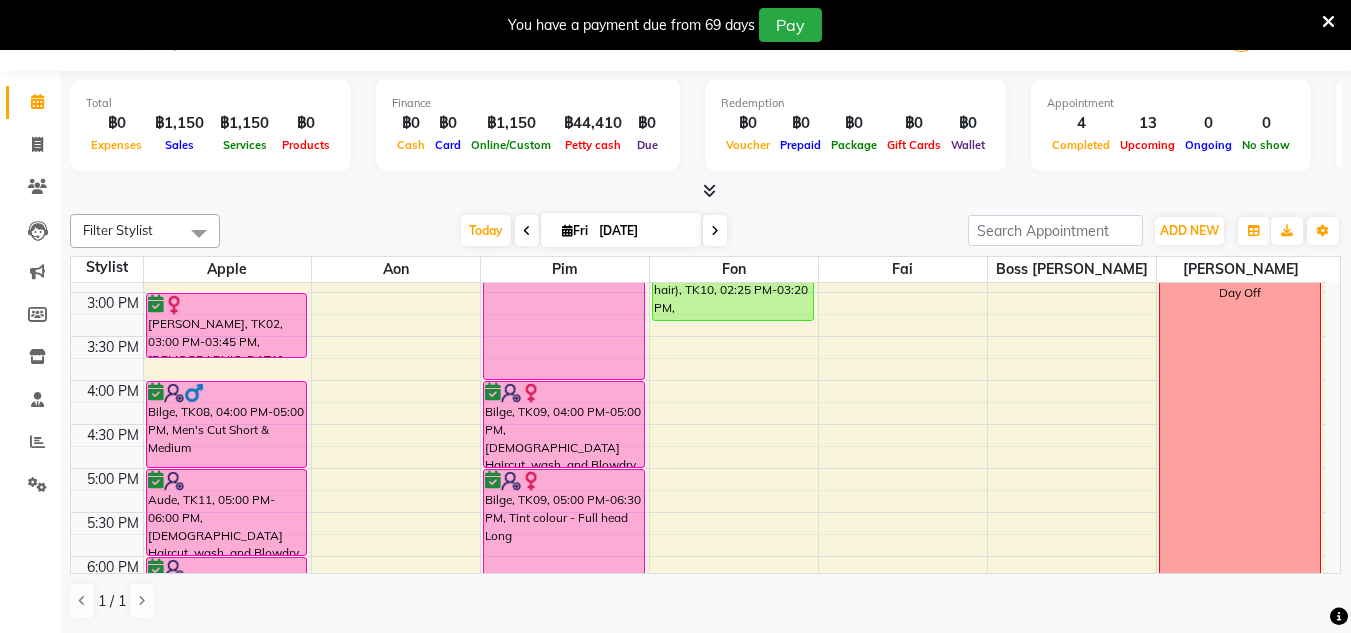 scroll, scrollTop: 517, scrollLeft: 0, axis: vertical 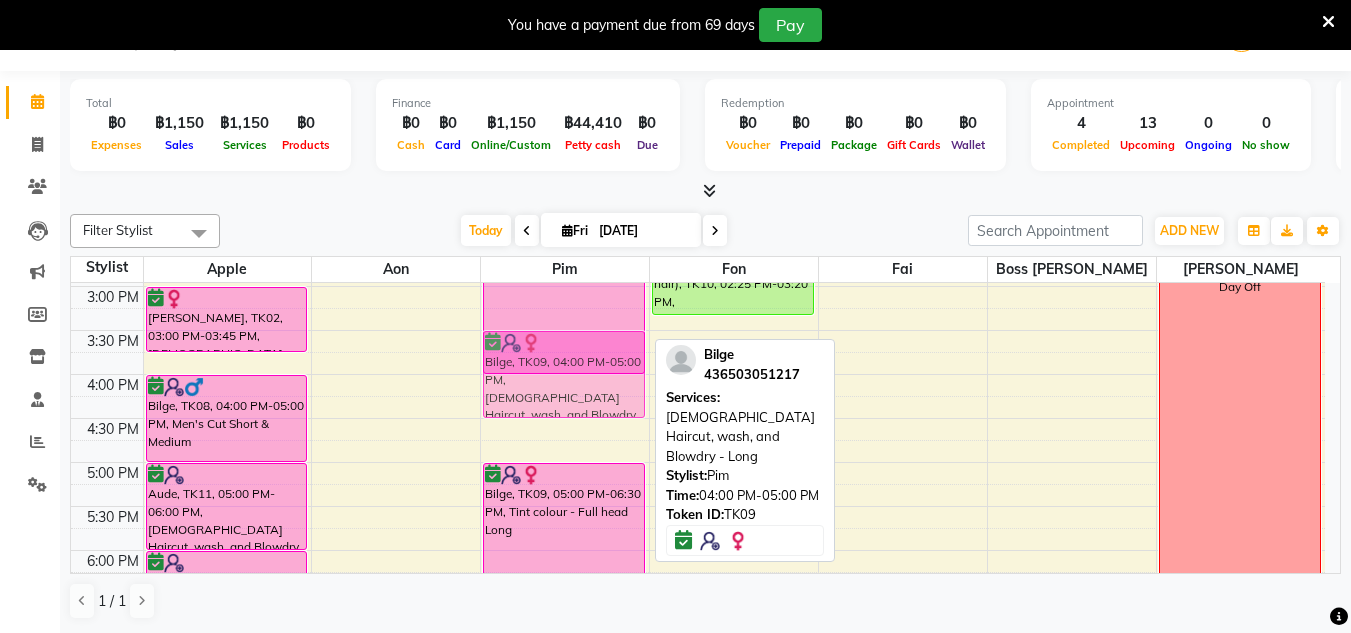 drag, startPoint x: 594, startPoint y: 406, endPoint x: 608, endPoint y: 351, distance: 56.753853 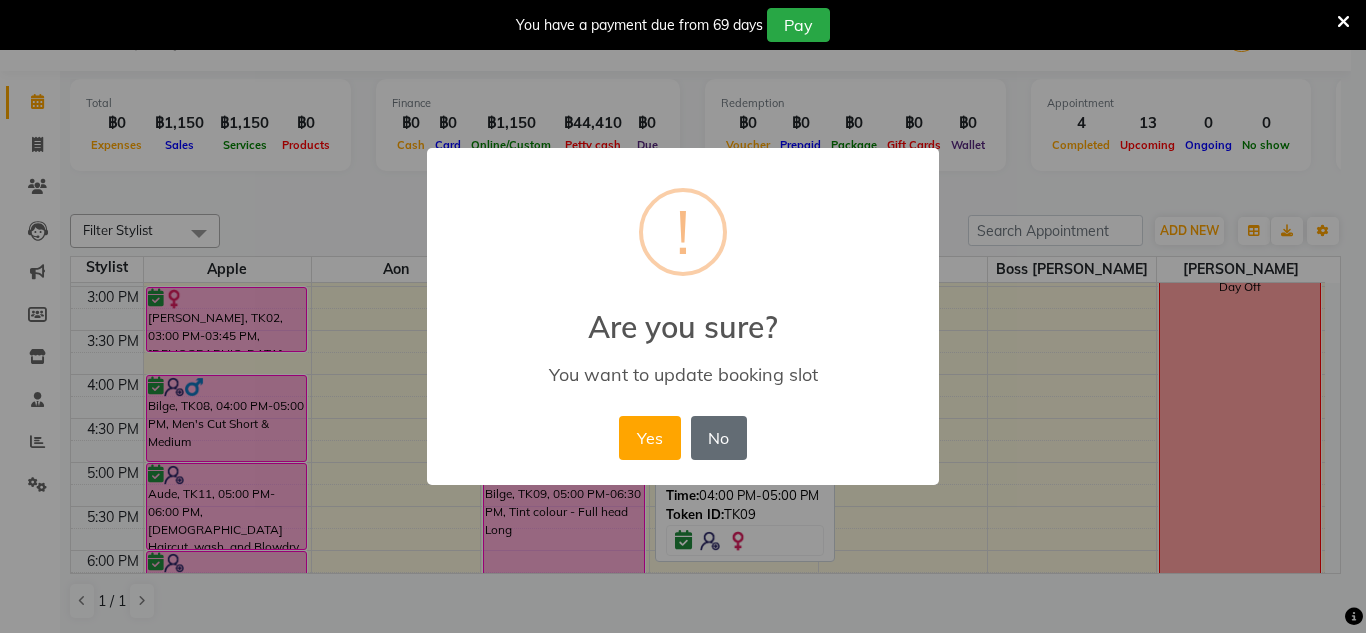 click on "No" at bounding box center (719, 438) 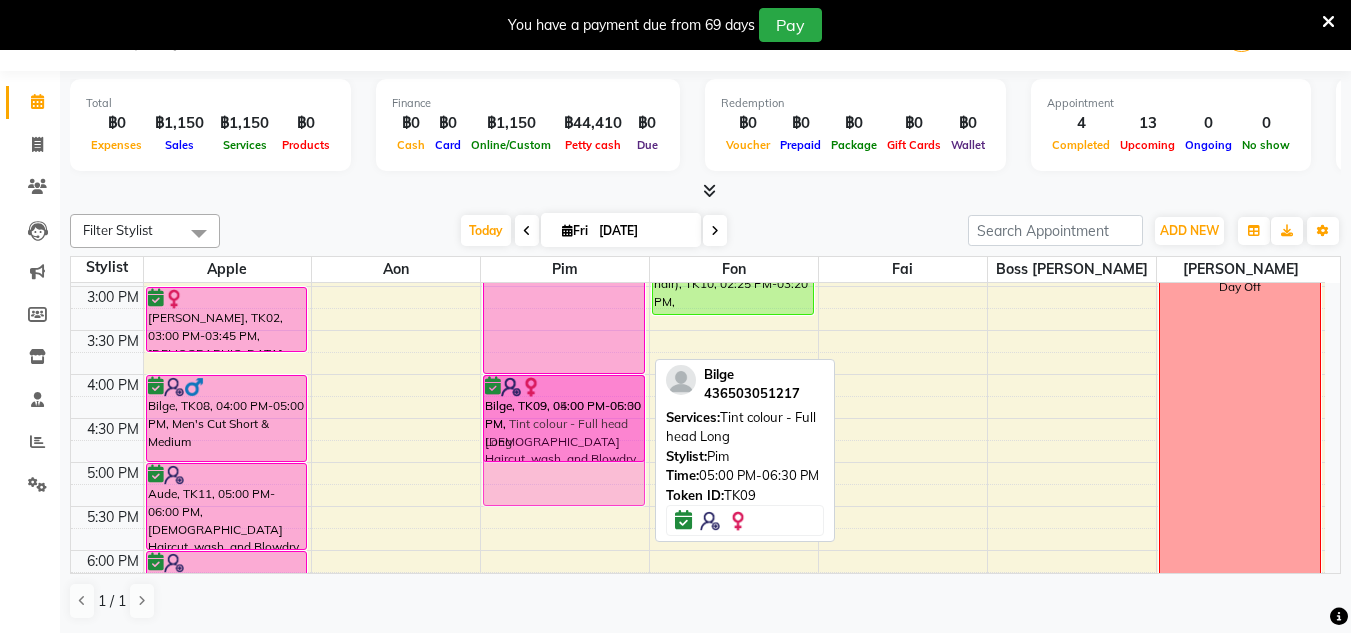 drag, startPoint x: 568, startPoint y: 511, endPoint x: 561, endPoint y: 431, distance: 80.305664 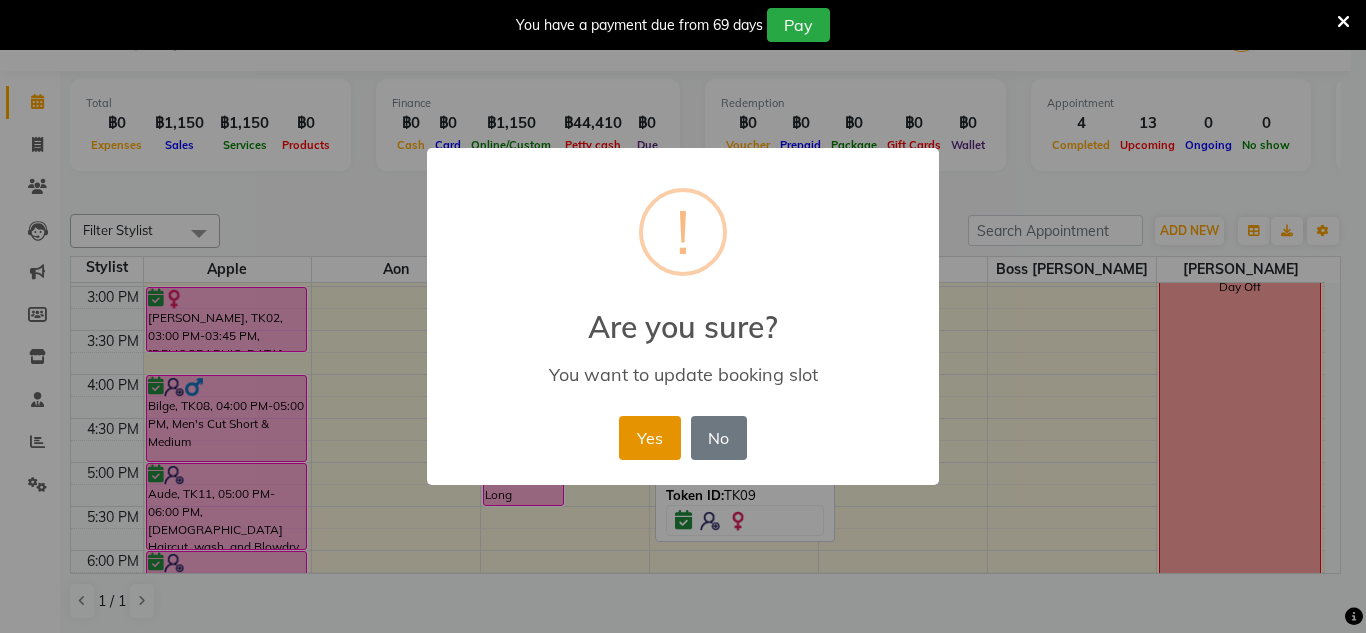 click on "Yes" at bounding box center (649, 438) 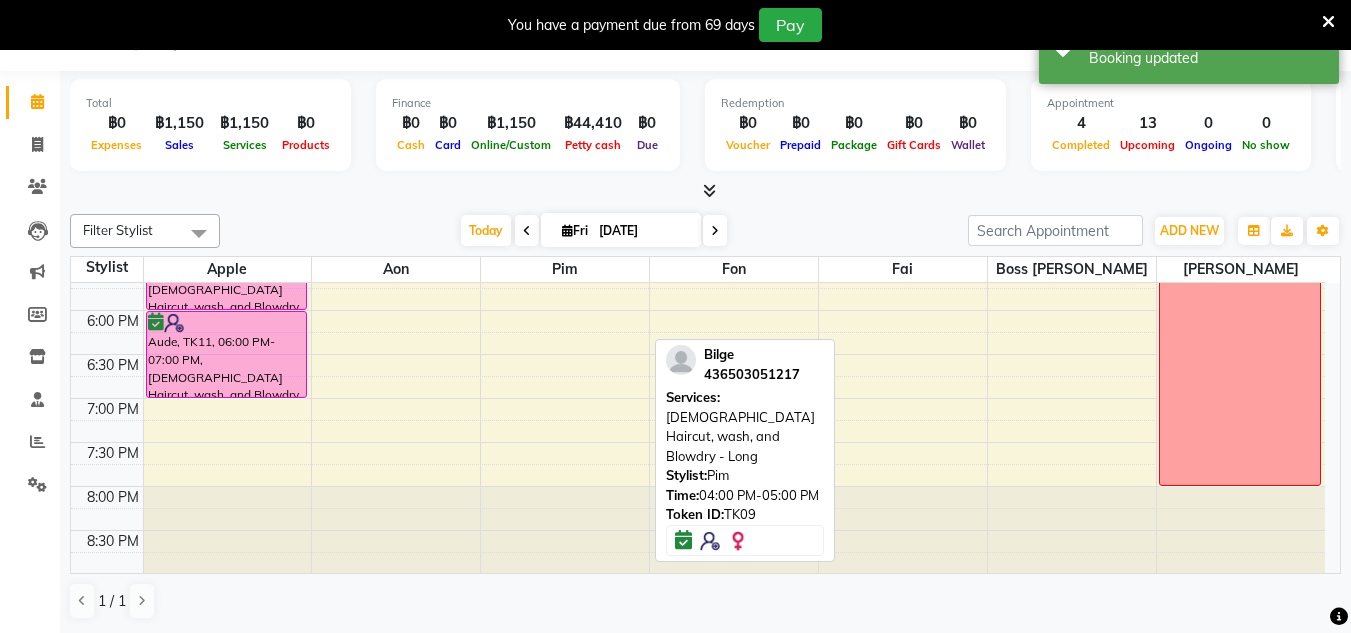 scroll, scrollTop: 763, scrollLeft: 0, axis: vertical 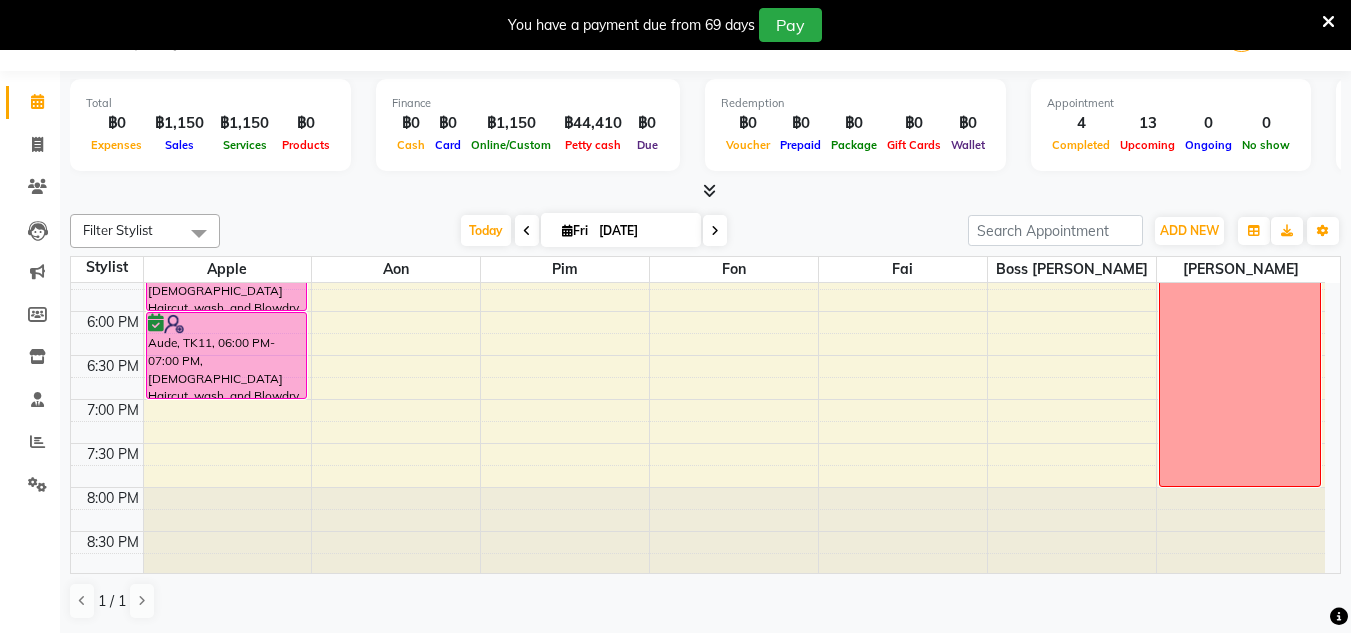 click on "9:00 AM 9:30 AM 10:00 AM 10:30 AM 11:00 AM 11:30 AM 12:00 PM 12:30 PM 1:00 PM 1:30 PM 2:00 PM 2:30 PM 3:00 PM 3:30 PM 4:00 PM 4:30 PM 5:00 PM 5:30 PM 6:00 PM 6:30 PM 7:00 PM 7:30 PM 8:00 PM 8:30 PM     [PERSON_NAME], TK07, 12:00 PM-12:55 PM, [DEMOGRAPHIC_DATA] Blow dry Long     [PERSON_NAME], TK02, 02:00 PM-02:45 PM, Colour Regrowth Short     [PERSON_NAME], TK02, 03:00 PM-03:45 PM, [DEMOGRAPHIC_DATA] Blow dry Medium     Bilge, TK08, 04:00 PM-05:00 PM, Men's Cut Short & Medium     Aude, TK11, 05:00 PM-06:00 PM, [DEMOGRAPHIC_DATA] Haircut, wash, and Blowdry - Long     Aude, TK11, 06:00 PM-07:00 PM, [DEMOGRAPHIC_DATA] Haircut, wash, and Blowdry - Long     [PERSON_NAME], TK01, 10:00 AM-12:00 PM, Balayage Long     Khat [PERSON_NAME], TK01, 12:15 PM-12:45 PM, Toner Long     Khat [PERSON_NAME], TK01, 12:45 PM-01:40 PM, [DEMOGRAPHIC_DATA] Blow dry Long     Bilge, TK09, 04:00 PM-05:30 PM, Tint colour - Full head Long     Bilge, TK09, 04:00 PM-05:00 PM, [DEMOGRAPHIC_DATA] Haircut, wash, and Blowdry - Long     Uma, TK05, 12:00 PM-01:00 PM, [DEMOGRAPHIC_DATA] Haircut, wash, and Blowdry - Short to Medium" at bounding box center (698, 47) 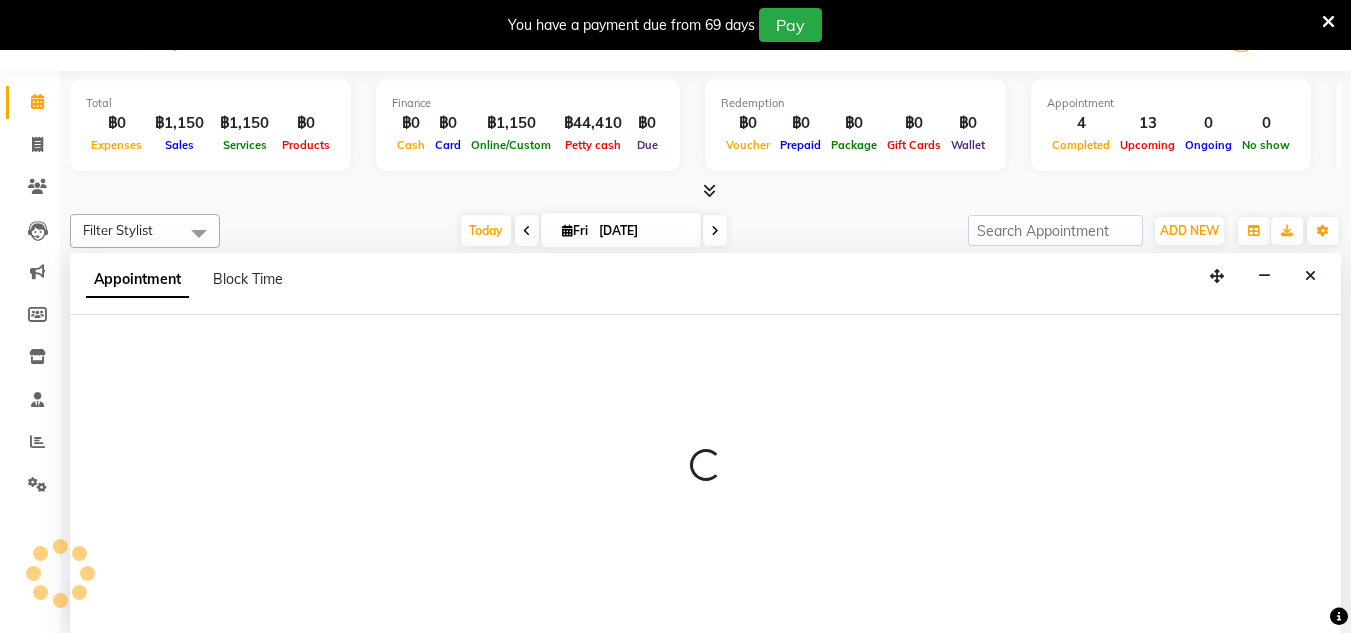 select on "65351" 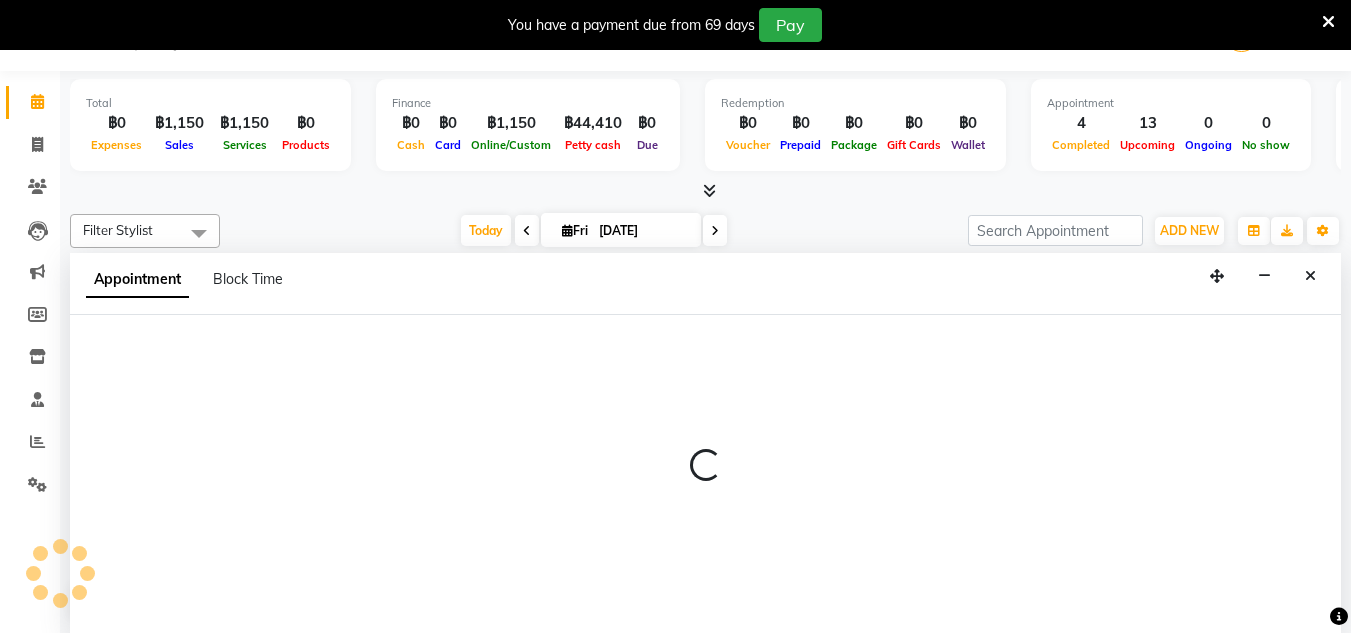 select on "1155" 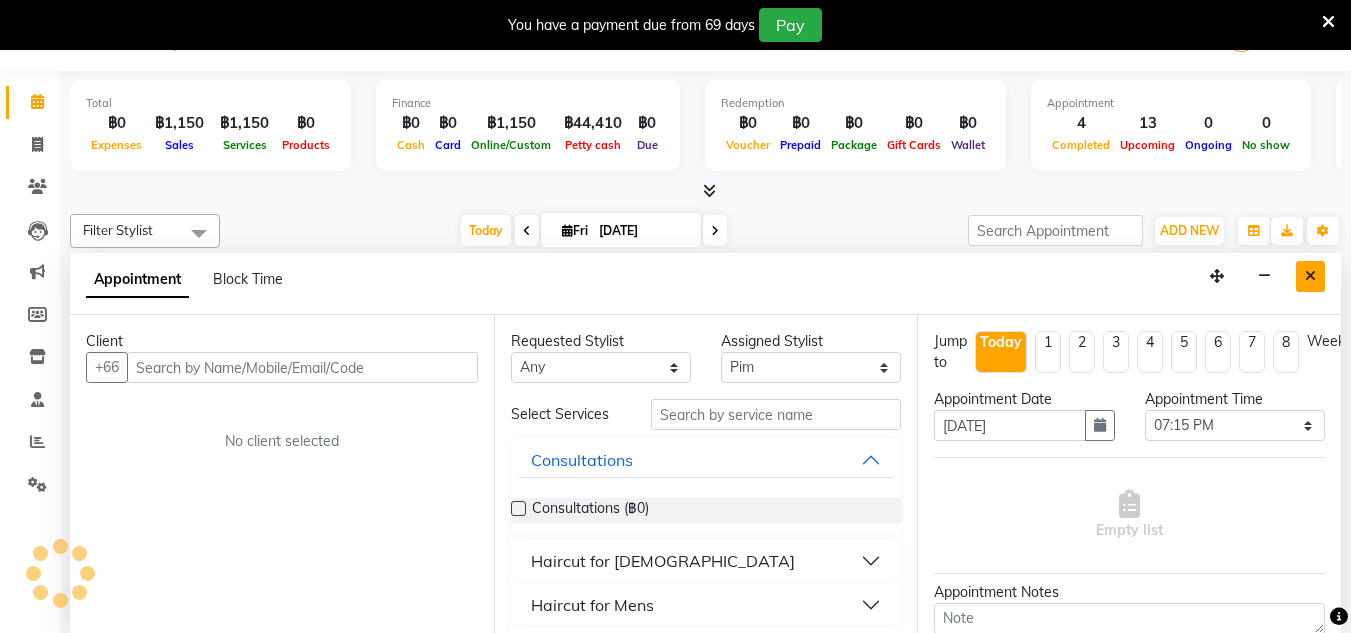 click at bounding box center [1310, 276] 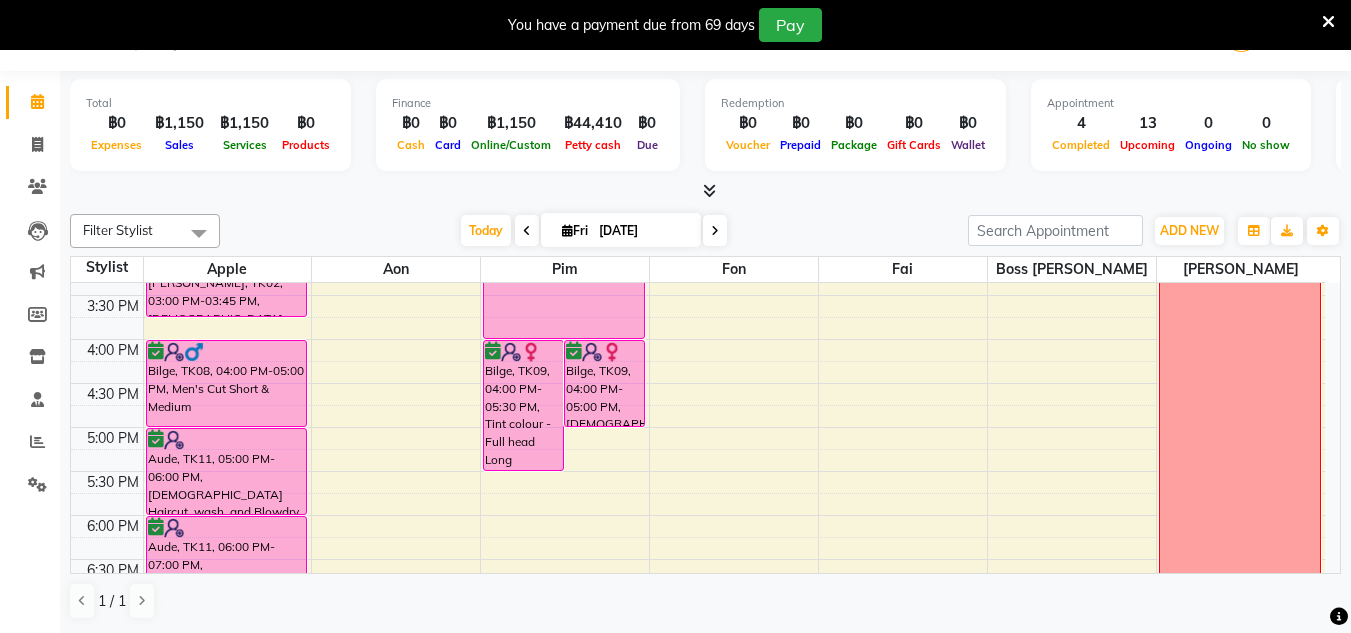 scroll, scrollTop: 765, scrollLeft: 0, axis: vertical 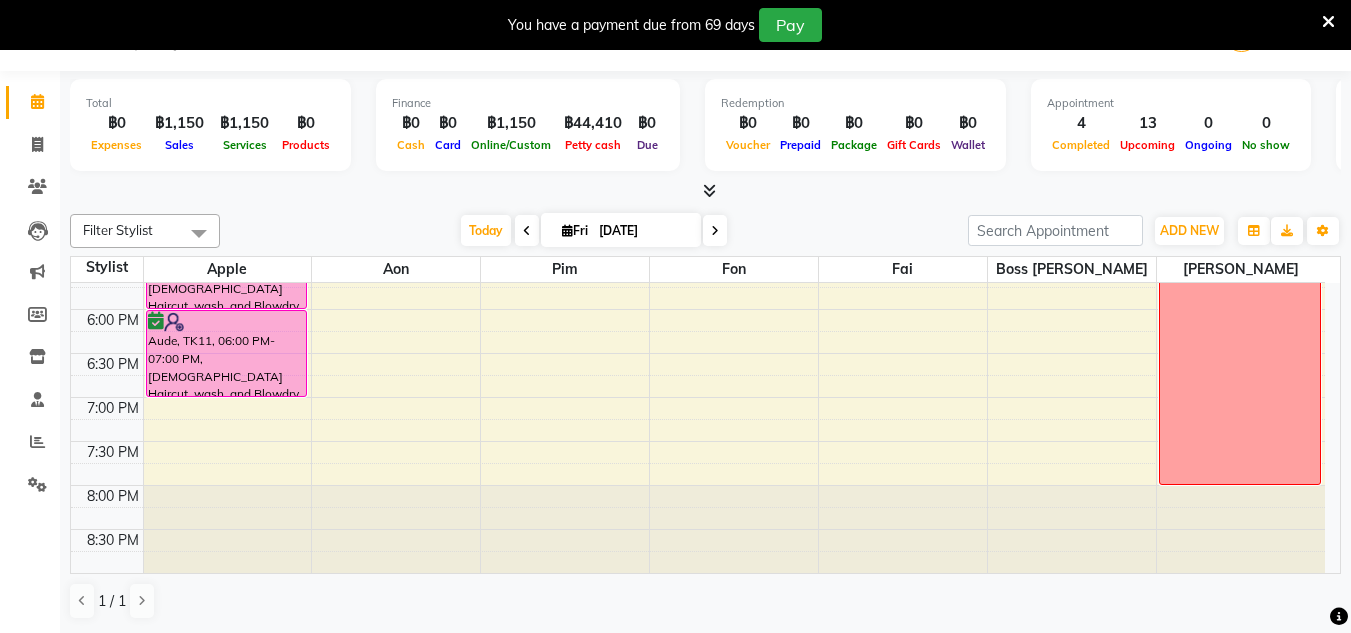 click on "Calendar" 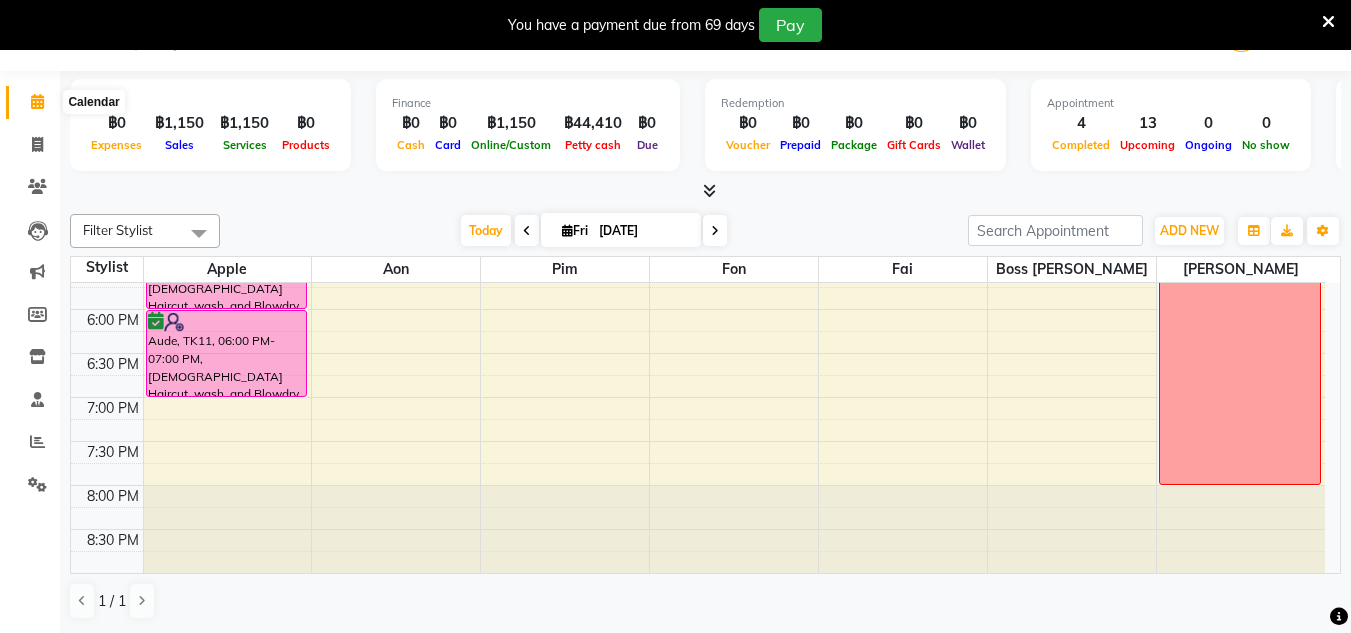 click 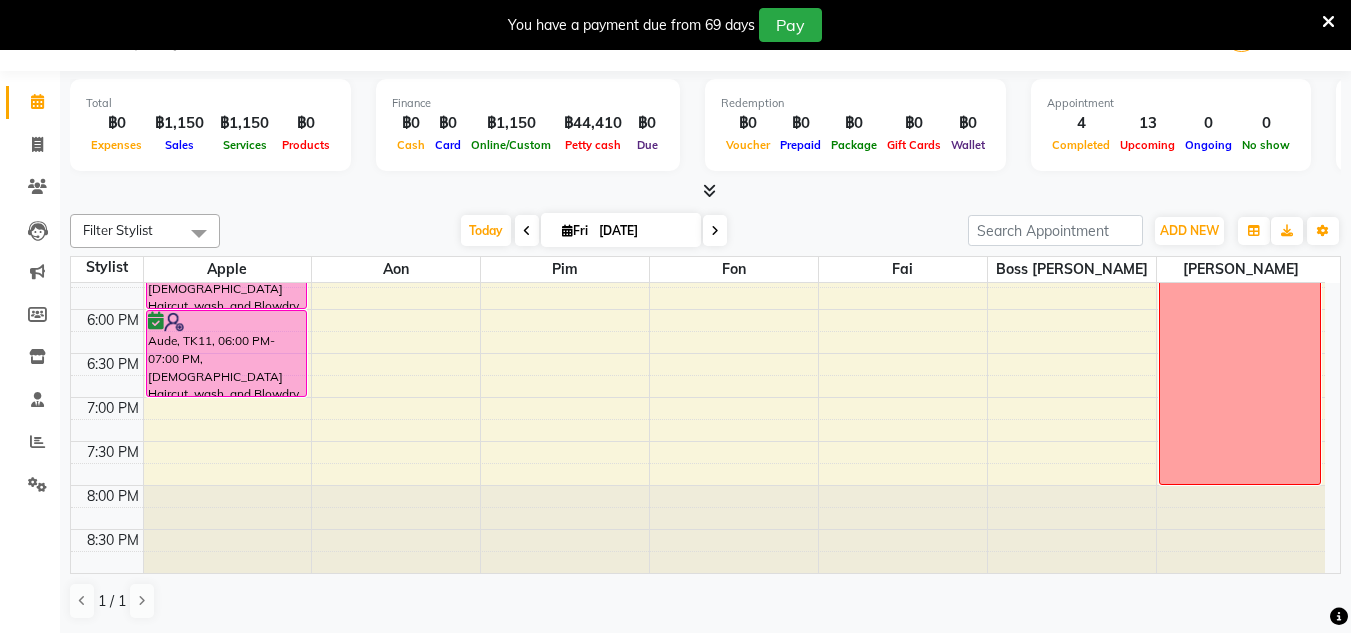 click 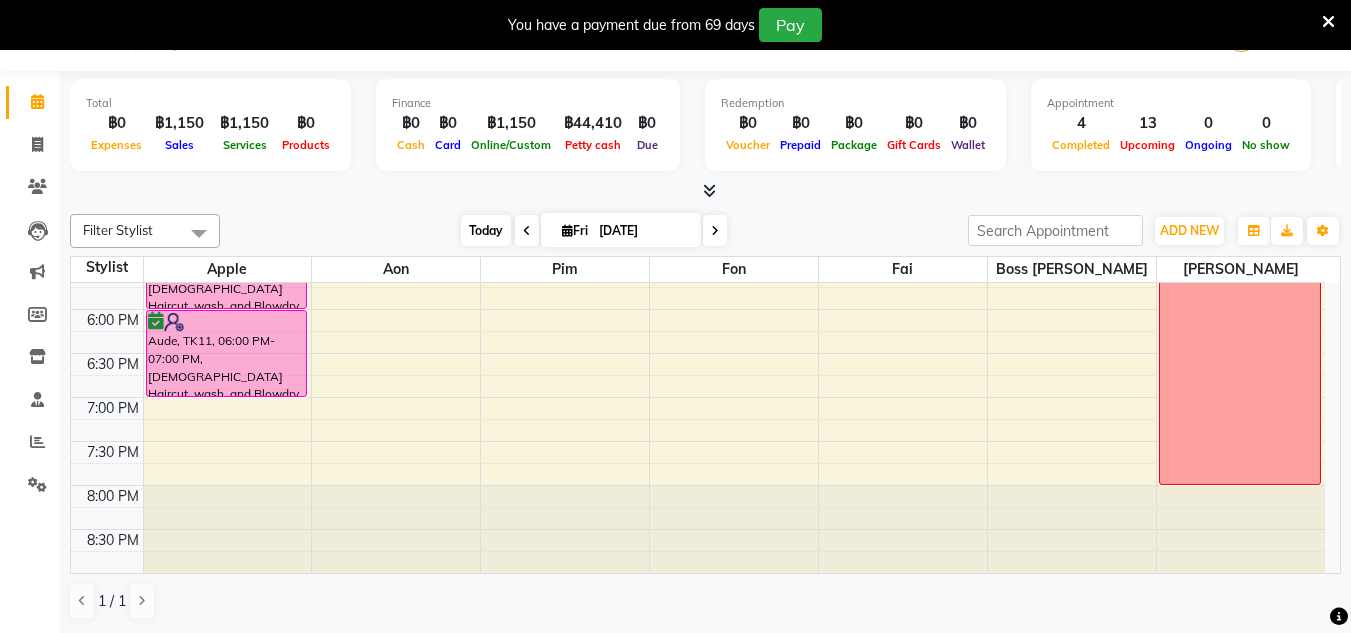 click on "Today" at bounding box center (486, 230) 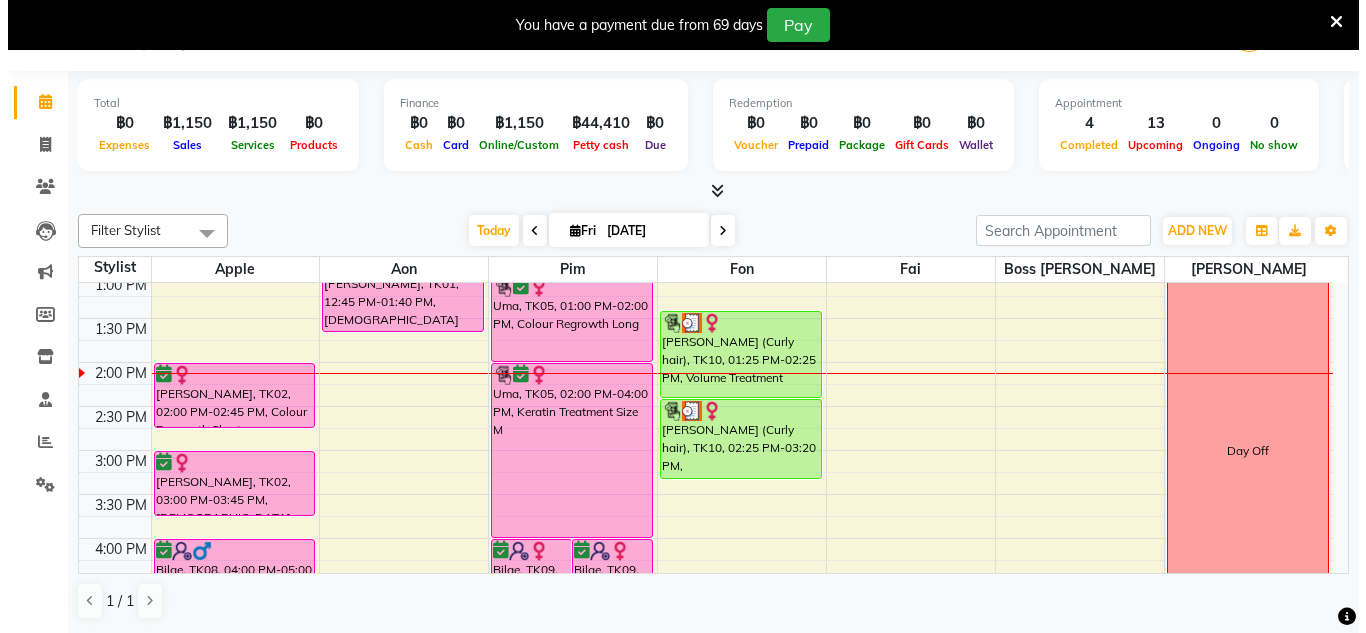 scroll, scrollTop: 350, scrollLeft: 0, axis: vertical 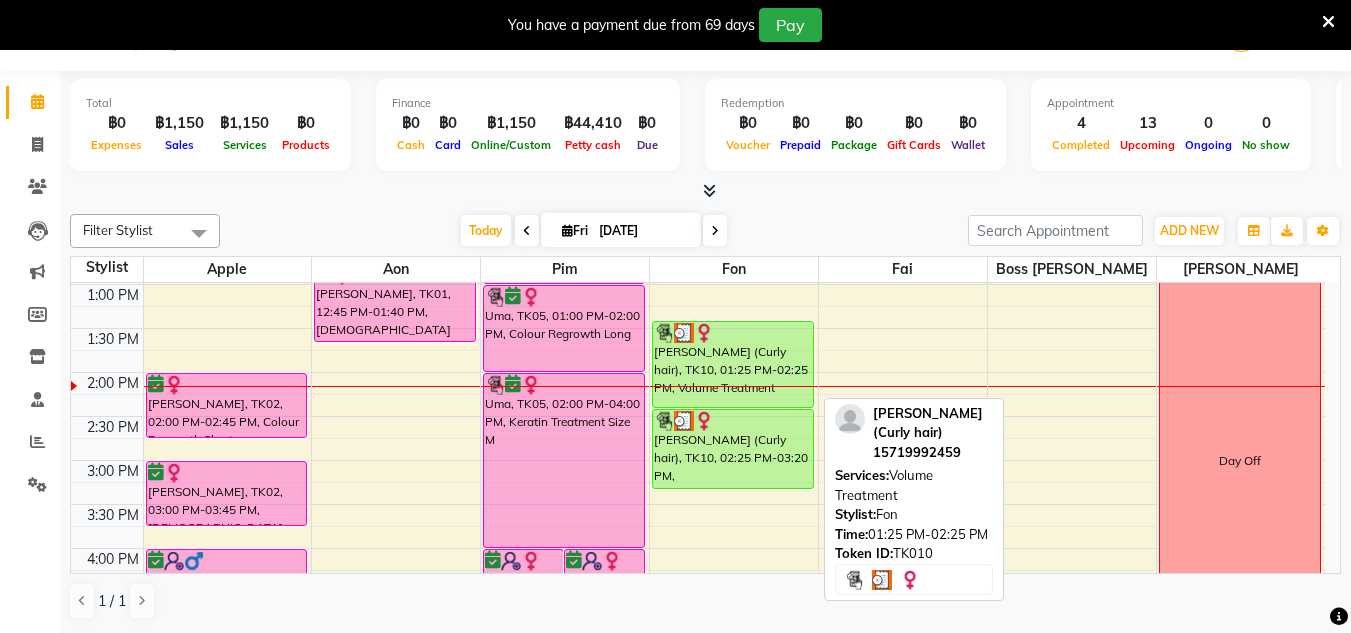 click on "[PERSON_NAME] (Curly hair), TK10, 01:25 PM-02:25 PM, Volume Treatment" at bounding box center (733, 364) 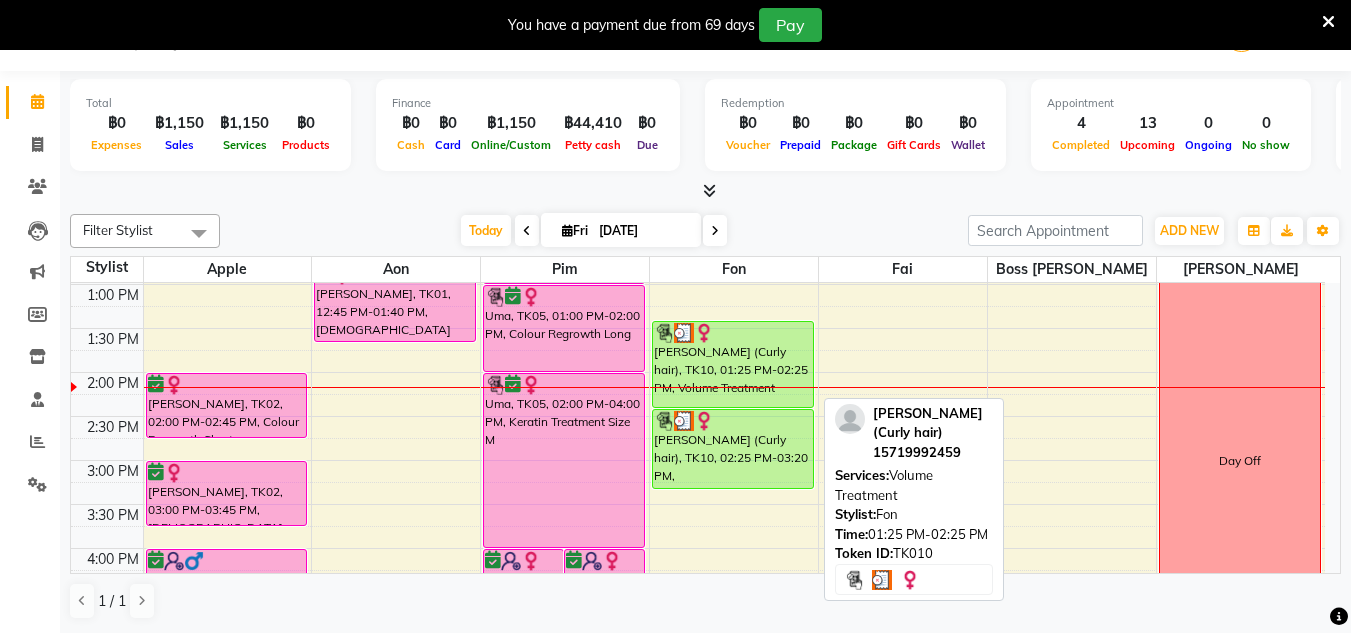 click on "[PERSON_NAME] (Curly hair), TK10, 01:25 PM-02:25 PM, Volume Treatment" at bounding box center (733, 364) 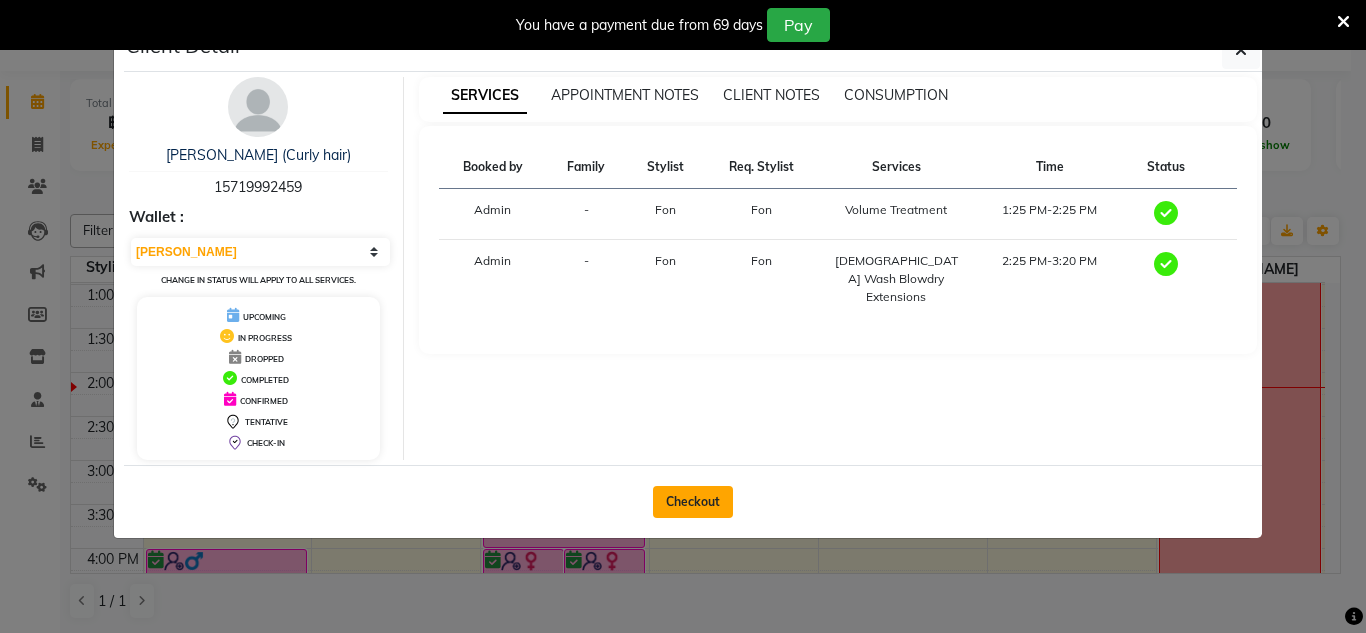 click on "Checkout" 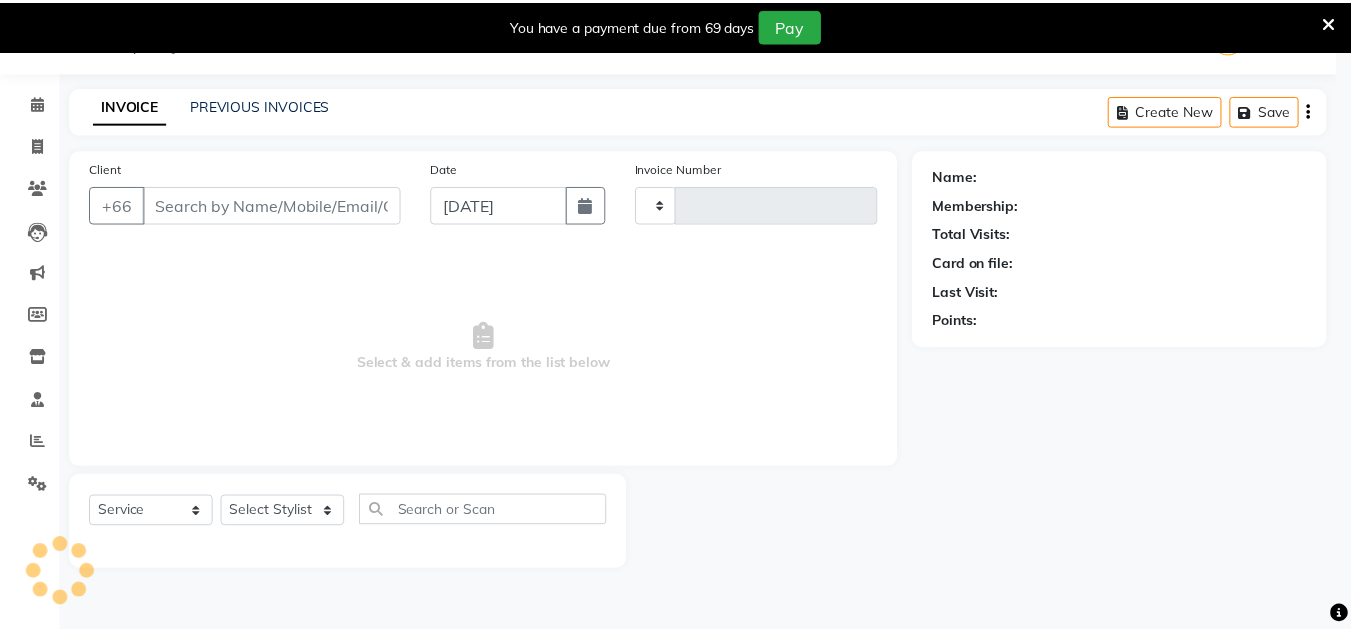 scroll, scrollTop: 50, scrollLeft: 0, axis: vertical 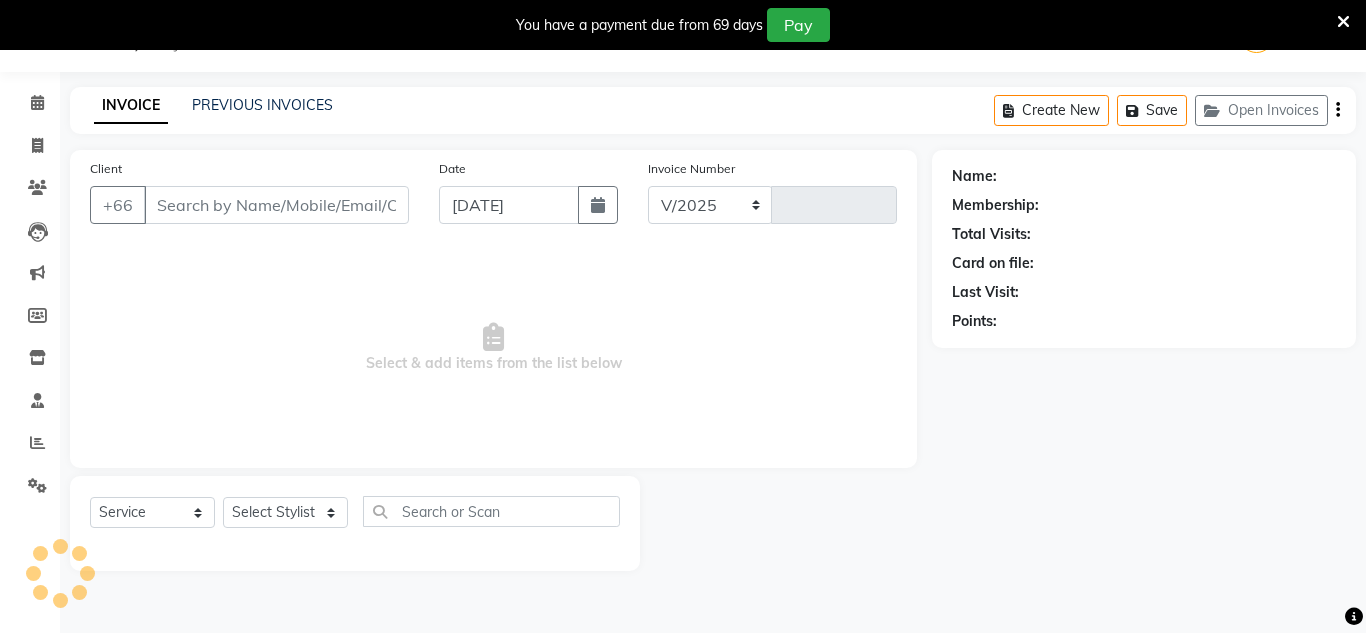 select on "6977" 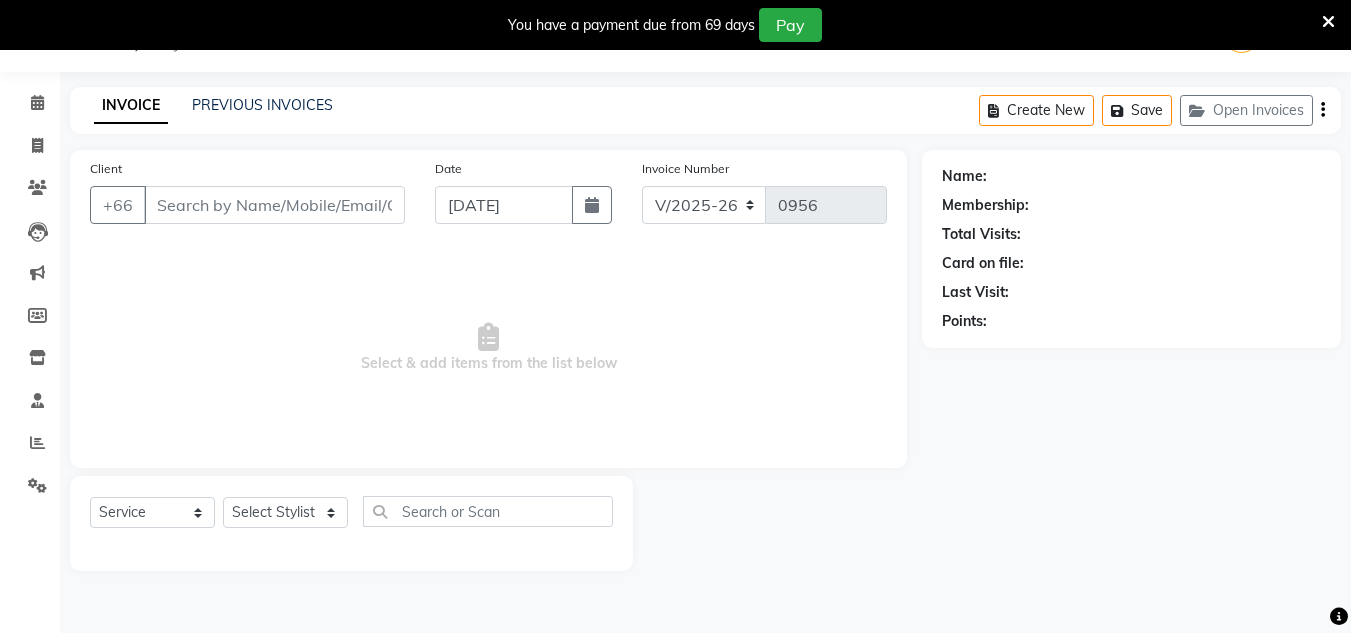 type on "15719992459" 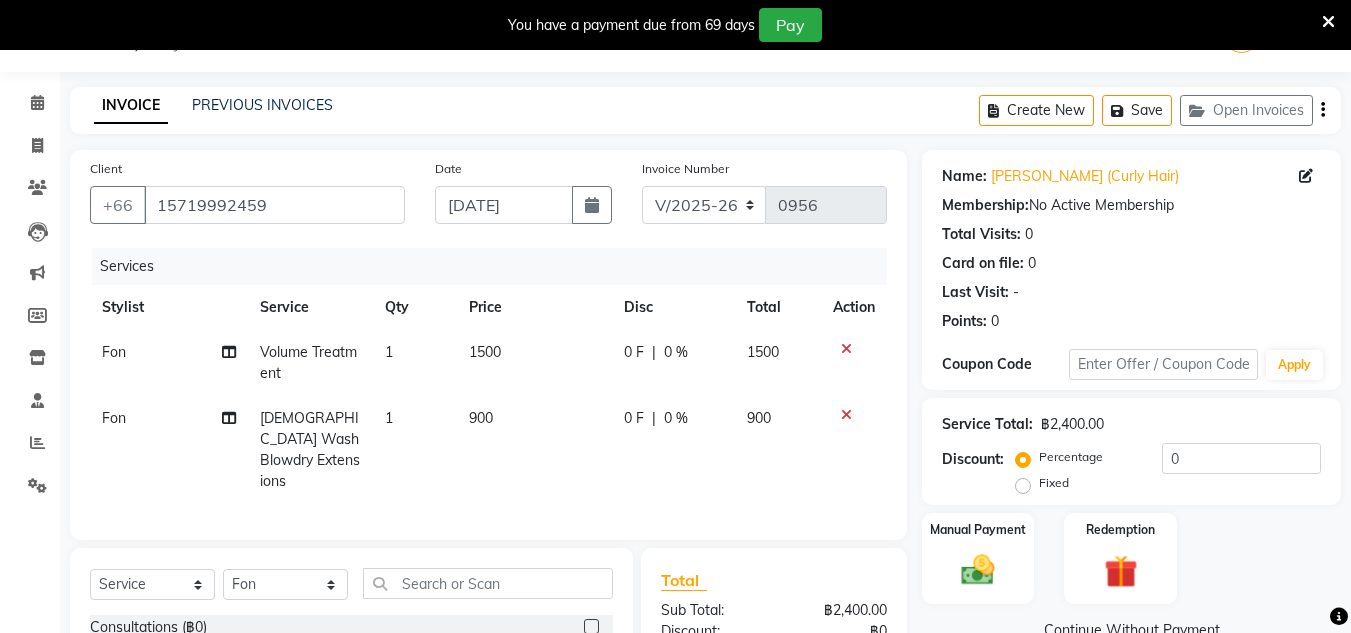 scroll, scrollTop: 0, scrollLeft: 0, axis: both 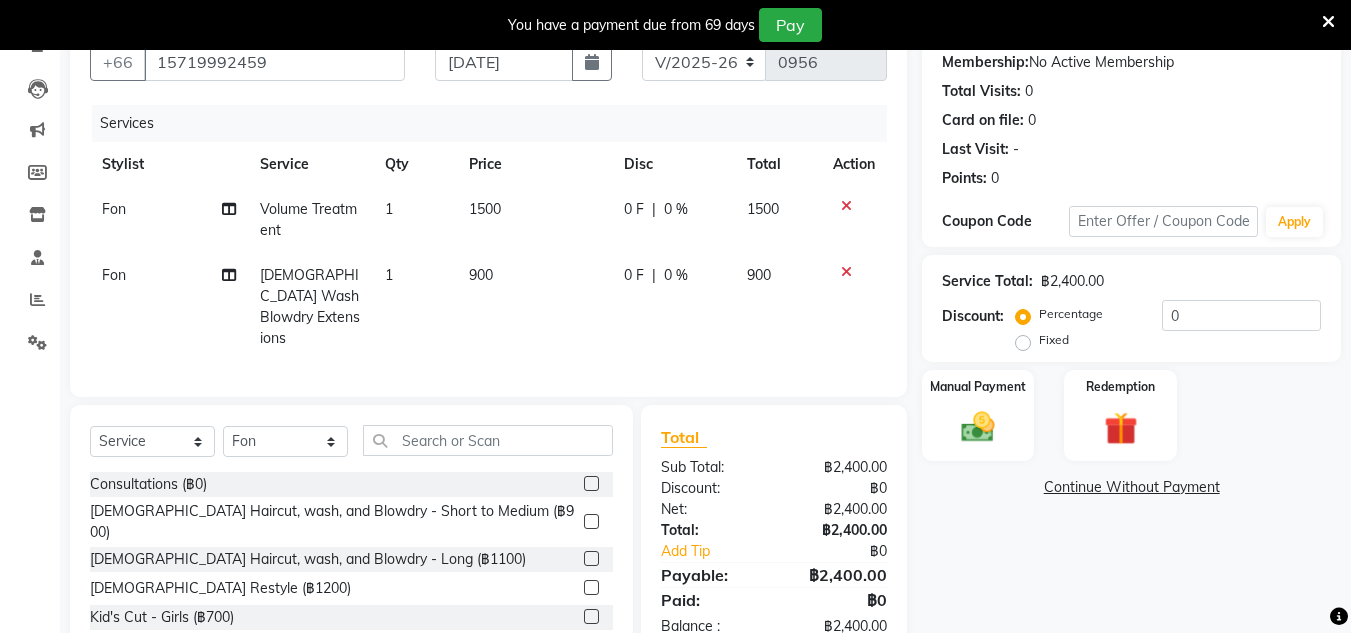 click on "900" 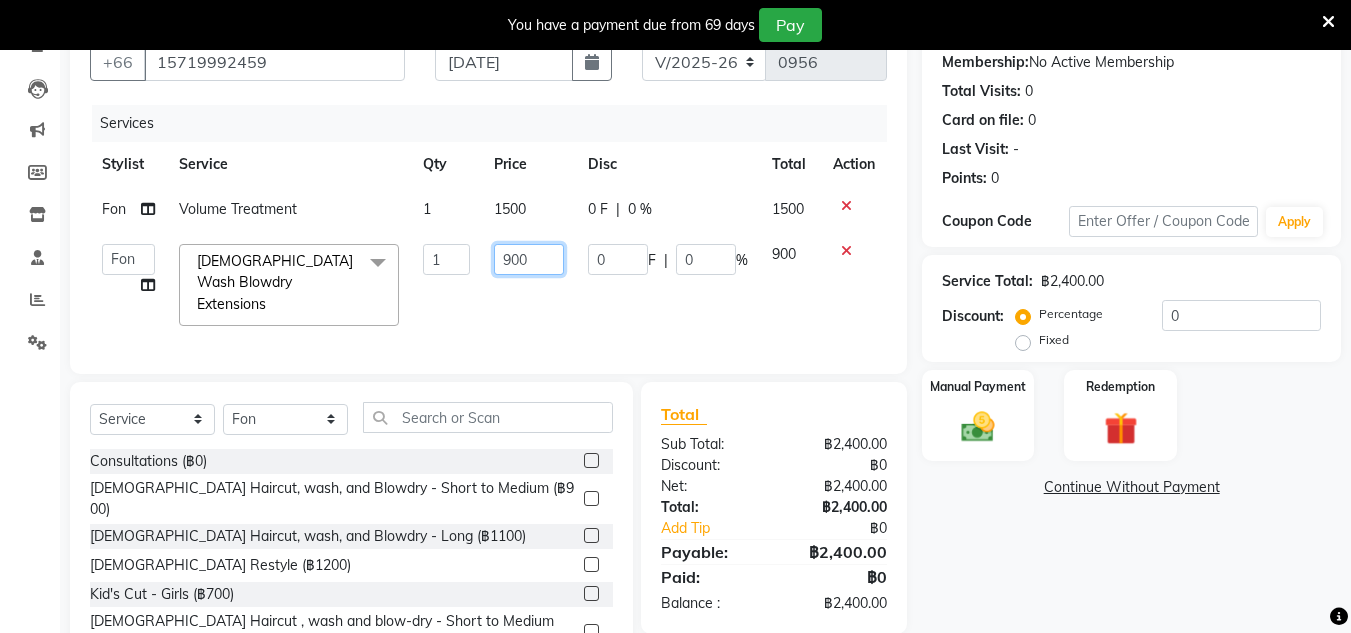 click on "900" 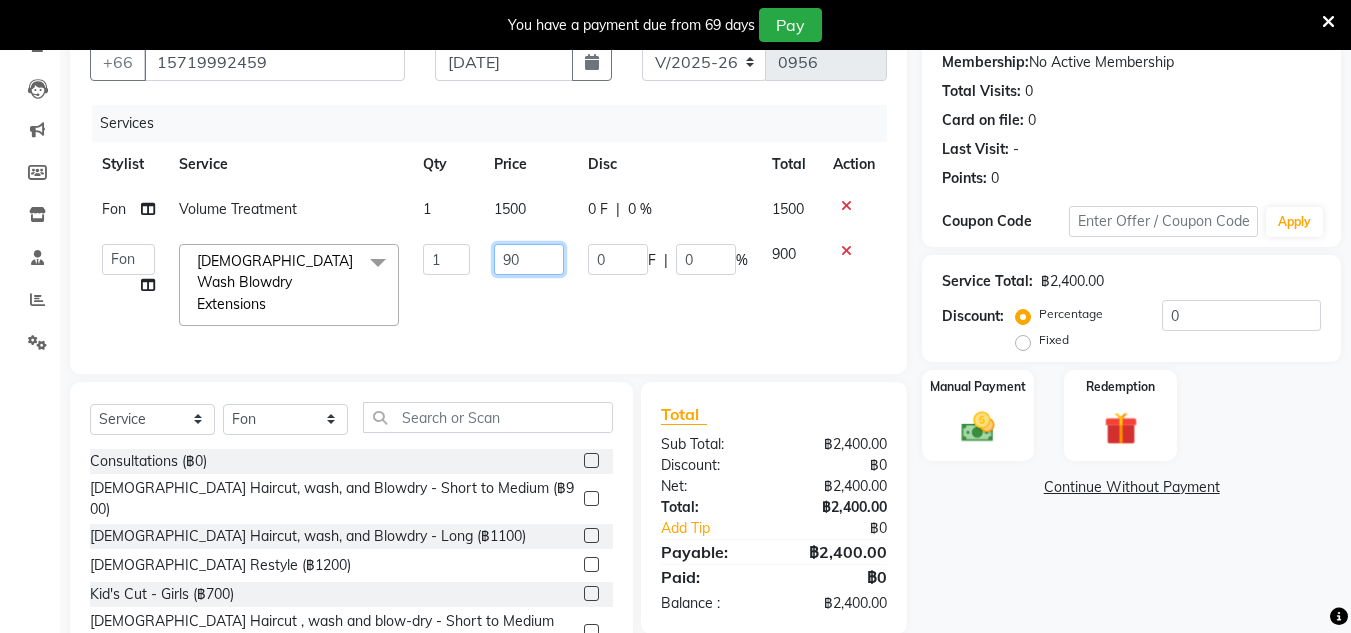 type on "9" 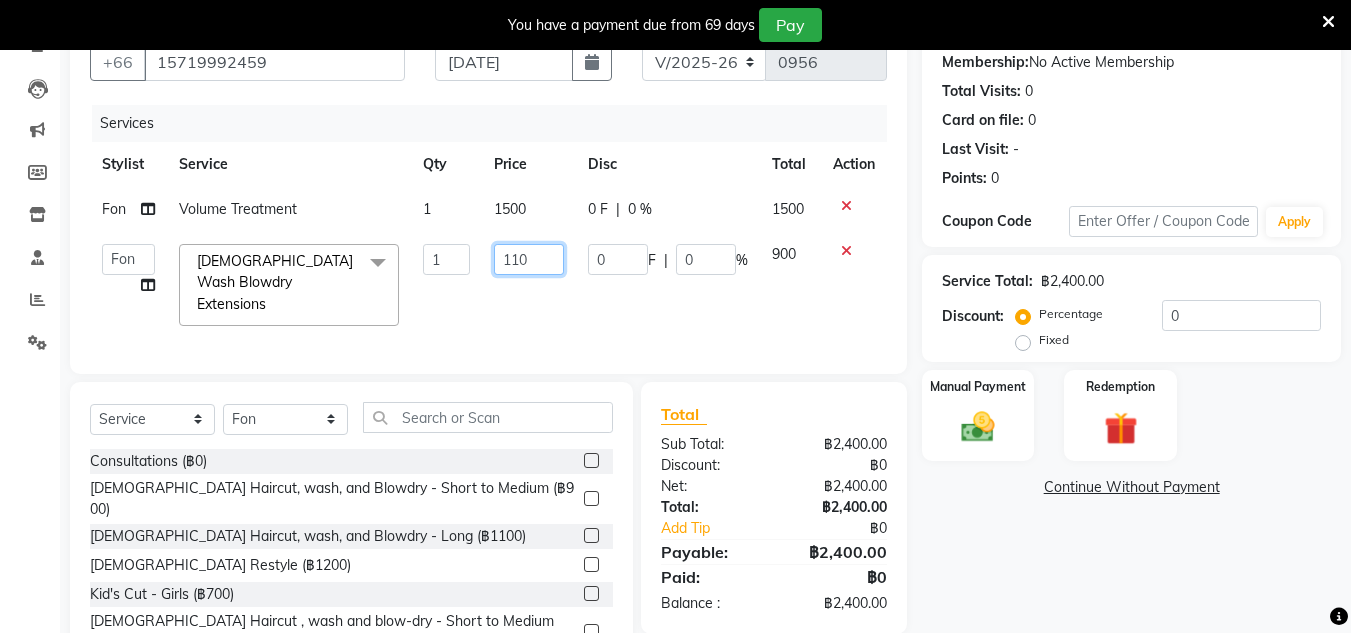 type on "1100" 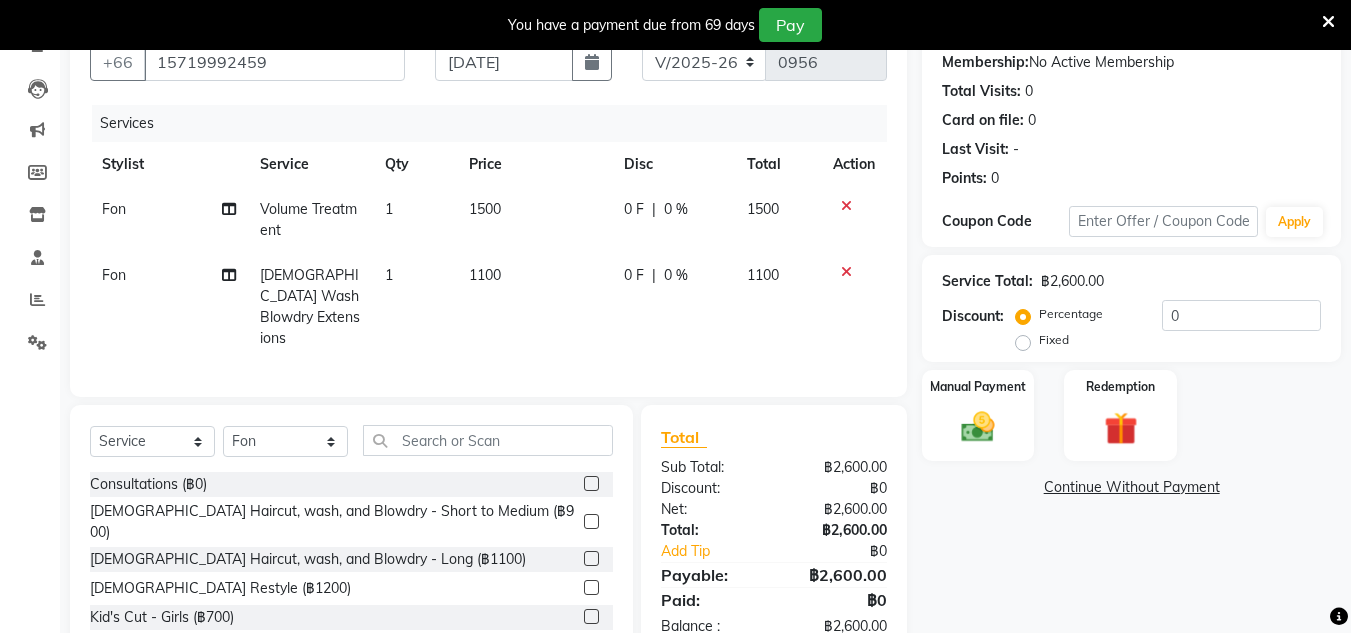 click on "[DEMOGRAPHIC_DATA] Wash Blowdry Extensions" 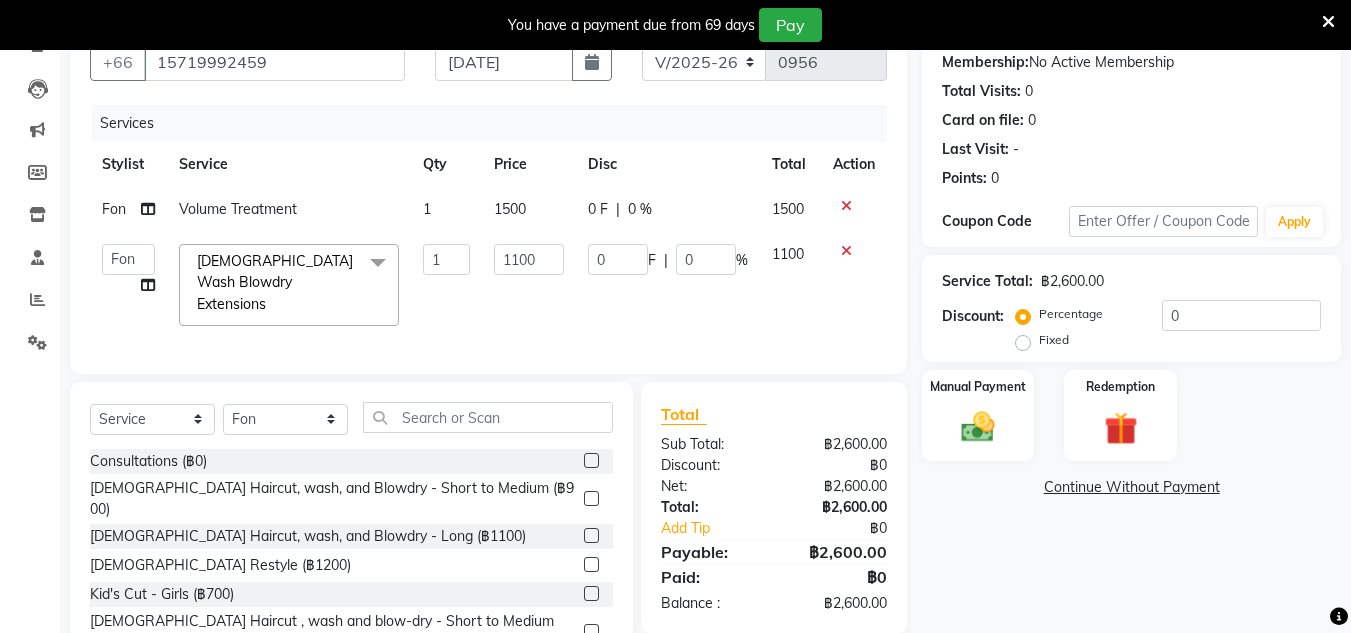 click 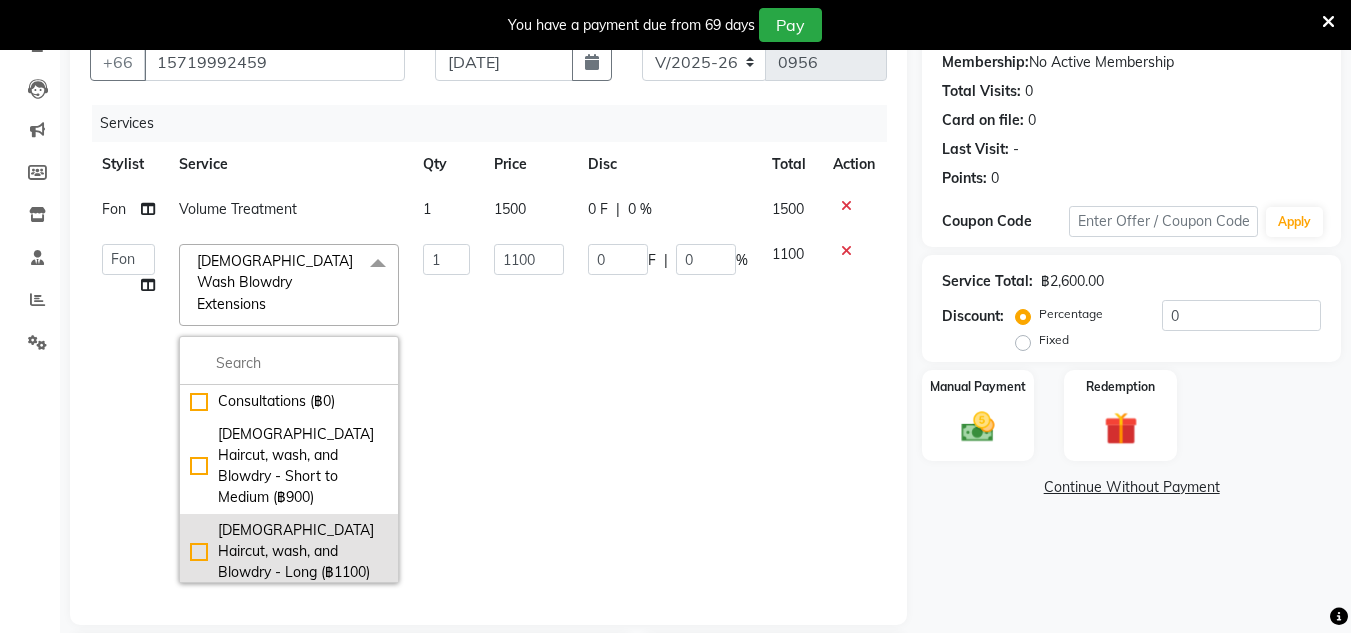 click on "[DEMOGRAPHIC_DATA] Haircut, wash, and Blowdry - Long (฿1100)" 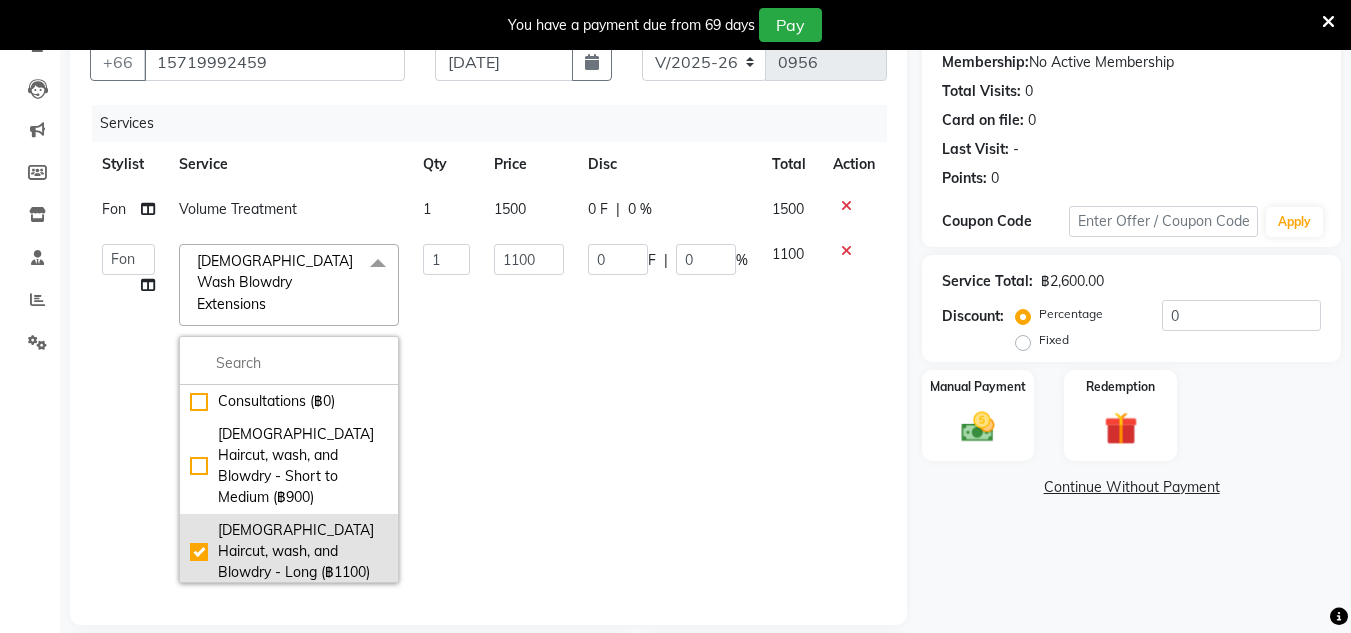 checkbox on "true" 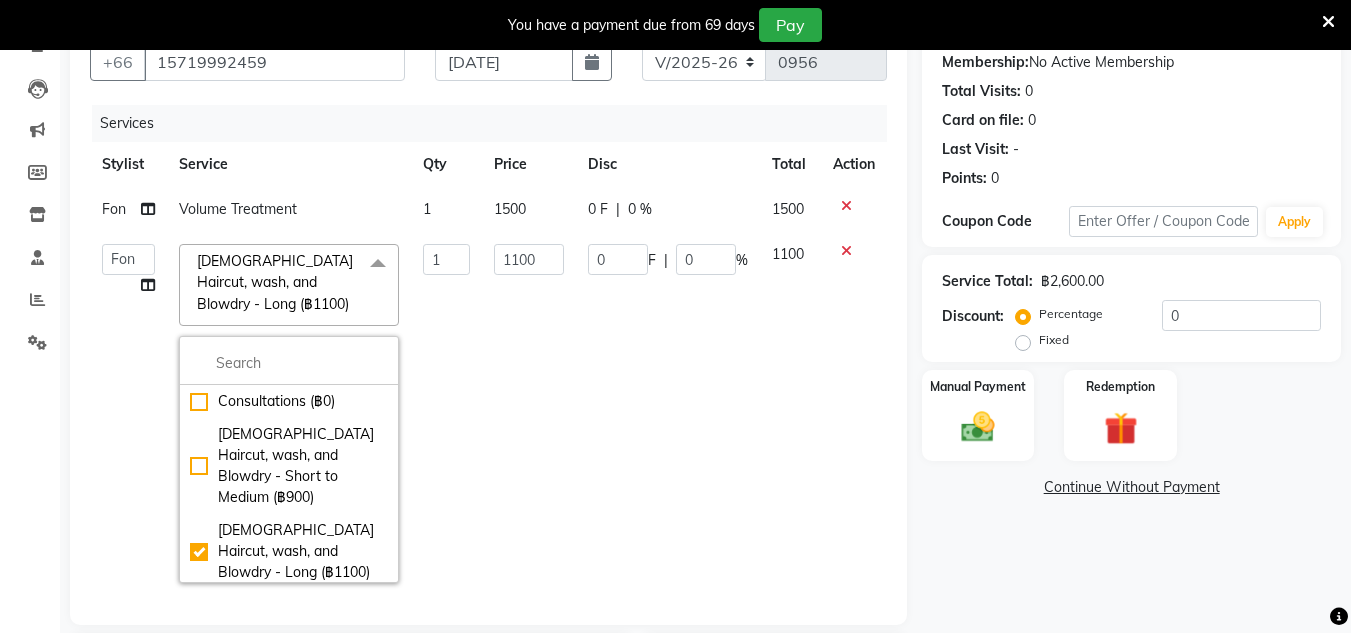 click on "0 F | 0 %" 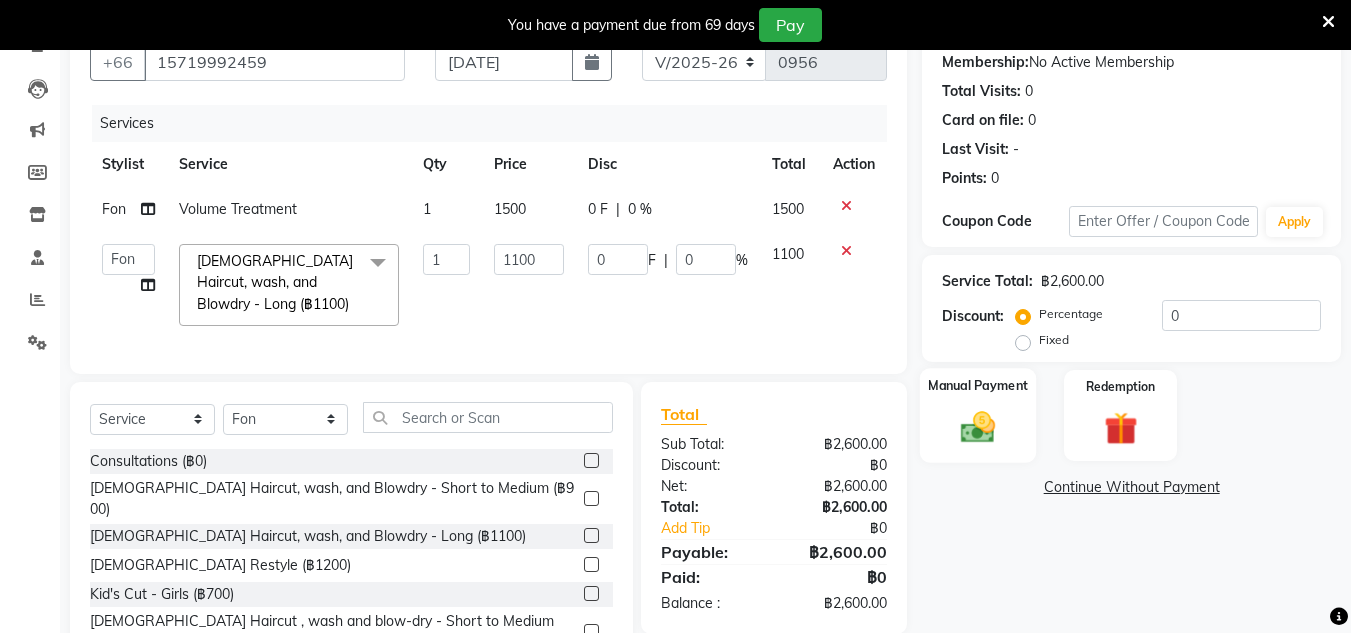click 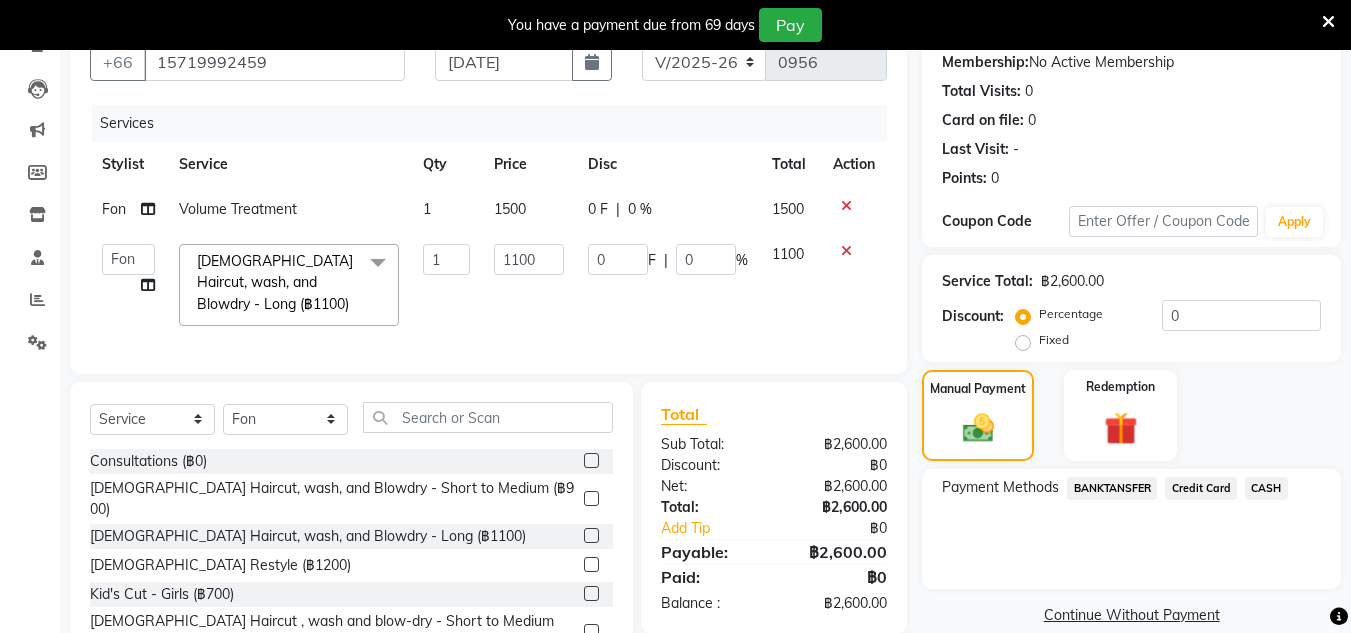 click on "Credit Card" 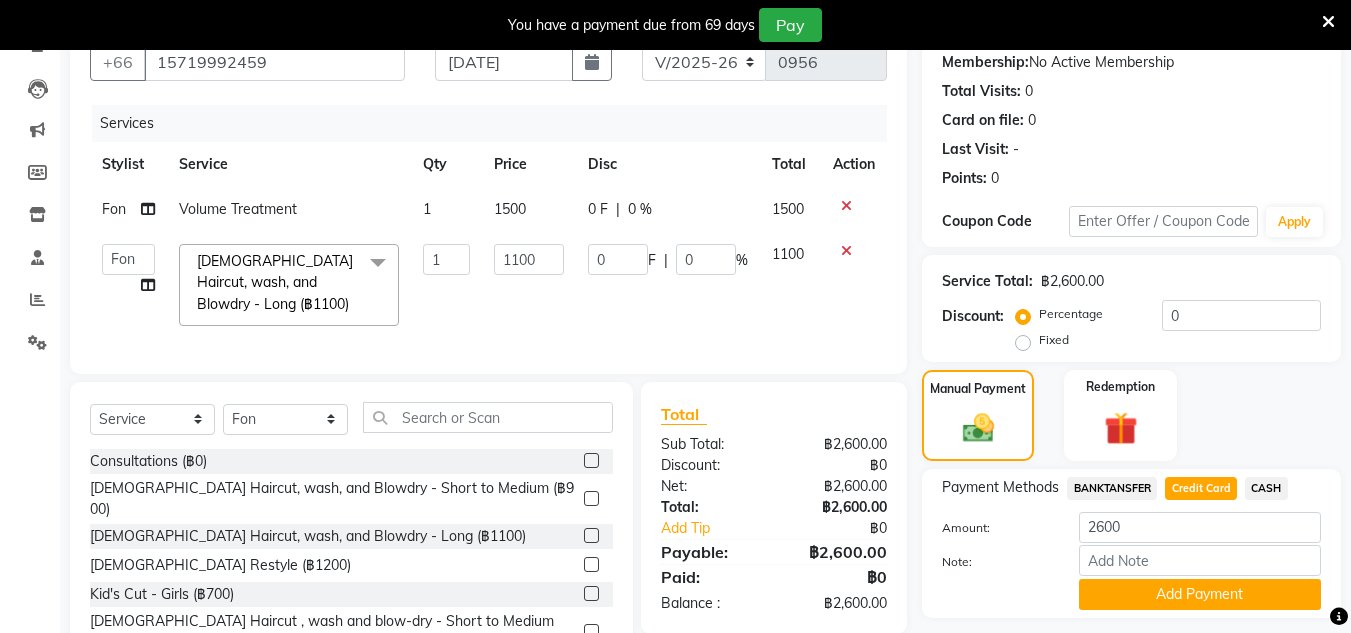 scroll, scrollTop: 282, scrollLeft: 0, axis: vertical 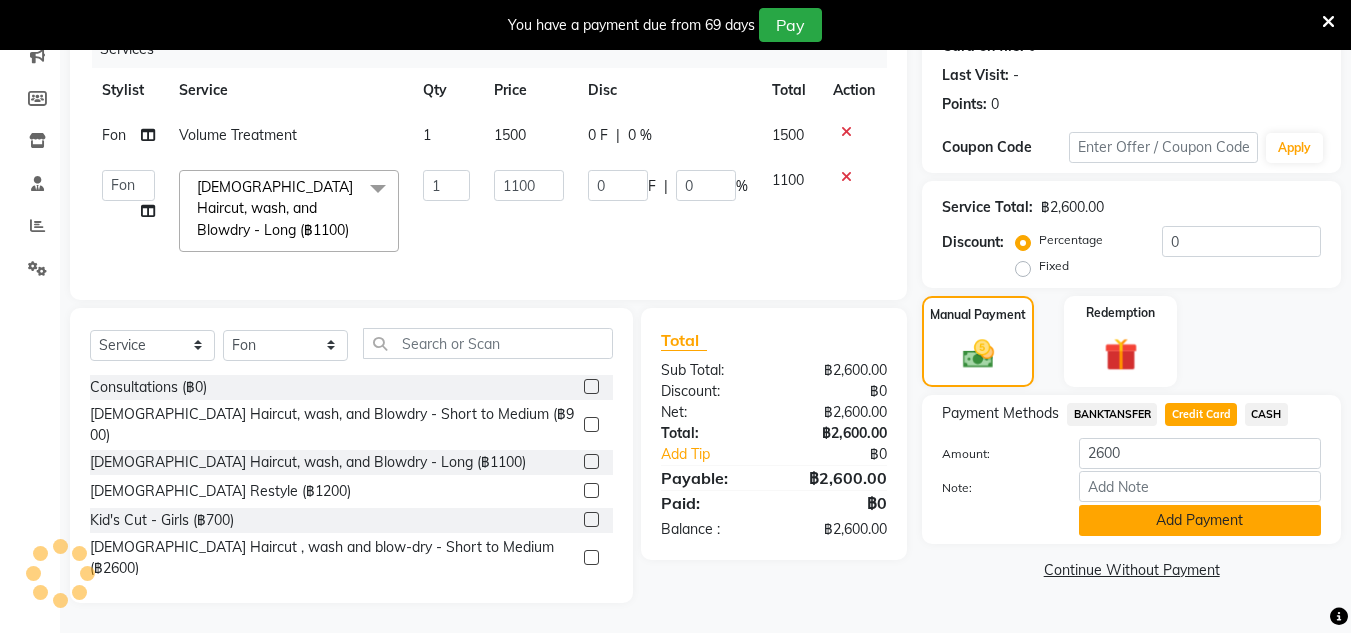 click on "Add Payment" 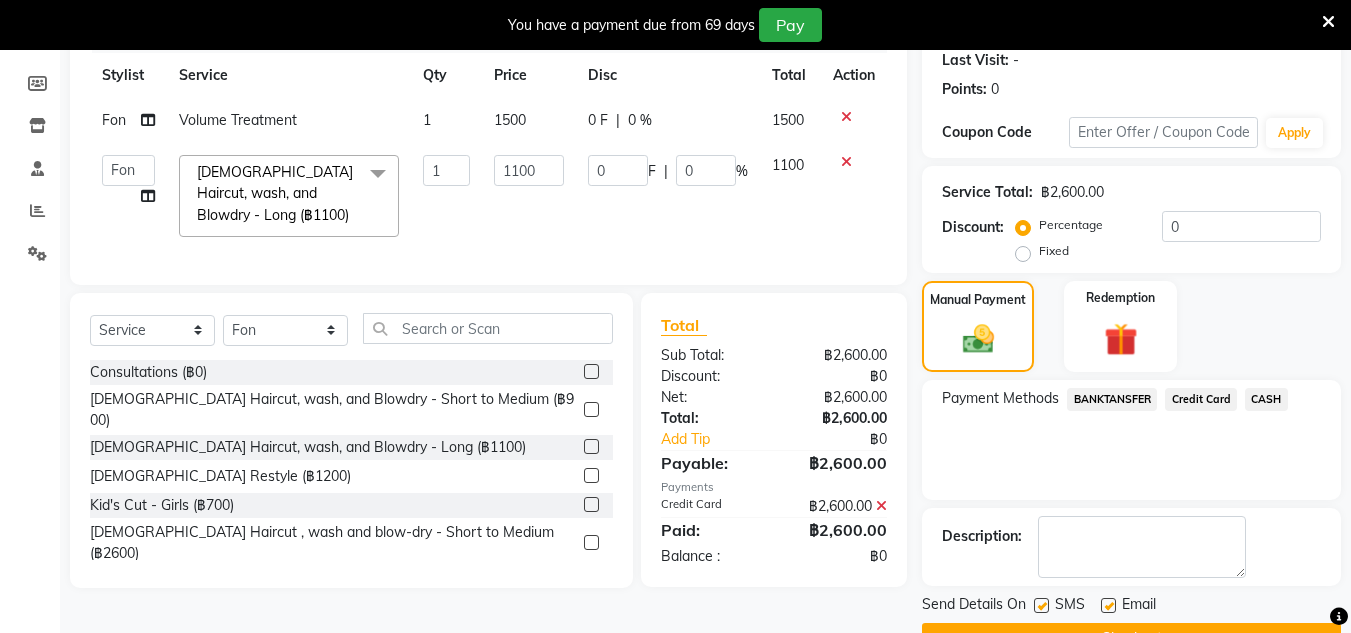 scroll, scrollTop: 333, scrollLeft: 0, axis: vertical 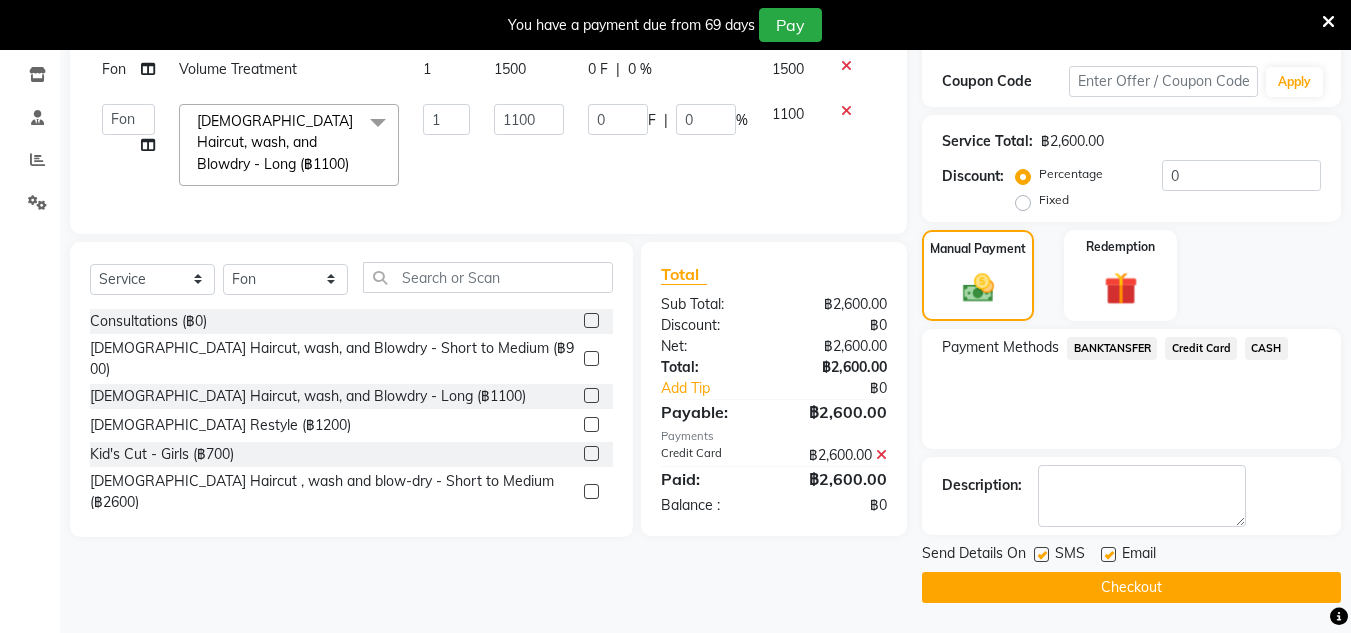 click on "Payment Methods  BANKTANSFER   Credit Card   CASH" 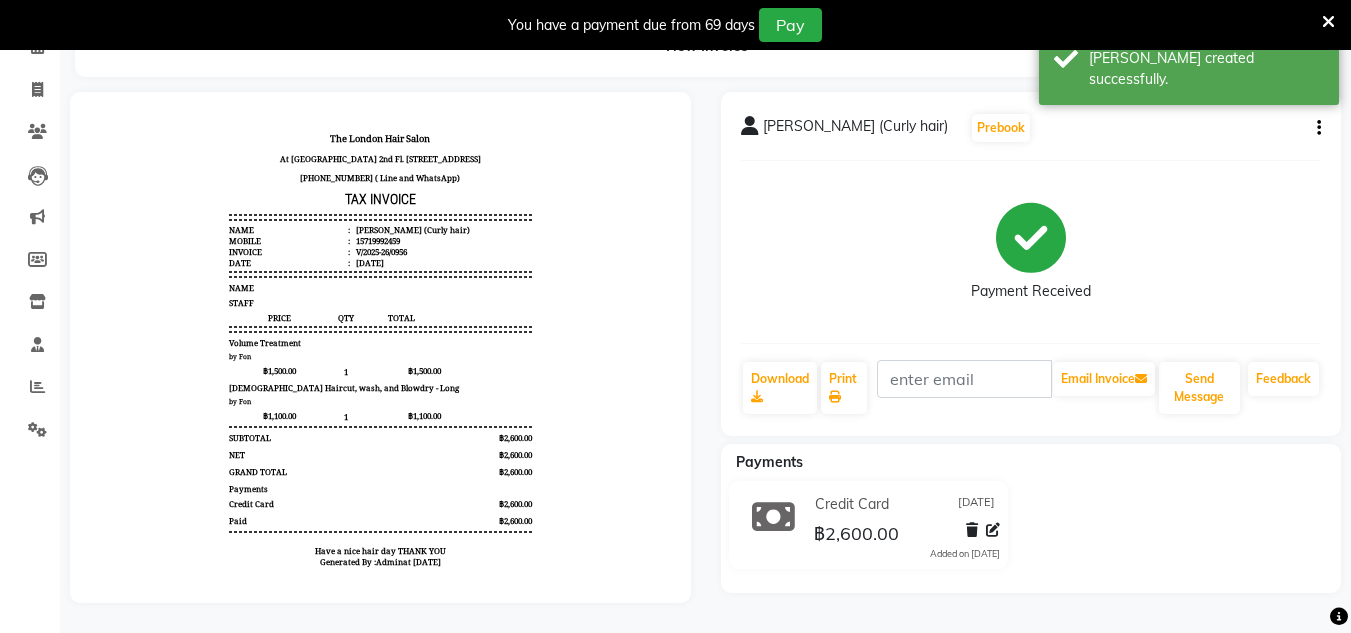 scroll, scrollTop: 0, scrollLeft: 0, axis: both 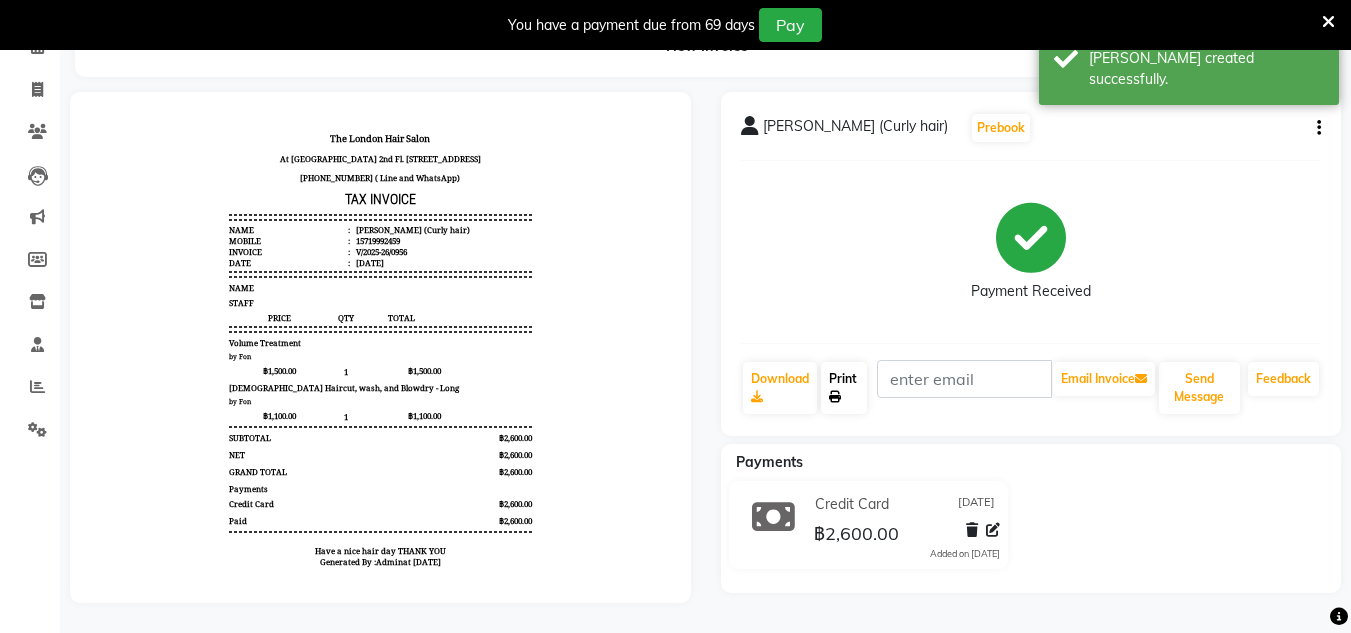 click on "Print" 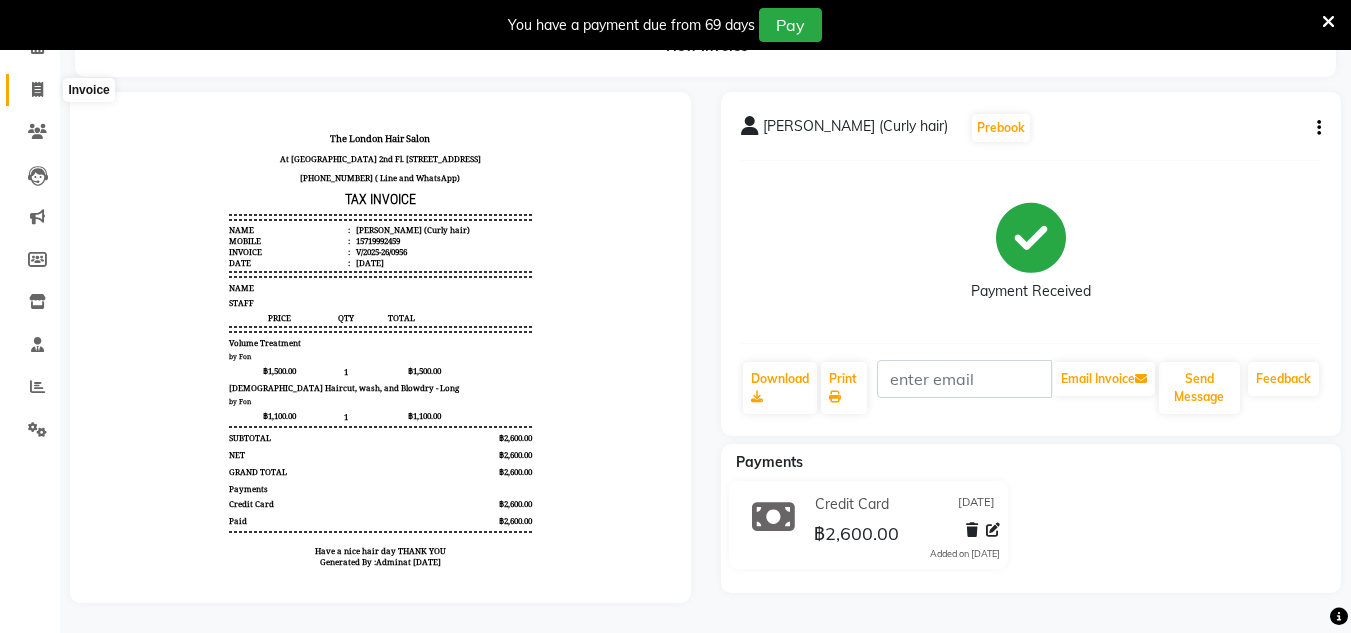 click 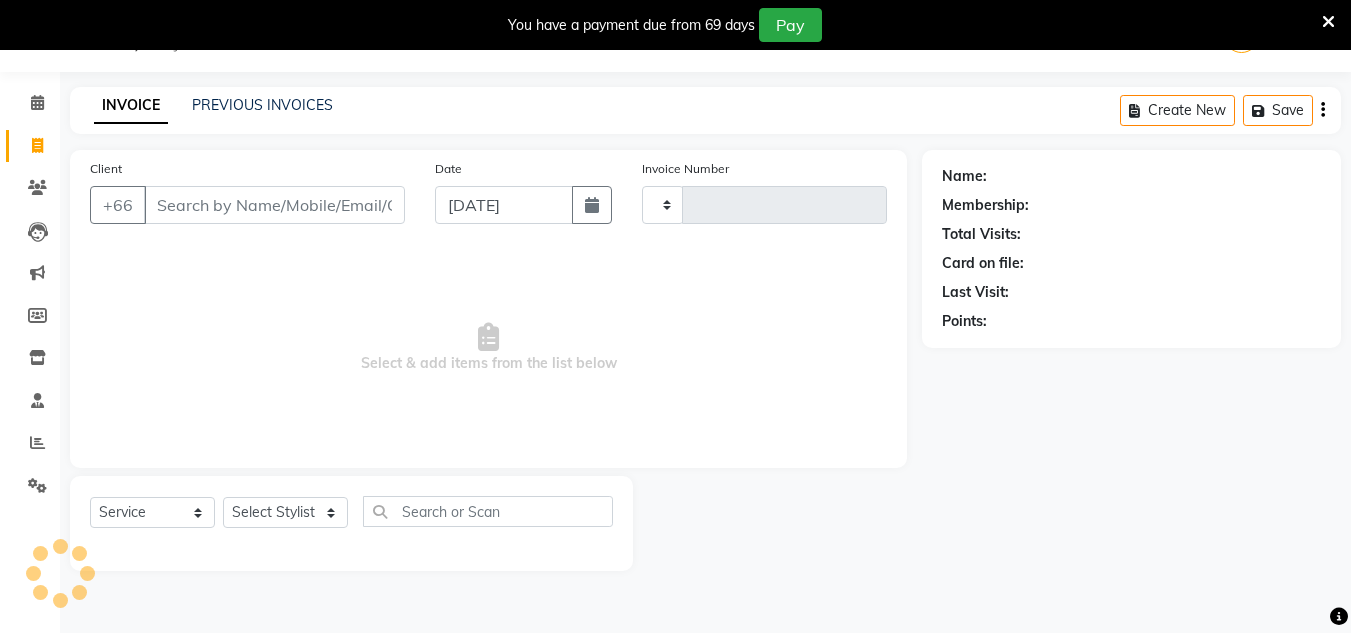 type on "0957" 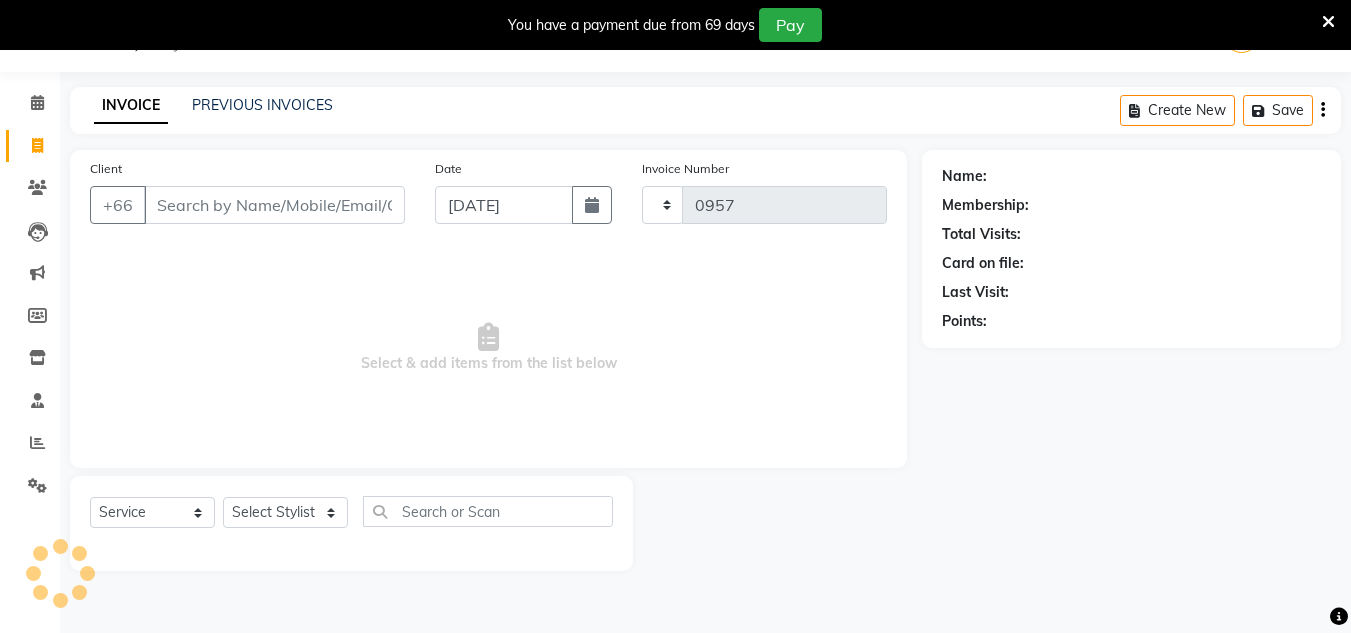 select on "6977" 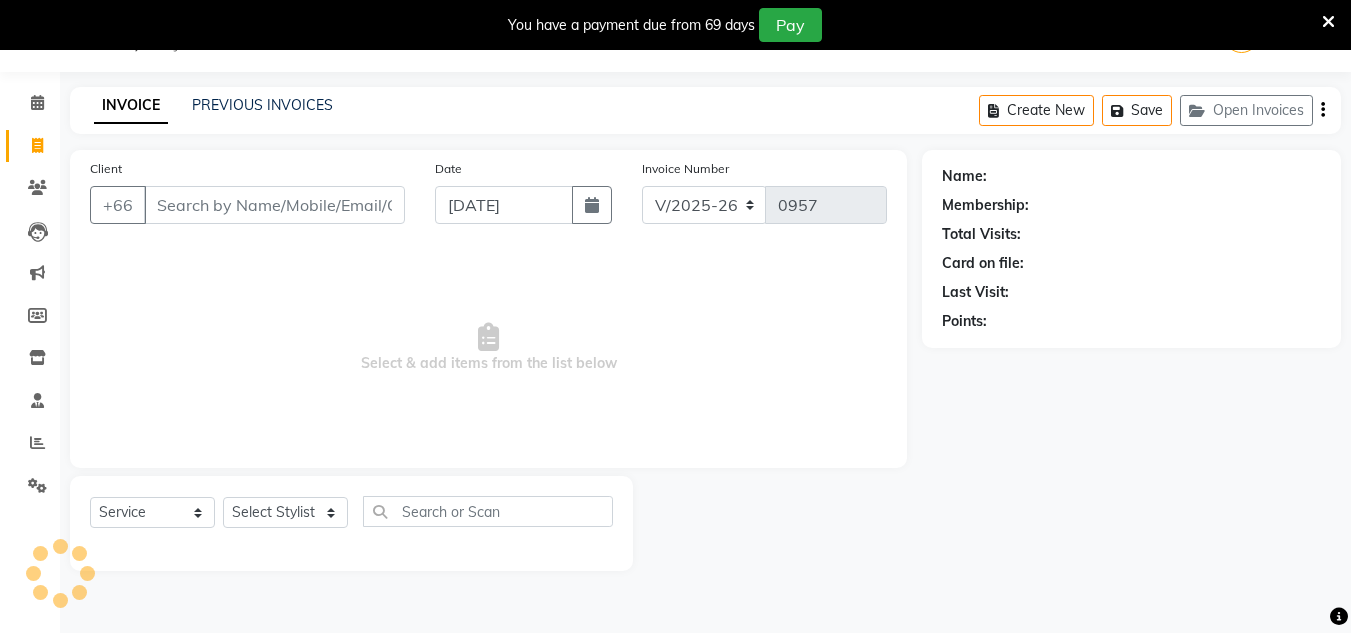 scroll, scrollTop: 50, scrollLeft: 0, axis: vertical 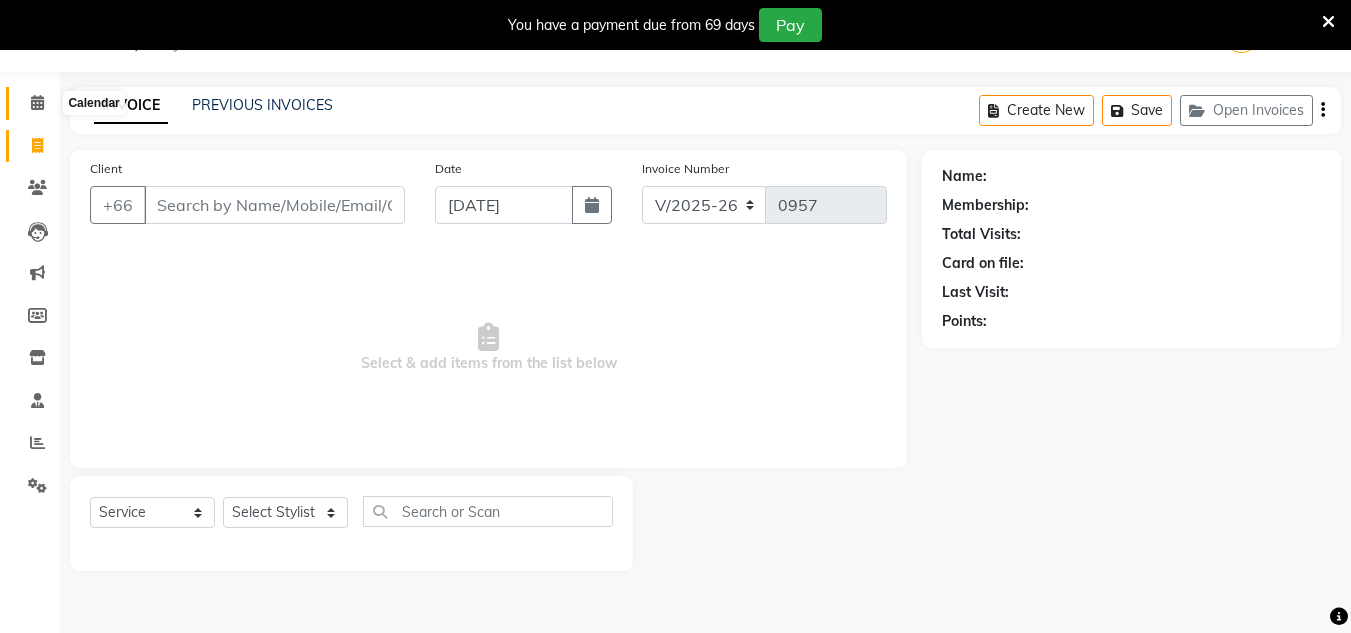 click 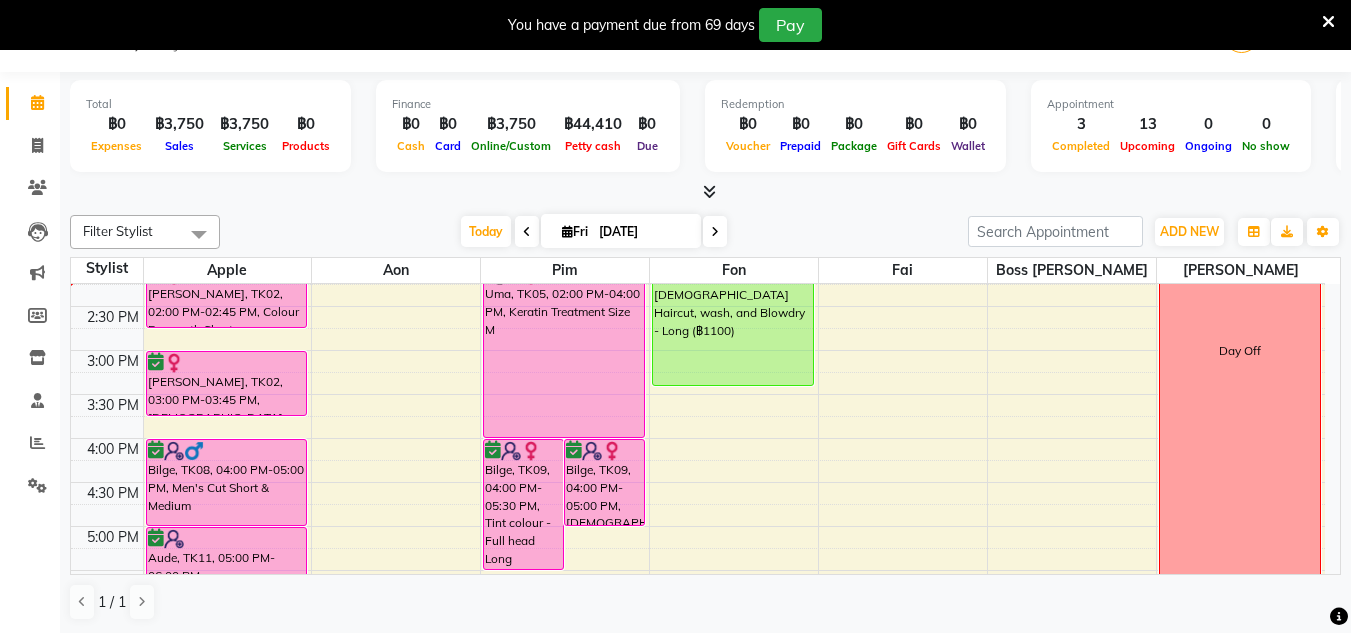 scroll, scrollTop: 765, scrollLeft: 0, axis: vertical 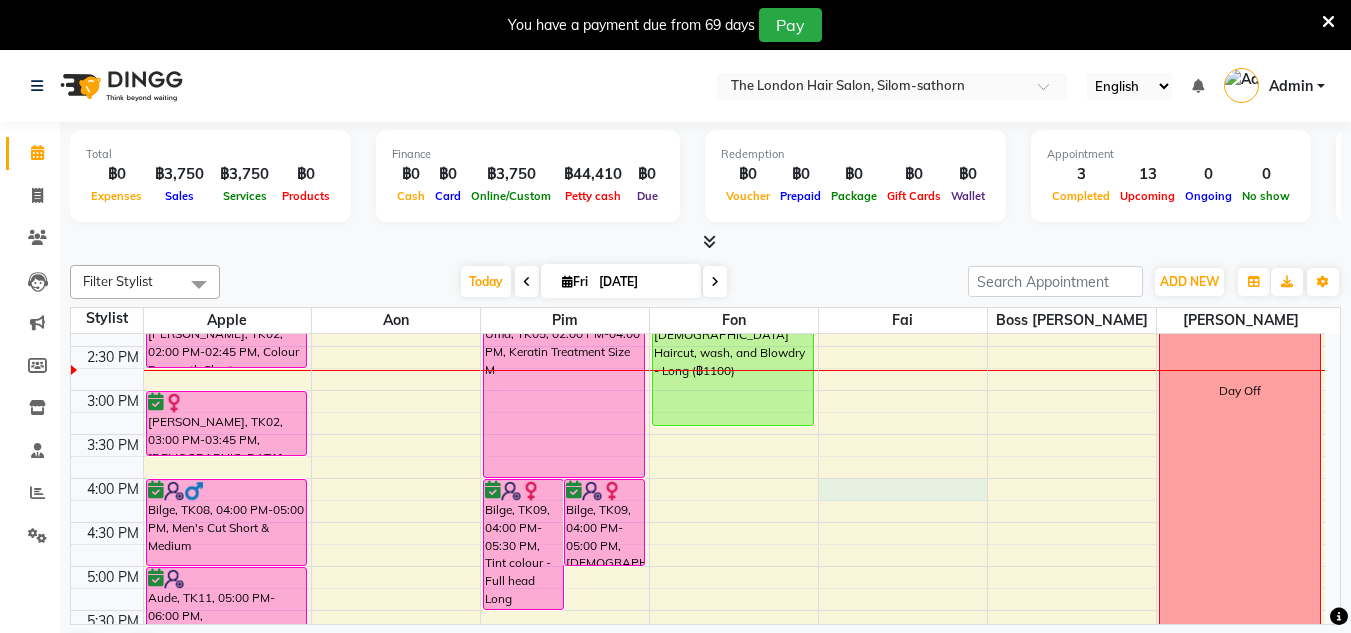 click on "9:00 AM 9:30 AM 10:00 AM 10:30 AM 11:00 AM 11:30 AM 12:00 PM 12:30 PM 1:00 PM 1:30 PM 2:00 PM 2:30 PM 3:00 PM 3:30 PM 4:00 PM 4:30 PM 5:00 PM 5:30 PM 6:00 PM 6:30 PM 7:00 PM 7:30 PM 8:00 PM 8:30 PM     [PERSON_NAME], TK07, 12:00 PM-12:55 PM, [DEMOGRAPHIC_DATA] Blow dry Long     [PERSON_NAME], TK02, 02:00 PM-02:45 PM, Colour Regrowth Short     [PERSON_NAME], TK02, 03:00 PM-03:45 PM, [DEMOGRAPHIC_DATA] Blow dry Medium     Bilge, TK08, 04:00 PM-05:00 PM, Men's Cut Short & Medium     Aude, TK11, 05:00 PM-06:00 PM, [DEMOGRAPHIC_DATA] Haircut, wash, and Blowdry - Long     Aude, TK11, 06:00 PM-07:00 PM, [DEMOGRAPHIC_DATA] Haircut, wash, and Blowdry - Long     [PERSON_NAME], TK01, 10:00 AM-12:00 PM, Balayage Long     Khat [PERSON_NAME], TK01, 12:15 PM-12:45 PM, Toner Long     Khat [PERSON_NAME], TK01, 12:45 PM-01:40 PM, [DEMOGRAPHIC_DATA] Blow dry Long     Bilge, TK09, 04:00 PM-05:30 PM, Tint colour - Full head Long     Bilge, TK09, 04:00 PM-05:00 PM, [DEMOGRAPHIC_DATA] Haircut, wash, and Blowdry - Long     Uma, TK05, 12:00 PM-01:00 PM, [DEMOGRAPHIC_DATA] Haircut, wash, and Blowdry - Short to Medium" at bounding box center (698, 390) 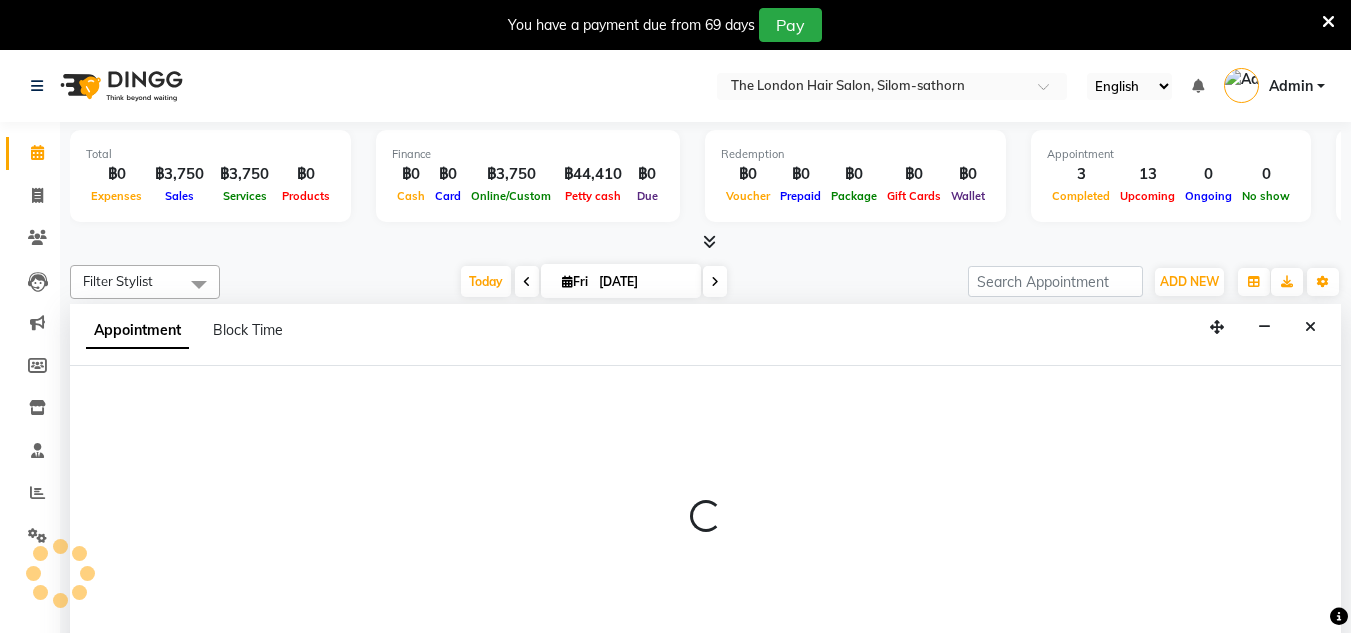 scroll, scrollTop: 51, scrollLeft: 0, axis: vertical 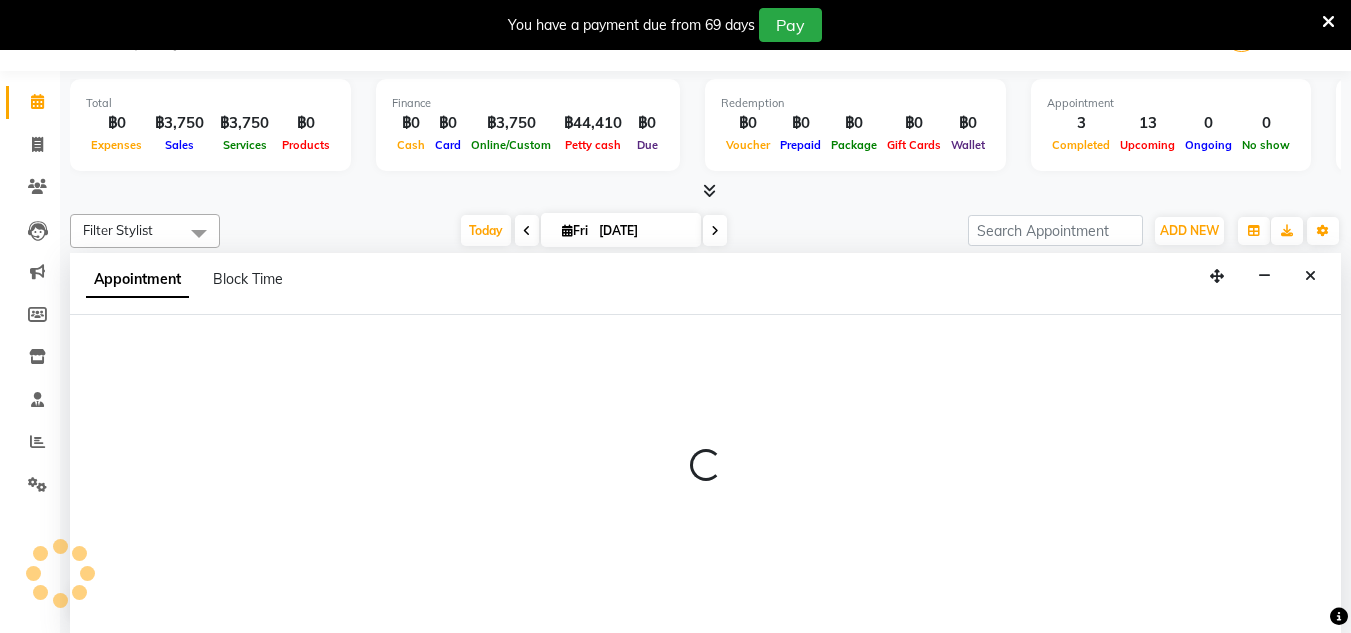 select on "83403" 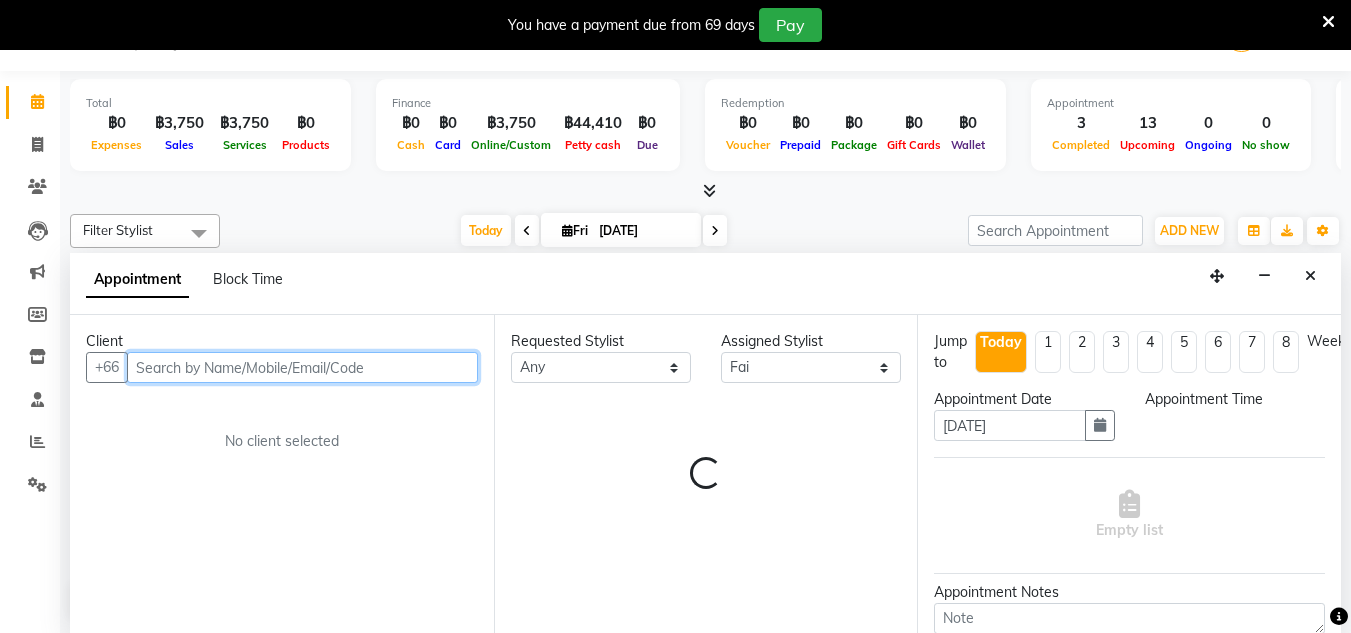 select on "960" 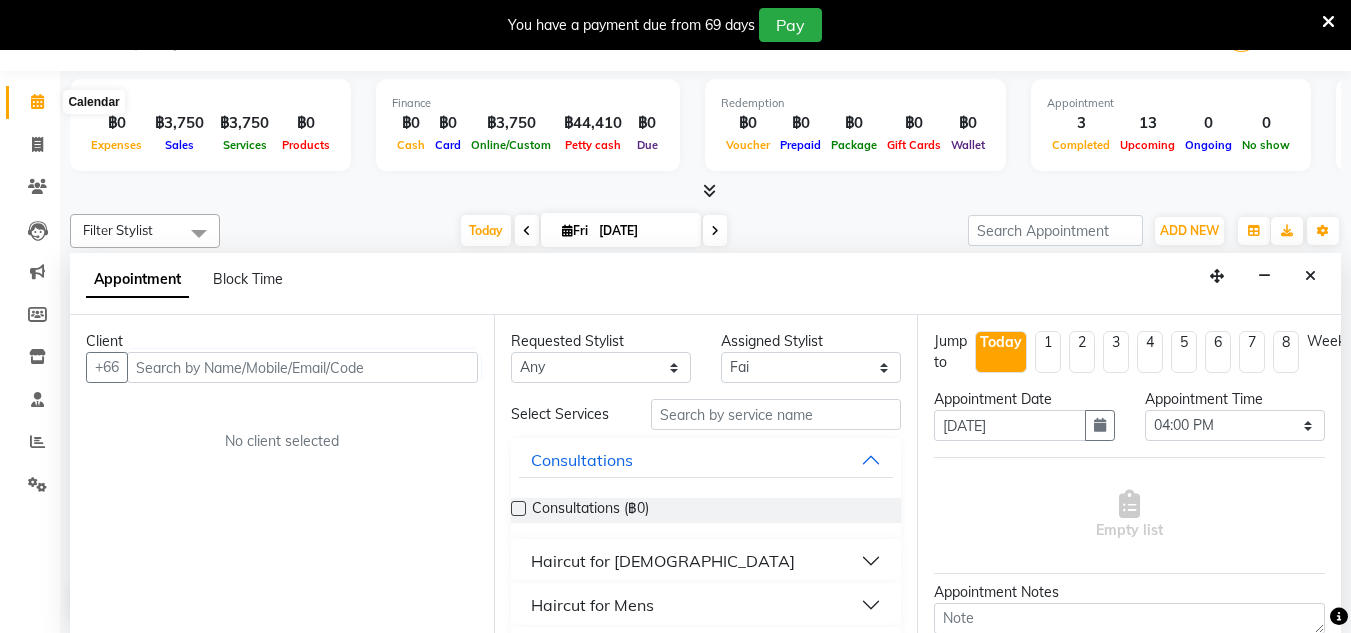 click 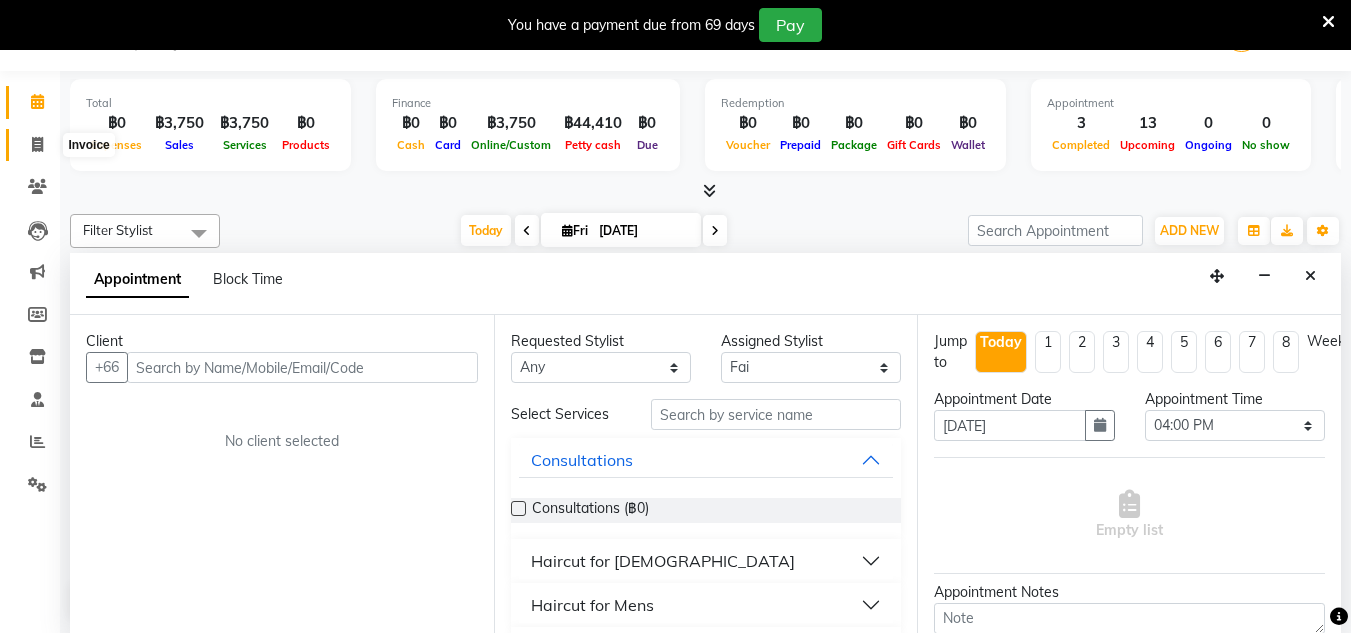 click 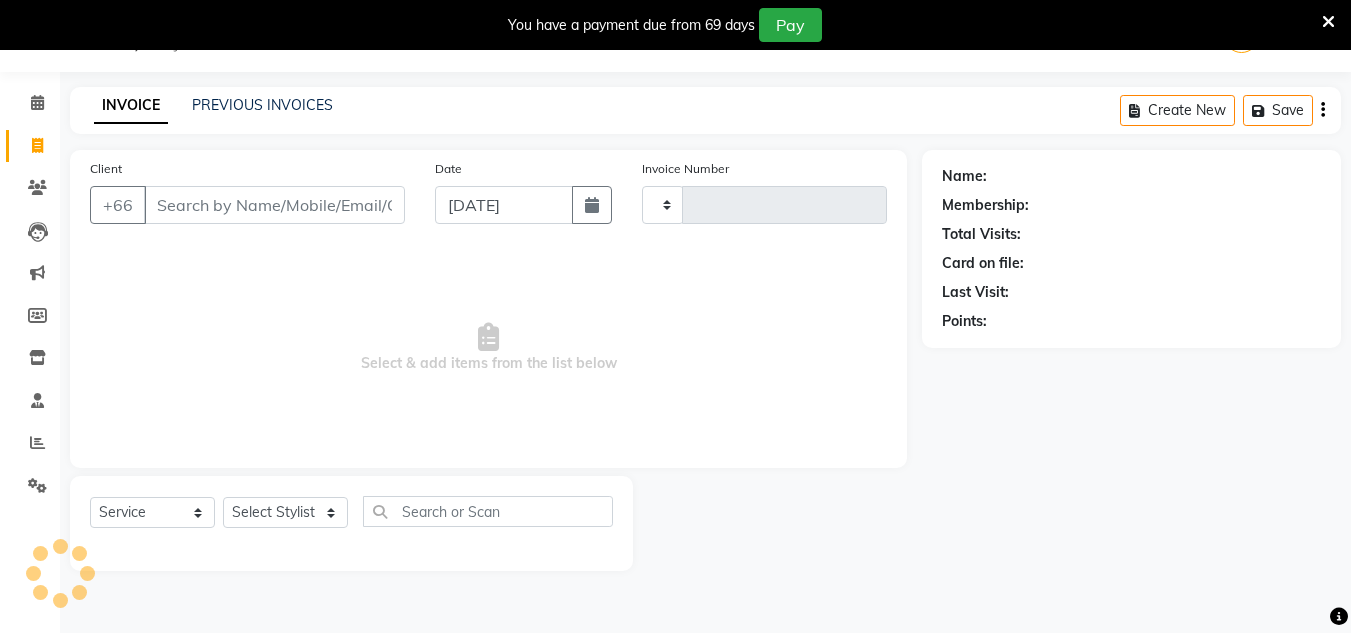 scroll, scrollTop: 50, scrollLeft: 0, axis: vertical 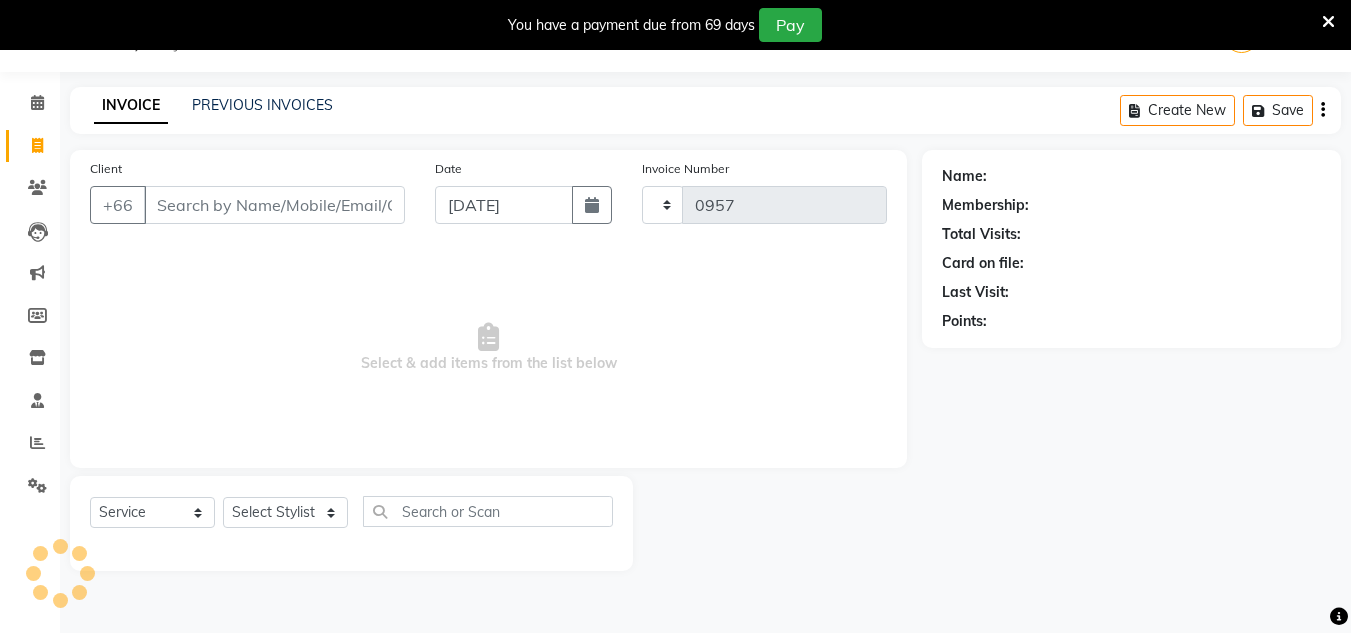 select on "6977" 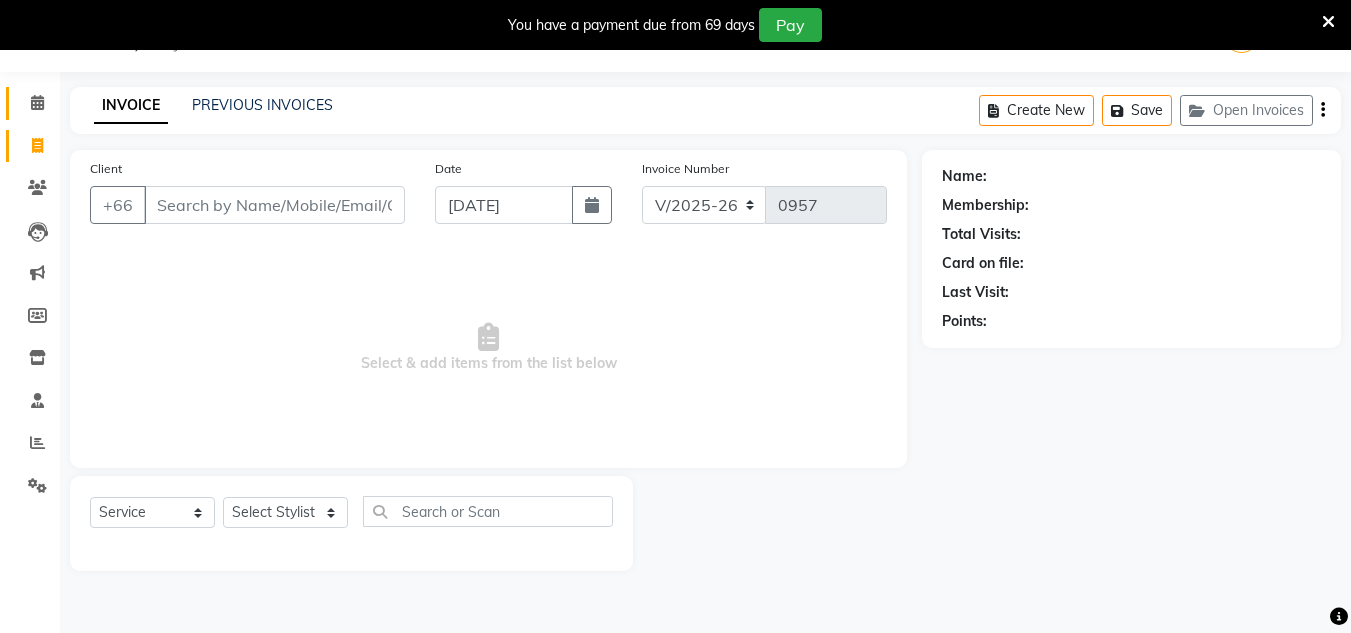 scroll, scrollTop: 0, scrollLeft: 0, axis: both 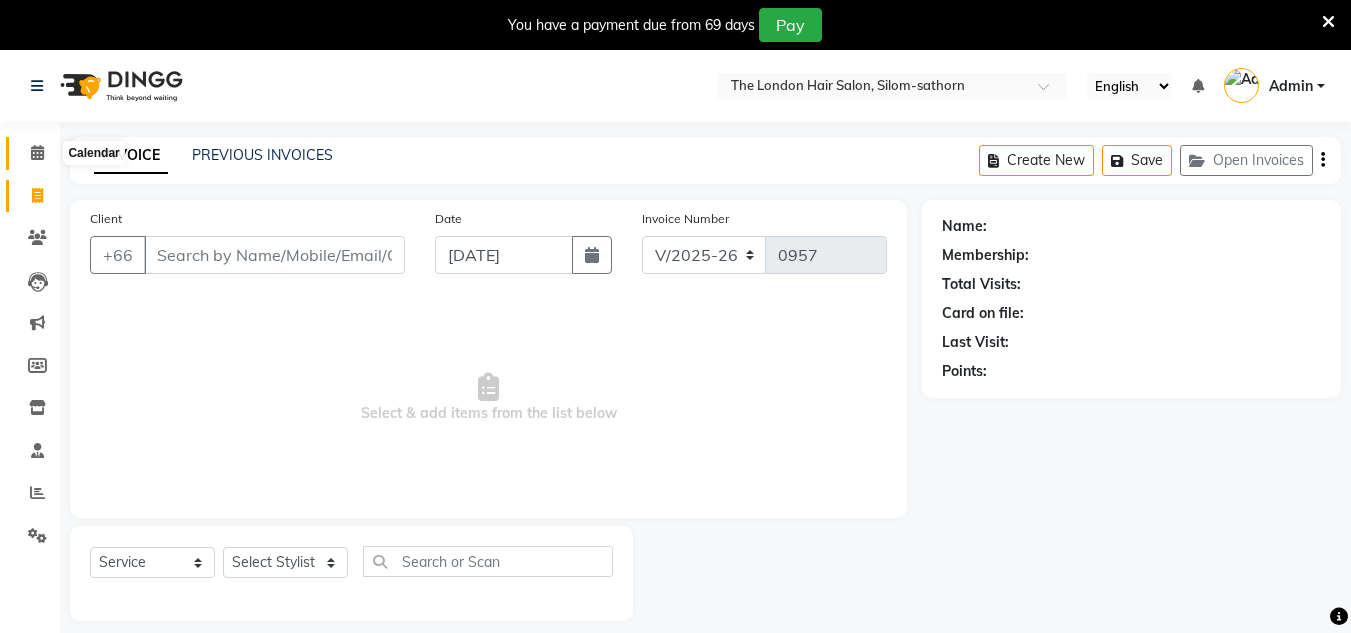 click 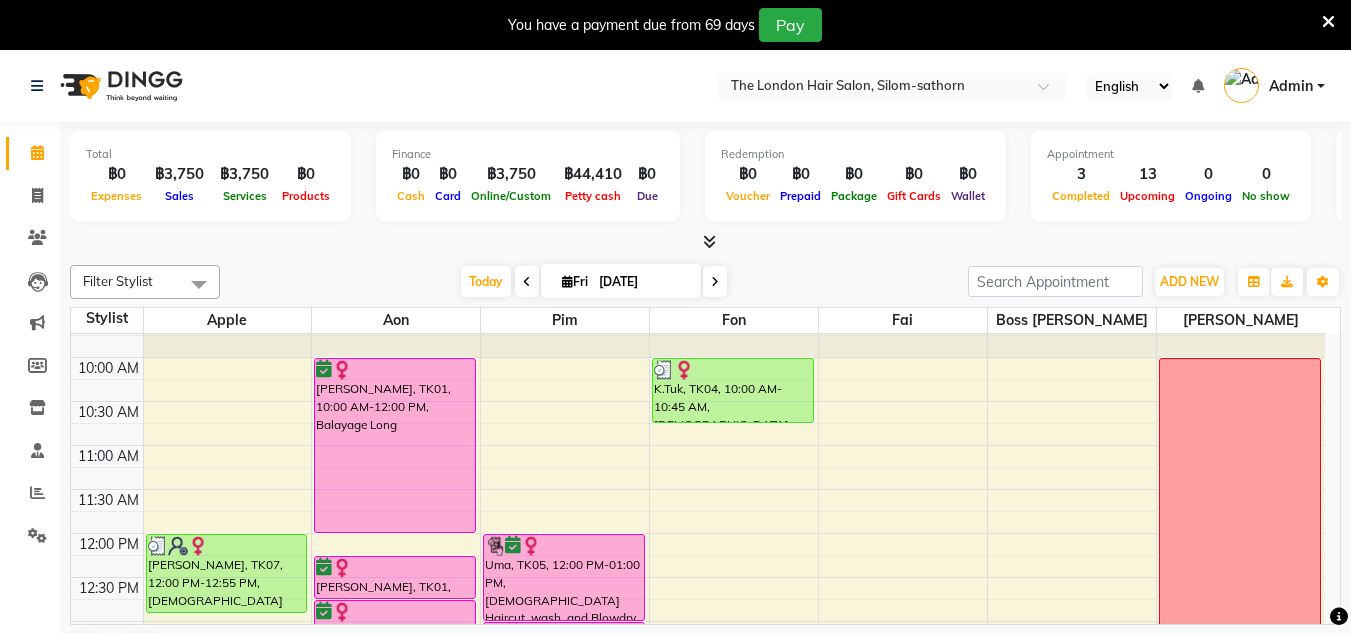 scroll, scrollTop: 80, scrollLeft: 0, axis: vertical 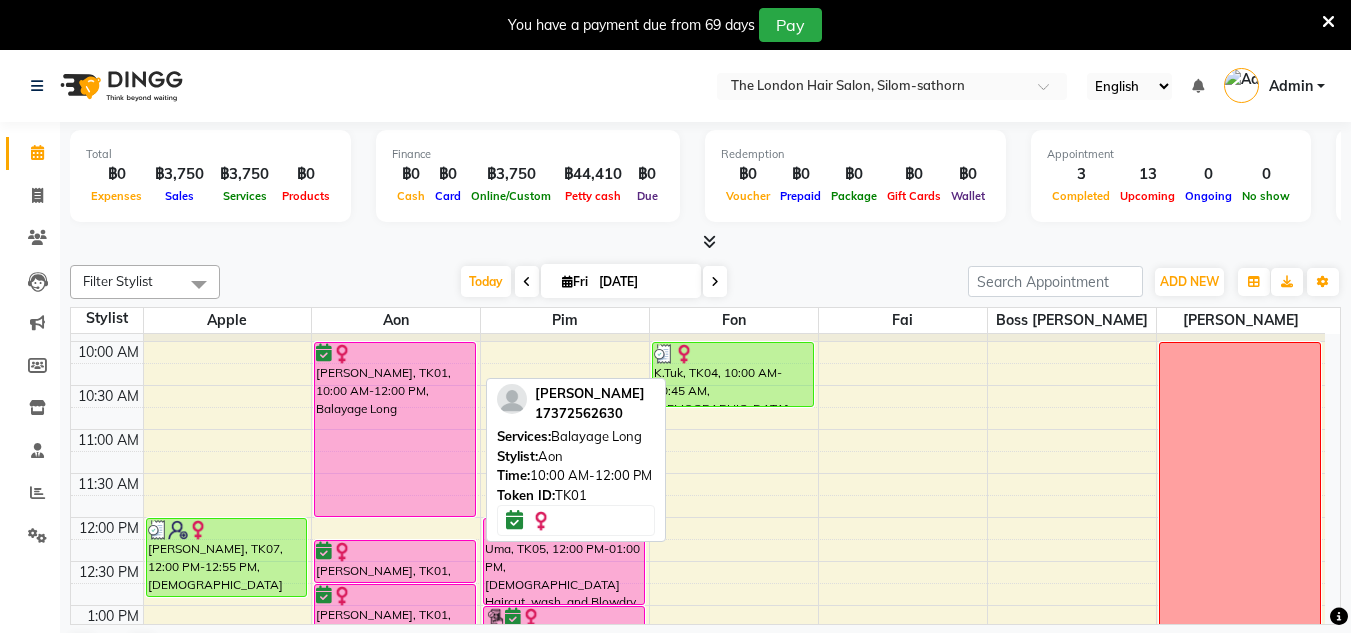 click on "[PERSON_NAME], TK01, 10:00 AM-12:00 PM, Balayage Long" at bounding box center (395, 429) 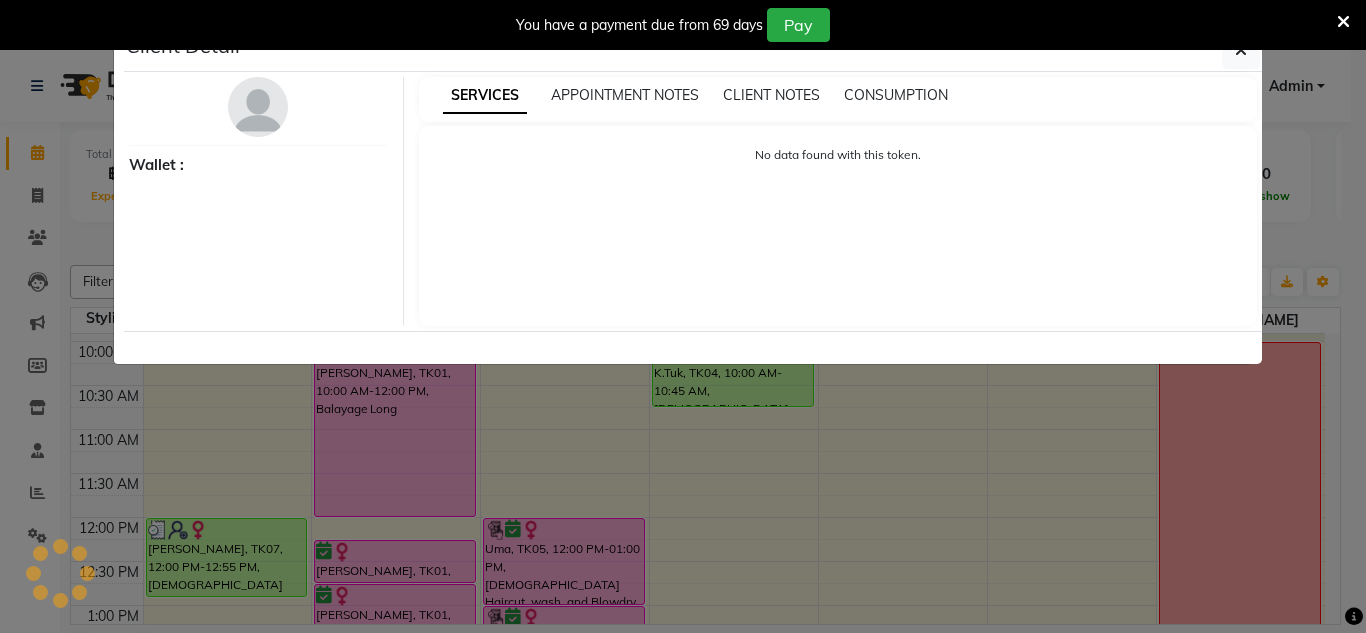 select on "6" 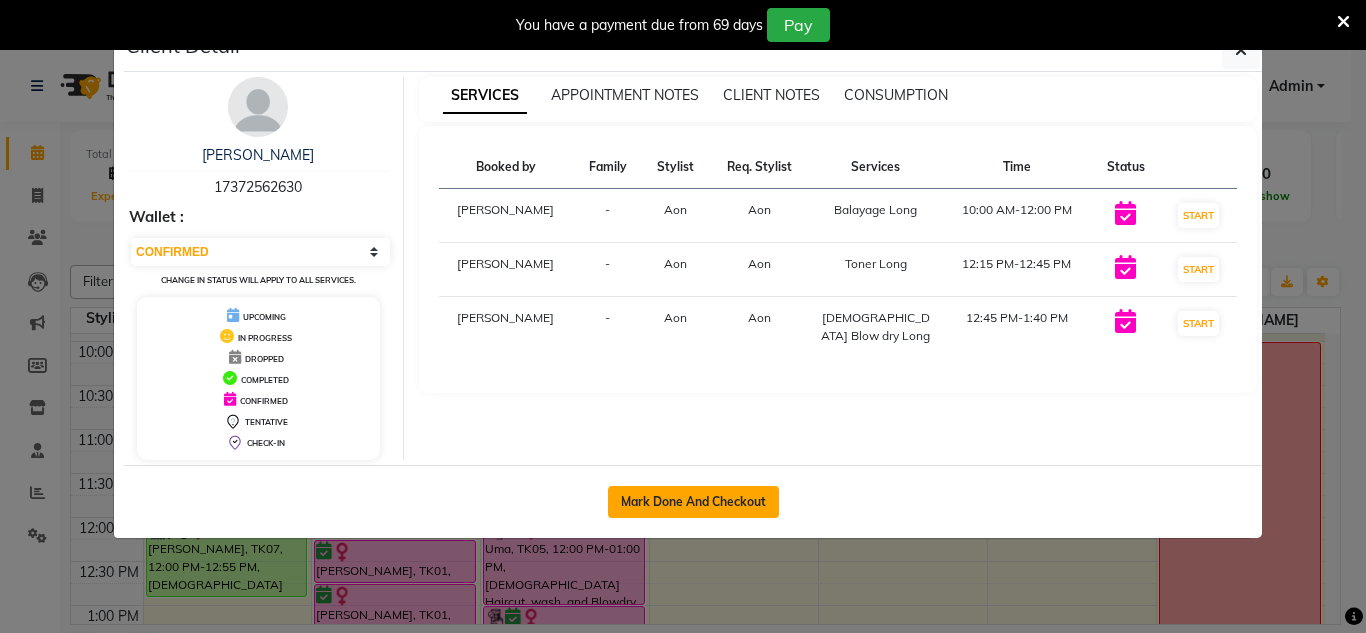 click on "Mark Done And Checkout" 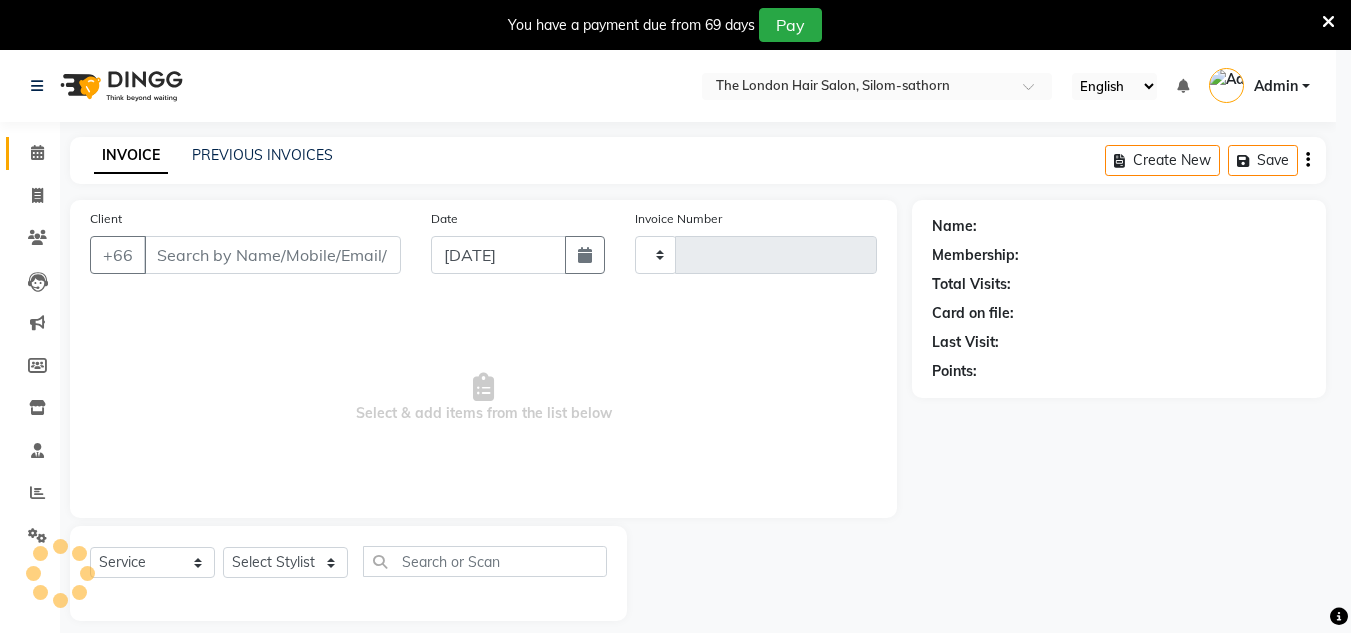 type on "0957" 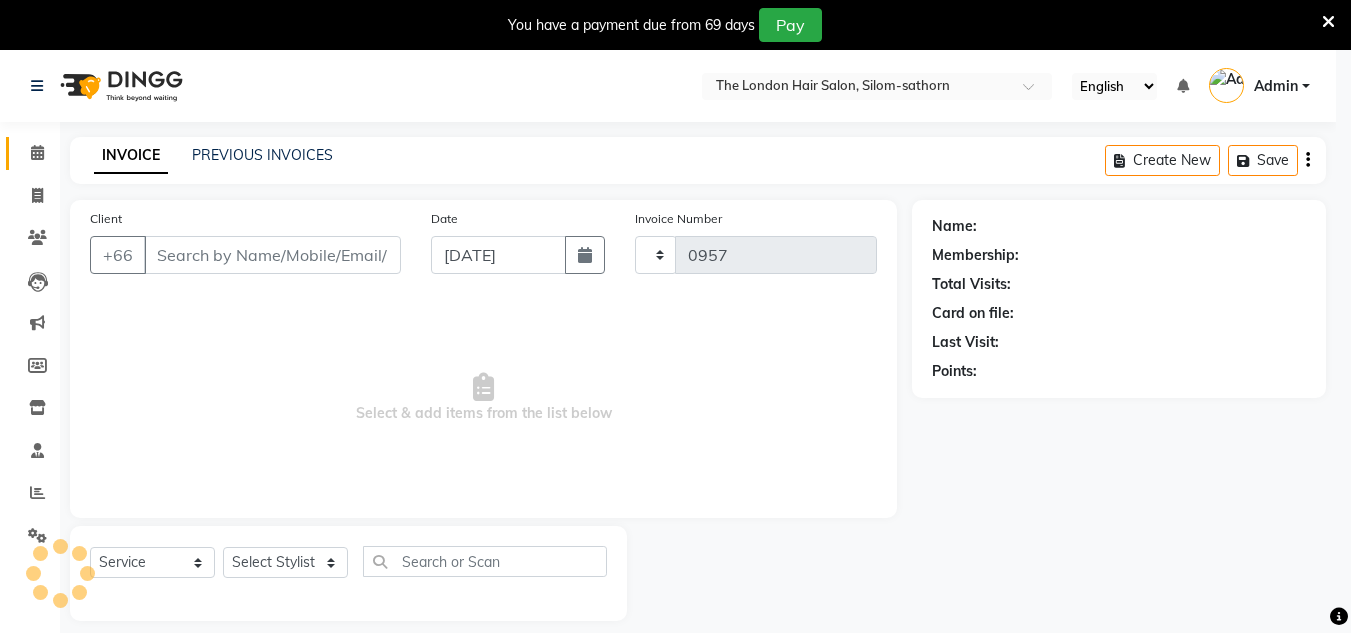 select on "6977" 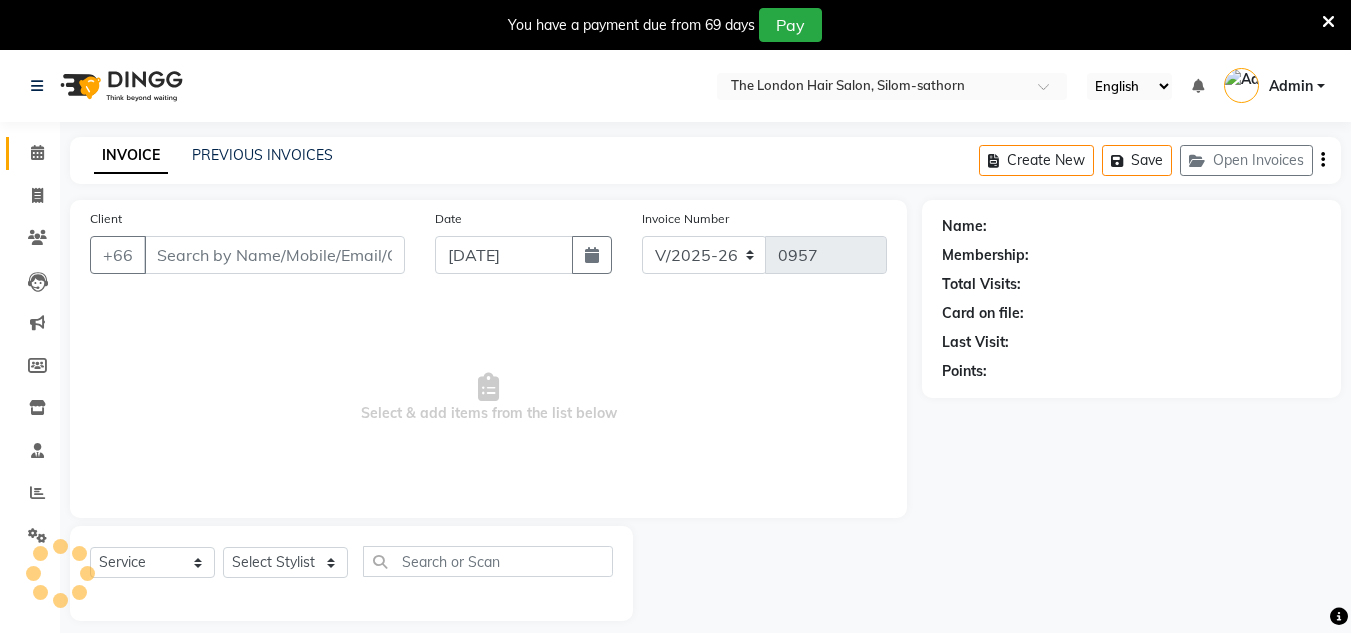 type on "17372562630" 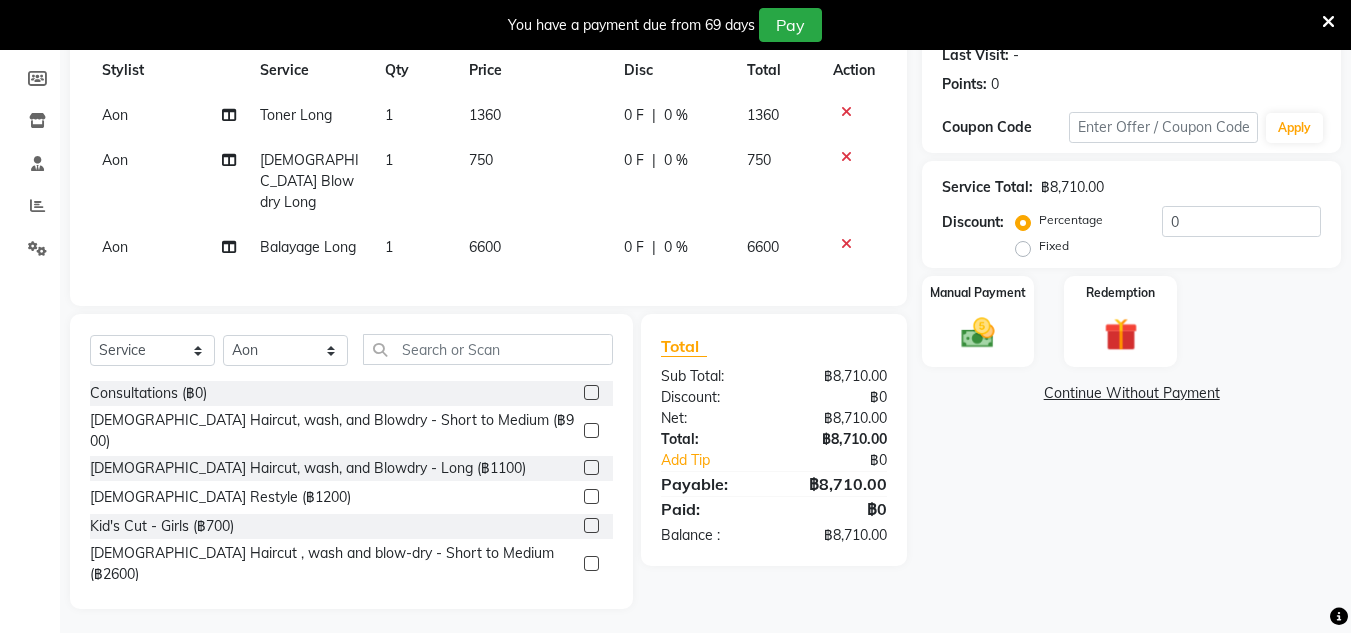 scroll, scrollTop: 0, scrollLeft: 0, axis: both 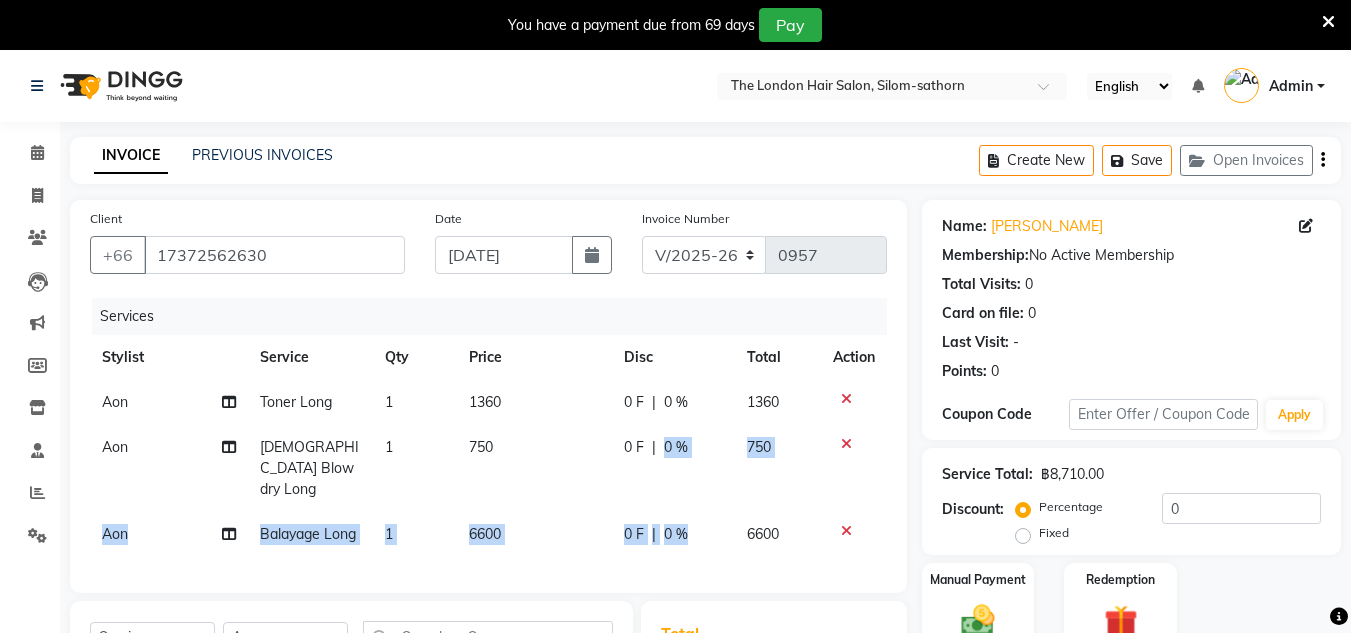 drag, startPoint x: 723, startPoint y: 500, endPoint x: 652, endPoint y: 489, distance: 71.84706 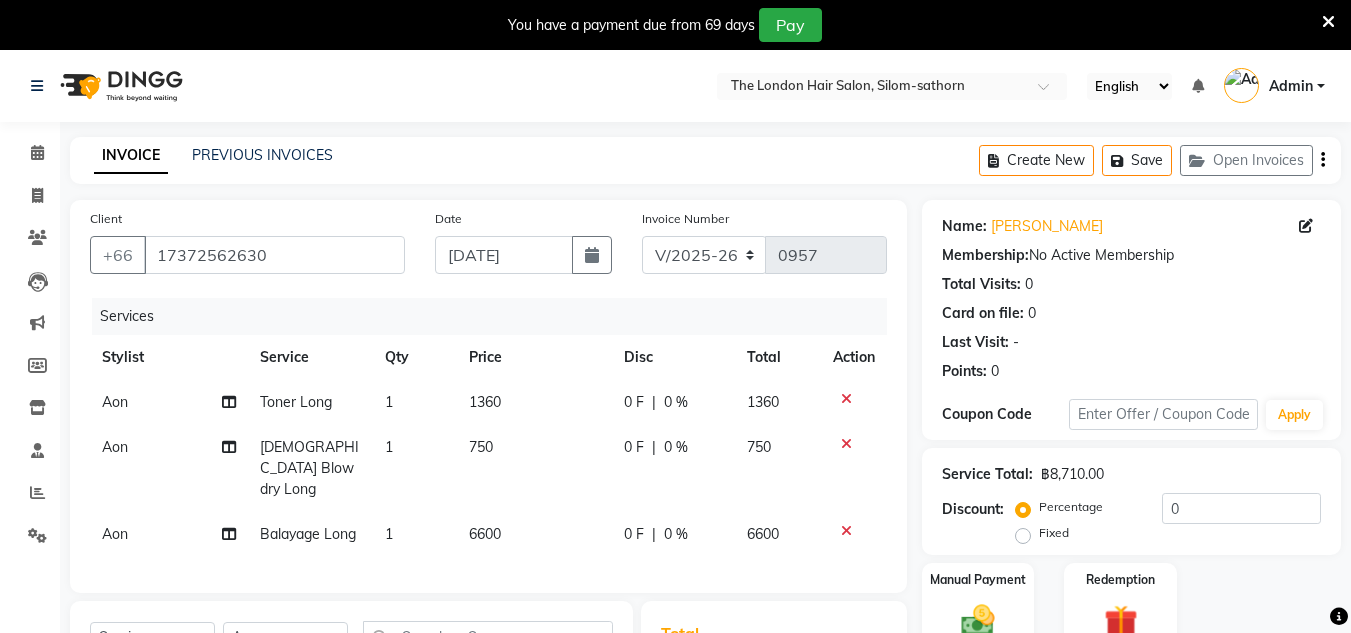 click on "750" 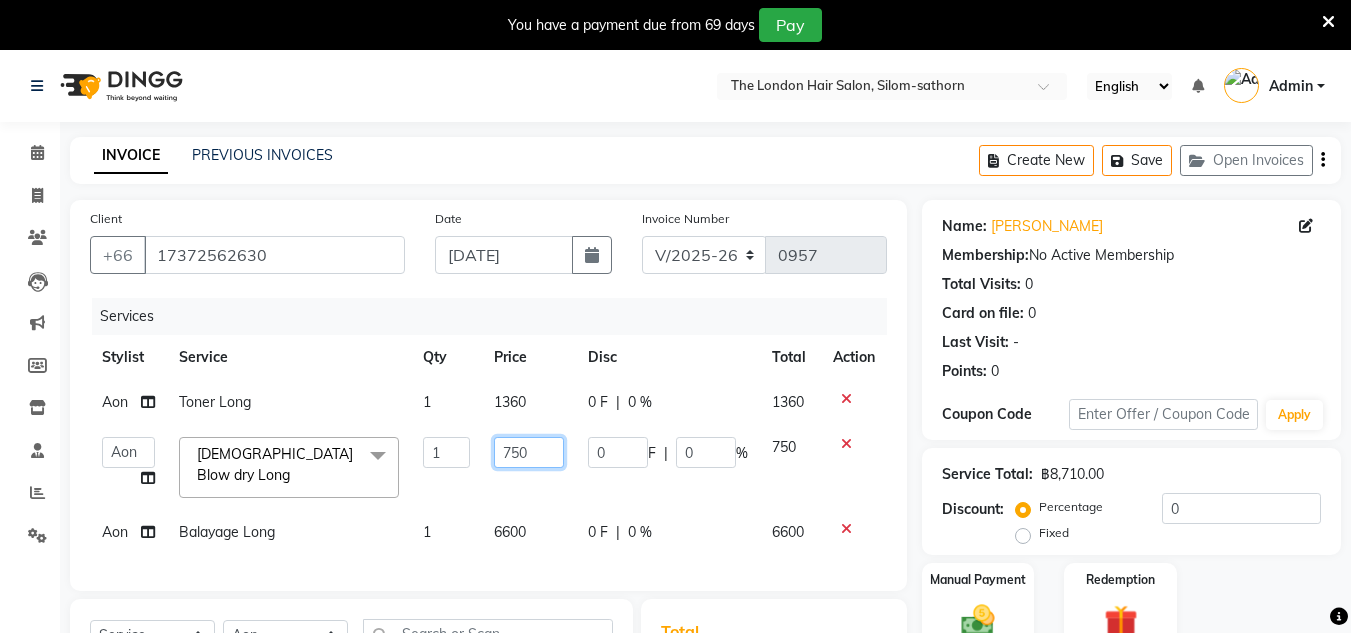 click on "750" 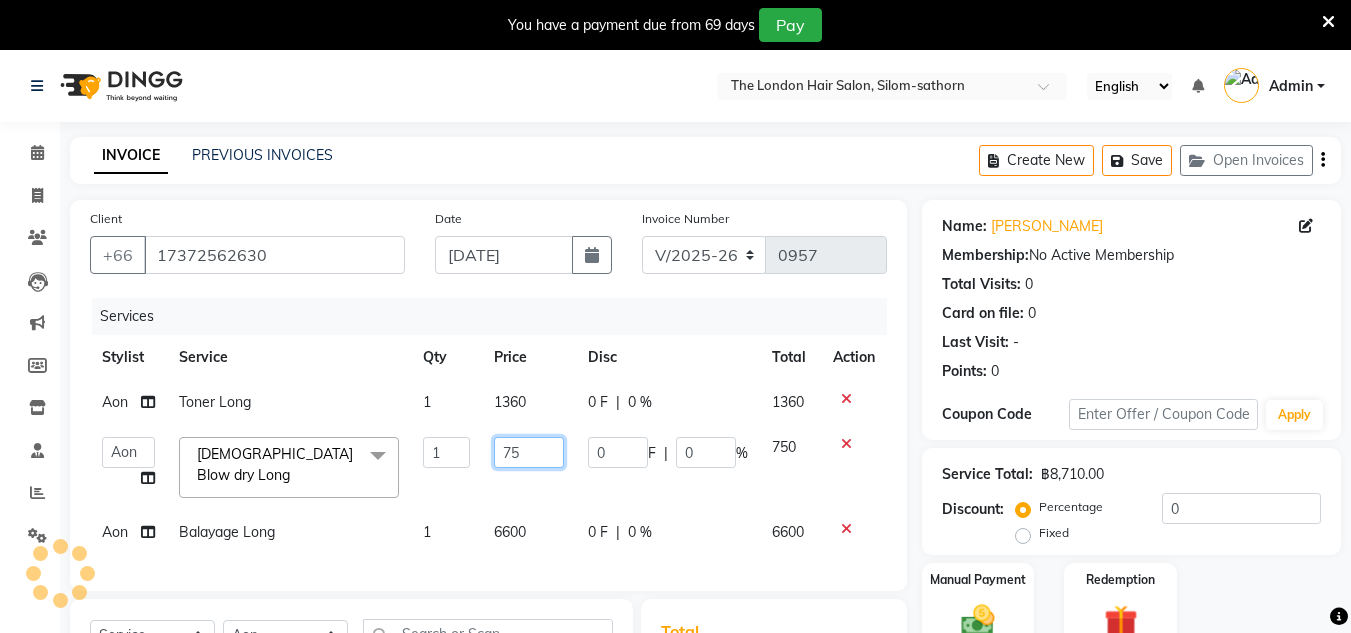 type on "7" 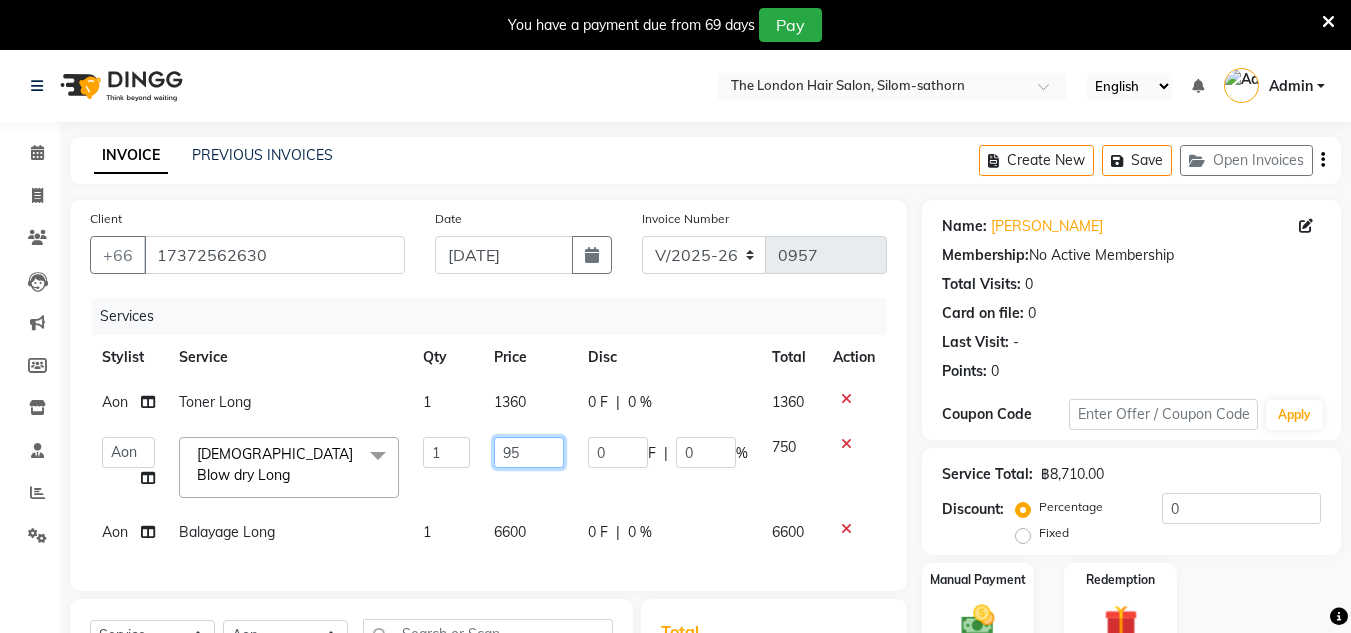 type on "950" 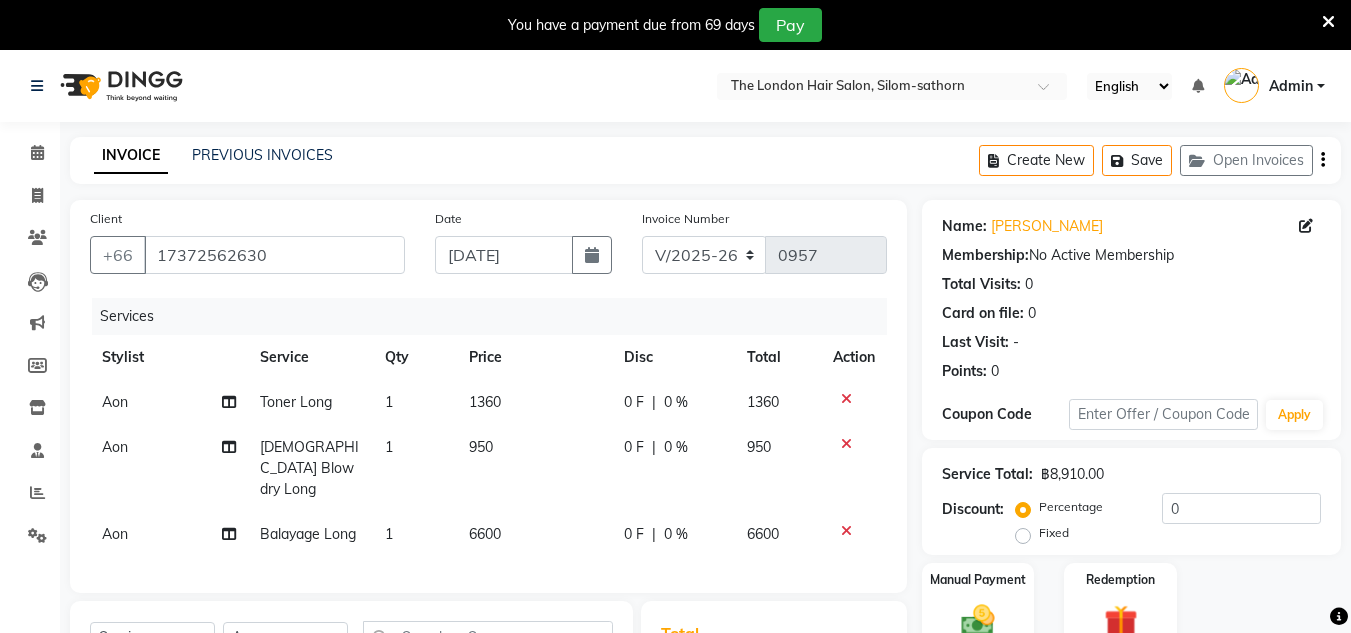 click on "INVOICE PREVIOUS INVOICES Create New   Save   Open Invoices" 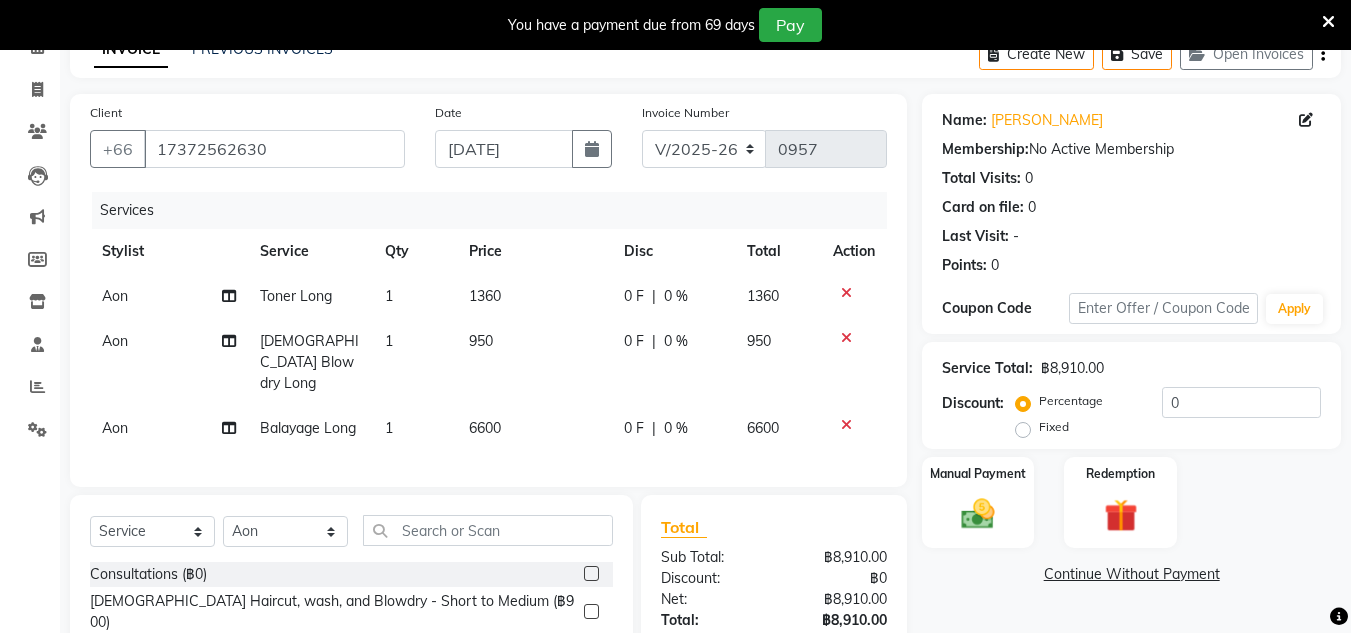 scroll, scrollTop: 201, scrollLeft: 0, axis: vertical 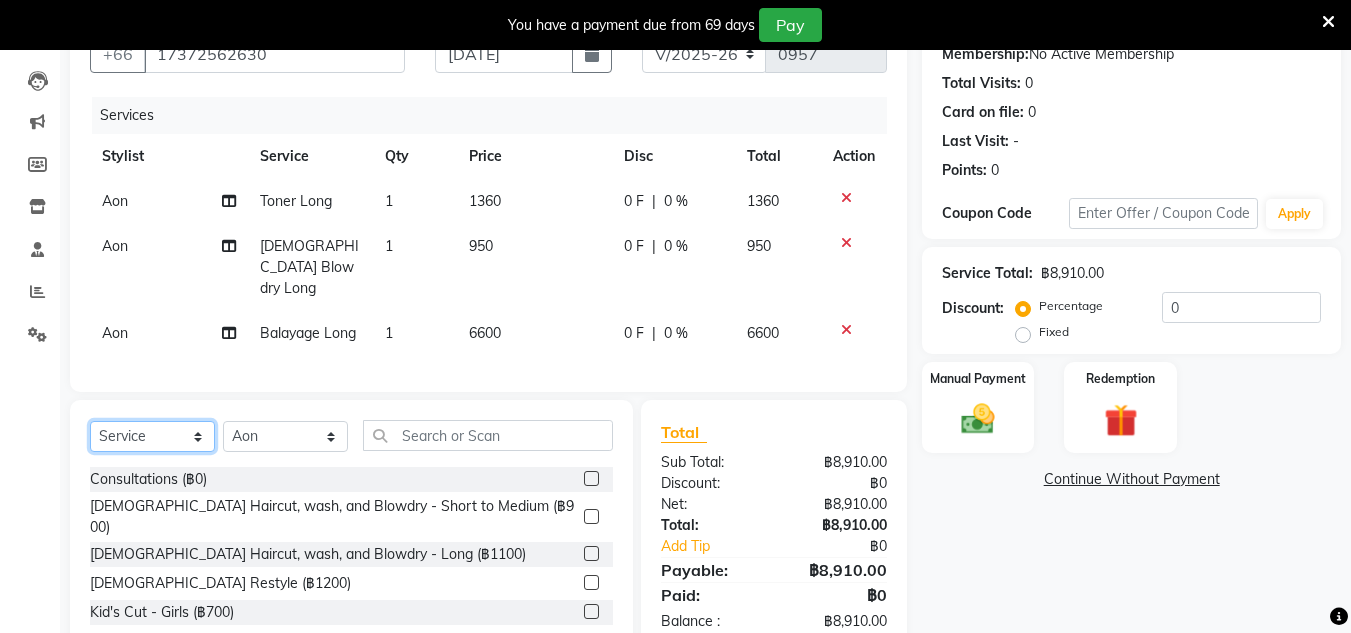 click on "Select  Service  Product  Membership  Package Voucher Prepaid Gift Card" 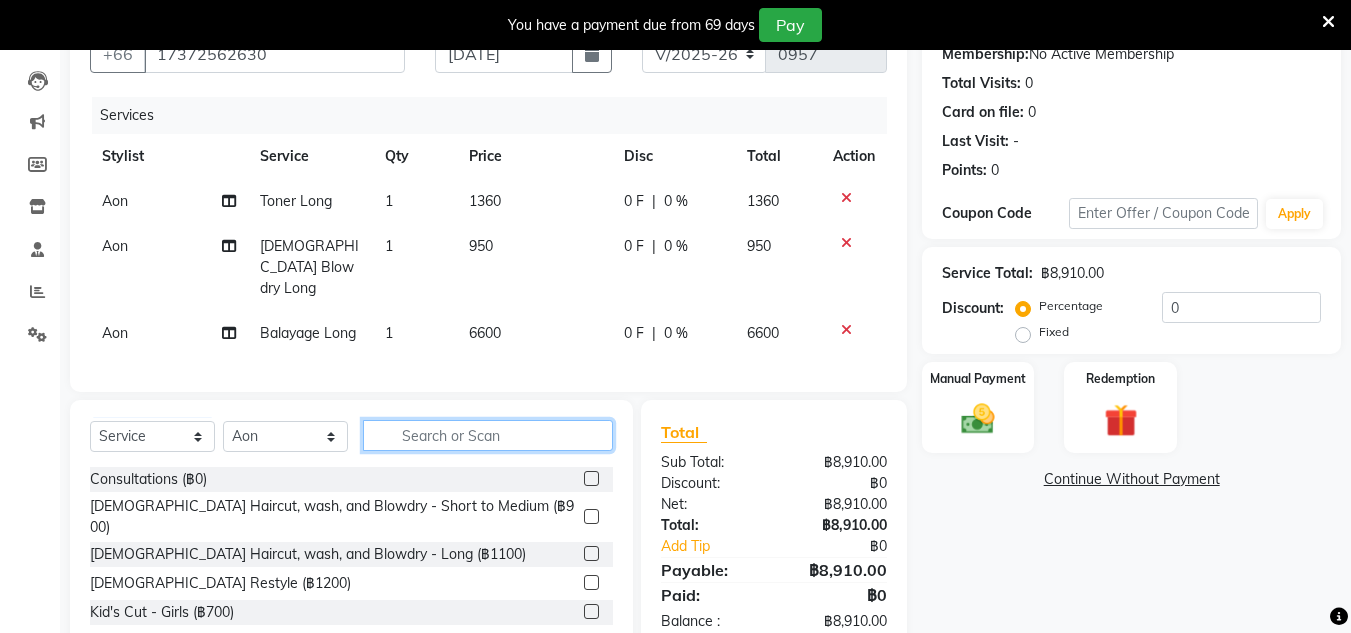 click 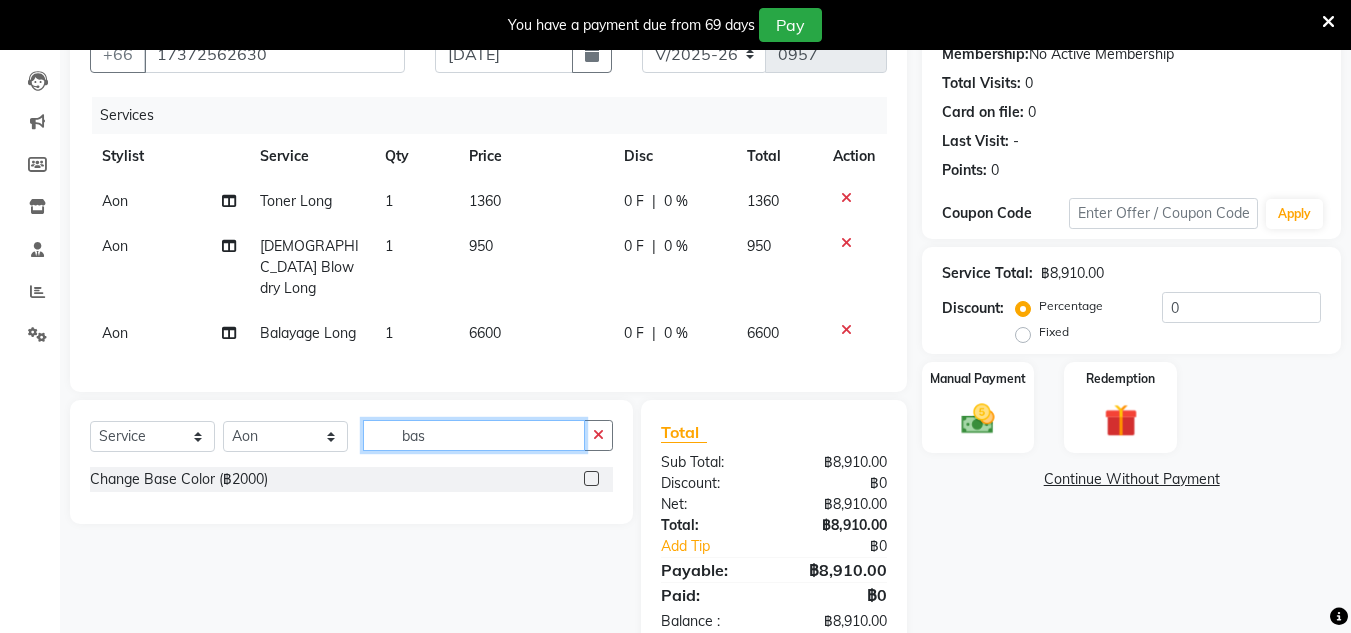 type on "bas" 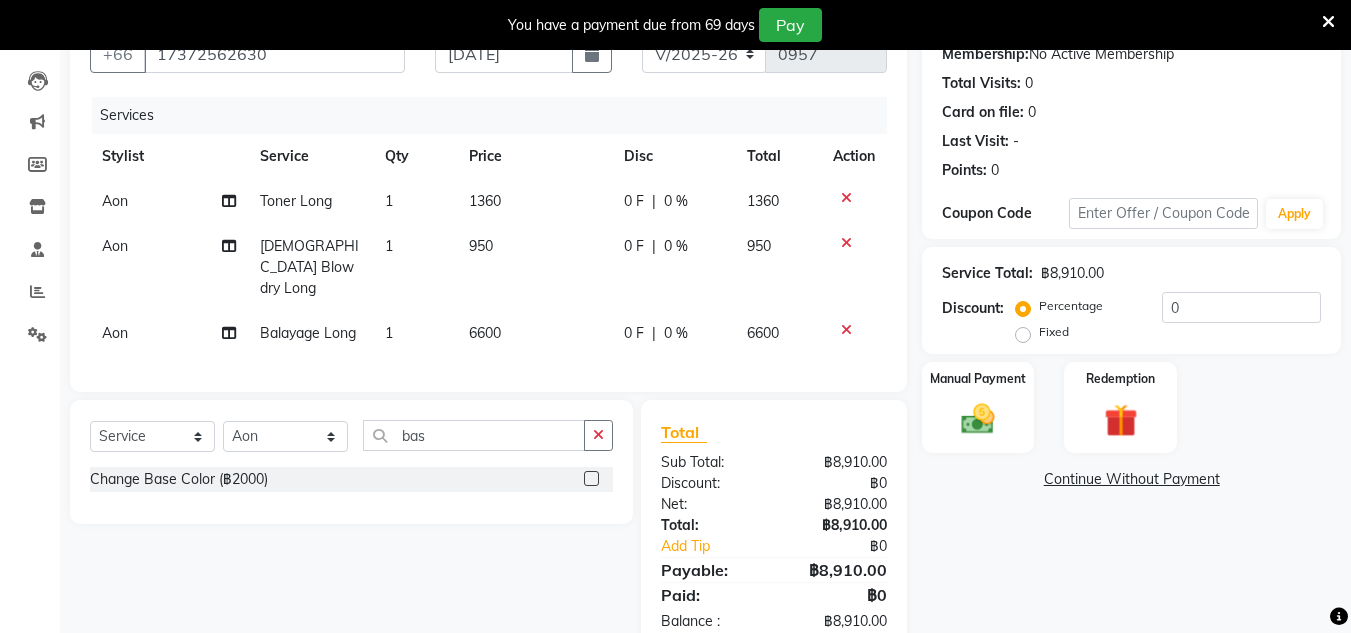 click 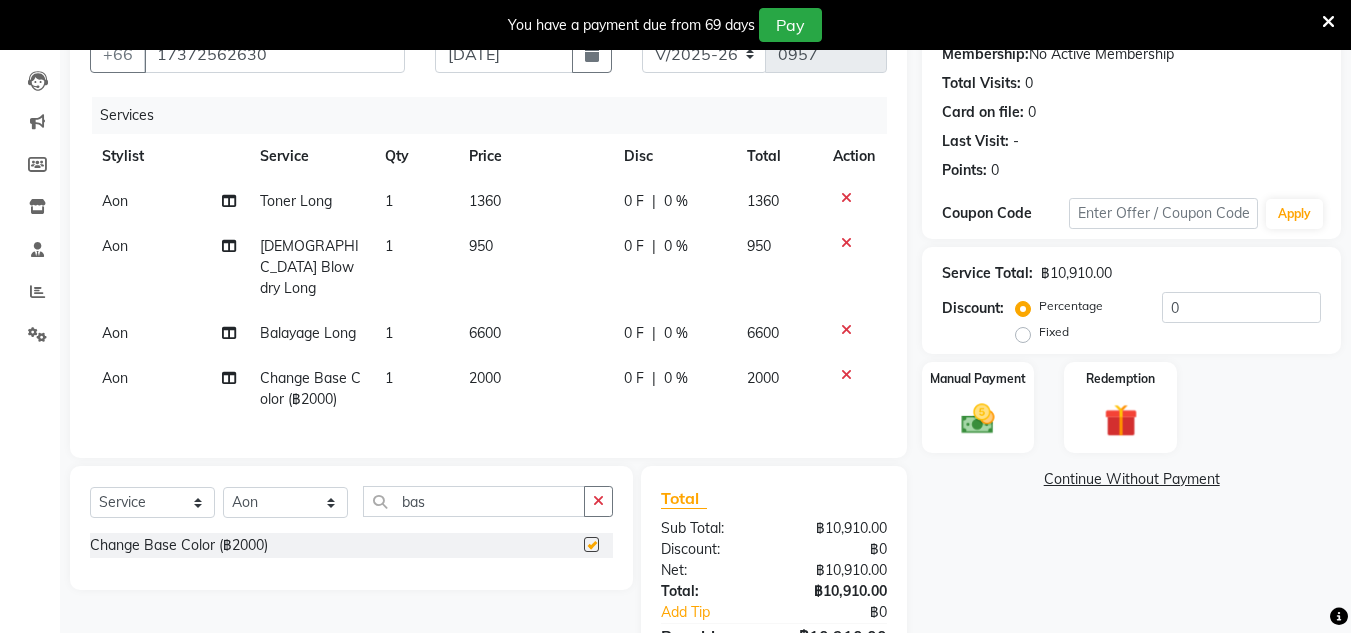 checkbox on "false" 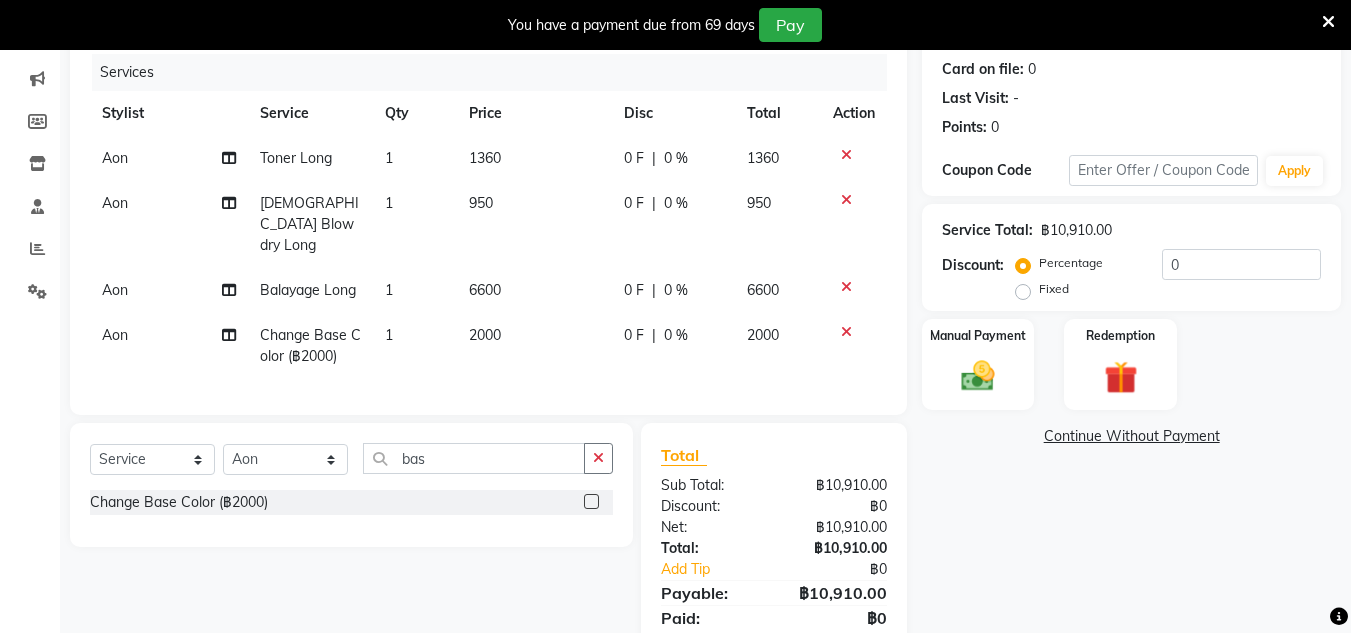scroll, scrollTop: 310, scrollLeft: 0, axis: vertical 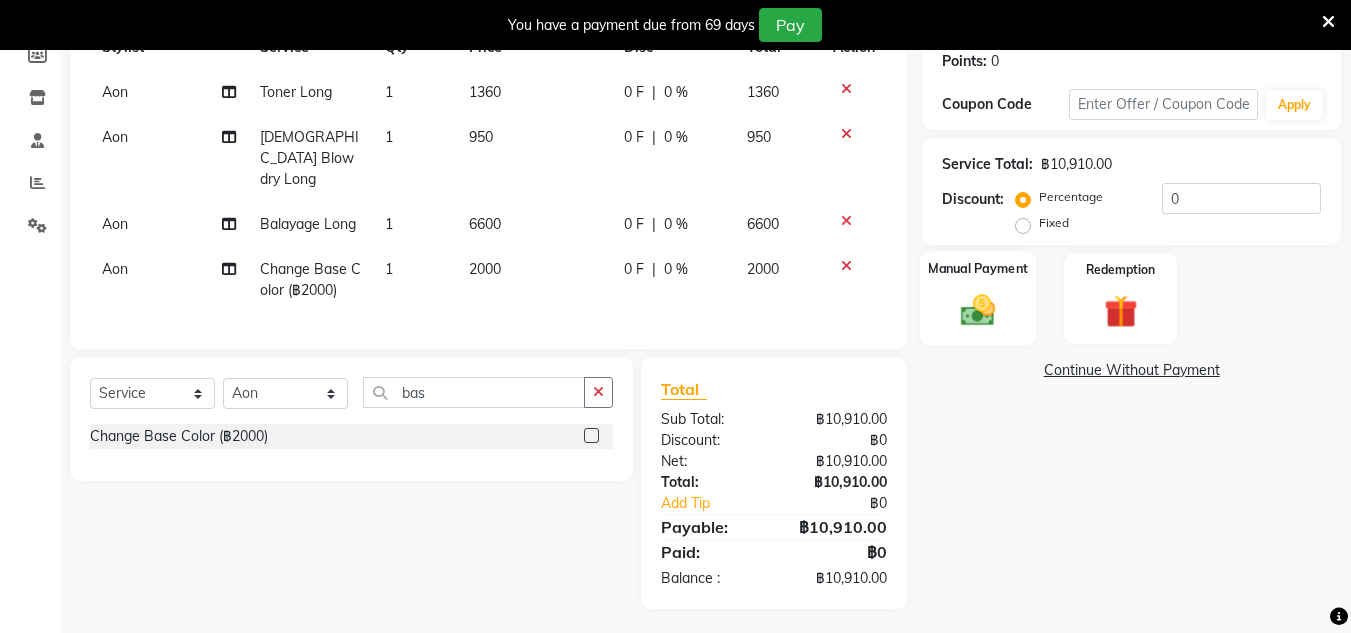 click on "Manual Payment" 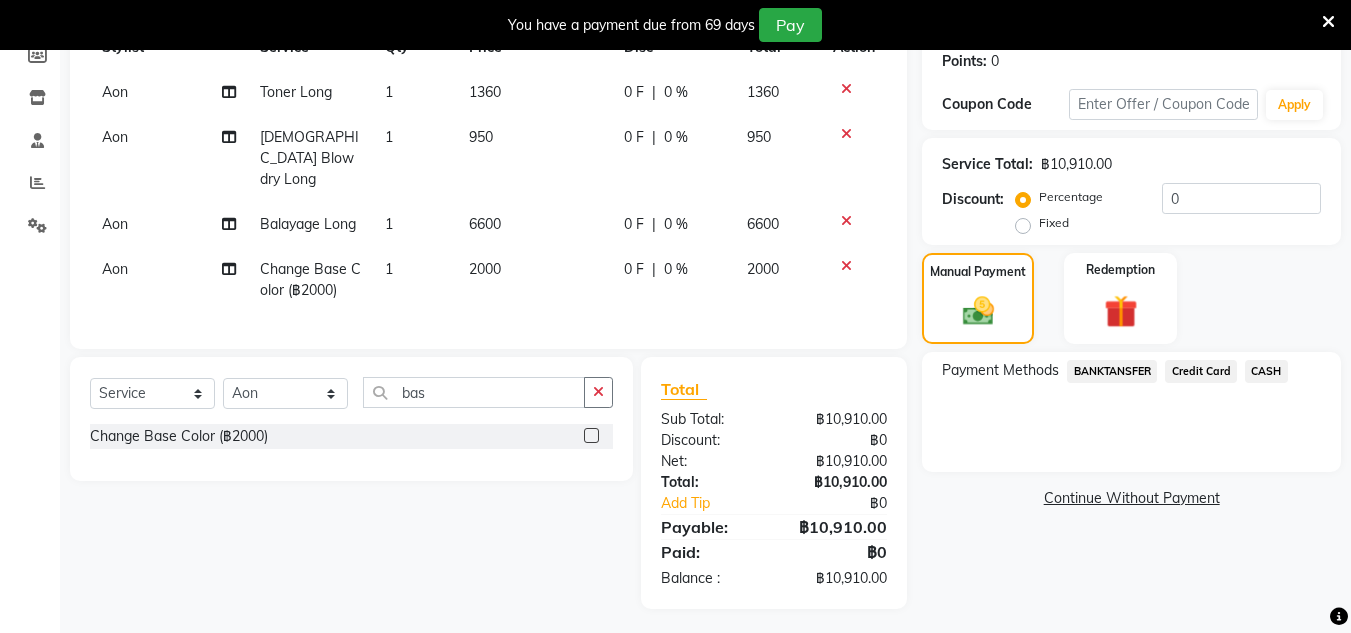 click on "Credit Card" 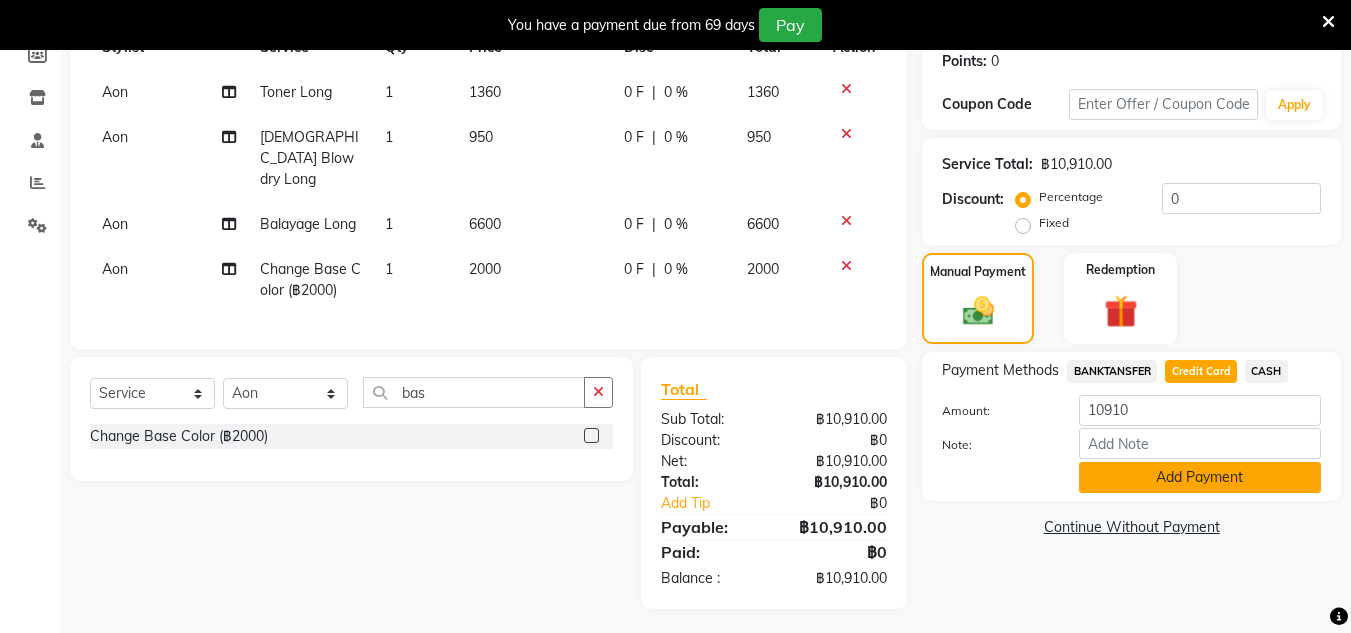 click on "Add Payment" 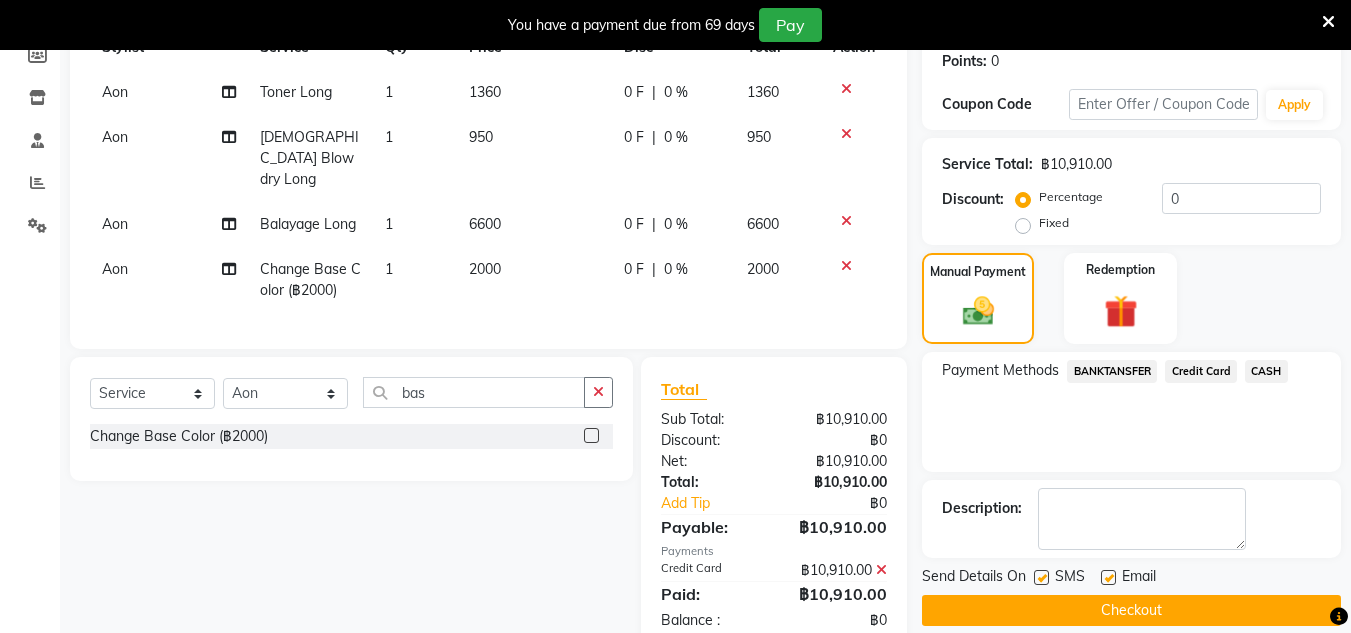 scroll, scrollTop: 352, scrollLeft: 0, axis: vertical 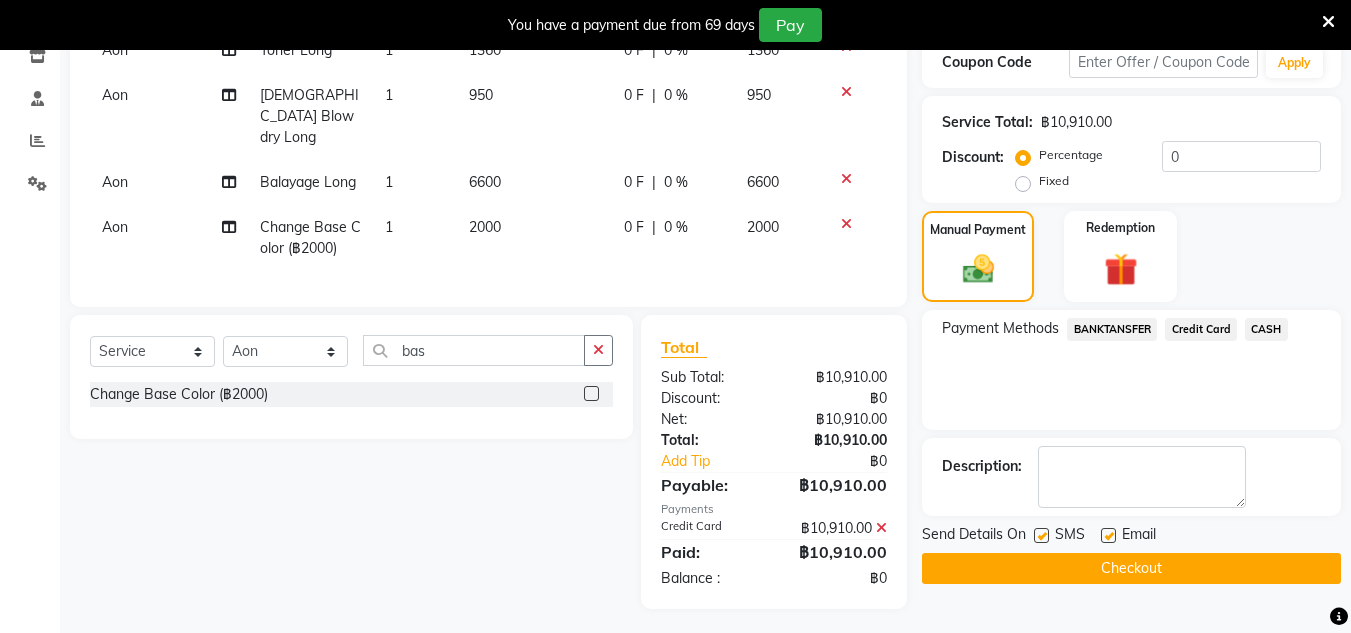 click on "Checkout" 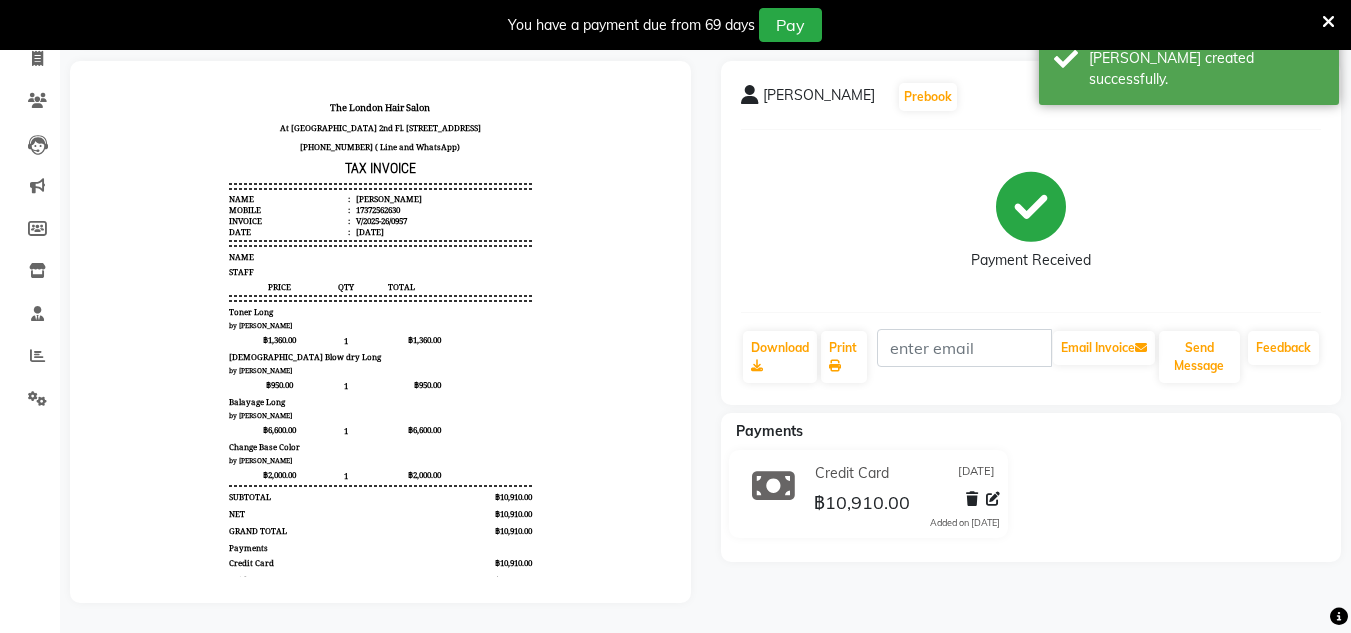 scroll, scrollTop: 0, scrollLeft: 0, axis: both 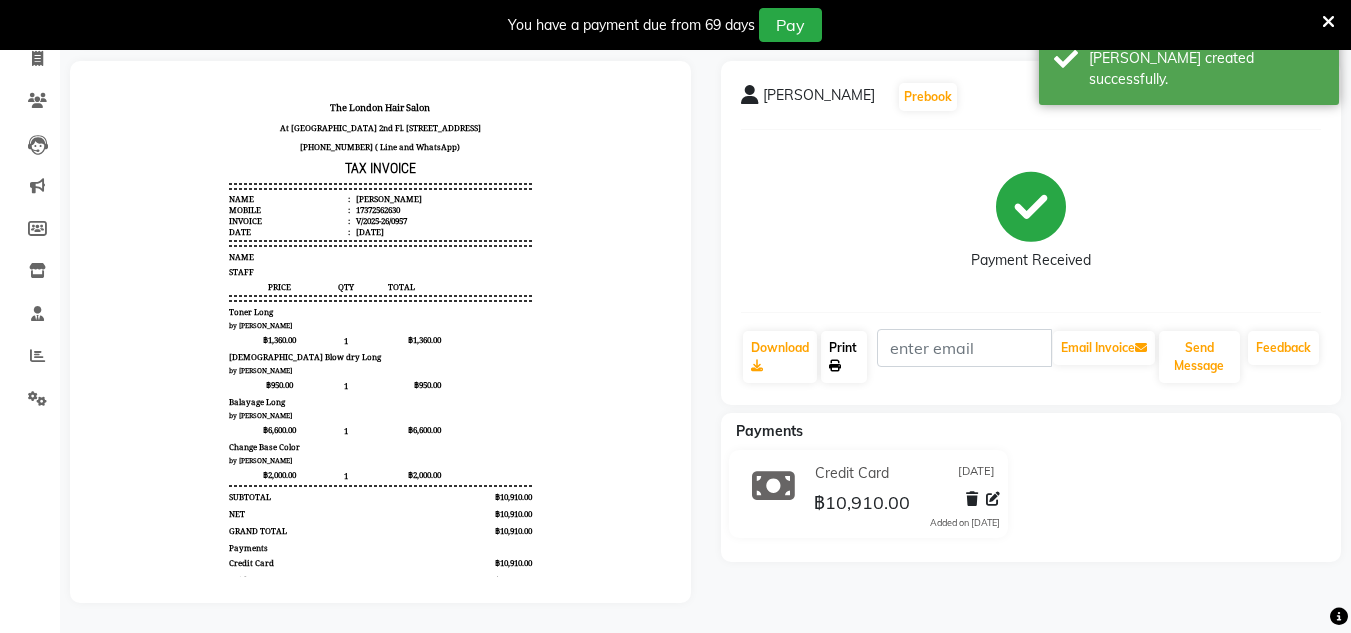 click on "Print" 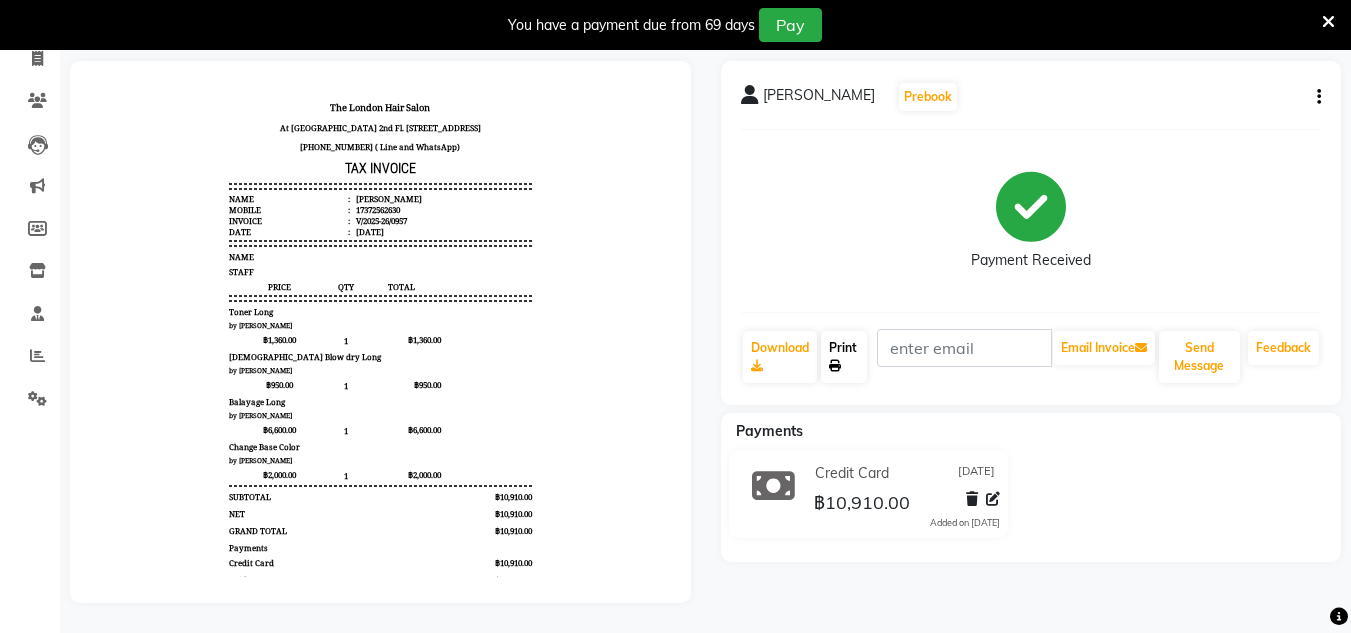 scroll, scrollTop: 98, scrollLeft: 0, axis: vertical 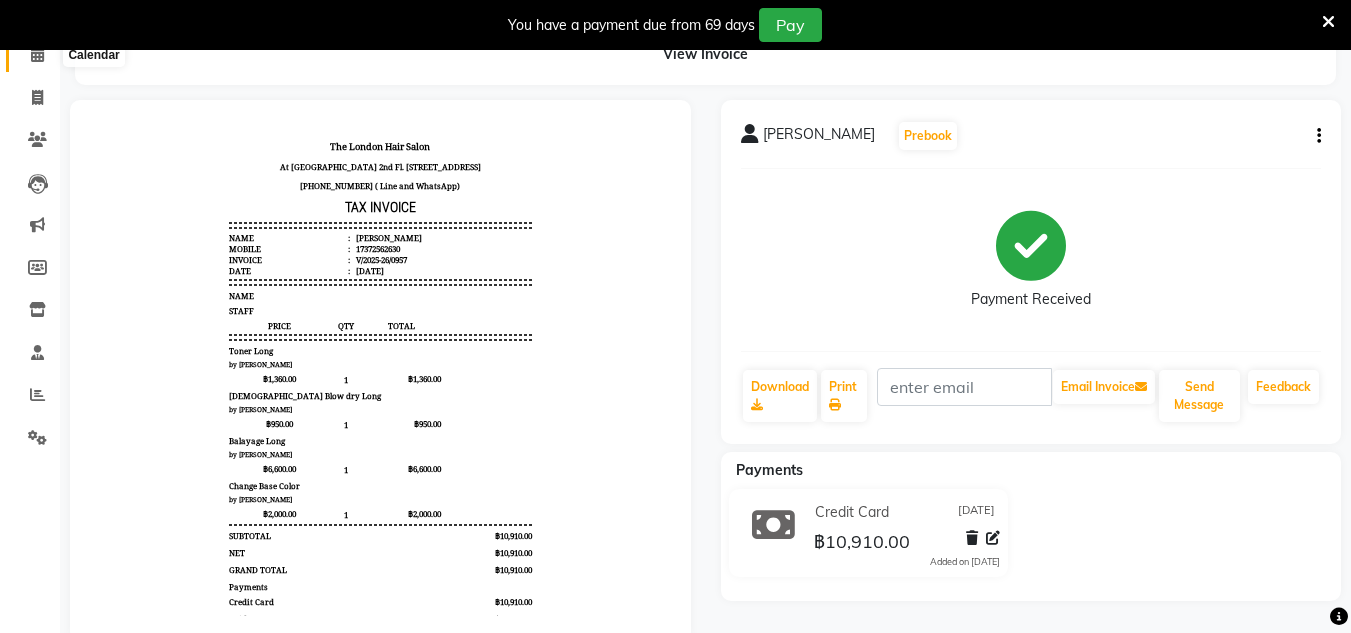click 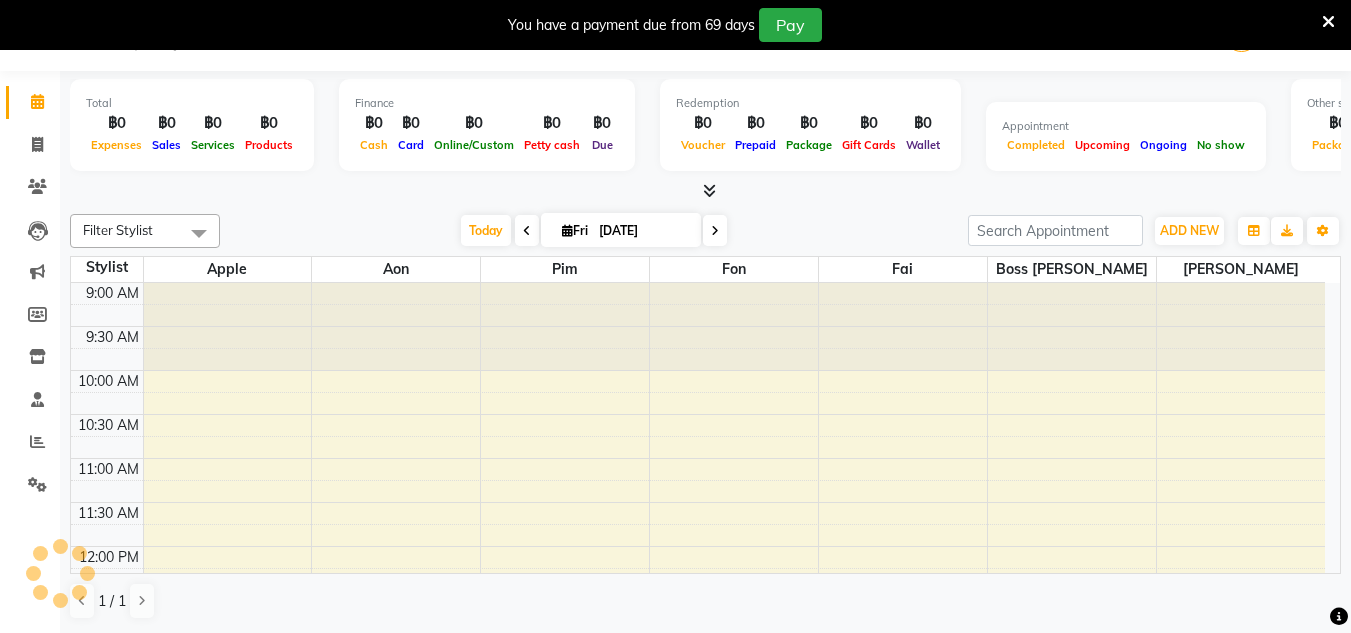 scroll, scrollTop: 50, scrollLeft: 0, axis: vertical 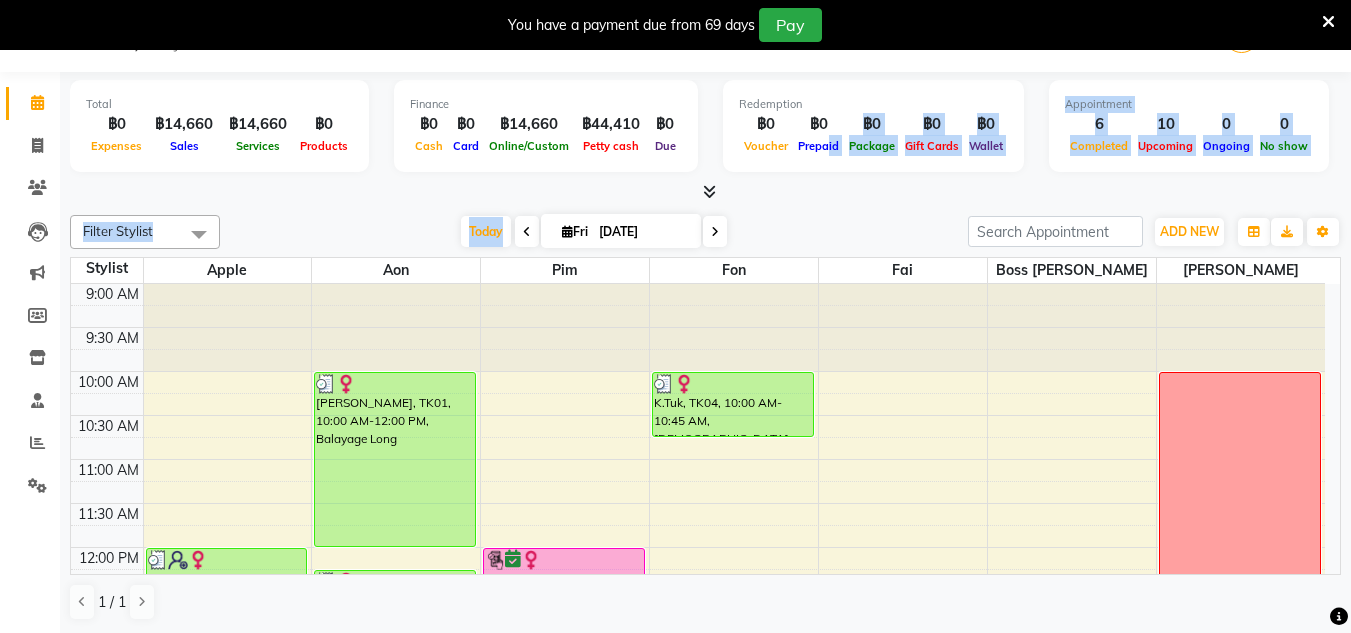 drag, startPoint x: 754, startPoint y: 155, endPoint x: 513, endPoint y: 215, distance: 248.3566 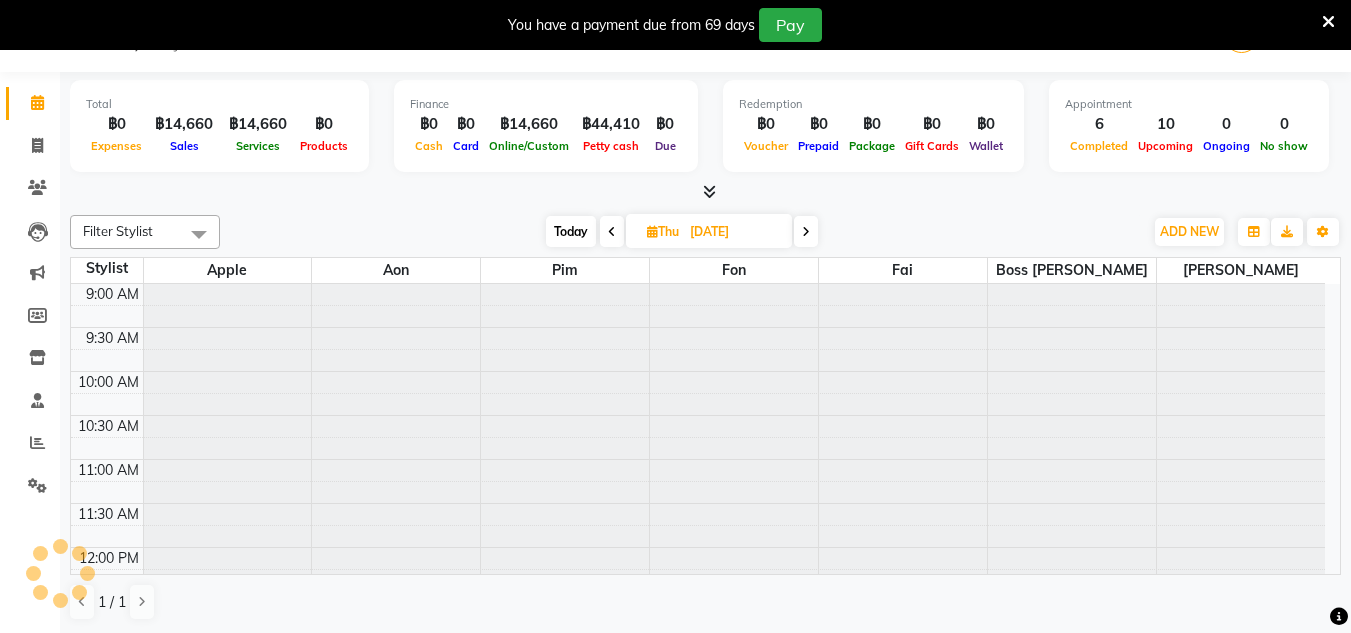 scroll, scrollTop: 441, scrollLeft: 0, axis: vertical 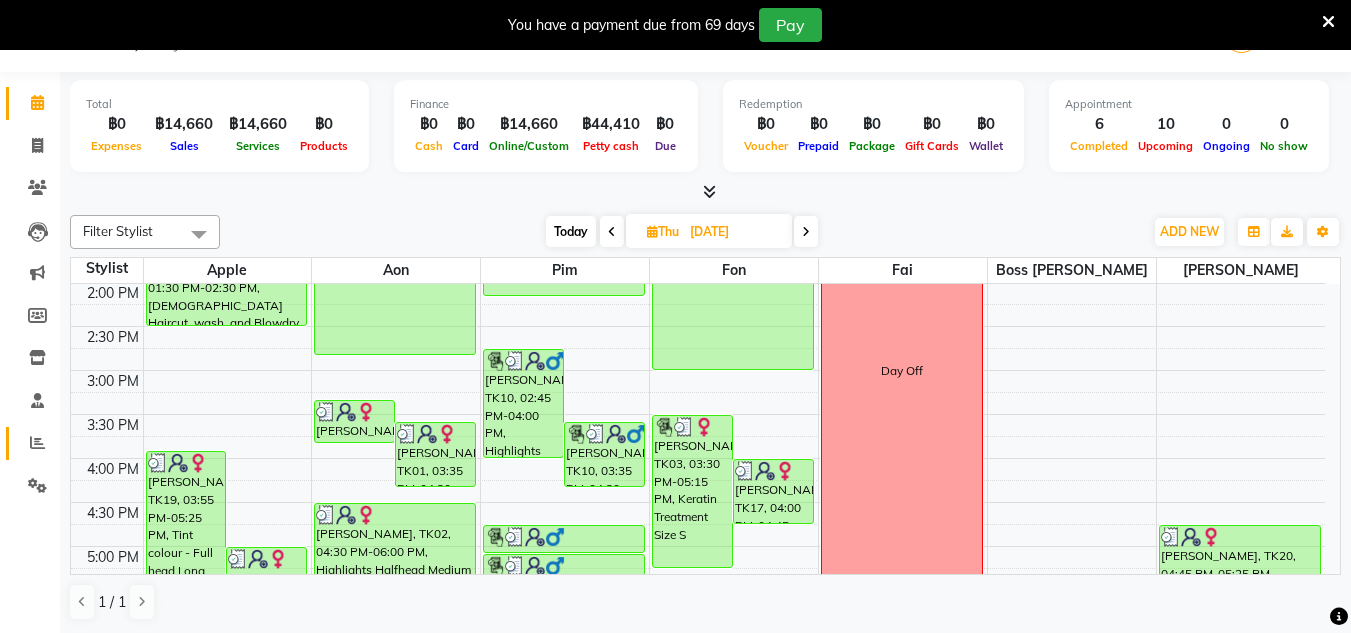 click on "Reports" 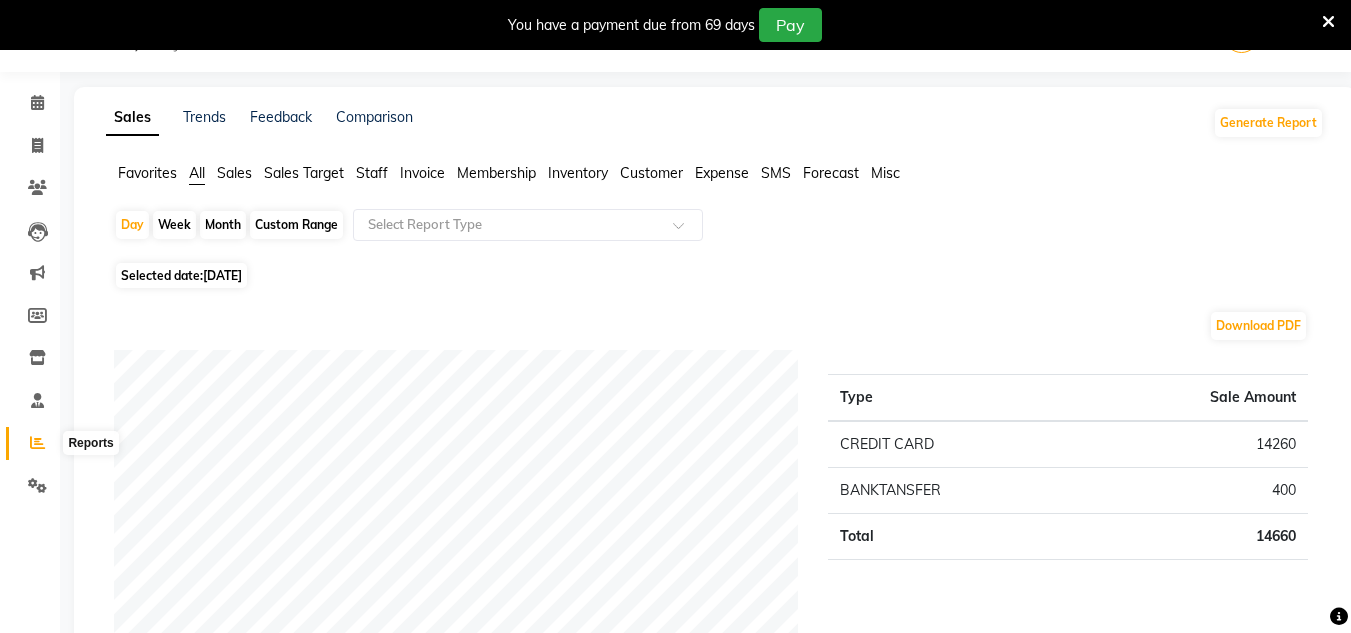click 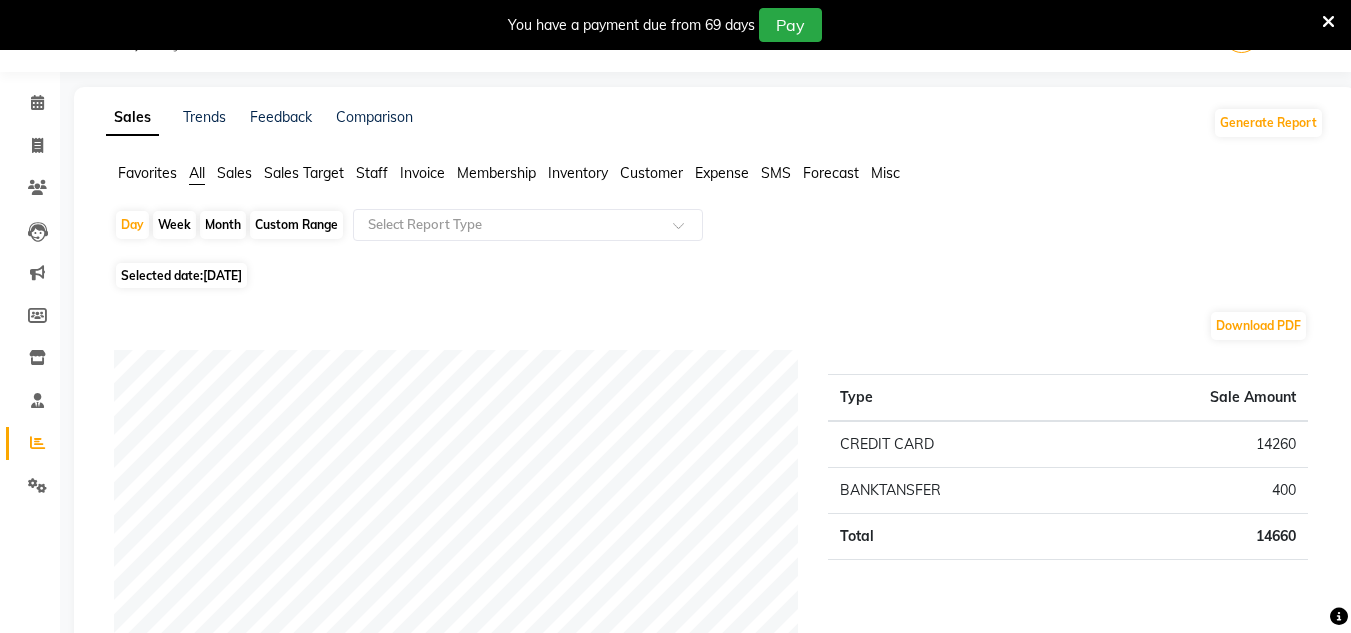 click on "Selected date:  [DATE]" 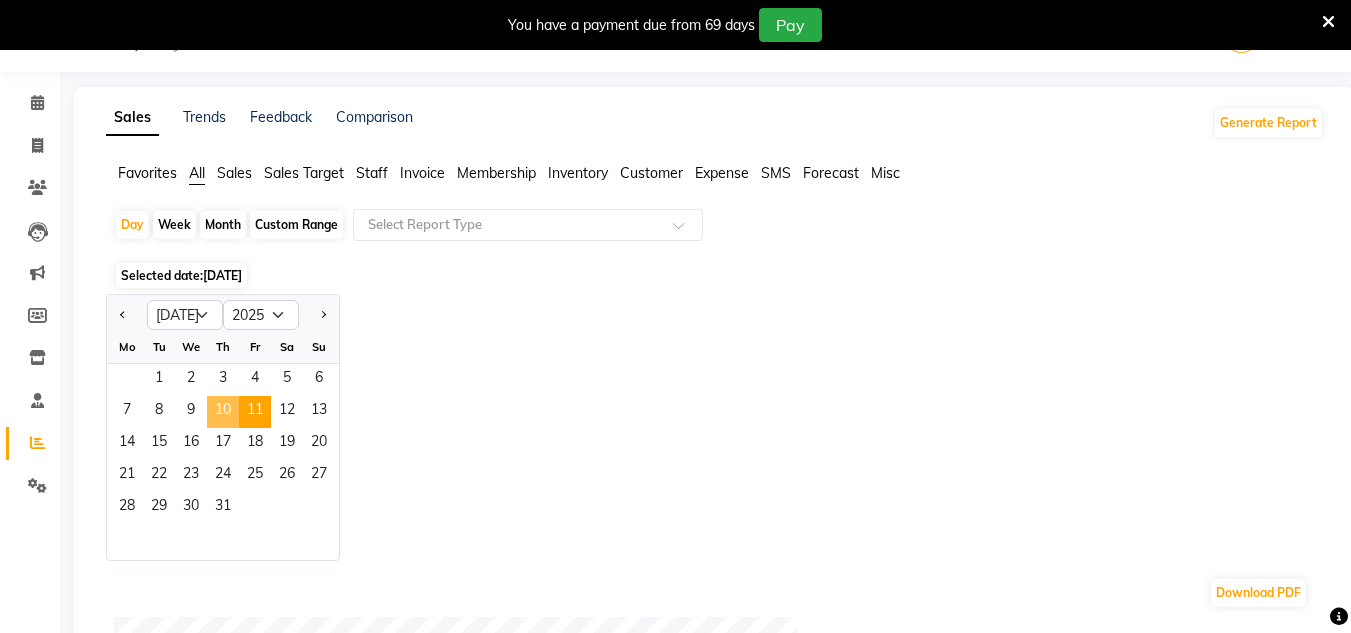 click on "10" 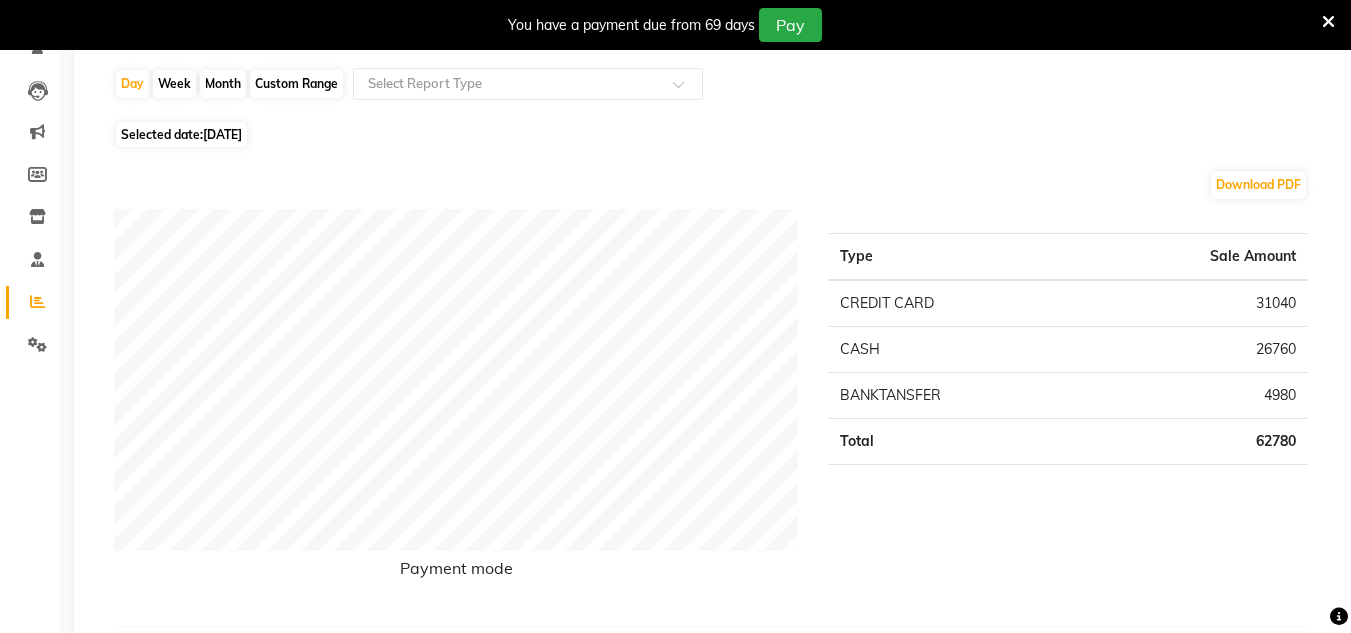 scroll, scrollTop: 0, scrollLeft: 0, axis: both 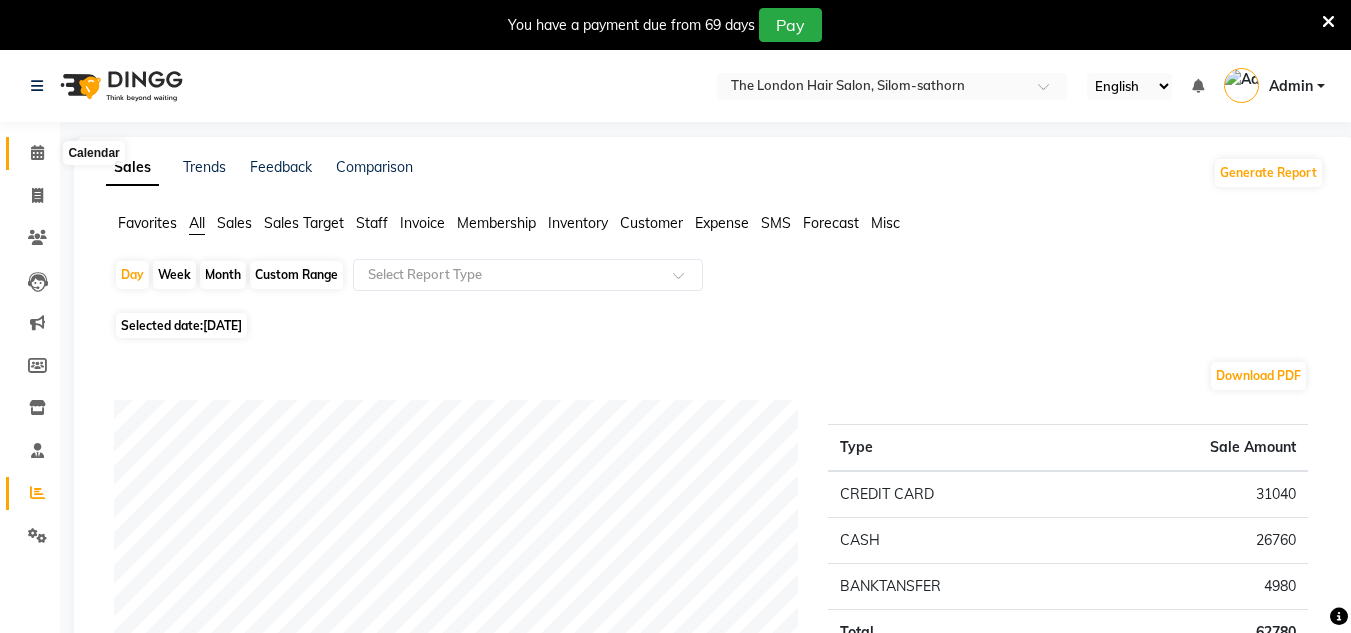 click 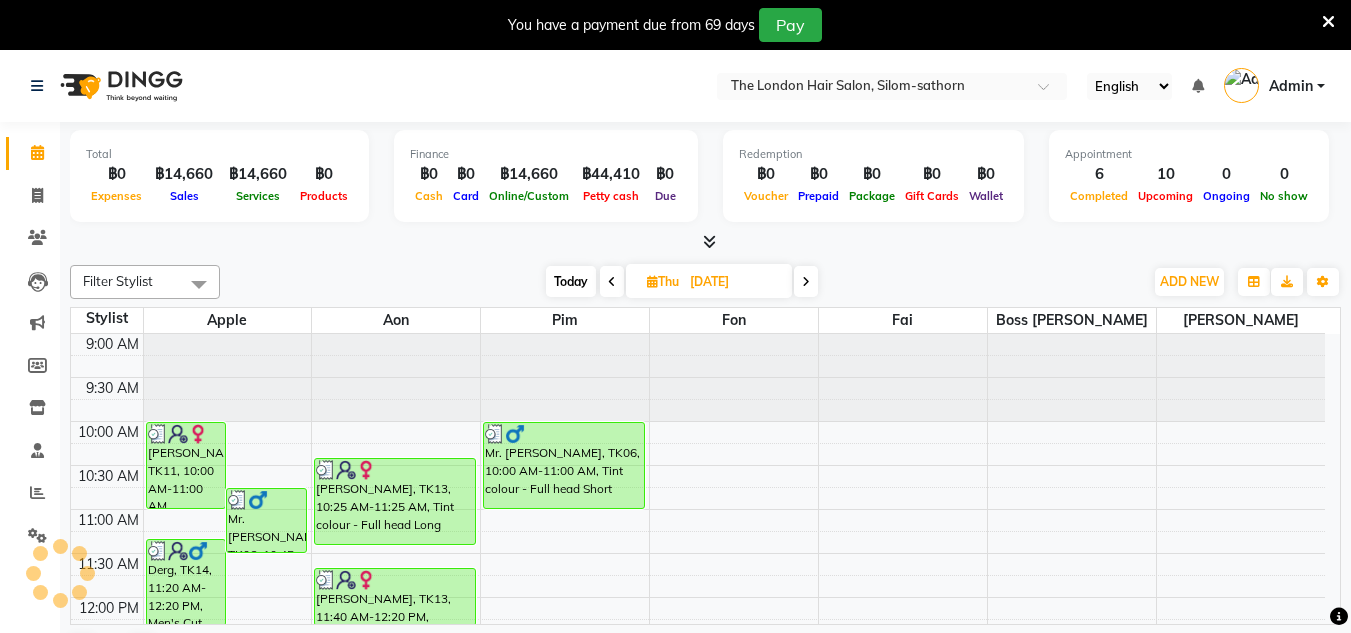 scroll, scrollTop: 0, scrollLeft: 0, axis: both 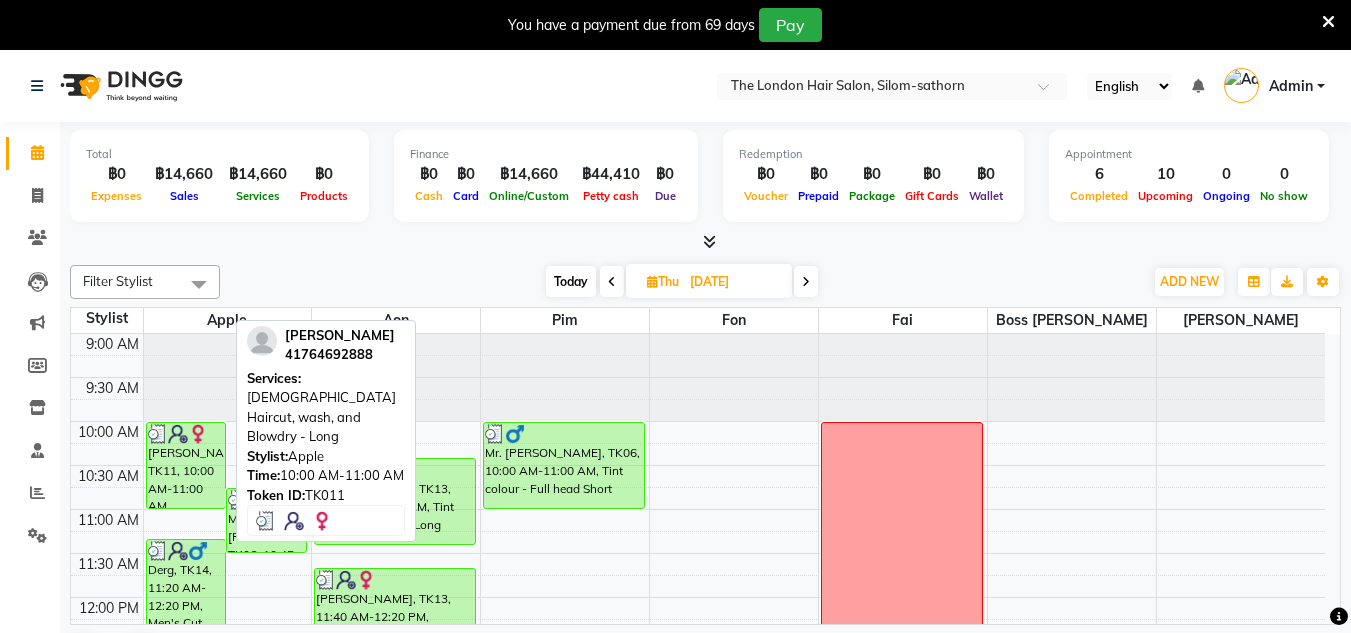 click at bounding box center [186, 434] 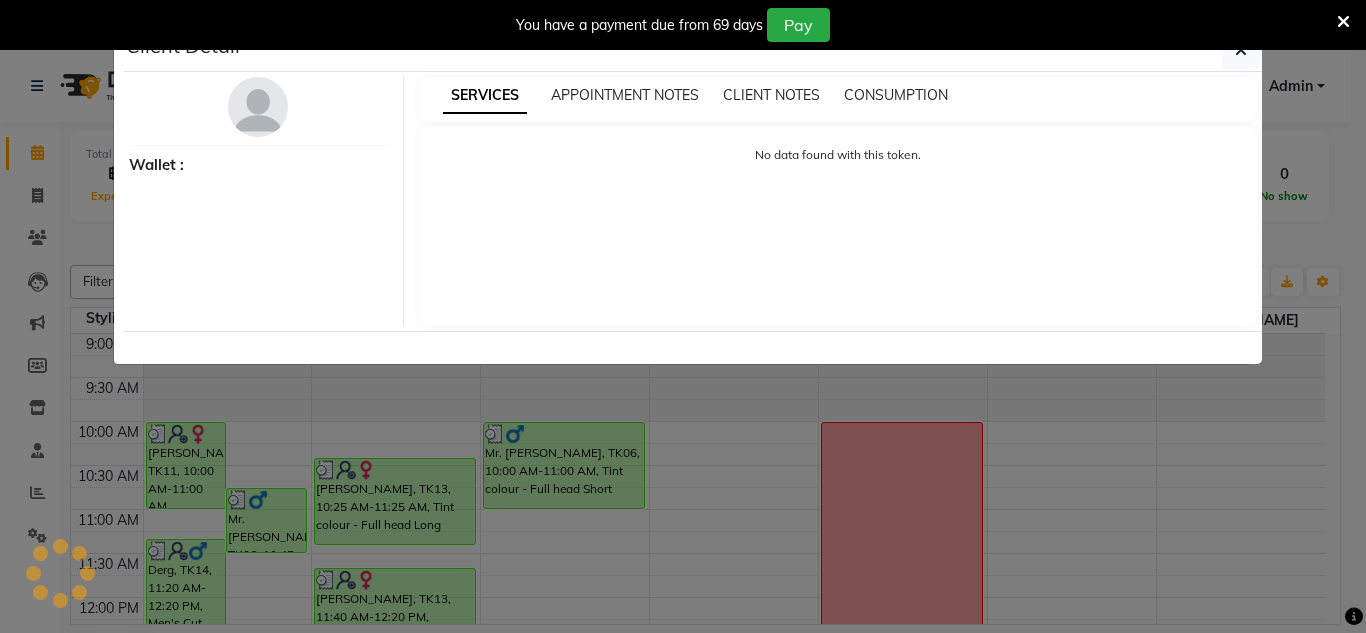 select on "3" 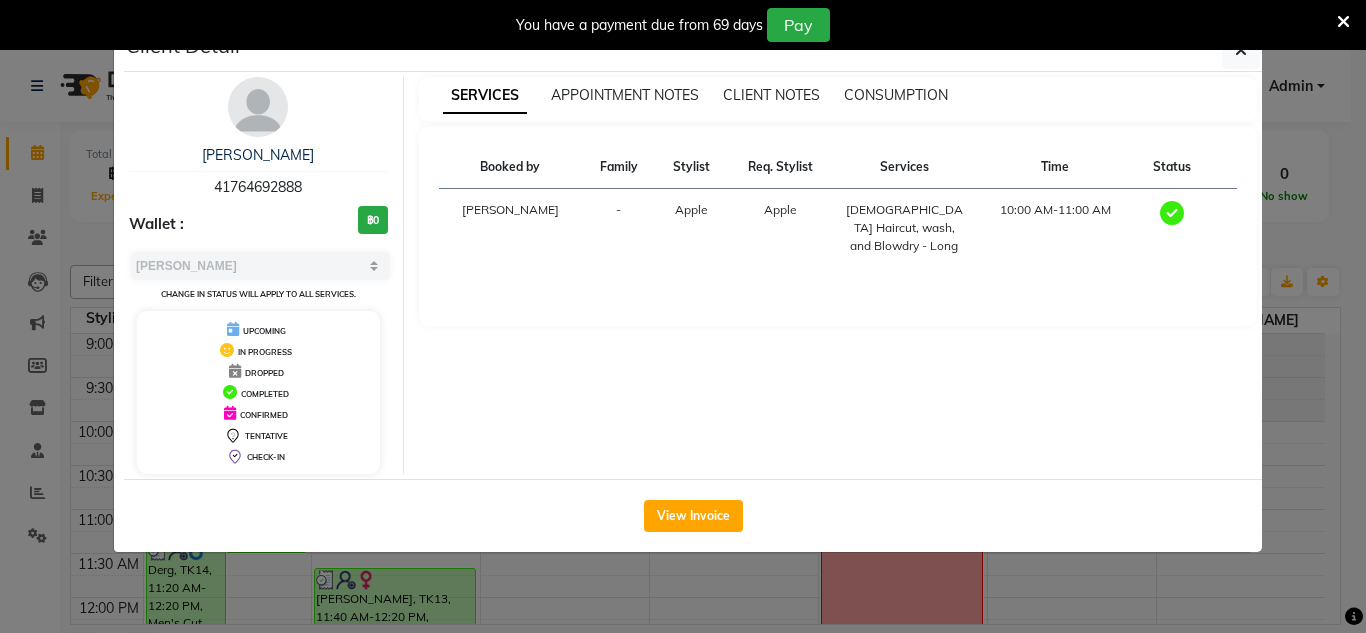 click on "View Invoice" 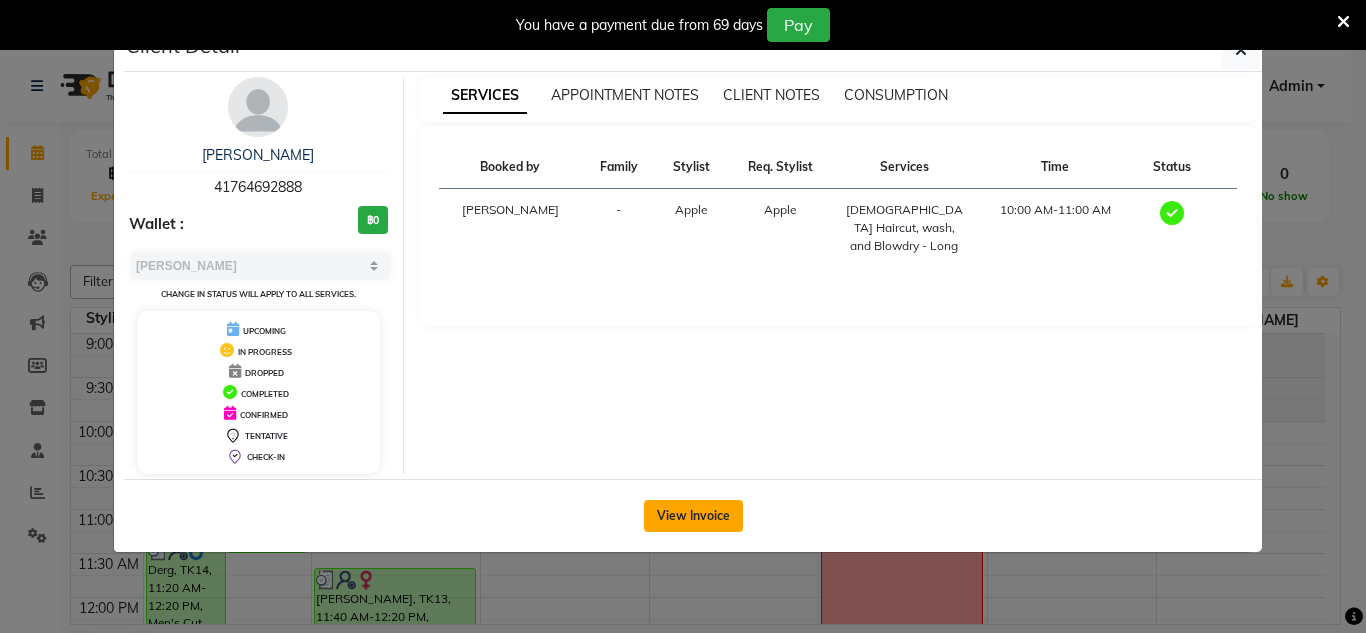 click on "View Invoice" 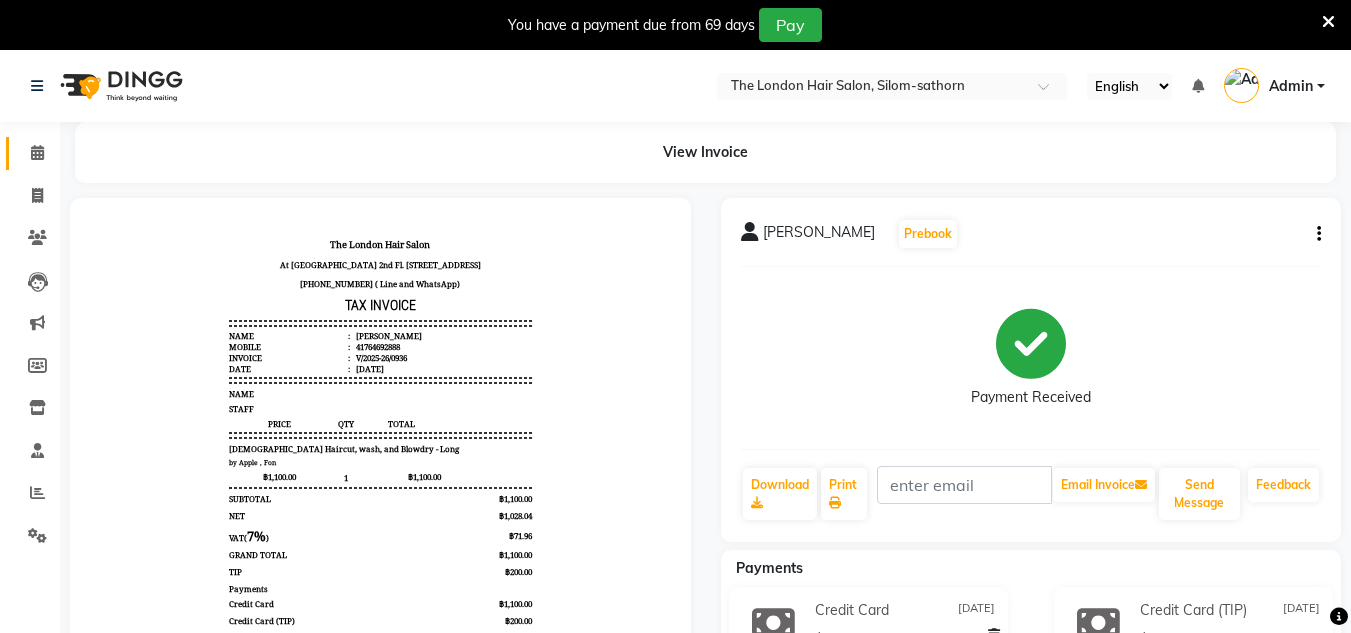 scroll, scrollTop: 0, scrollLeft: 0, axis: both 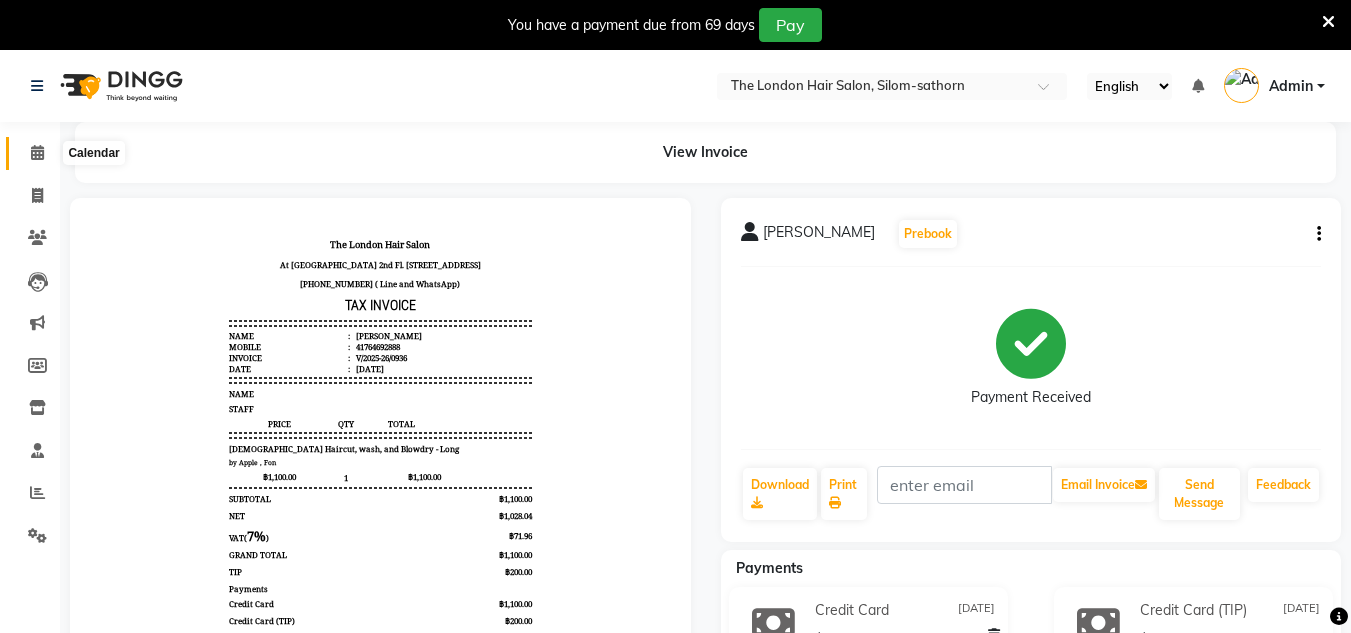 click 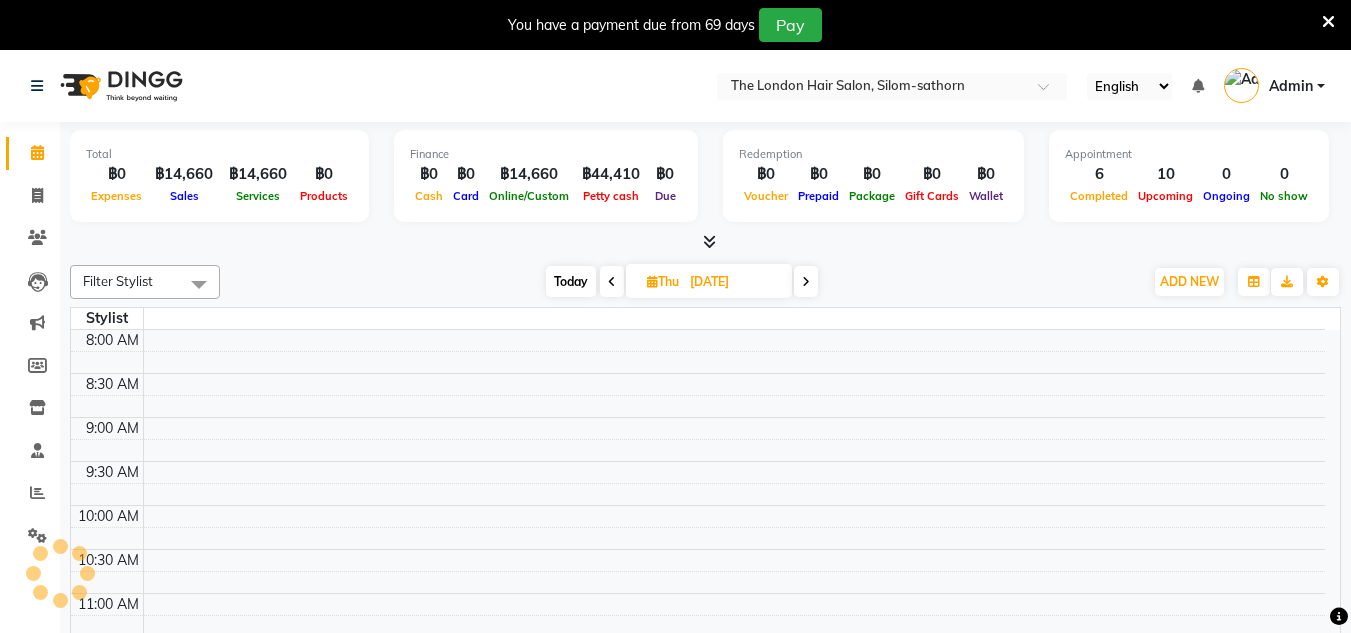 scroll, scrollTop: 529, scrollLeft: 0, axis: vertical 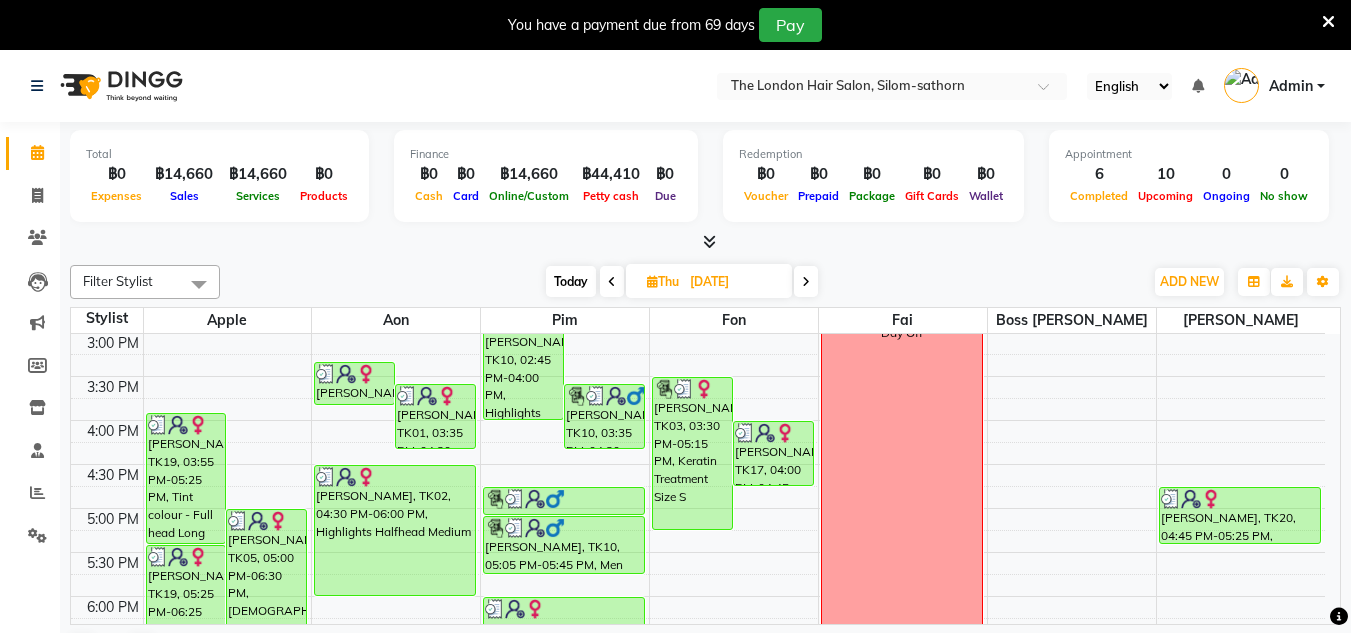 click at bounding box center [612, 282] 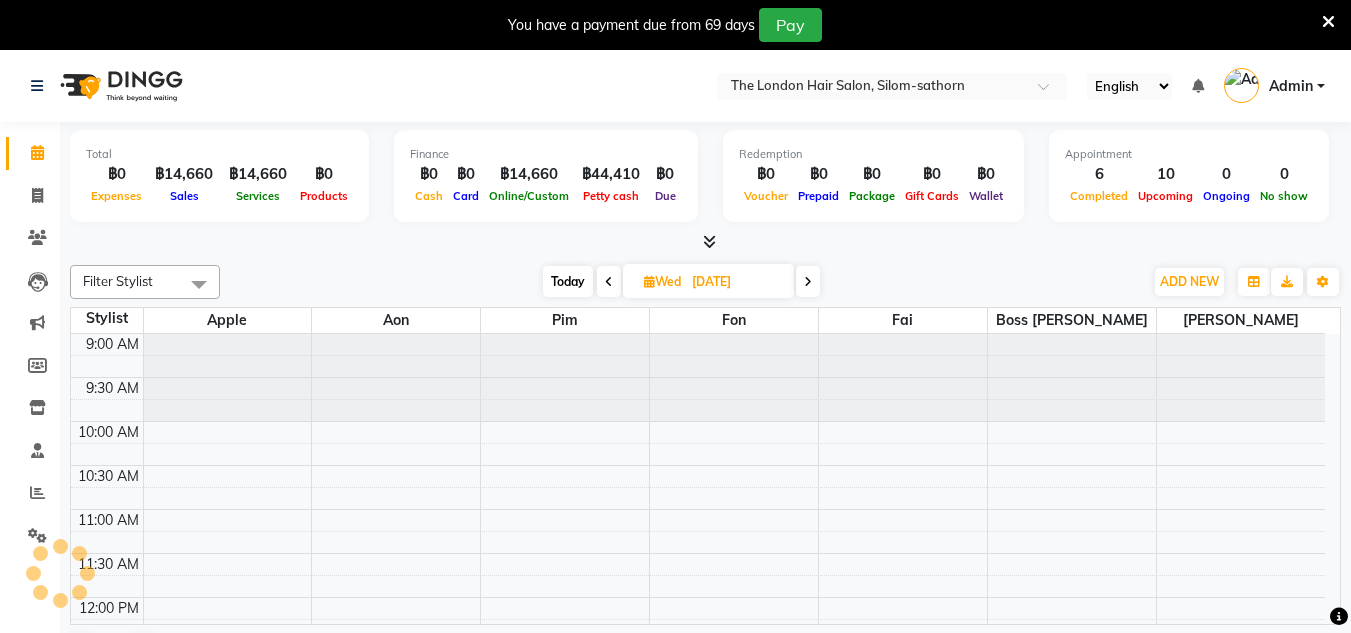scroll, scrollTop: 529, scrollLeft: 0, axis: vertical 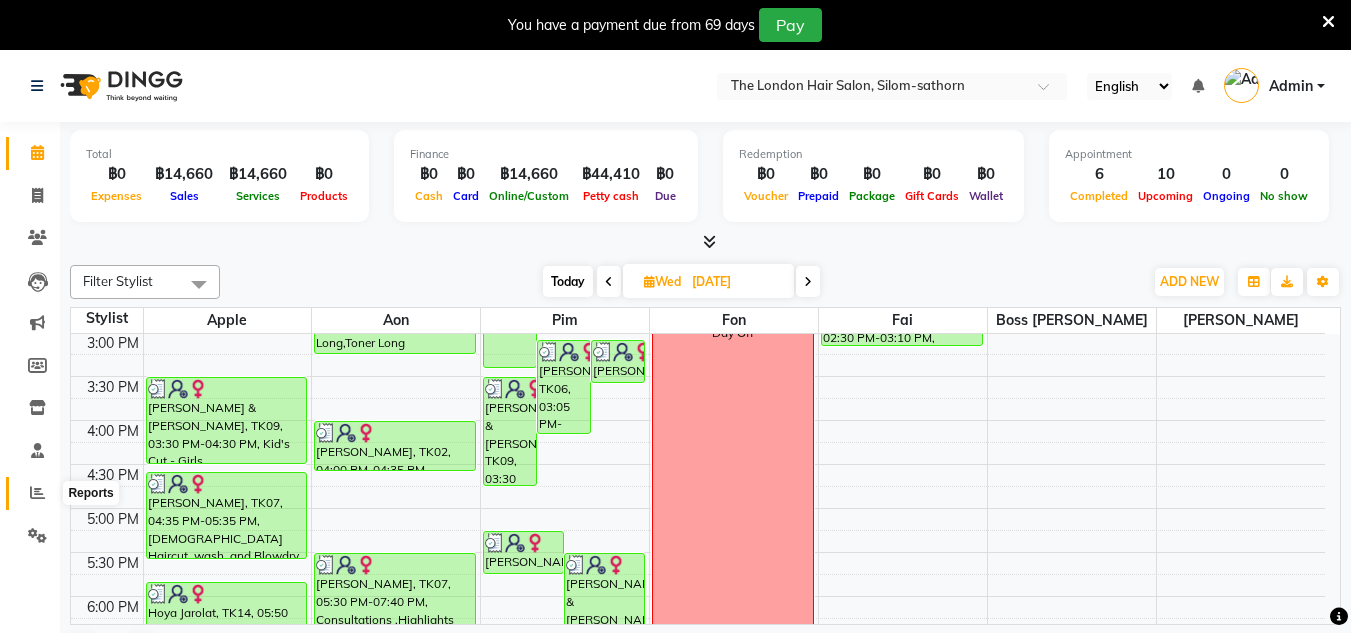 click 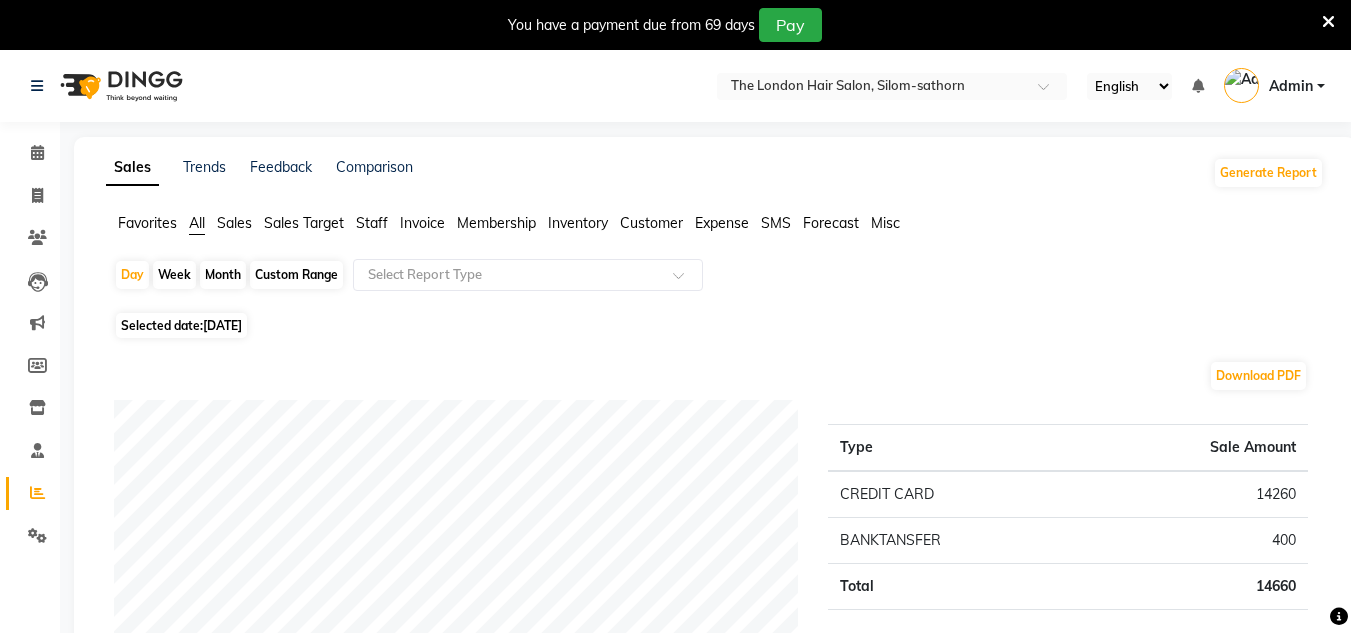 click on "Day   Week   Month   Custom Range  Select Report Type" 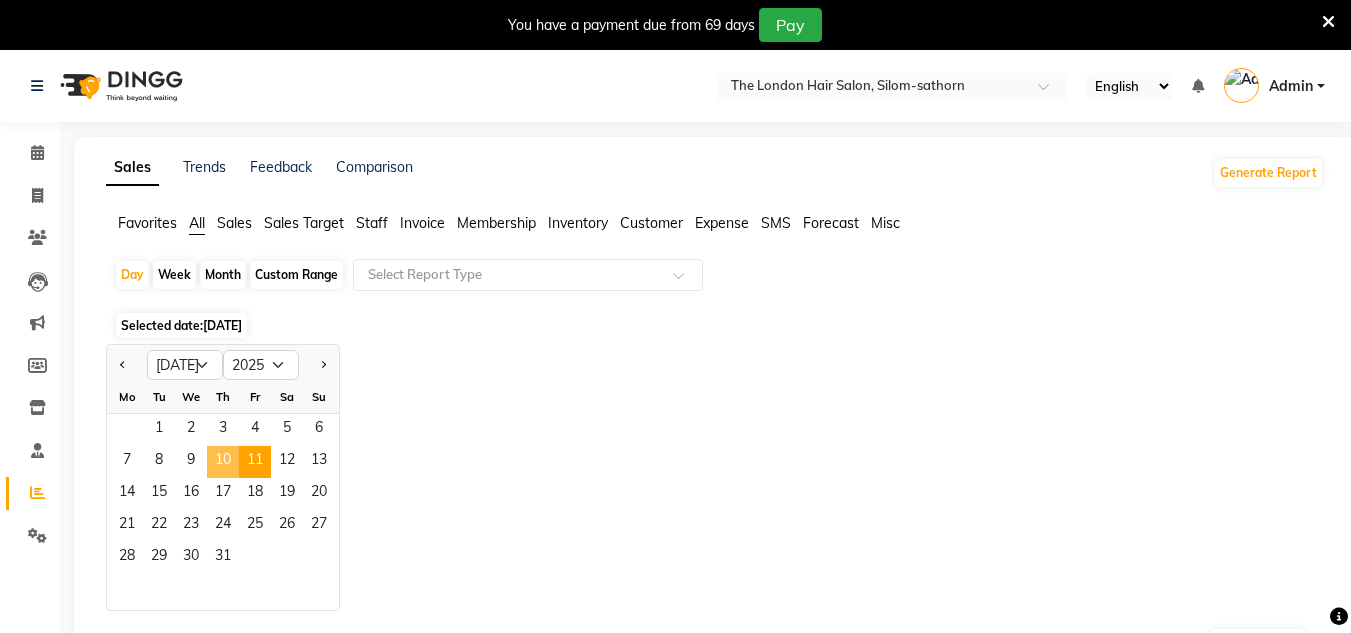 click on "10" 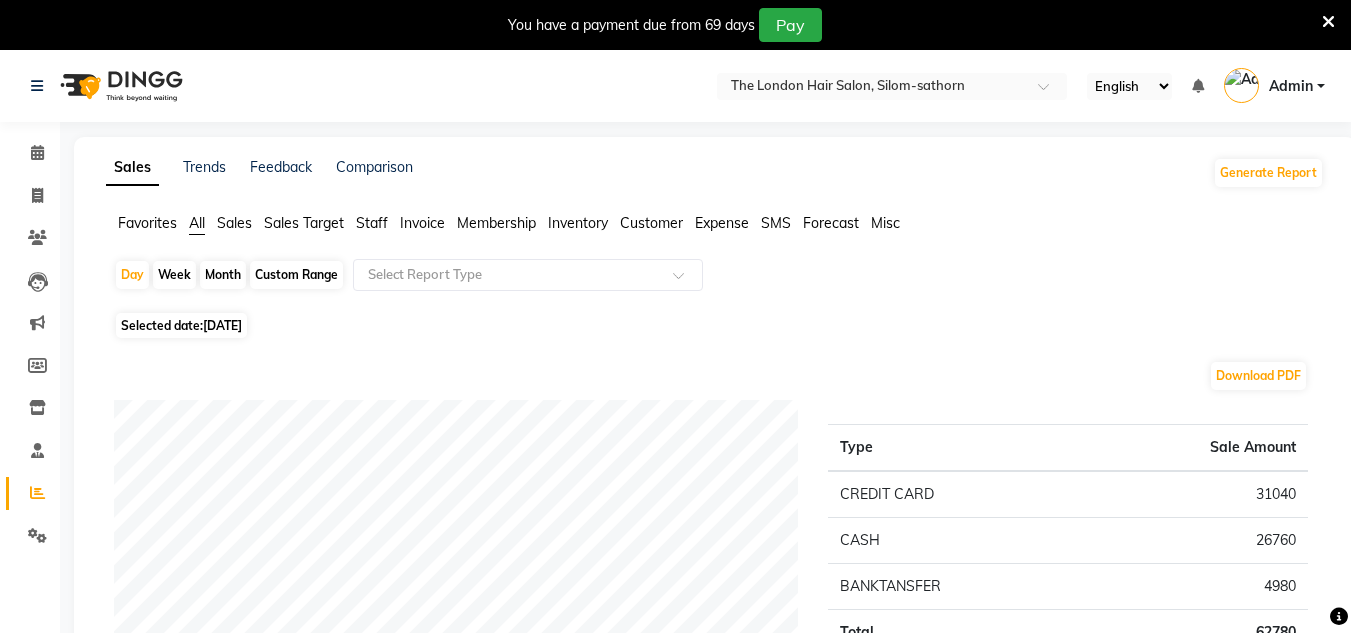 scroll, scrollTop: 240, scrollLeft: 0, axis: vertical 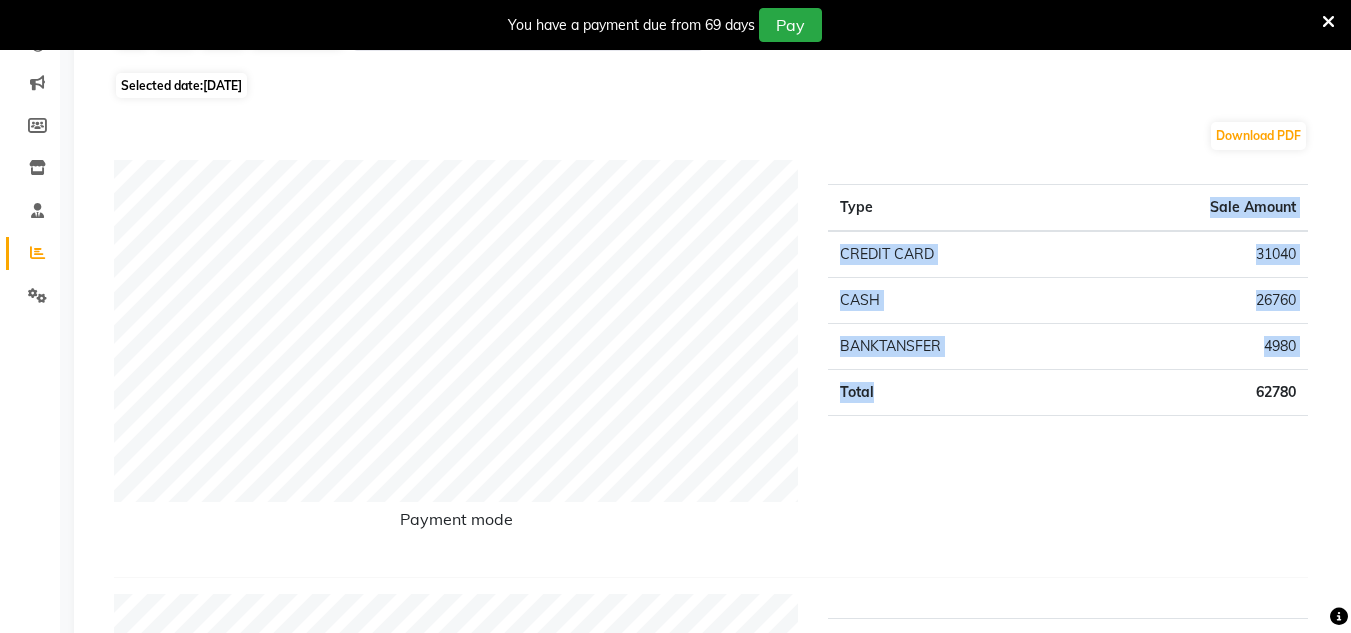 drag, startPoint x: 992, startPoint y: 408, endPoint x: 1070, endPoint y: 197, distance: 224.95555 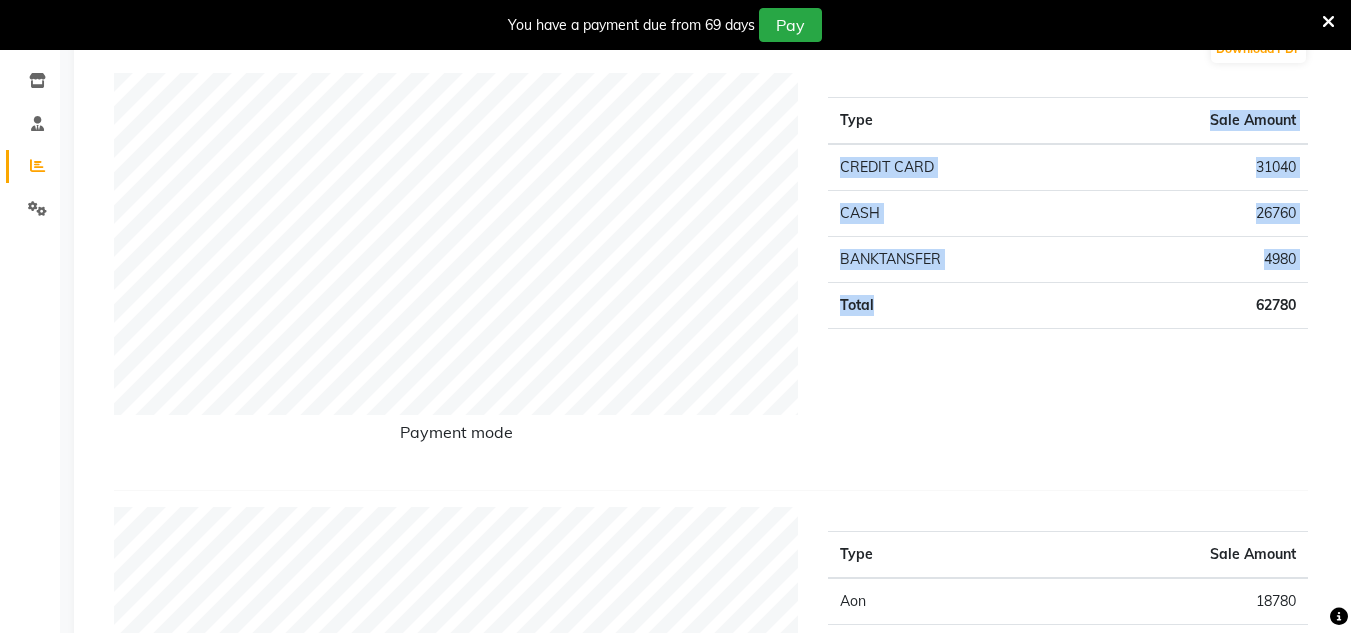 scroll, scrollTop: 0, scrollLeft: 0, axis: both 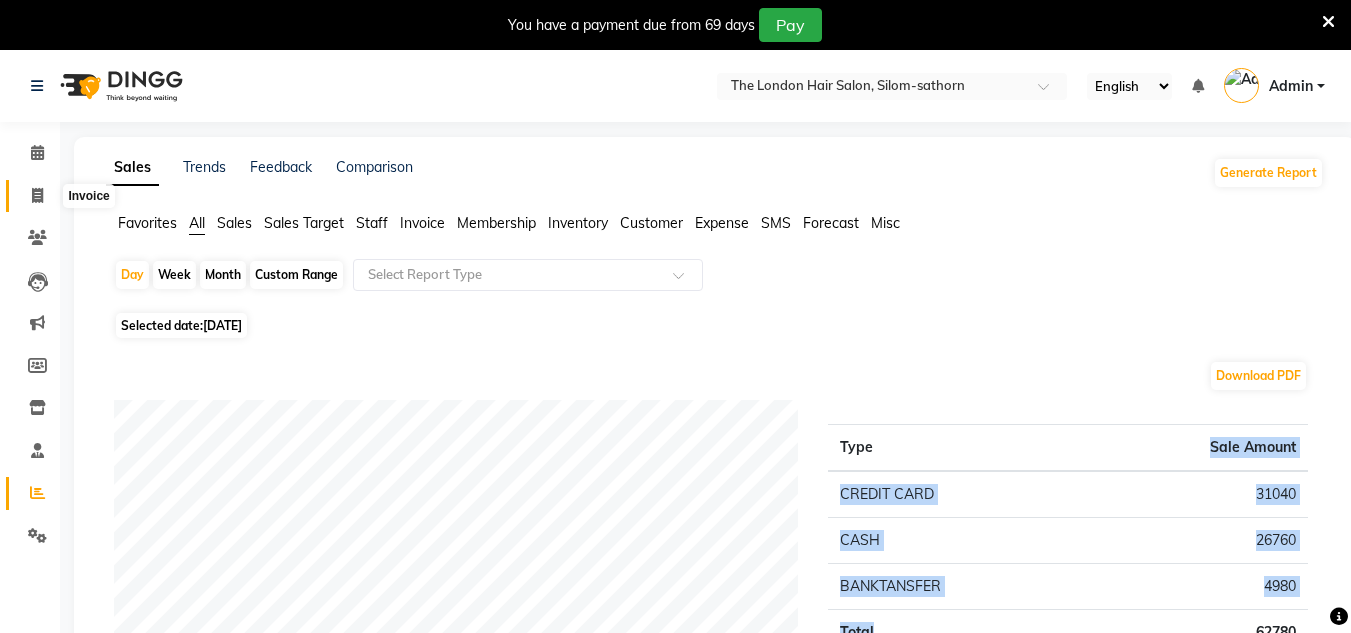 click 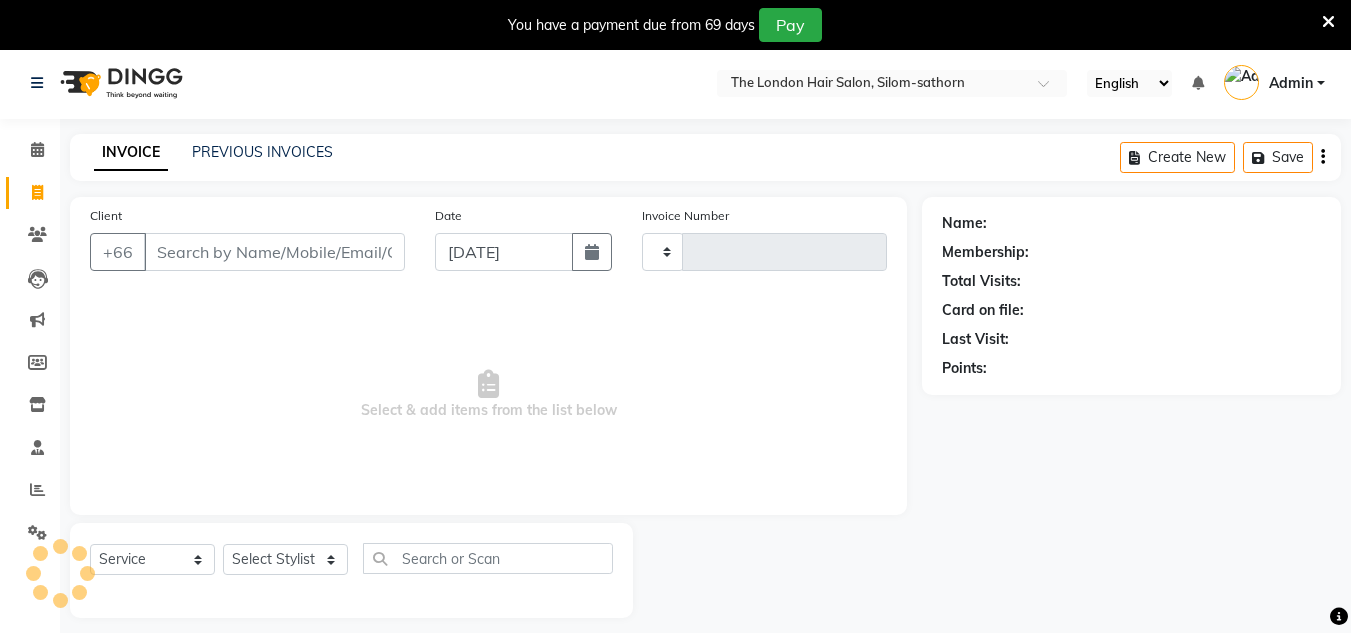 type on "0958" 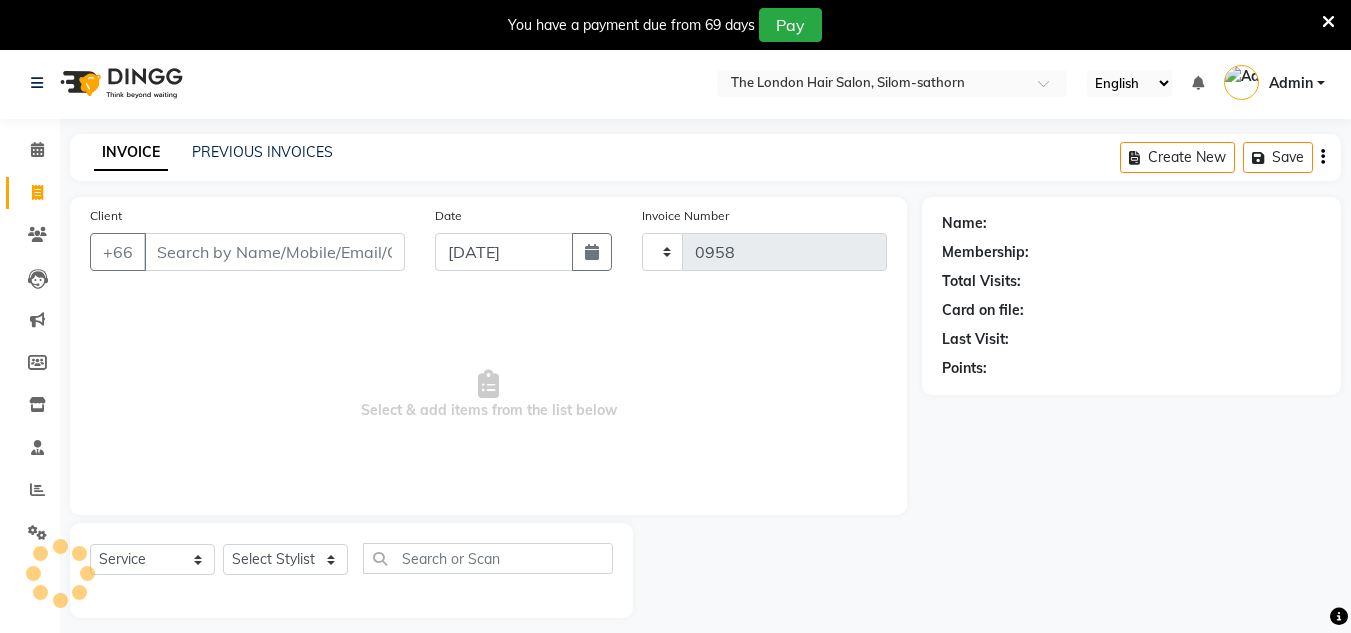 select on "6977" 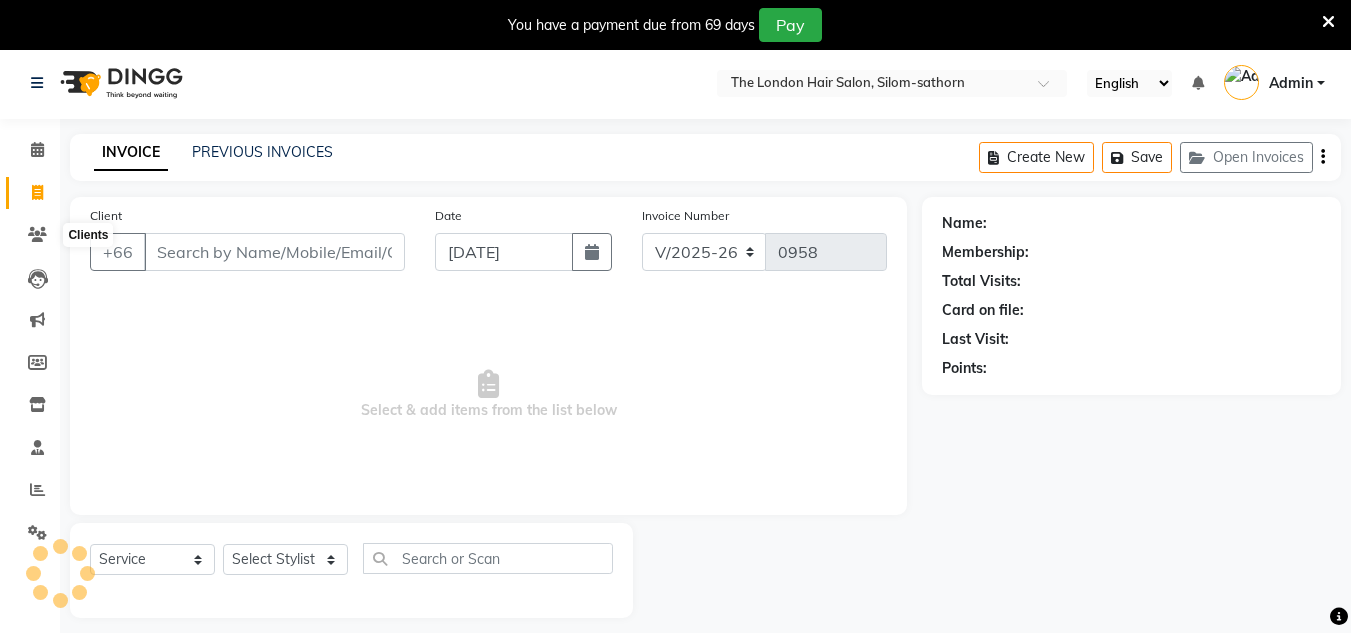 scroll, scrollTop: 50, scrollLeft: 0, axis: vertical 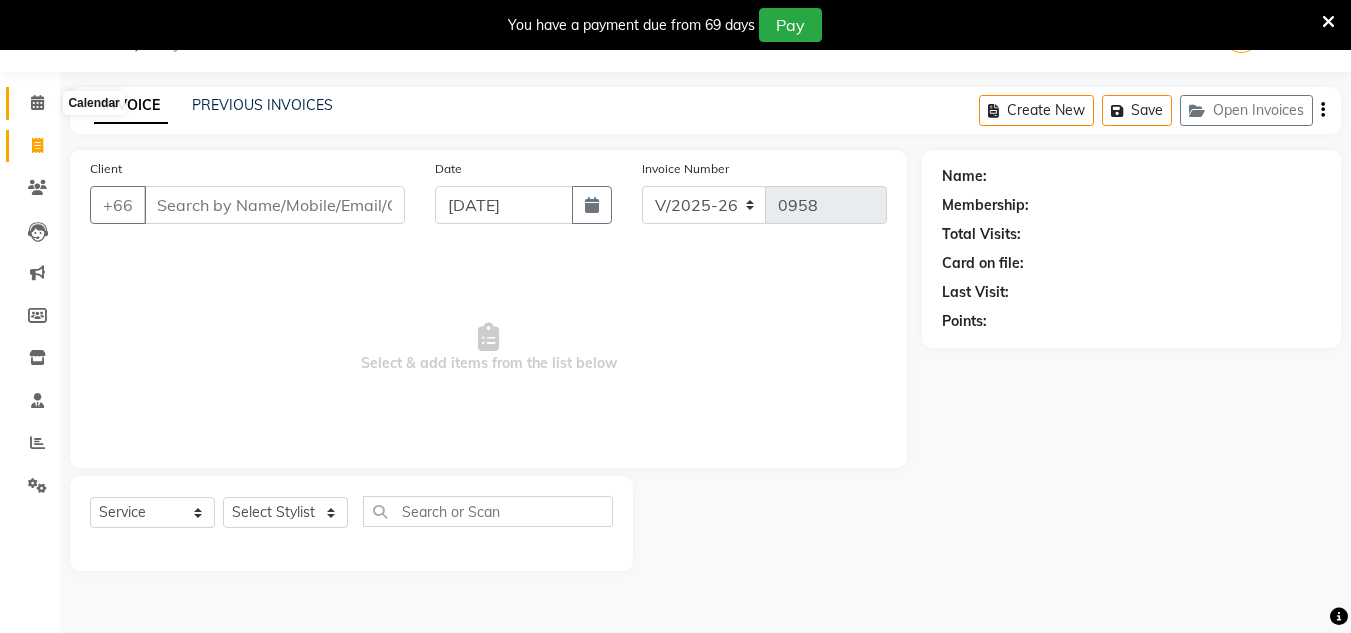 click 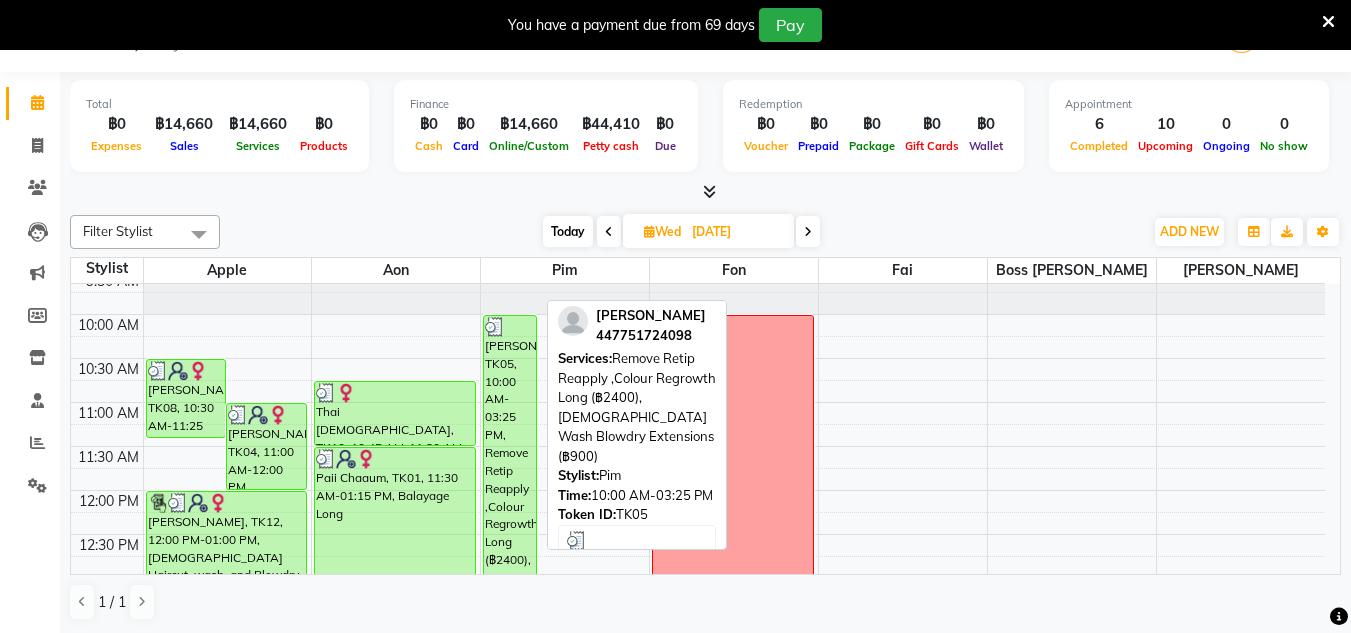 scroll, scrollTop: 58, scrollLeft: 0, axis: vertical 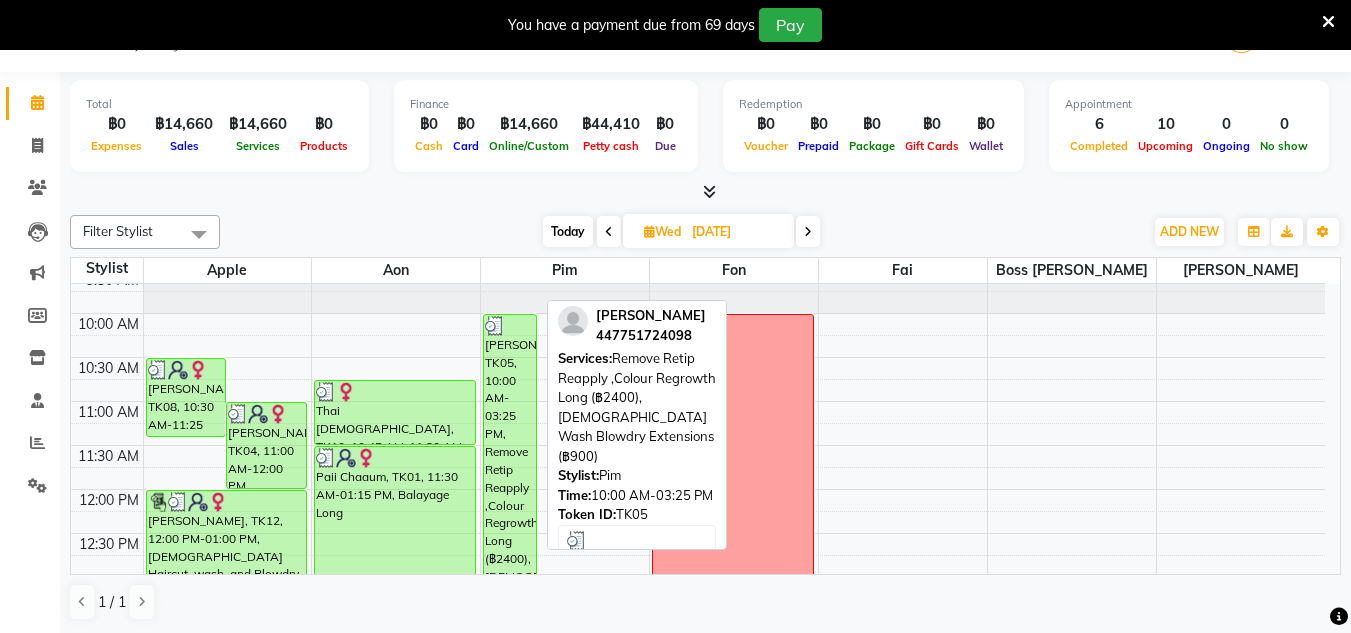 click on "[PERSON_NAME], TK05, 10:00 AM-03:25 PM, Remove Retip Reapply ,Colour Regrowth Long (฿2400),[DEMOGRAPHIC_DATA] Wash Blowdry Extensions  (฿900)" at bounding box center [510, 551] 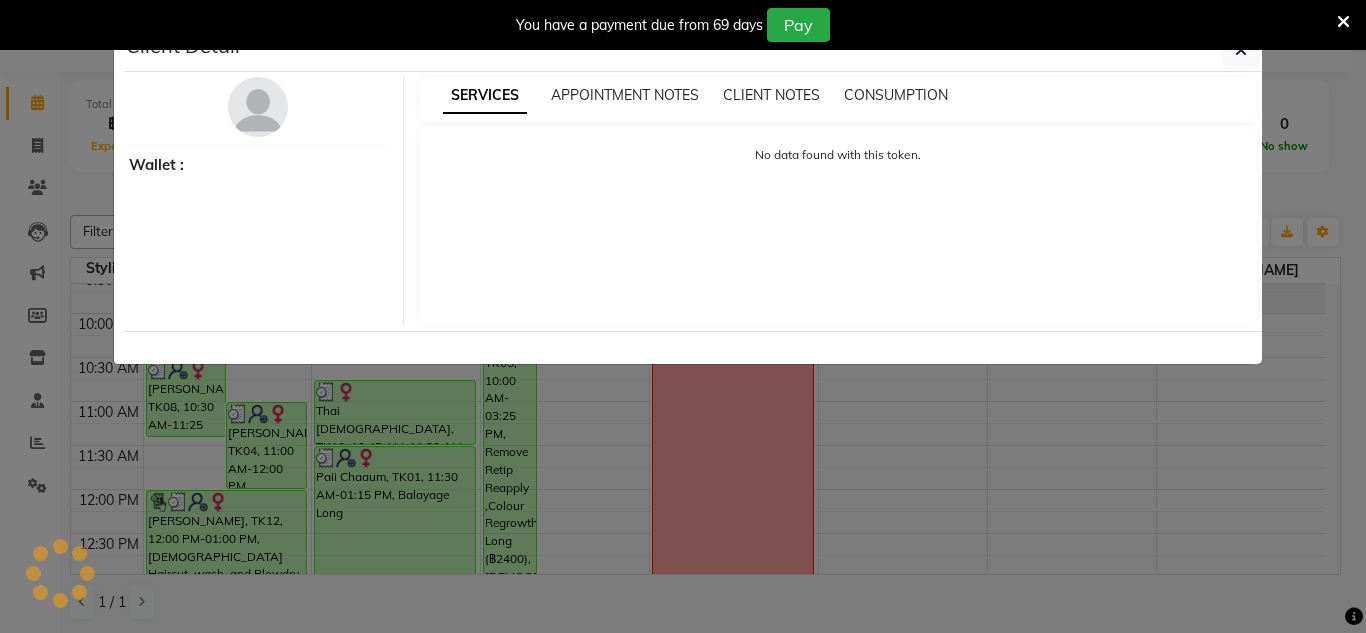 select on "3" 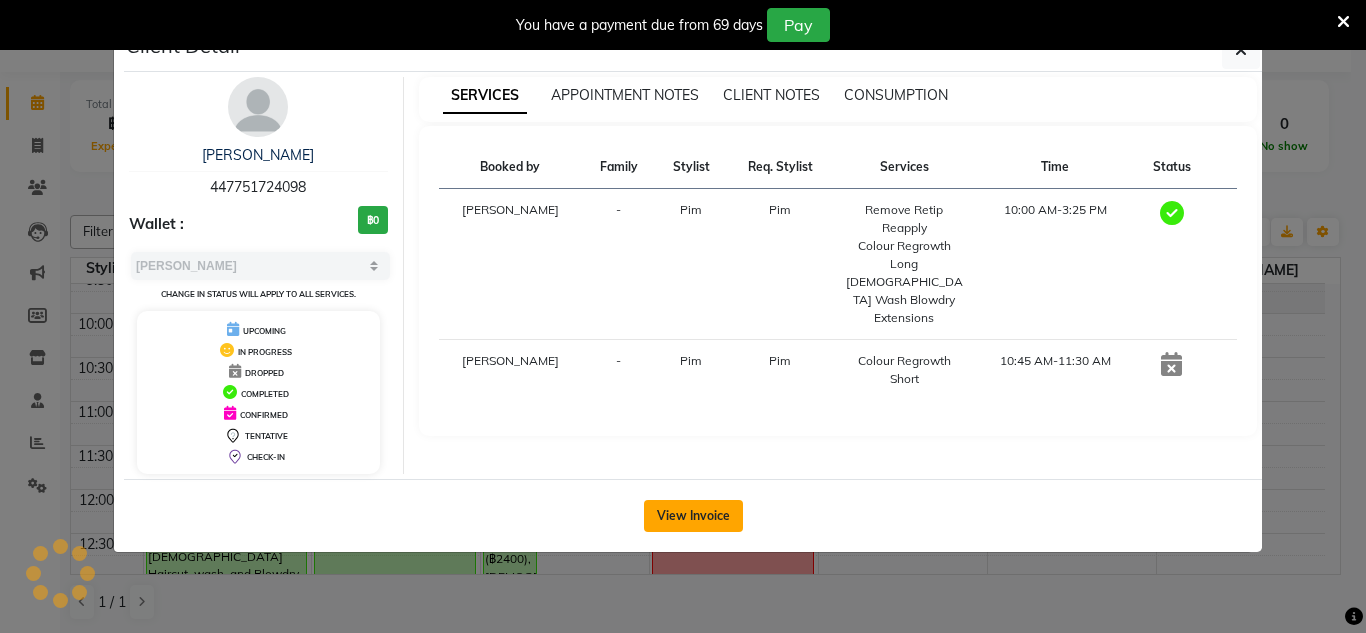 click on "View Invoice" 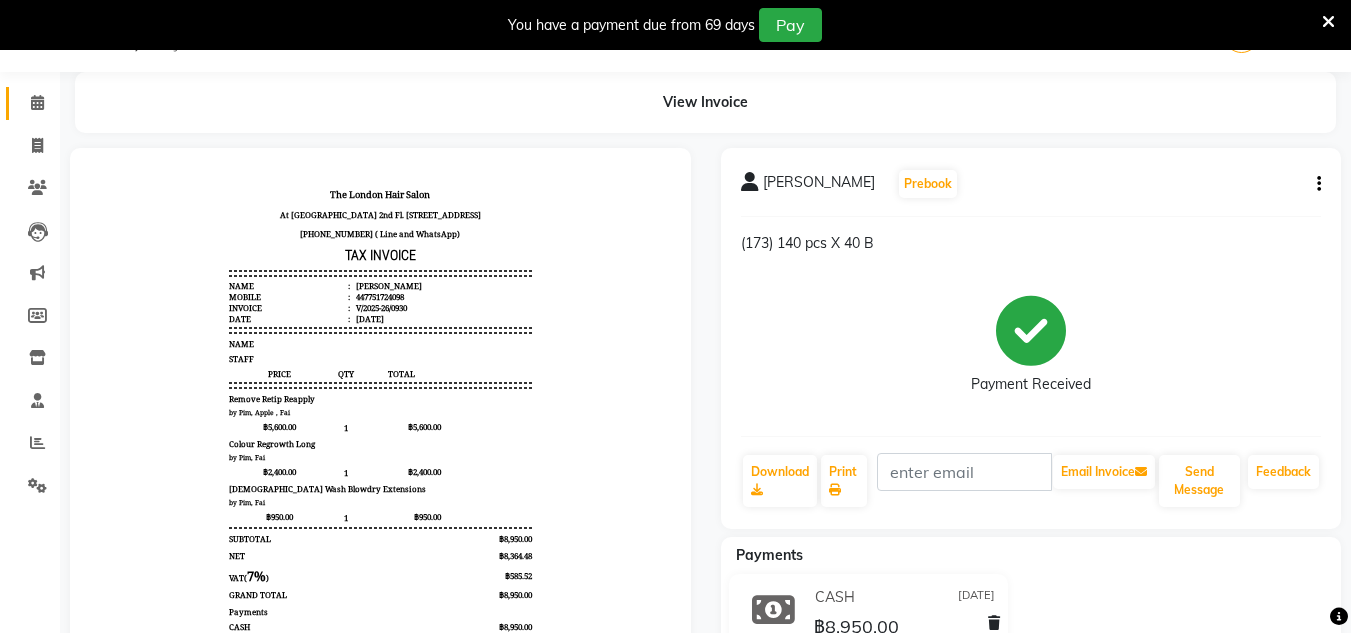 scroll, scrollTop: 16, scrollLeft: 0, axis: vertical 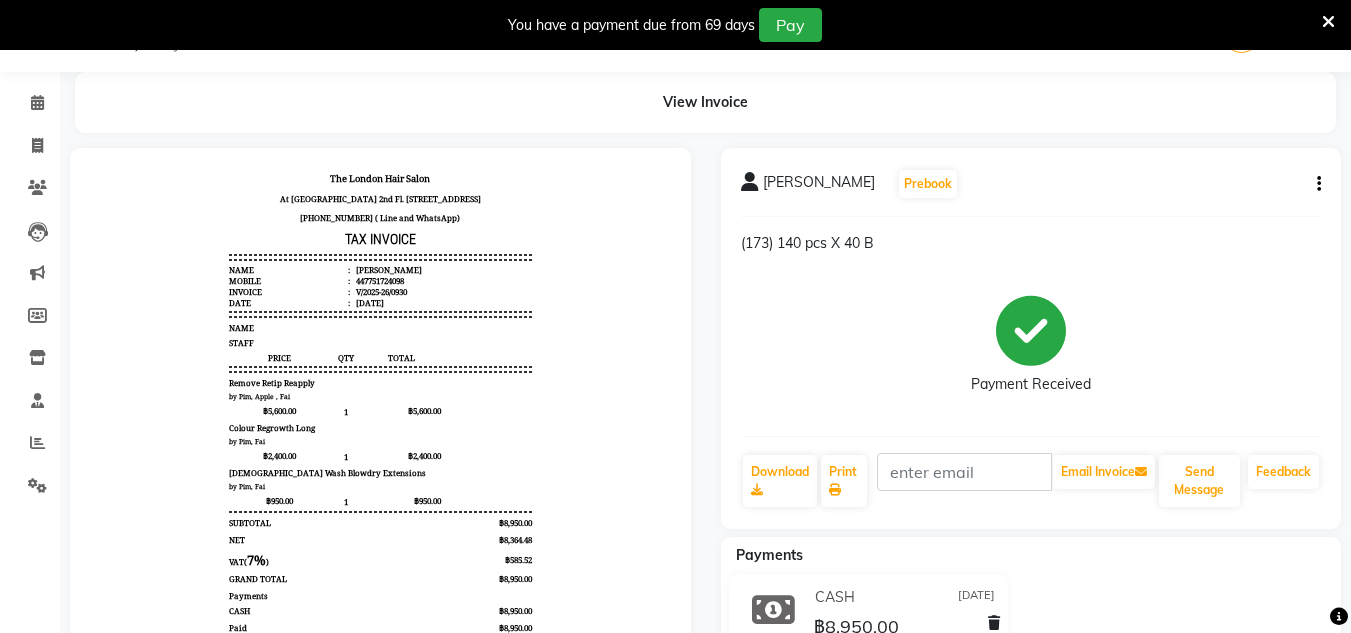 click at bounding box center (1328, 22) 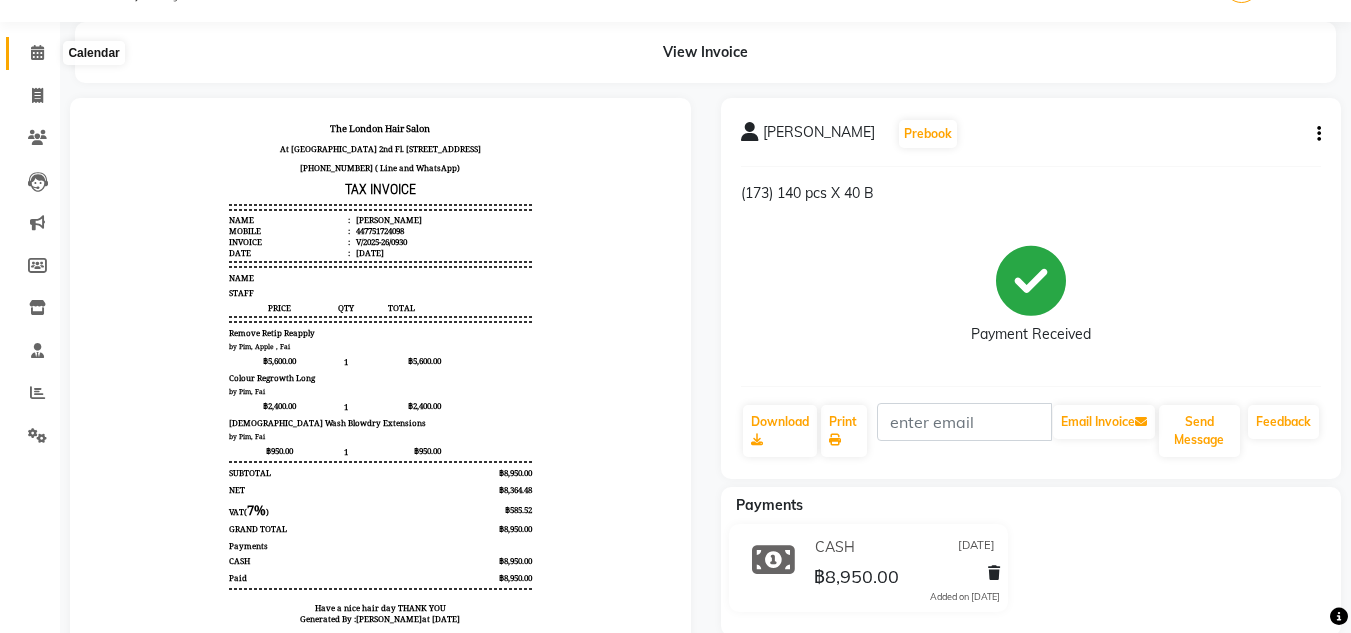 click 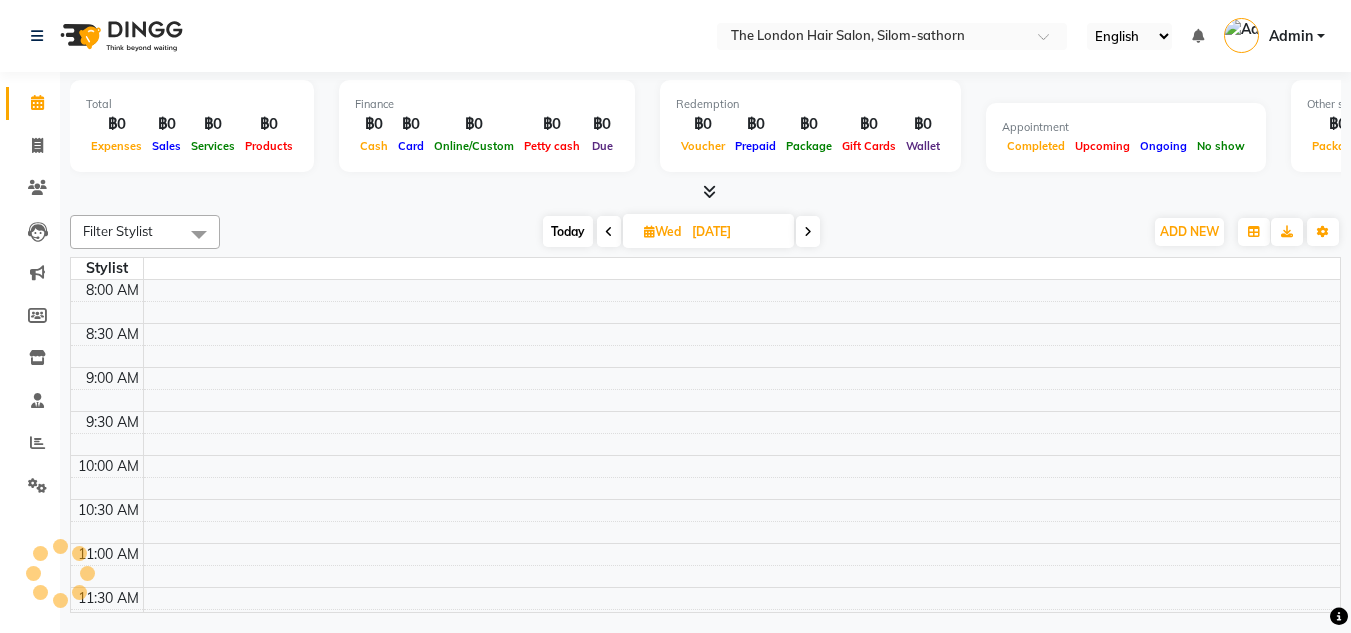 scroll, scrollTop: 0, scrollLeft: 0, axis: both 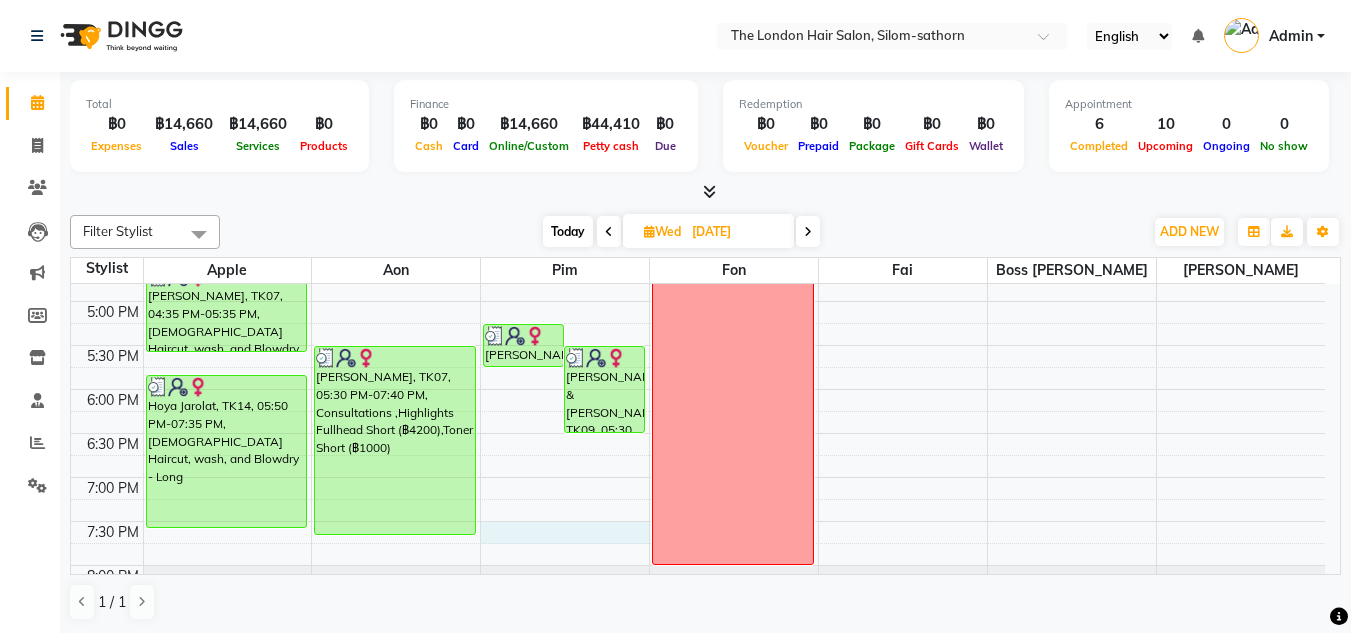 drag, startPoint x: 602, startPoint y: 525, endPoint x: 600, endPoint y: 680, distance: 155.01291 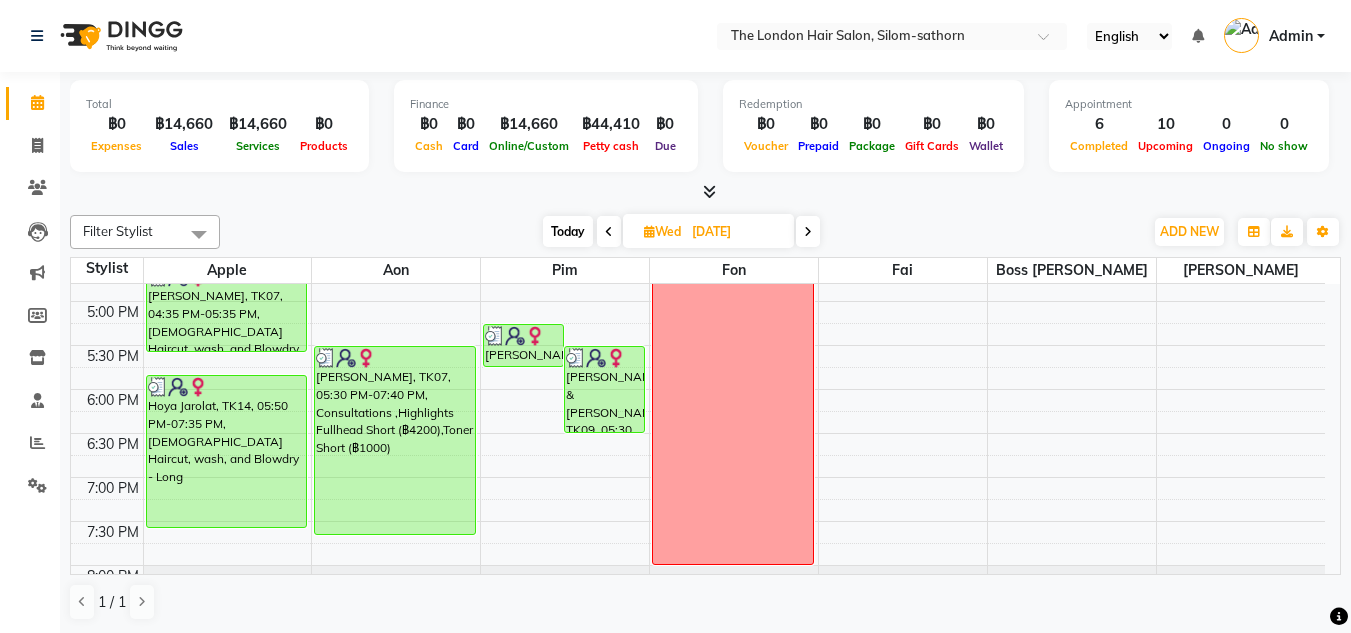 scroll, scrollTop: 688, scrollLeft: 0, axis: vertical 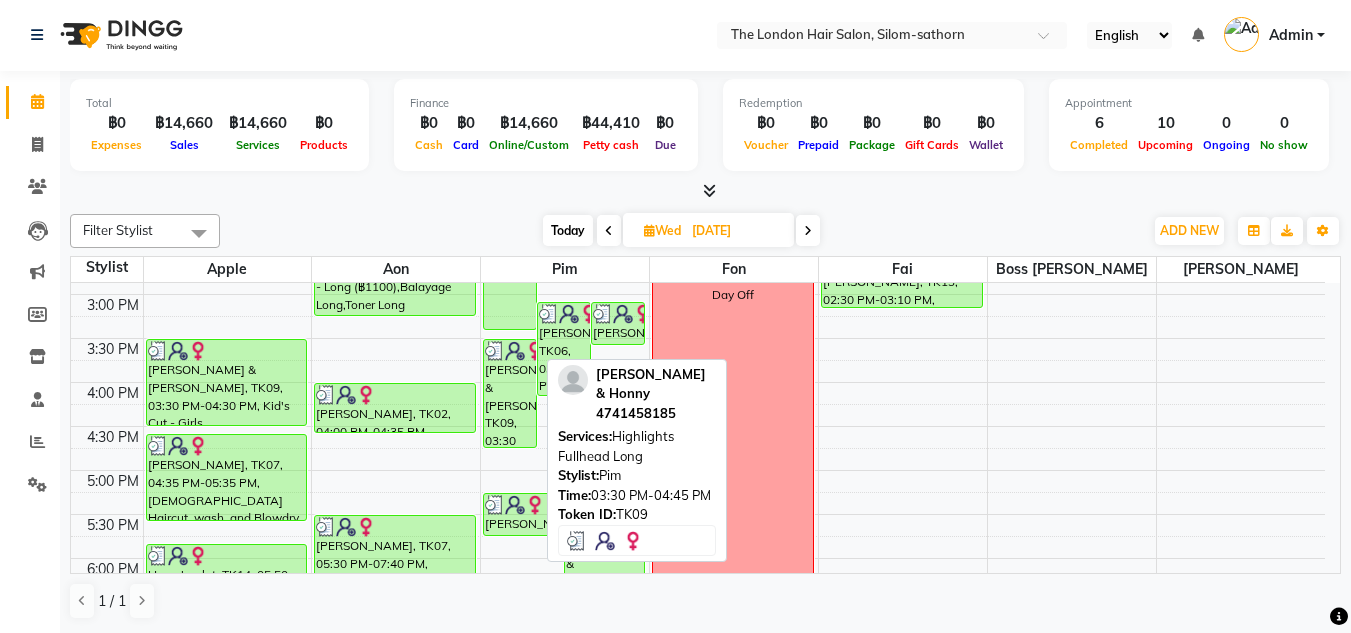 click on "[PERSON_NAME] & [PERSON_NAME], TK09, 03:30 PM-04:45 PM, Highlights Fullhead Long" at bounding box center (510, 393) 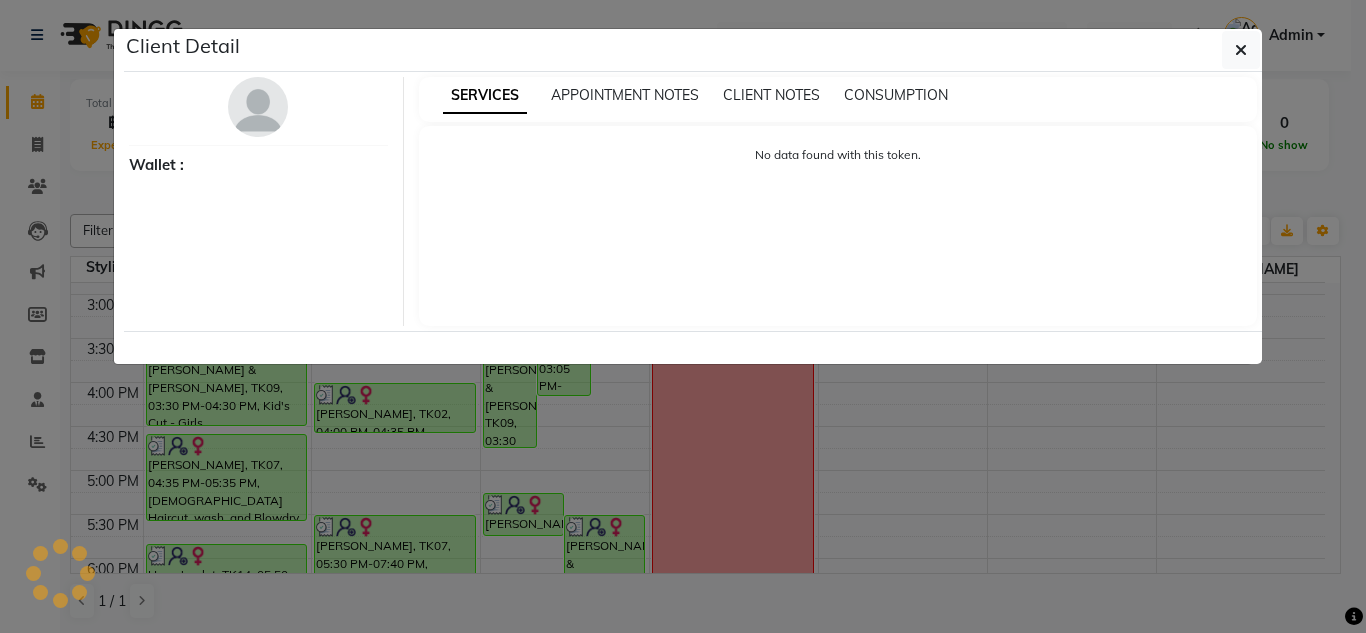 select on "3" 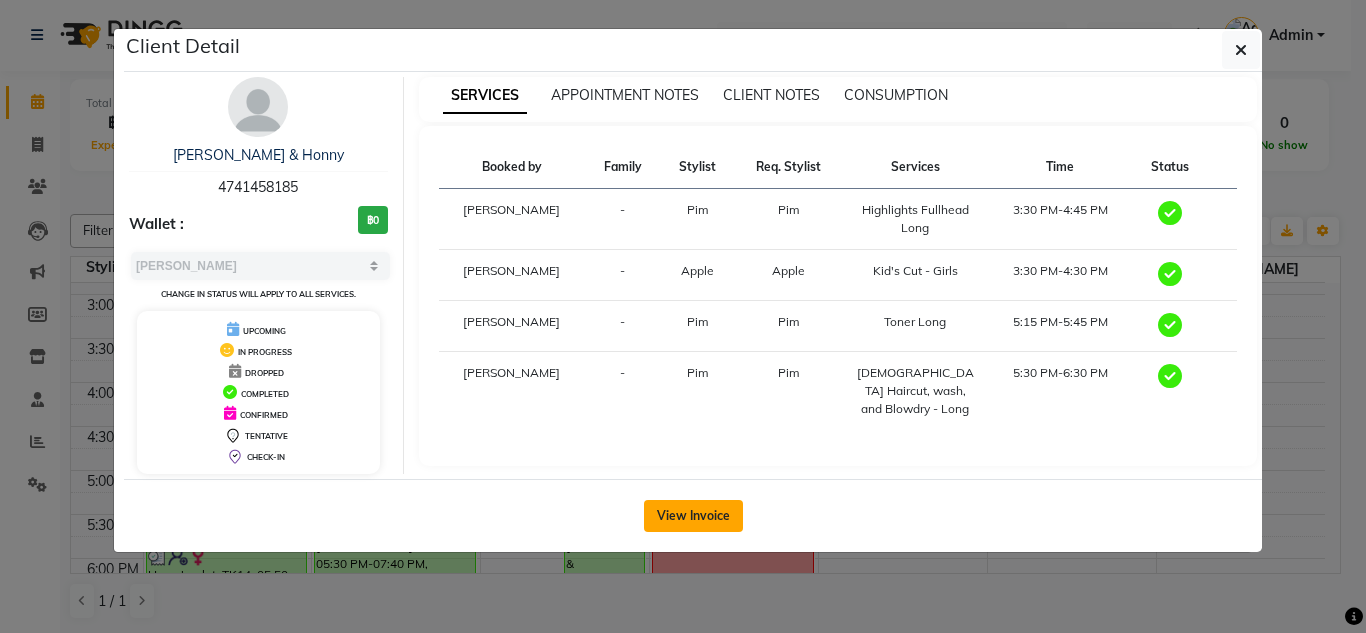 click on "View Invoice" 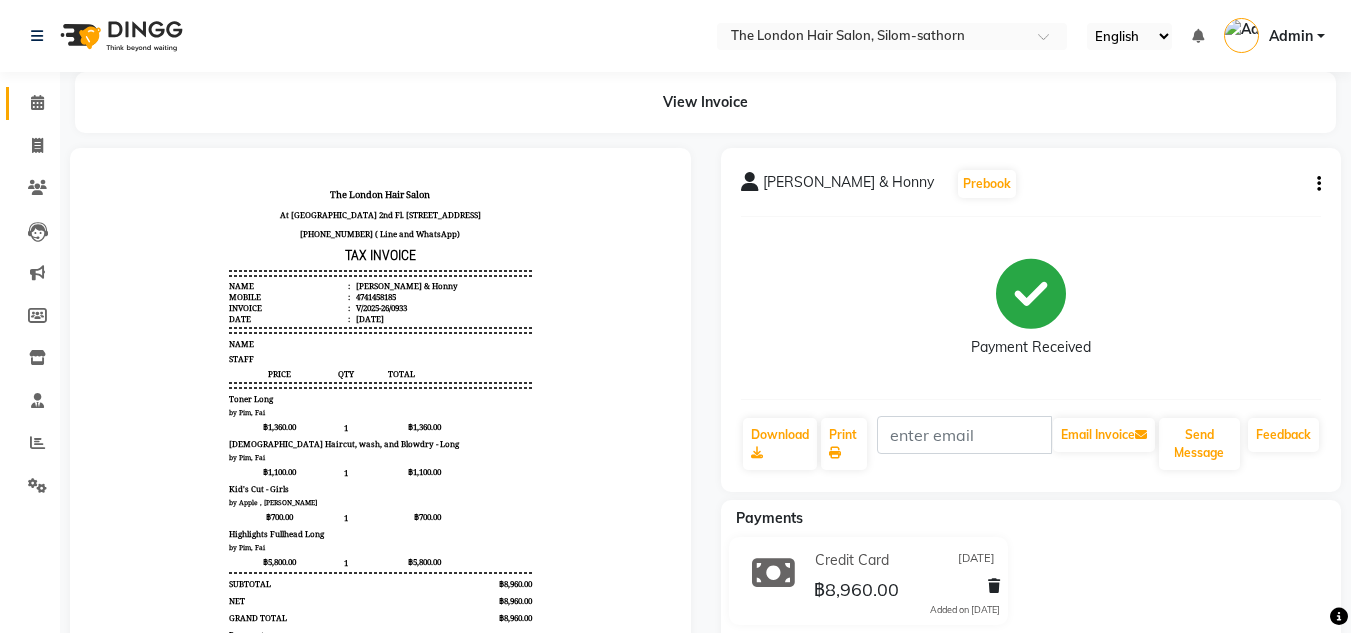 scroll, scrollTop: 0, scrollLeft: 0, axis: both 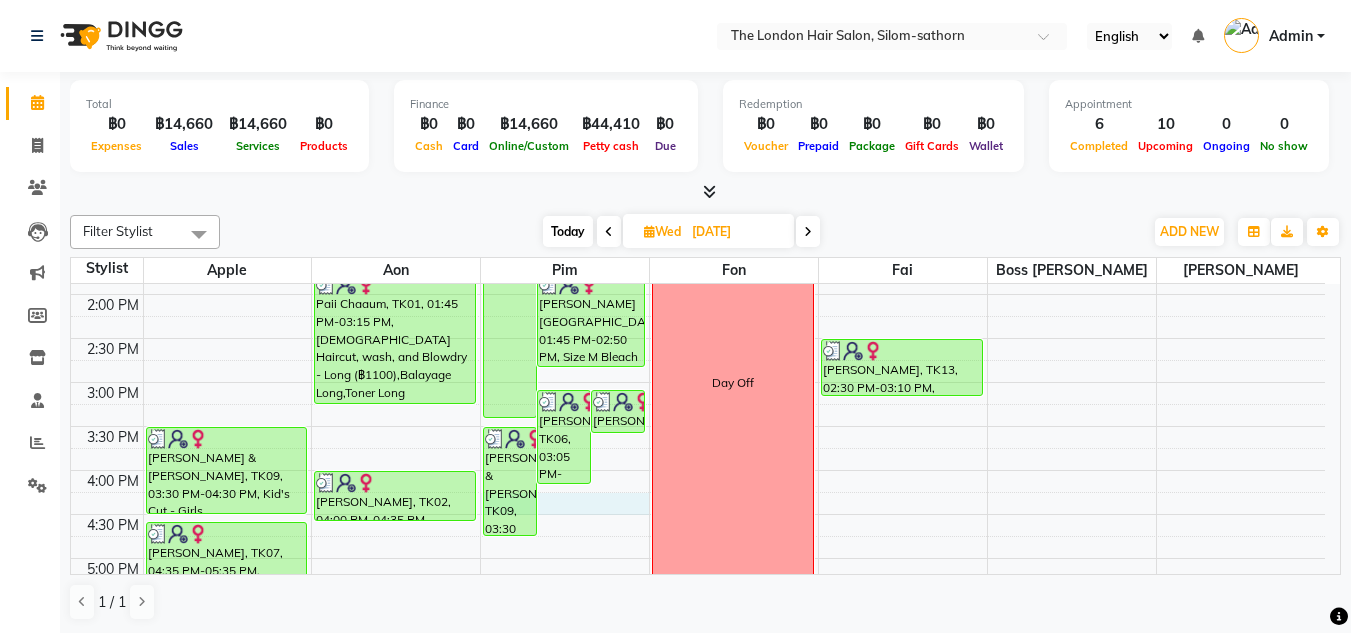 click on "9:00 AM 9:30 AM 10:00 AM 10:30 AM 11:00 AM 11:30 AM 12:00 PM 12:30 PM 1:00 PM 1:30 PM 2:00 PM 2:30 PM 3:00 PM 3:30 PM 4:00 PM 4:30 PM 5:00 PM 5:30 PM 6:00 PM 6:30 PM 7:00 PM 7:30 PM 8:00 PM 8:30 PM     [PERSON_NAME], TK08, 10:30 AM-11:25 AM, [DEMOGRAPHIC_DATA] Blow dry Long     Lantin Fleyhanie, TK04, 11:00 AM-12:00 PM, [DEMOGRAPHIC_DATA] Haircut, wash, and Blowdry - Short to Medium     [PERSON_NAME], TK12, 12:00 PM-01:00 PM, [DEMOGRAPHIC_DATA] Haircut, wash, and Blowdry - Short to Medium     [PERSON_NAME] & Honny, TK09, 03:30 PM-04:30 PM, Kid's Cut - Girls     [PERSON_NAME], TK07, 04:35 PM-05:35 PM, [DEMOGRAPHIC_DATA] Haircut, wash, and Blowdry - Short to Medium     Hoya Jarolat, TK14, 05:50 PM-07:35 PM, [DEMOGRAPHIC_DATA] Haircut, wash, and Blowdry - Long     Thai [DEMOGRAPHIC_DATA], TK10, 10:45 AM-11:30 AM, [DEMOGRAPHIC_DATA] Blow dry Medium     Paii Chaaum, TK01, 11:30 AM-01:15 PM, Balayage Long     Paii Chaaum, TK01, 01:45 PM-03:15 PM, [DEMOGRAPHIC_DATA] Haircut, wash, and Blowdry - Long (฿1100),Balayage Long,Toner [PERSON_NAME], TK02, 04:00 PM-04:35 PM, Consultations                                   Day Off" at bounding box center (698, 382) 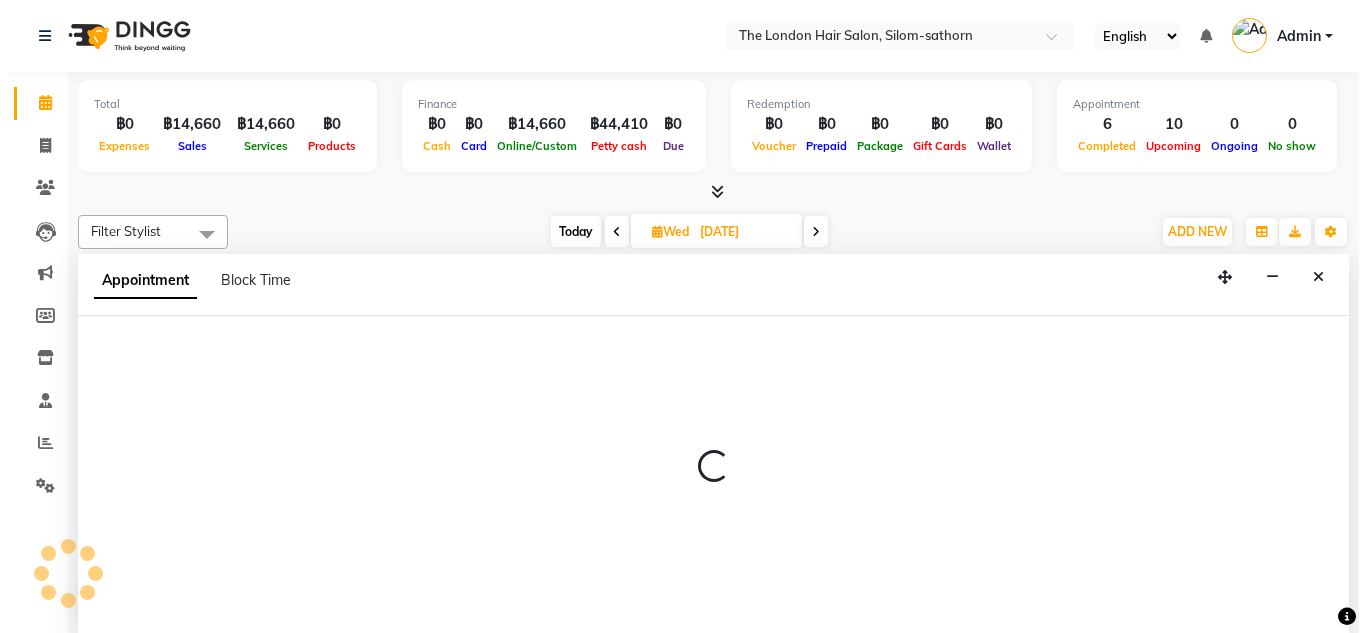 scroll, scrollTop: 1, scrollLeft: 0, axis: vertical 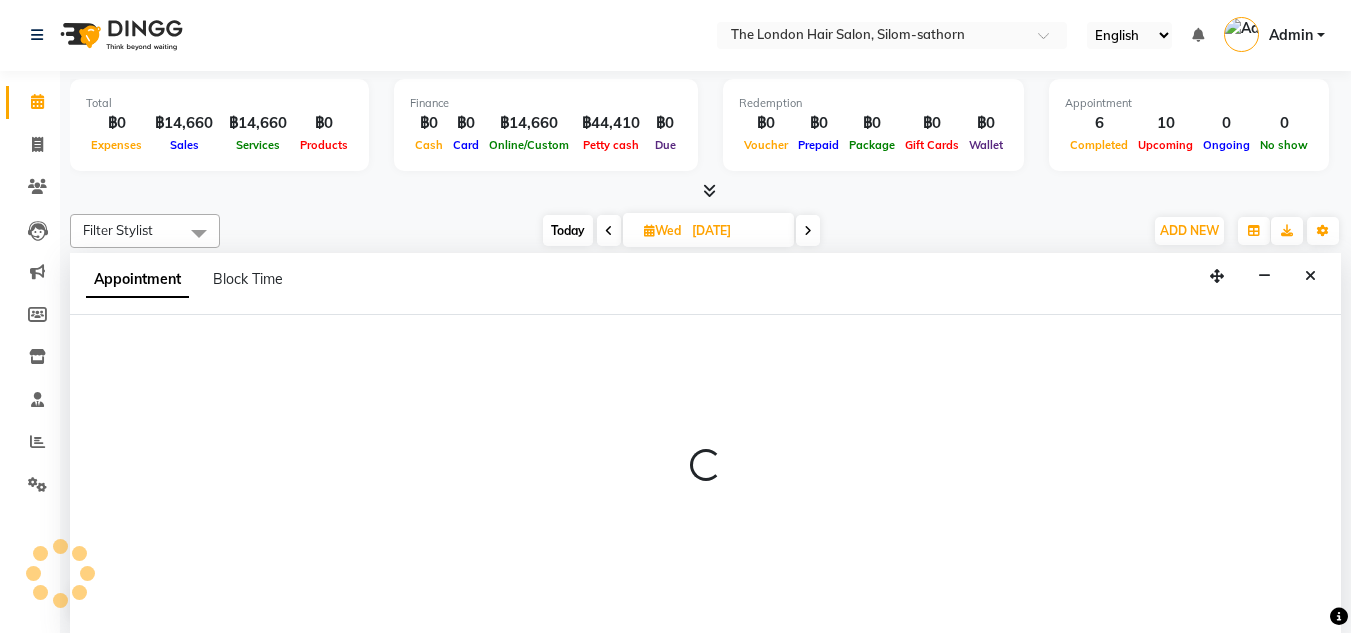 select on "65351" 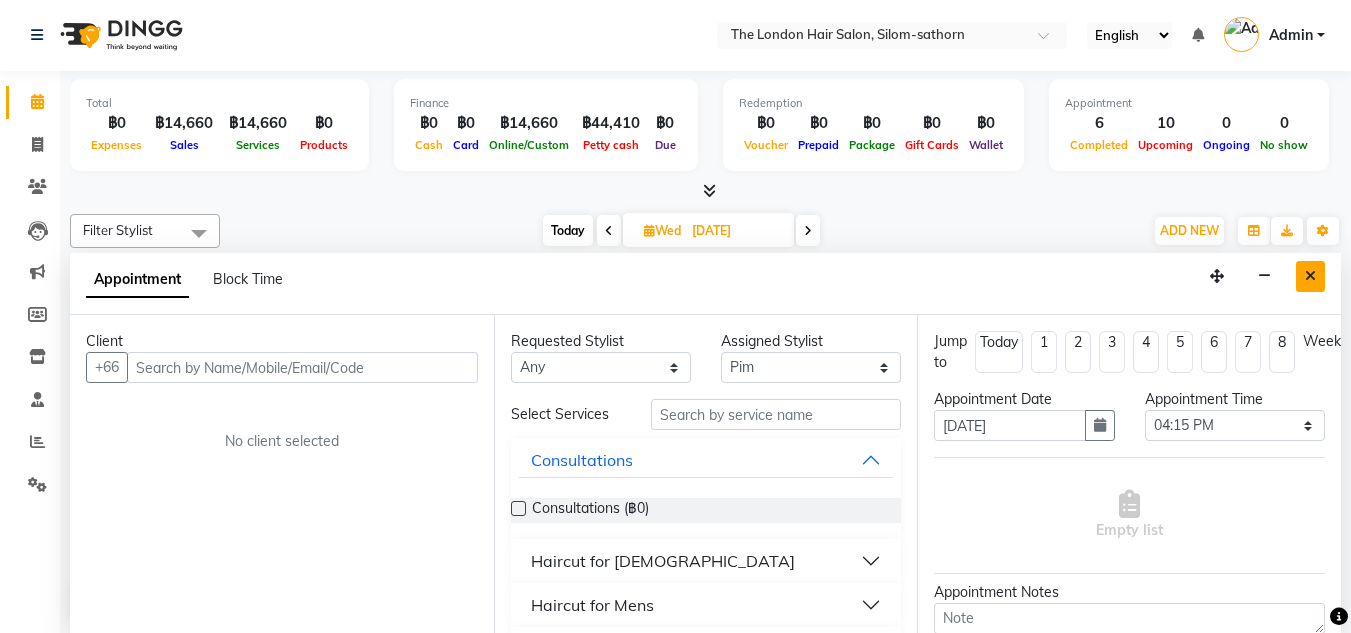 click at bounding box center [1310, 276] 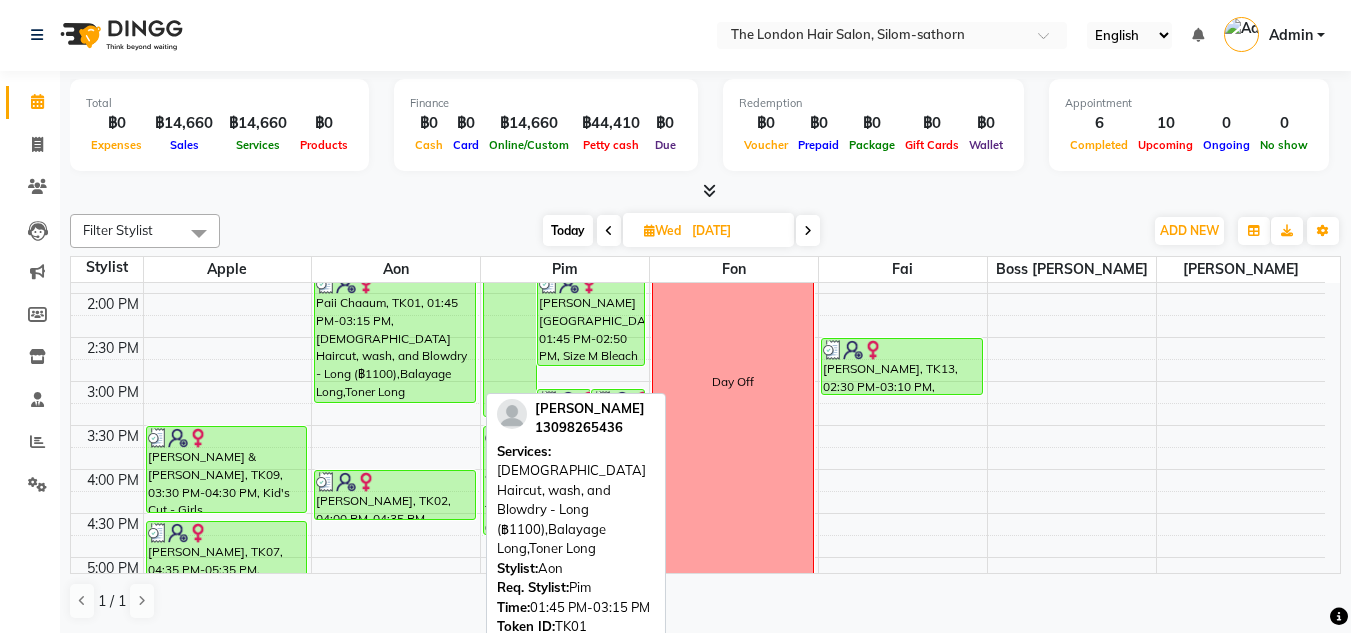 click on "Paii Chaaum, TK01, 01:45 PM-03:15 PM, [DEMOGRAPHIC_DATA] Haircut, wash, and Blowdry - Long (฿1100),Balayage Long,Toner Long" at bounding box center (395, 337) 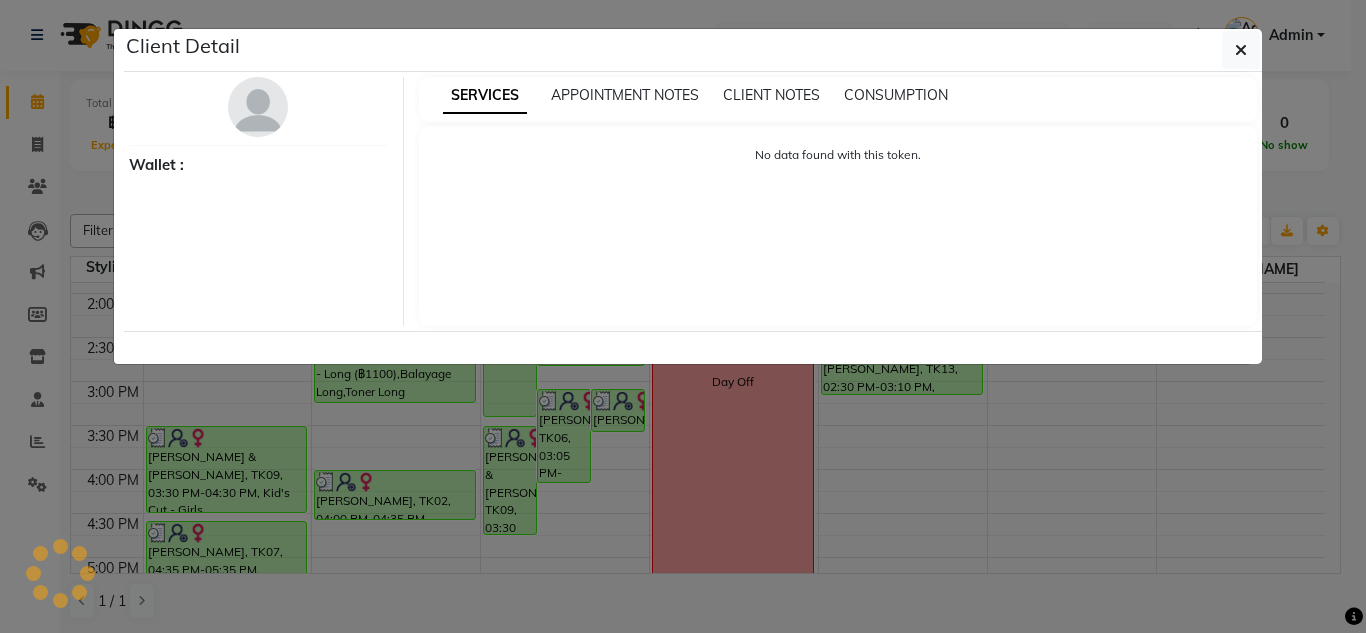 select on "3" 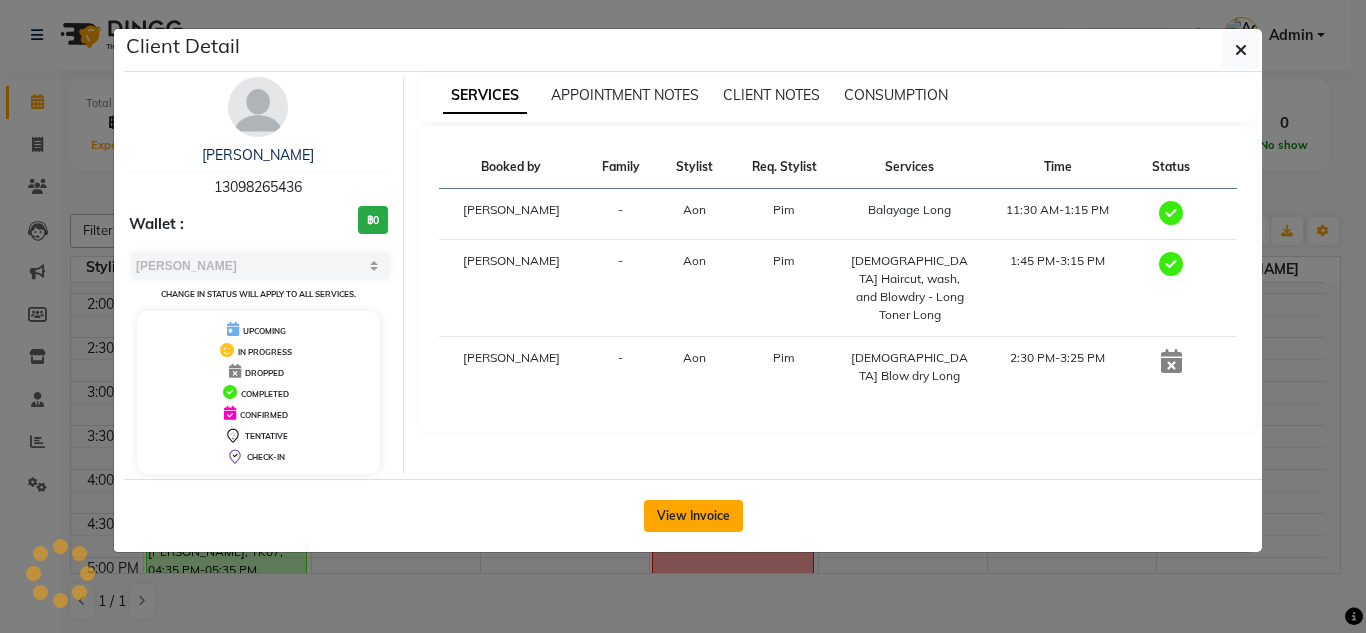 click on "View Invoice" 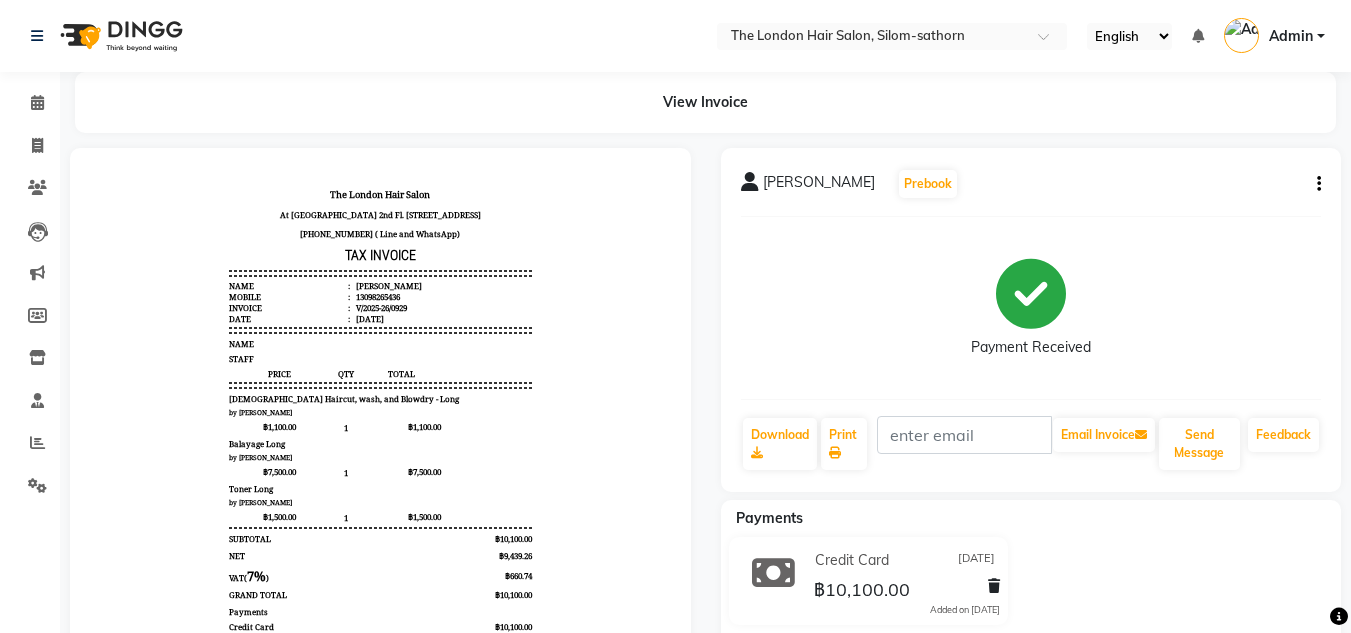 scroll, scrollTop: 0, scrollLeft: 0, axis: both 